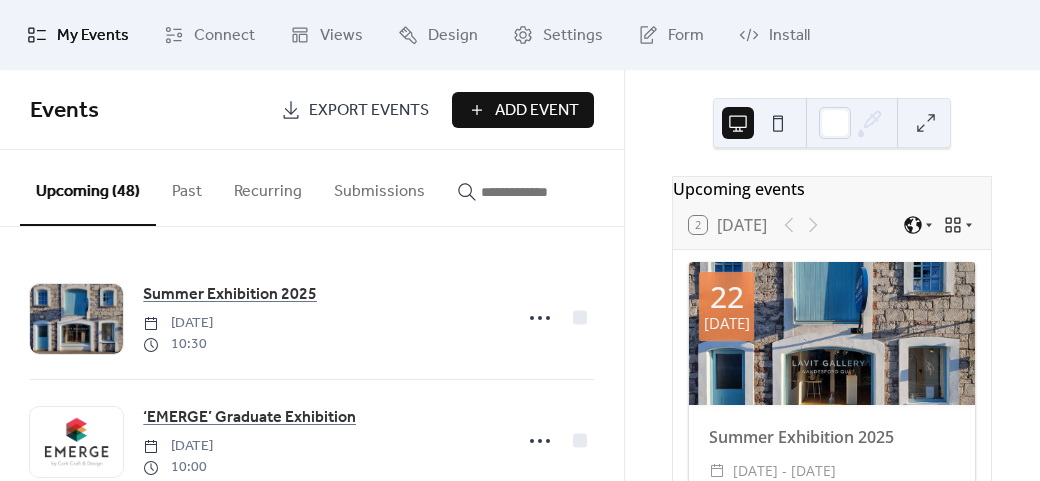 scroll, scrollTop: 0, scrollLeft: 0, axis: both 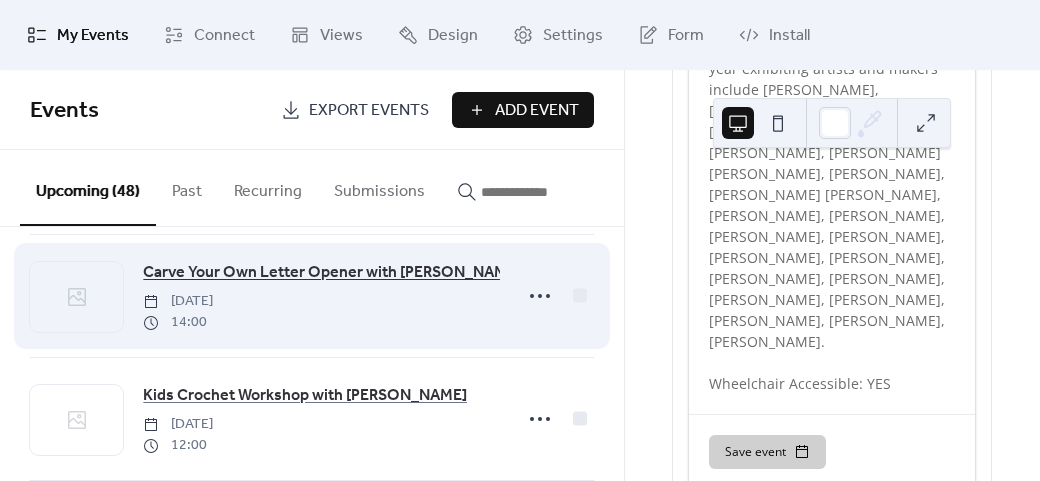 click on "Carve Your Own Letter Opener with [PERSON_NAME] of Ro Óg Ltd" at bounding box center [376, 273] 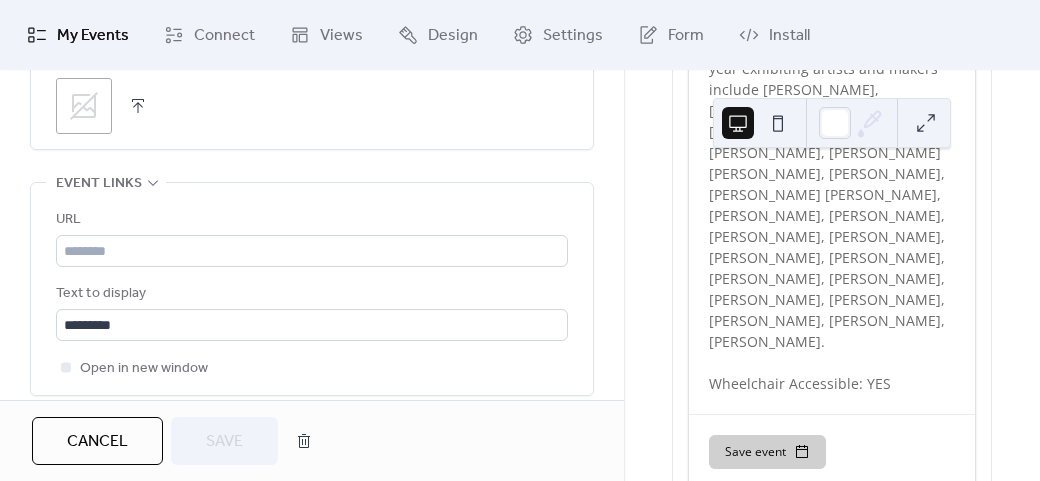 scroll, scrollTop: 1300, scrollLeft: 0, axis: vertical 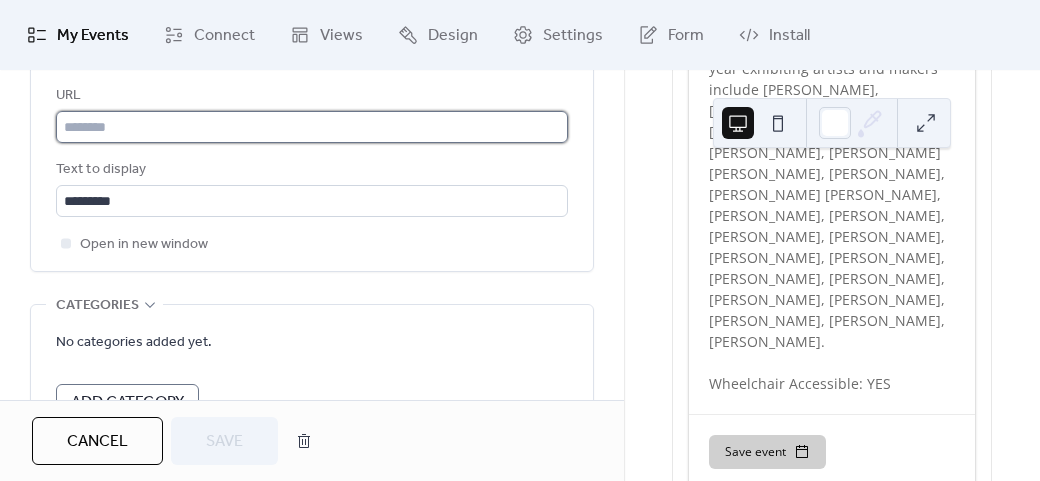 click at bounding box center [312, 127] 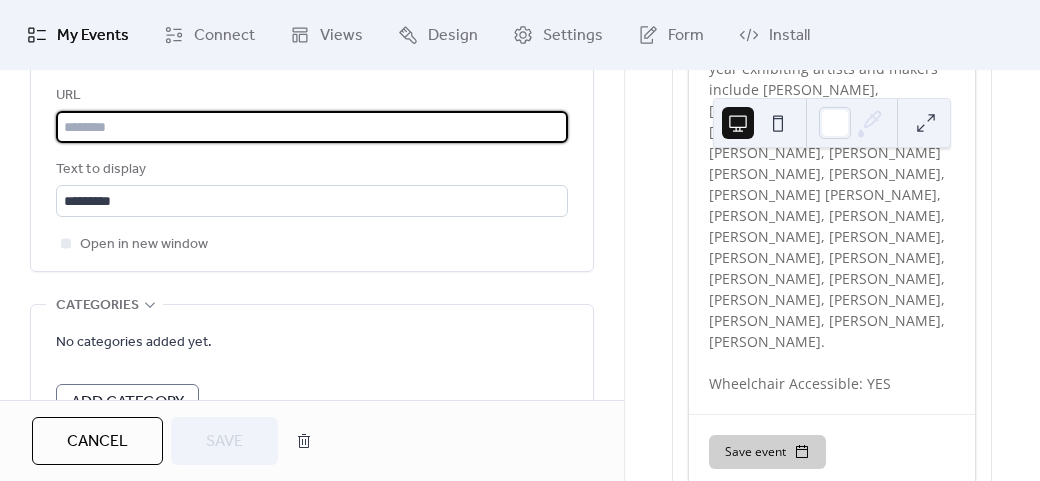 paste on "**********" 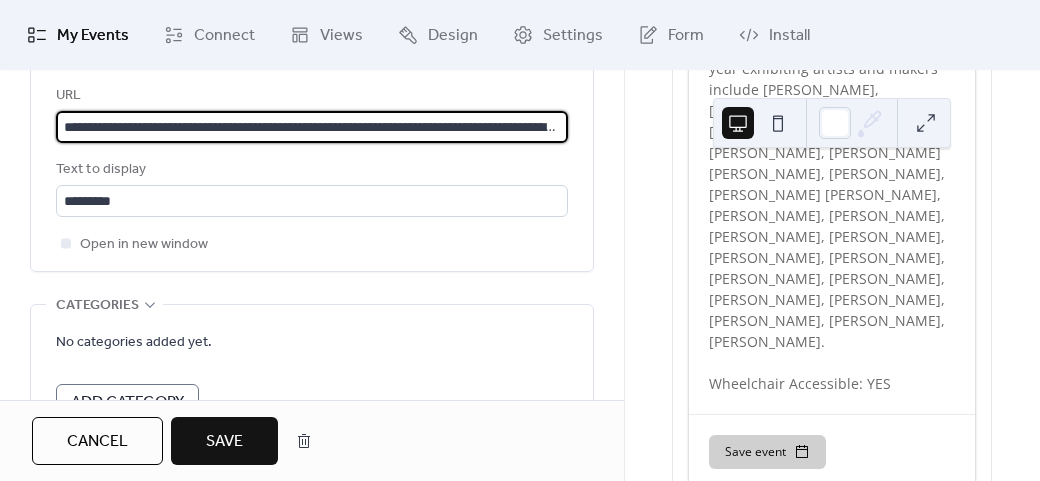 scroll, scrollTop: 0, scrollLeft: 990, axis: horizontal 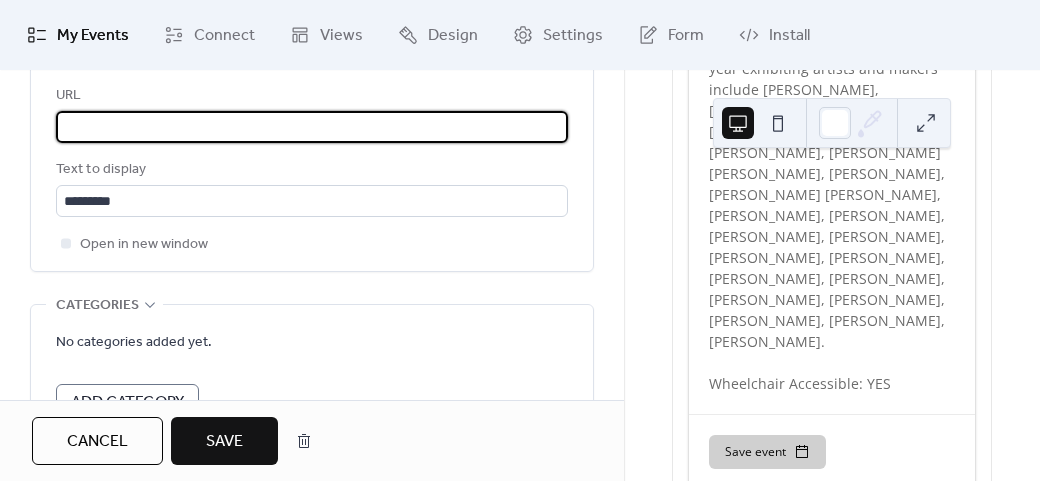 type on "**********" 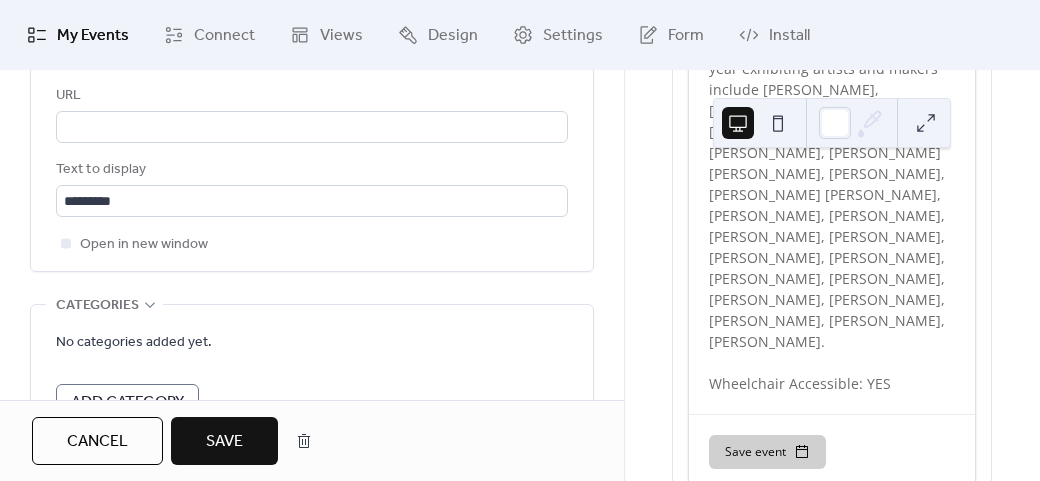 click on "Save" at bounding box center [224, 441] 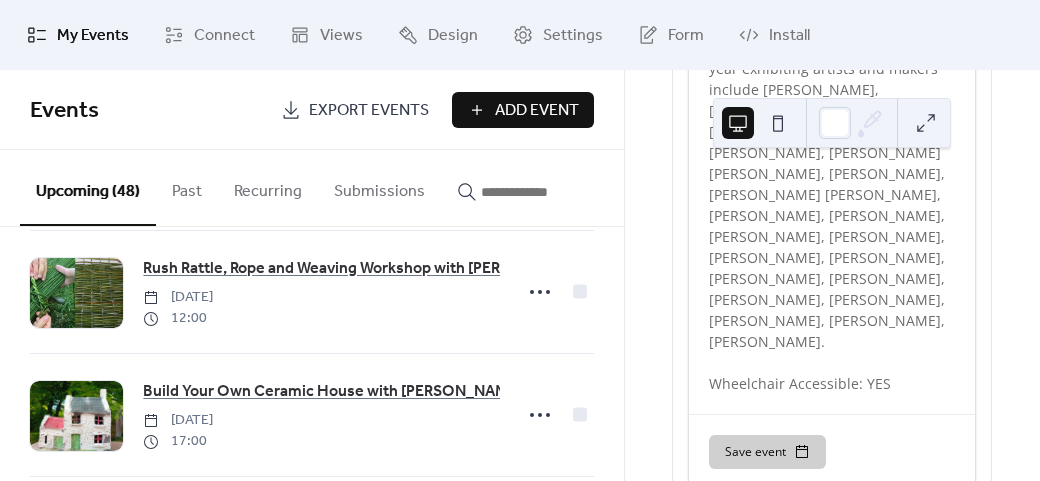 scroll, scrollTop: 4423, scrollLeft: 0, axis: vertical 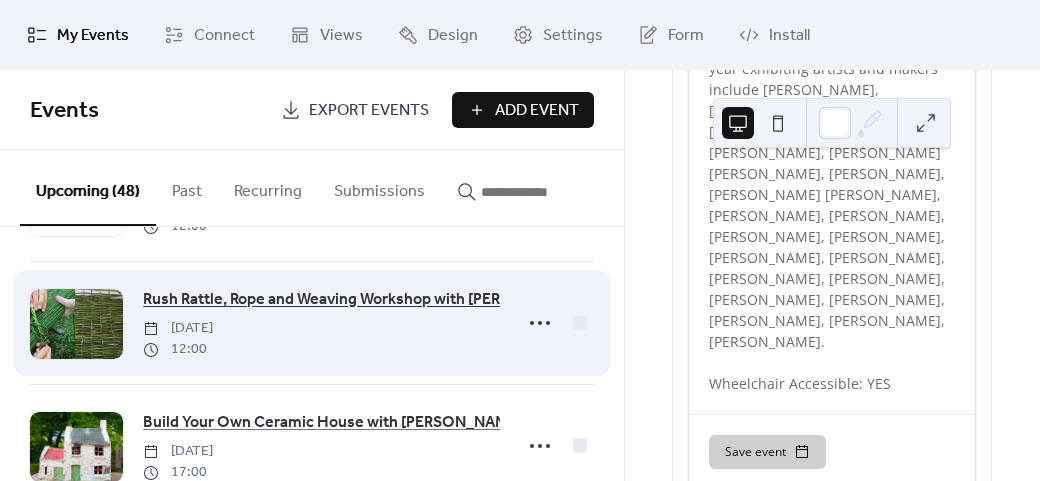 click on "Rush Rattle, Rope and Weaving Workshop with [PERSON_NAME]" at bounding box center (366, 300) 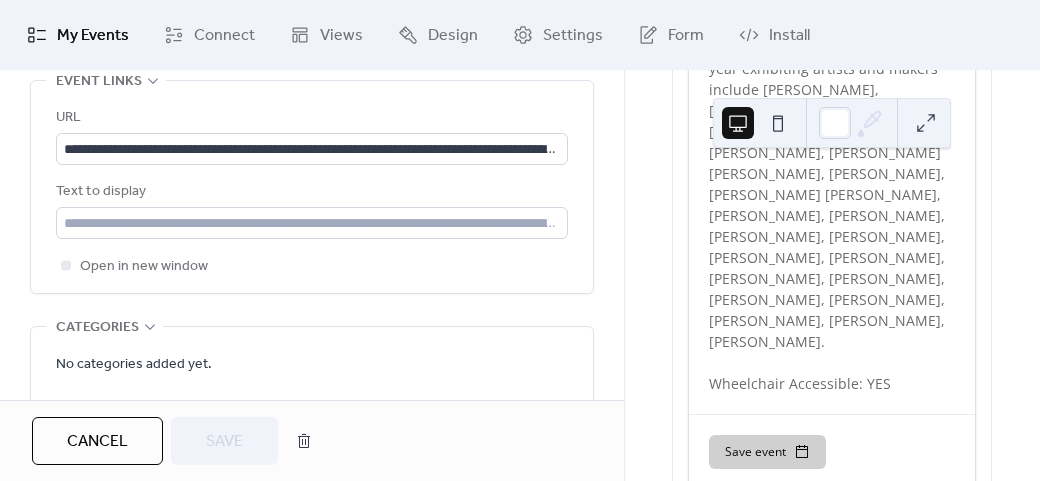 scroll, scrollTop: 1228, scrollLeft: 0, axis: vertical 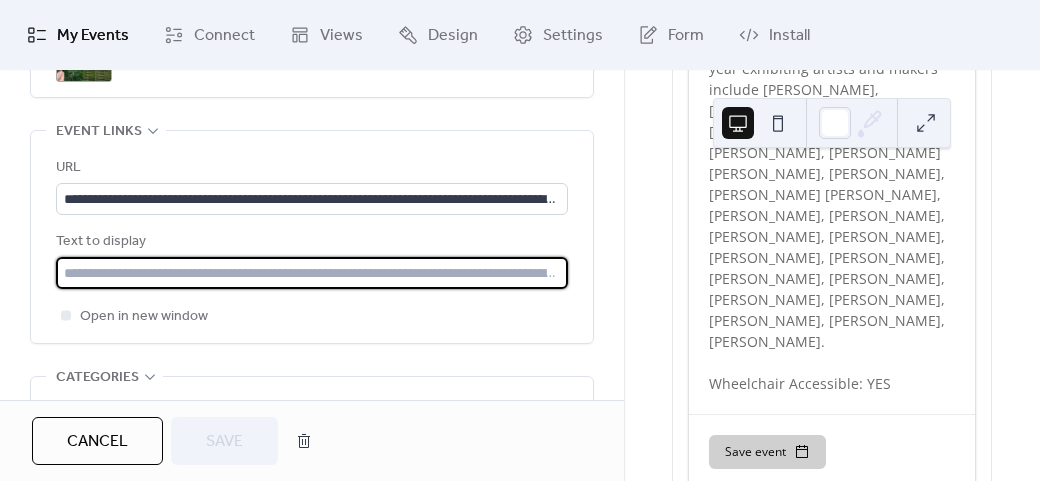 click at bounding box center (312, 273) 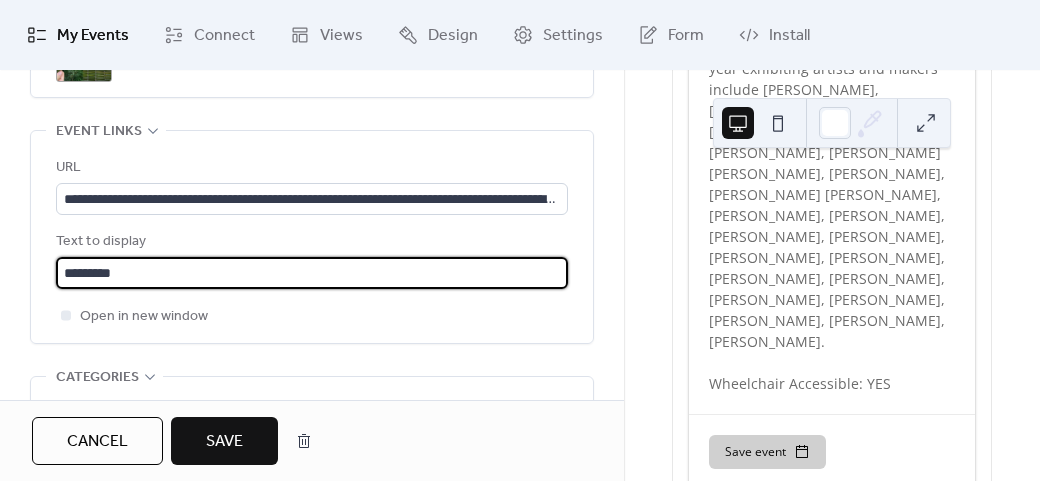 click on "Save" at bounding box center (224, 441) 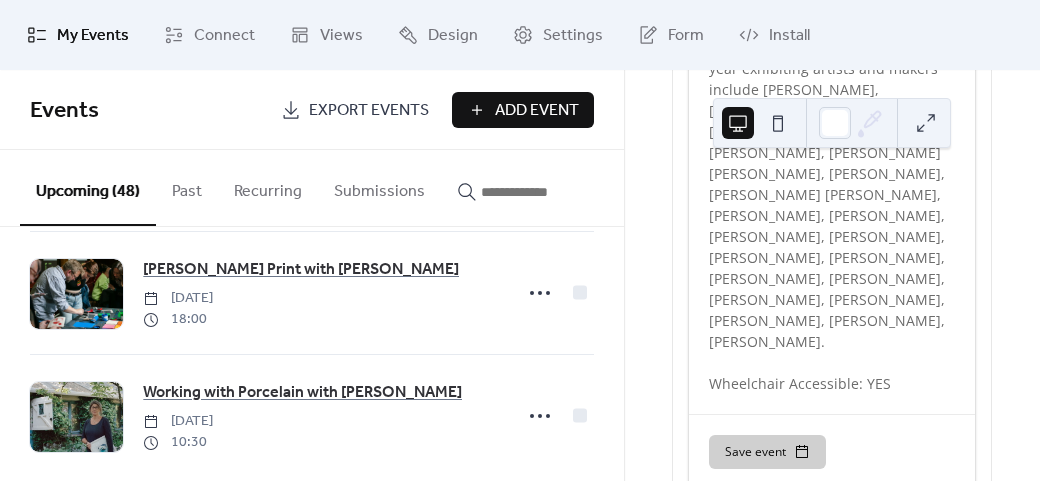 scroll, scrollTop: 4704, scrollLeft: 0, axis: vertical 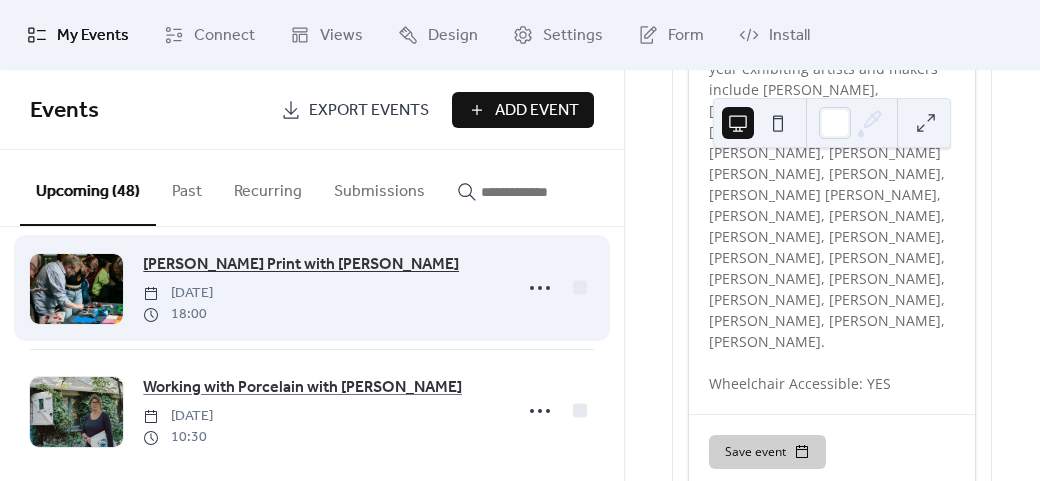 click on "[PERSON_NAME] Print with [PERSON_NAME]" at bounding box center [301, 265] 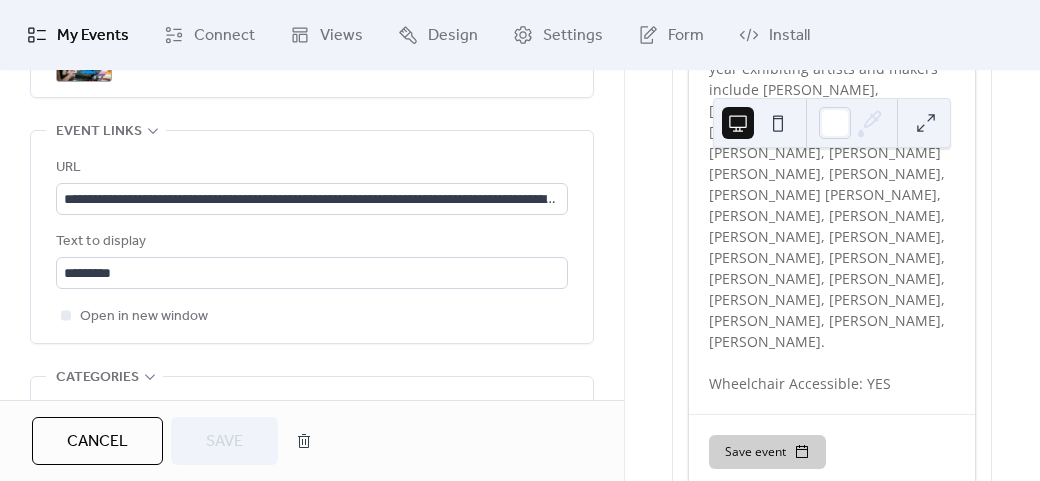 scroll, scrollTop: 1128, scrollLeft: 0, axis: vertical 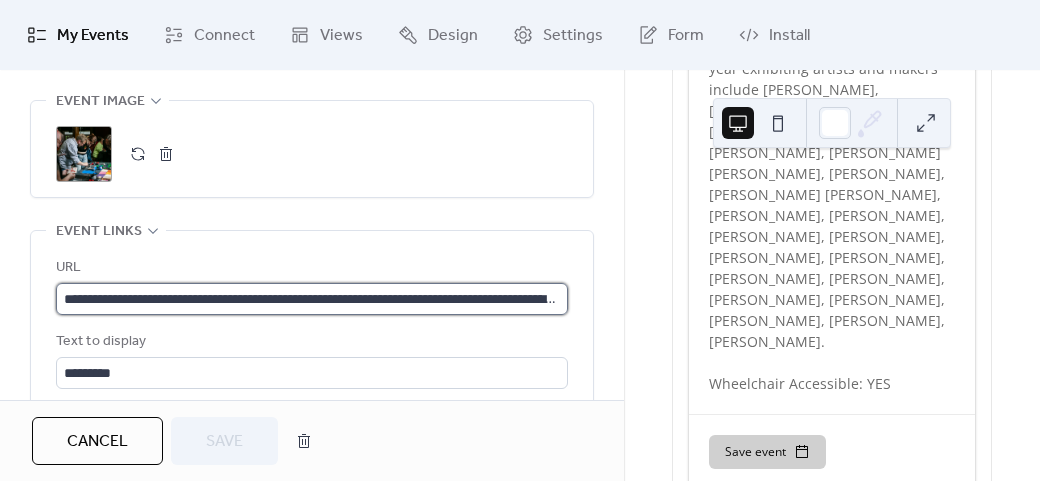 click on "**********" at bounding box center (312, 299) 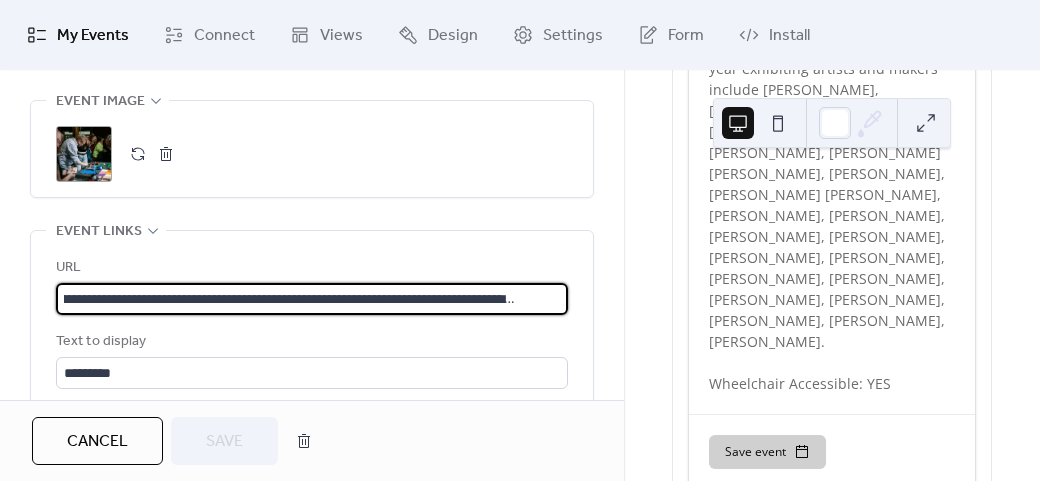 scroll, scrollTop: 0, scrollLeft: 189, axis: horizontal 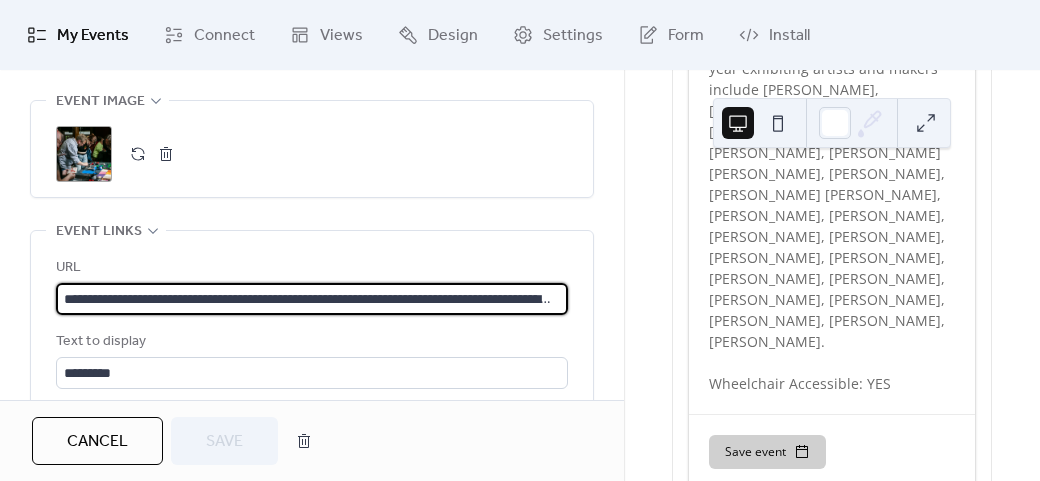 click on "**********" at bounding box center [309, 299] 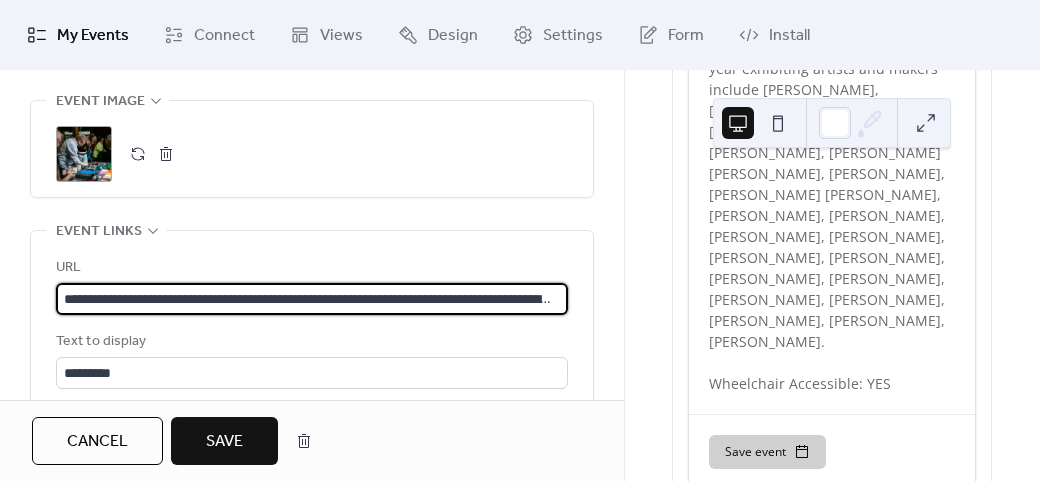 scroll, scrollTop: 0, scrollLeft: 382, axis: horizontal 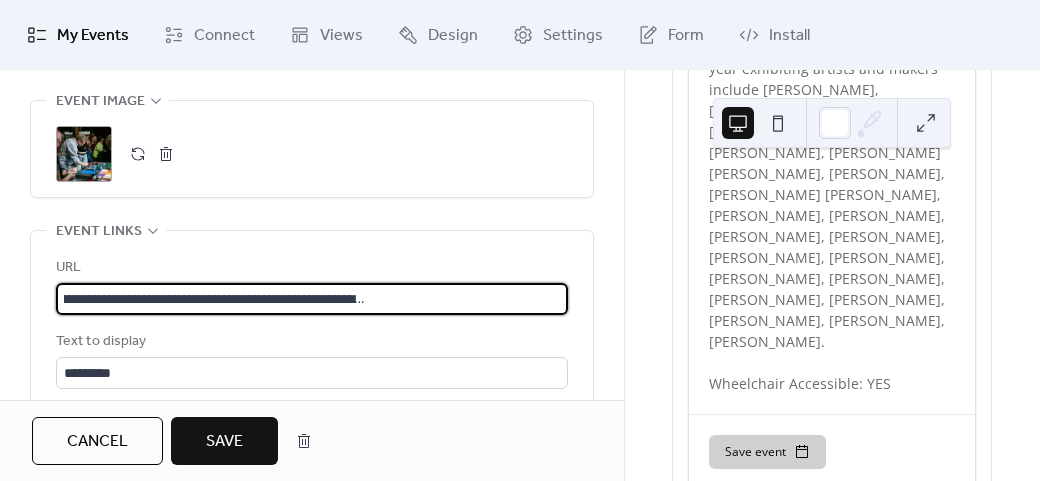 type on "**********" 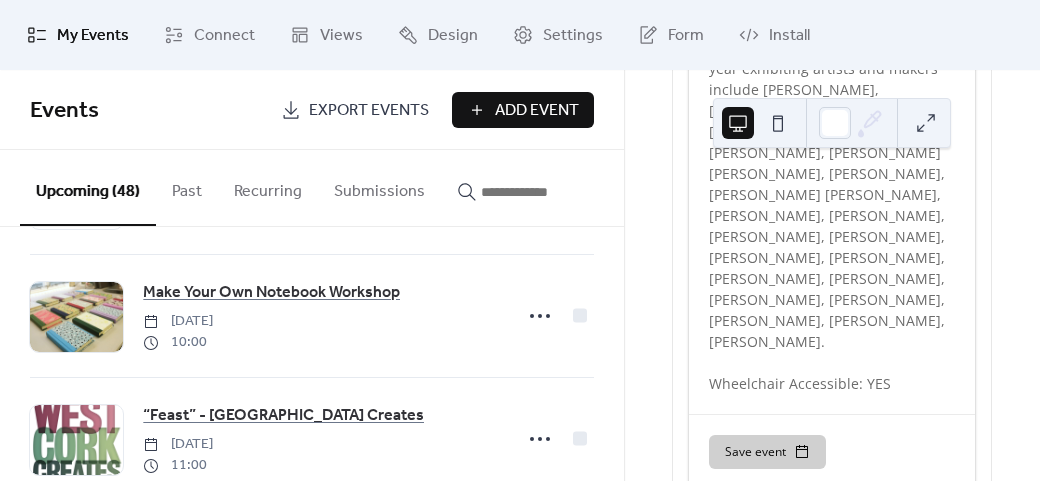 scroll, scrollTop: 1700, scrollLeft: 0, axis: vertical 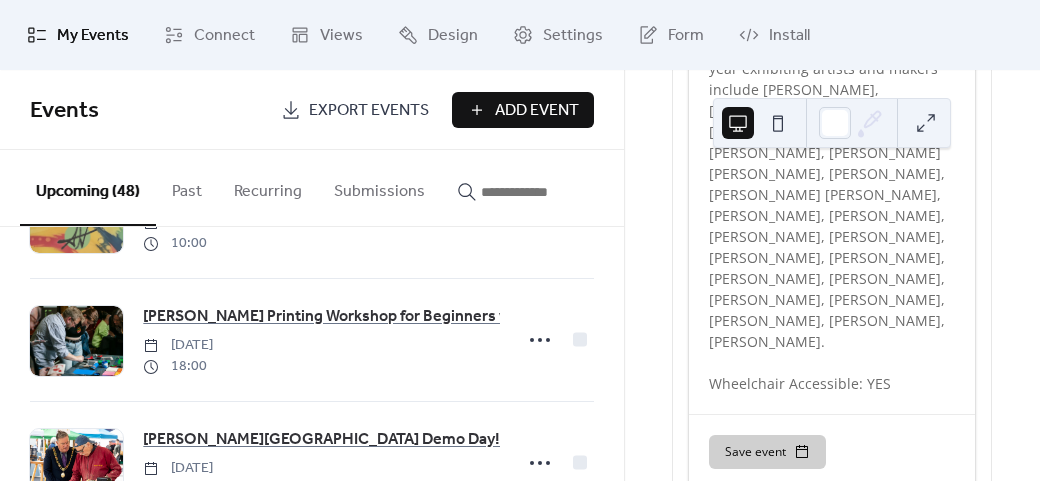 click on "Add Event" at bounding box center [537, 111] 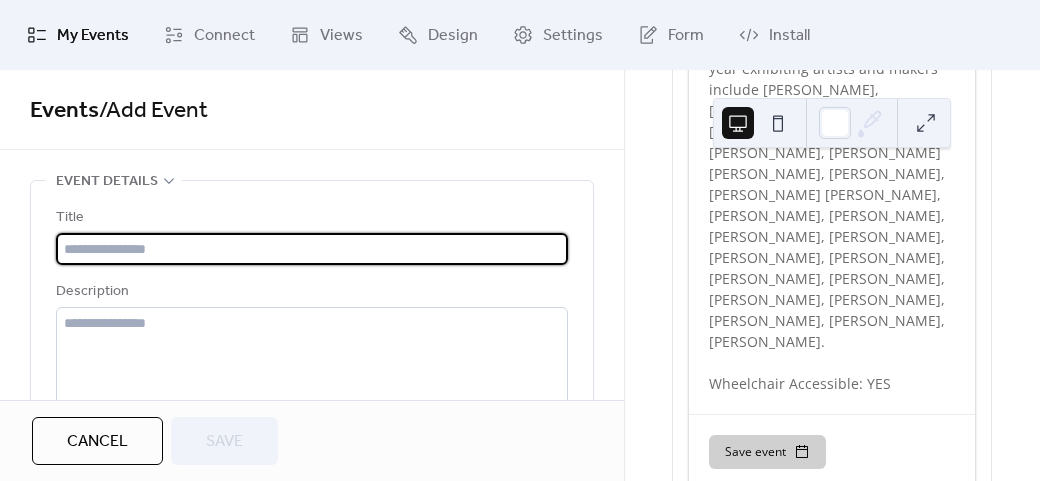 paste on "**********" 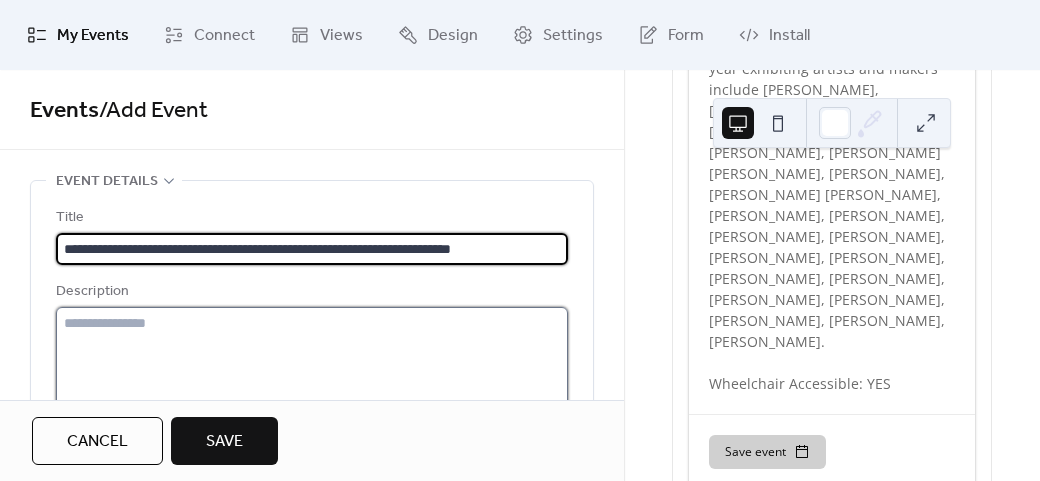 click at bounding box center (312, 383) 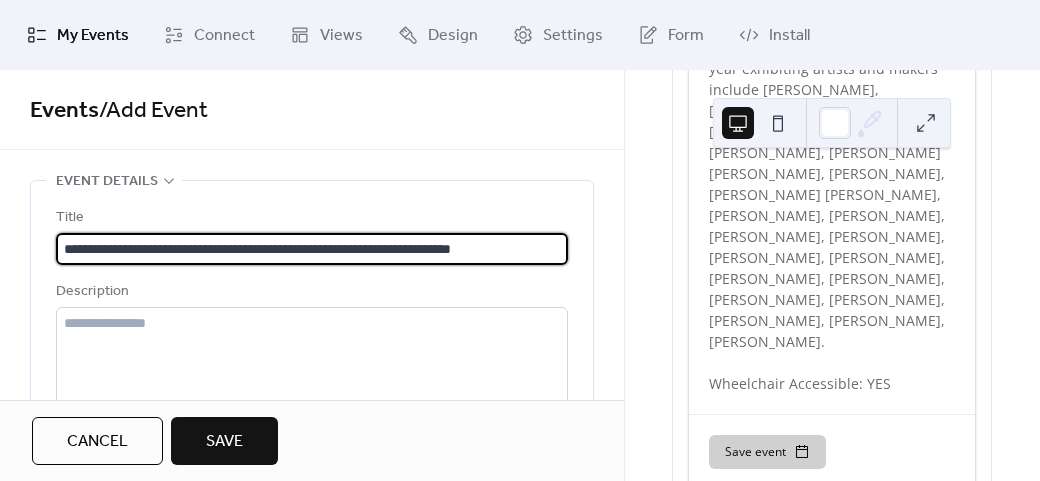 click on "**********" at bounding box center [312, 249] 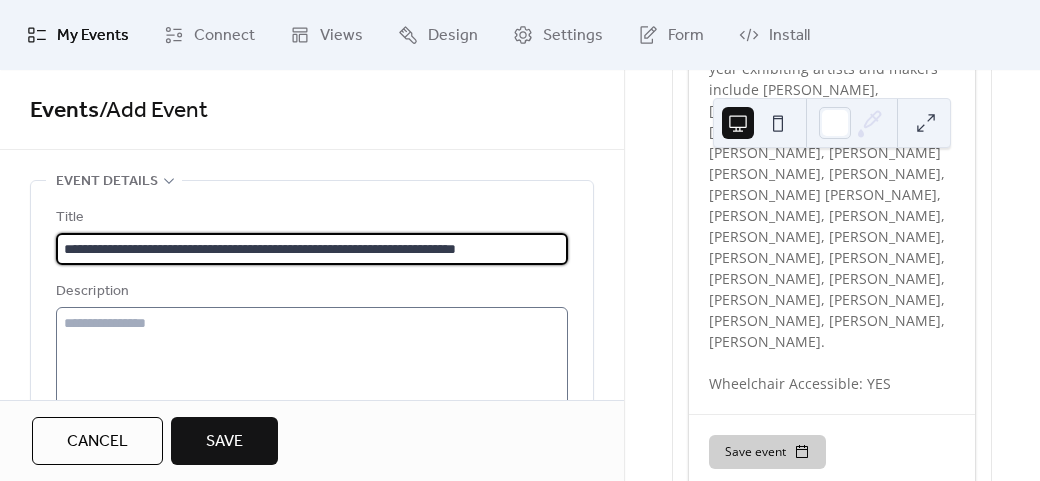type on "**********" 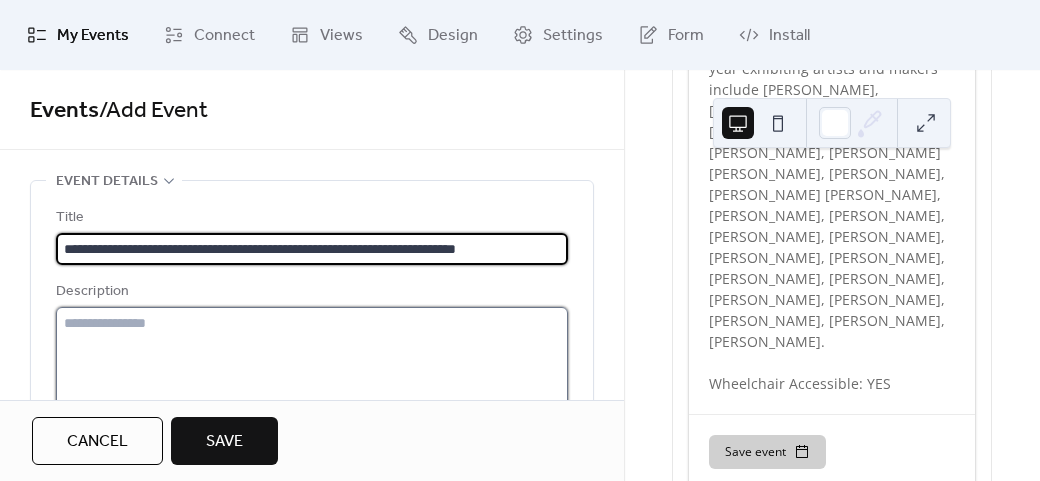 click at bounding box center (312, 383) 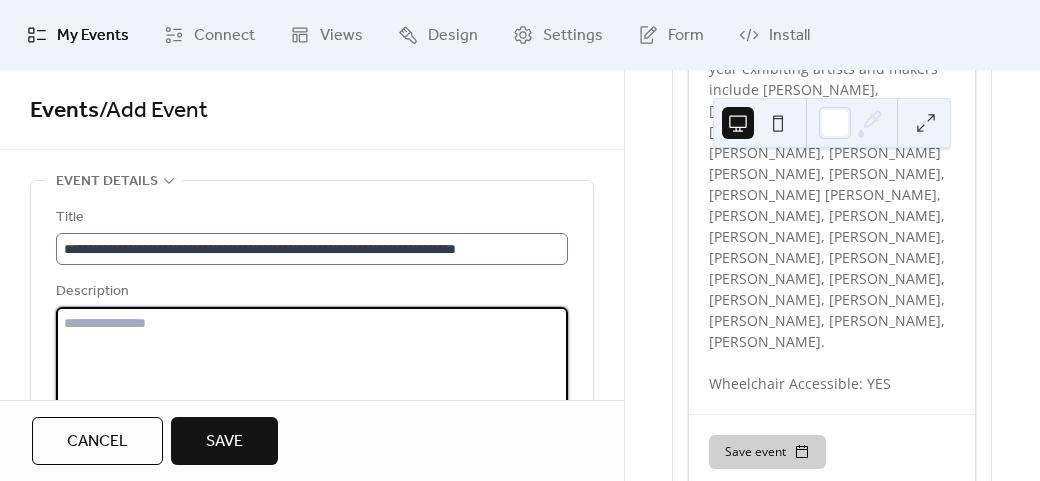 paste on "**********" 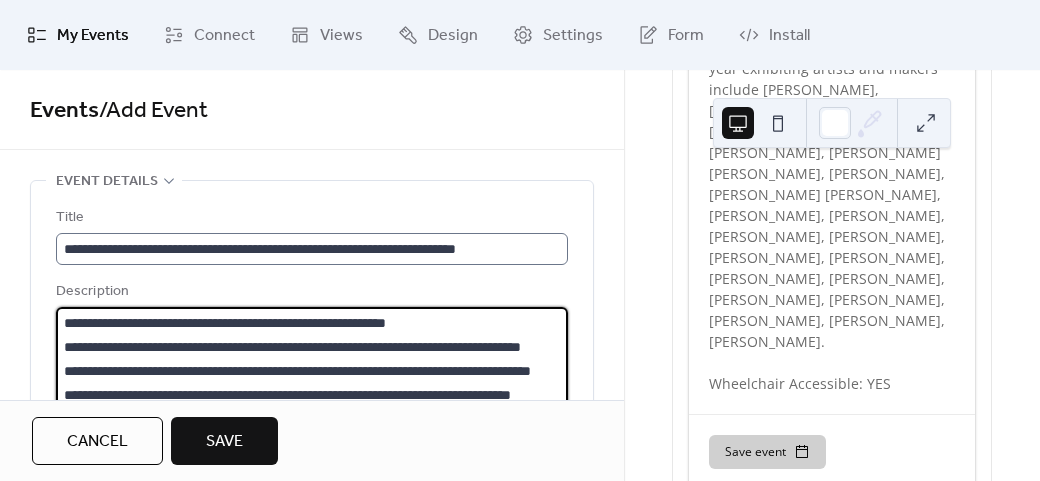 scroll, scrollTop: 645, scrollLeft: 0, axis: vertical 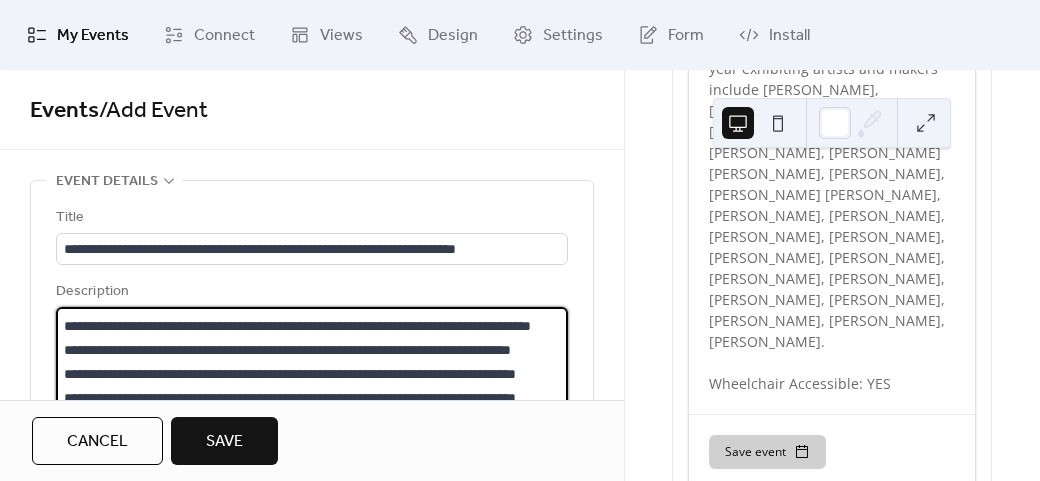 click at bounding box center [309, 383] 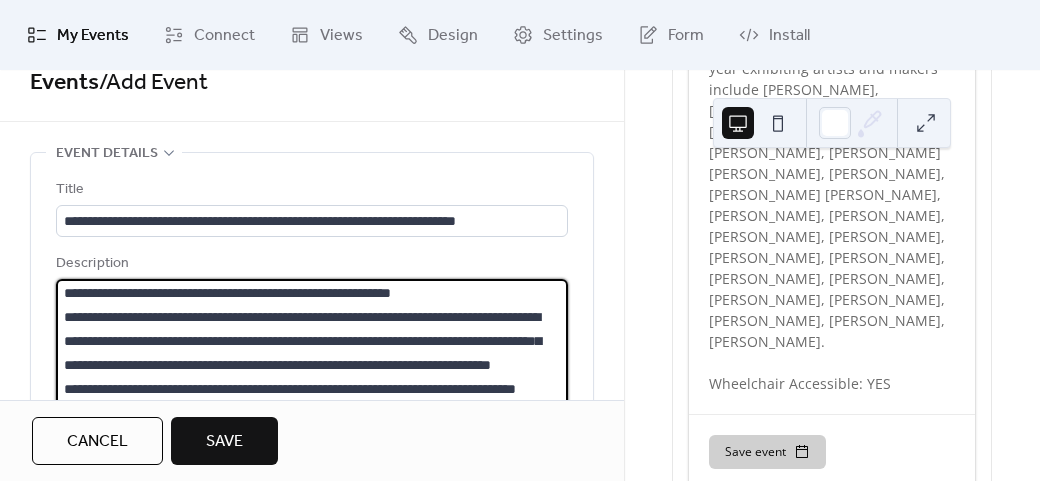 scroll, scrollTop: 52, scrollLeft: 0, axis: vertical 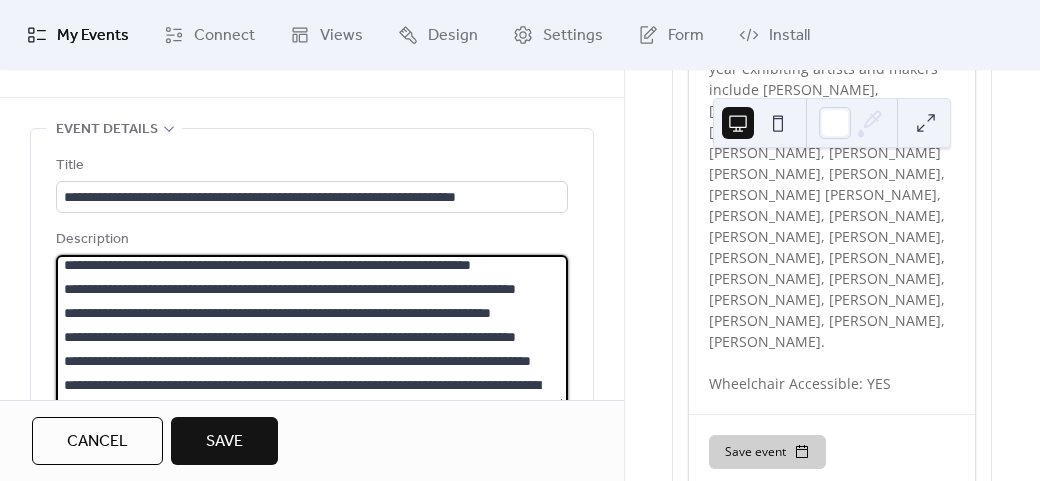click at bounding box center (309, 331) 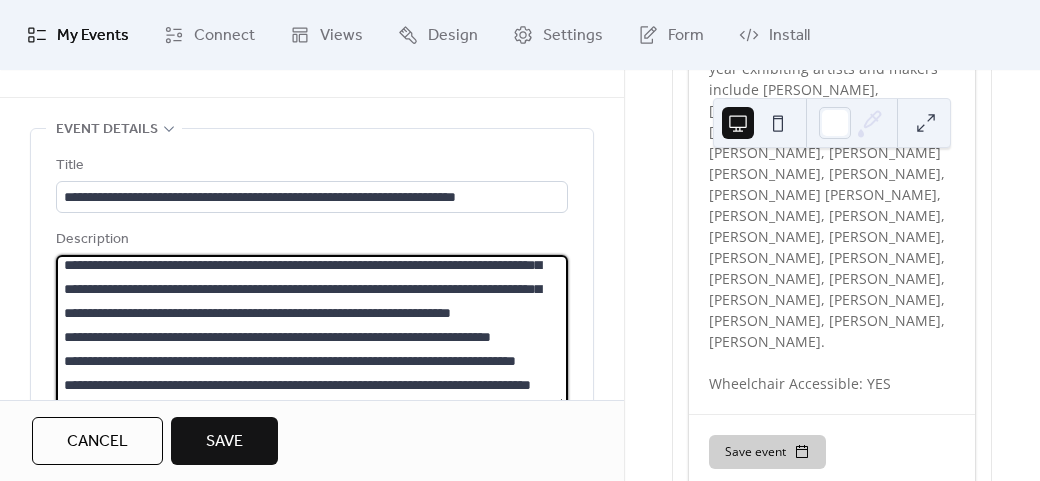 scroll, scrollTop: 178, scrollLeft: 0, axis: vertical 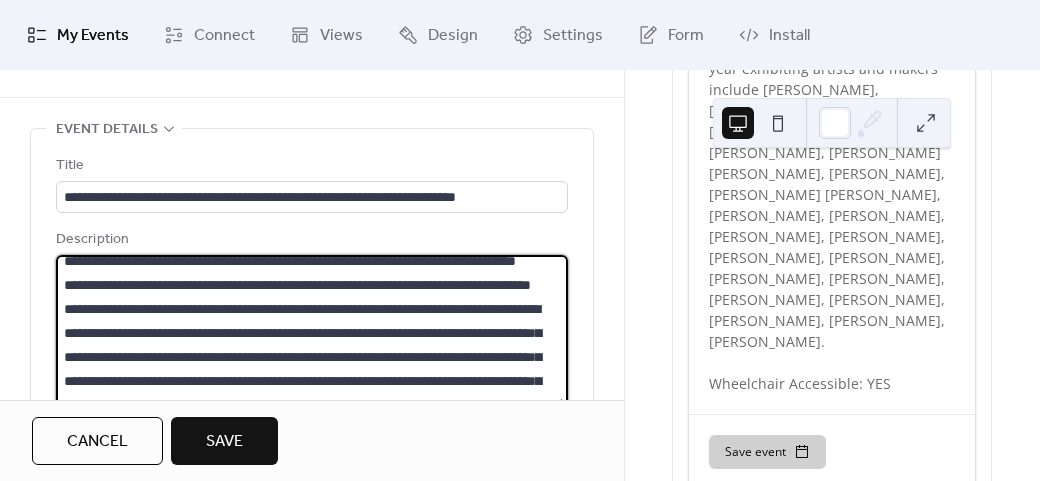 drag, startPoint x: 62, startPoint y: 310, endPoint x: 128, endPoint y: 295, distance: 67.68308 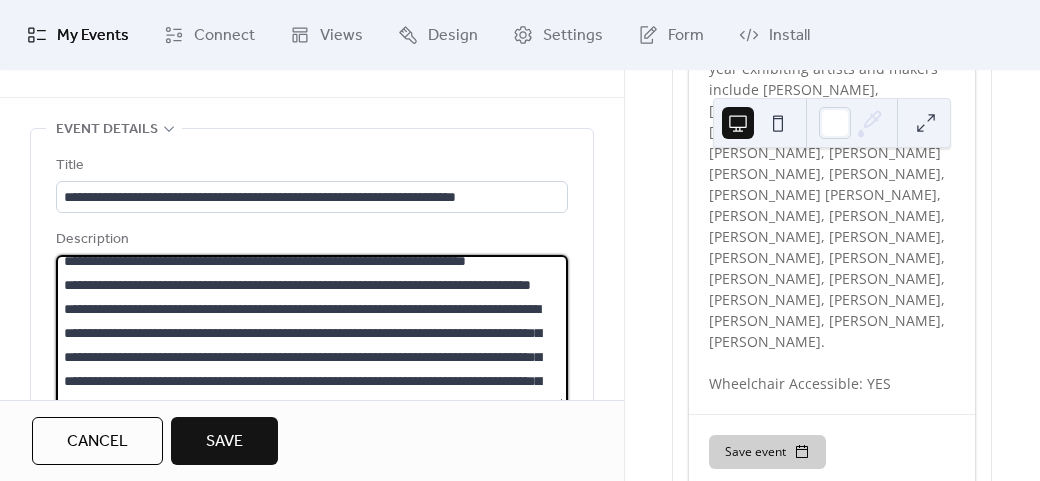 scroll, scrollTop: 154, scrollLeft: 0, axis: vertical 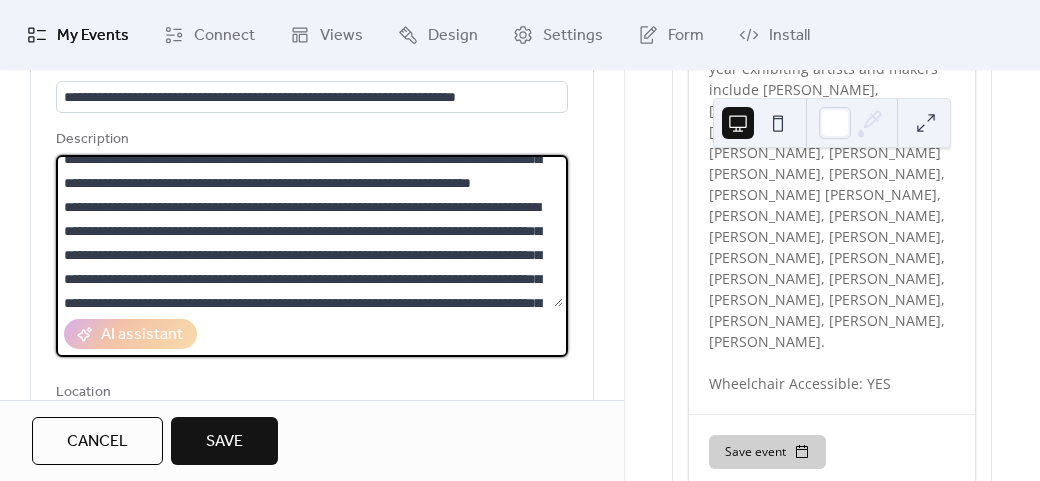 drag, startPoint x: 328, startPoint y: 257, endPoint x: 386, endPoint y: 230, distance: 63.97656 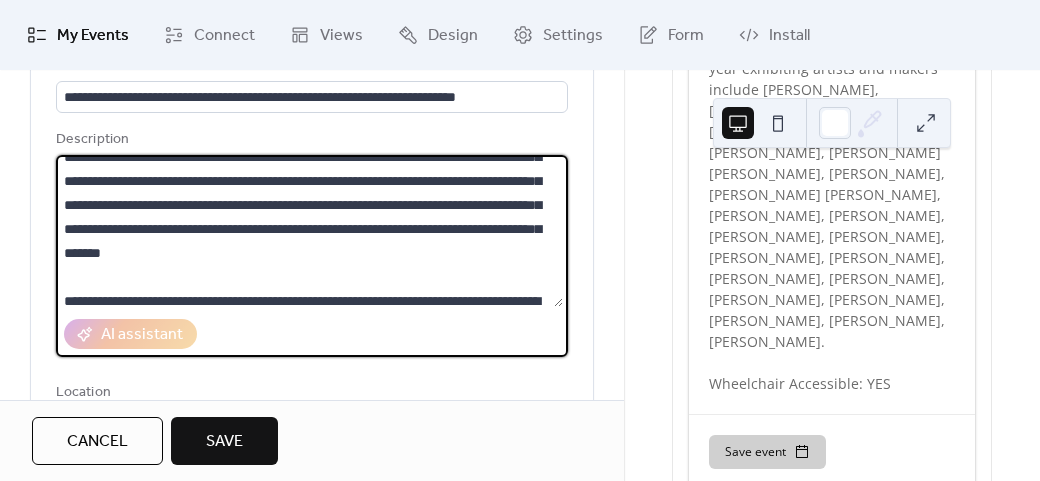 scroll, scrollTop: 280, scrollLeft: 0, axis: vertical 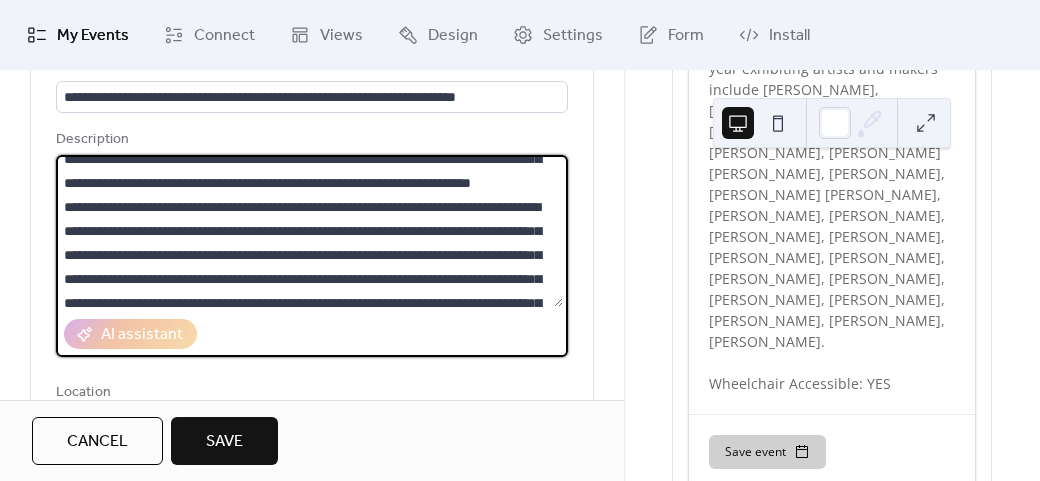 drag, startPoint x: 516, startPoint y: 201, endPoint x: 326, endPoint y: 231, distance: 192.35384 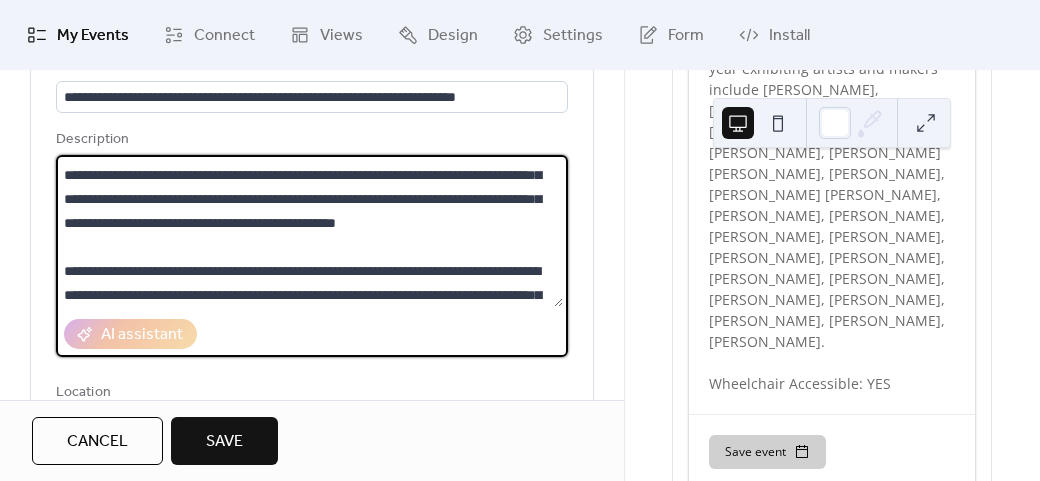 scroll, scrollTop: 280, scrollLeft: 0, axis: vertical 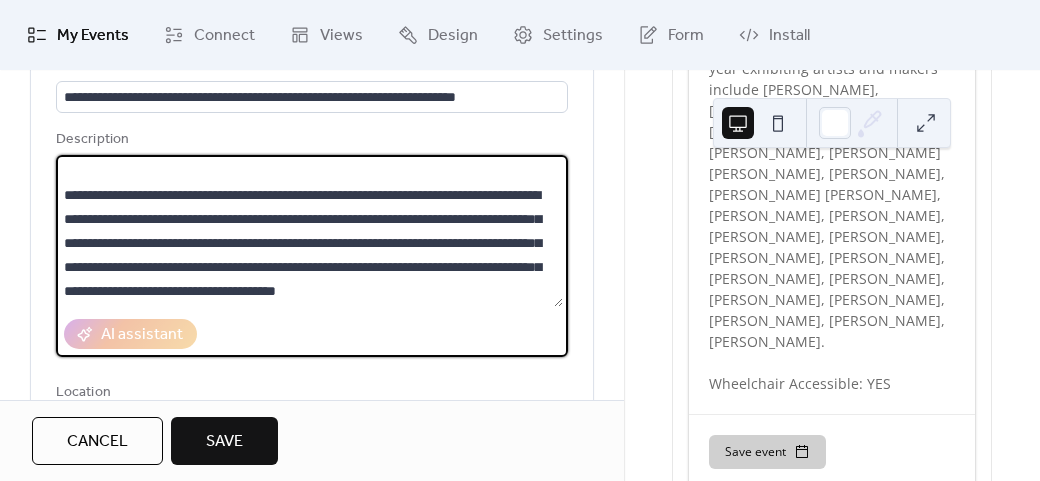 drag, startPoint x: 117, startPoint y: 289, endPoint x: 487, endPoint y: 273, distance: 370.3458 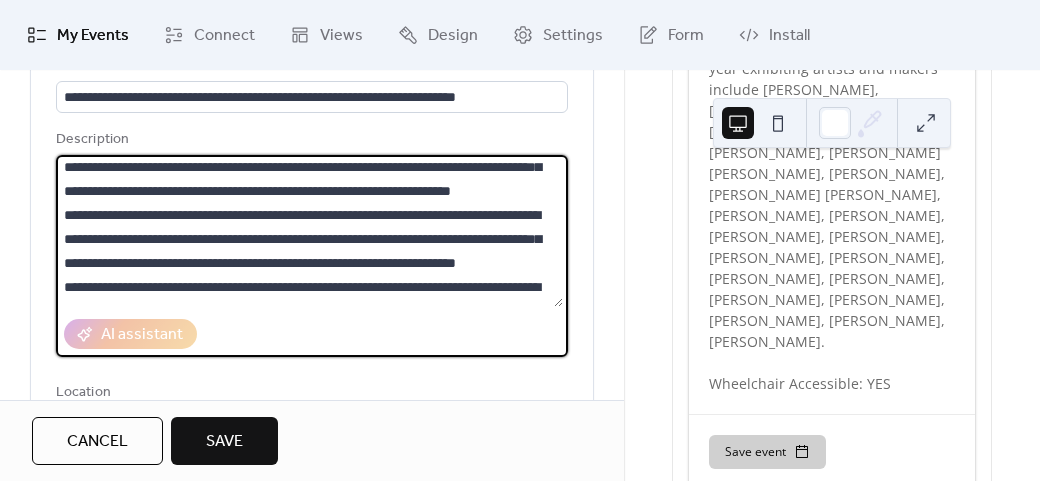scroll, scrollTop: 0, scrollLeft: 0, axis: both 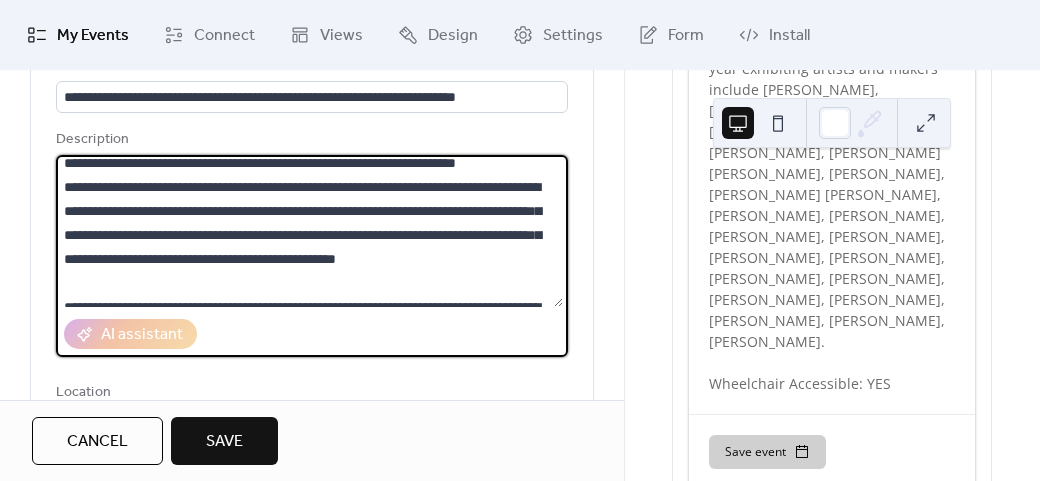 drag, startPoint x: 464, startPoint y: 236, endPoint x: 340, endPoint y: 215, distance: 125.765656 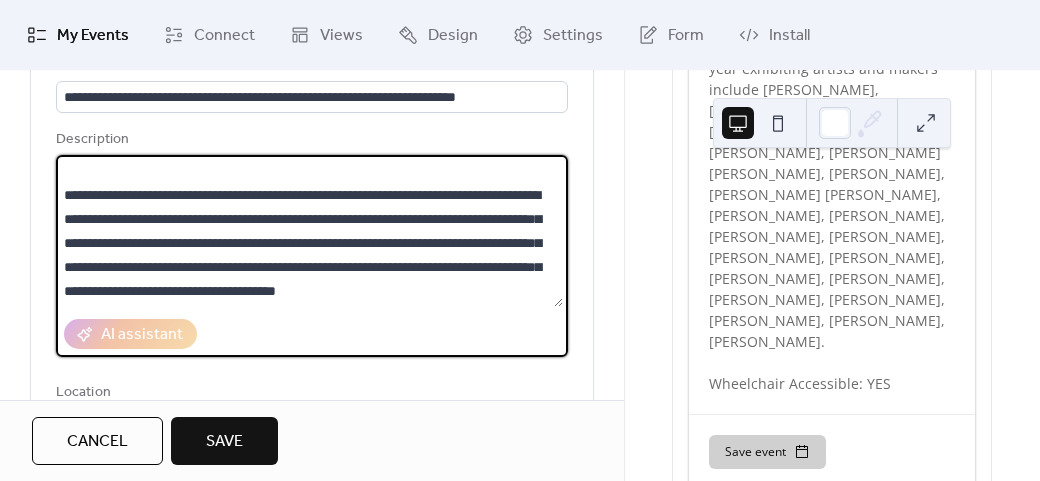 scroll, scrollTop: 288, scrollLeft: 0, axis: vertical 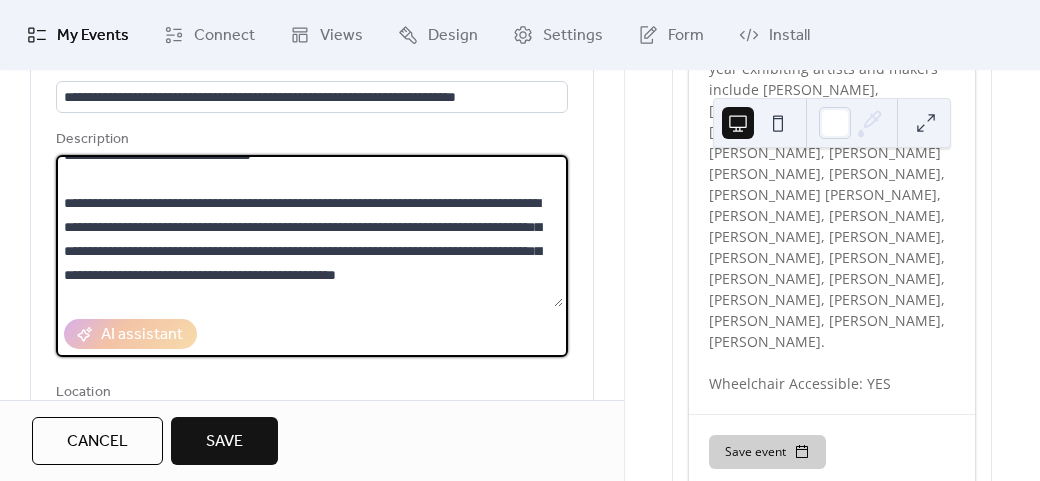 drag, startPoint x: 222, startPoint y: 213, endPoint x: 36, endPoint y: 185, distance: 188.09572 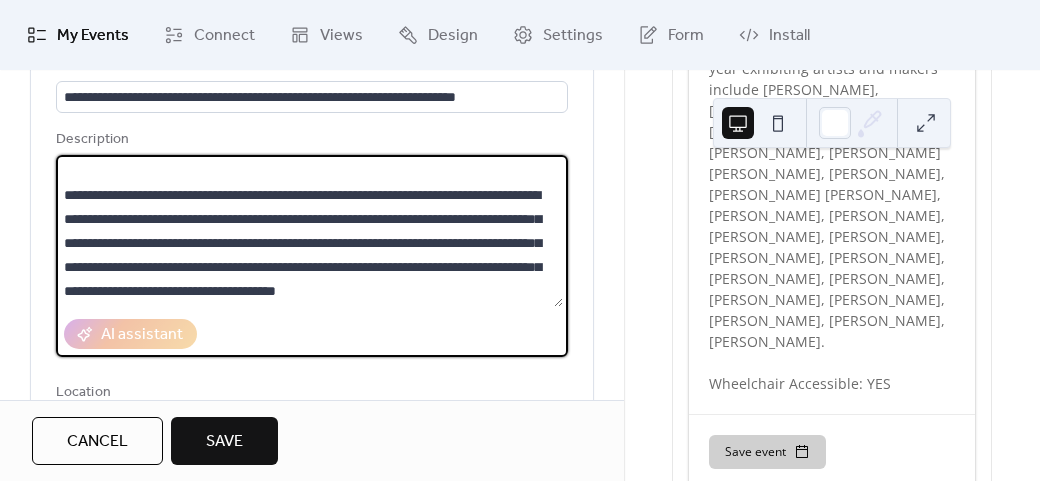 scroll, scrollTop: 144, scrollLeft: 0, axis: vertical 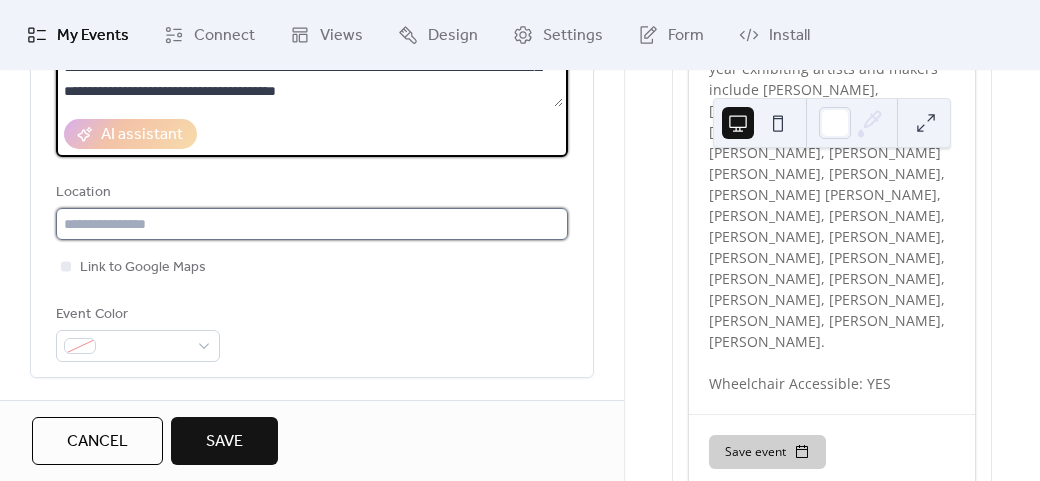 click at bounding box center [312, 224] 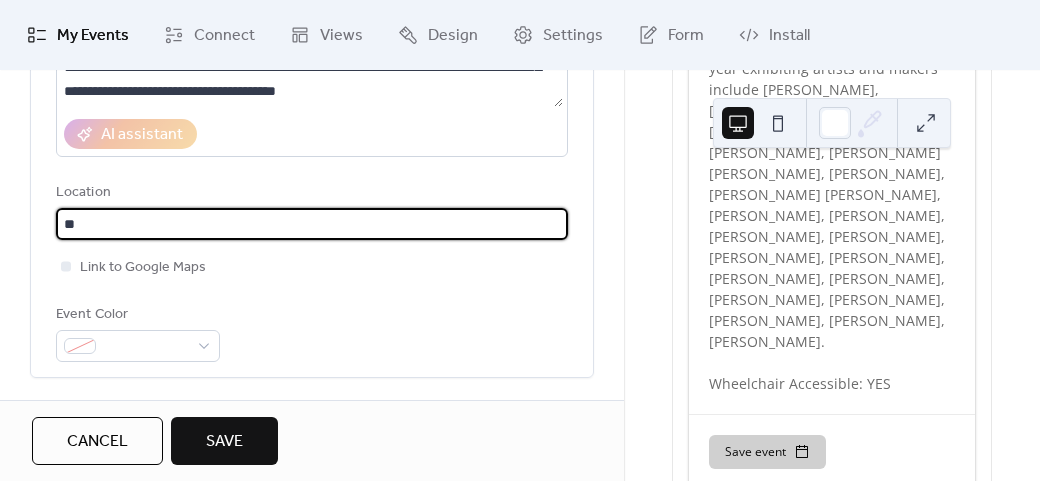 type on "*" 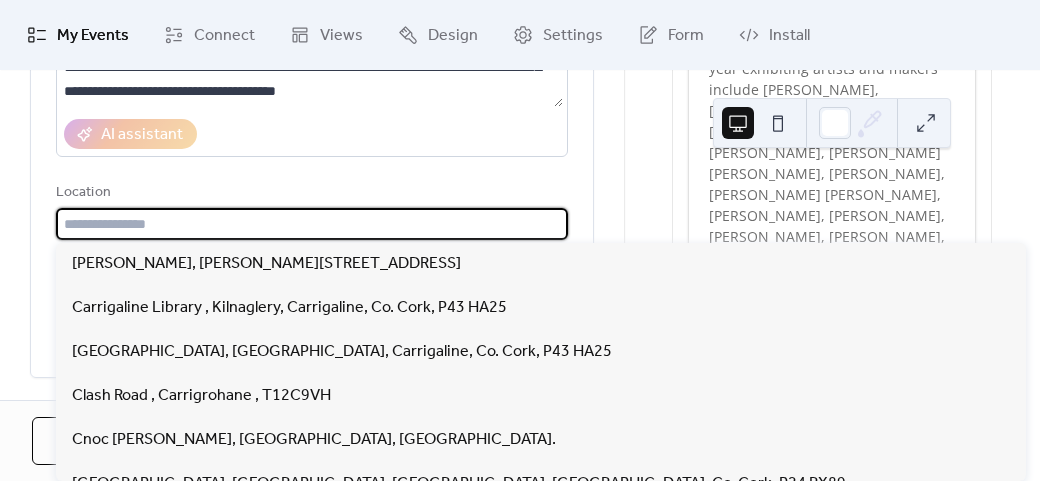 paste on "**********" 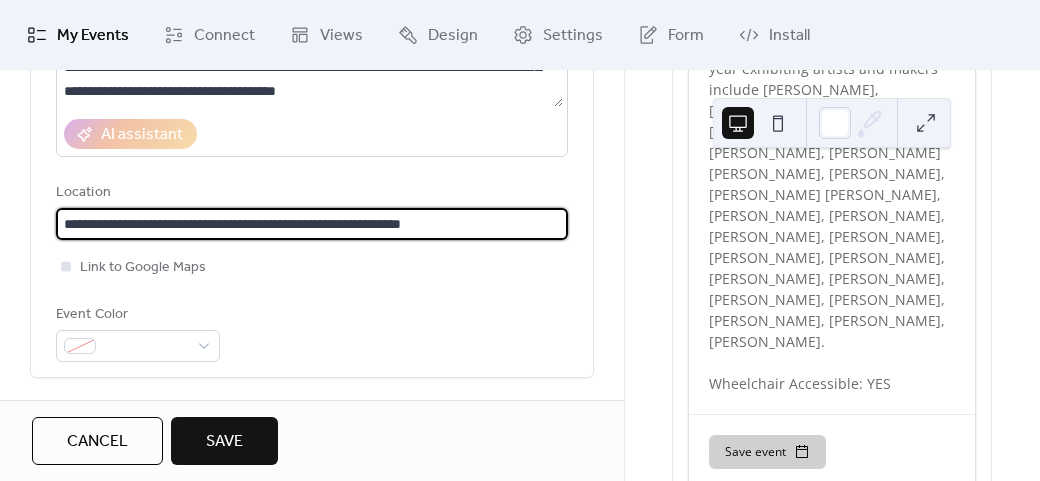 type on "**********" 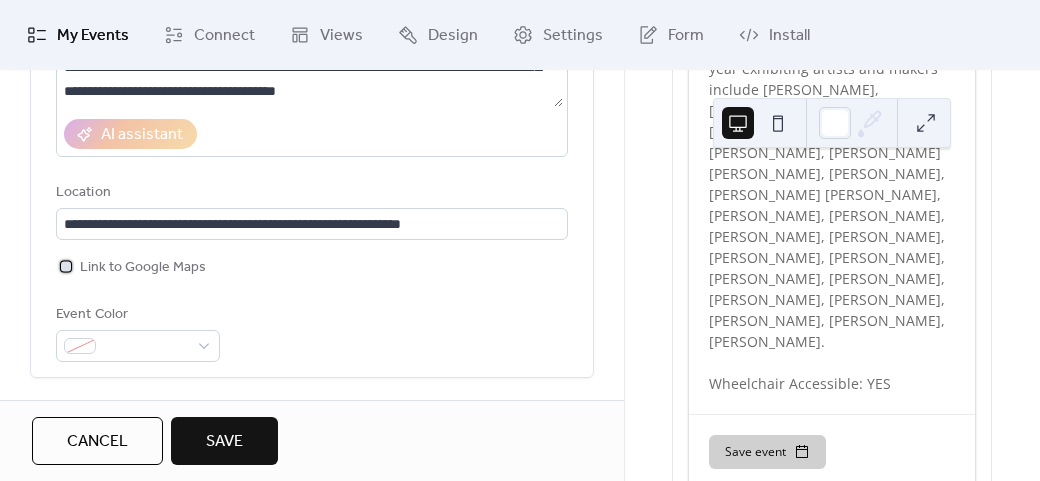 click on "Link to Google Maps" at bounding box center (143, 268) 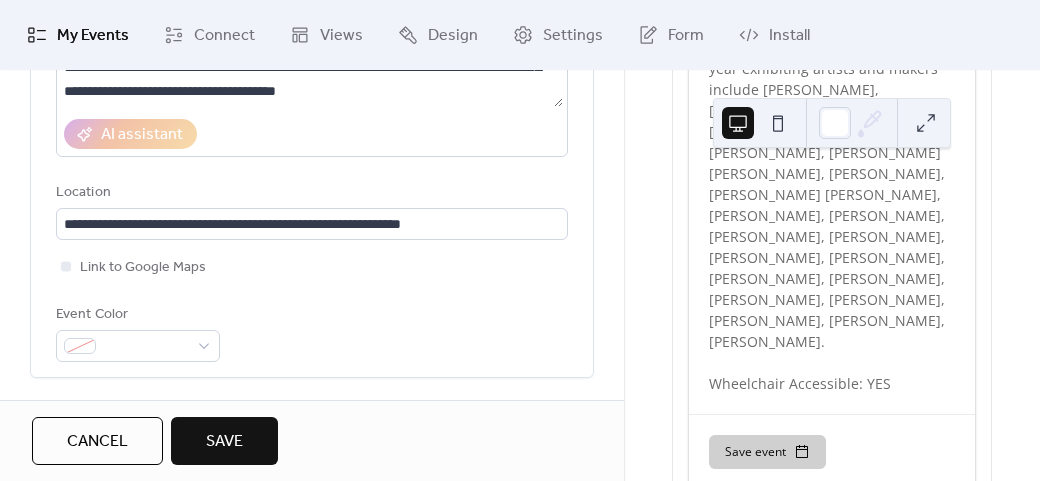 click on "Event Color" at bounding box center [136, 315] 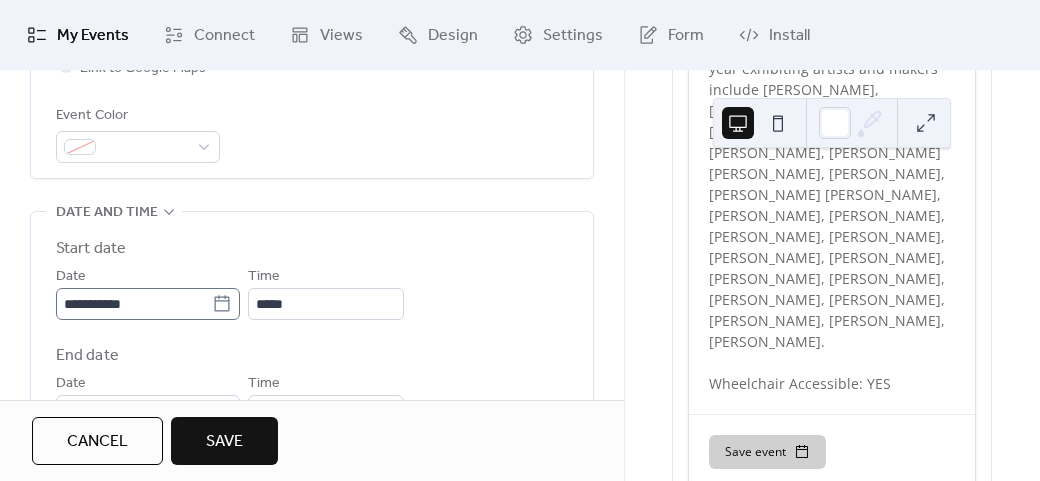 scroll, scrollTop: 552, scrollLeft: 0, axis: vertical 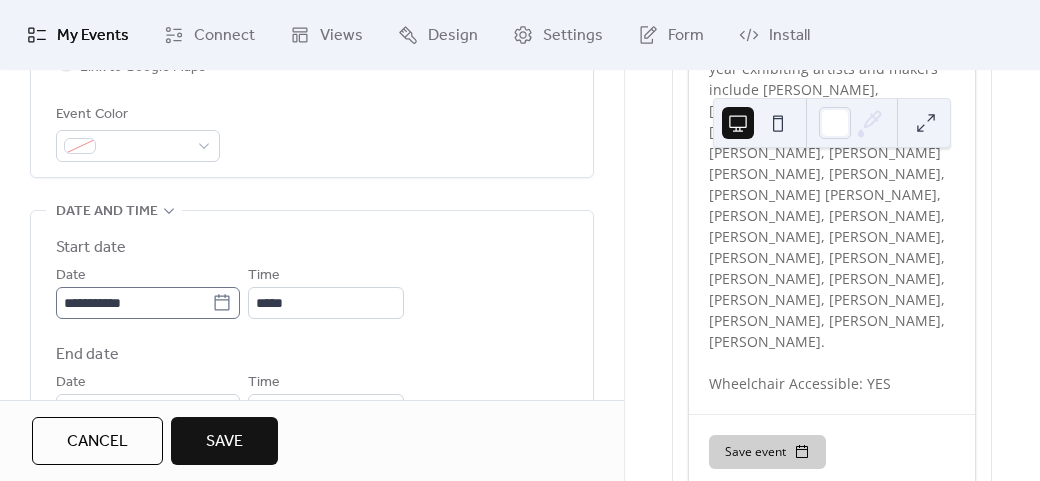 click on "**********" at bounding box center (148, 303) 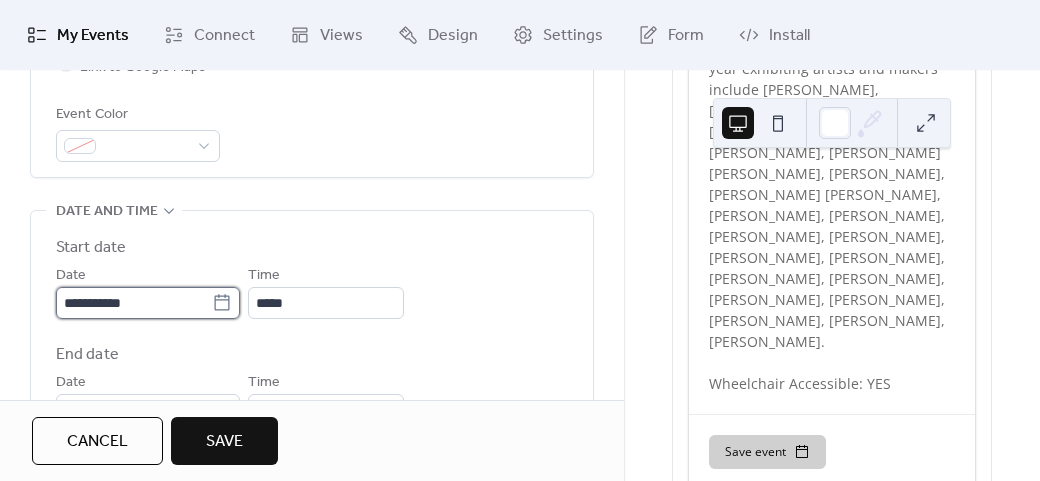 click on "**********" at bounding box center [134, 303] 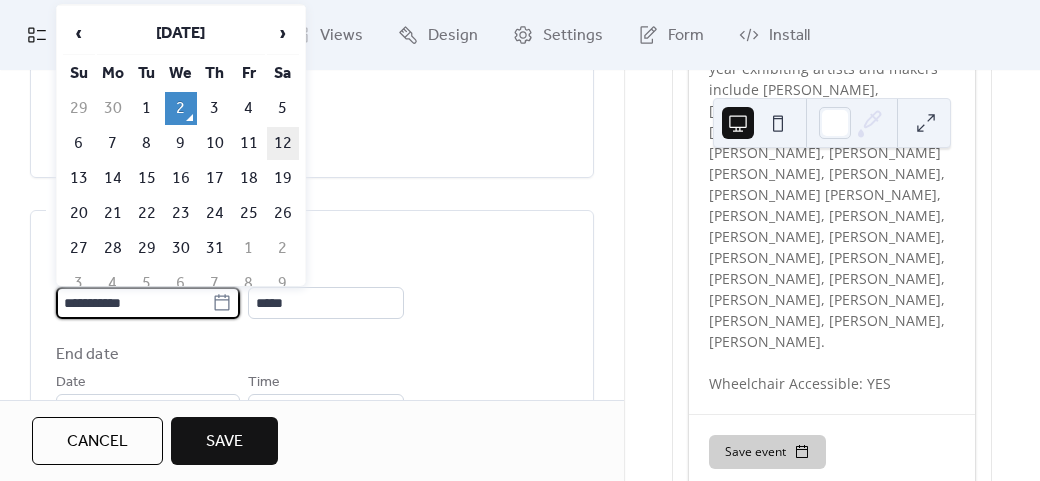 click on "12" at bounding box center [283, 143] 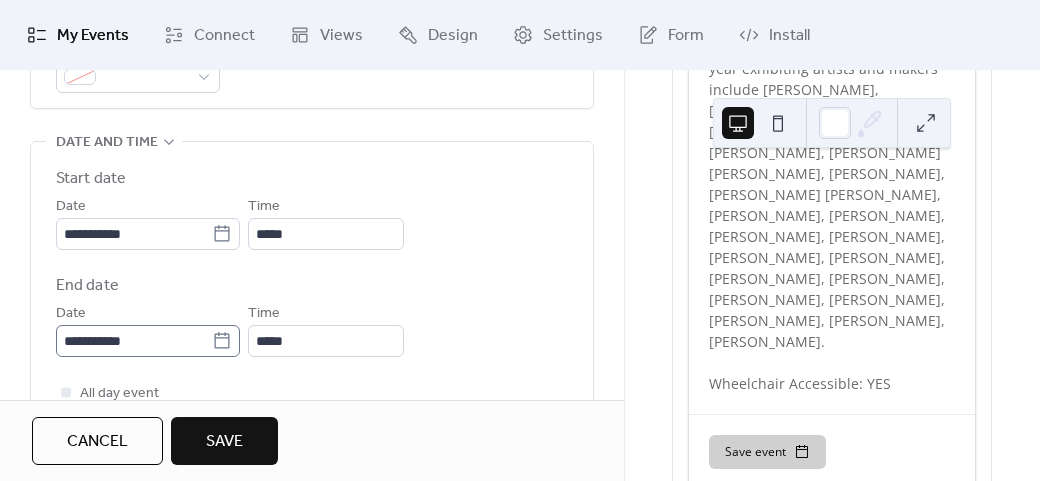 scroll, scrollTop: 652, scrollLeft: 0, axis: vertical 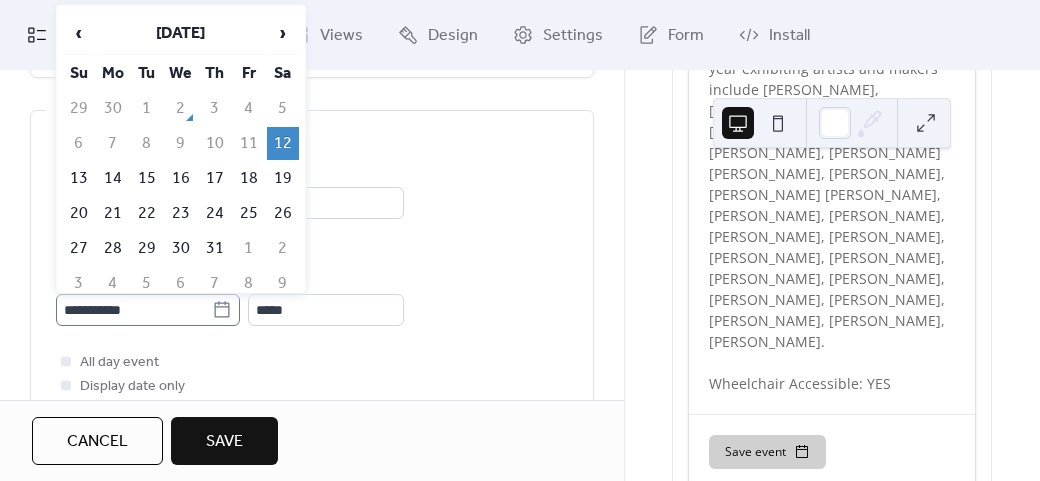 click 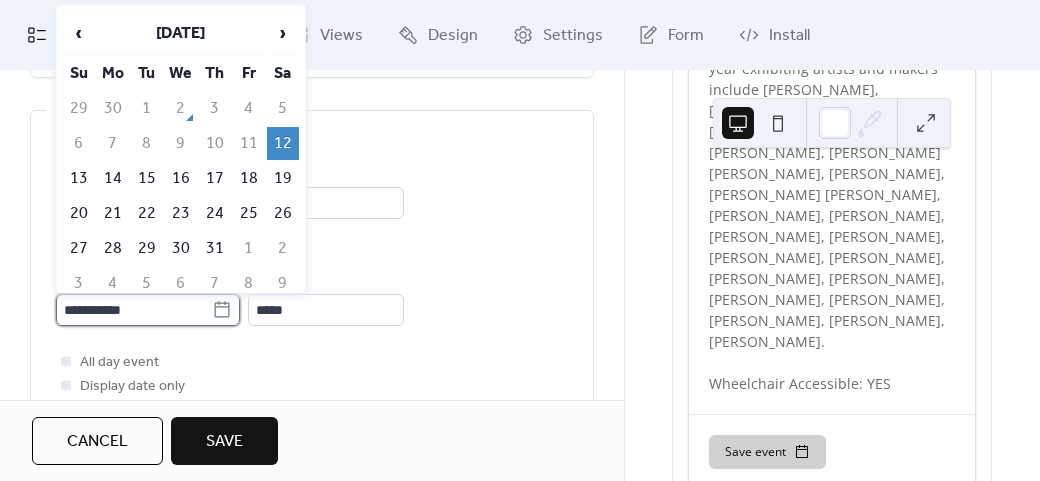 click on "**********" at bounding box center [134, 310] 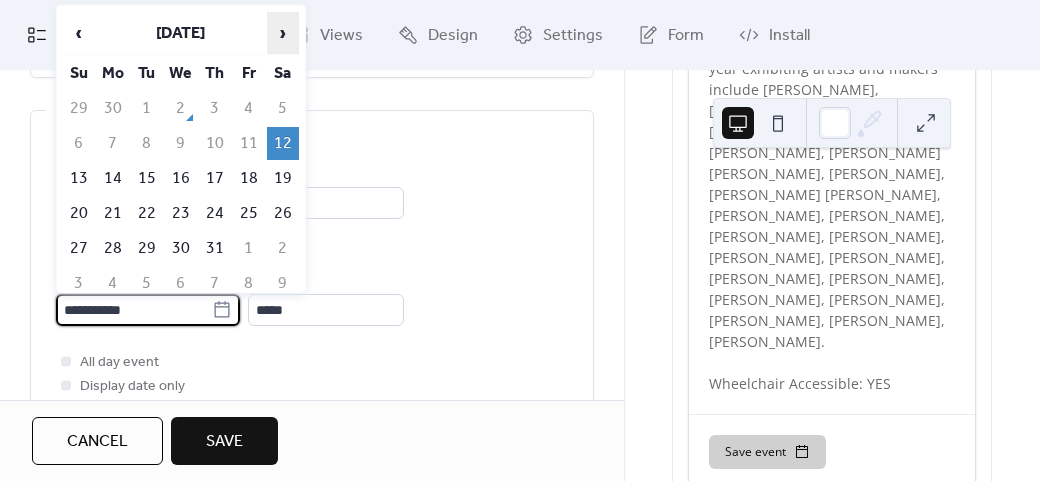 click on "›" at bounding box center [283, 33] 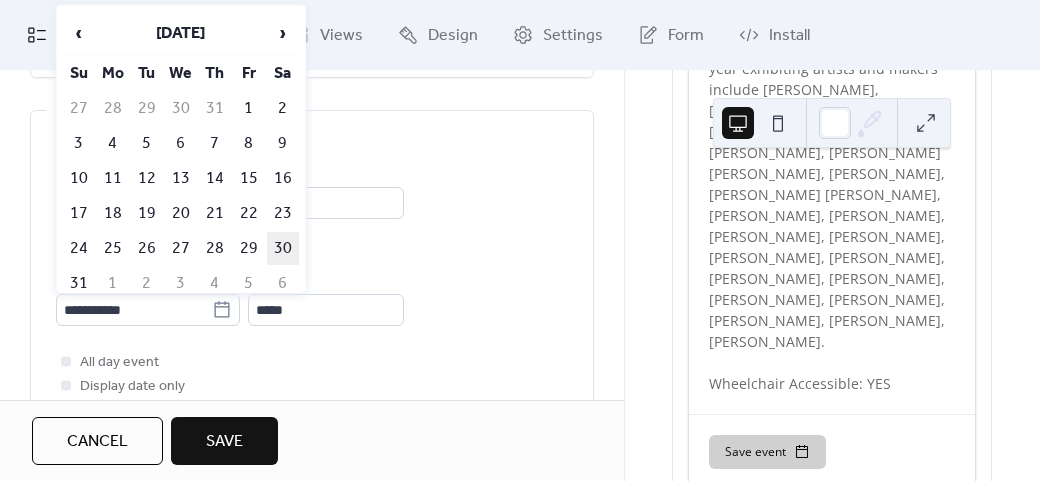 click on "30" at bounding box center [283, 248] 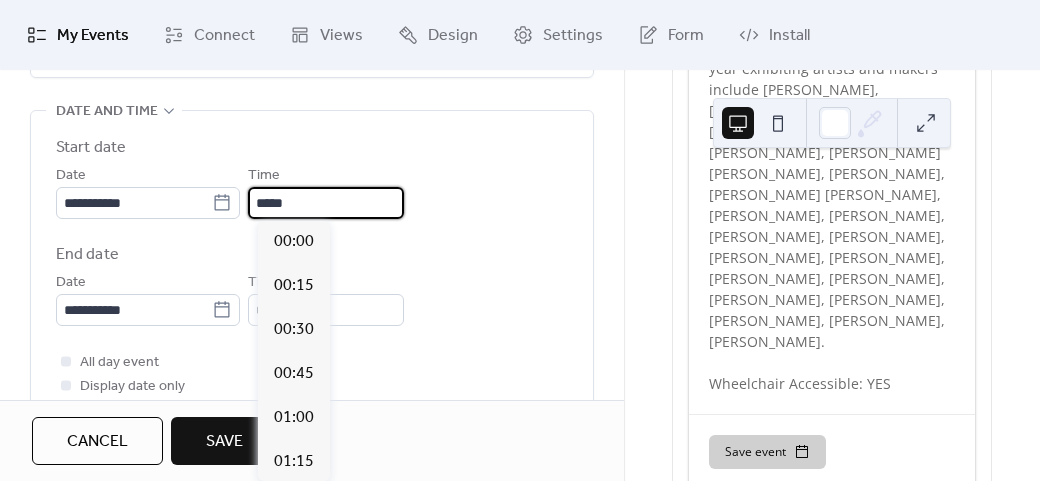 click on "*****" at bounding box center (326, 203) 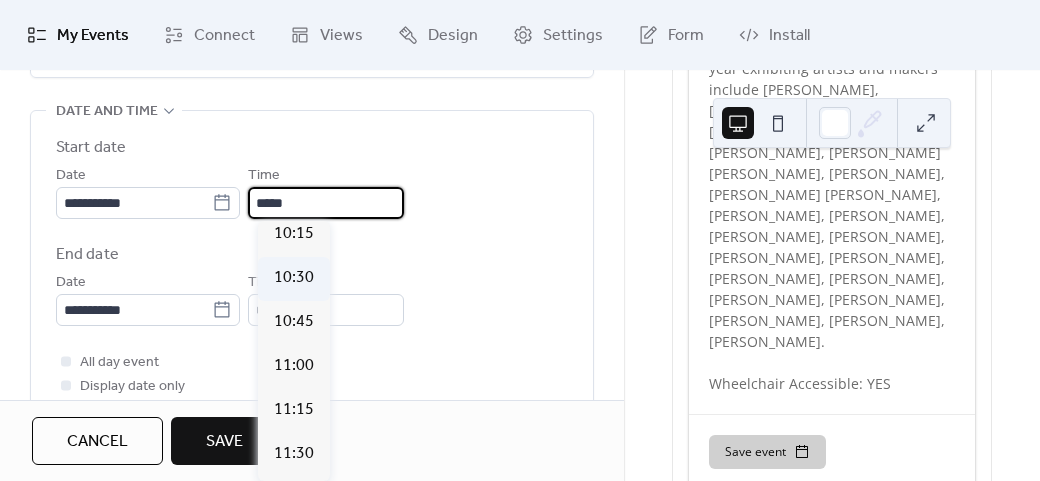 scroll, scrollTop: 1712, scrollLeft: 0, axis: vertical 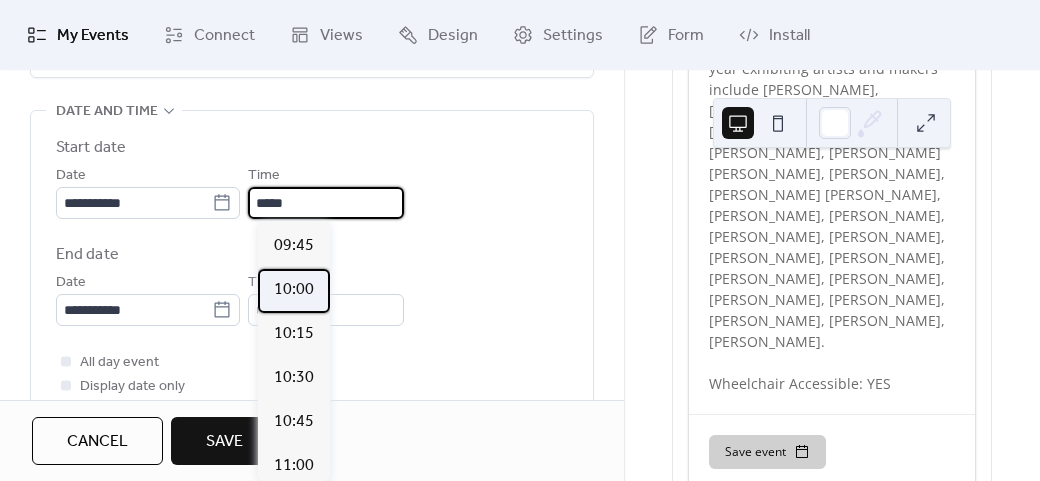 click on "10:00" at bounding box center [294, 290] 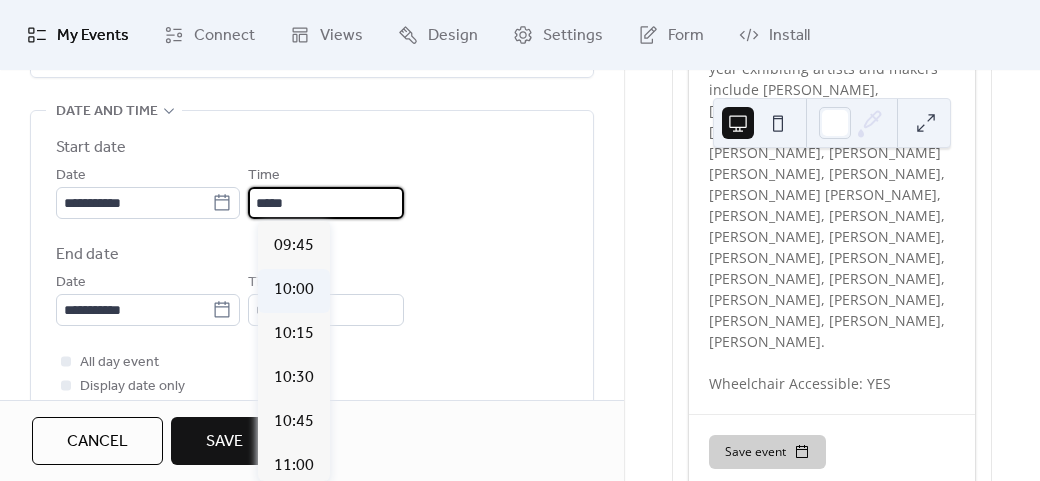 type on "*****" 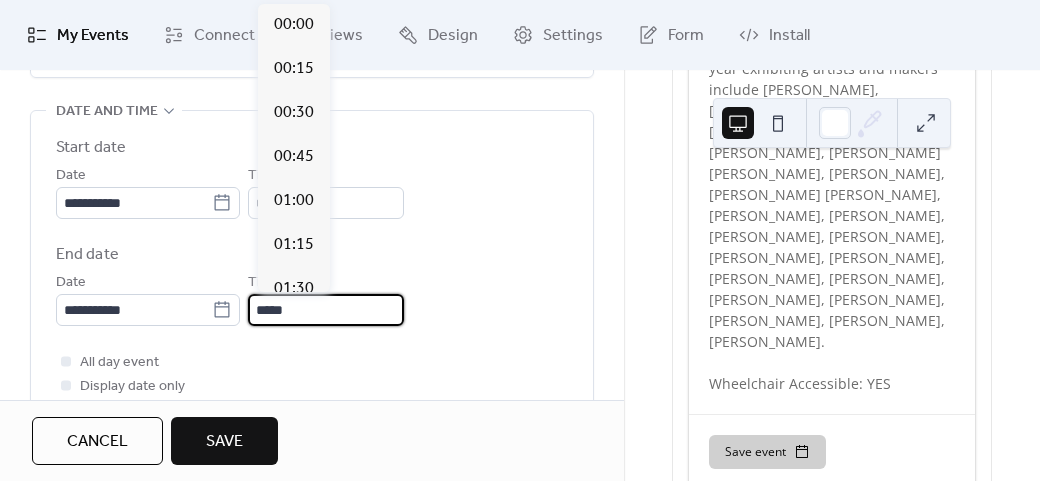 click on "*****" at bounding box center (326, 310) 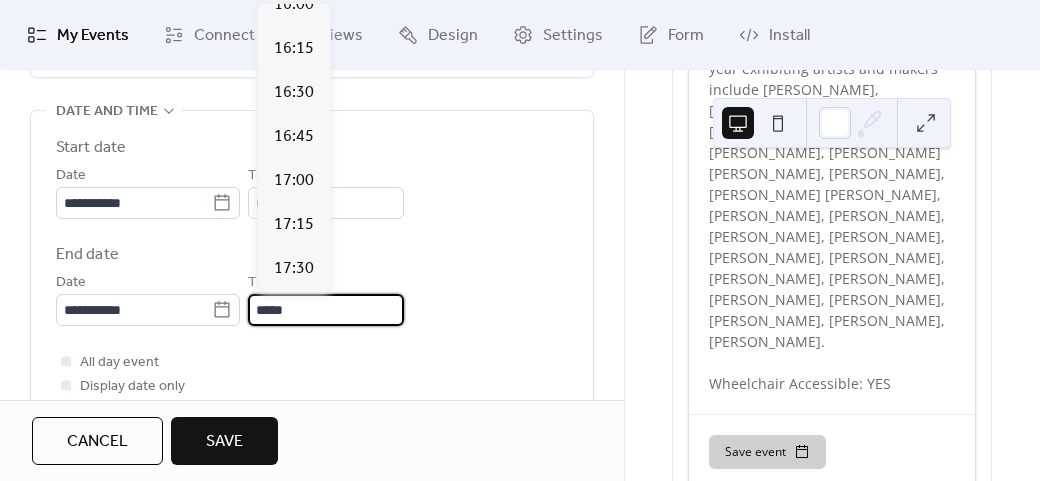 scroll, scrollTop: 2936, scrollLeft: 0, axis: vertical 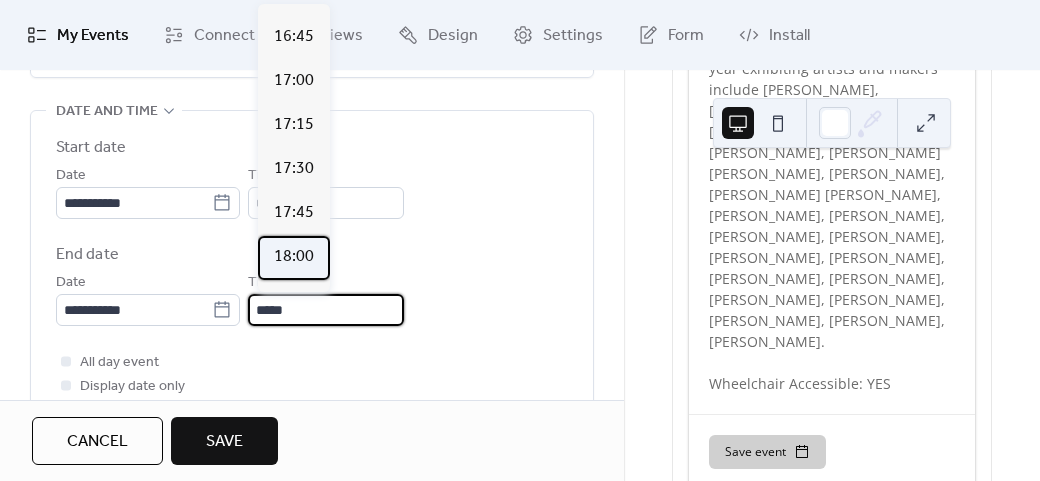 click on "18:00" at bounding box center (294, 257) 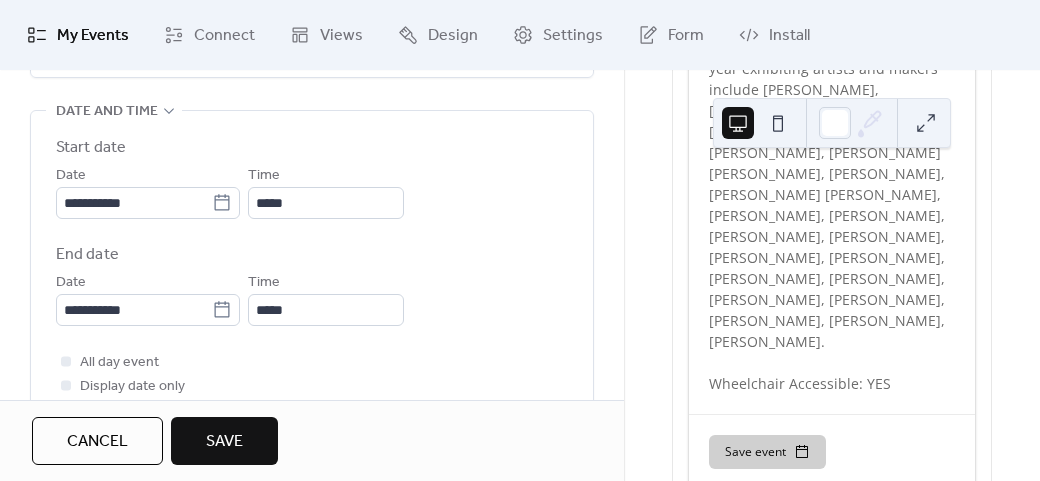 type on "*****" 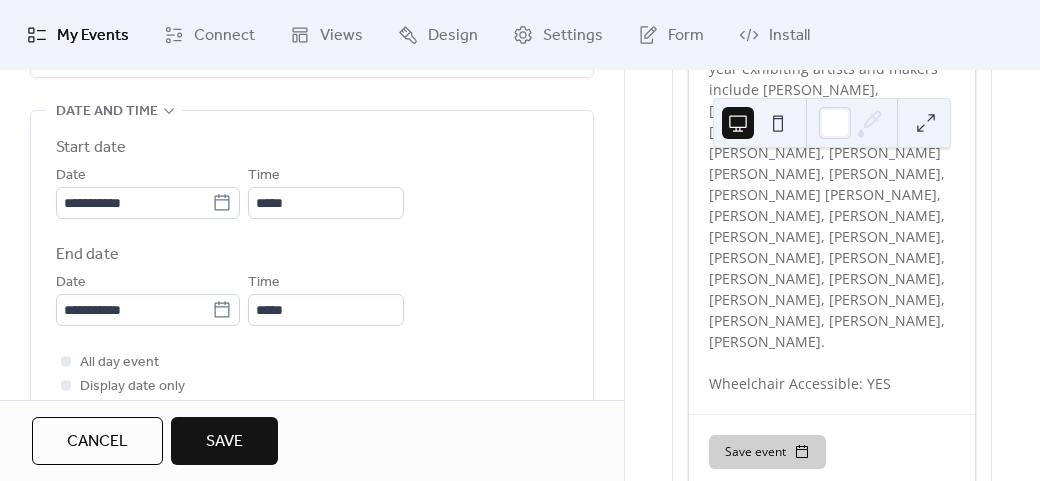 click on "Time *****" at bounding box center (326, 298) 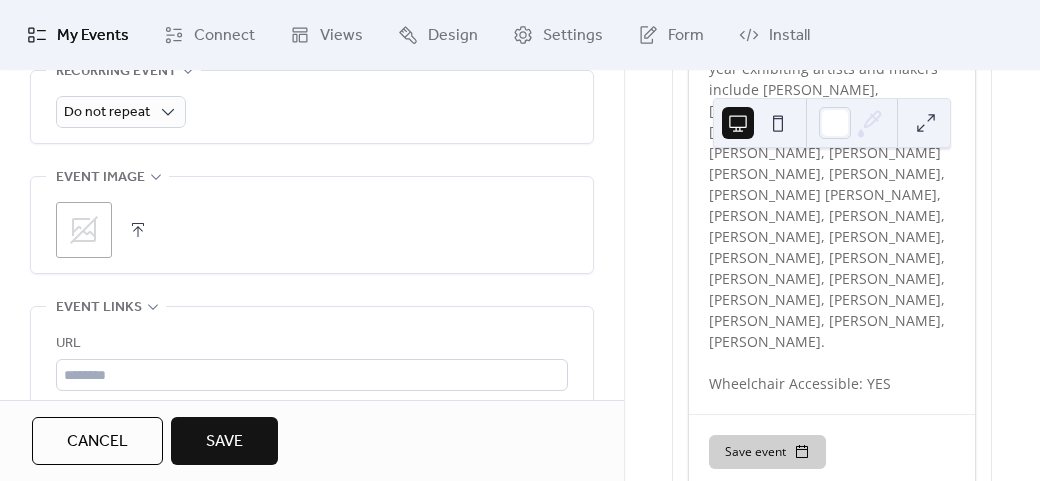 scroll, scrollTop: 1152, scrollLeft: 0, axis: vertical 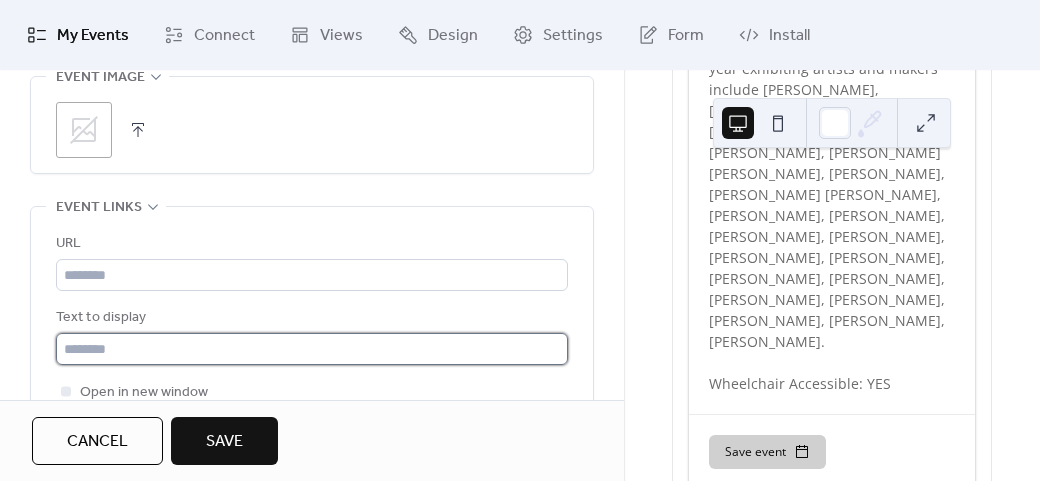 drag, startPoint x: 234, startPoint y: 347, endPoint x: 236, endPoint y: 336, distance: 11.18034 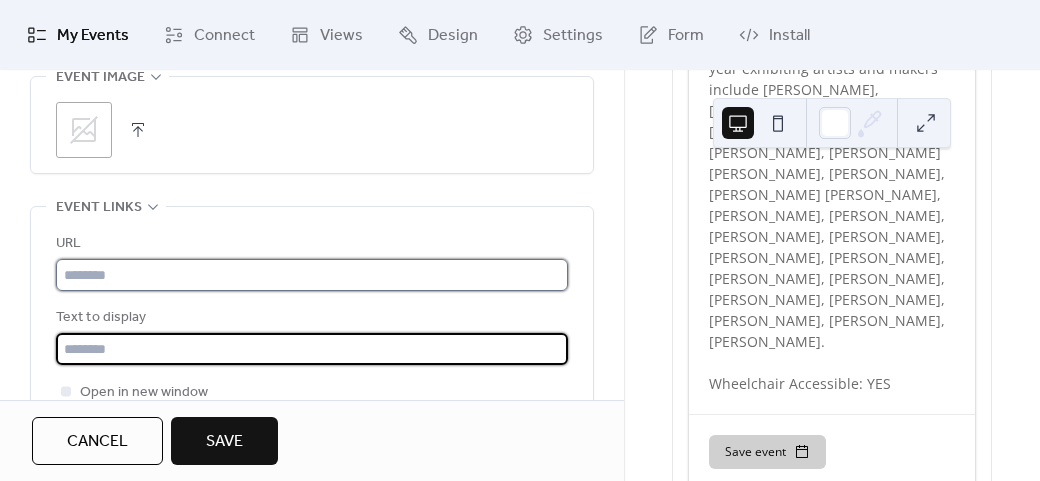 click at bounding box center [312, 275] 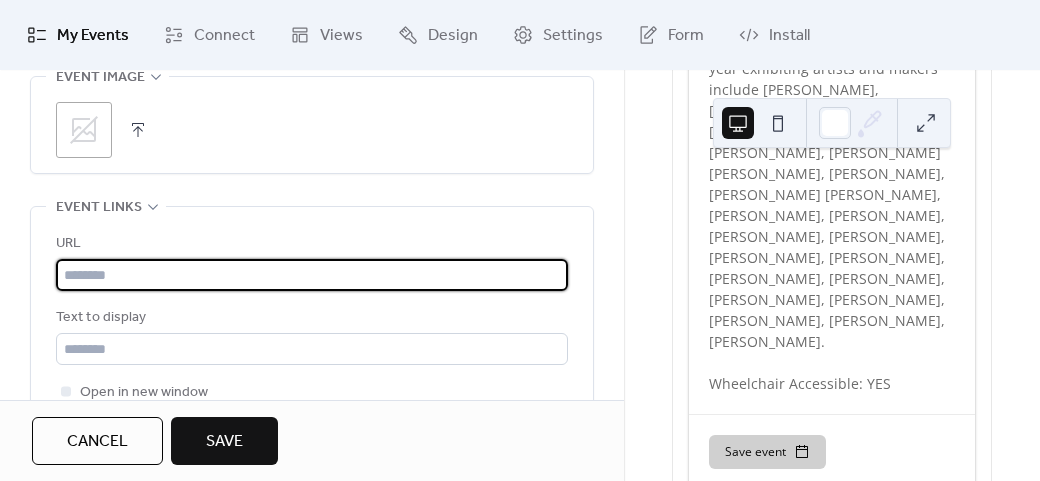 paste on "**********" 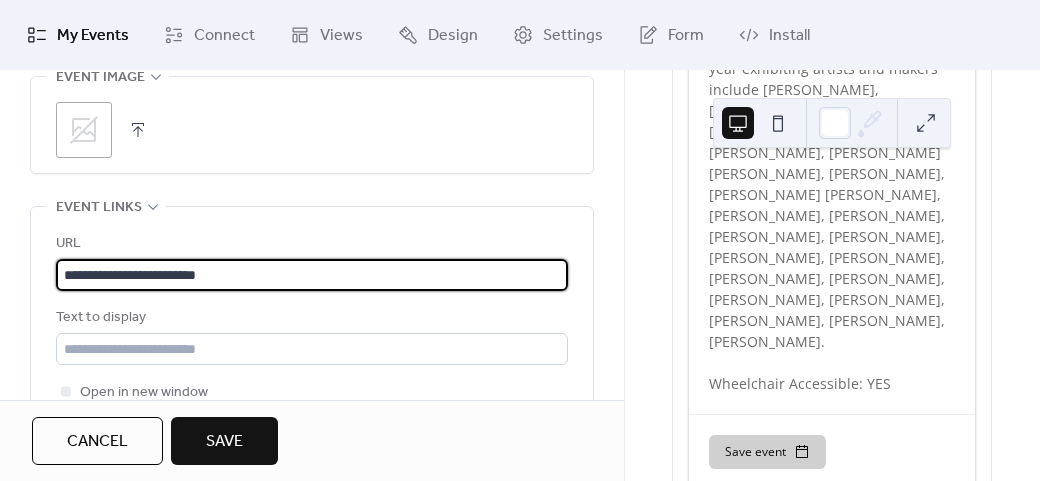type on "**********" 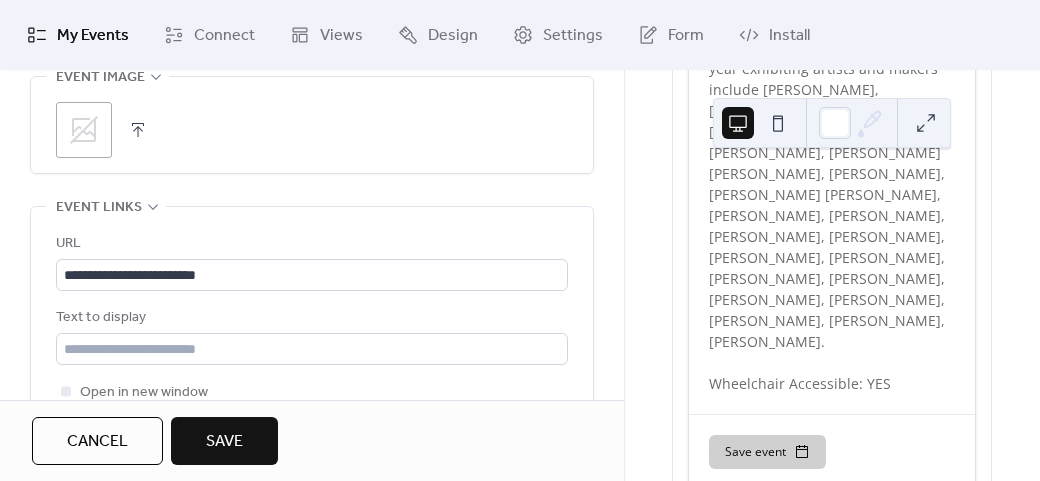click on "Text to display" at bounding box center [312, 335] 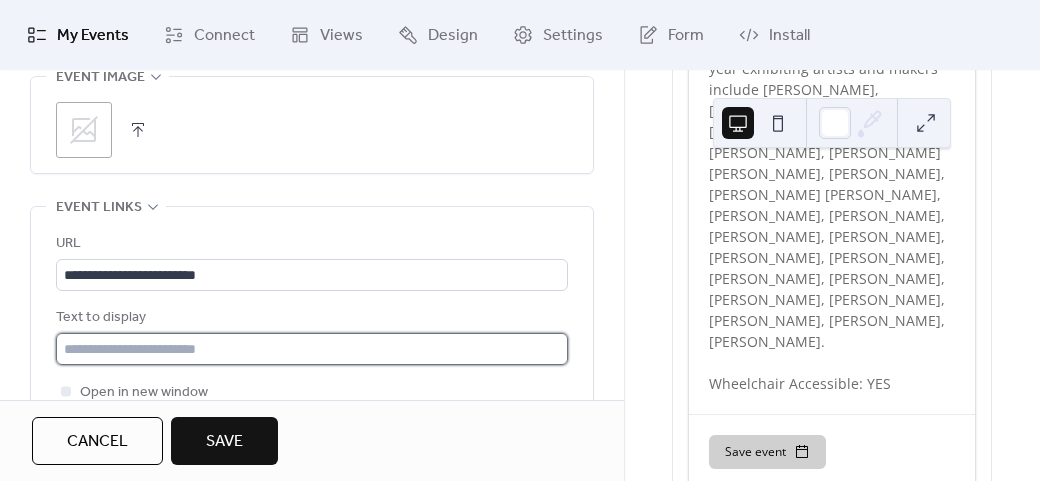 click at bounding box center (312, 349) 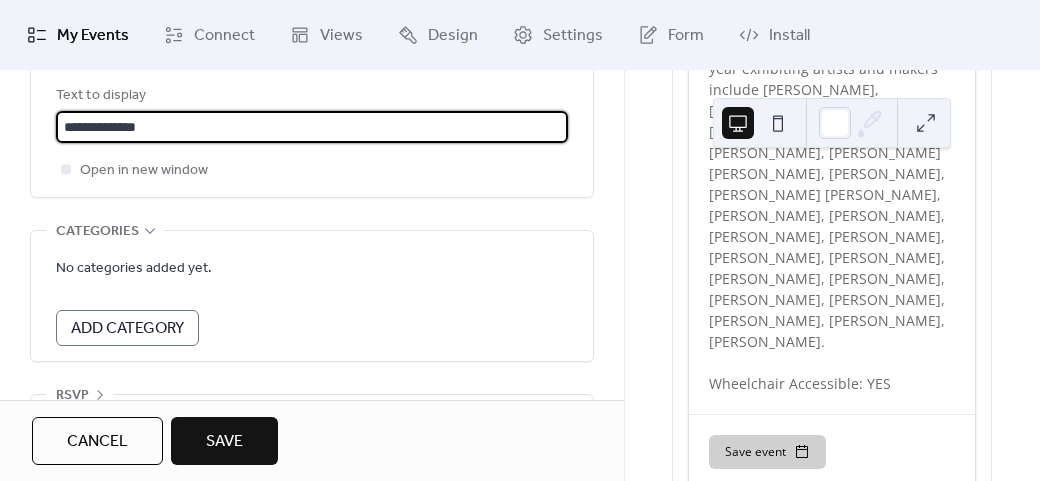 scroll, scrollTop: 1428, scrollLeft: 0, axis: vertical 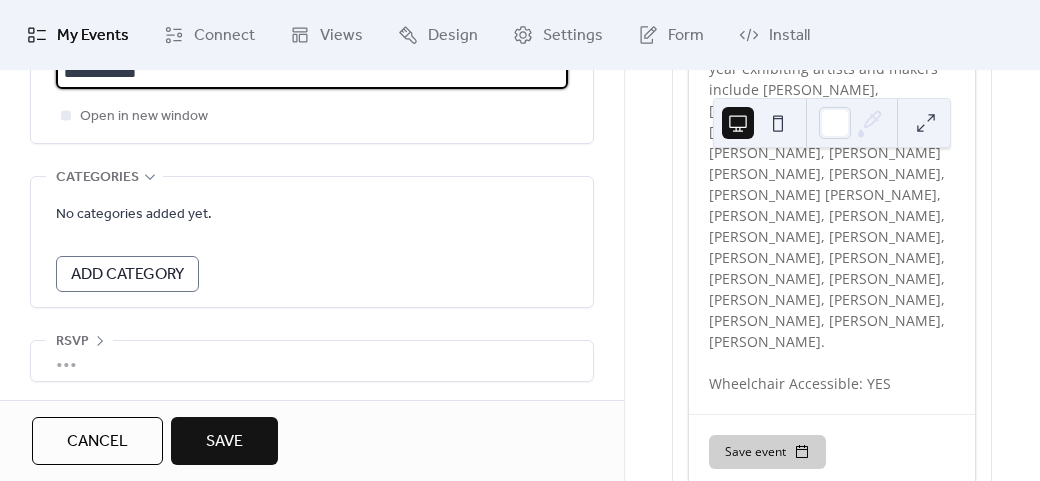 type on "**********" 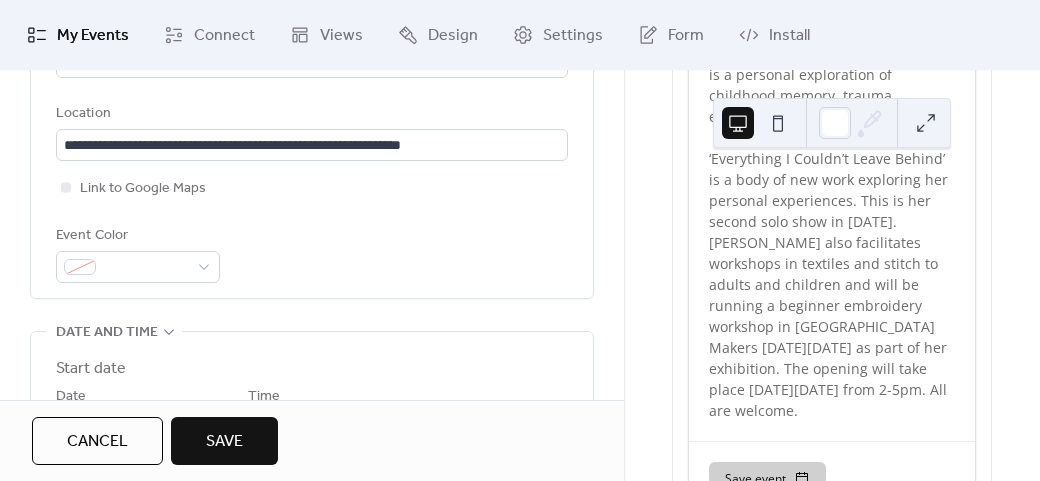 scroll, scrollTop: 428, scrollLeft: 0, axis: vertical 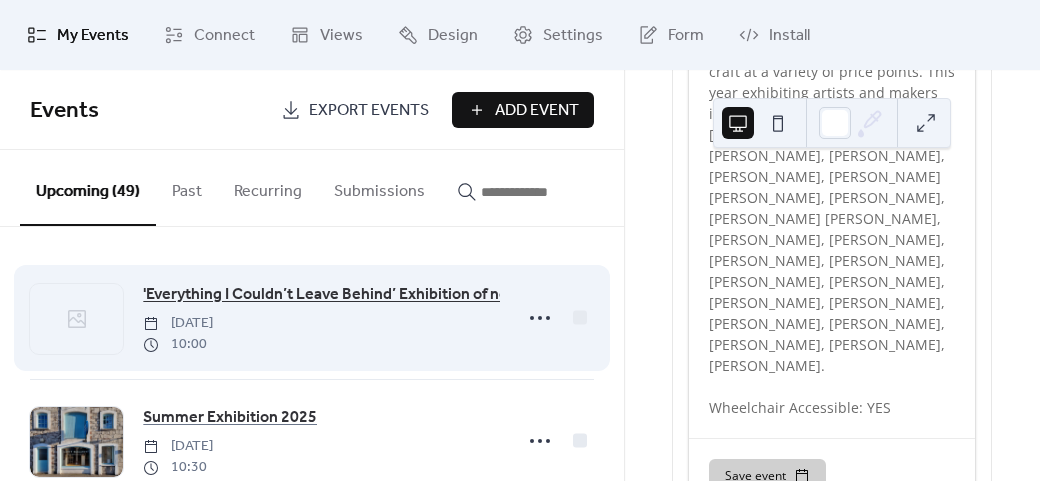 click on "'Everything I Couldn’t Leave Behind’   Exhibition of new work by [PERSON_NAME]" at bounding box center [422, 295] 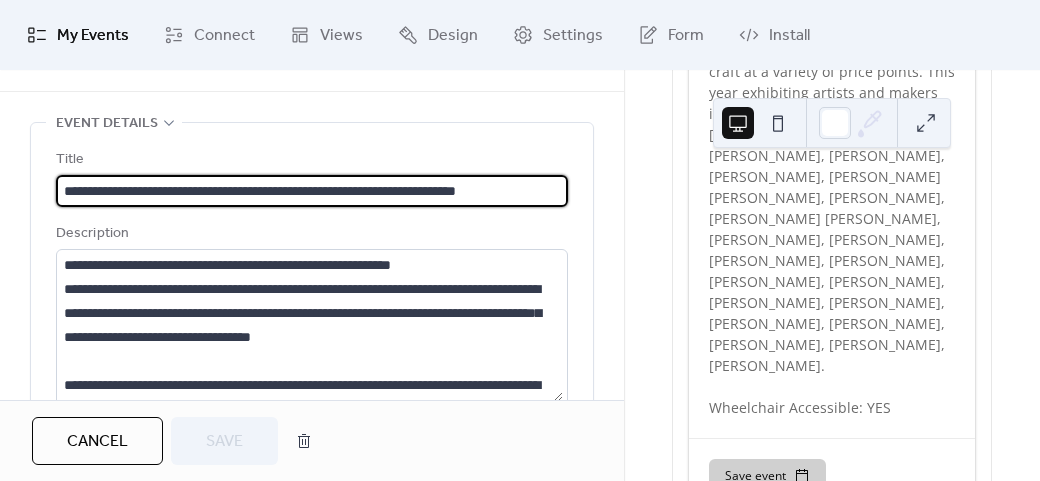 scroll, scrollTop: 100, scrollLeft: 0, axis: vertical 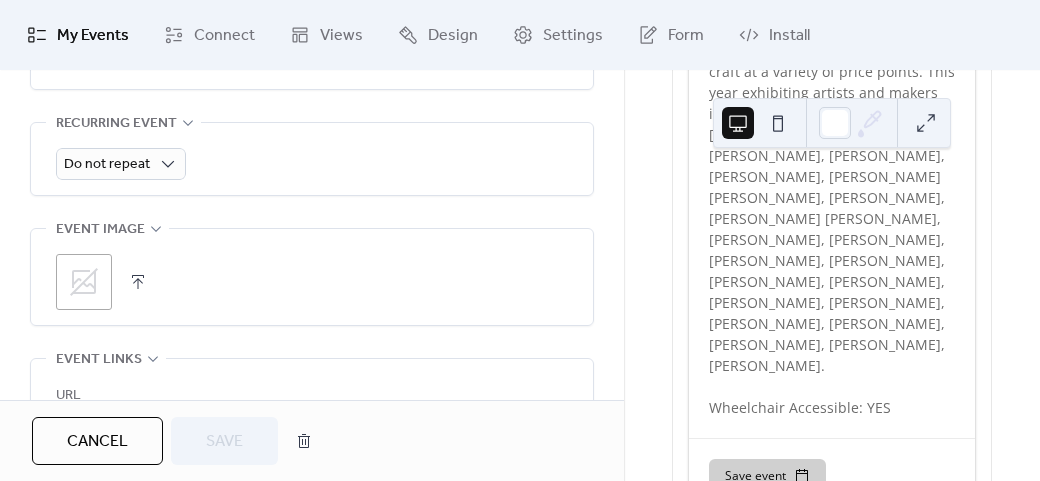 click 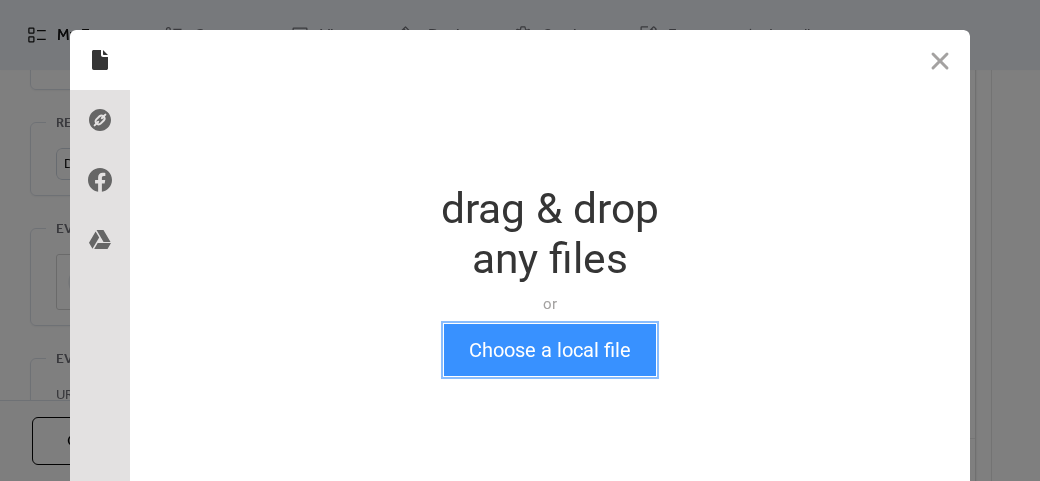 click on "Choose a local file" at bounding box center (550, 350) 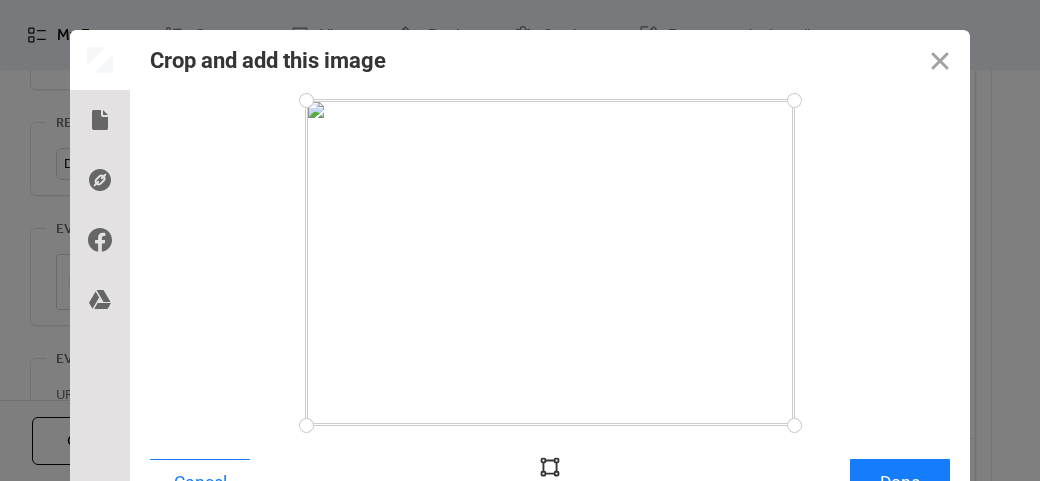 scroll, scrollTop: 24, scrollLeft: 0, axis: vertical 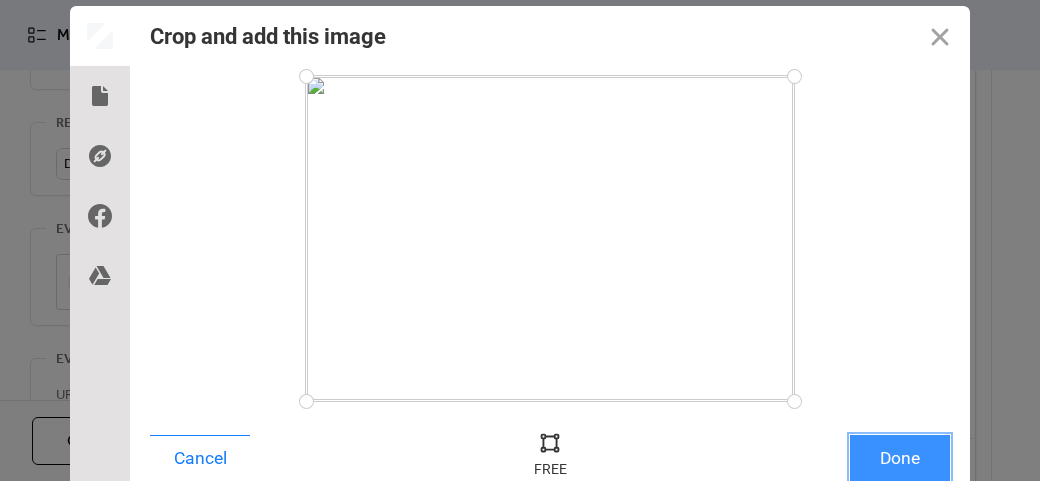 click on "Done" at bounding box center [900, 458] 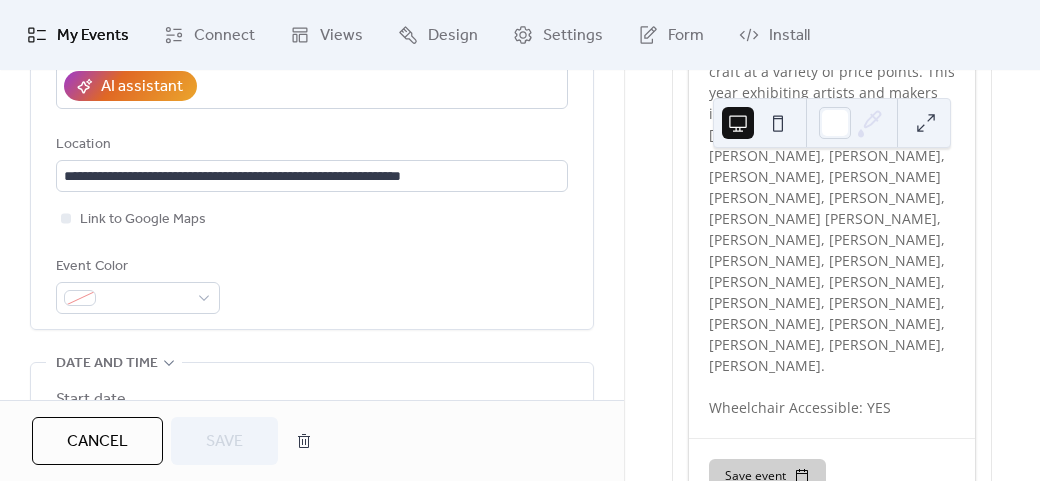 scroll, scrollTop: 0, scrollLeft: 0, axis: both 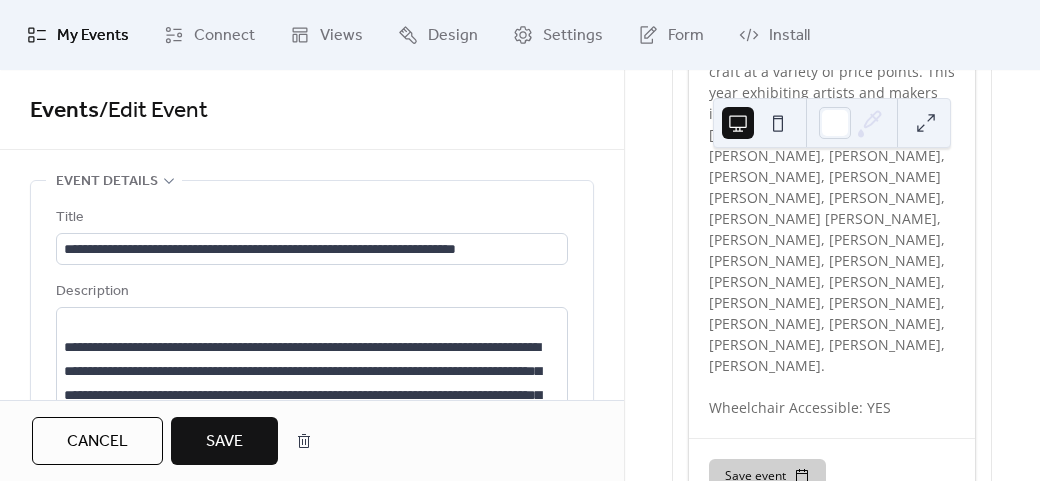 click on "Save" at bounding box center (224, 442) 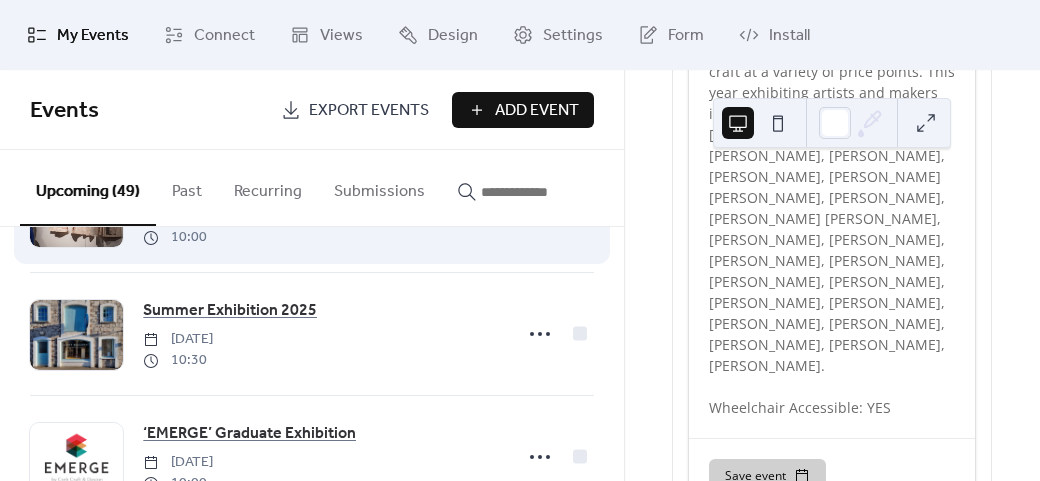 scroll, scrollTop: 0, scrollLeft: 0, axis: both 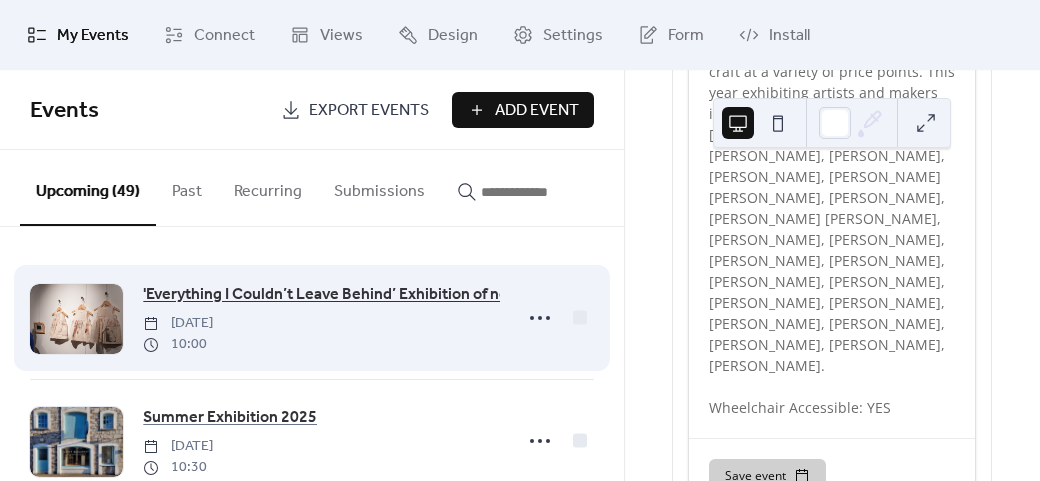 click on "'Everything I Couldn’t Leave Behind’   Exhibition of new work by [PERSON_NAME]" at bounding box center [422, 295] 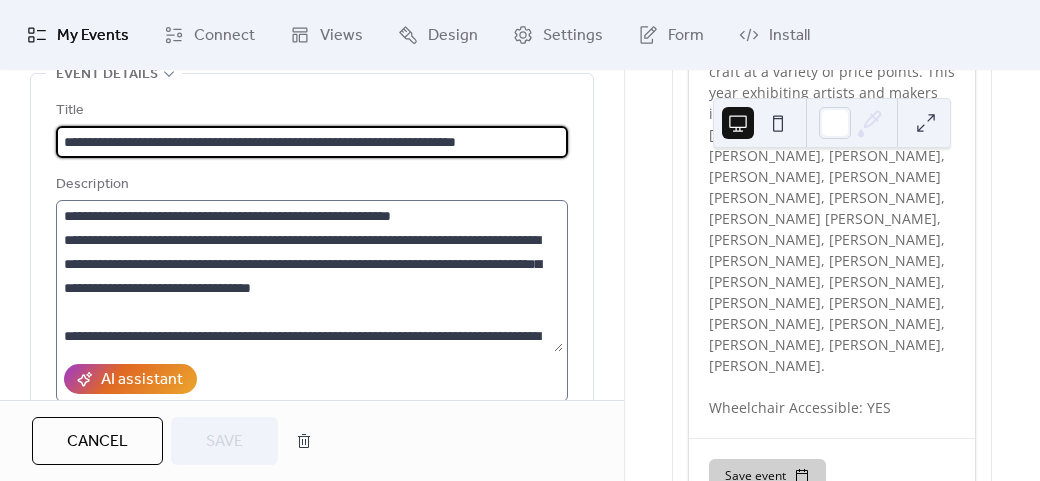 scroll, scrollTop: 100, scrollLeft: 0, axis: vertical 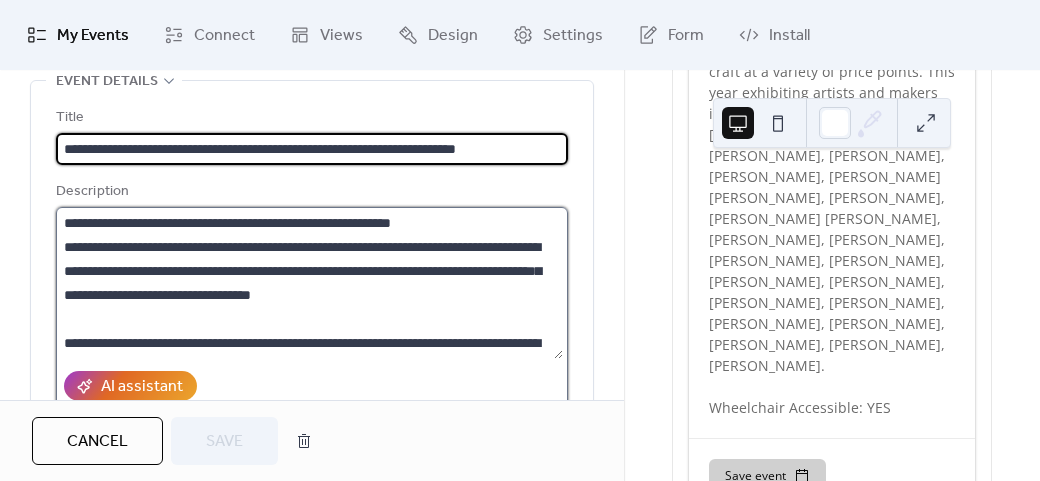 click on "**********" at bounding box center (309, 283) 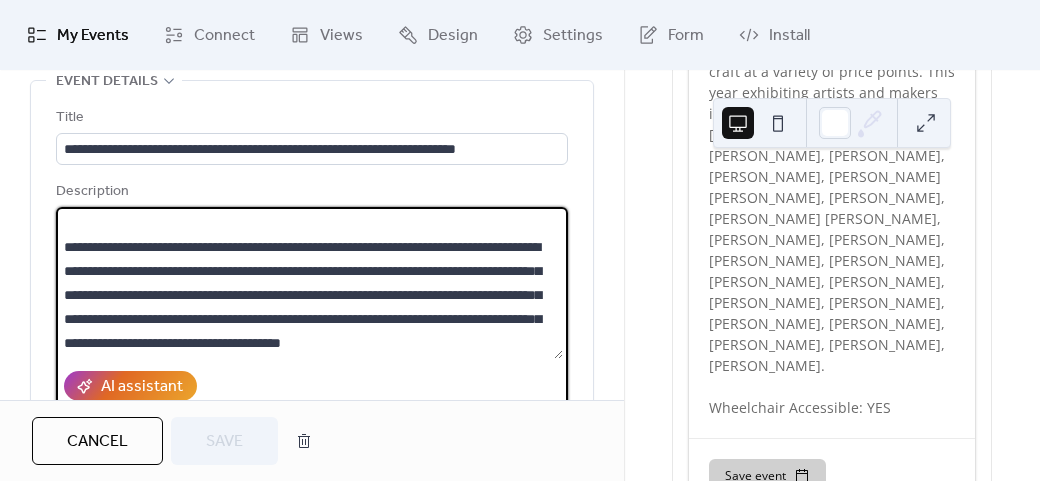 scroll, scrollTop: 165, scrollLeft: 0, axis: vertical 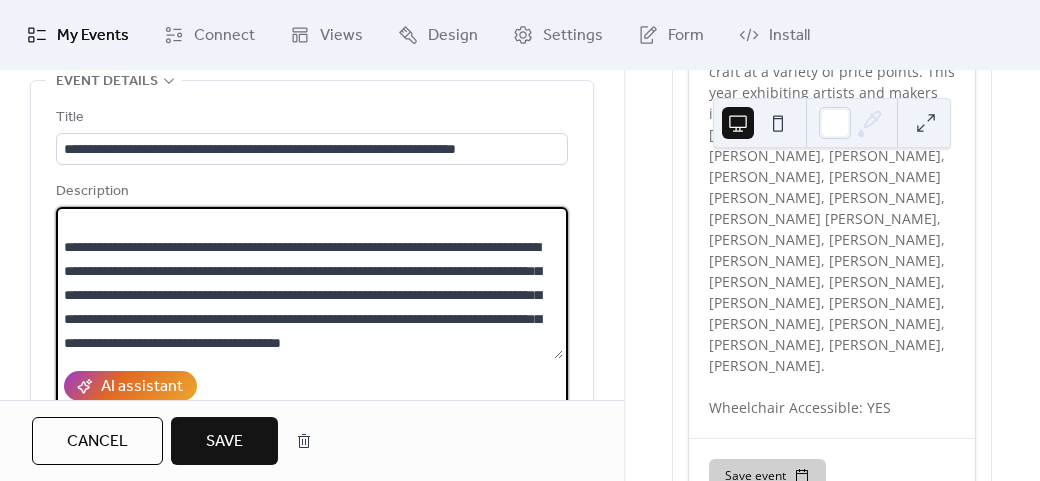 paste on "**********" 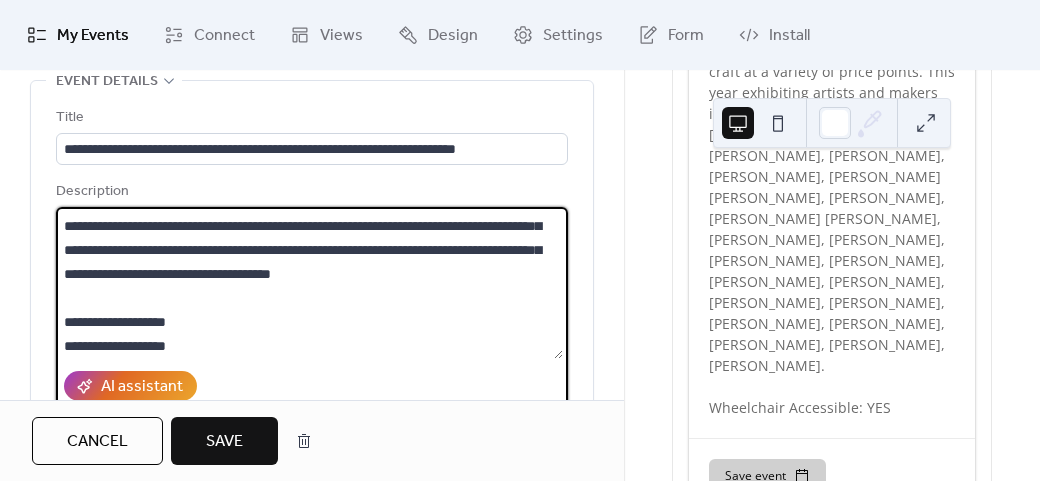 scroll, scrollTop: 216, scrollLeft: 0, axis: vertical 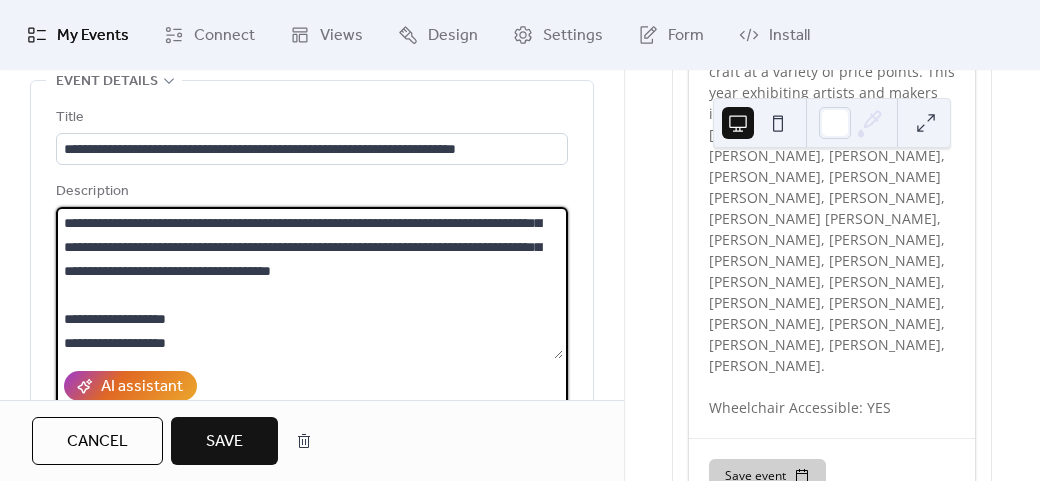 type on "**********" 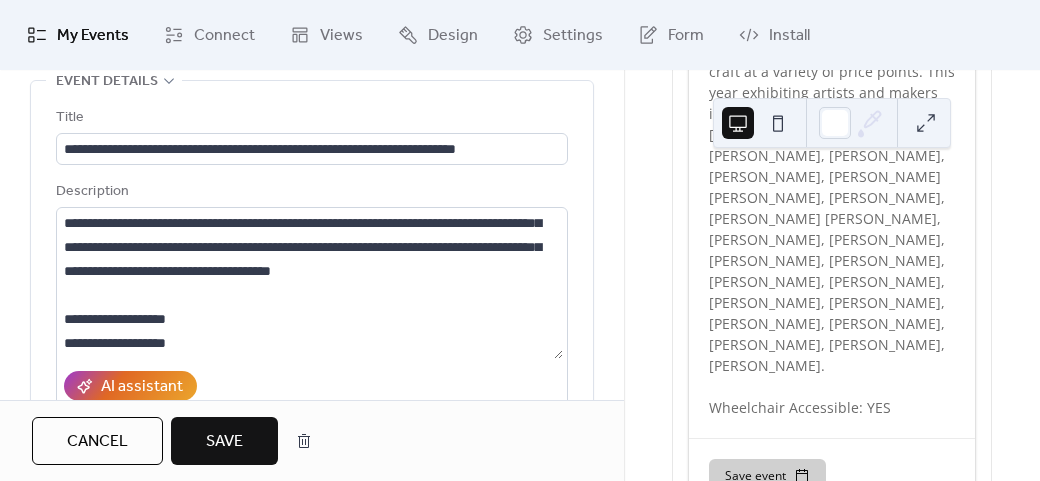 click on "Save" at bounding box center (224, 442) 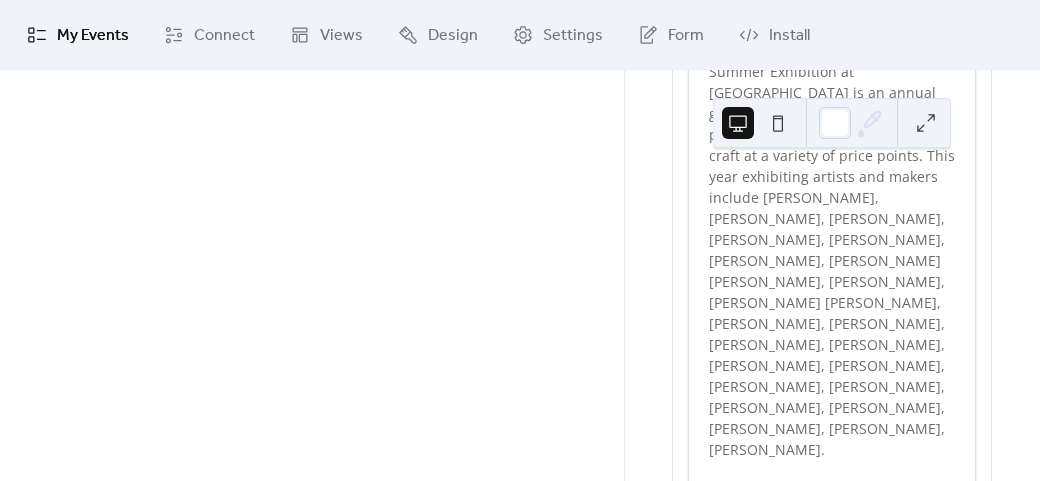 scroll, scrollTop: 1733, scrollLeft: 0, axis: vertical 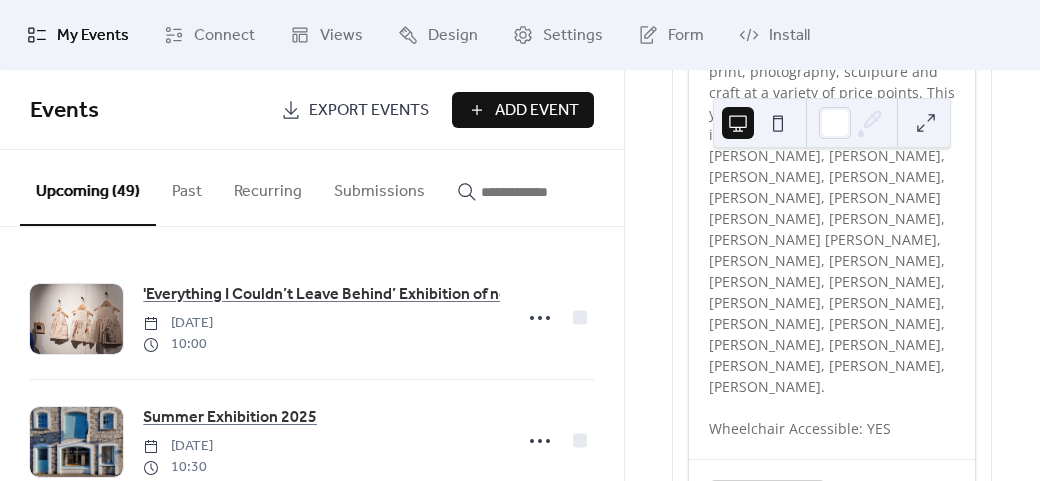 click on "Add Event" at bounding box center (537, 111) 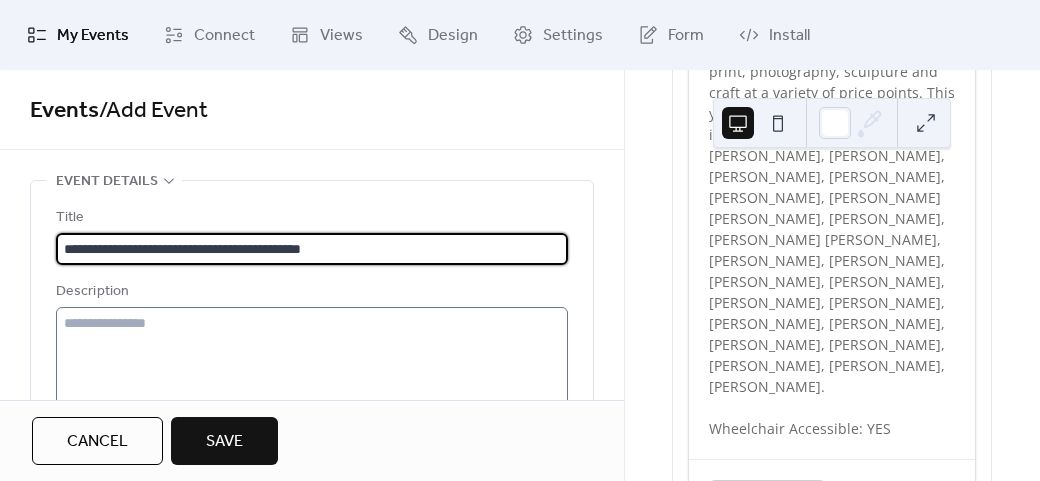 type on "**********" 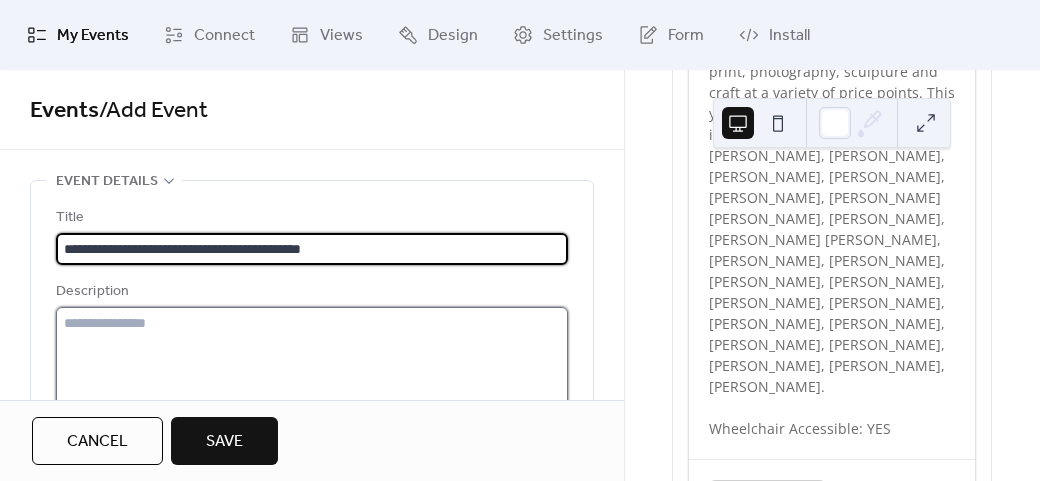 click at bounding box center (312, 383) 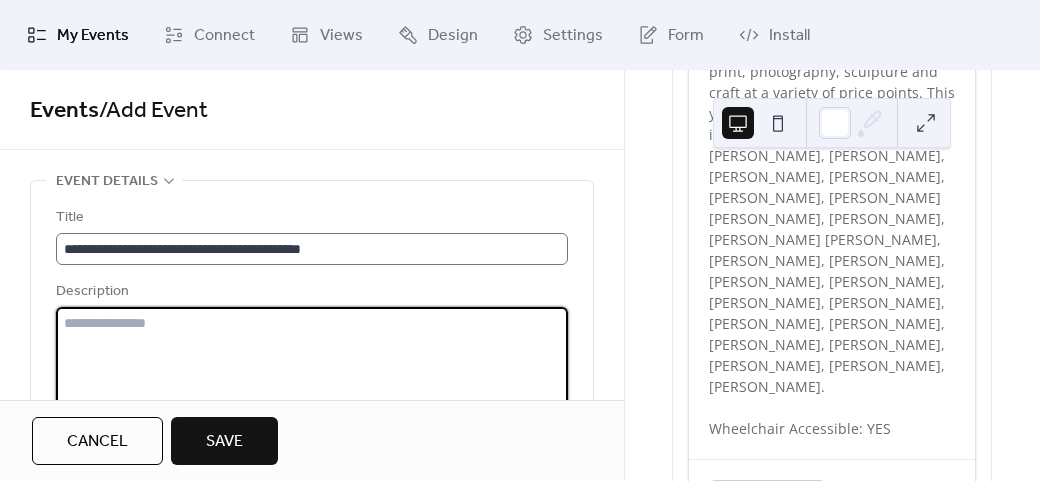 paste on "**********" 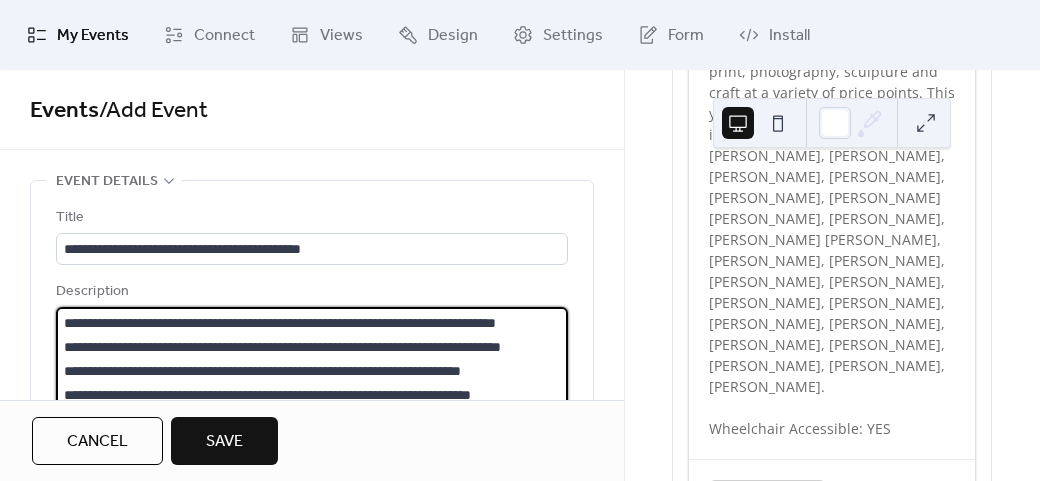 scroll, scrollTop: 285, scrollLeft: 0, axis: vertical 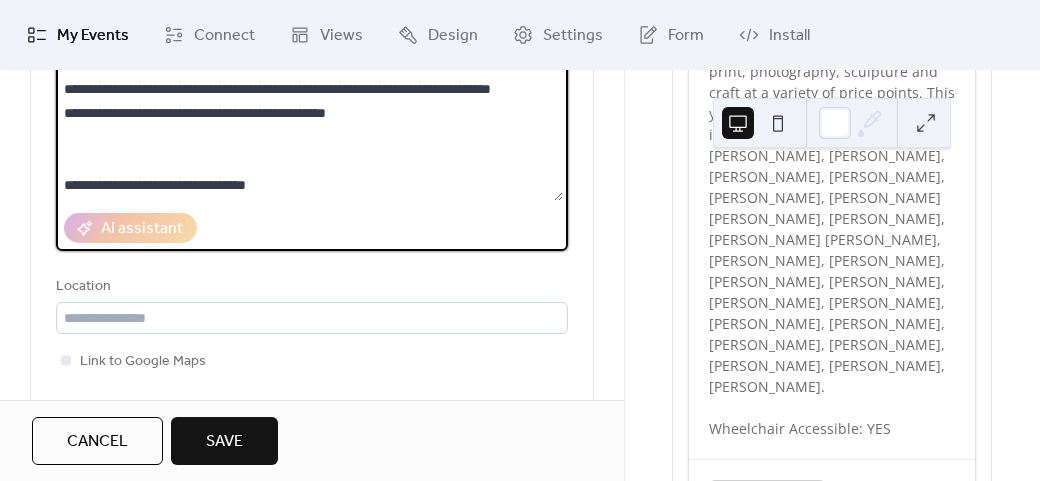 click on "**********" at bounding box center [309, 125] 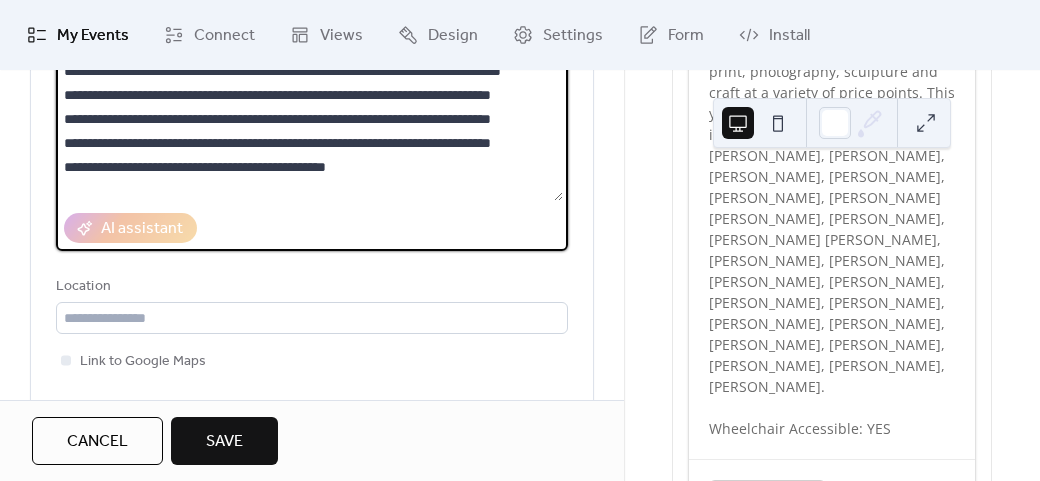 scroll, scrollTop: 0, scrollLeft: 0, axis: both 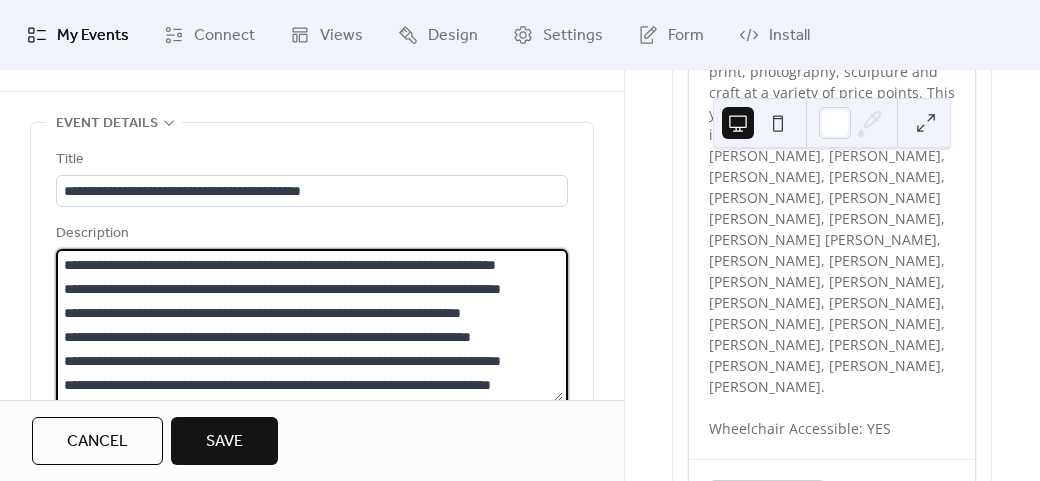 drag, startPoint x: 58, startPoint y: 309, endPoint x: 69, endPoint y: 314, distance: 12.083046 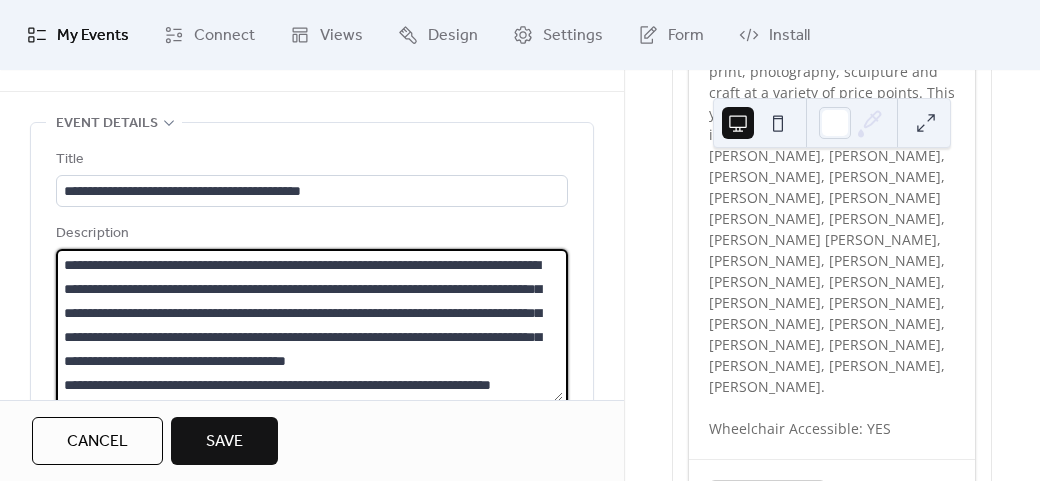 click on "**********" at bounding box center (309, 325) 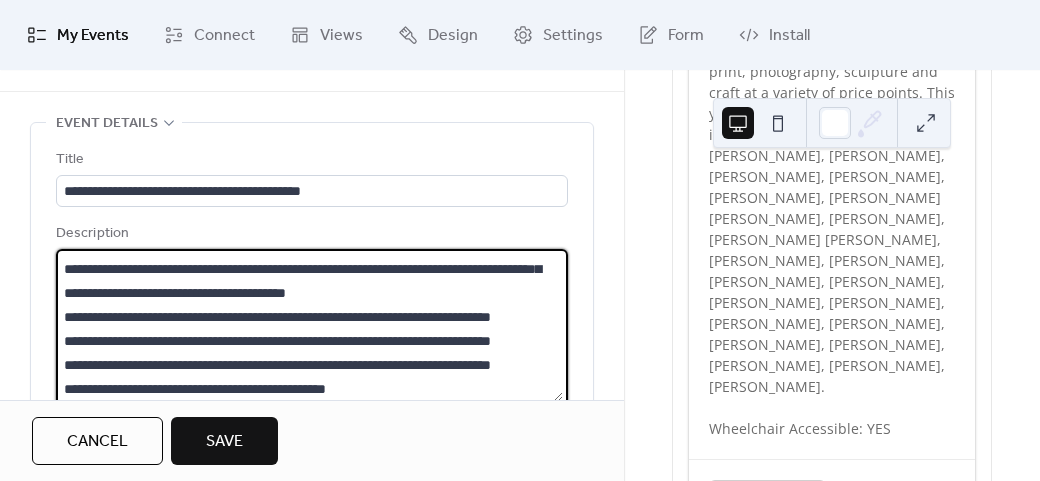 scroll, scrollTop: 100, scrollLeft: 0, axis: vertical 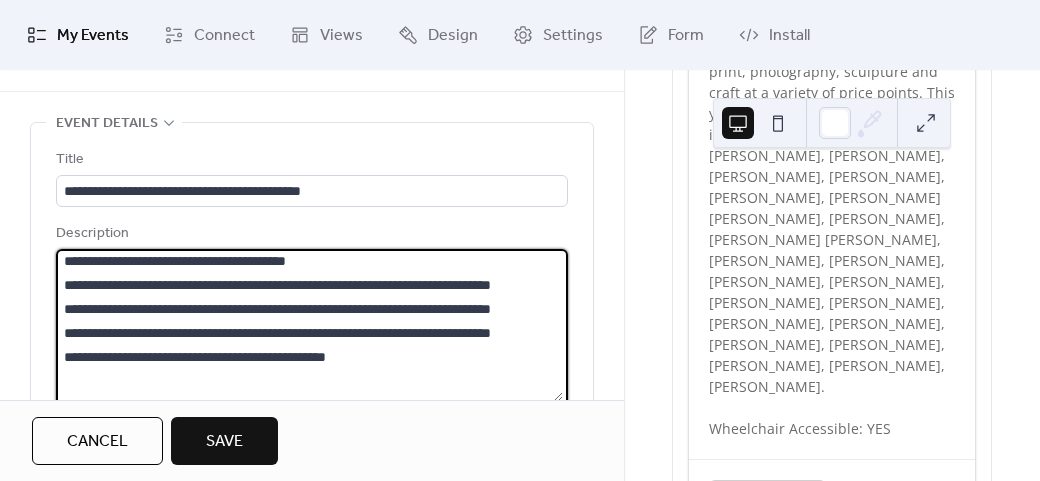 click on "**********" at bounding box center [309, 325] 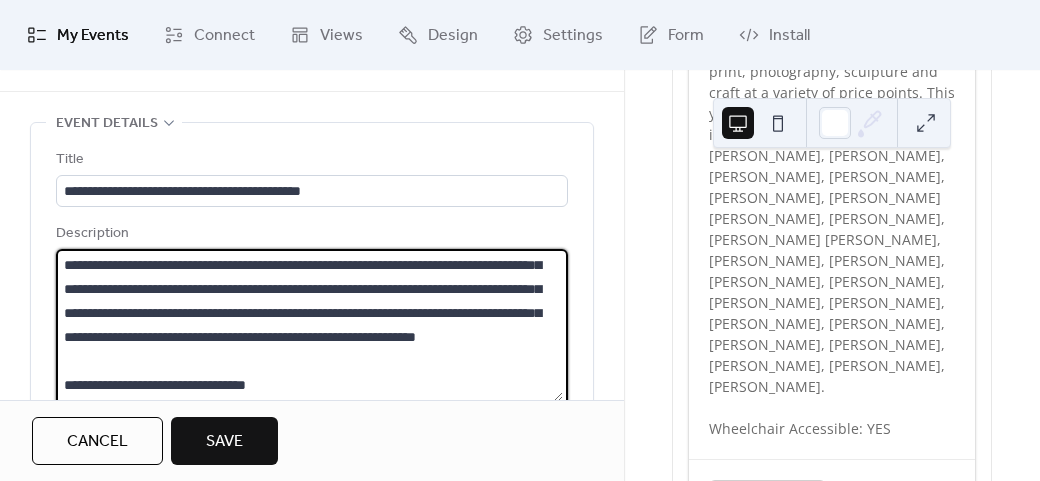 scroll, scrollTop: 168, scrollLeft: 0, axis: vertical 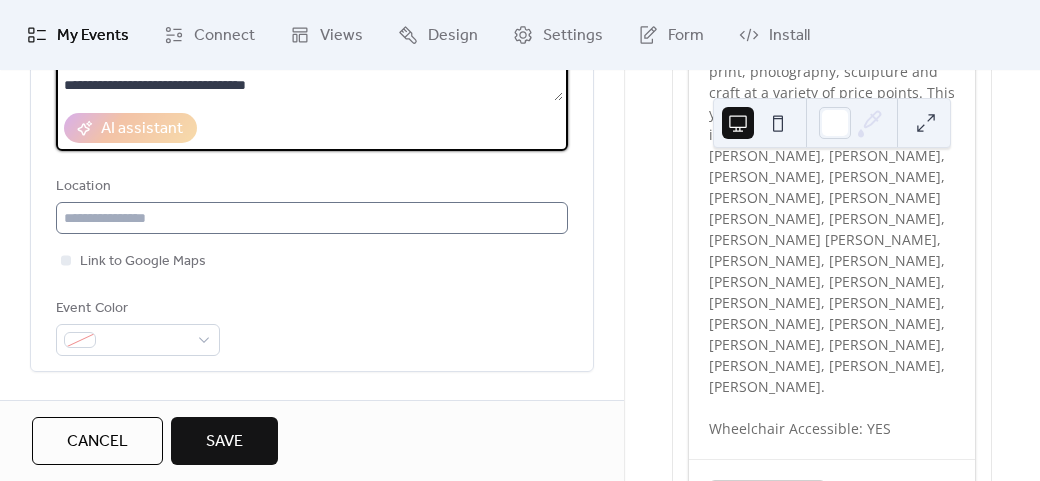 type on "**********" 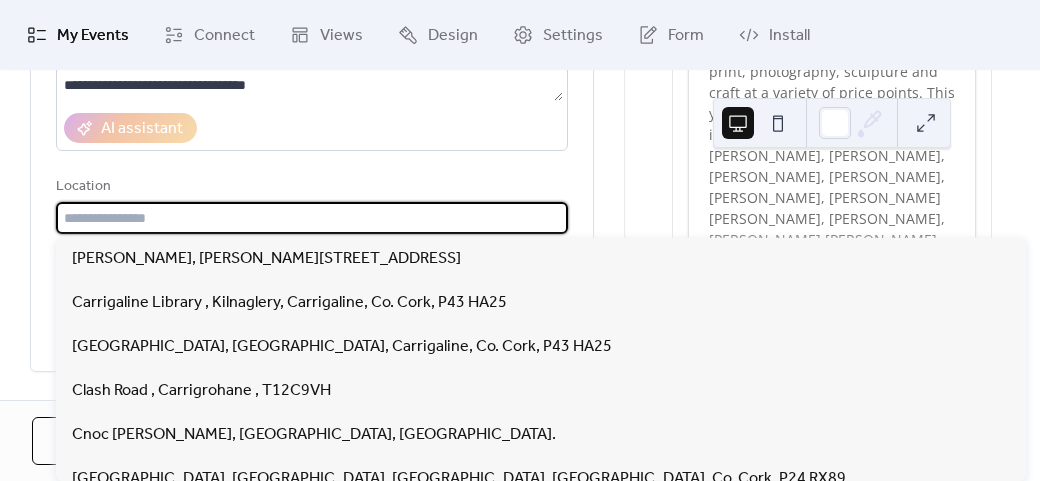 click at bounding box center [312, 218] 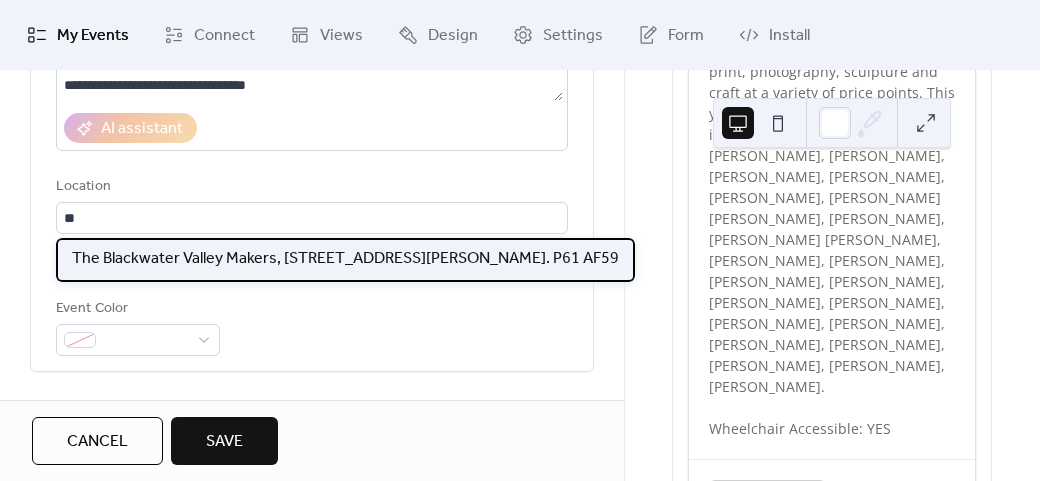 click on "The Blackwater Valley Makers, [STREET_ADDRESS][PERSON_NAME]. P61 AF59" at bounding box center [345, 259] 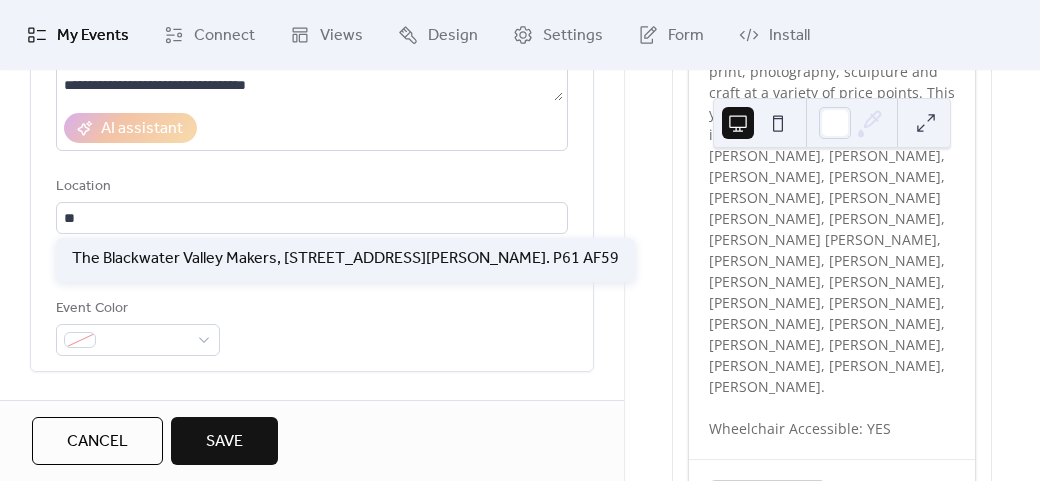 type on "**********" 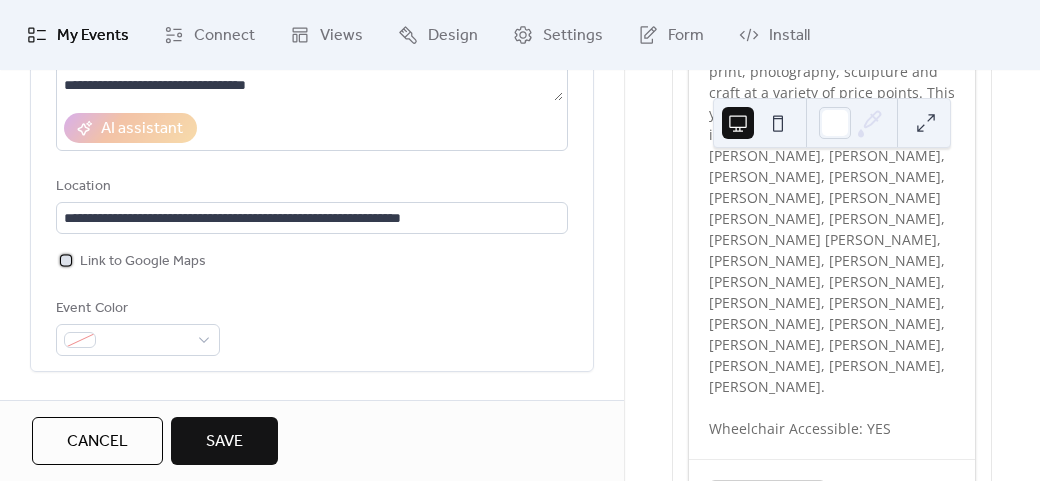 click on "Link to Google Maps" at bounding box center [143, 262] 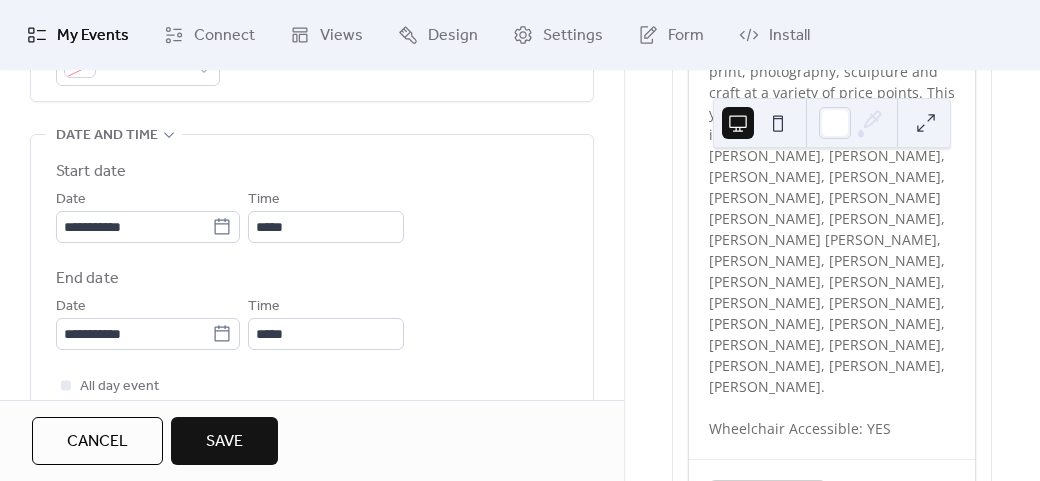 scroll, scrollTop: 658, scrollLeft: 0, axis: vertical 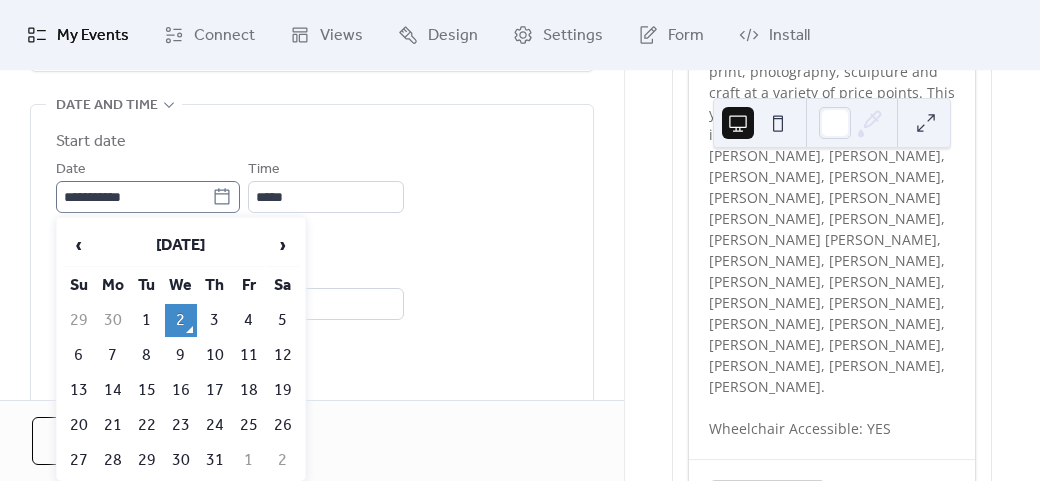 click 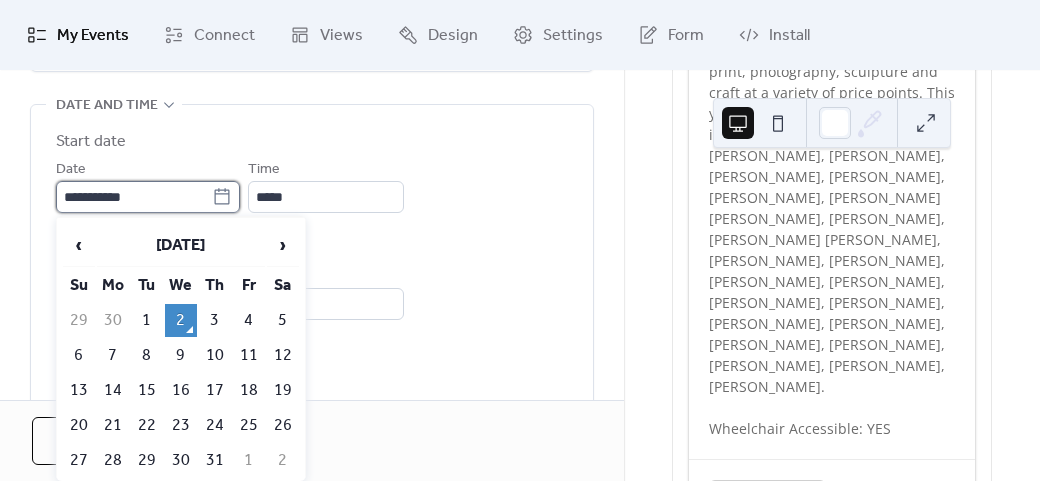 click on "**********" at bounding box center (134, 197) 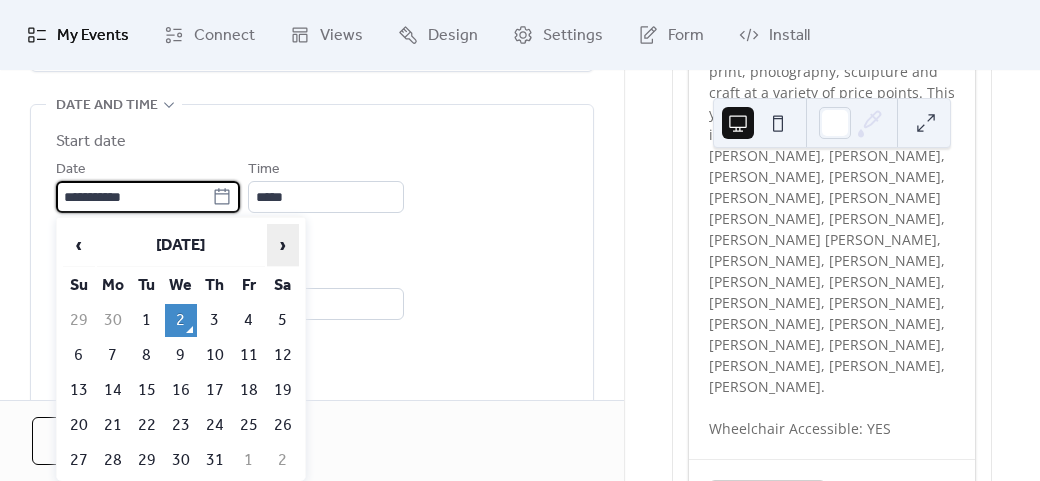 click on "›" at bounding box center (283, 245) 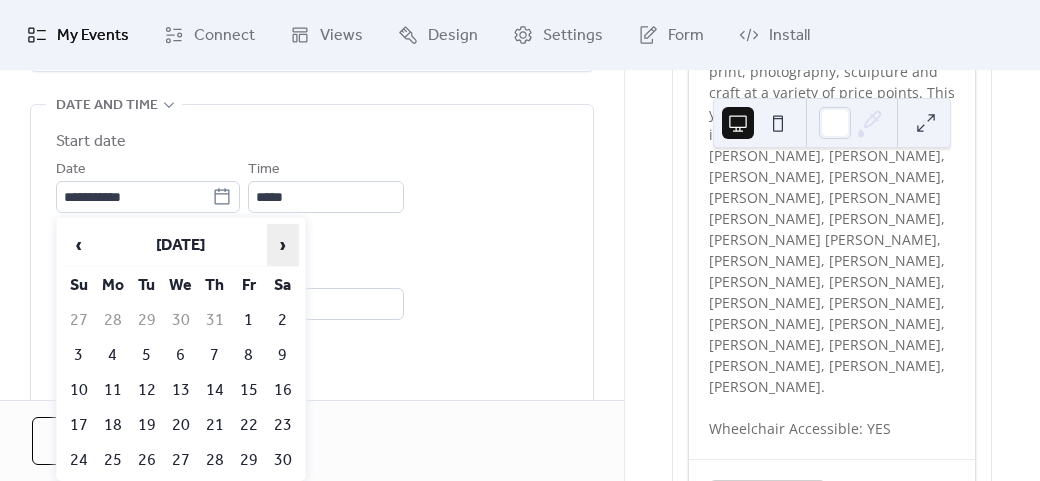 click on "›" at bounding box center (283, 245) 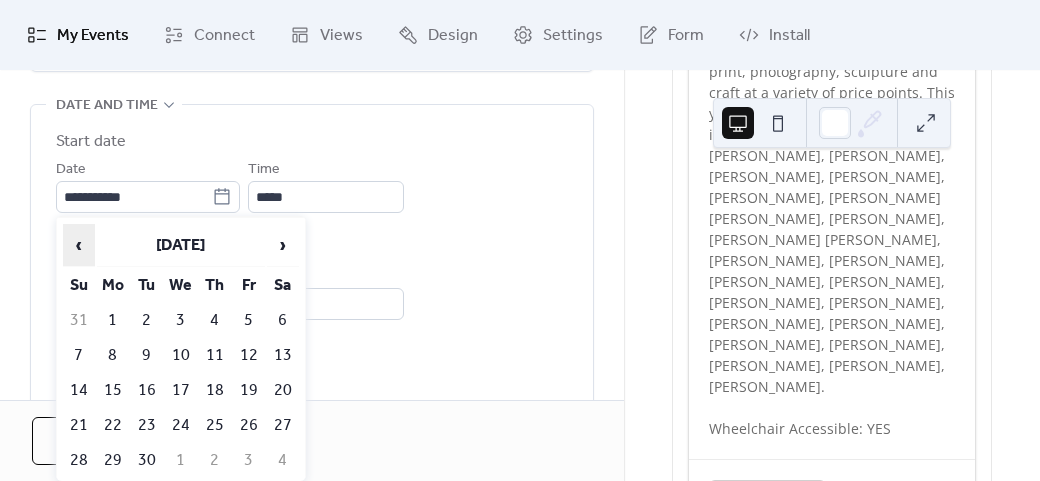 click on "‹" at bounding box center [79, 245] 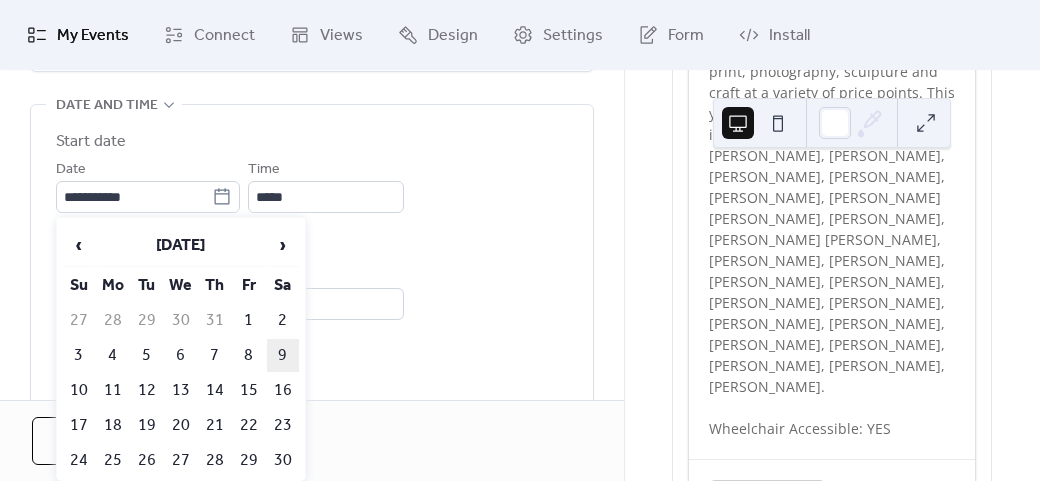 click on "9" at bounding box center (283, 355) 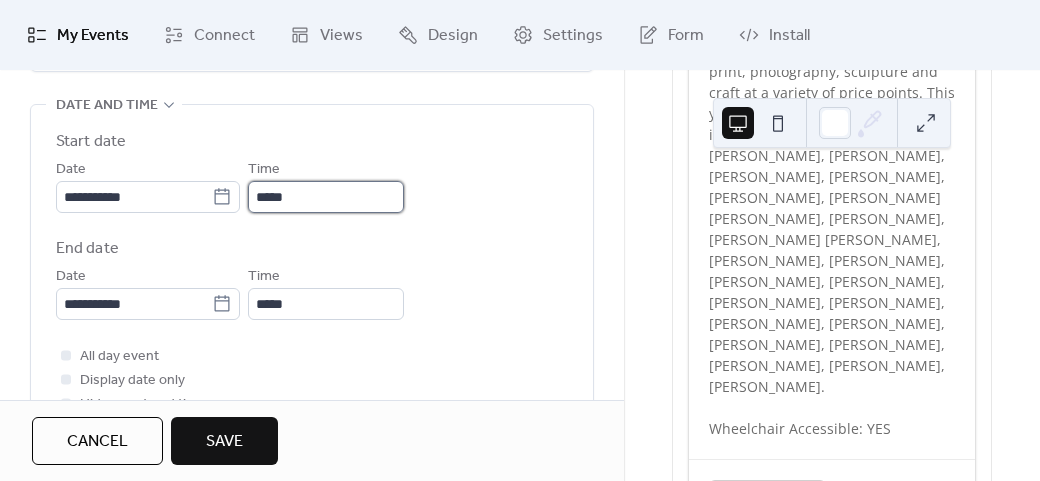 click on "*****" at bounding box center [326, 197] 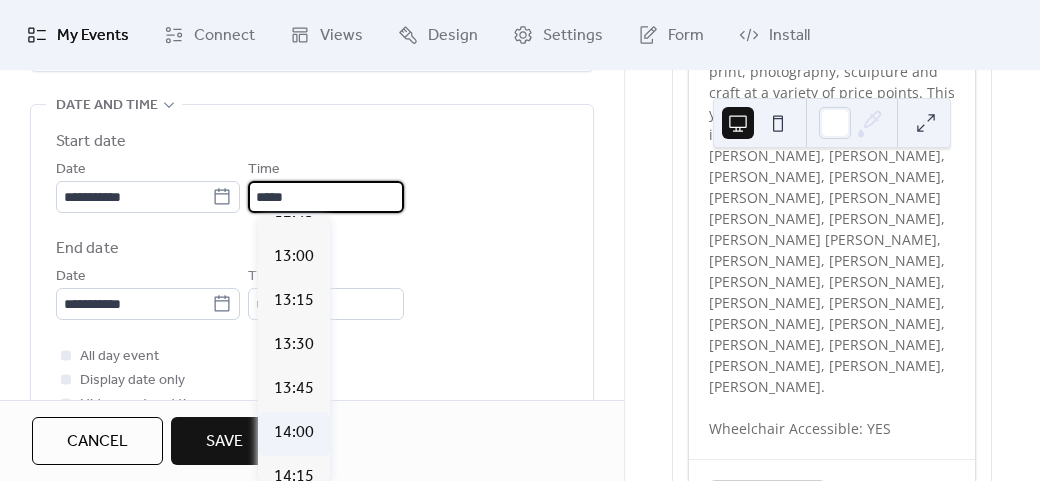 scroll, scrollTop: 2312, scrollLeft: 0, axis: vertical 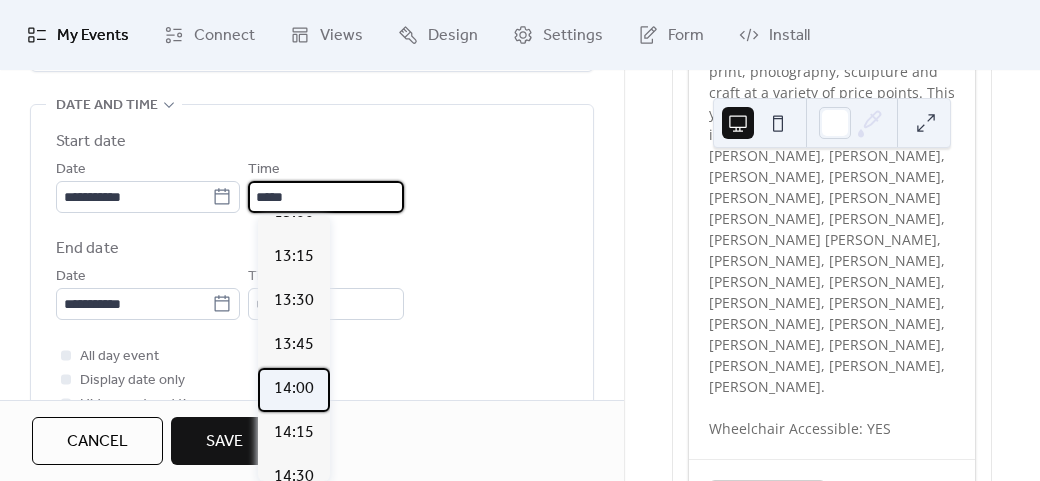click on "14:00" at bounding box center [294, 389] 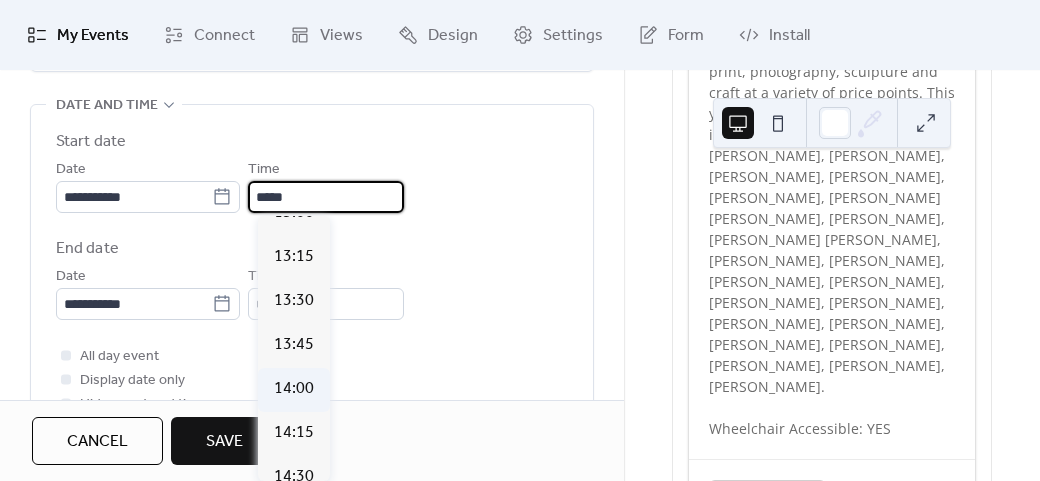 type on "*****" 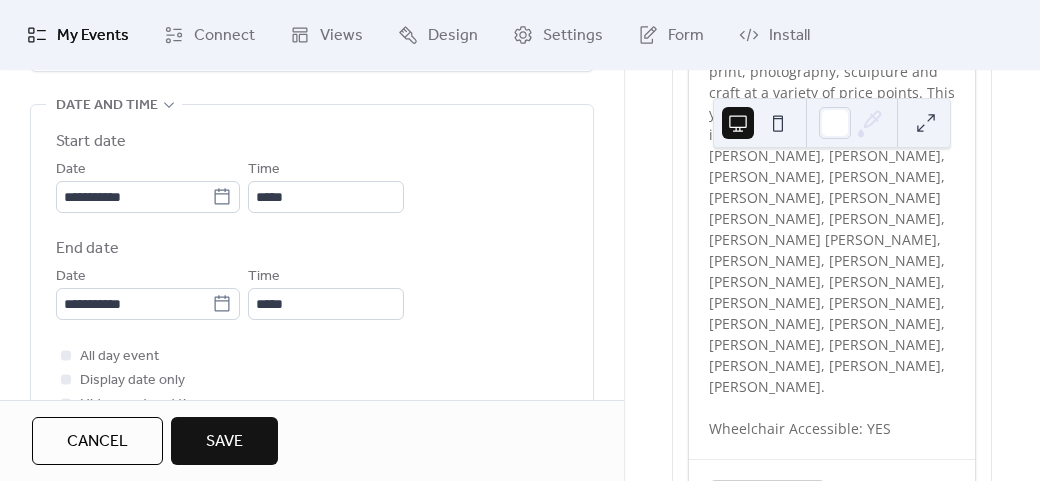 click on "Time *****" at bounding box center [326, 292] 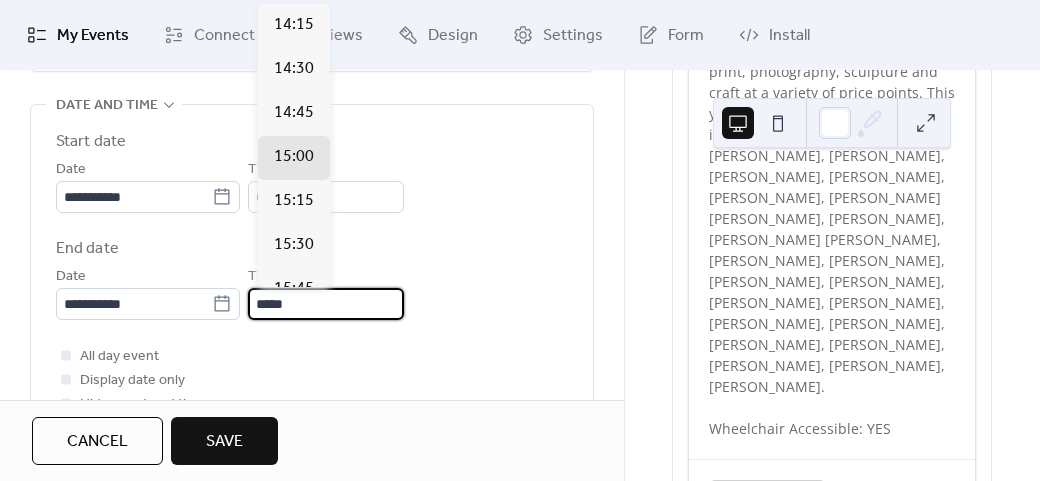 click on "*****" at bounding box center [326, 304] 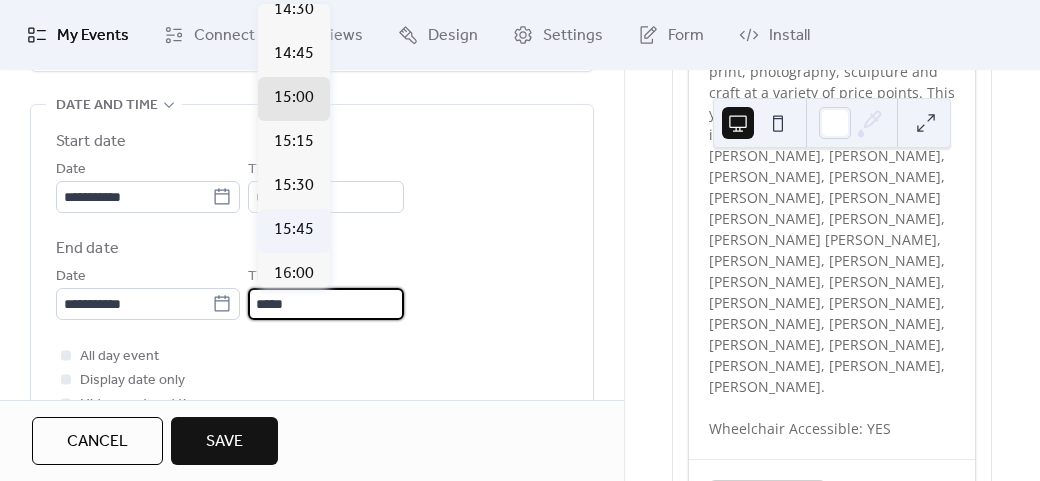 scroll, scrollTop: 100, scrollLeft: 0, axis: vertical 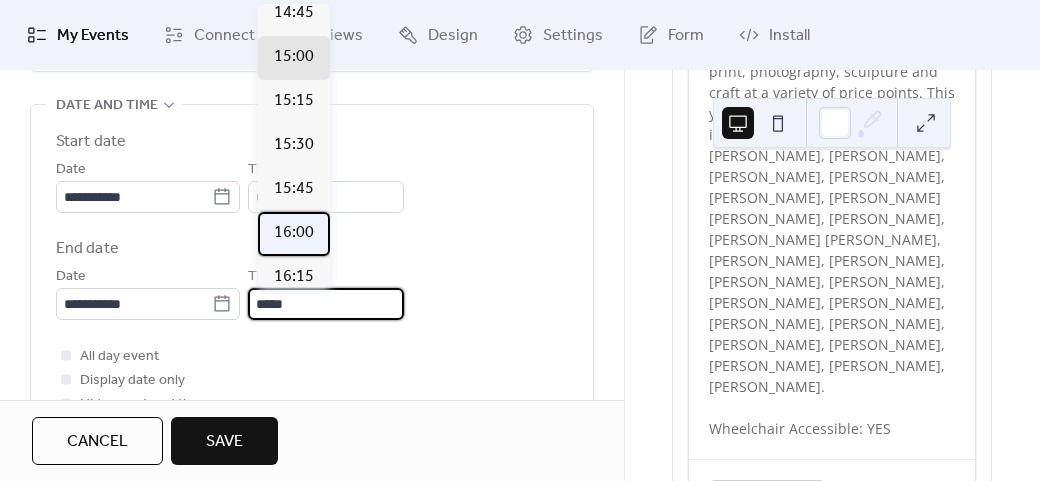 click on "16:00" at bounding box center [294, 233] 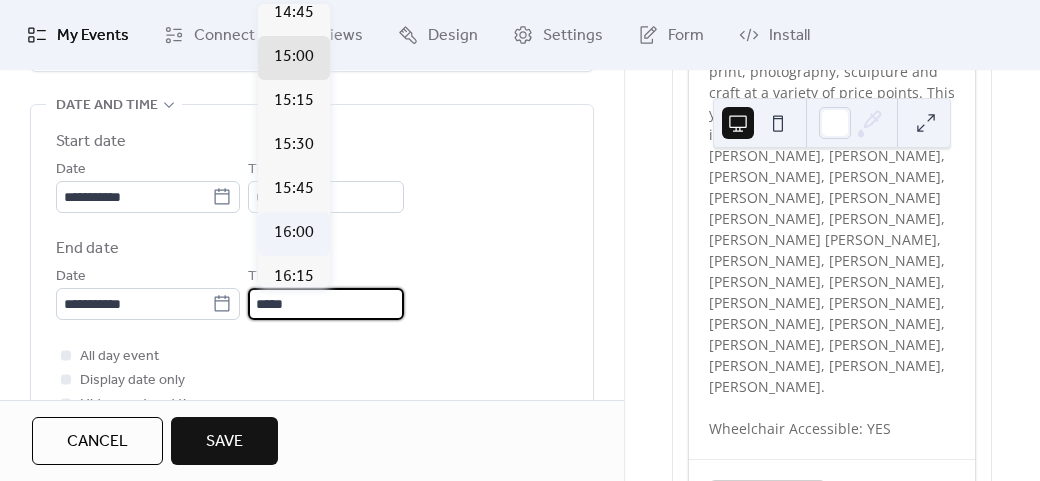 type on "*****" 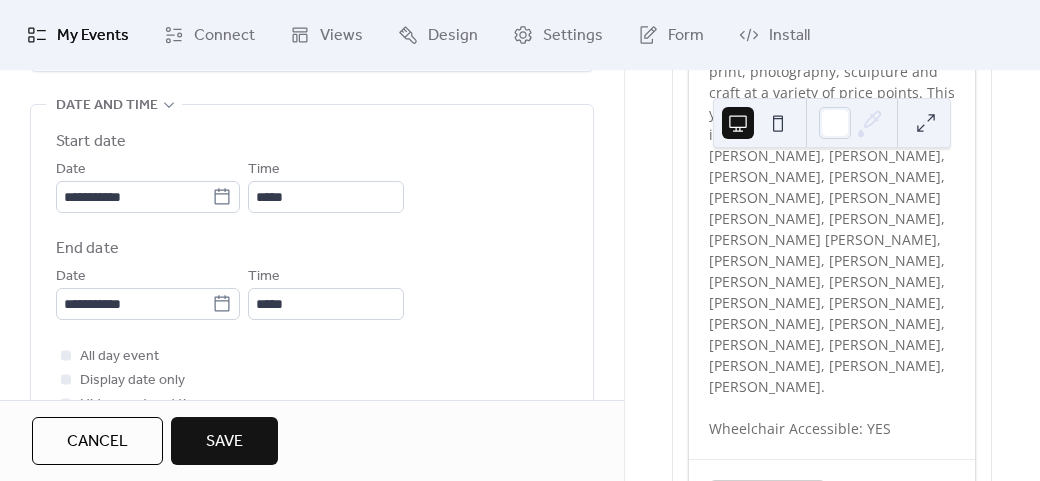 click on "All day event Display date only Hide event end time" at bounding box center (312, 380) 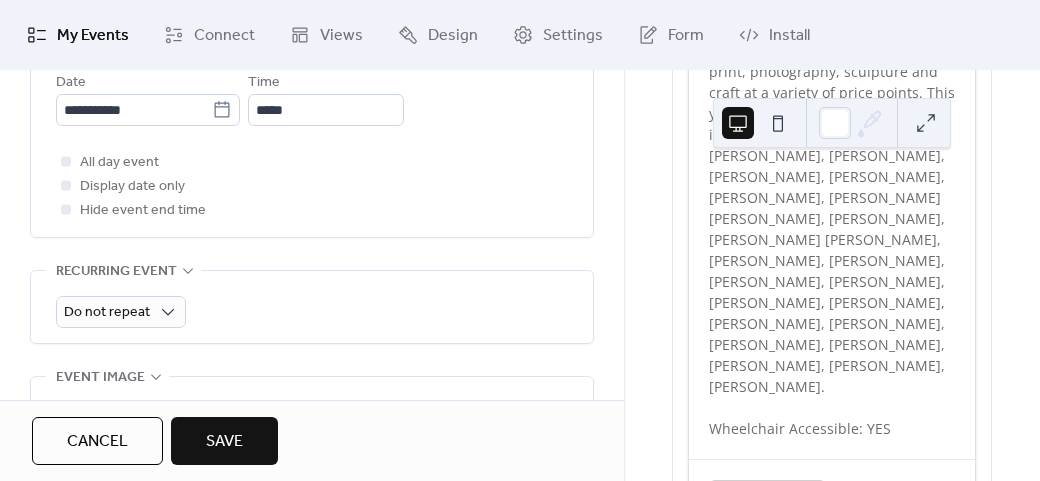 scroll, scrollTop: 858, scrollLeft: 0, axis: vertical 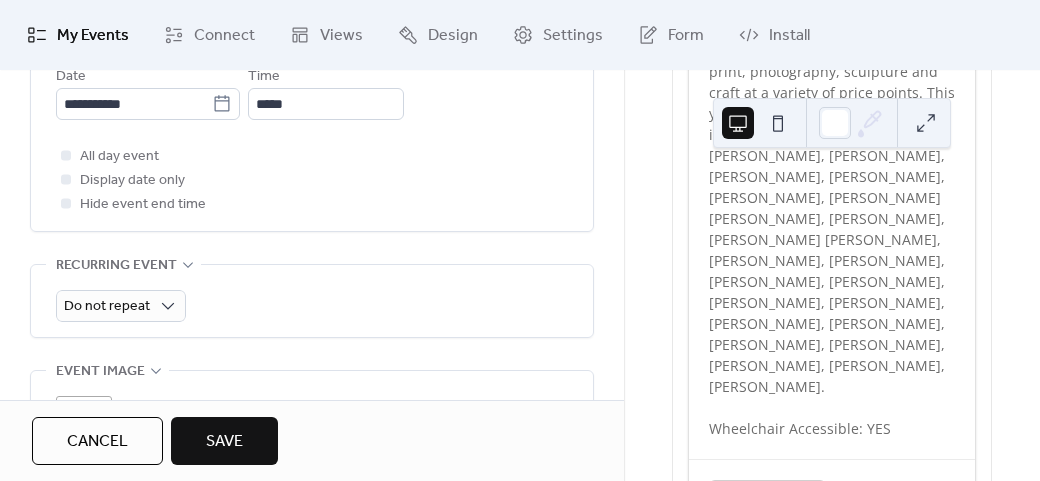 click on ";" at bounding box center [312, 419] 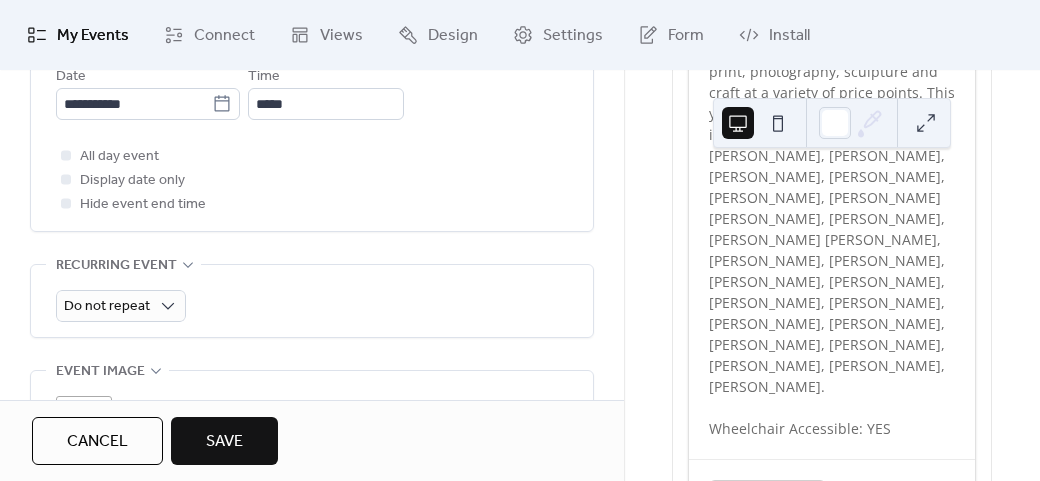 click on ";" at bounding box center [84, 424] 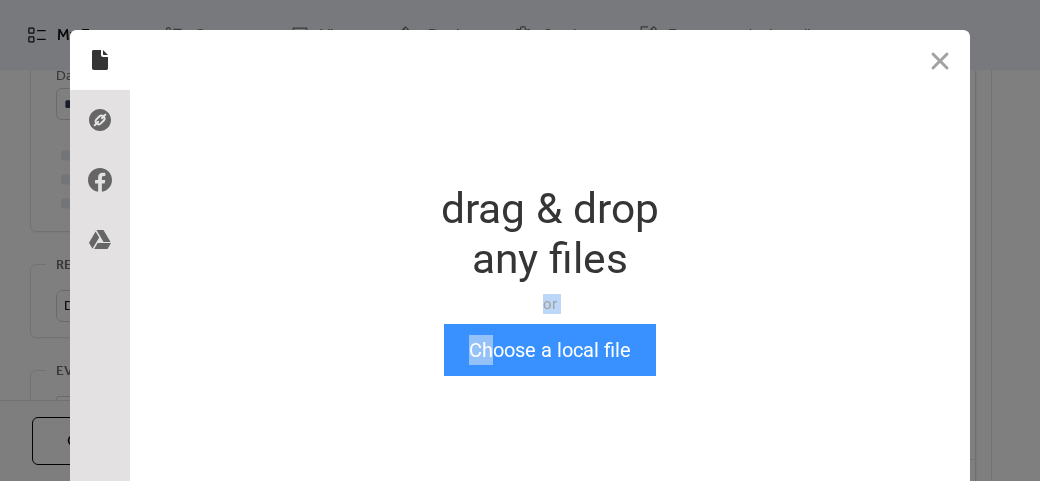 click on "Drop a file here drag & drop any files or Upload files from your computer Choose a local file or choose from" at bounding box center [550, 280] 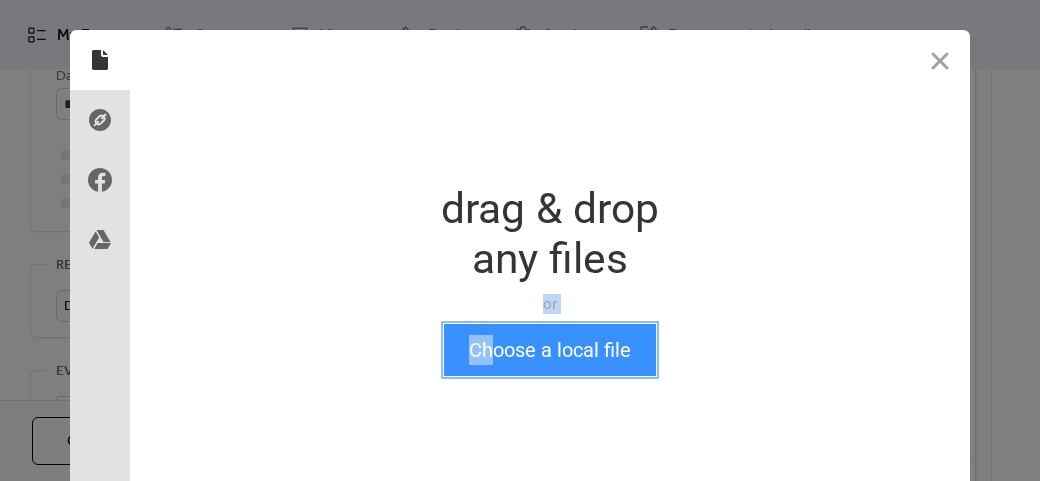 click on "Choose a local file" at bounding box center (550, 350) 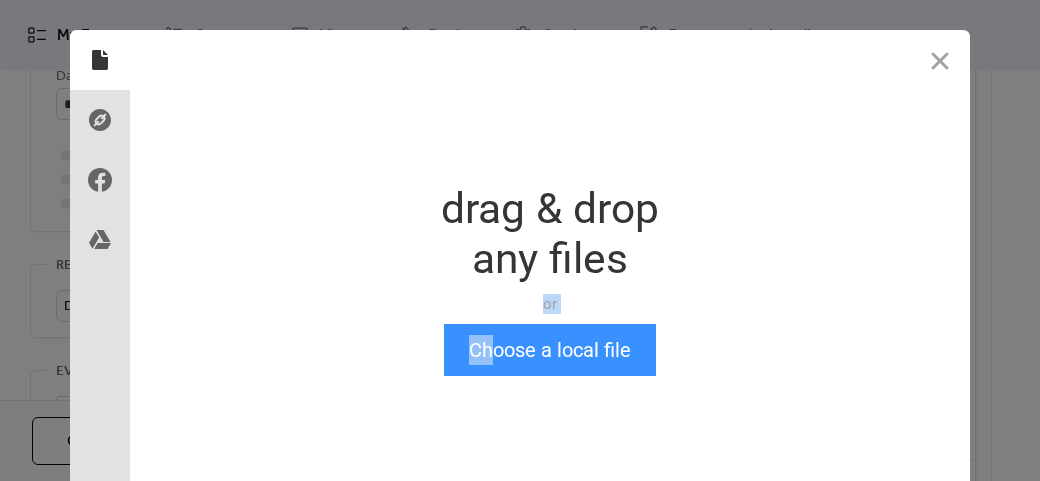scroll, scrollTop: 24, scrollLeft: 0, axis: vertical 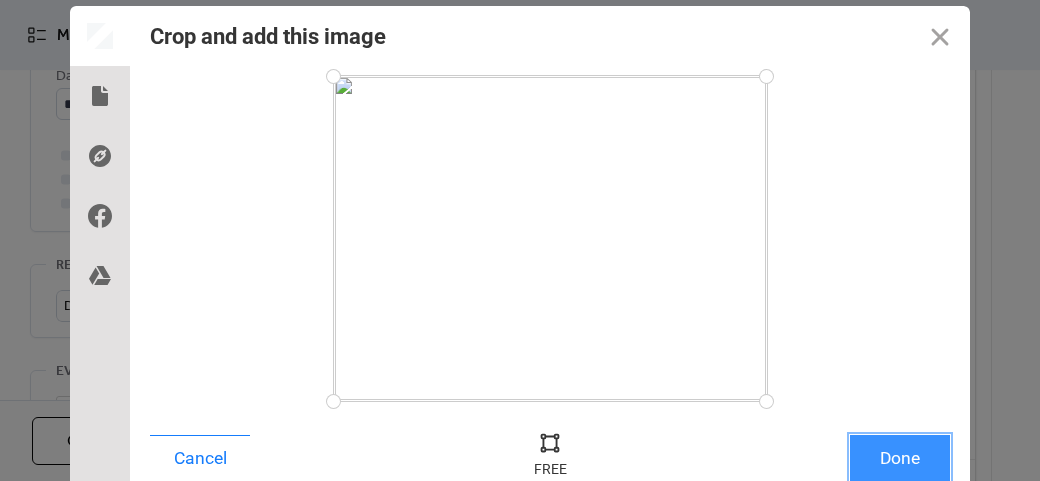 click on "Done" at bounding box center (900, 458) 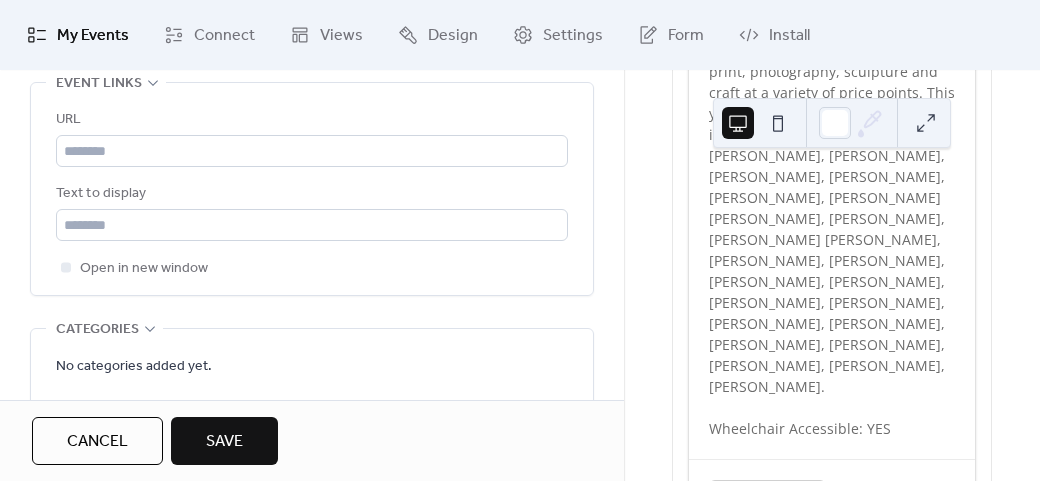 scroll, scrollTop: 1128, scrollLeft: 0, axis: vertical 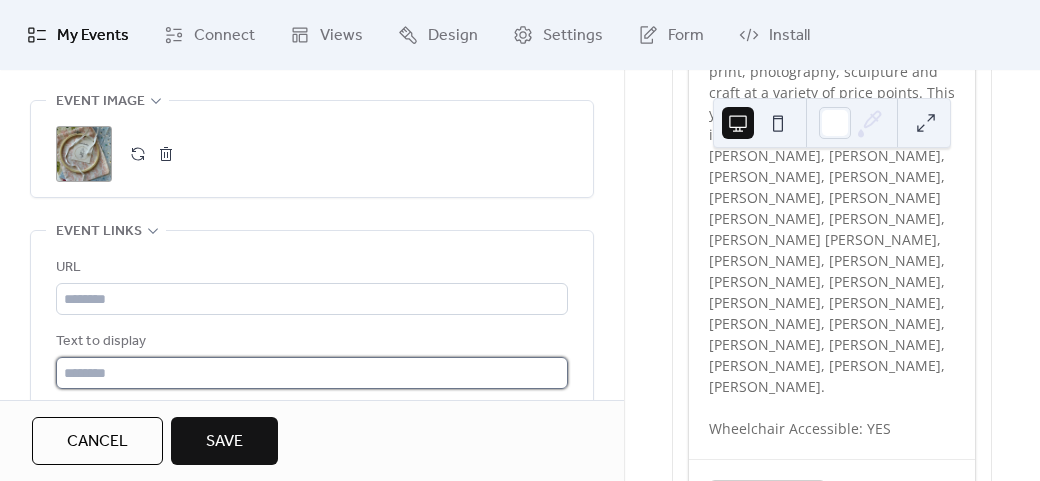 click at bounding box center [312, 373] 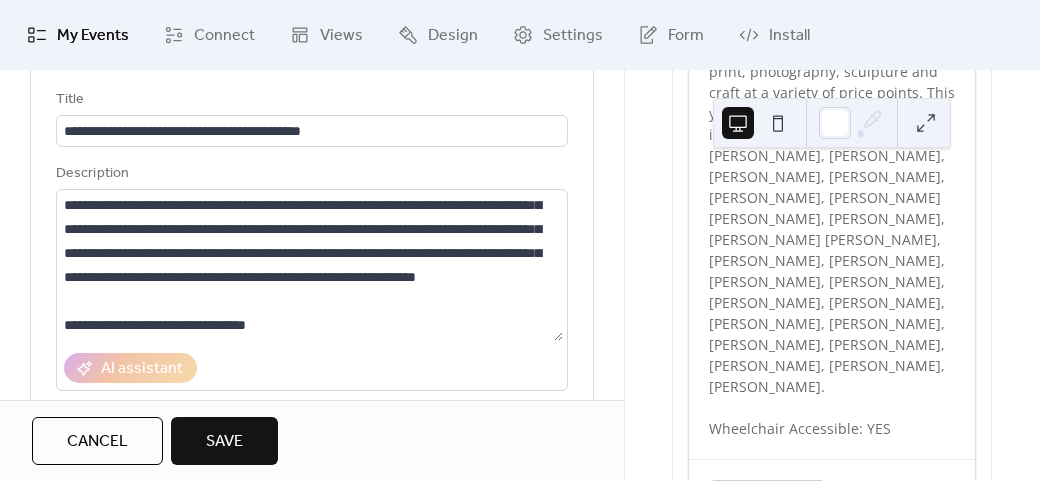 scroll, scrollTop: 0, scrollLeft: 0, axis: both 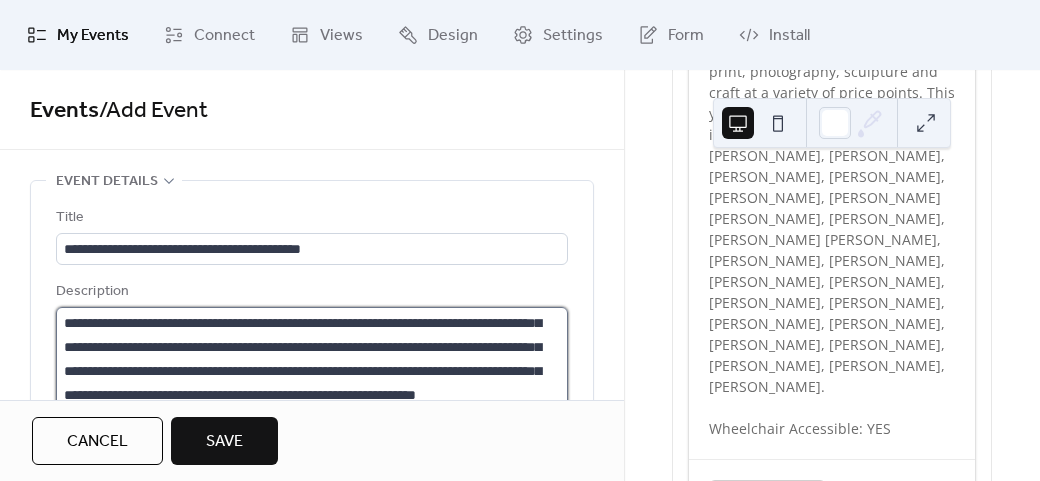 click on "**********" at bounding box center (309, 383) 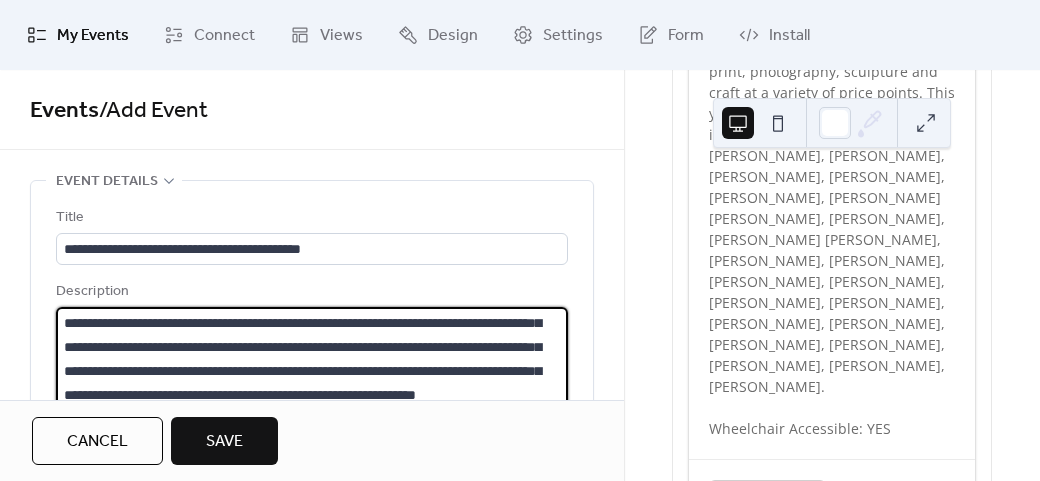 scroll, scrollTop: 2, scrollLeft: 0, axis: vertical 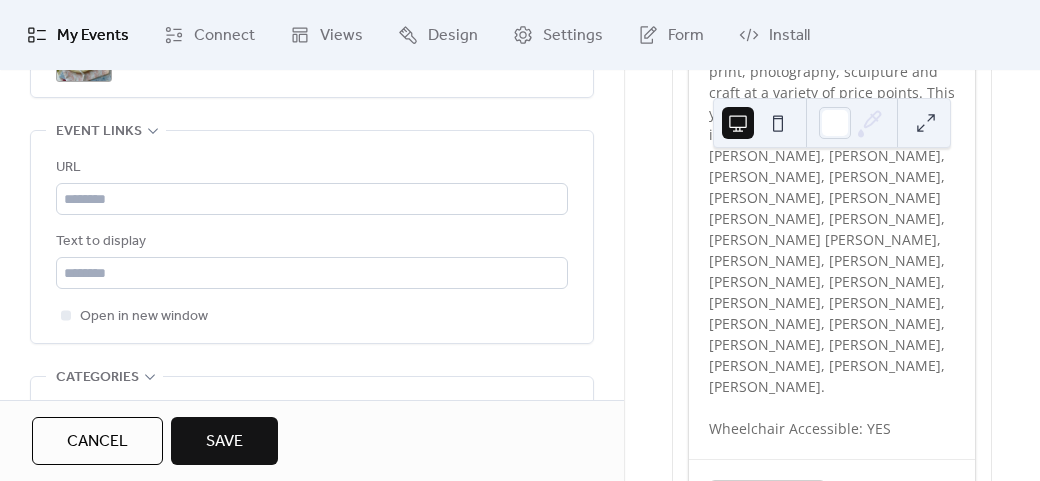 click on "Save" at bounding box center [224, 442] 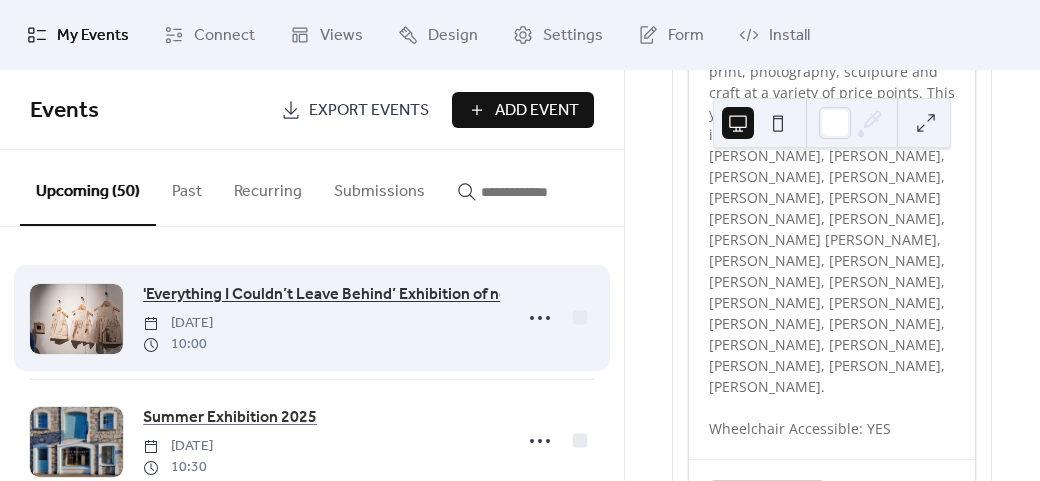 click on "'Everything I Couldn’t Leave Behind’   Exhibition of new work by [PERSON_NAME]" at bounding box center (422, 295) 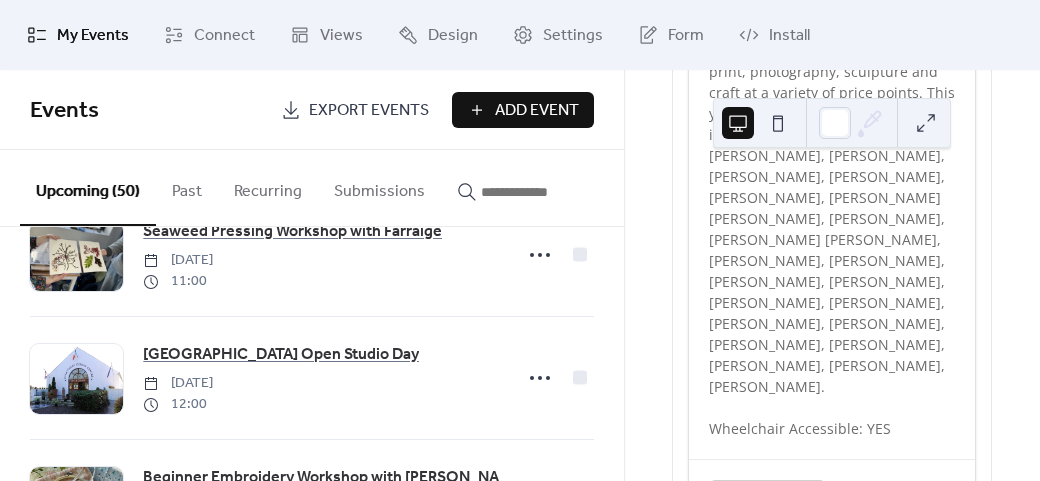 scroll, scrollTop: 2600, scrollLeft: 0, axis: vertical 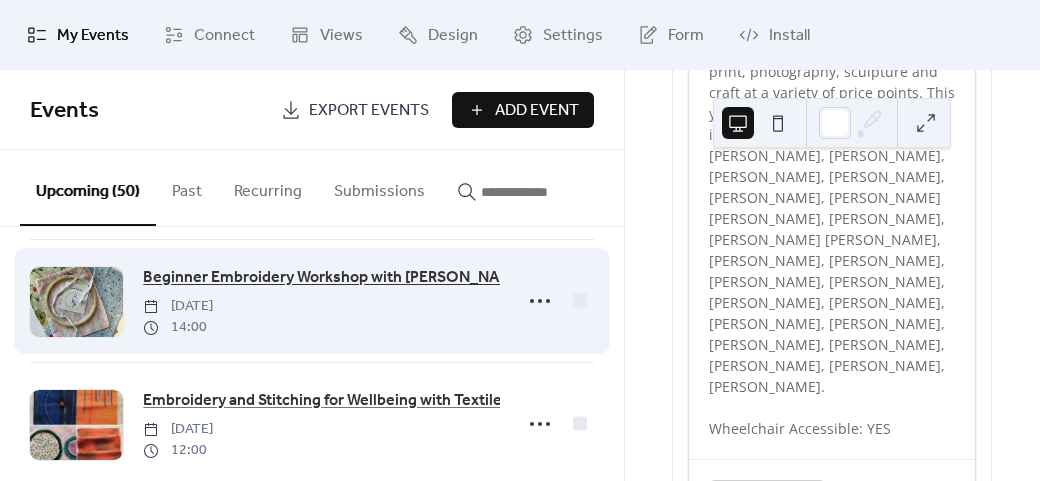 click on "Beginner Embroidery Workshop with [PERSON_NAME]" at bounding box center (334, 278) 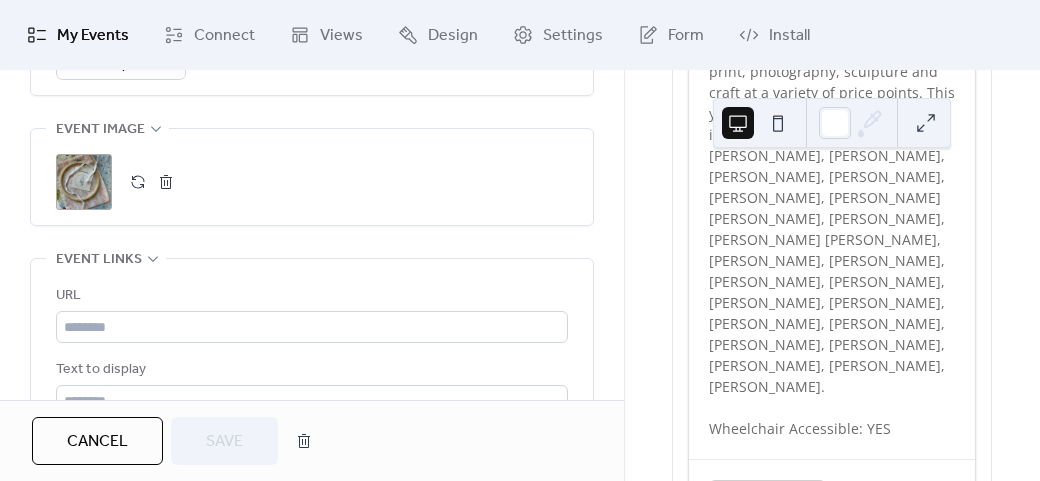 scroll, scrollTop: 1200, scrollLeft: 0, axis: vertical 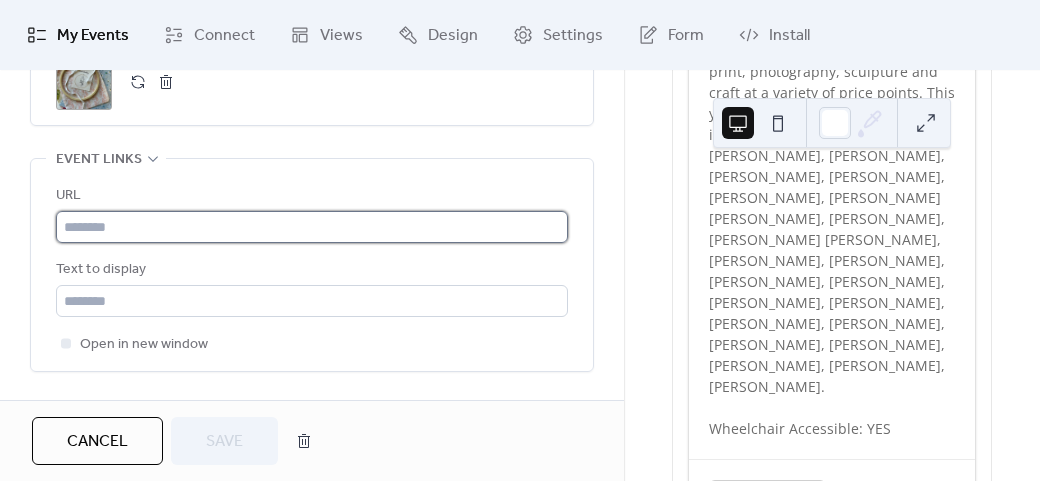 click at bounding box center [312, 227] 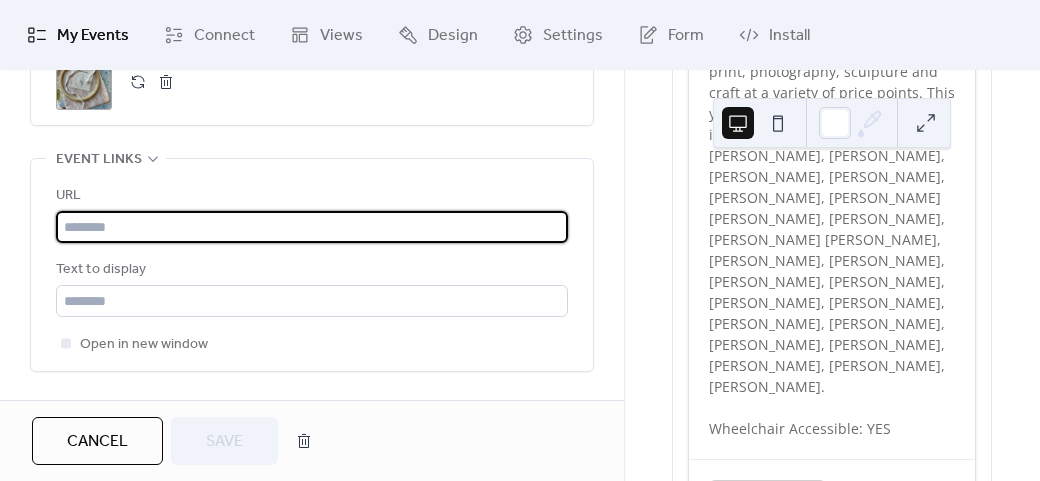 paste on "**********" 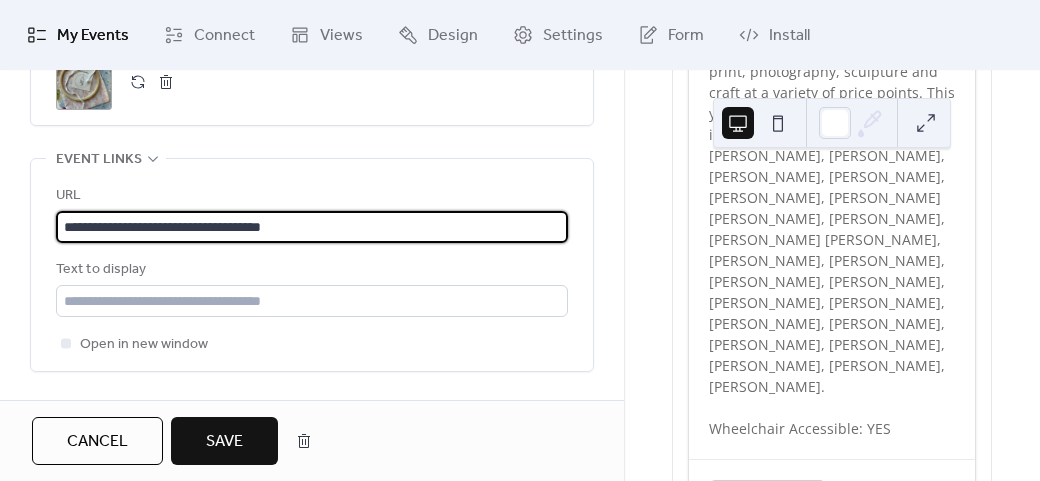 type on "**********" 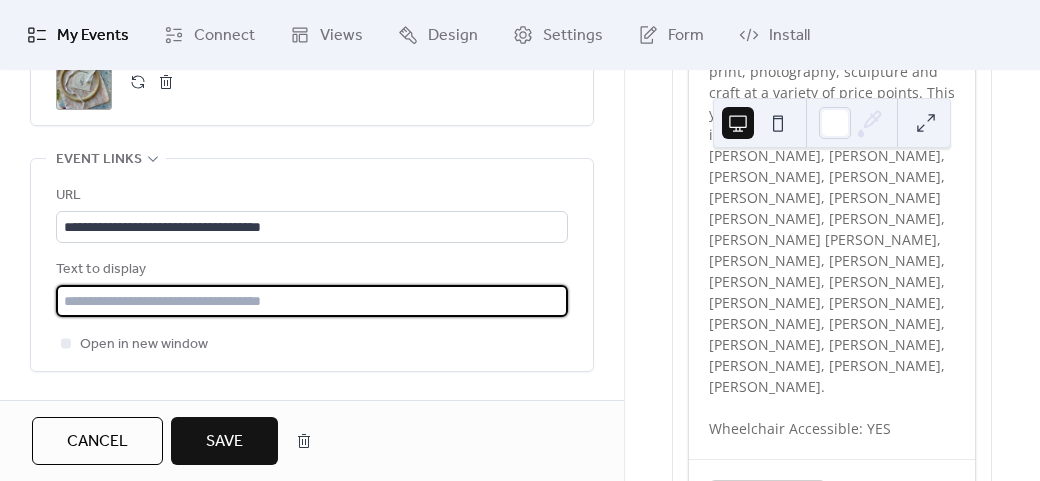 click at bounding box center (312, 301) 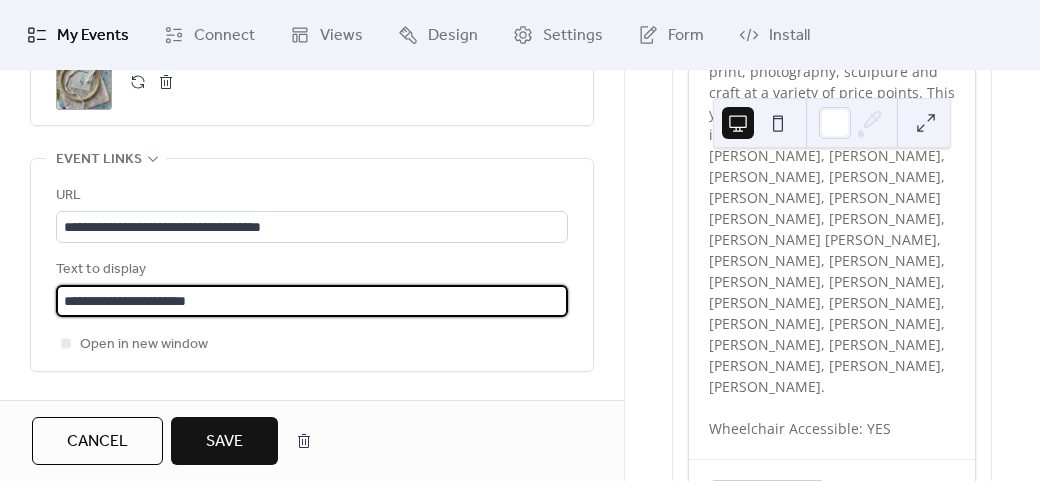 type on "**********" 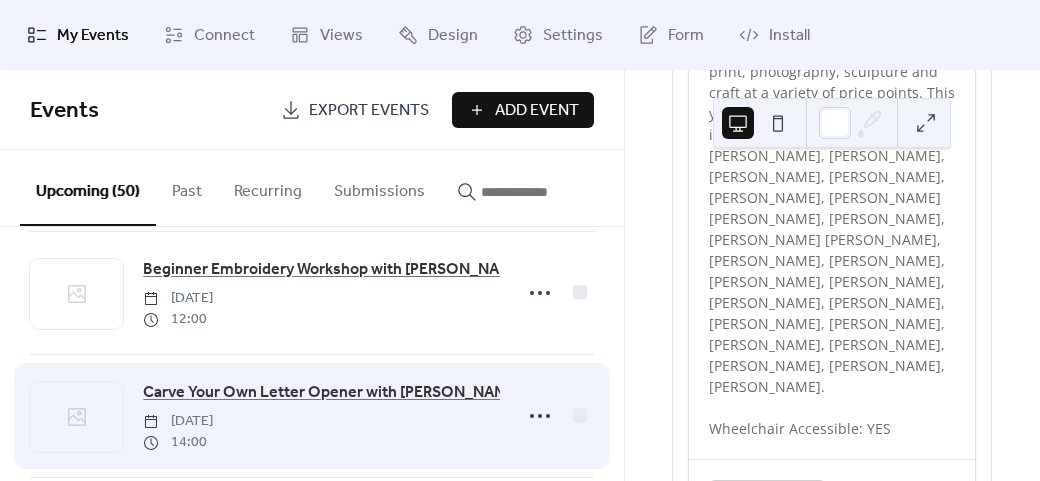 scroll, scrollTop: 4400, scrollLeft: 0, axis: vertical 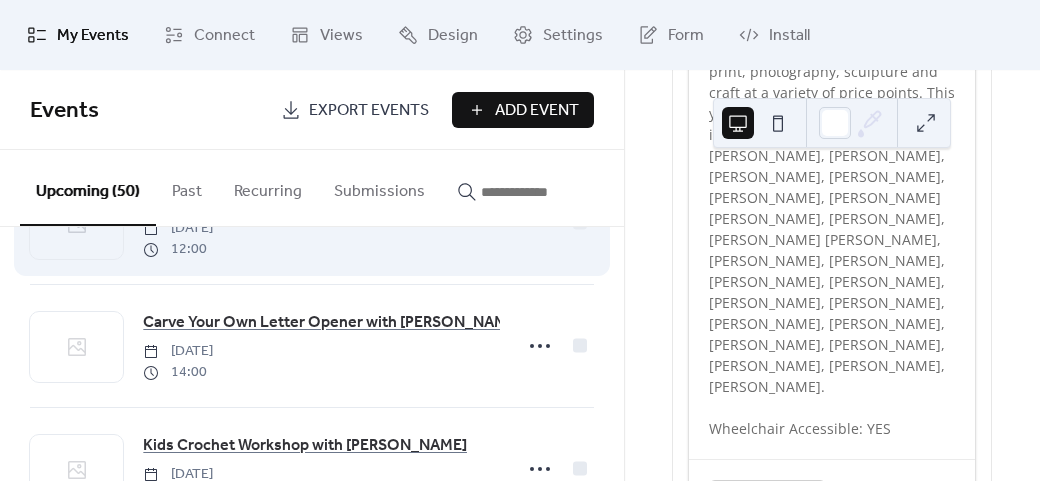 click at bounding box center [76, 224] 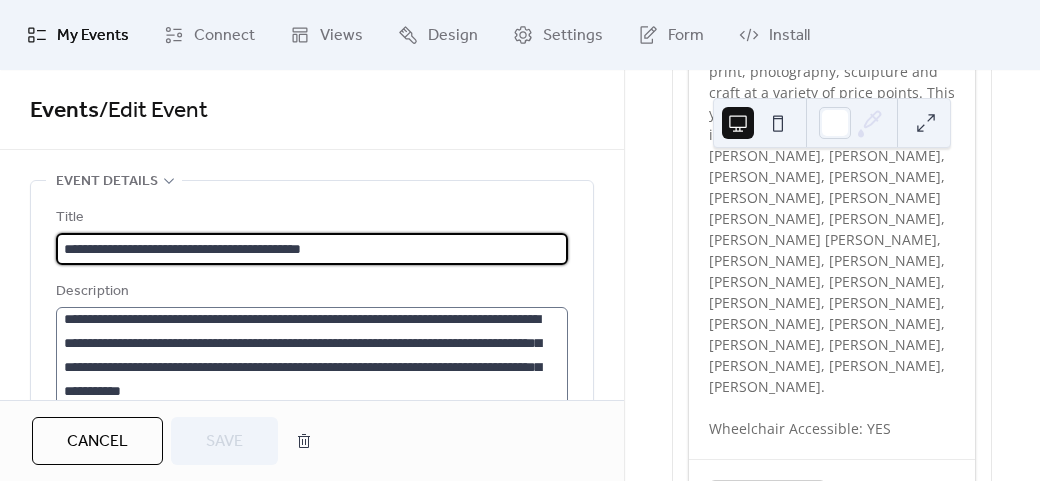 scroll, scrollTop: 168, scrollLeft: 0, axis: vertical 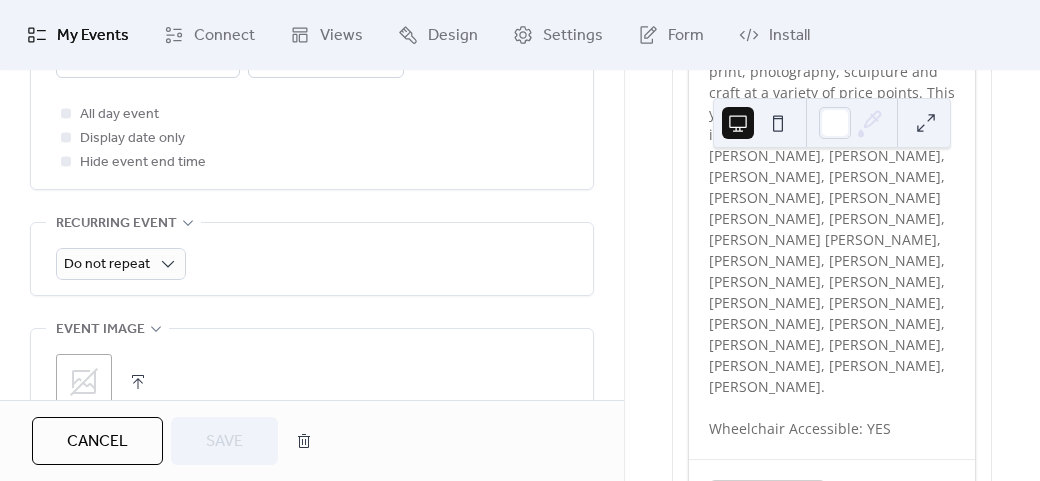 click on ";" at bounding box center [312, 377] 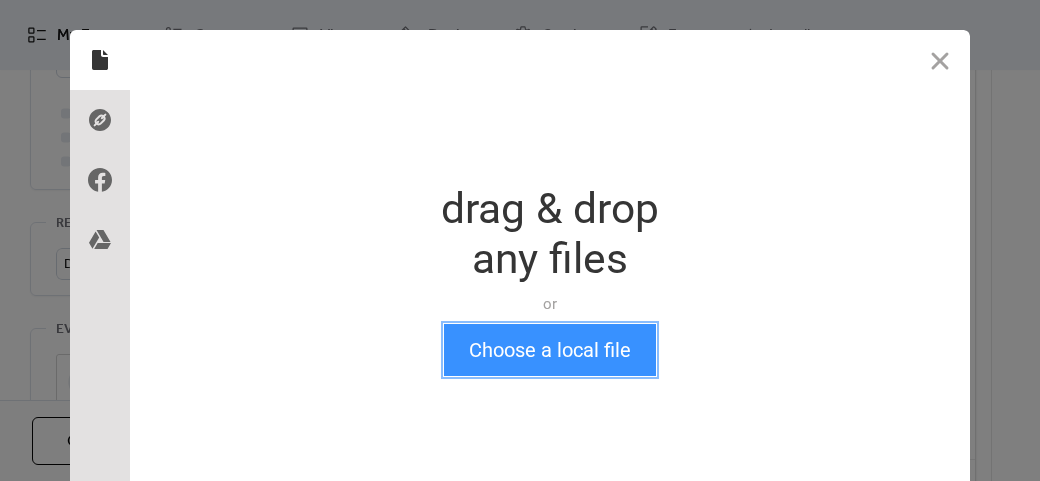 click on "Choose a local file" at bounding box center (550, 350) 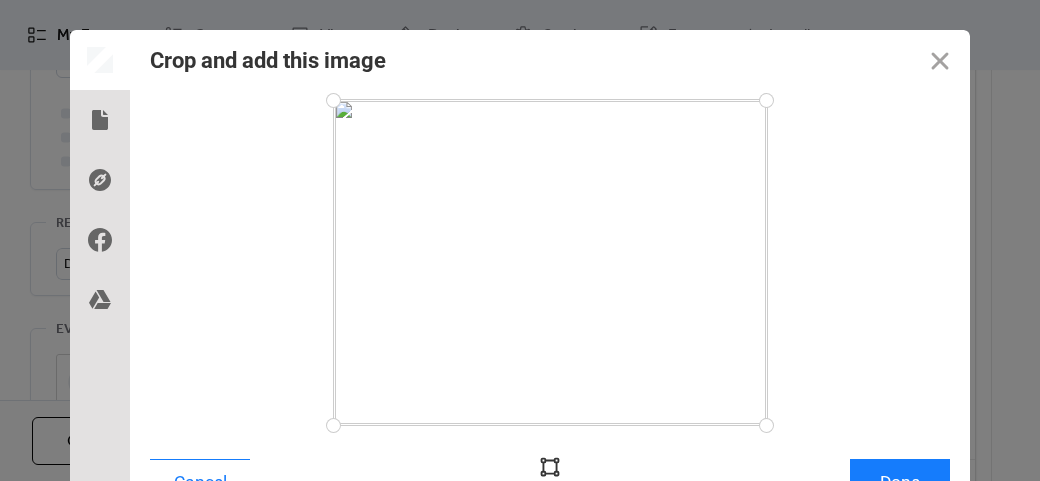 scroll, scrollTop: 24, scrollLeft: 0, axis: vertical 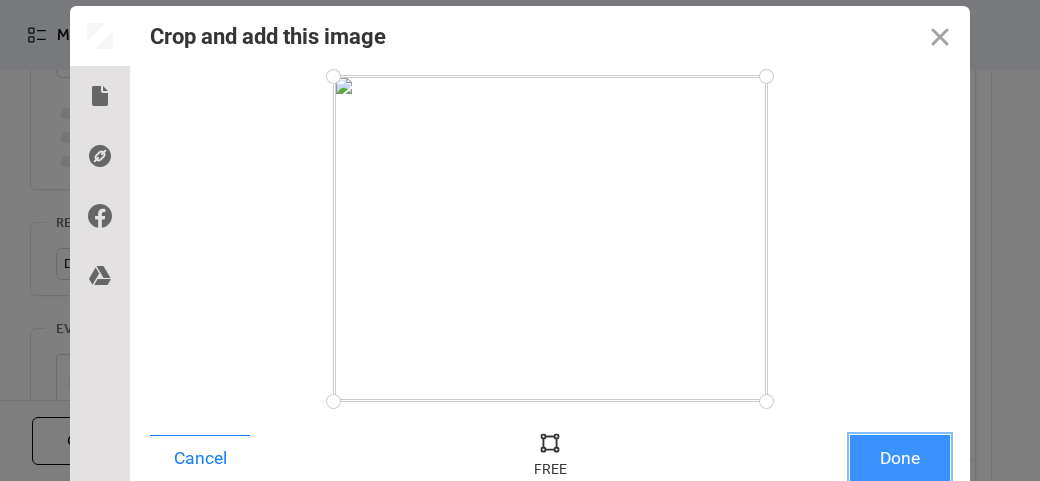 click on "Done" at bounding box center [900, 458] 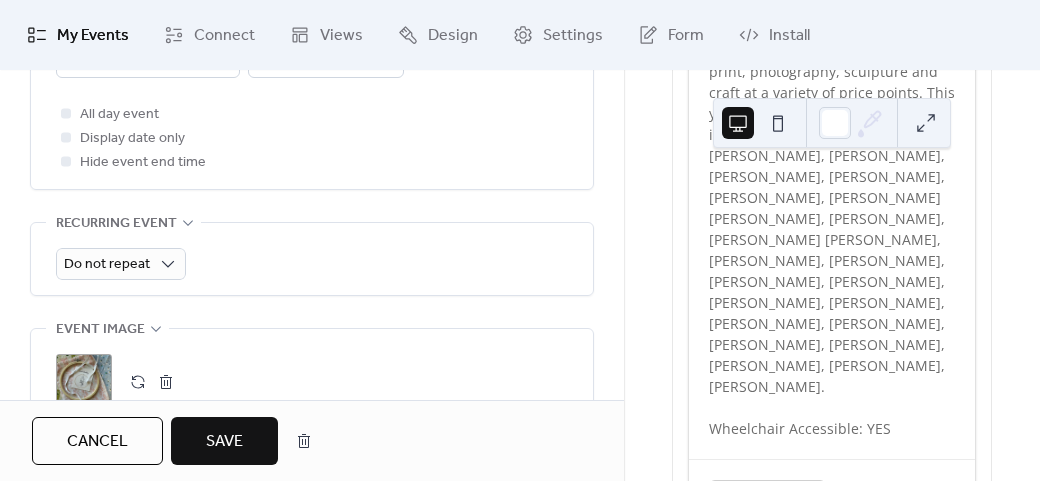 click on "Save" at bounding box center (224, 442) 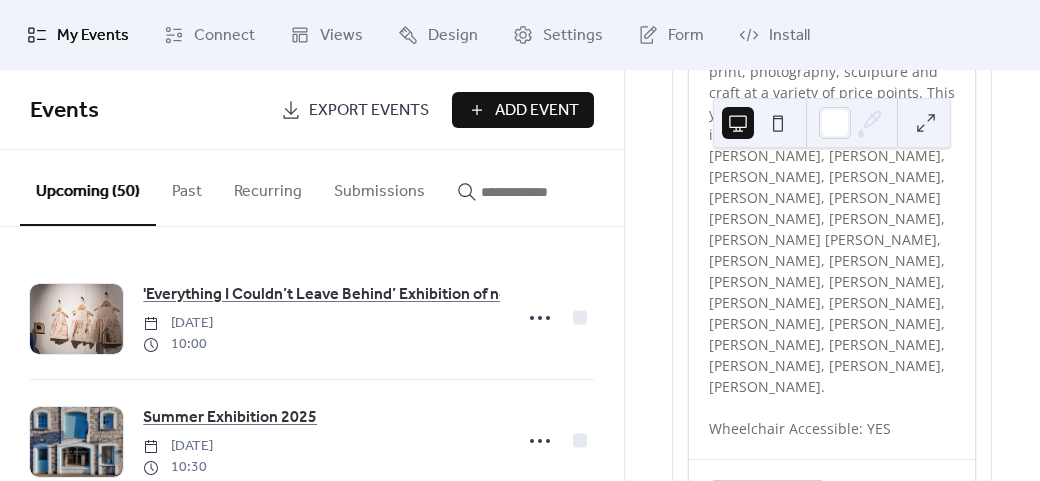 drag, startPoint x: 617, startPoint y: 233, endPoint x: 611, endPoint y: 305, distance: 72.249565 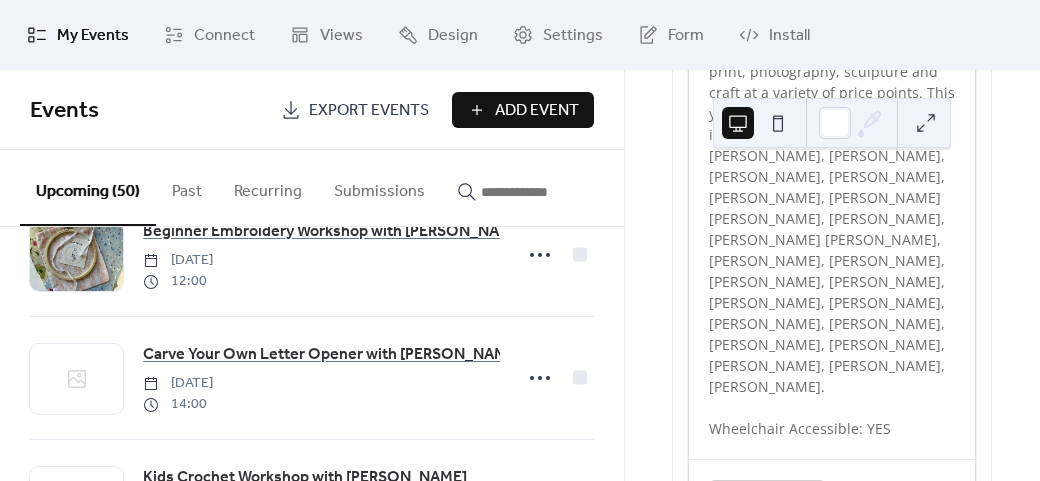 scroll, scrollTop: 4400, scrollLeft: 0, axis: vertical 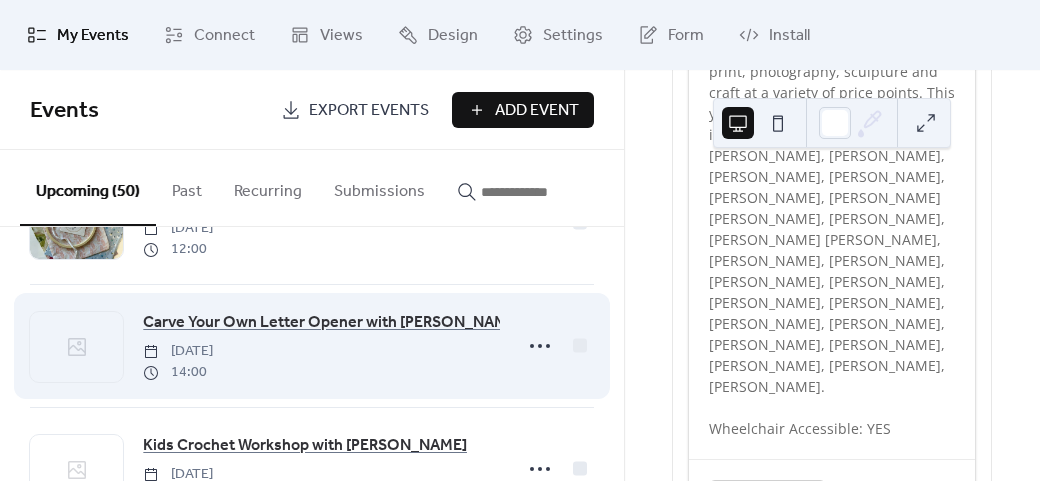 click at bounding box center [76, 347] 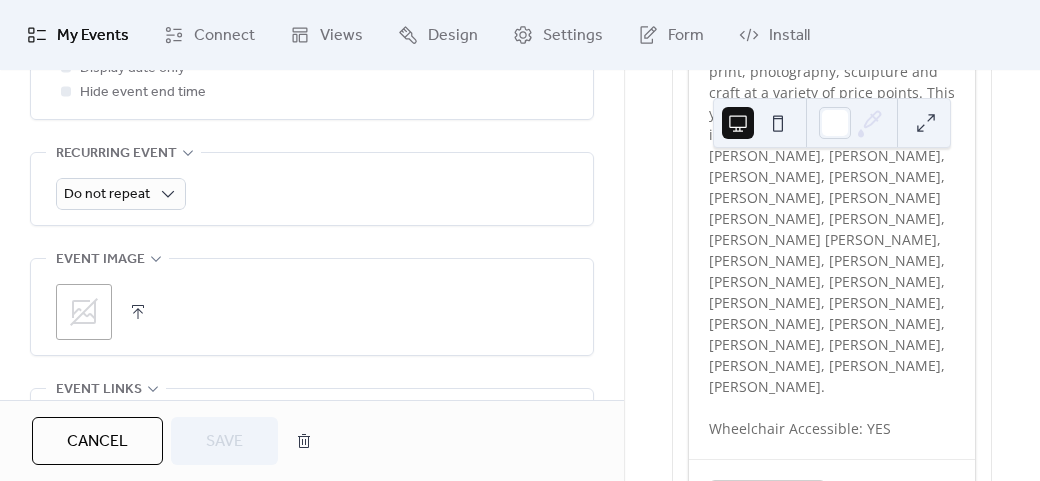 scroll, scrollTop: 1000, scrollLeft: 0, axis: vertical 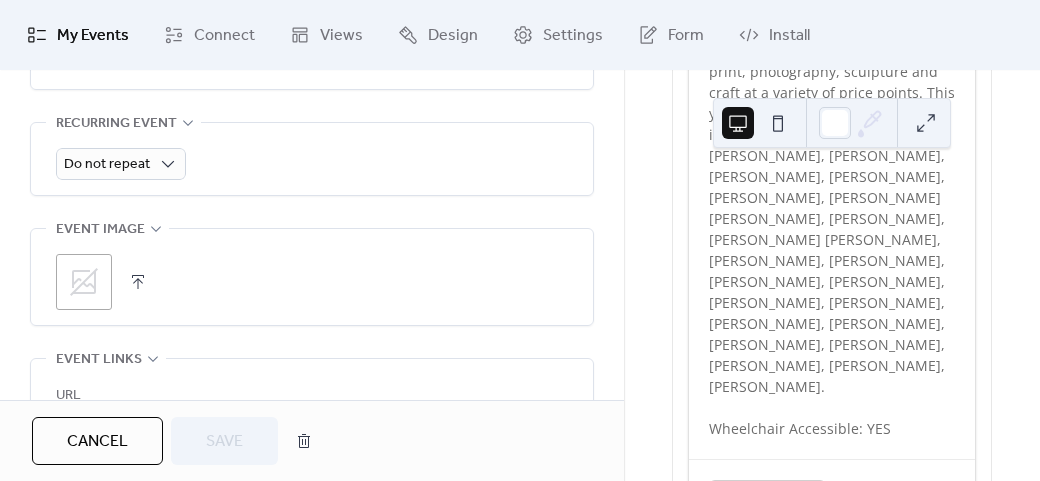 click 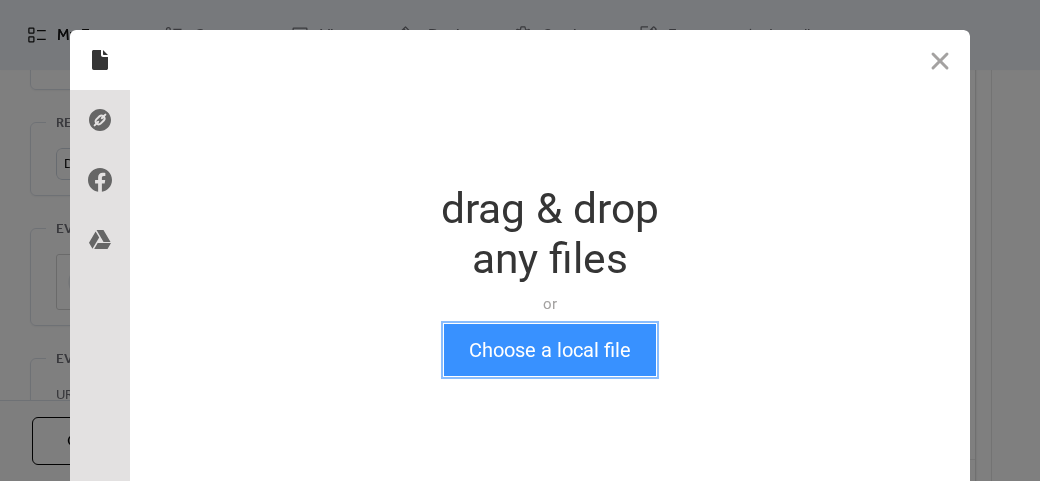 click on "Choose a local file" at bounding box center (550, 350) 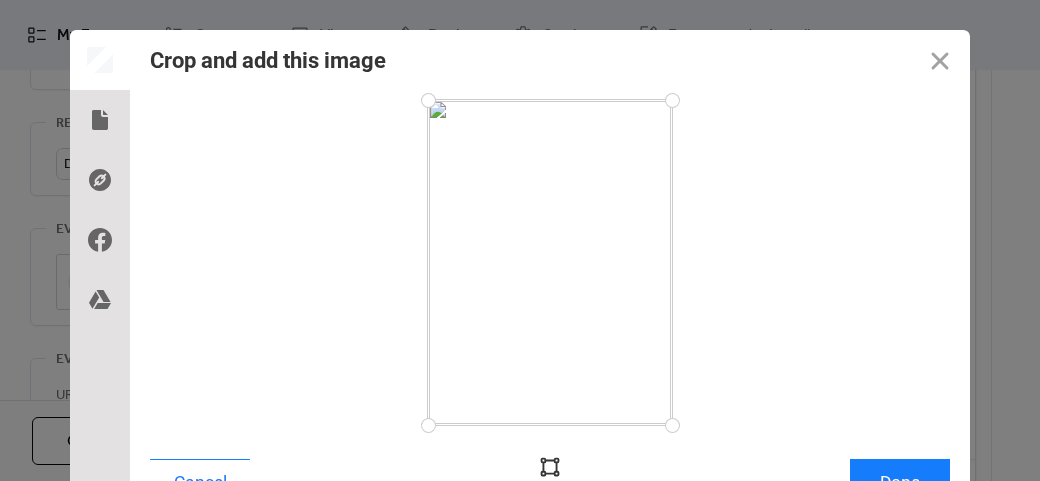 scroll, scrollTop: 24, scrollLeft: 0, axis: vertical 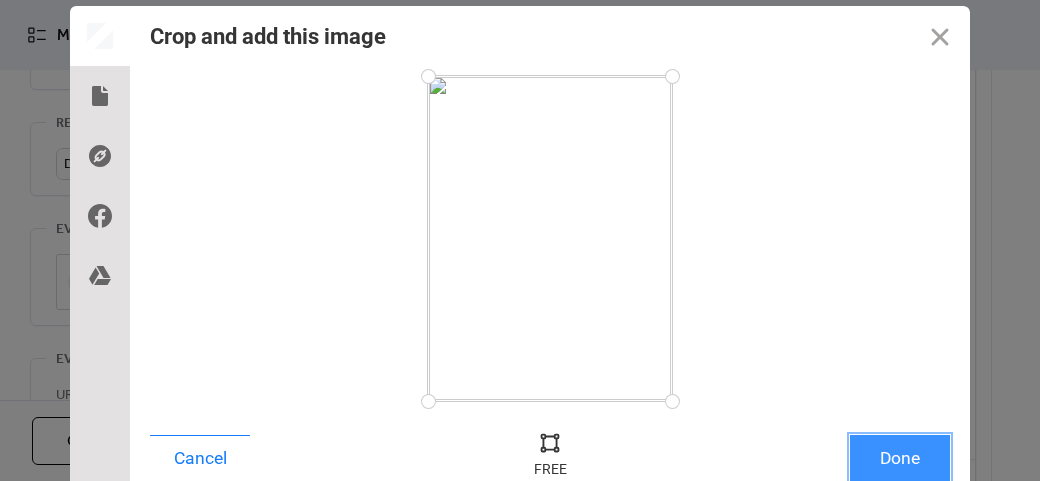 click on "Done" at bounding box center (900, 458) 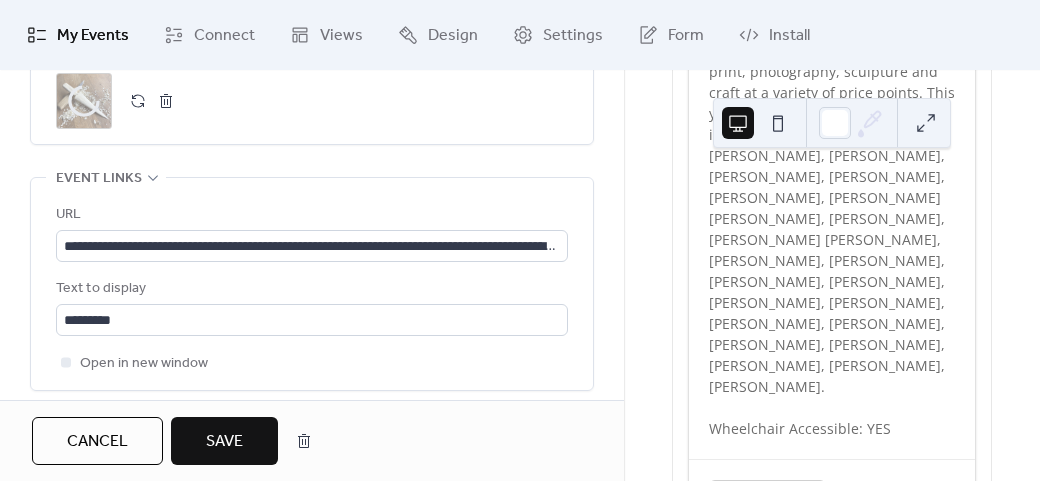 scroll, scrollTop: 1200, scrollLeft: 0, axis: vertical 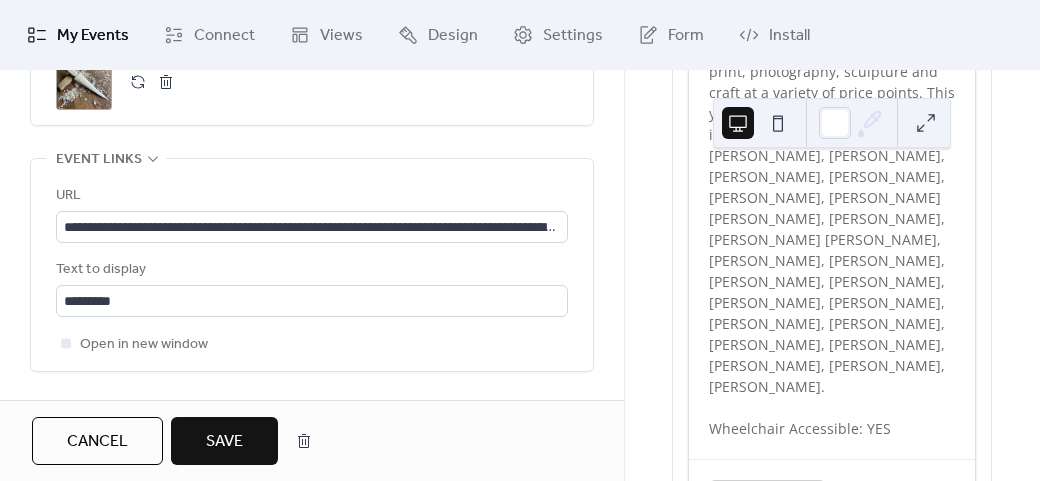 click on "Save" at bounding box center [224, 442] 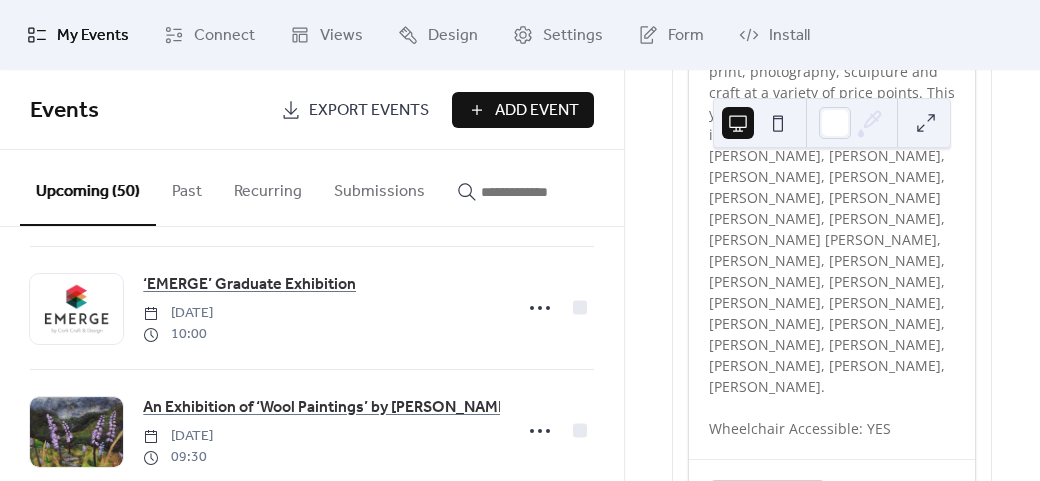 scroll, scrollTop: 300, scrollLeft: 0, axis: vertical 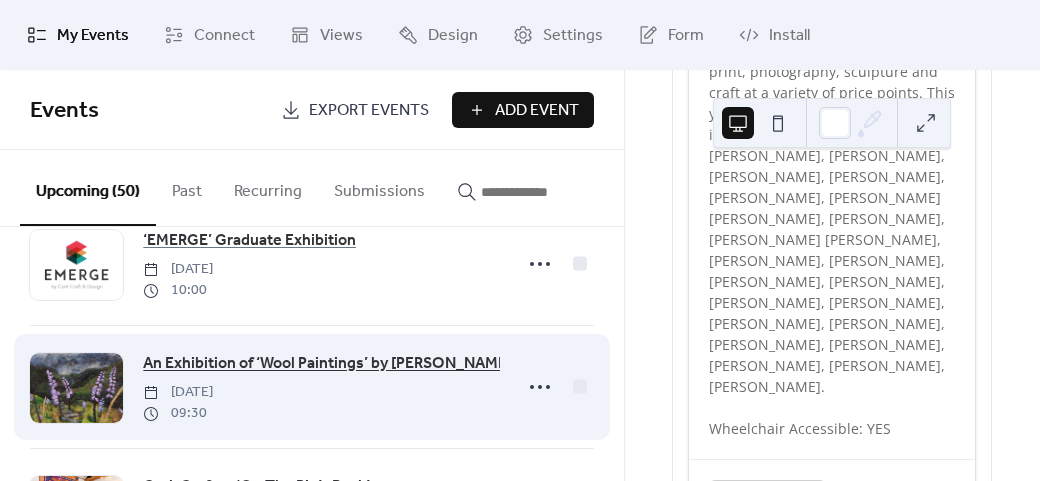 click on "An Exhibition of ‘Wool Paintings’ by [PERSON_NAME] - An Exploration of Wool As Art Material" at bounding box center [466, 364] 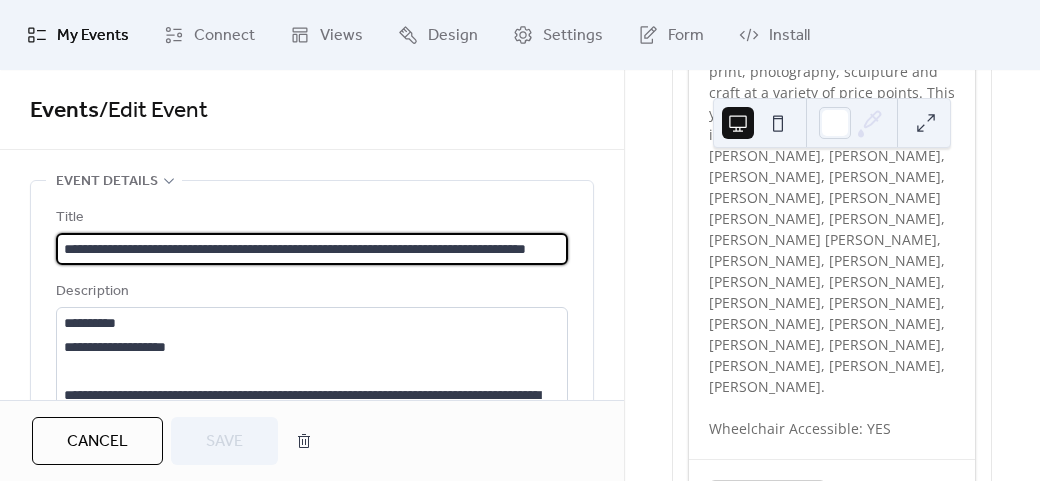 scroll, scrollTop: 0, scrollLeft: 62, axis: horizontal 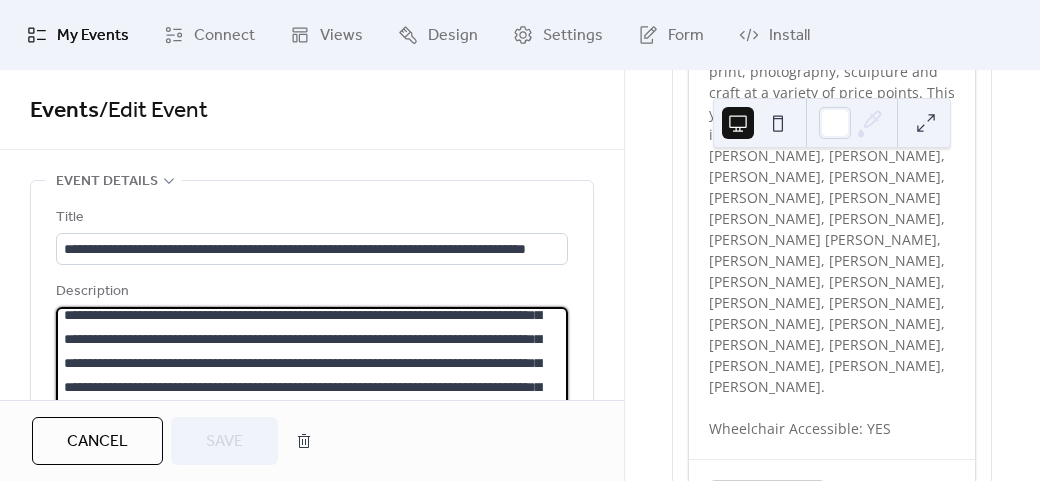click at bounding box center [309, 383] 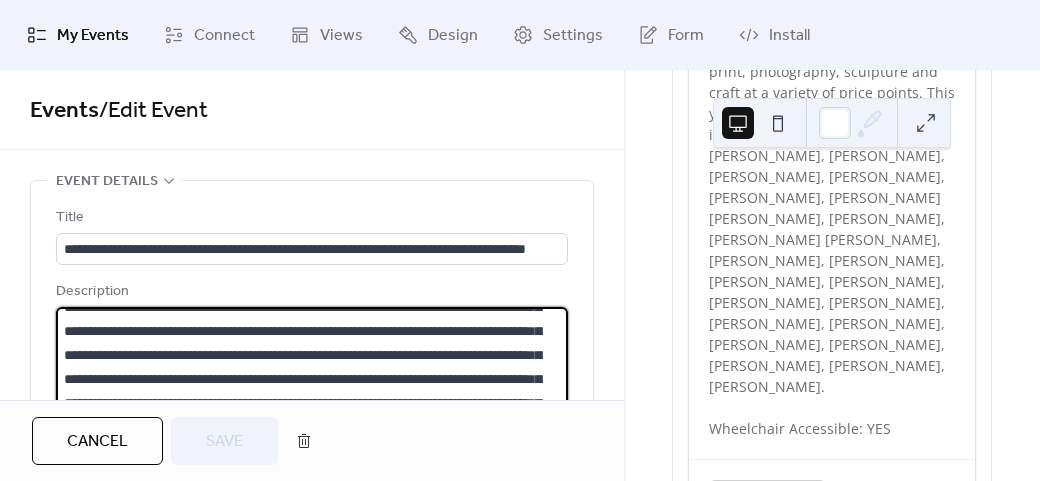 scroll, scrollTop: 300, scrollLeft: 0, axis: vertical 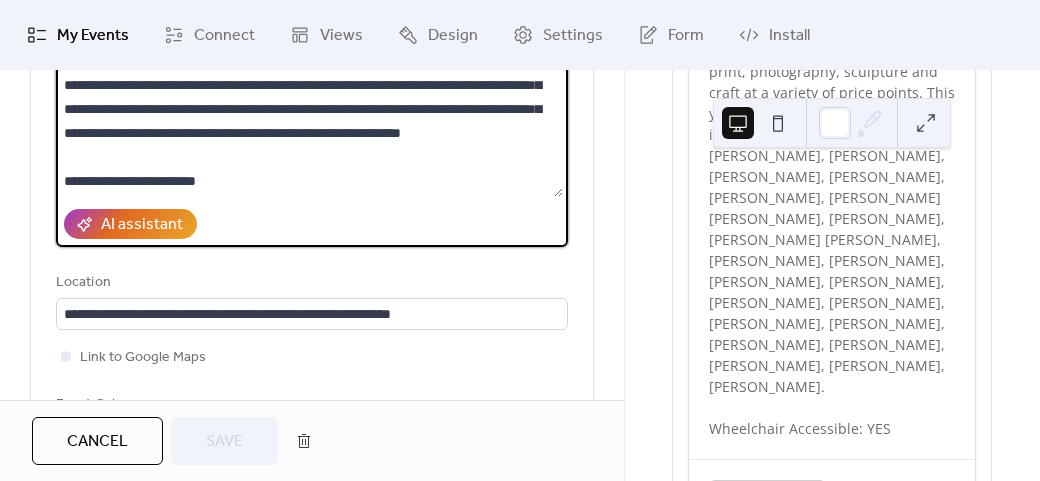 drag, startPoint x: 439, startPoint y: 357, endPoint x: 477, endPoint y: 146, distance: 214.3945 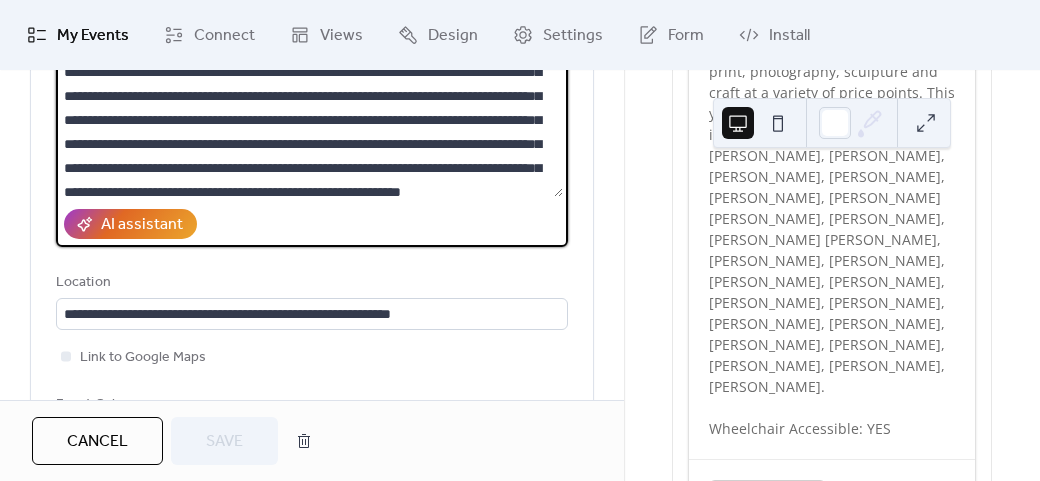 scroll, scrollTop: 284, scrollLeft: 0, axis: vertical 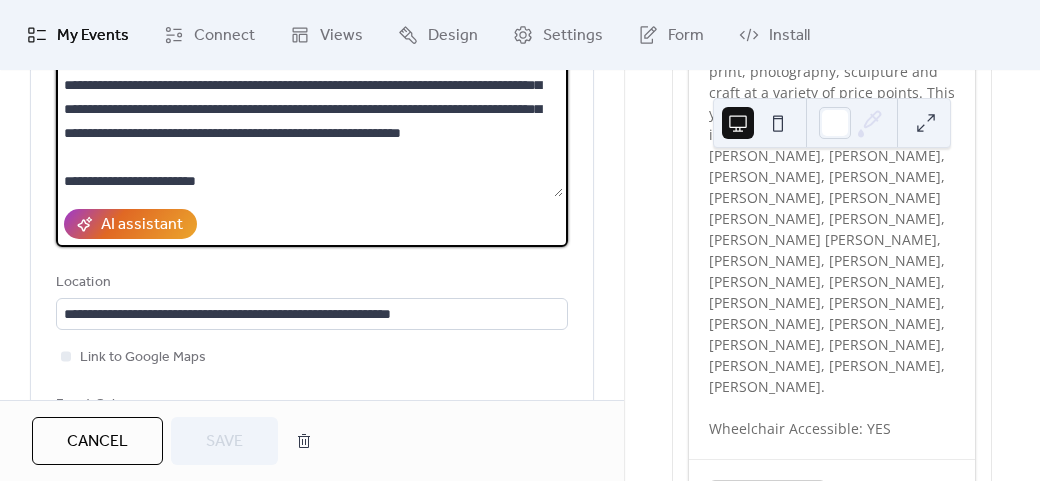 drag, startPoint x: 447, startPoint y: 85, endPoint x: 509, endPoint y: 107, distance: 65.78754 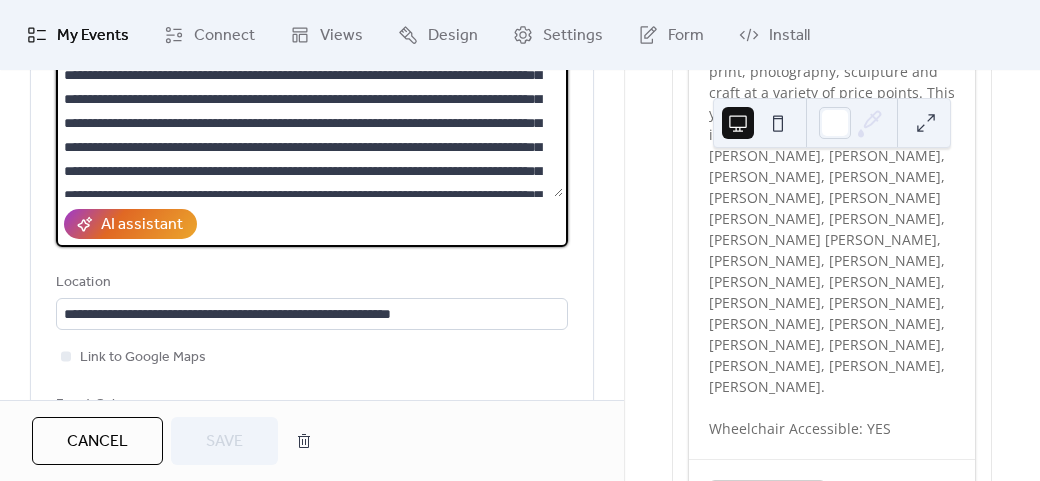 scroll, scrollTop: 184, scrollLeft: 0, axis: vertical 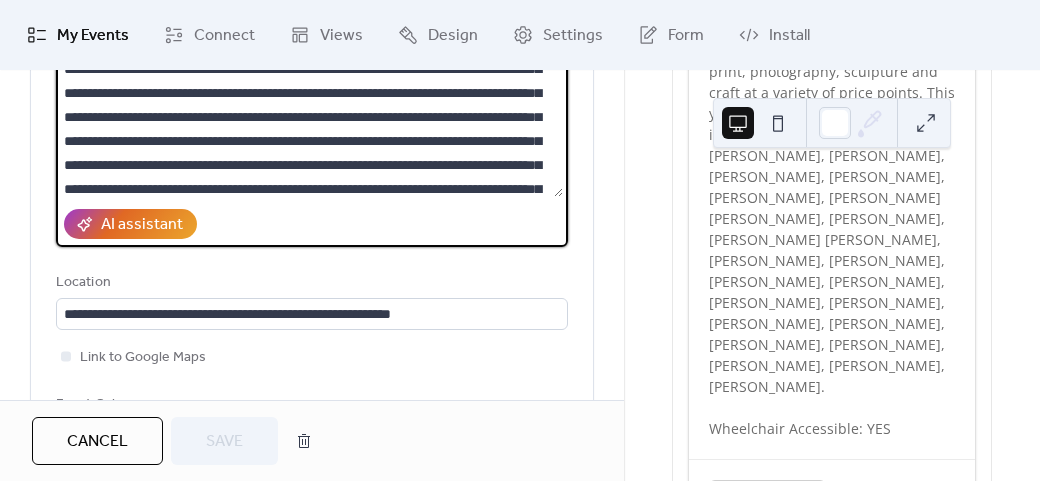 drag, startPoint x: 389, startPoint y: 84, endPoint x: 450, endPoint y: 187, distance: 119.70798 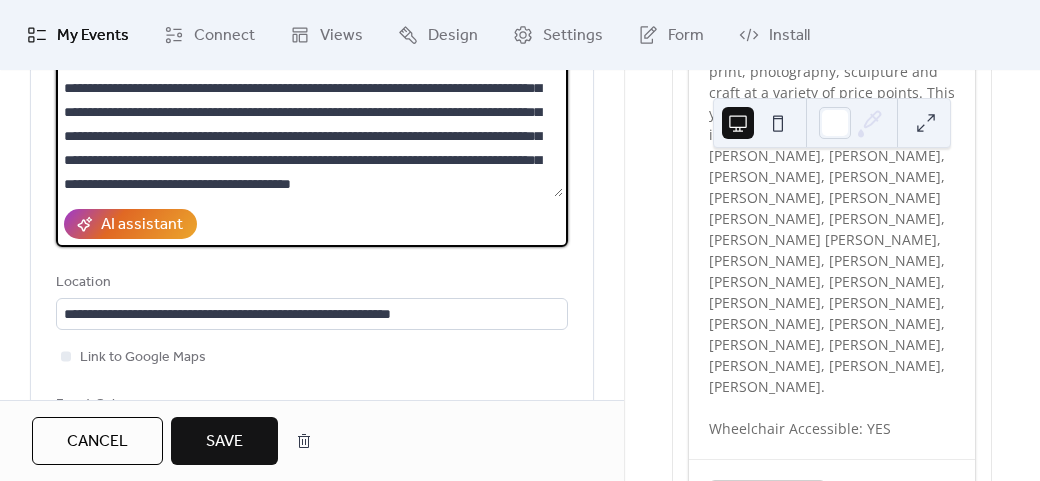 scroll, scrollTop: 0, scrollLeft: 0, axis: both 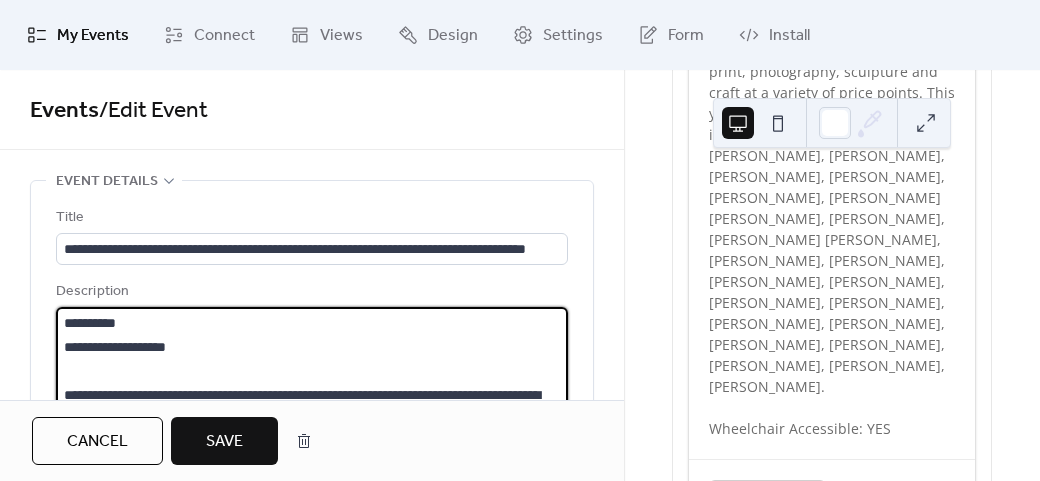 type on "**********" 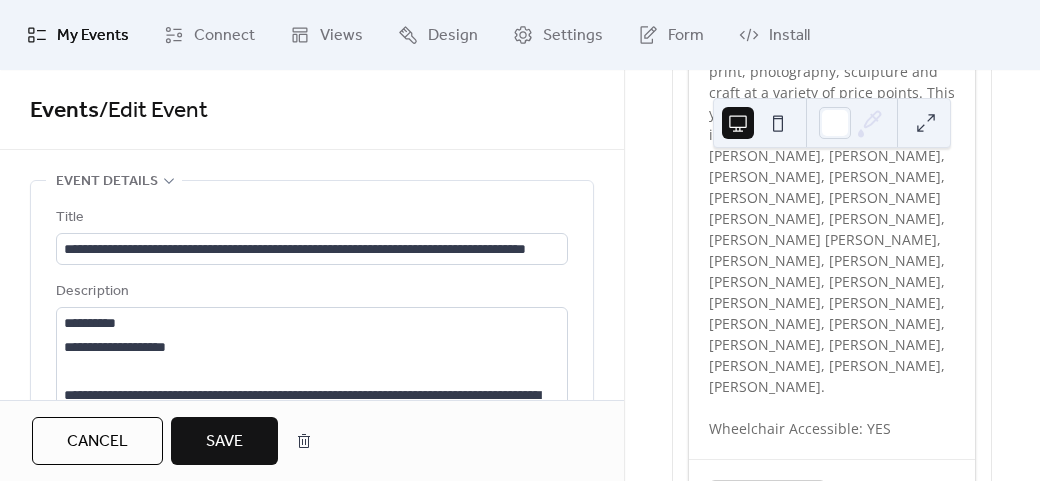 click on "Save" at bounding box center [224, 441] 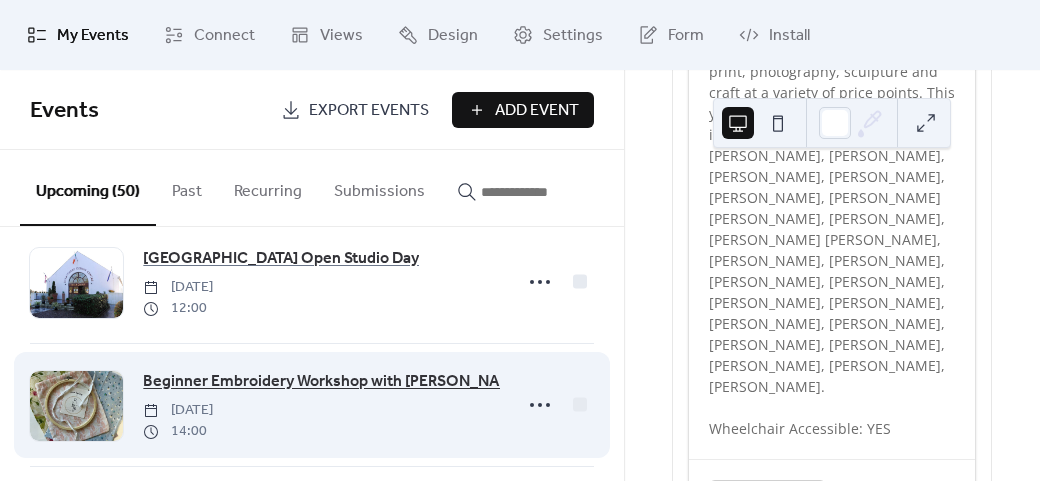 scroll, scrollTop: 2500, scrollLeft: 0, axis: vertical 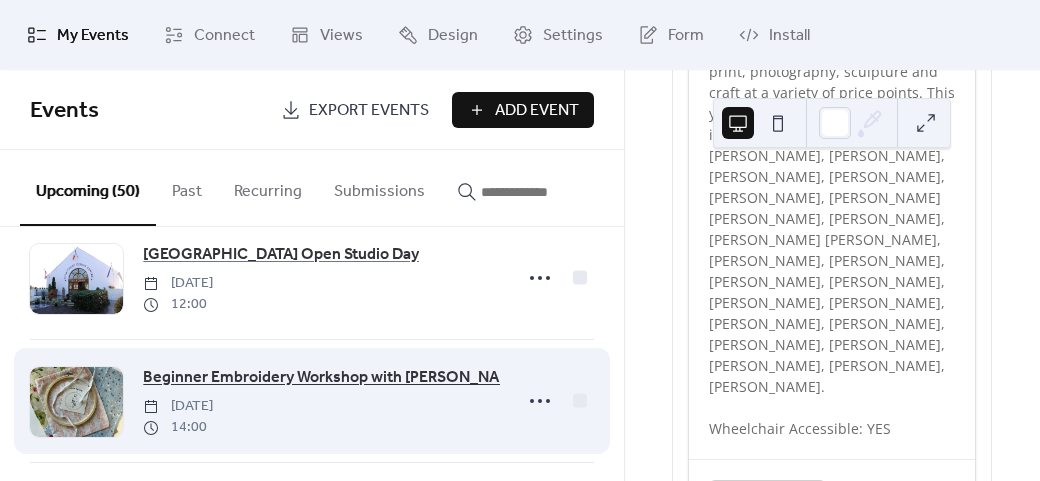 click on "Beginner Embroidery Workshop with [PERSON_NAME]" at bounding box center [334, 378] 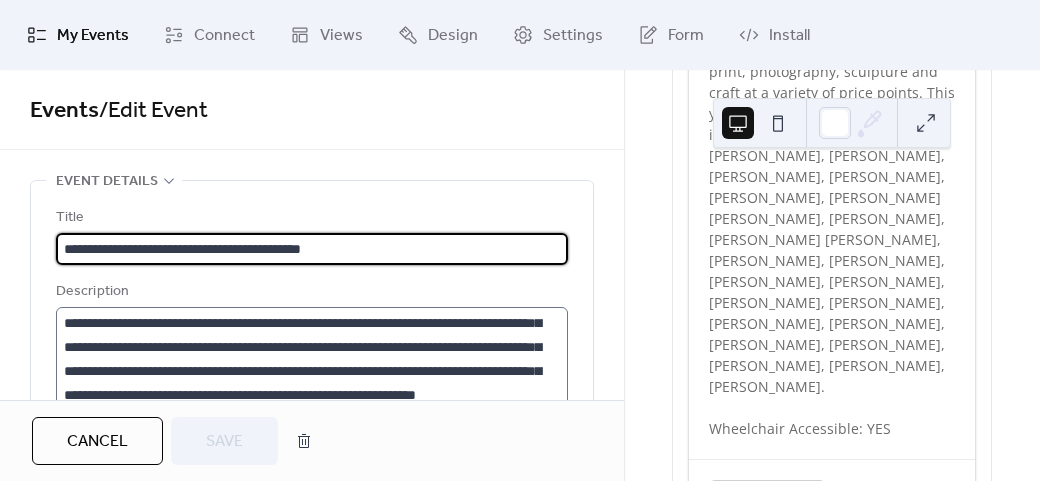 scroll, scrollTop: 168, scrollLeft: 0, axis: vertical 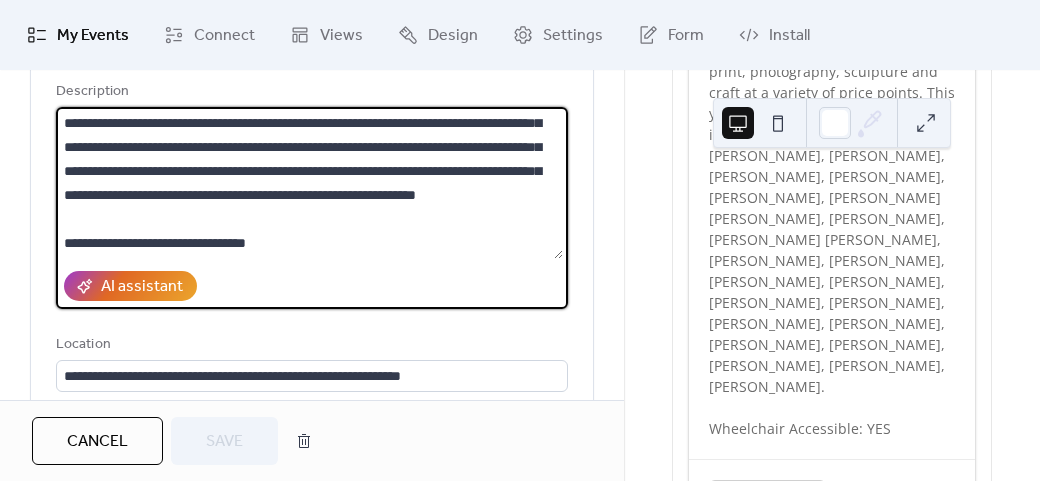 drag, startPoint x: 297, startPoint y: 195, endPoint x: 309, endPoint y: 223, distance: 30.463093 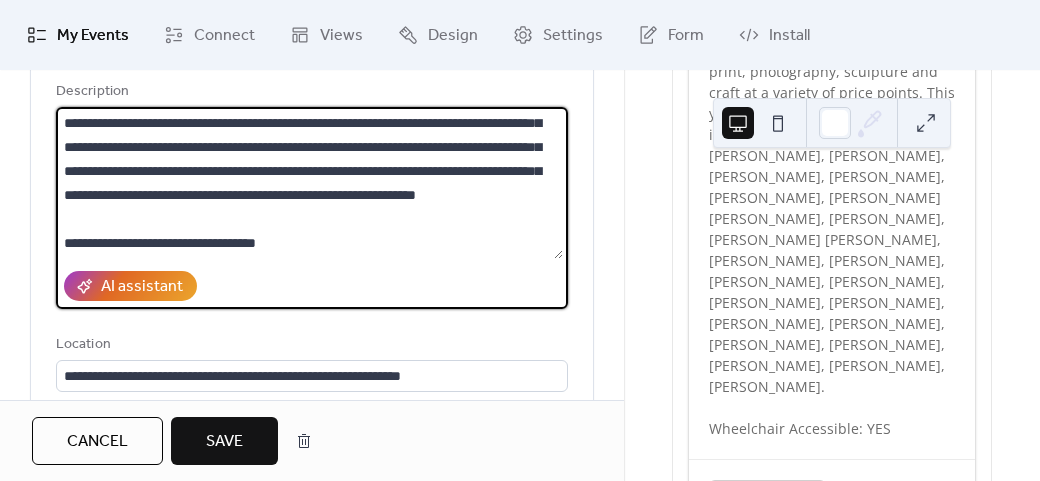 scroll, scrollTop: 189, scrollLeft: 0, axis: vertical 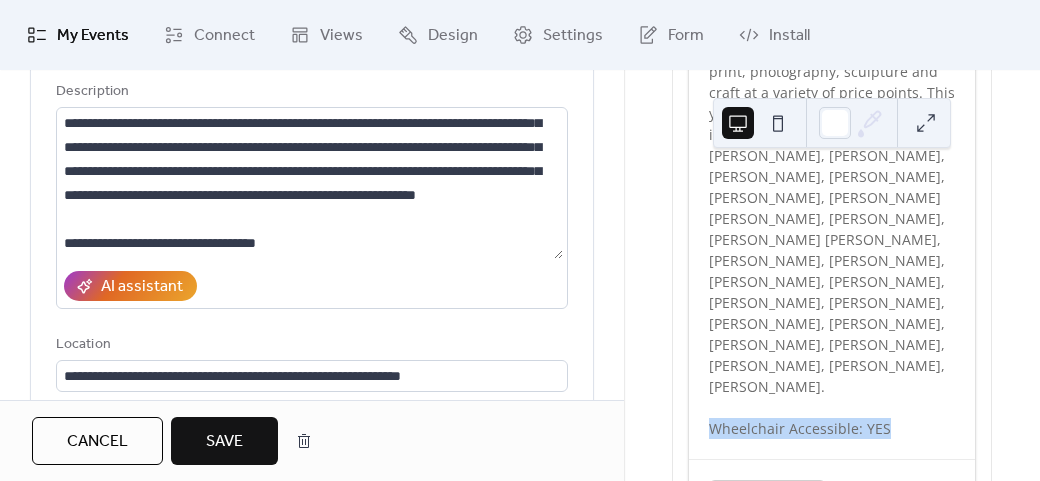 drag, startPoint x: 704, startPoint y: 371, endPoint x: 884, endPoint y: 365, distance: 180.09998 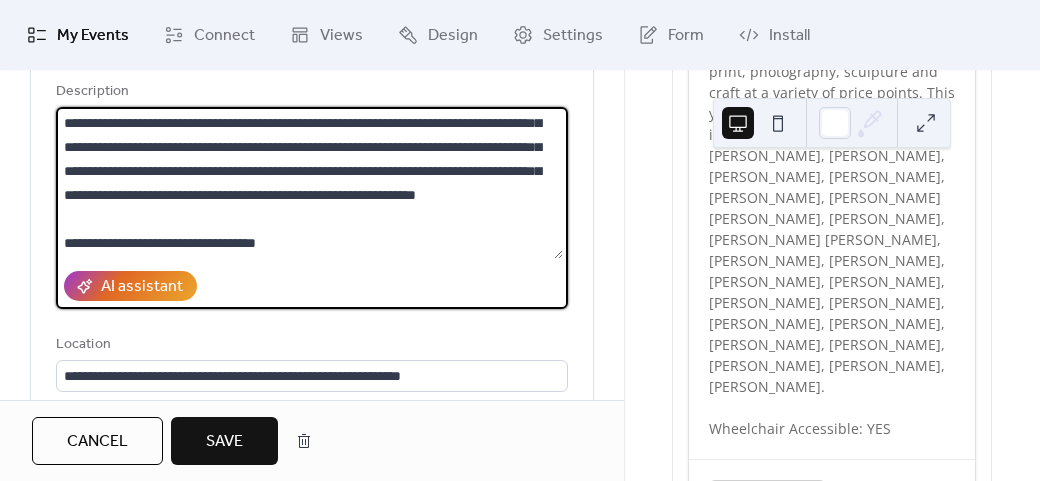 click on "**********" at bounding box center (309, 183) 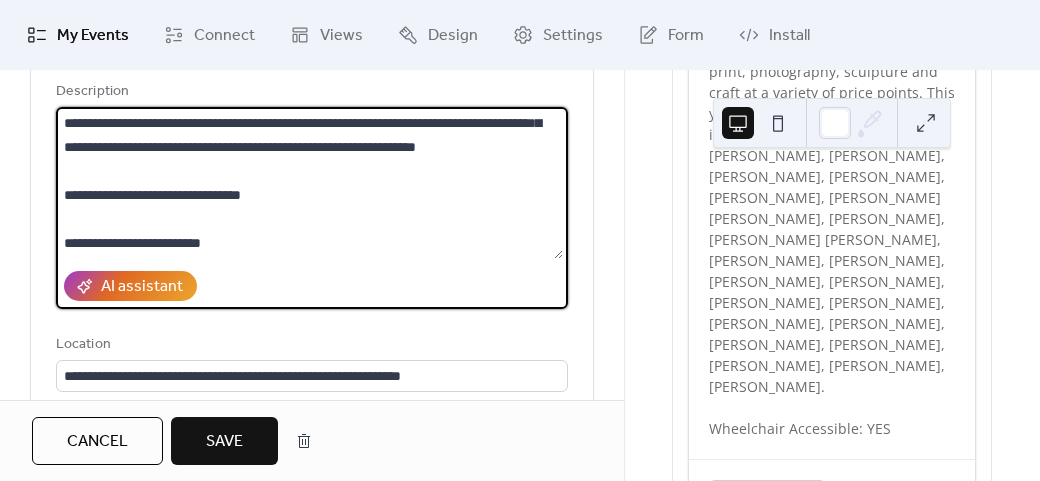 scroll, scrollTop: 193, scrollLeft: 0, axis: vertical 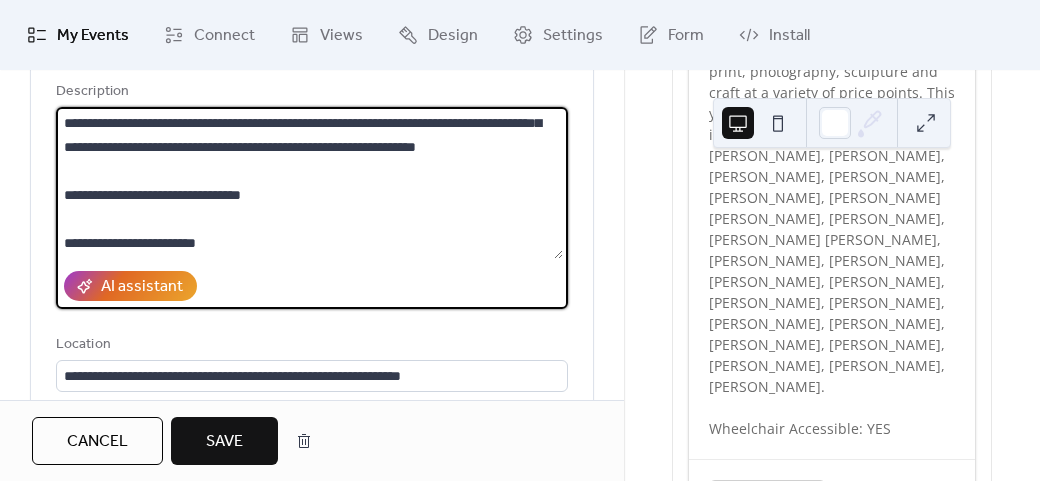 type on "**********" 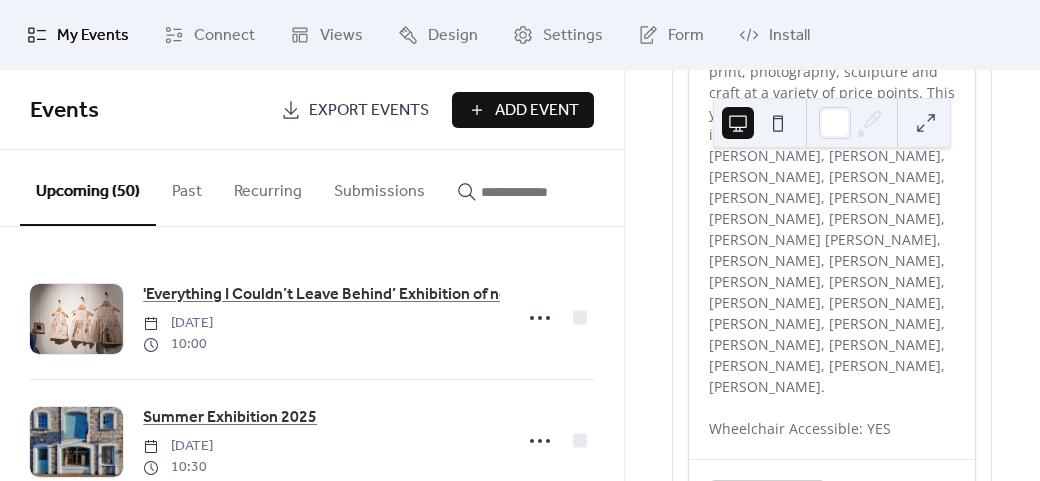 click on "Add Event" at bounding box center [523, 110] 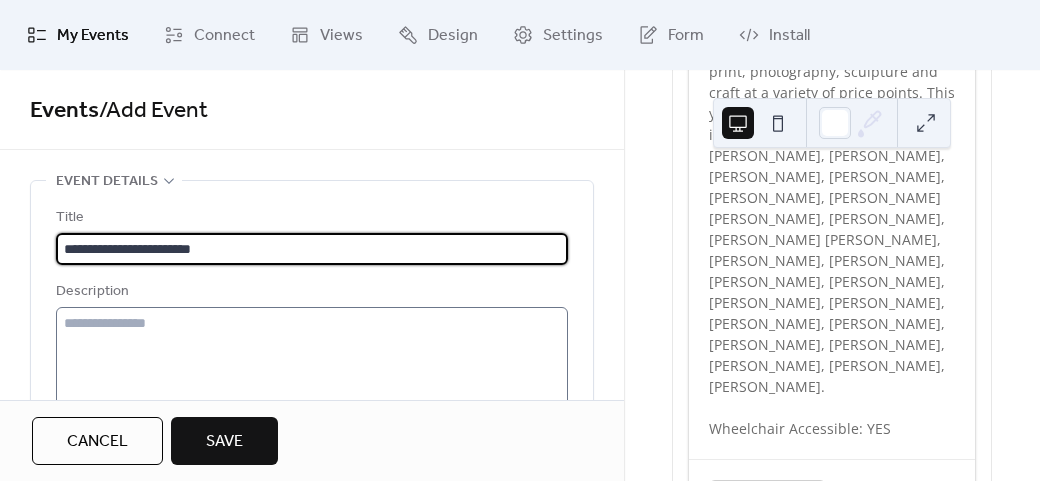type on "**********" 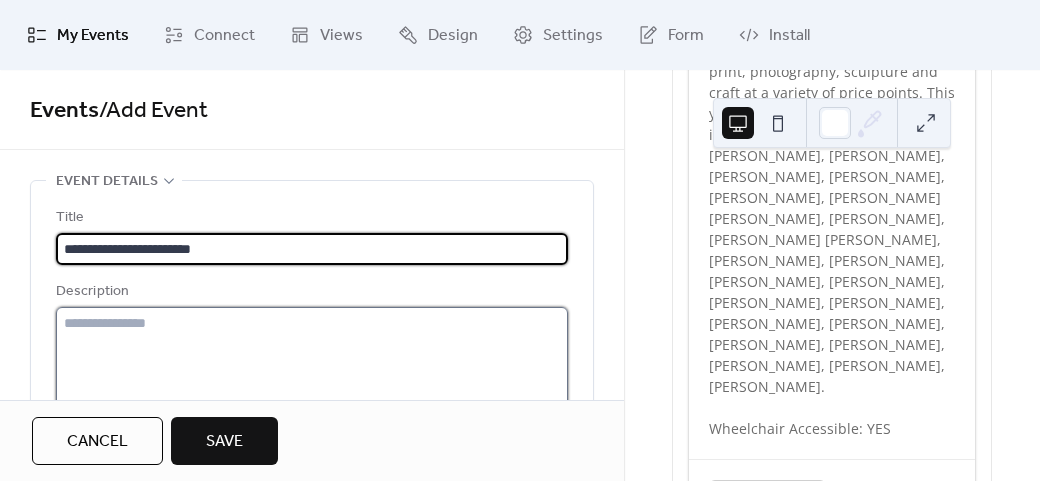 click at bounding box center (312, 383) 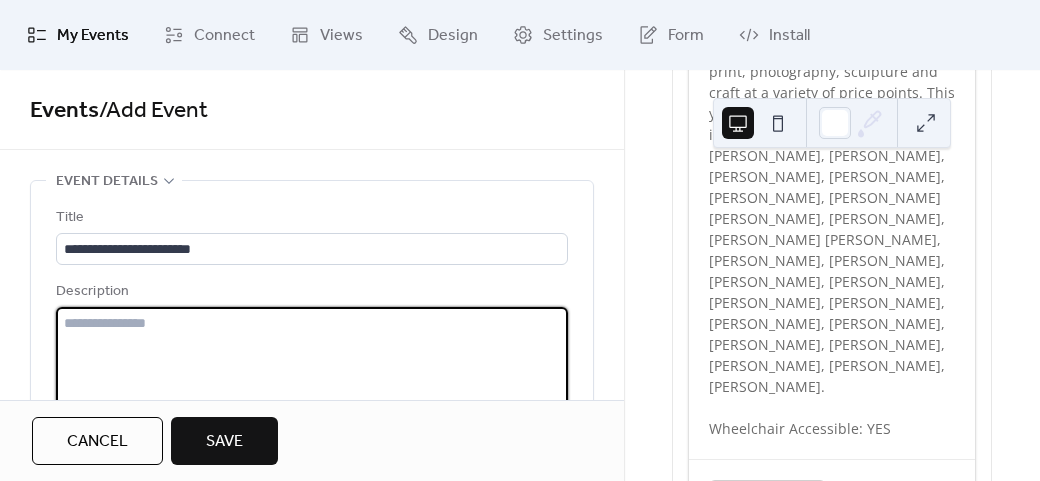 paste on "**********" 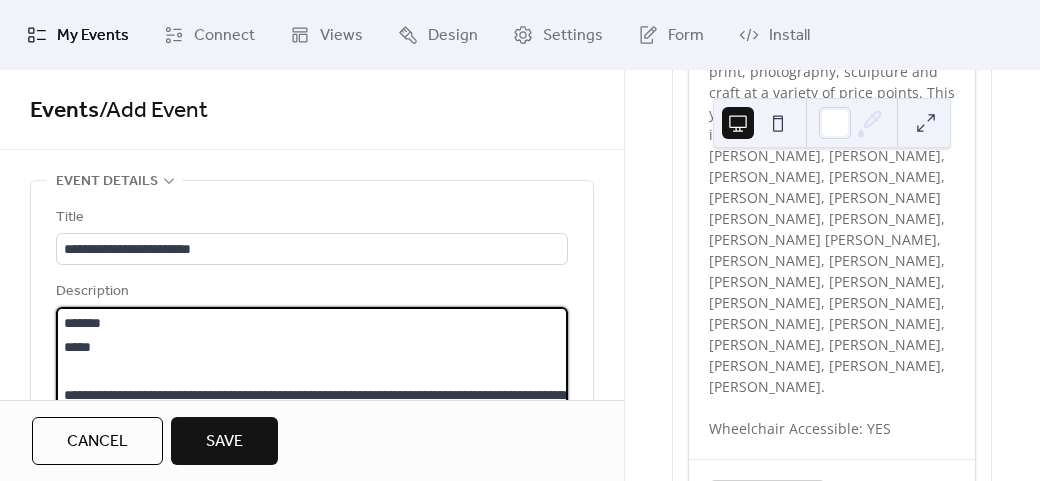 scroll, scrollTop: 69, scrollLeft: 0, axis: vertical 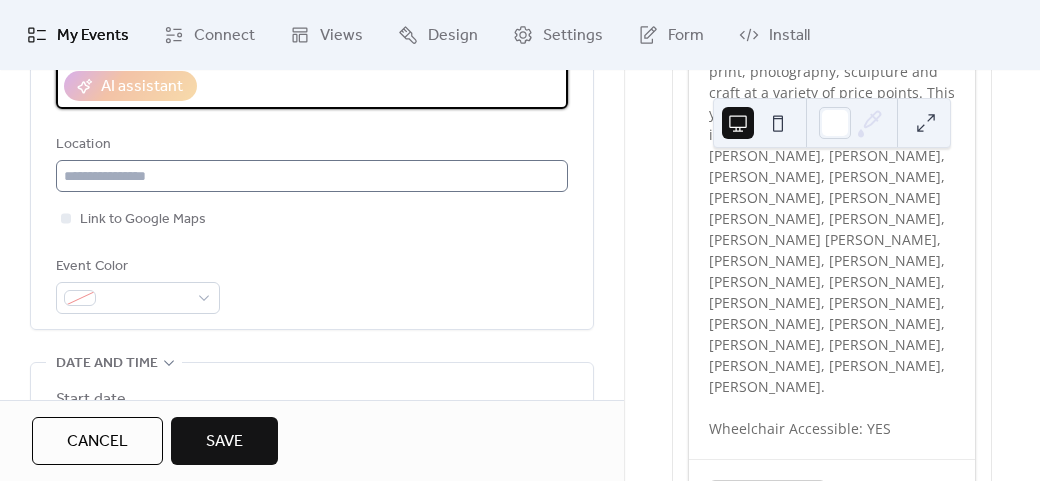 type on "**********" 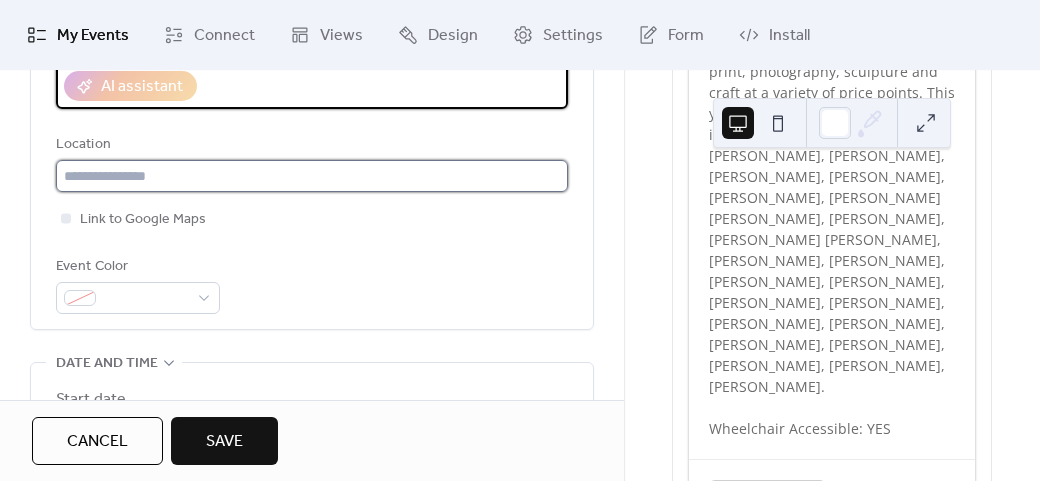 click at bounding box center (312, 176) 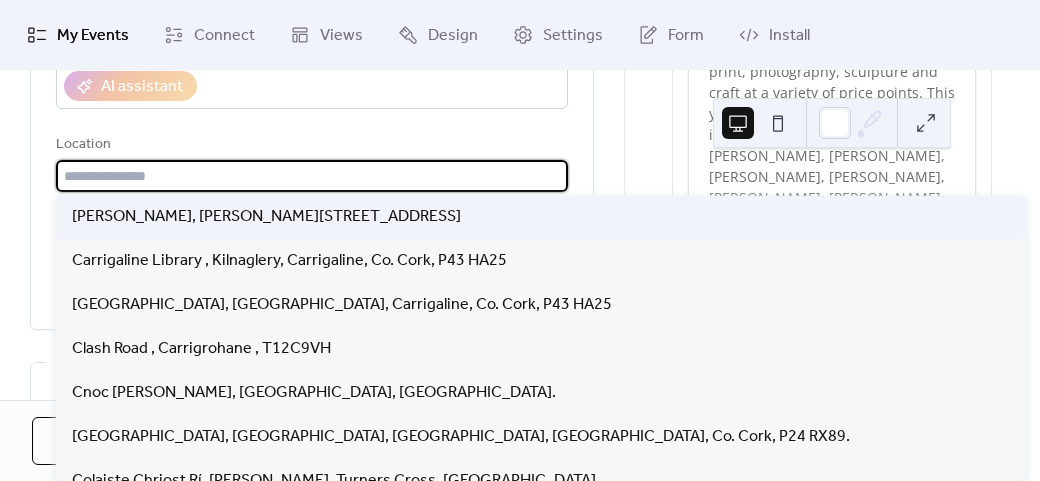 type on "*" 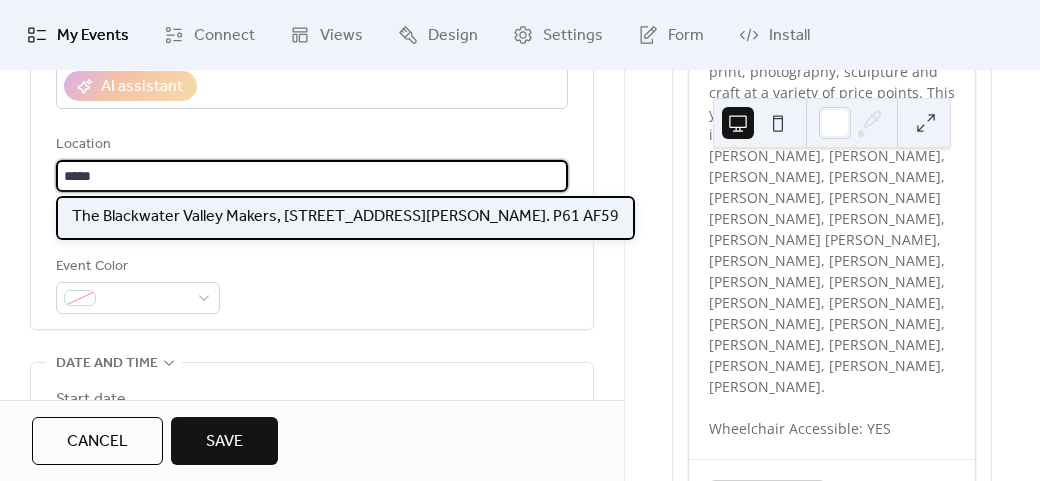 click on "The Blackwater Valley Makers, [STREET_ADDRESS][PERSON_NAME]. P61 AF59" at bounding box center (345, 217) 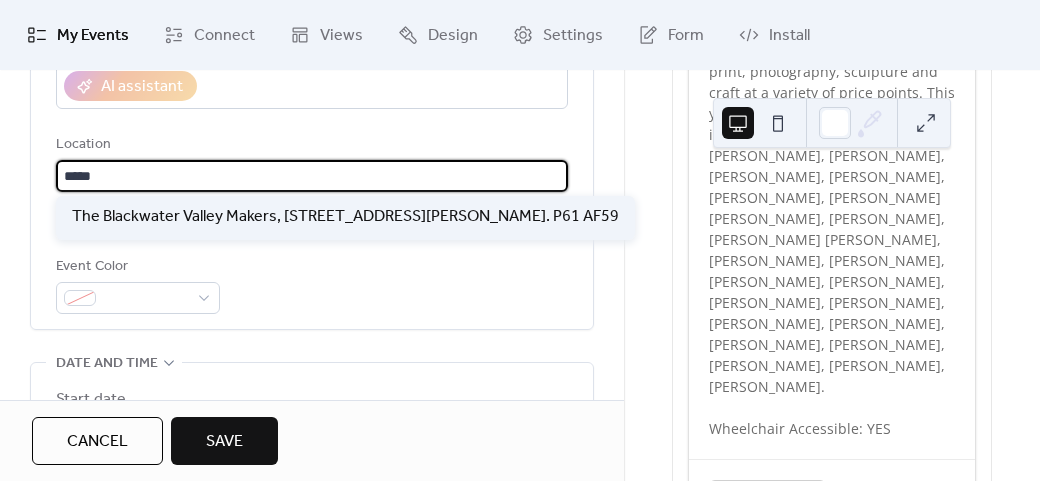 type on "**********" 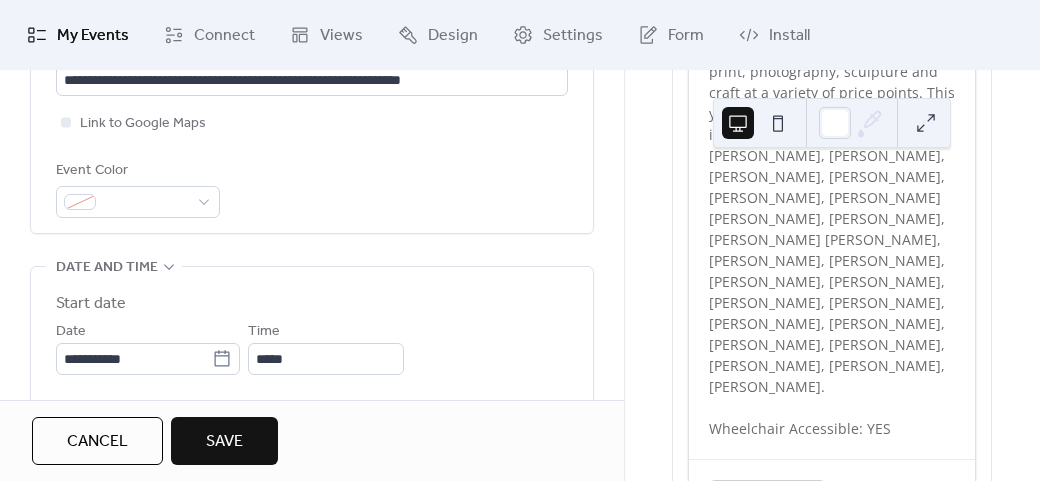 scroll, scrollTop: 600, scrollLeft: 0, axis: vertical 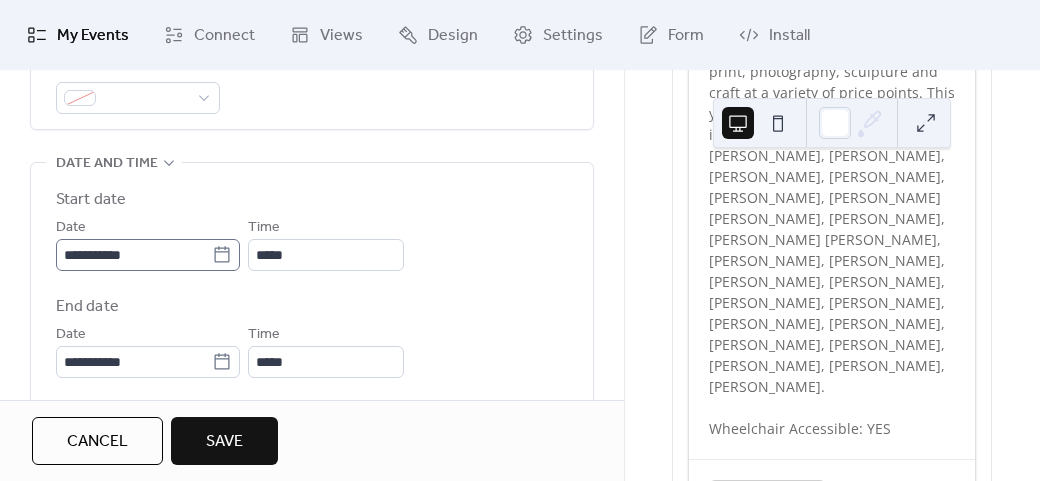click 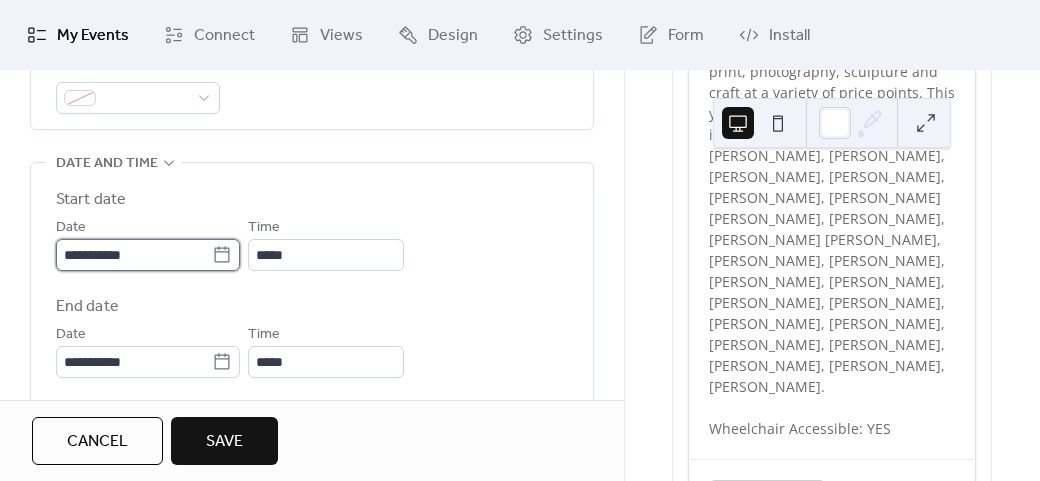 click on "**********" at bounding box center [134, 255] 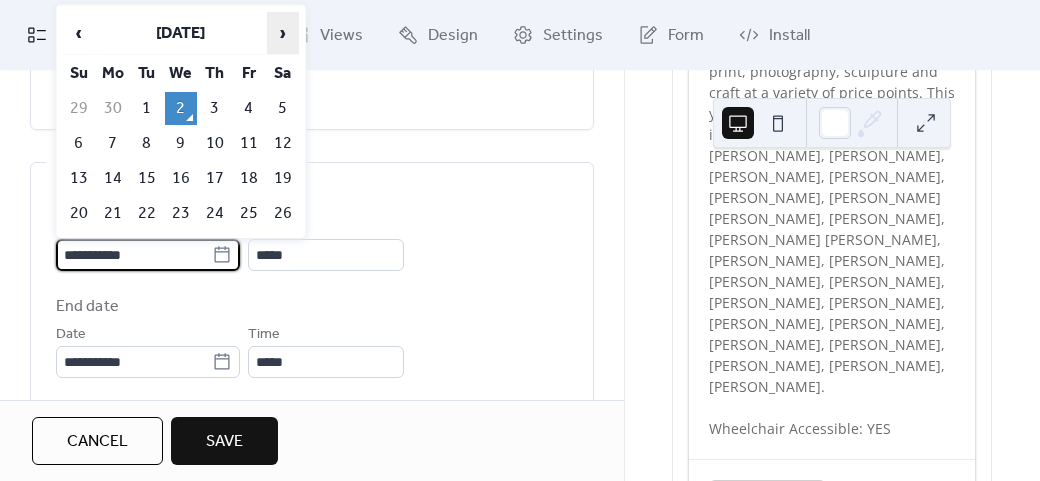 click on "›" at bounding box center [283, 33] 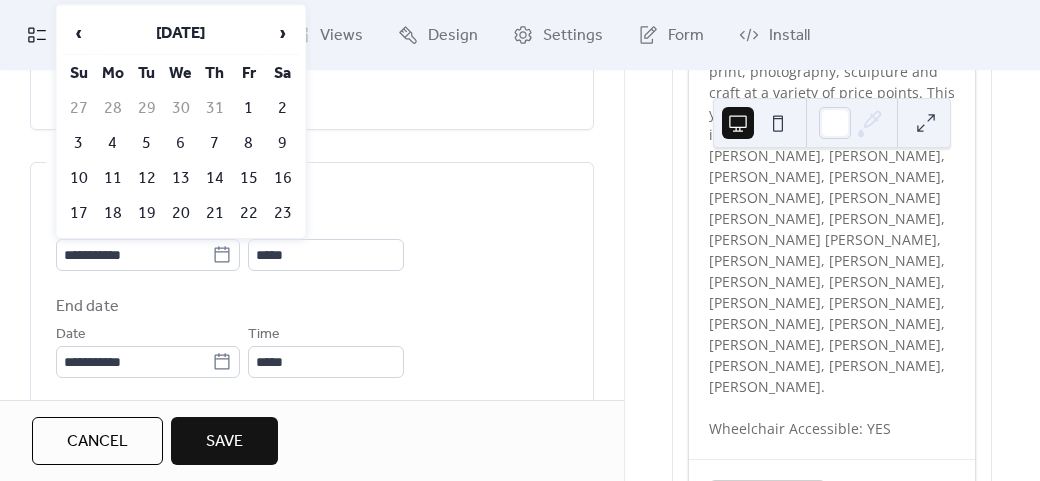 click on "9" at bounding box center [283, 143] 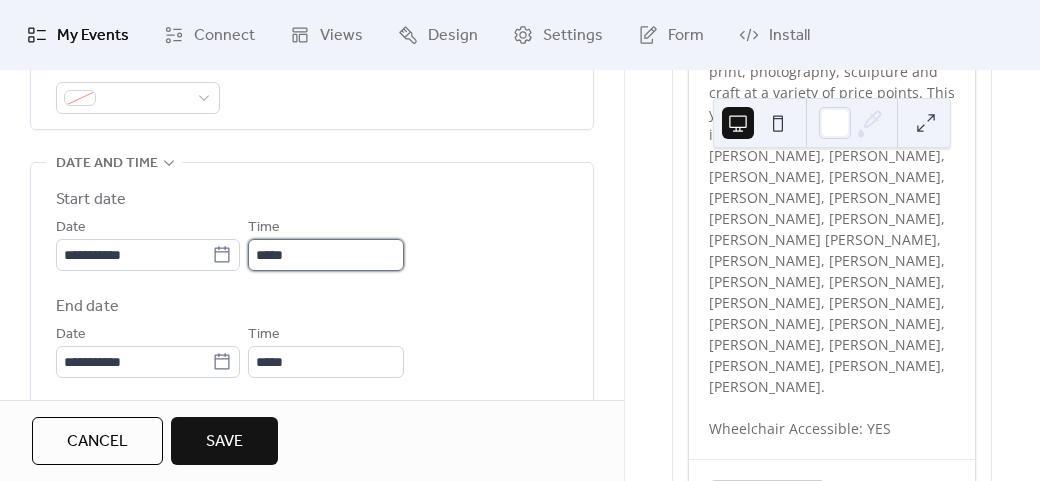 click on "*****" at bounding box center (326, 255) 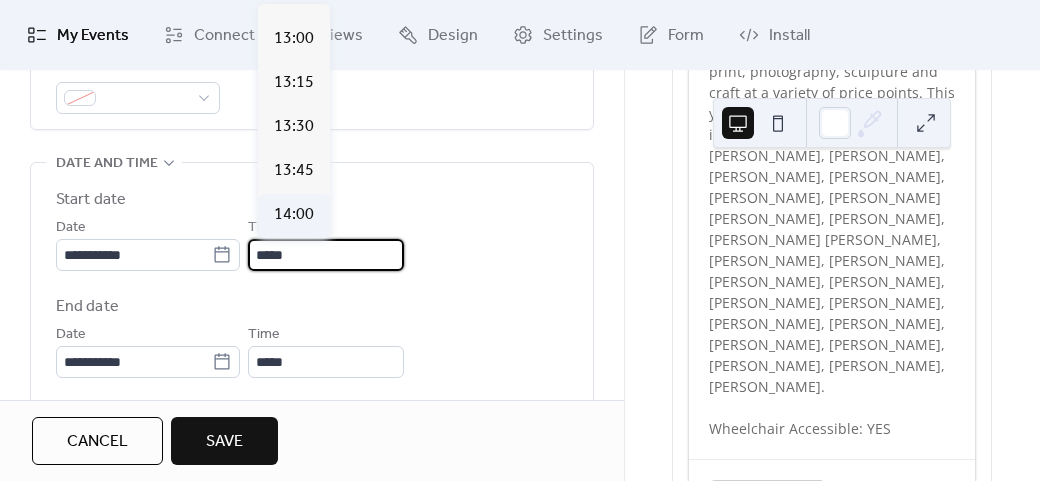 scroll, scrollTop: 2312, scrollLeft: 0, axis: vertical 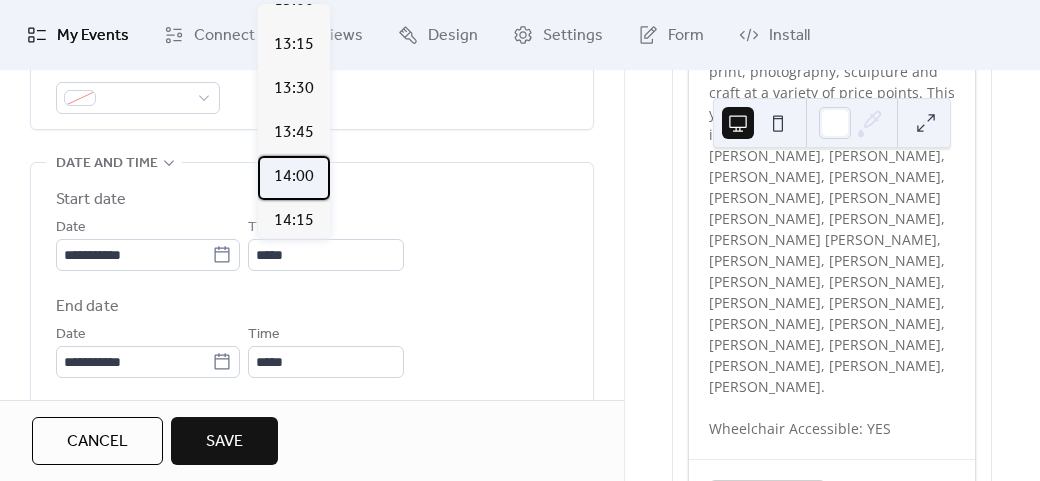 click on "14:00" at bounding box center (294, 177) 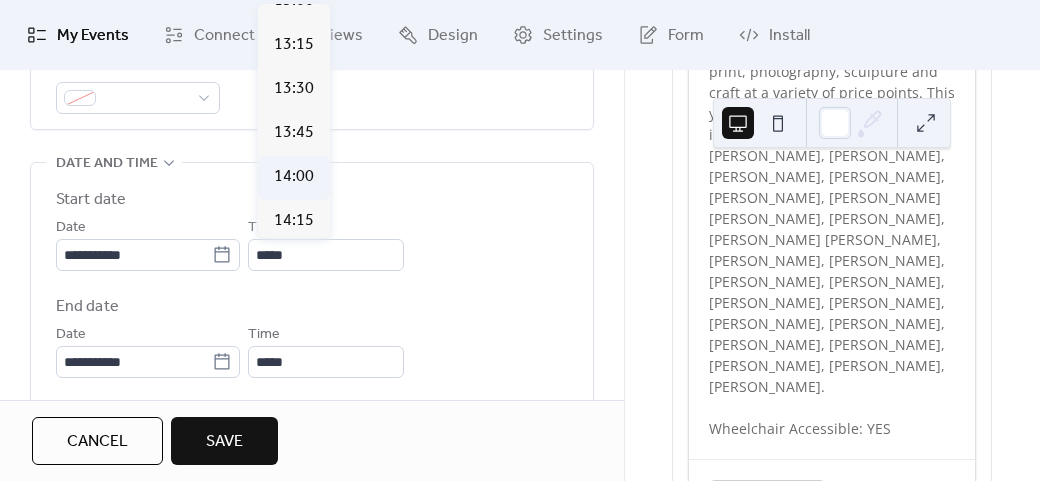 type on "*****" 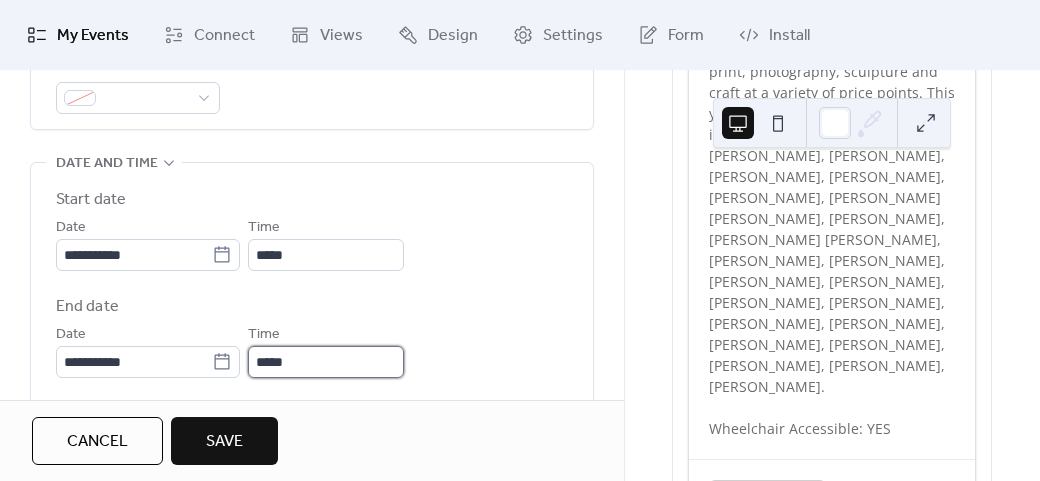 click on "*****" at bounding box center [326, 362] 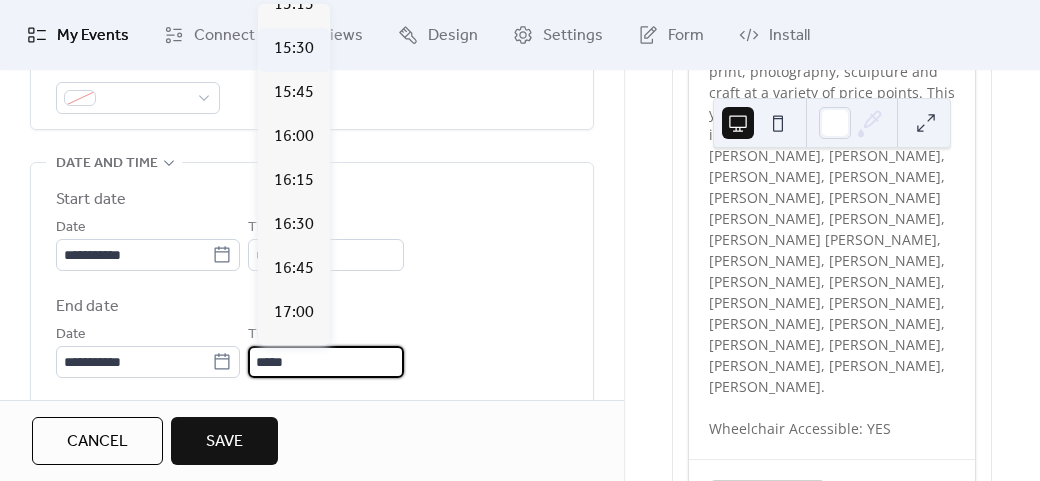 scroll, scrollTop: 200, scrollLeft: 0, axis: vertical 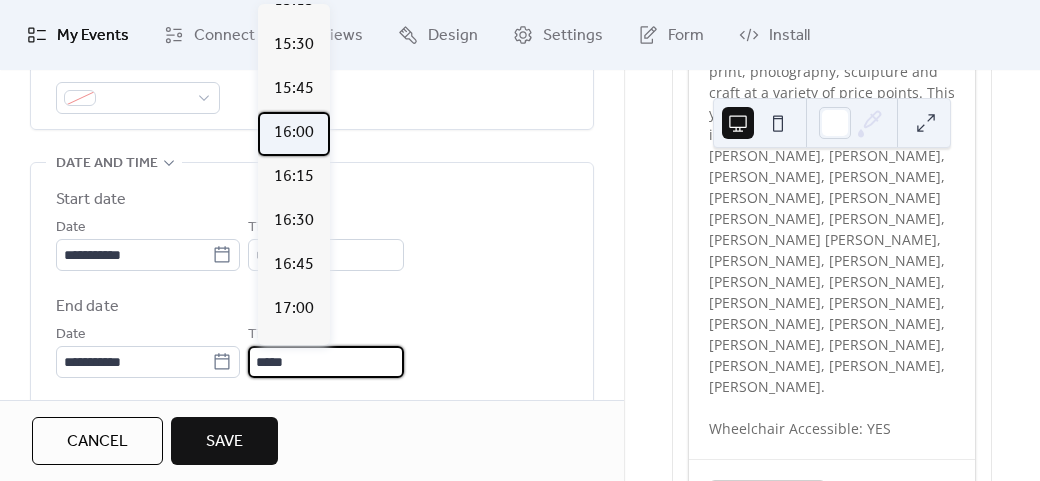 click on "16:00" at bounding box center (294, 134) 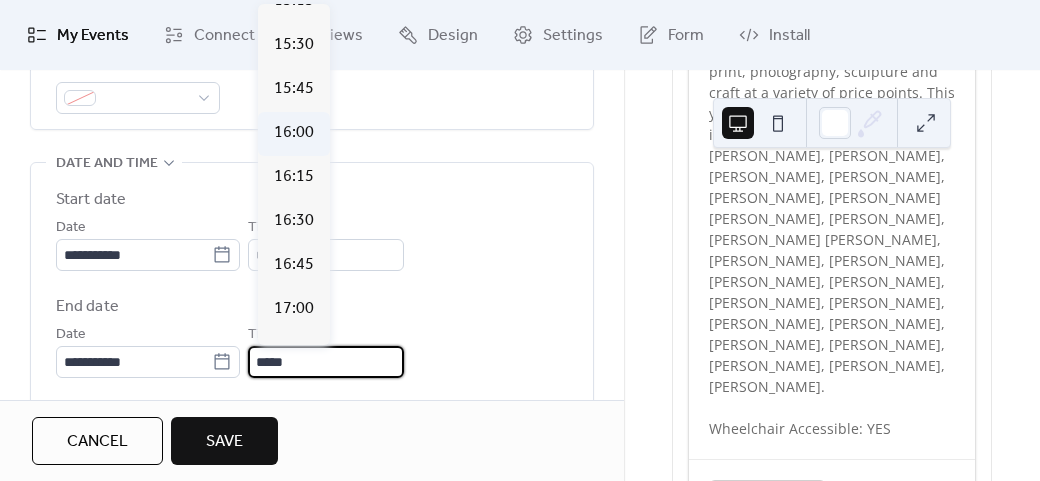 type on "*****" 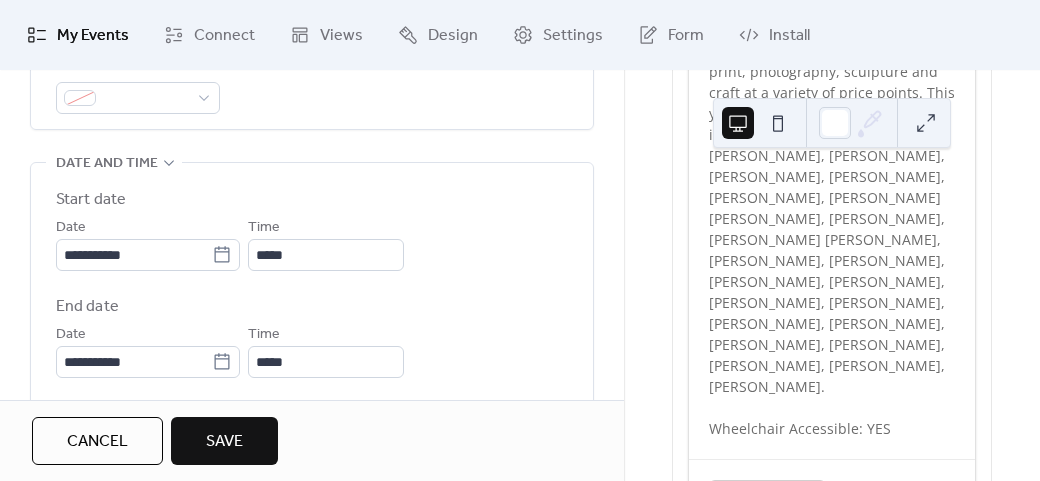 click on "Time *****" at bounding box center [326, 243] 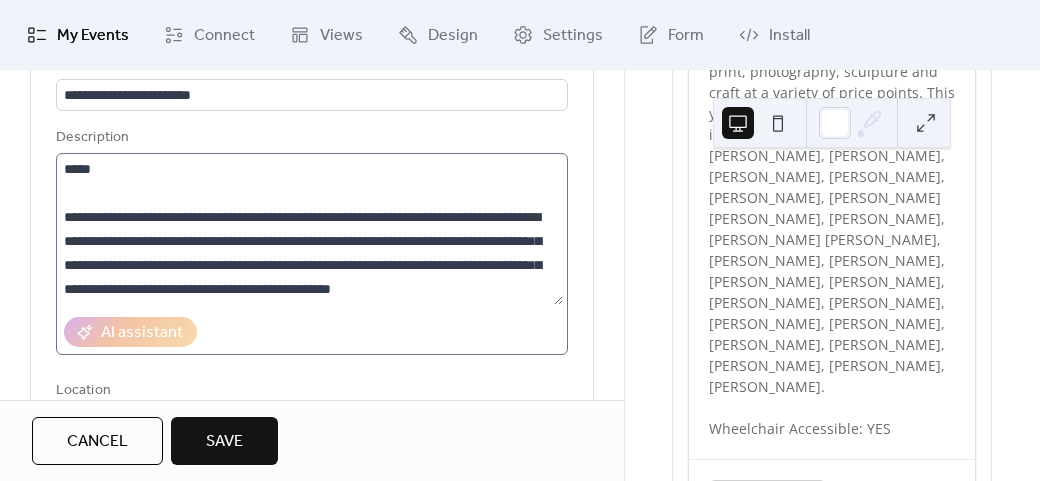 scroll, scrollTop: 100, scrollLeft: 0, axis: vertical 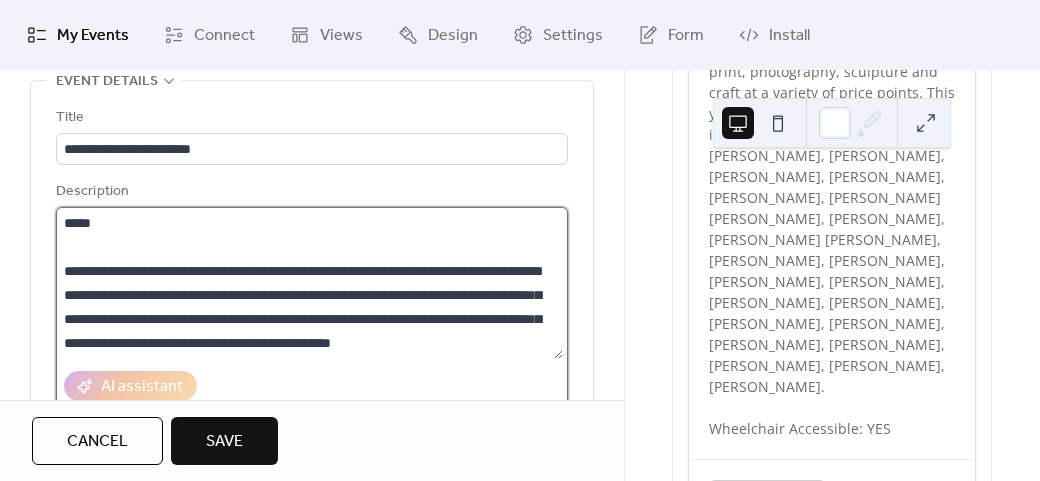 click on "**********" at bounding box center (309, 283) 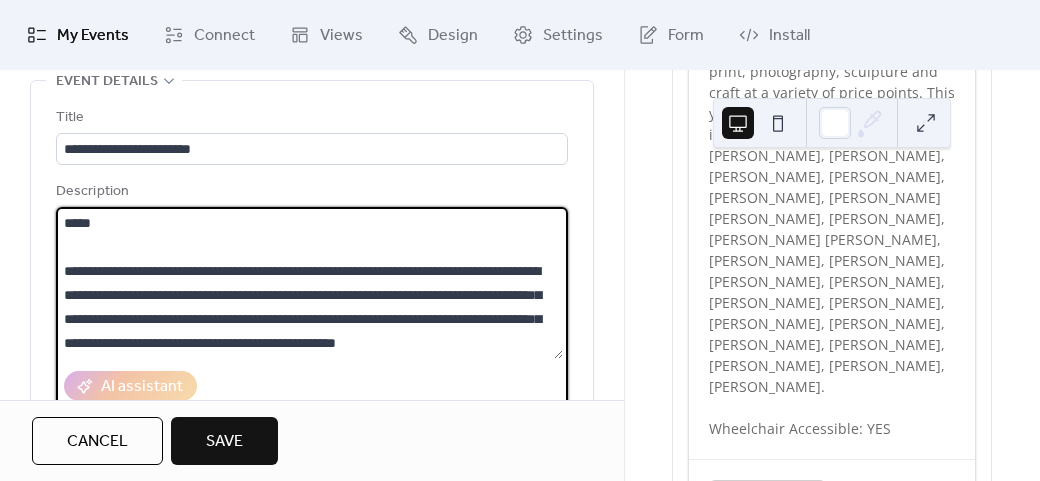 paste on "**********" 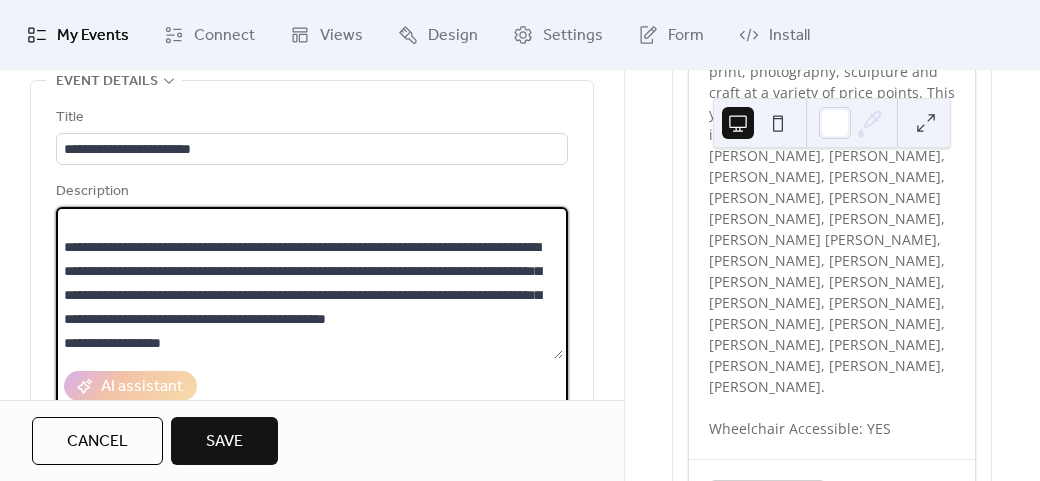 scroll, scrollTop: 93, scrollLeft: 0, axis: vertical 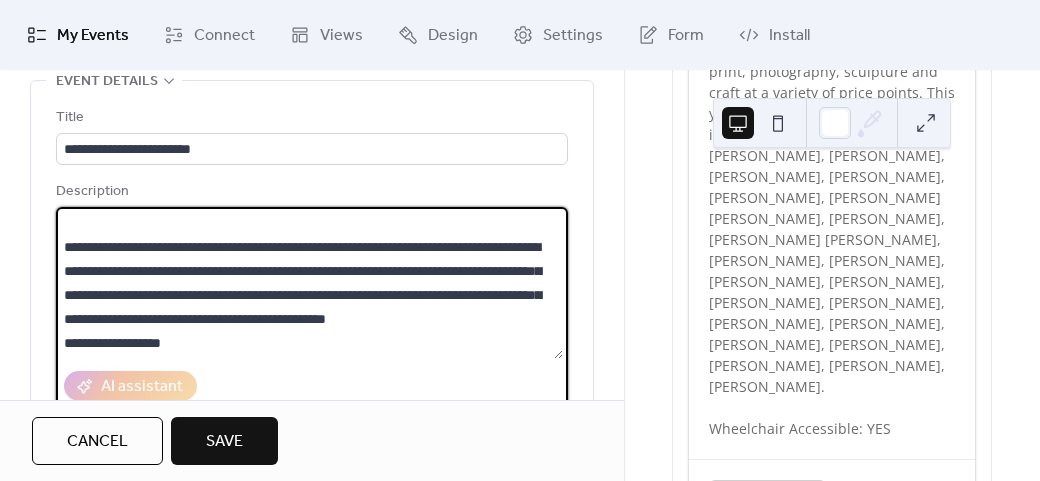 paste on "**********" 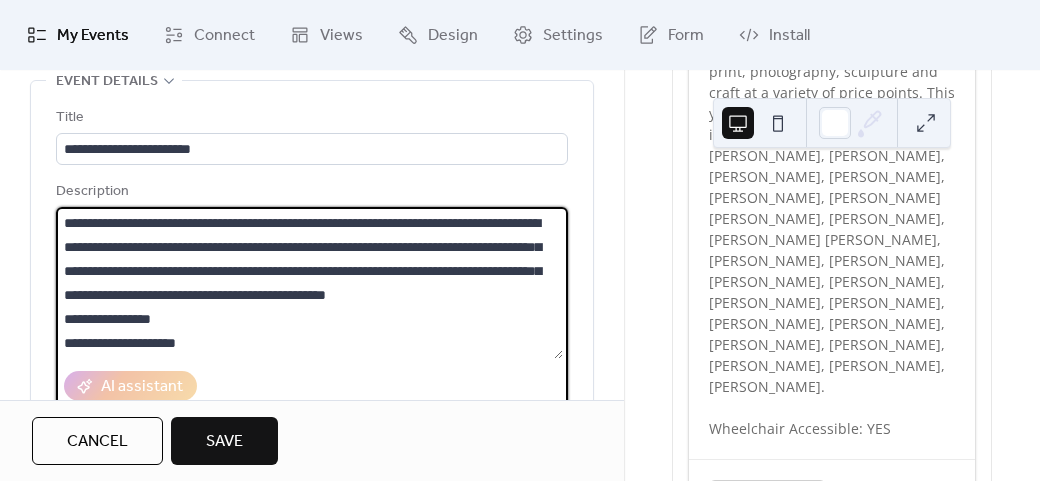 paste on "**********" 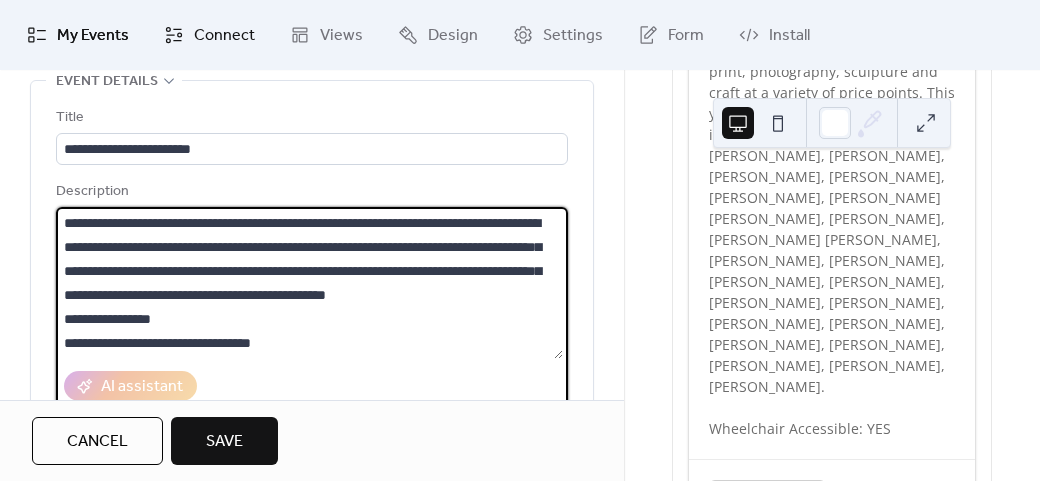 paste on "**********" 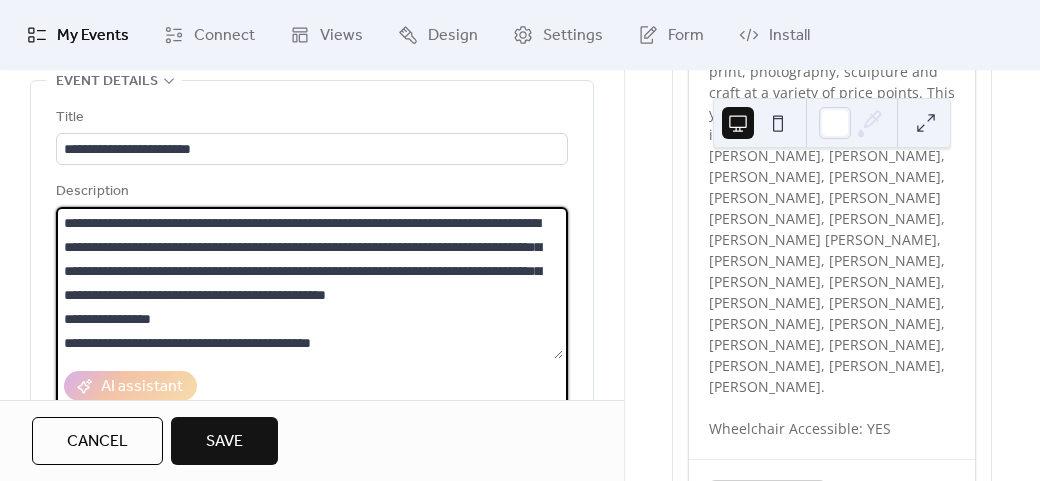 scroll, scrollTop: 117, scrollLeft: 0, axis: vertical 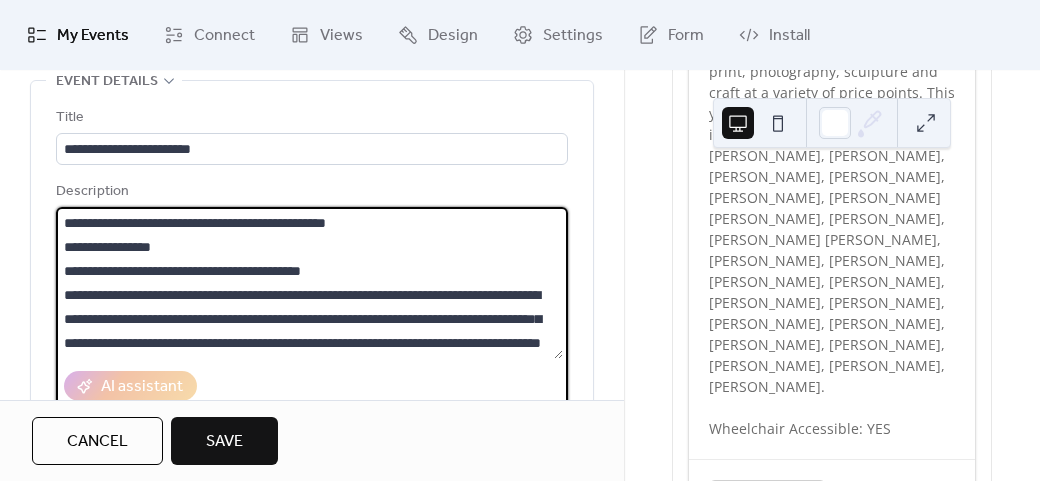drag, startPoint x: 253, startPoint y: 298, endPoint x: 380, endPoint y: 348, distance: 136.4881 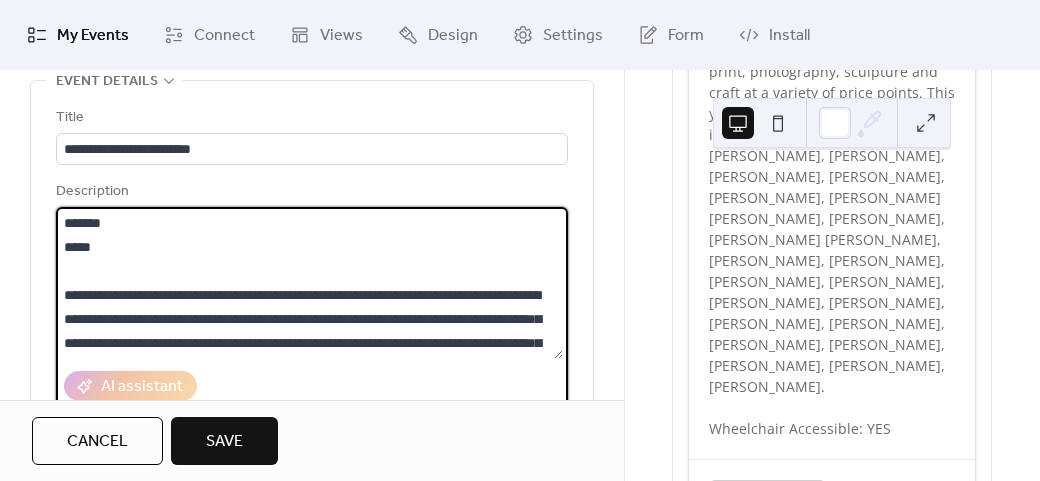 scroll, scrollTop: 0, scrollLeft: 0, axis: both 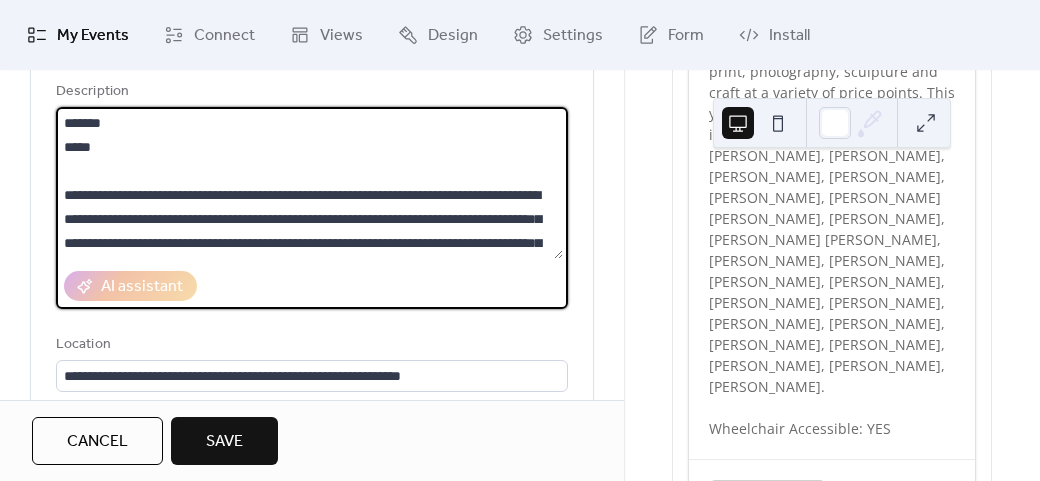click on "**********" at bounding box center [309, 183] 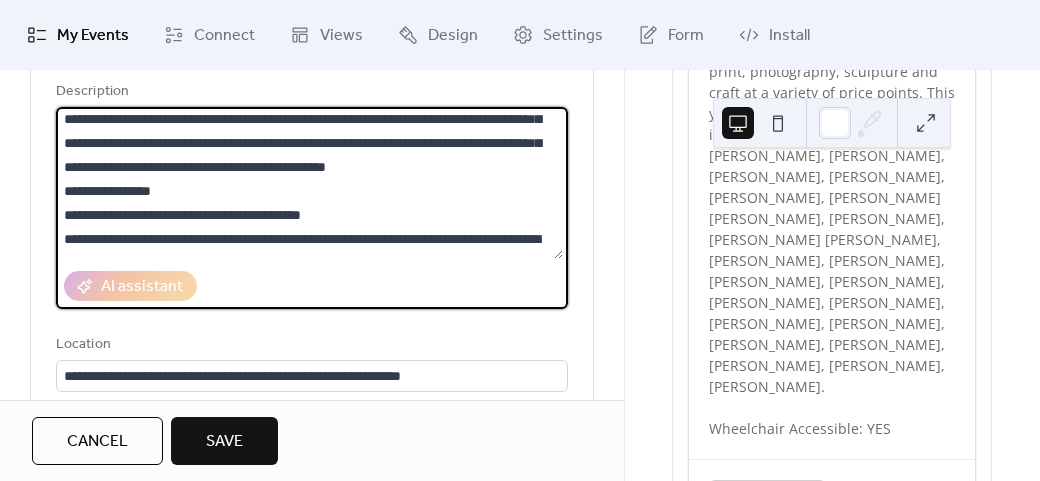 click on "**********" at bounding box center (309, 183) 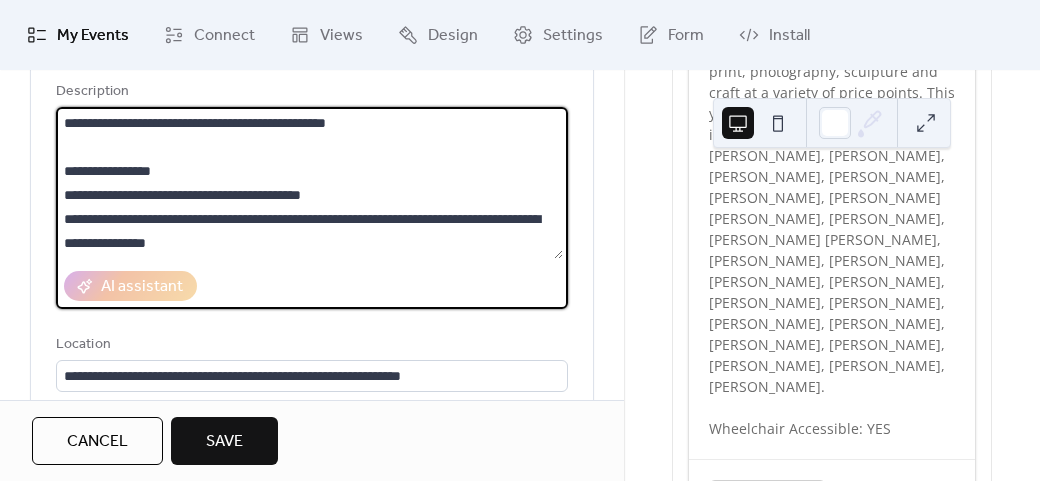 scroll, scrollTop: 192, scrollLeft: 0, axis: vertical 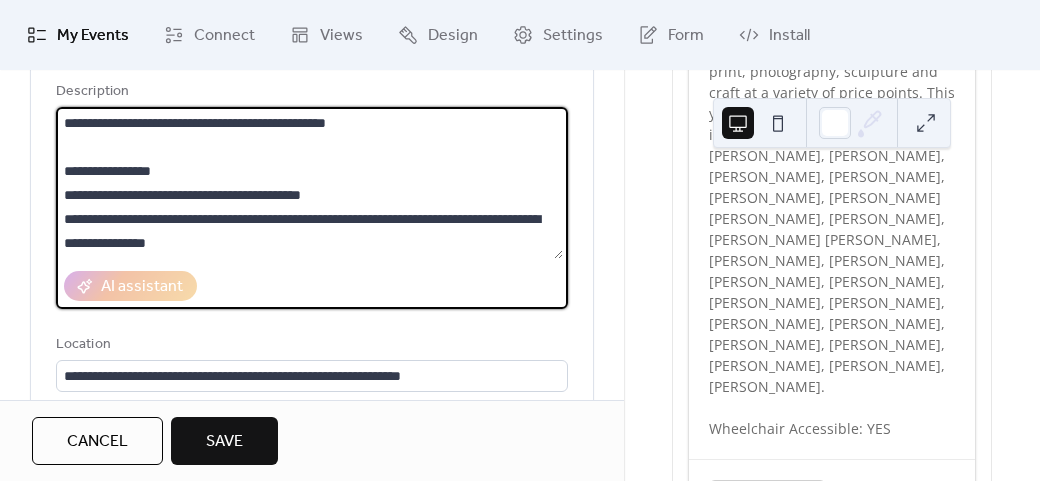 click on "**********" at bounding box center [309, 183] 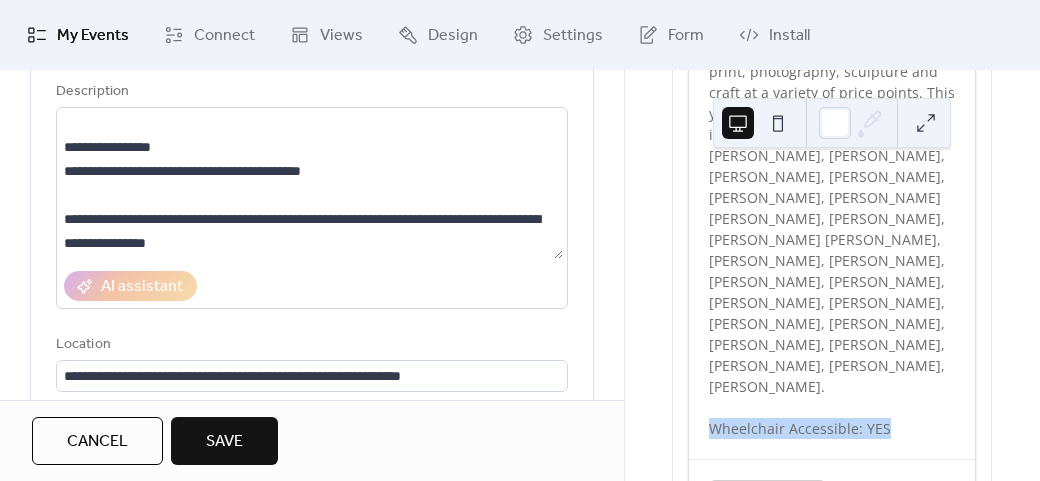 drag, startPoint x: 874, startPoint y: 371, endPoint x: 700, endPoint y: 381, distance: 174.28712 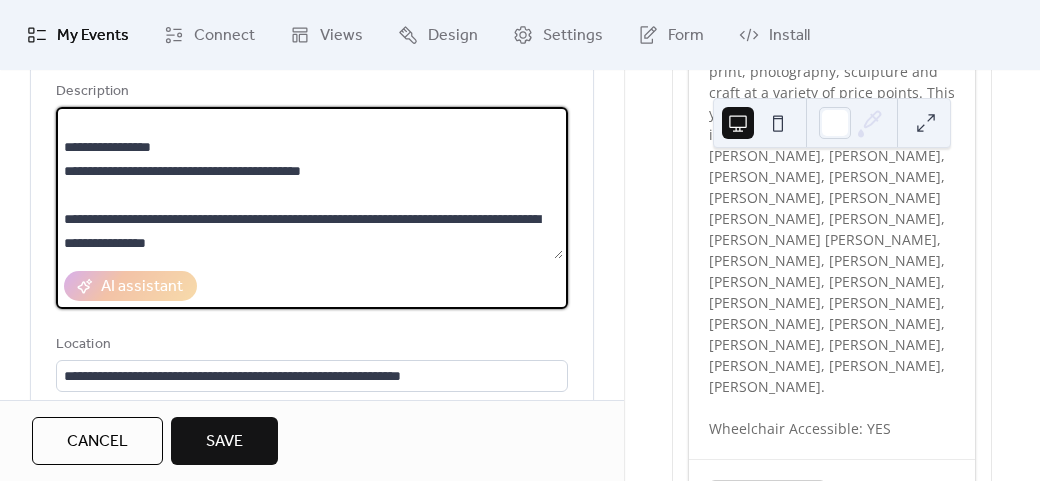 click on "**********" at bounding box center [309, 183] 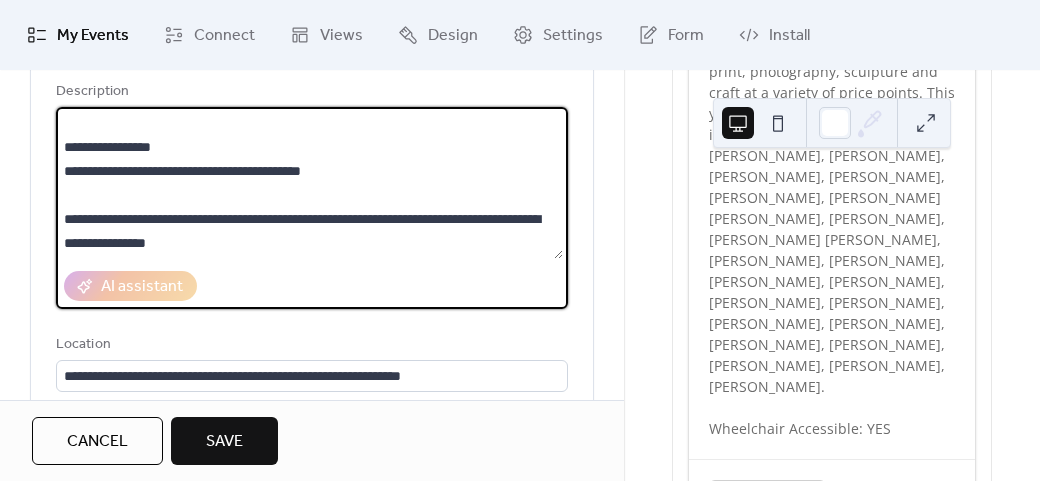 click on "**********" at bounding box center (309, 183) 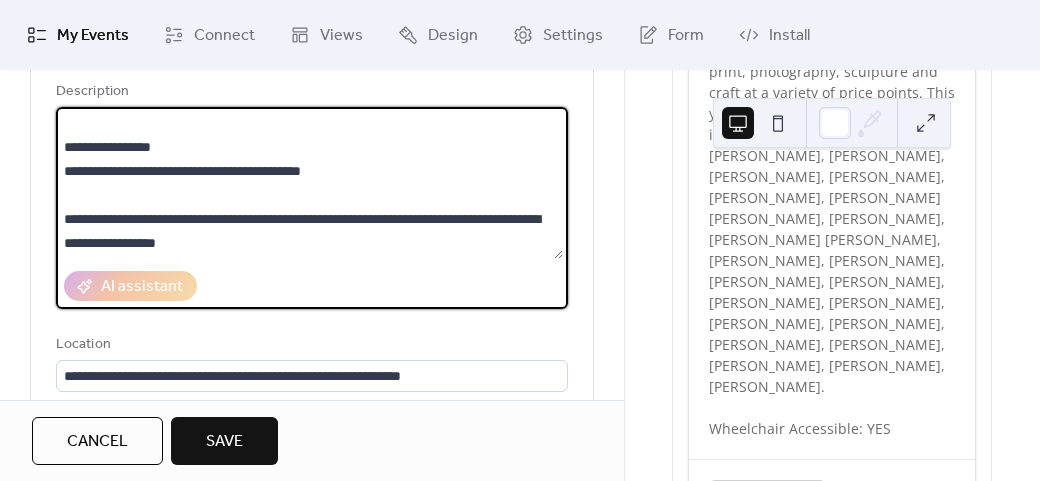 scroll, scrollTop: 237, scrollLeft: 0, axis: vertical 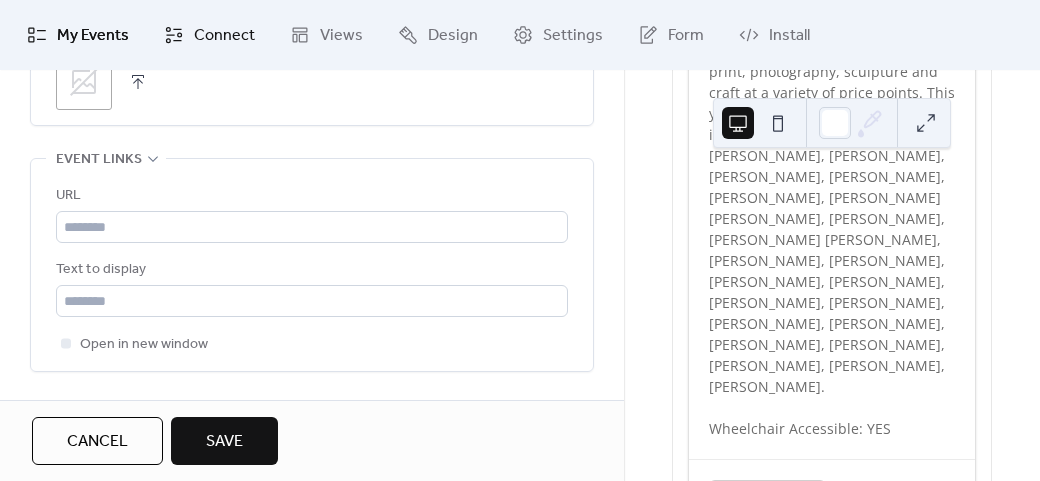 type on "**********" 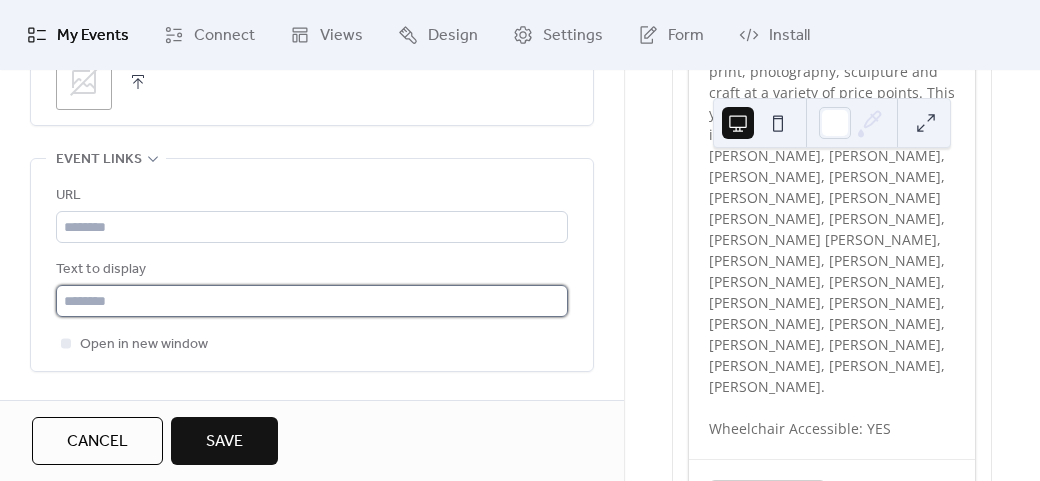 click at bounding box center [312, 301] 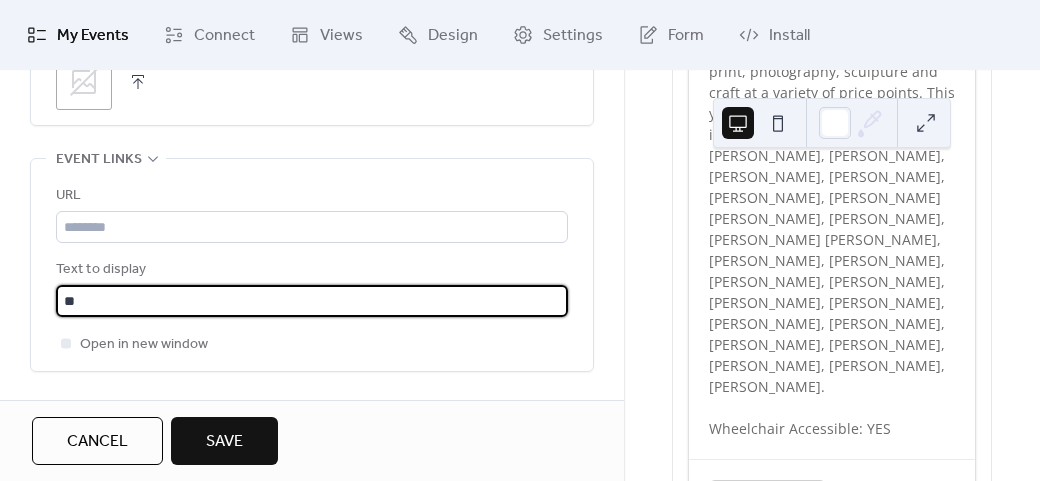 type on "**********" 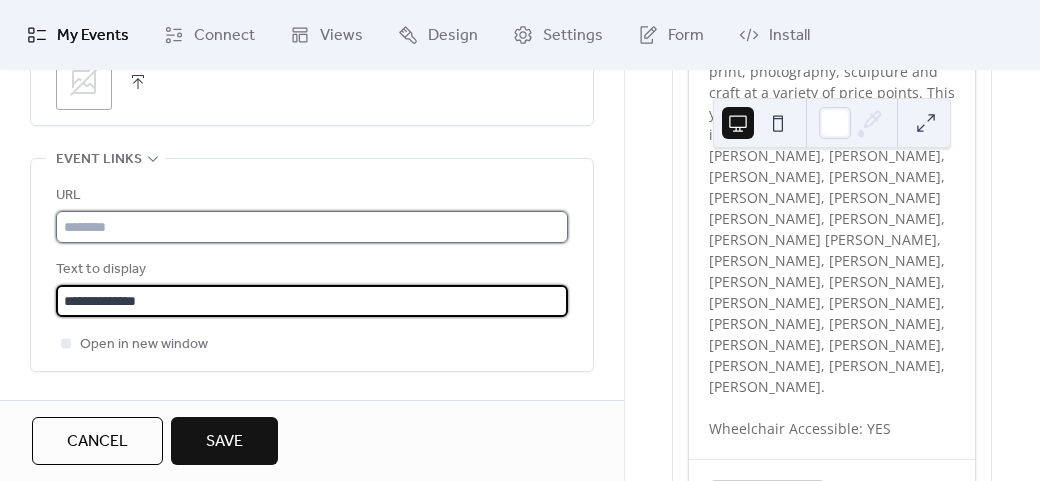 click at bounding box center [312, 227] 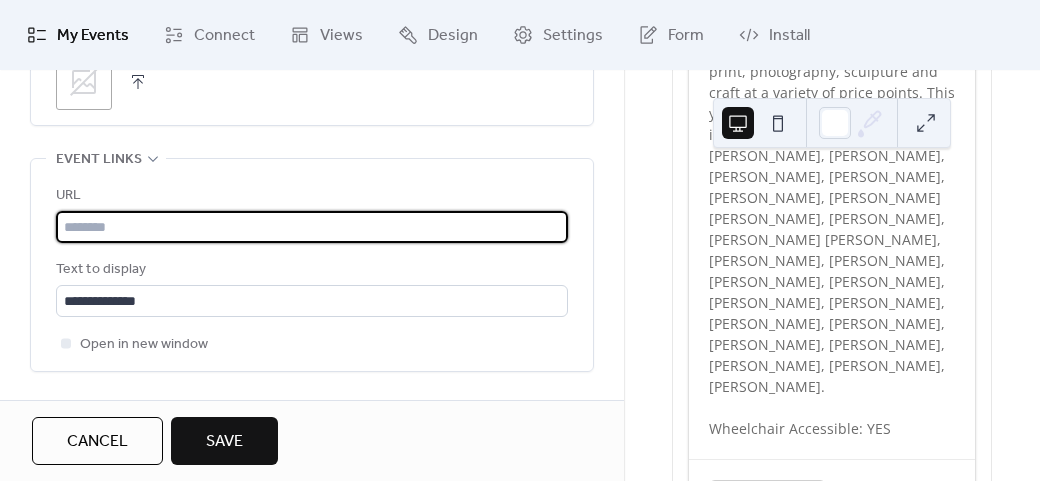 paste on "**********" 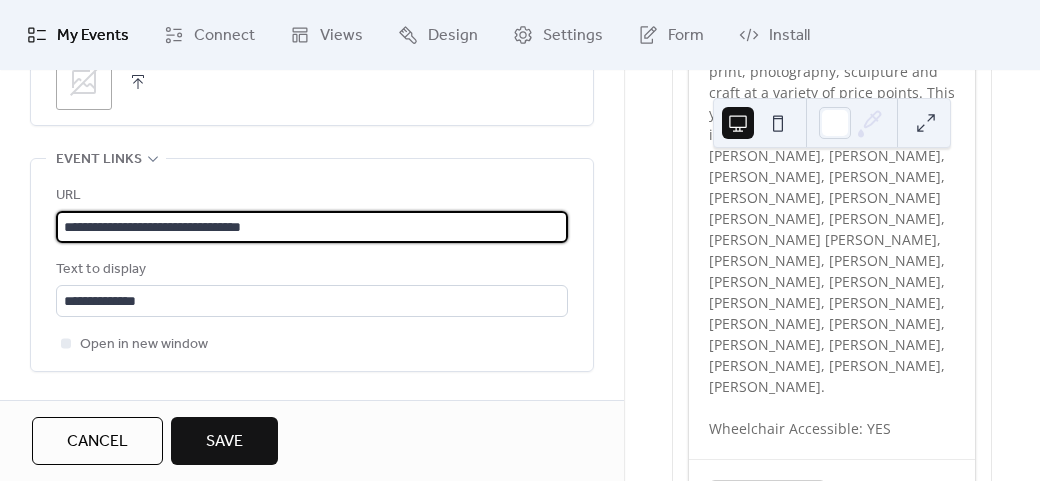type on "**********" 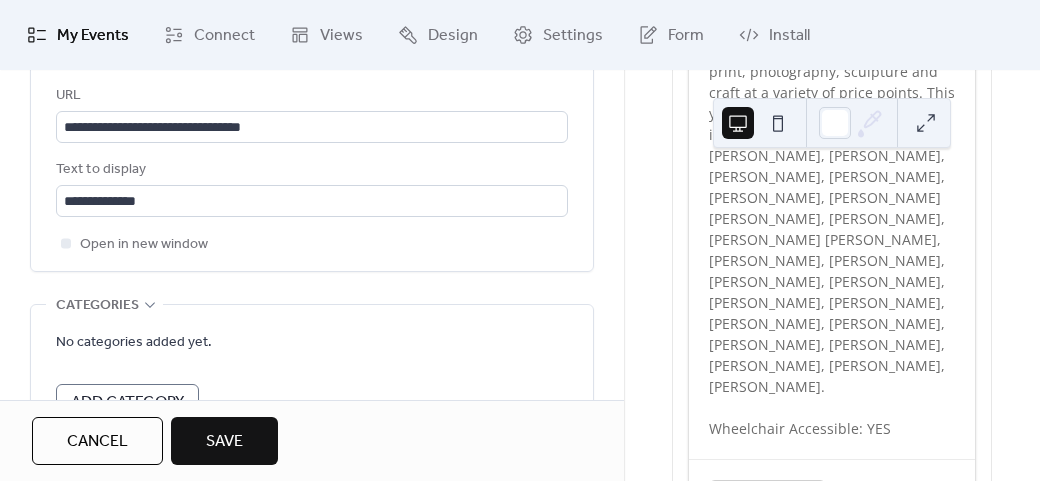 scroll, scrollTop: 1428, scrollLeft: 0, axis: vertical 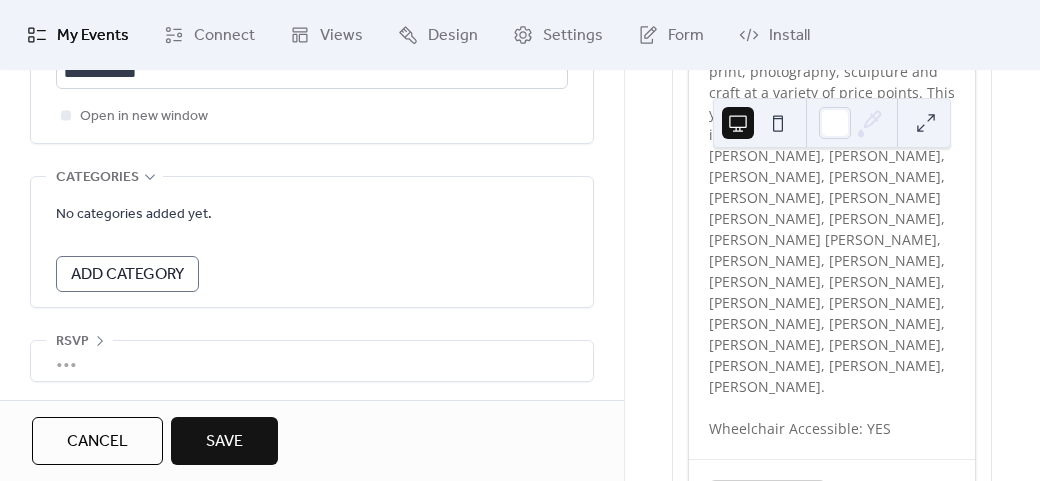 click on "Save" at bounding box center (224, 442) 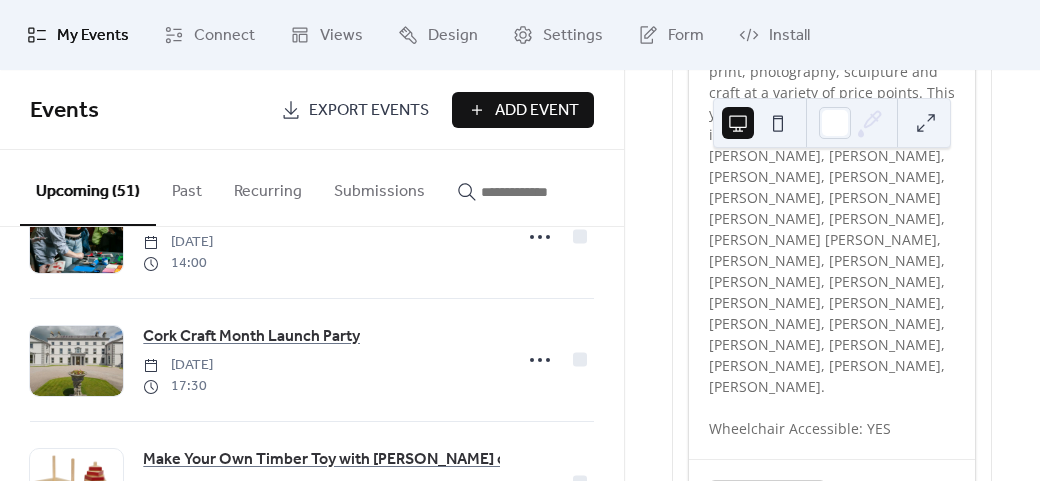 scroll, scrollTop: 1290, scrollLeft: 0, axis: vertical 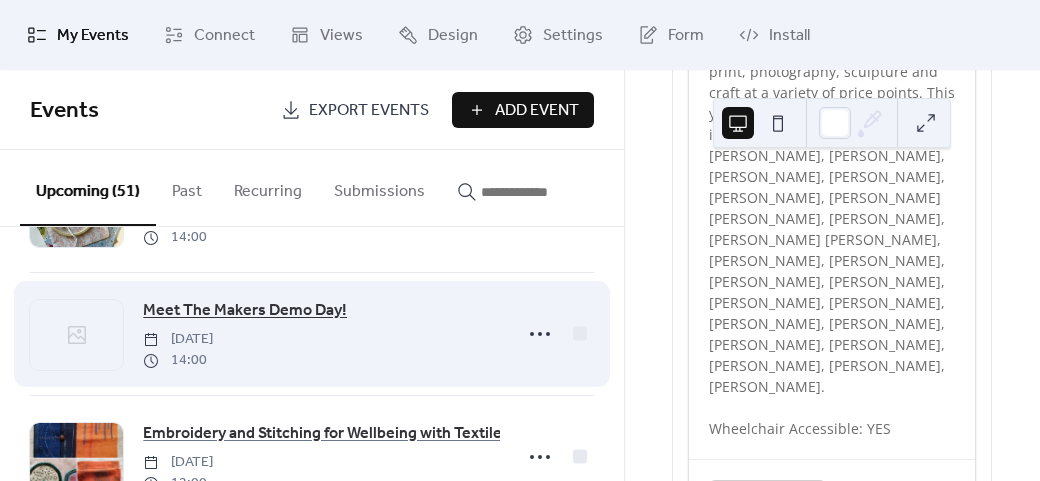 click on "Meet The Makers Demo Day!" at bounding box center [245, 311] 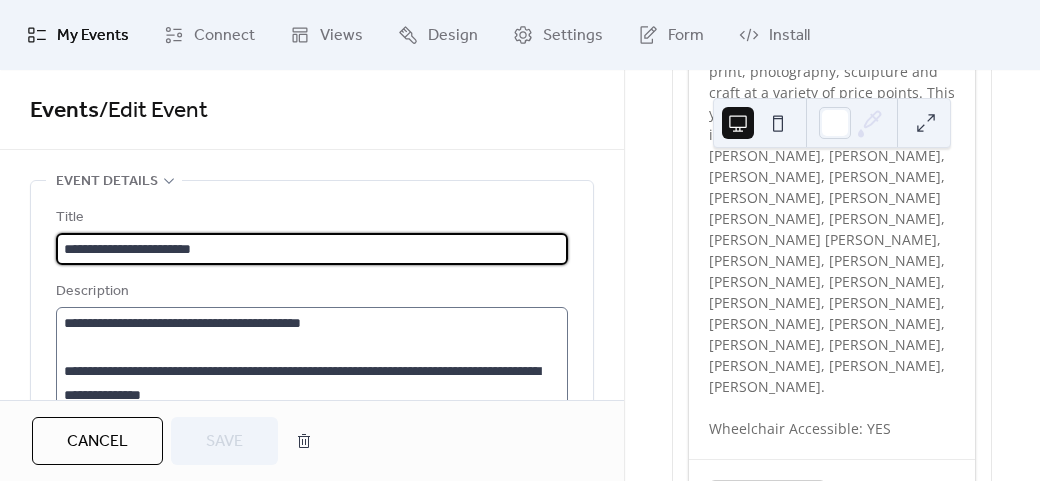 scroll, scrollTop: 264, scrollLeft: 0, axis: vertical 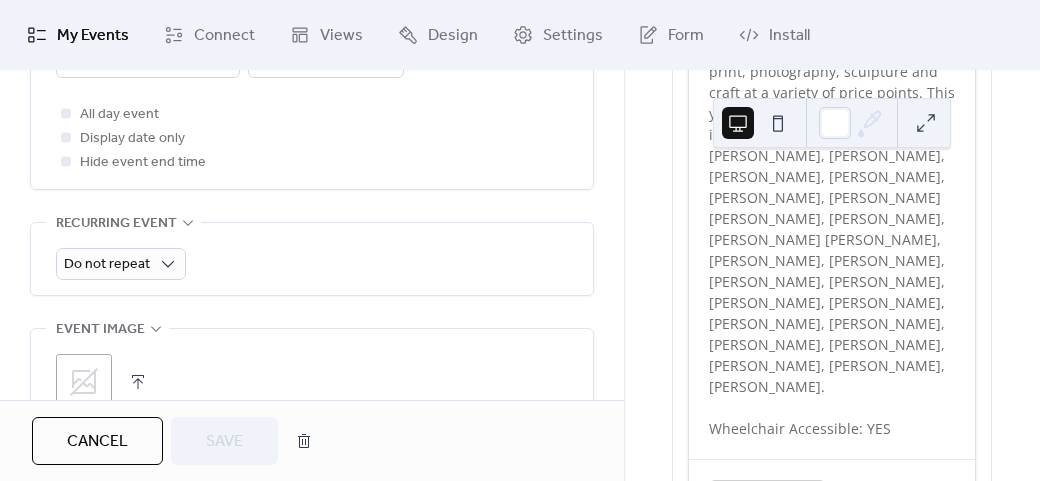 click 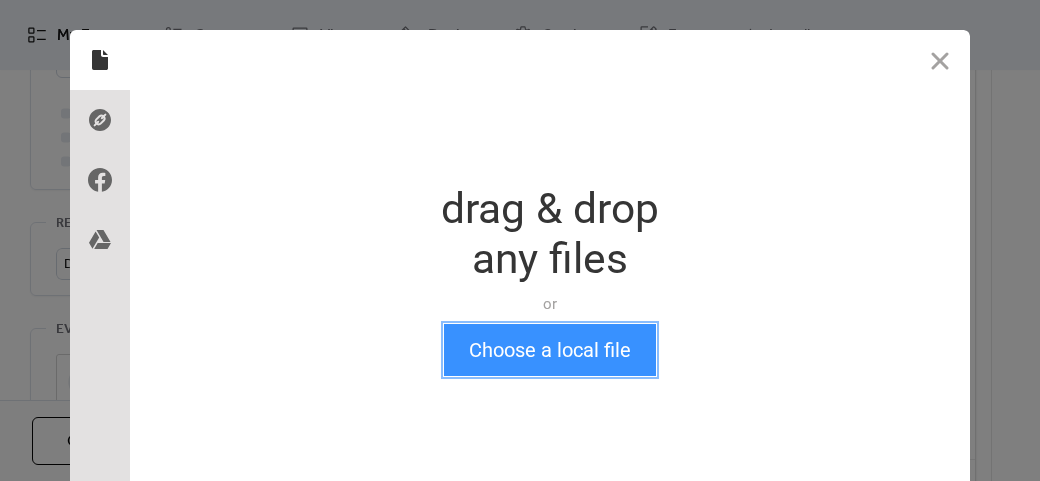 click on "Choose a local file" at bounding box center [550, 350] 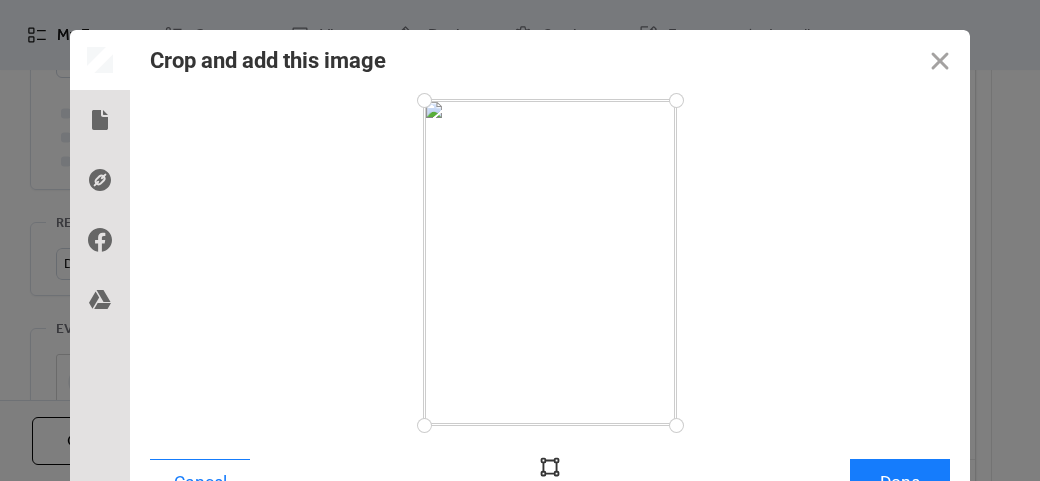 scroll, scrollTop: 24, scrollLeft: 0, axis: vertical 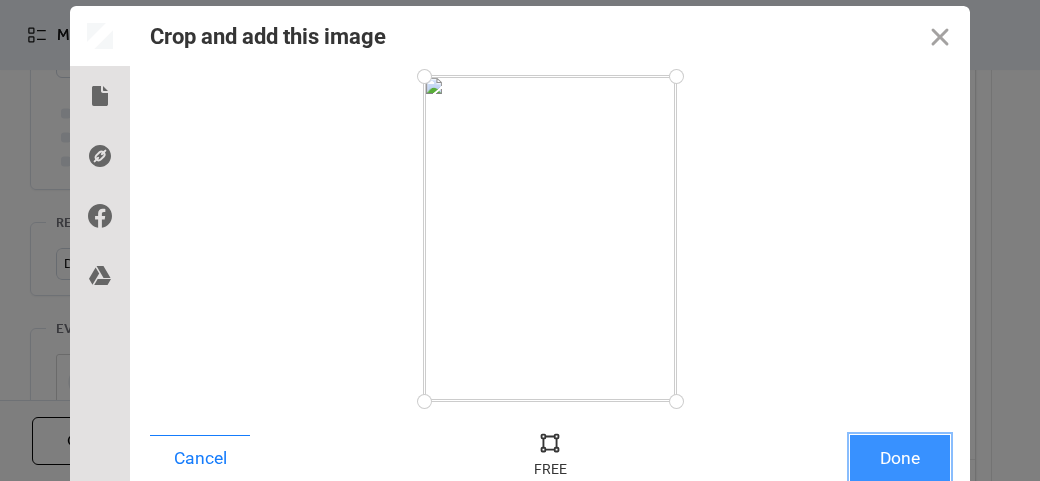 click on "Done" at bounding box center (900, 458) 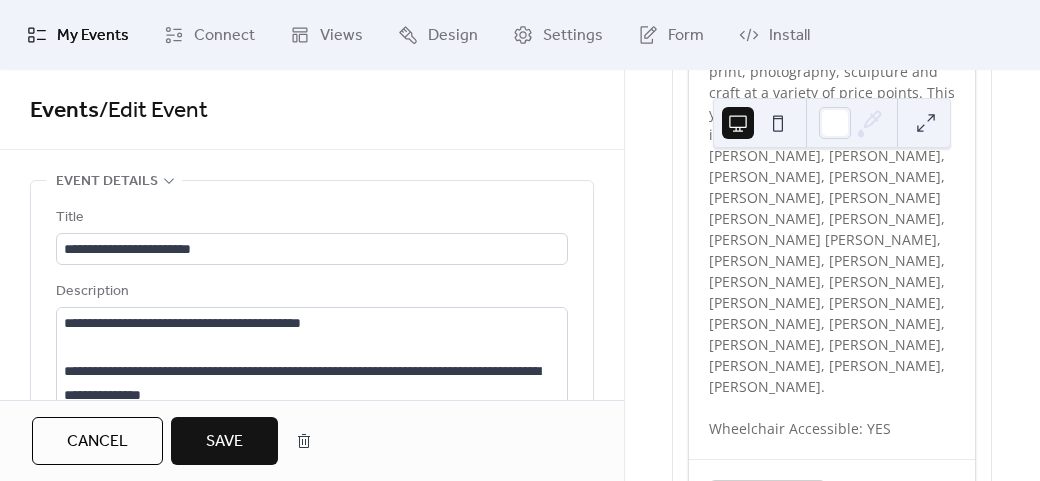 scroll, scrollTop: 100, scrollLeft: 0, axis: vertical 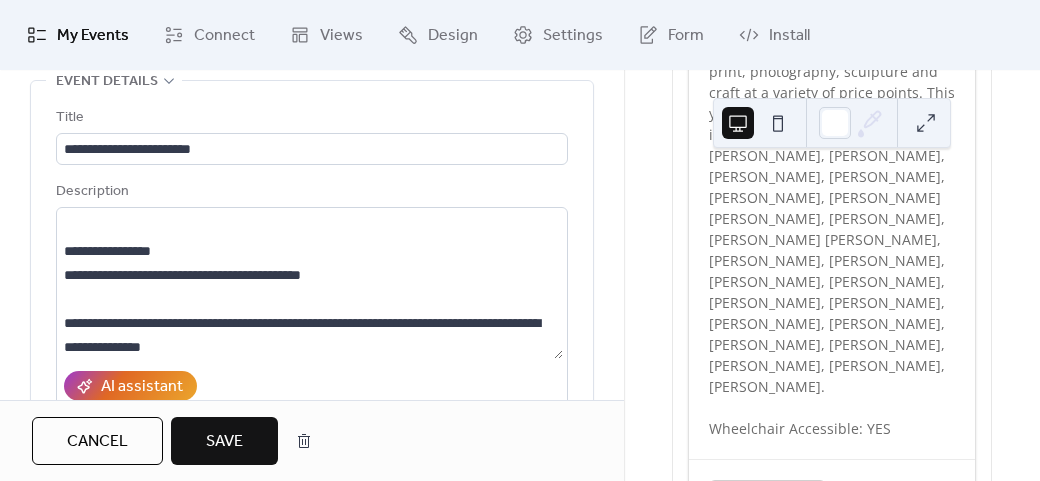 click on "Save" at bounding box center (224, 442) 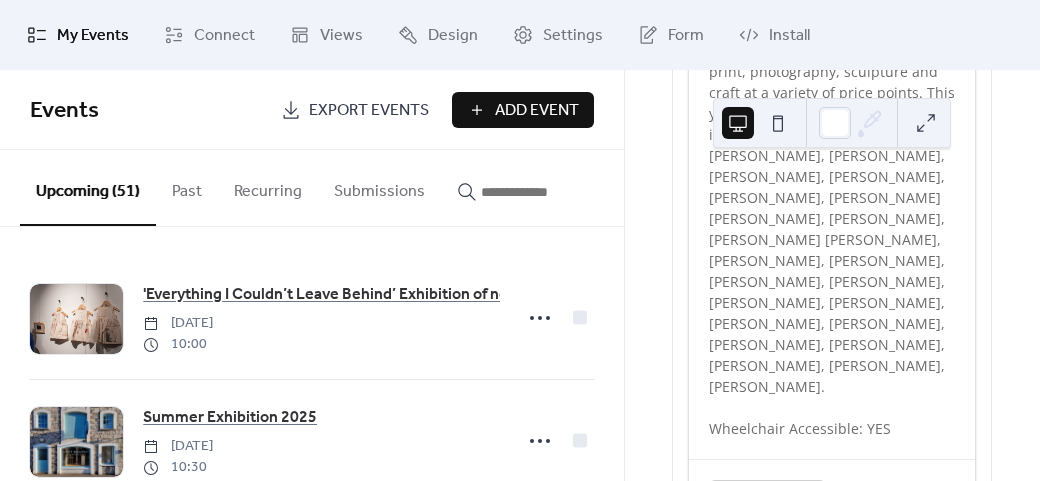 click on "Add Event" at bounding box center (537, 111) 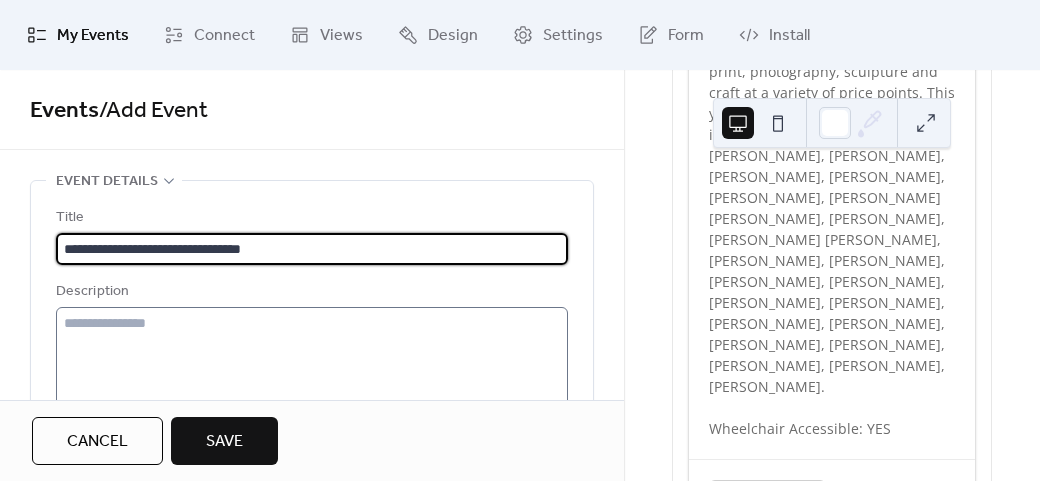 type on "**********" 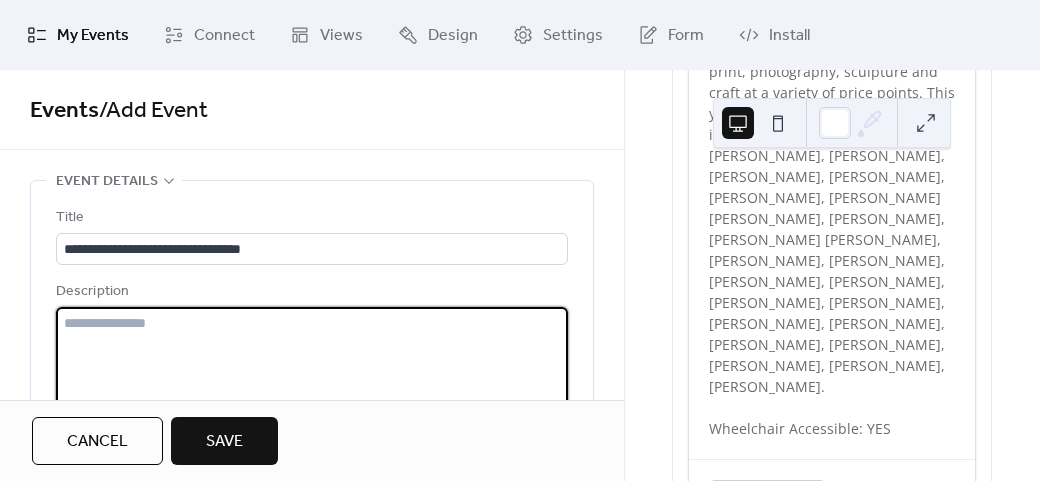 click at bounding box center [312, 383] 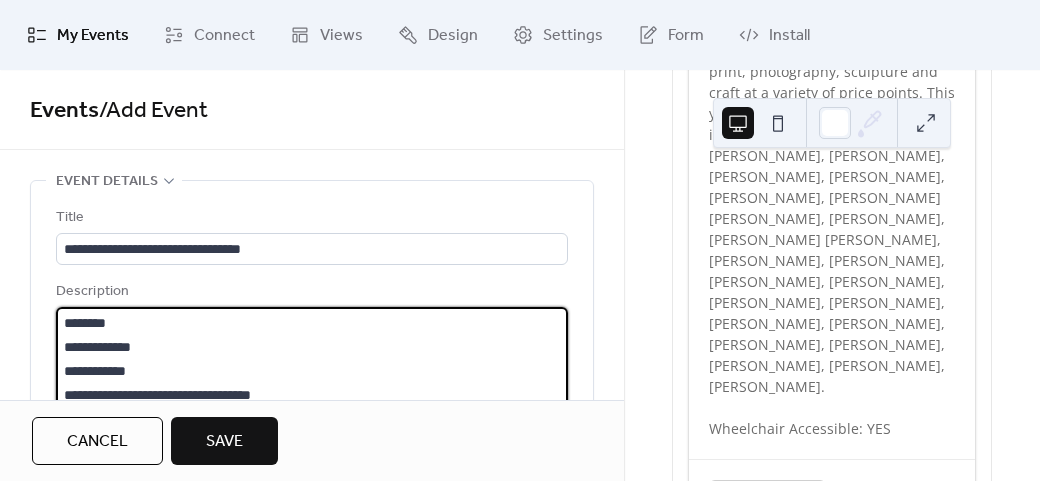 scroll, scrollTop: 69, scrollLeft: 0, axis: vertical 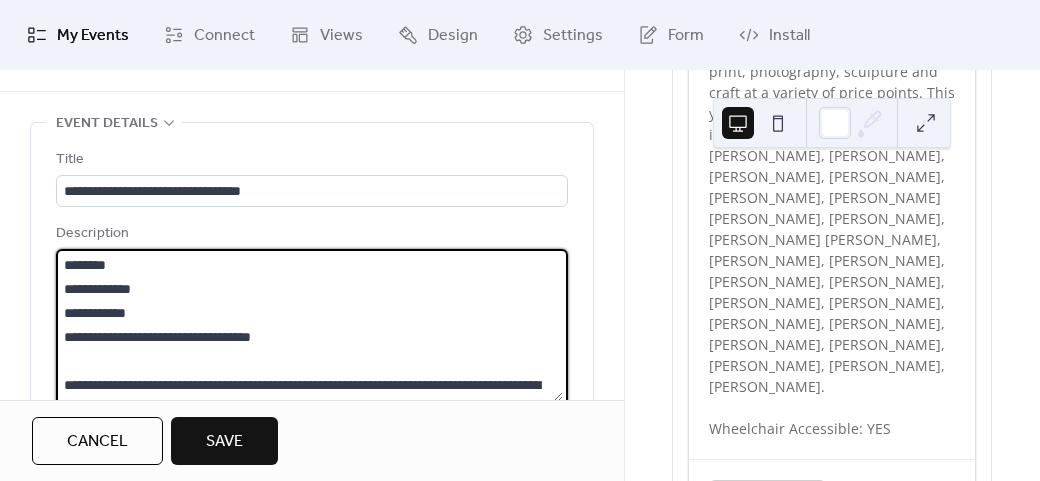 click on "**********" at bounding box center [309, 325] 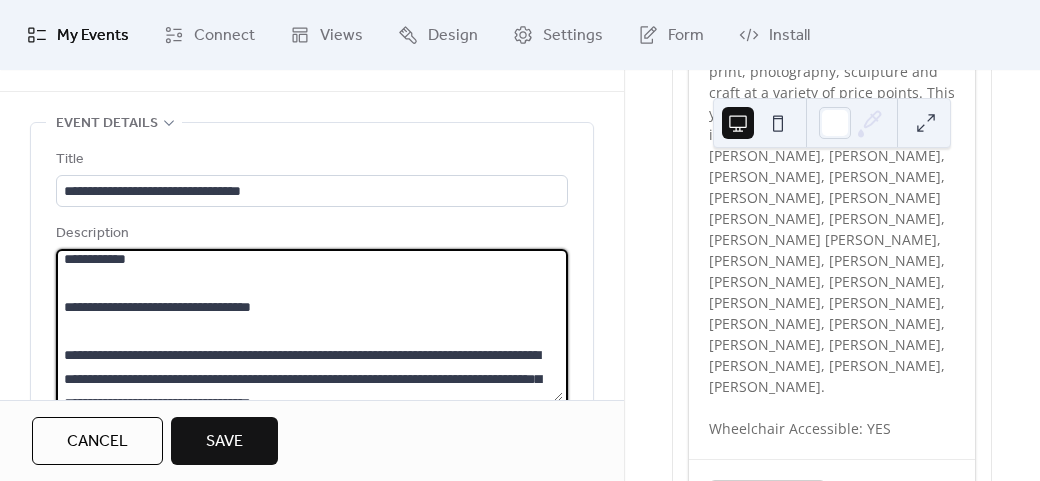 scroll, scrollTop: 96, scrollLeft: 0, axis: vertical 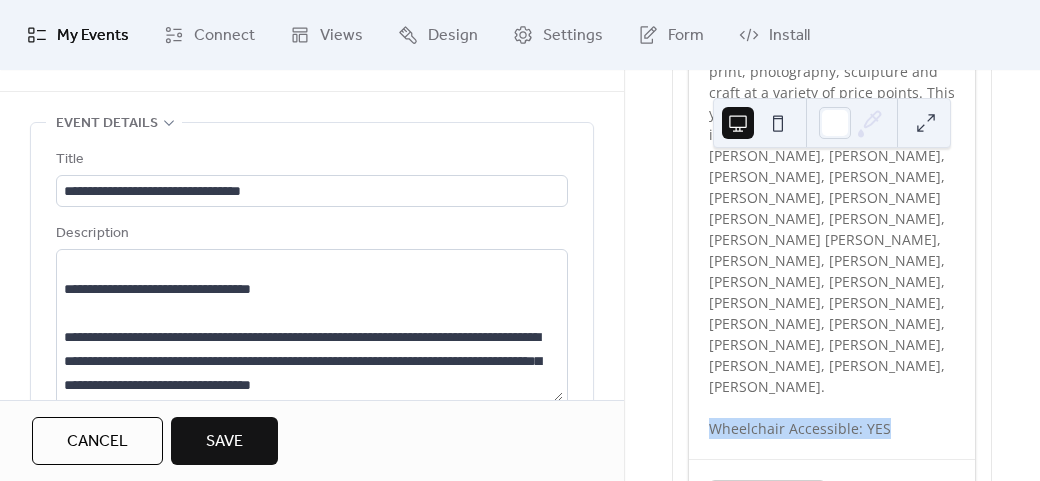 drag, startPoint x: 704, startPoint y: 369, endPoint x: 881, endPoint y: 364, distance: 177.0706 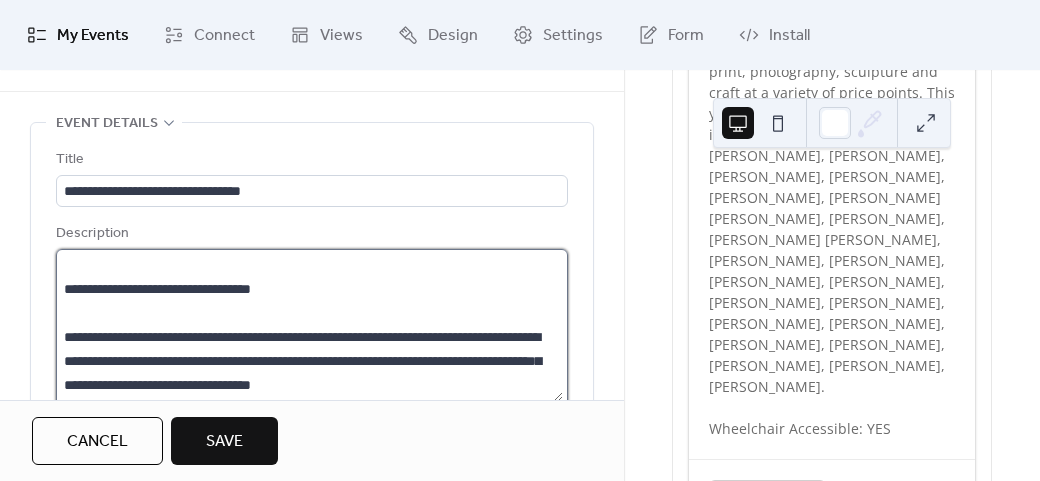 click on "**********" at bounding box center [309, 325] 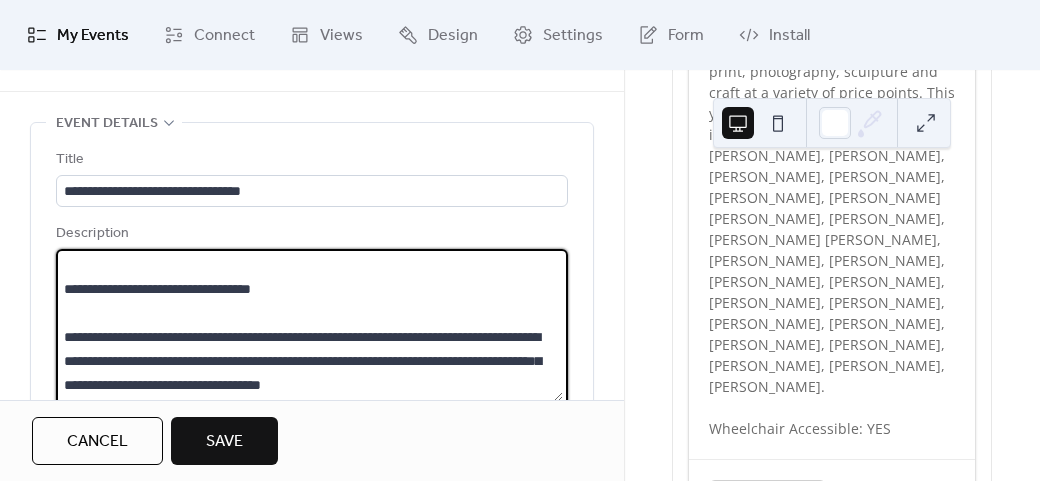 scroll, scrollTop: 117, scrollLeft: 0, axis: vertical 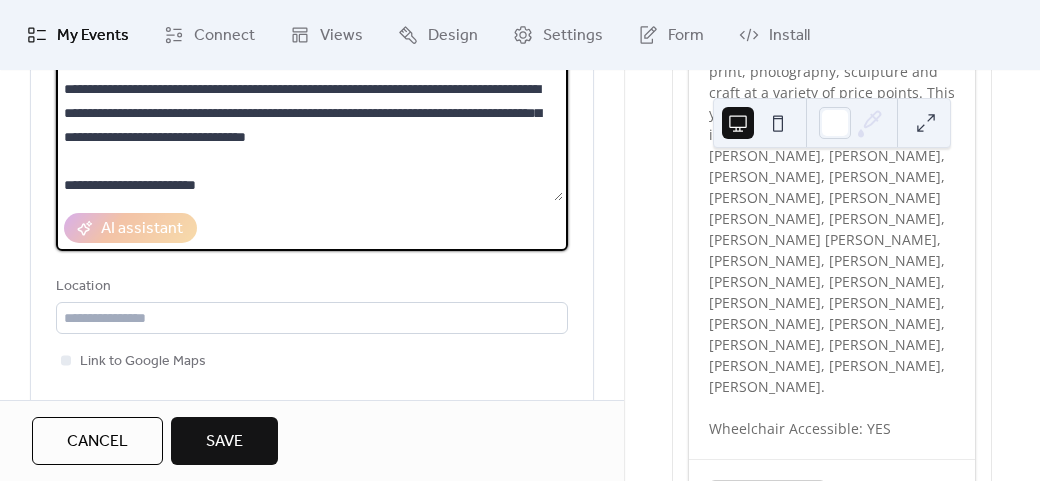 type on "**********" 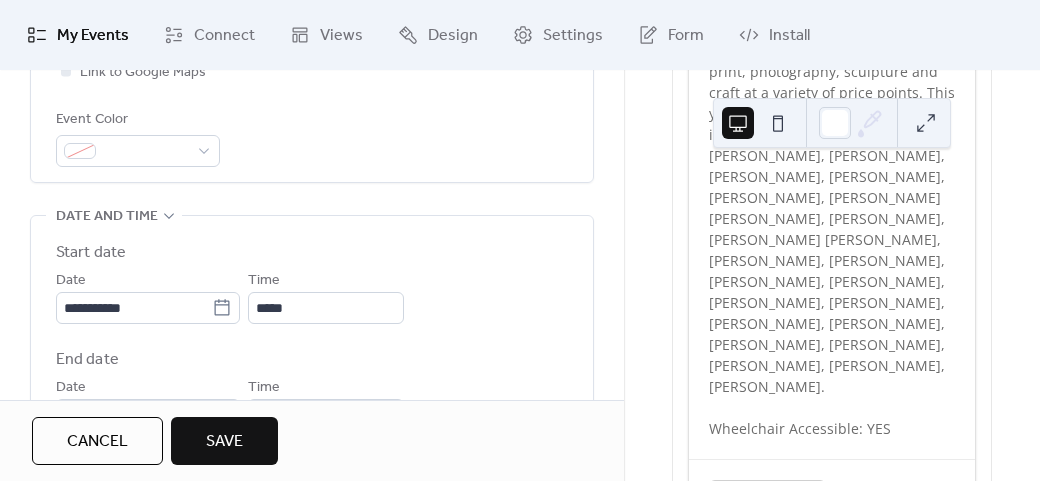 scroll, scrollTop: 658, scrollLeft: 0, axis: vertical 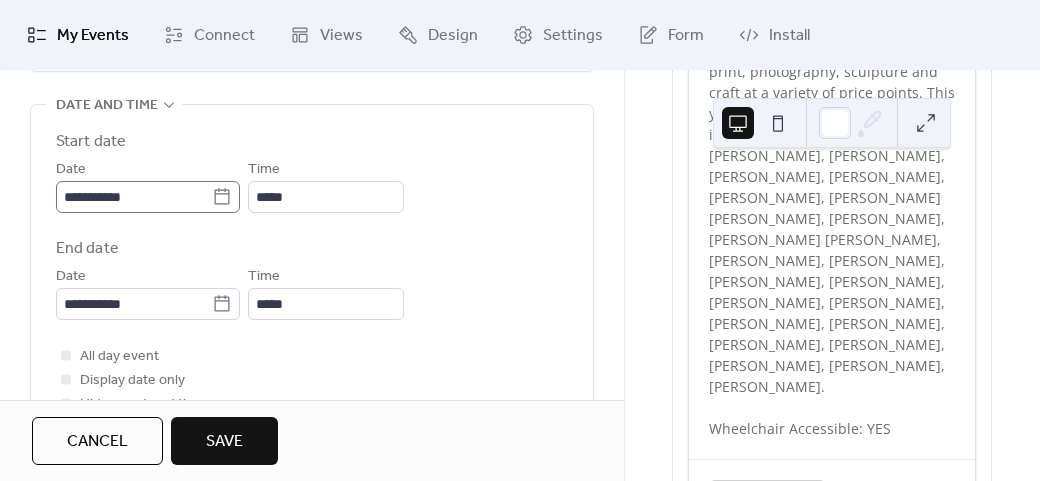 drag, startPoint x: 238, startPoint y: 183, endPoint x: 232, endPoint y: 194, distance: 12.529964 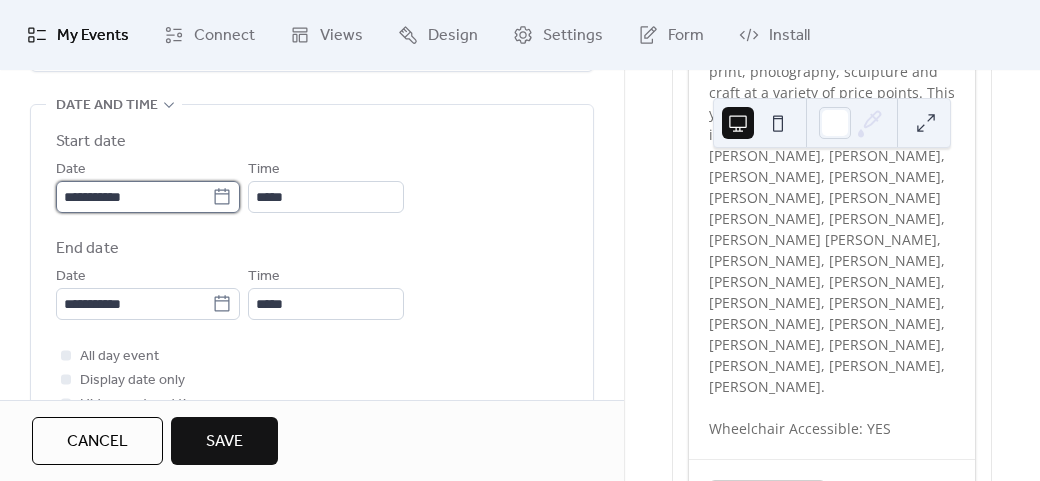 click on "**********" at bounding box center (134, 197) 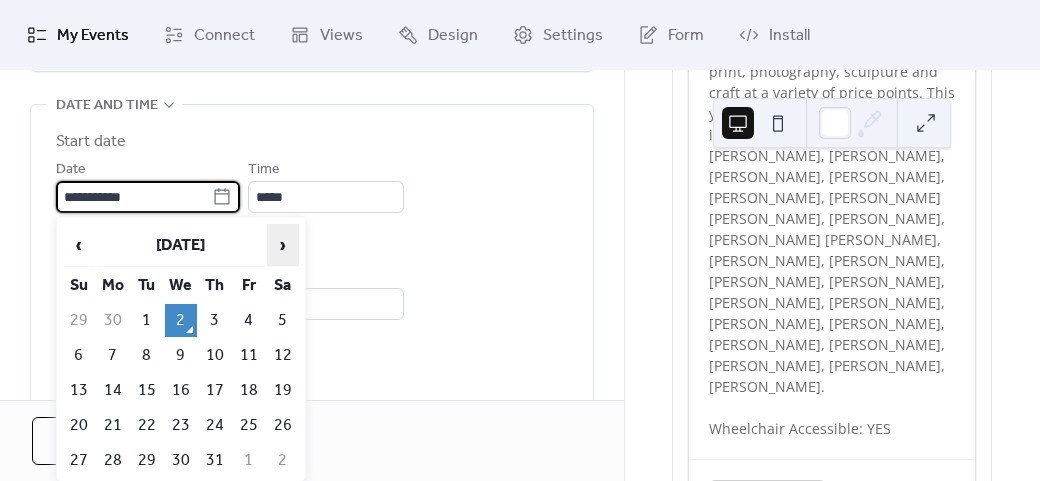 click on "›" at bounding box center [283, 245] 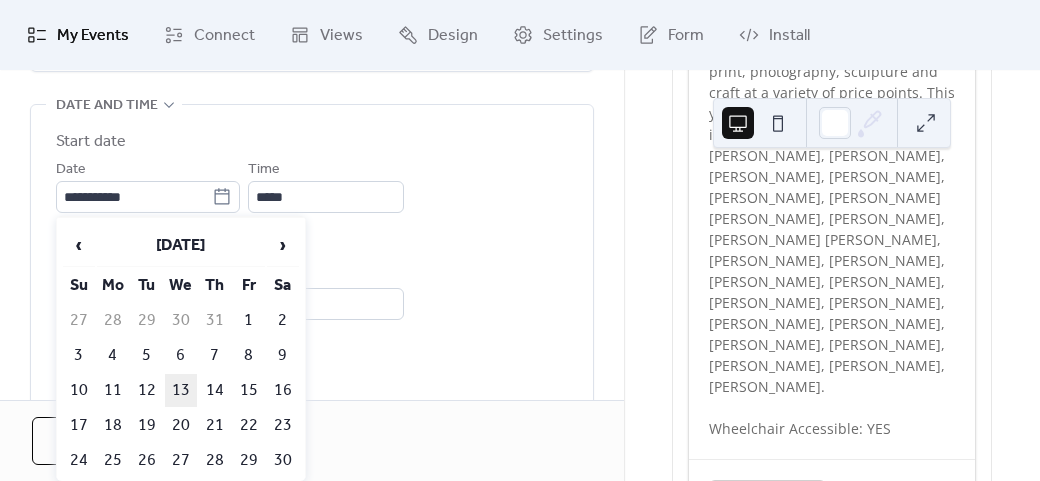 click on "13" at bounding box center [181, 390] 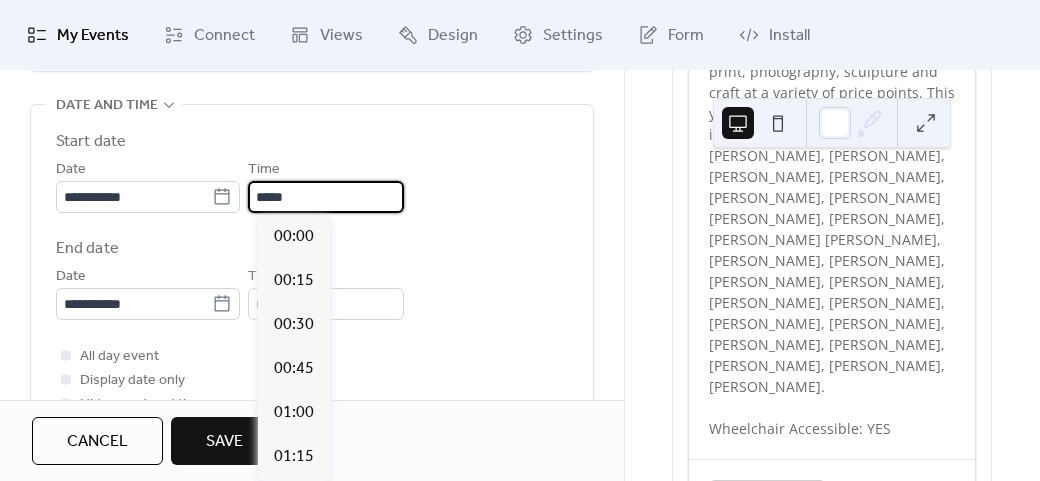 click on "*****" at bounding box center [326, 197] 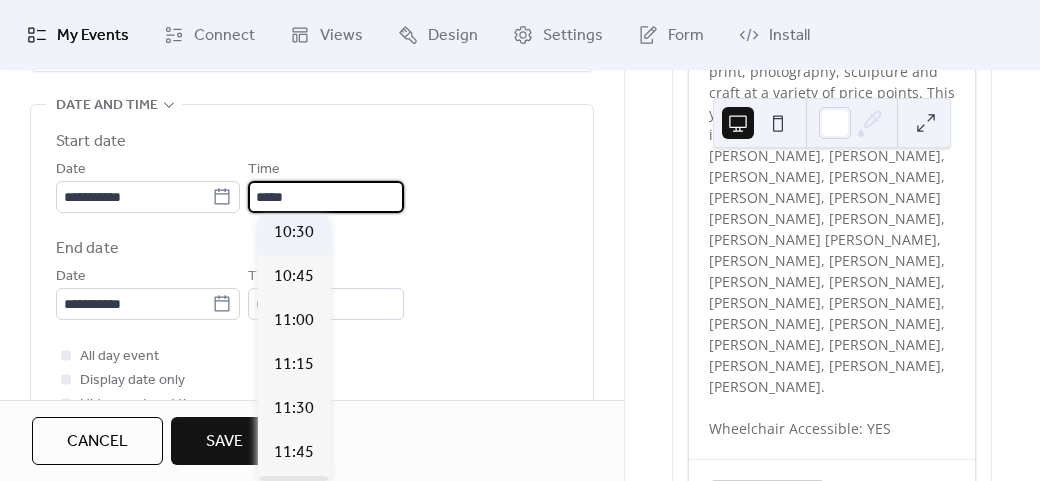 scroll, scrollTop: 1812, scrollLeft: 0, axis: vertical 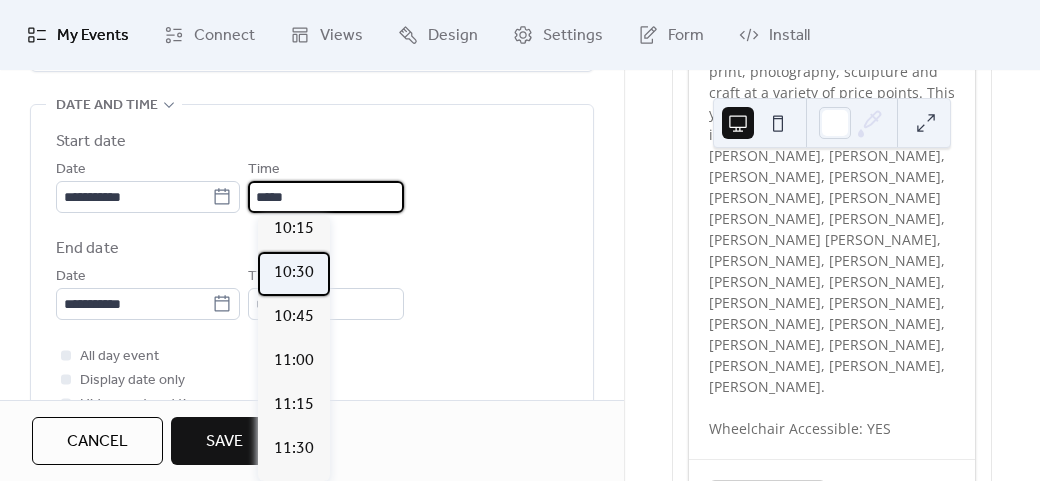 click on "10:30" at bounding box center [294, 274] 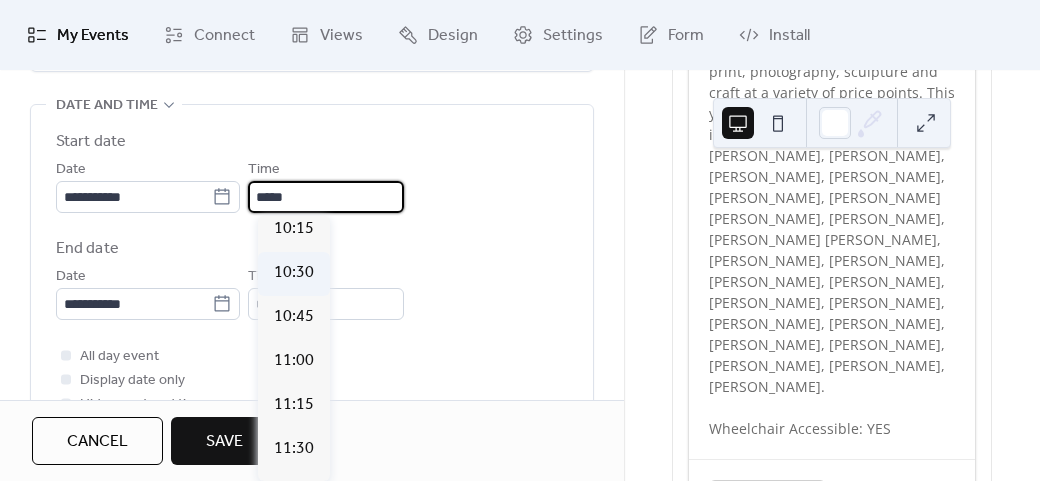 type on "*****" 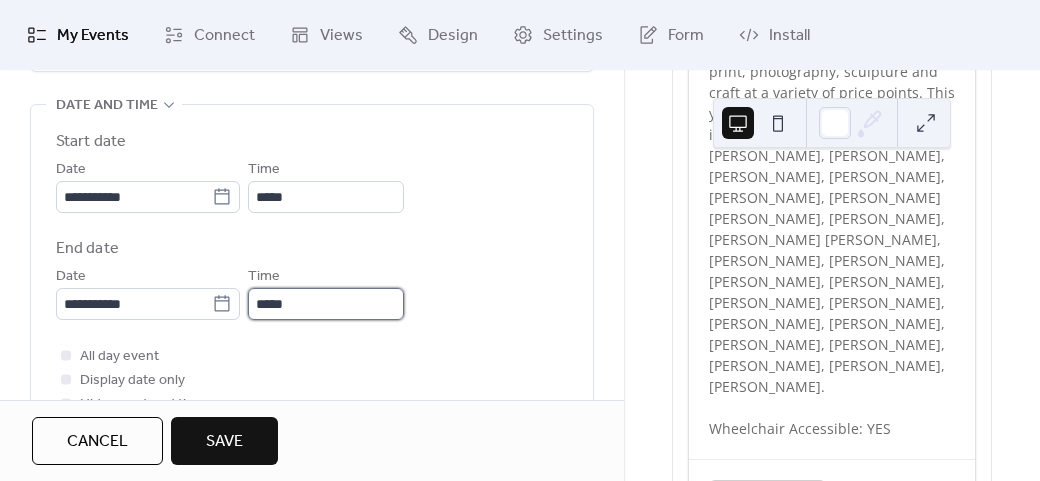 click on "*****" at bounding box center [326, 304] 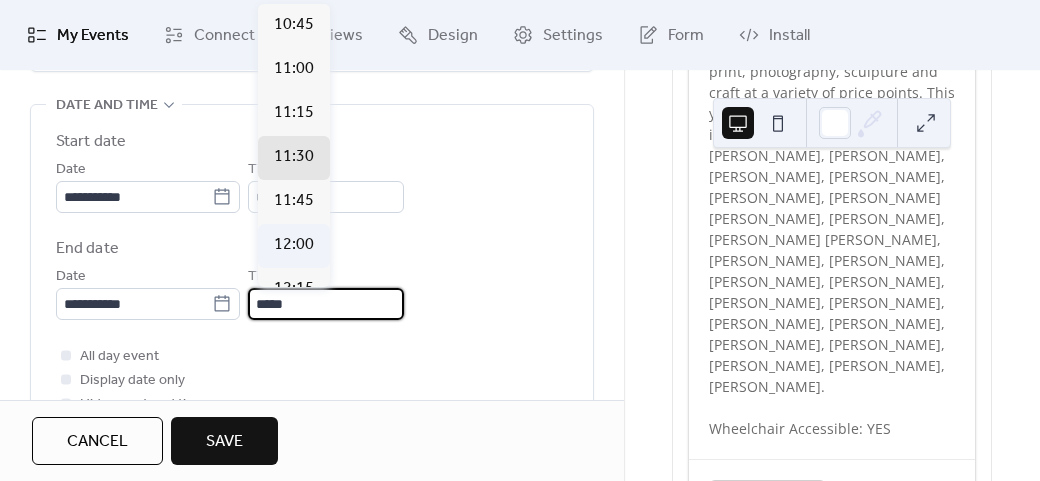 scroll, scrollTop: 100, scrollLeft: 0, axis: vertical 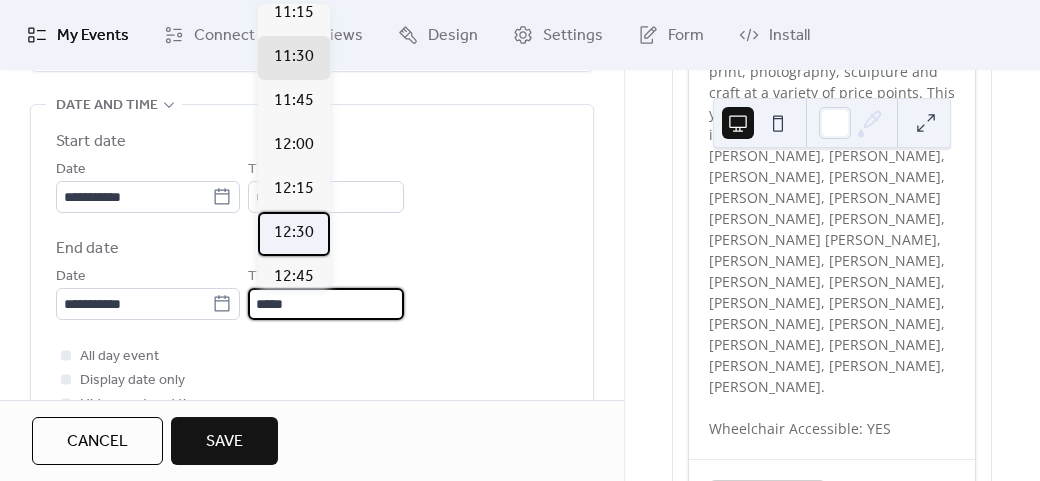 click on "12:30" at bounding box center [294, 234] 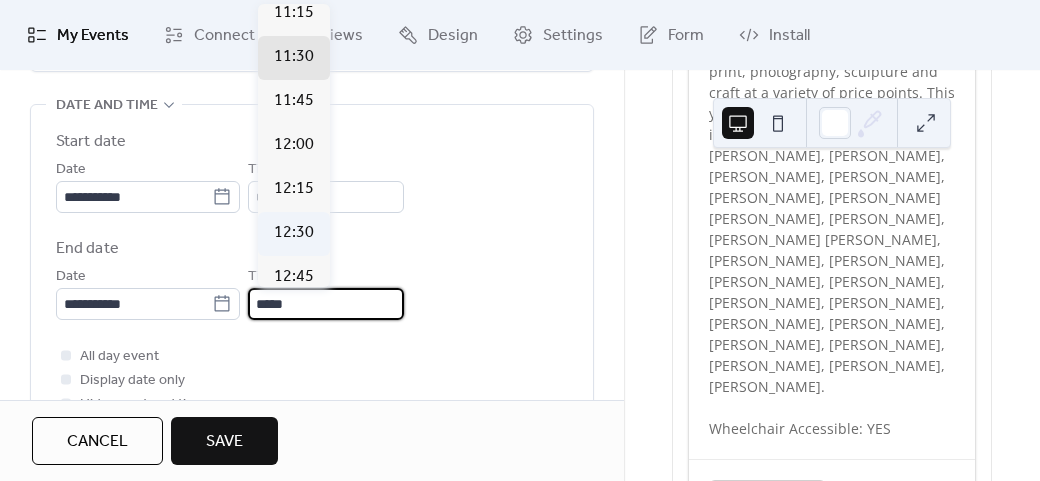 type on "*****" 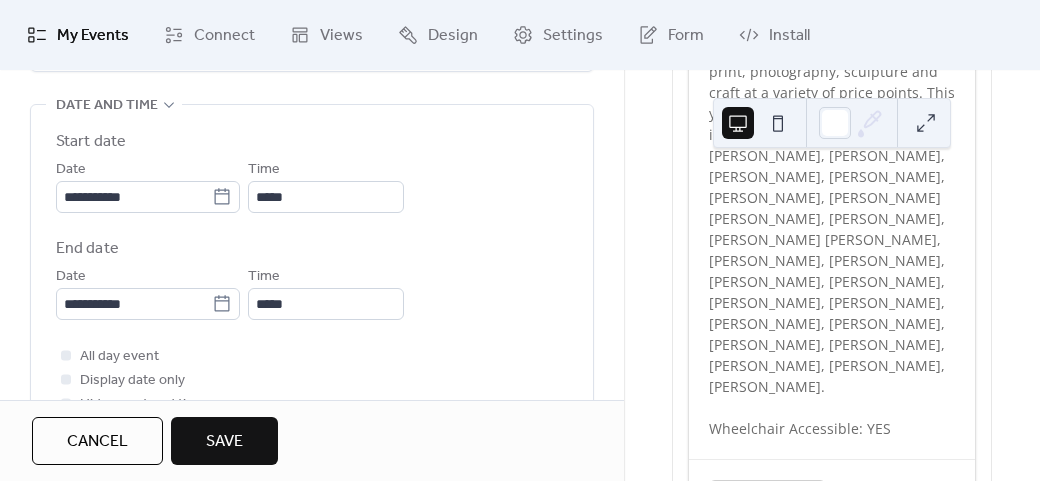 click on "**********" at bounding box center [312, 273] 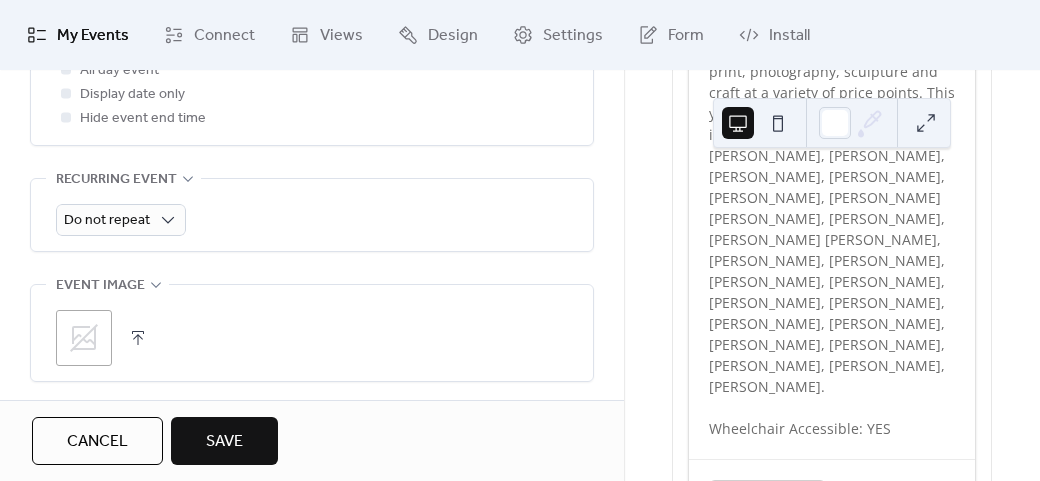 scroll, scrollTop: 958, scrollLeft: 0, axis: vertical 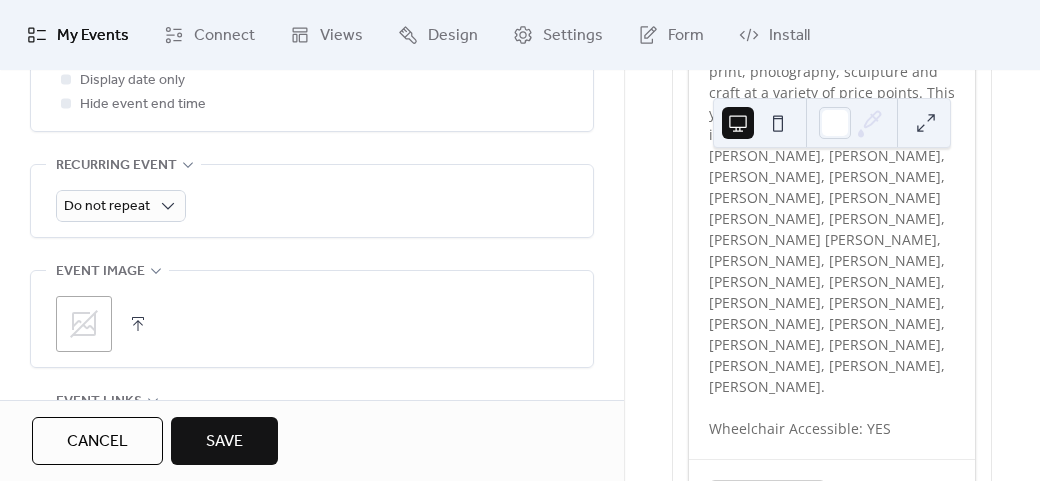 click 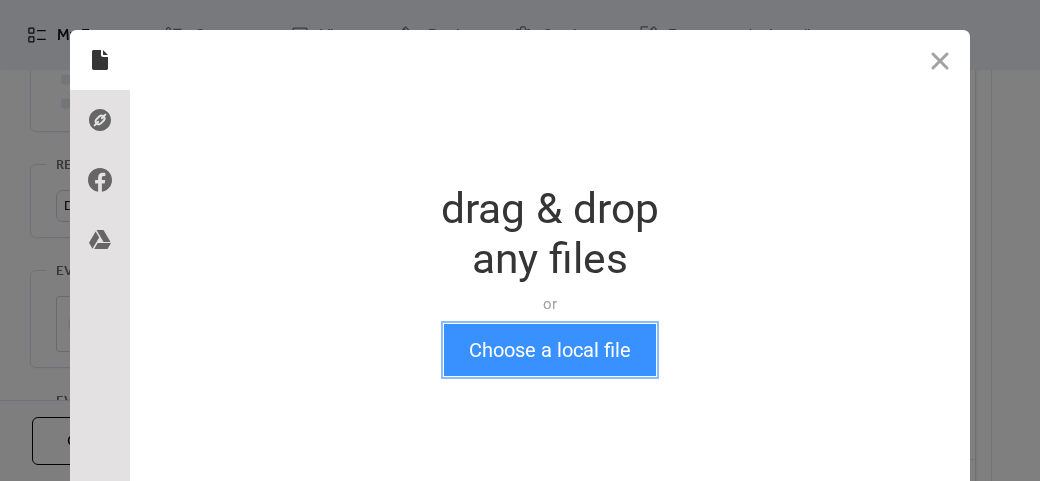 click on "Choose a local file" at bounding box center [550, 350] 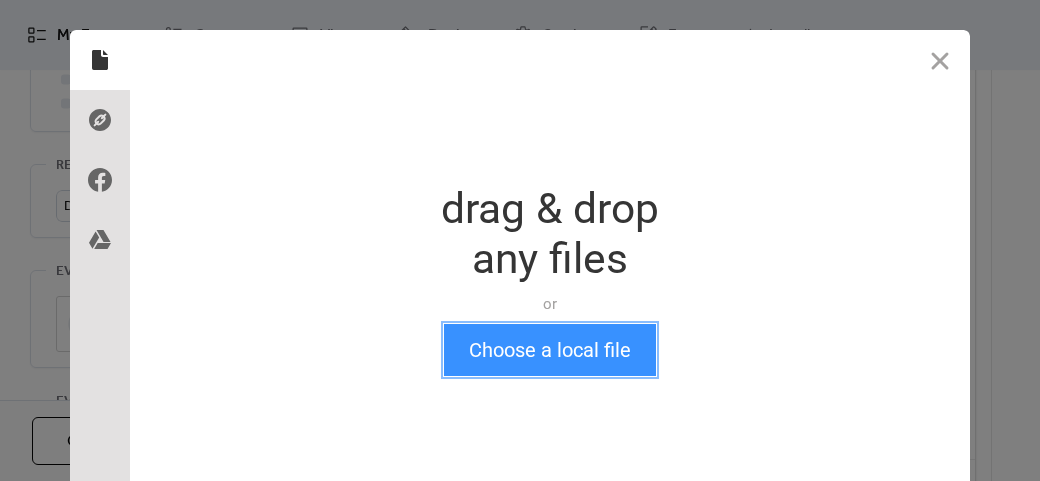 click on "Choose a local file" at bounding box center [550, 350] 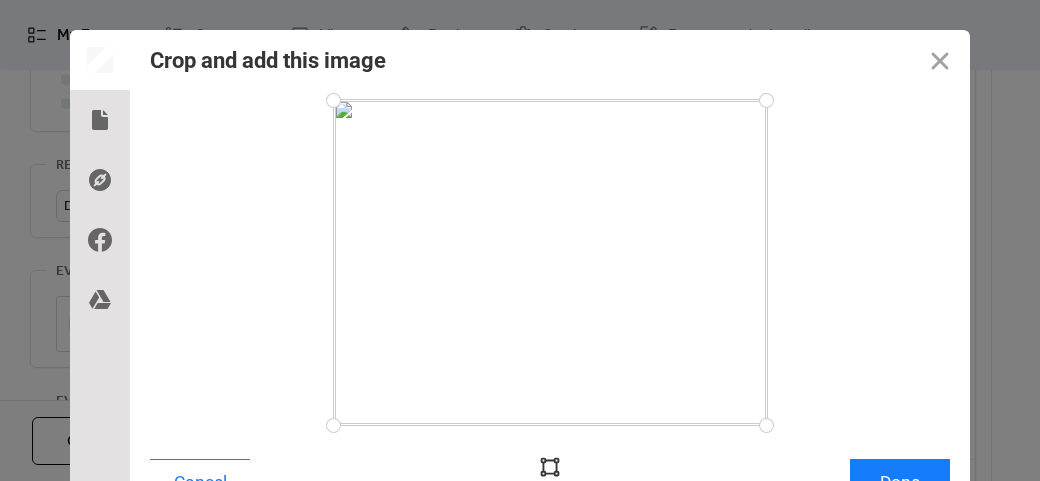 scroll, scrollTop: 24, scrollLeft: 0, axis: vertical 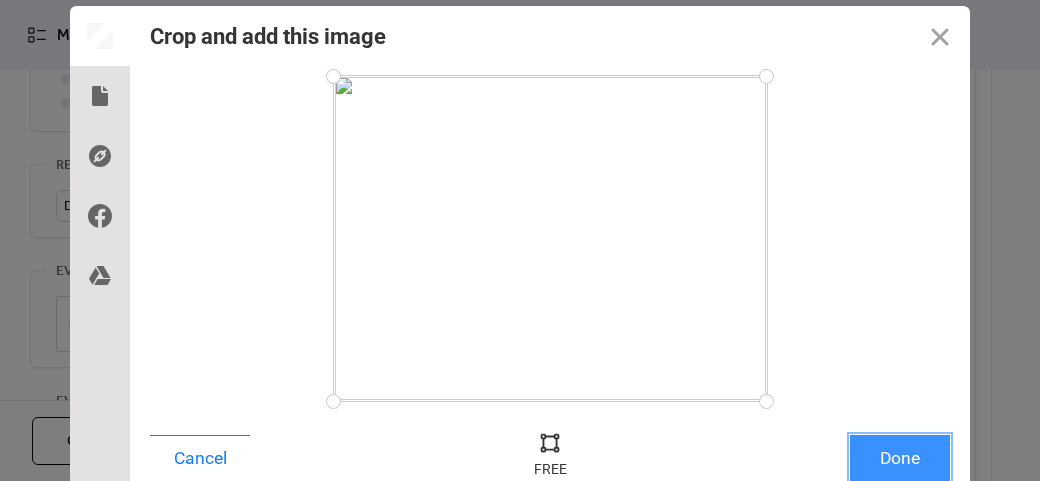 click on "Done" at bounding box center [900, 458] 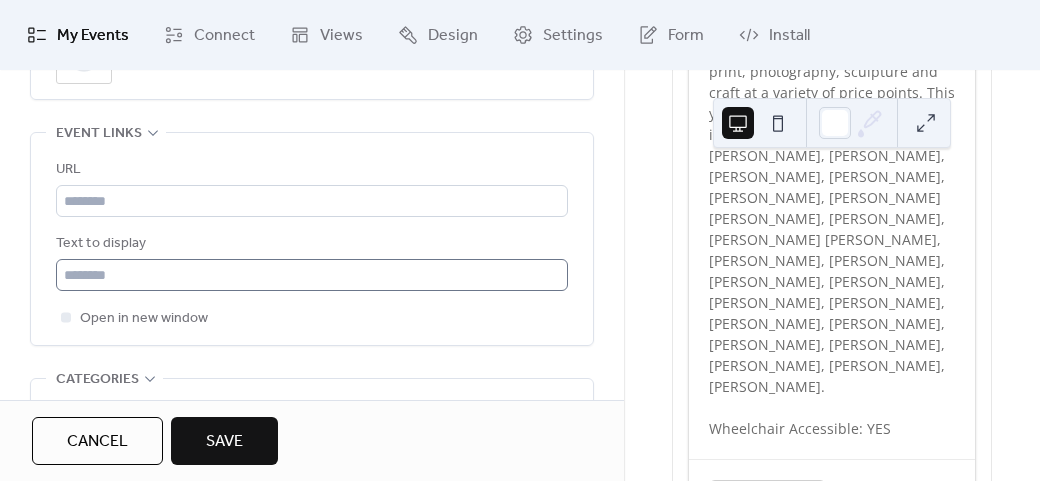 scroll, scrollTop: 1258, scrollLeft: 0, axis: vertical 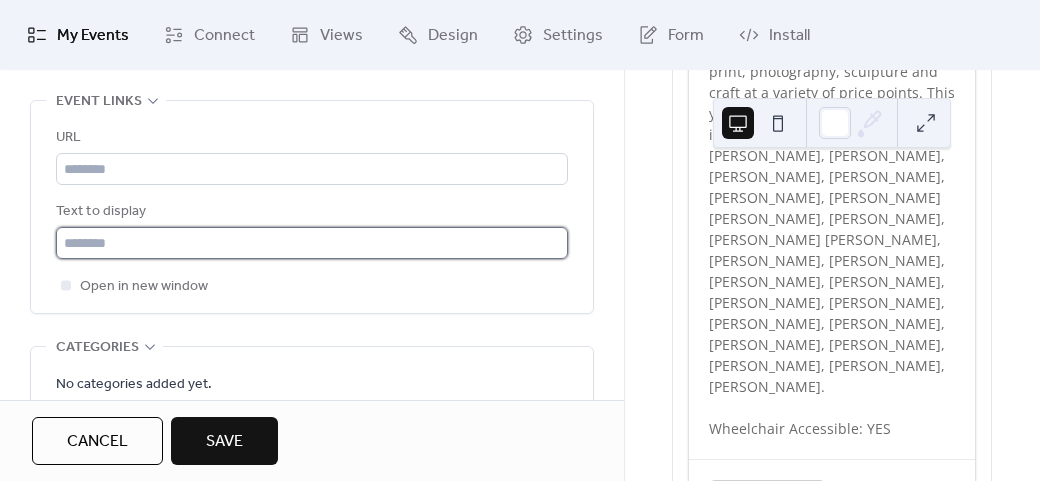 click at bounding box center [312, 243] 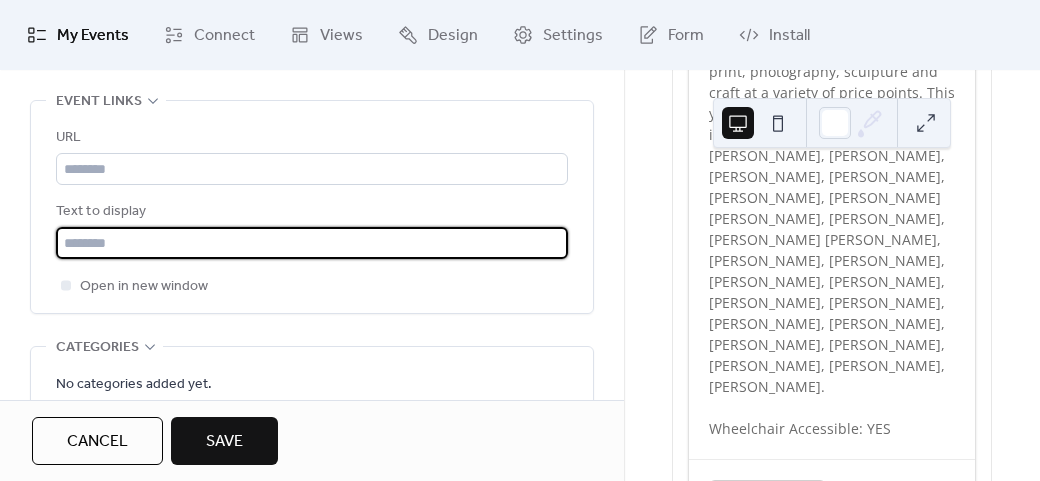 type on "**********" 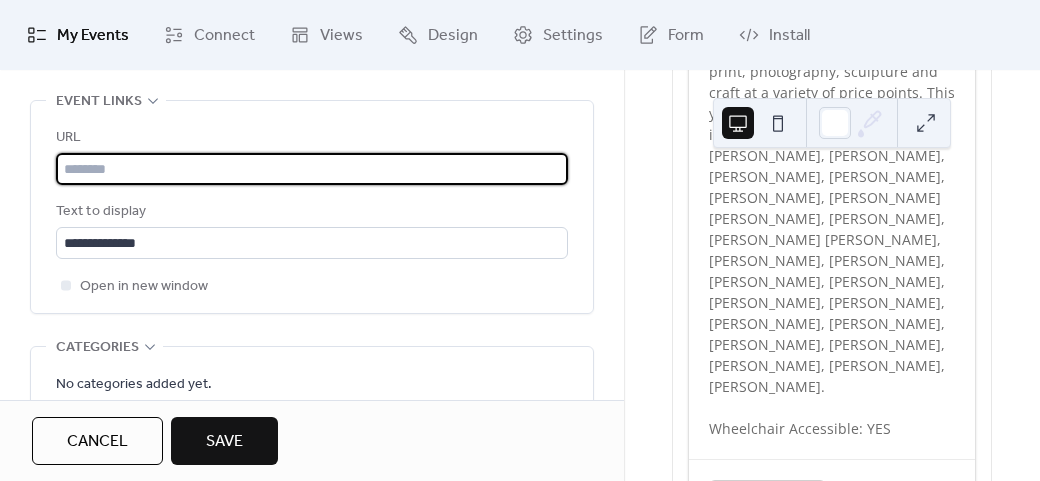 click at bounding box center [312, 169] 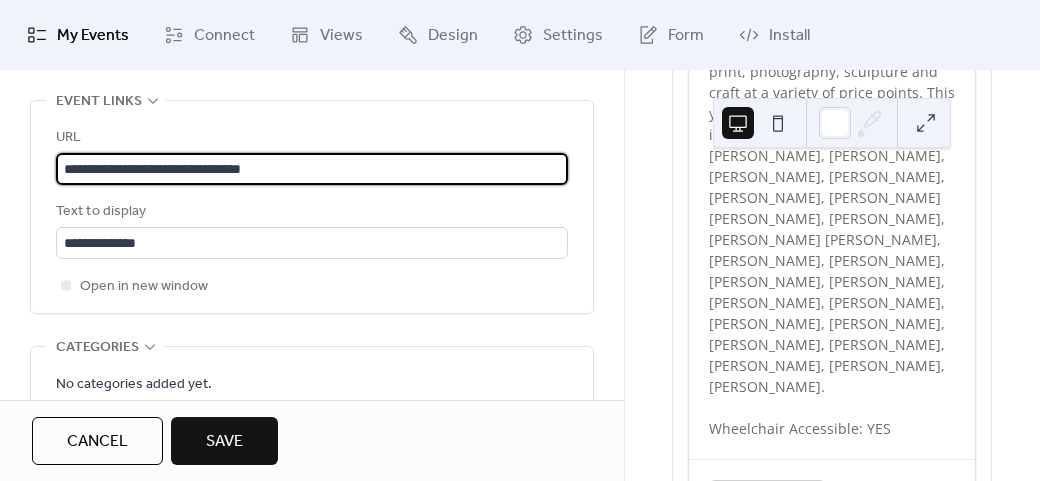 type on "**********" 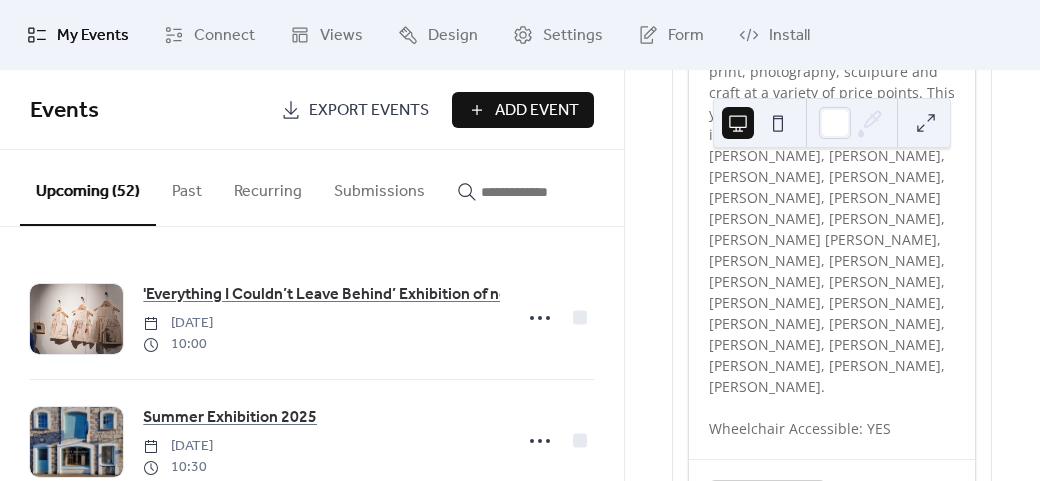 click on "Add Event" at bounding box center (537, 111) 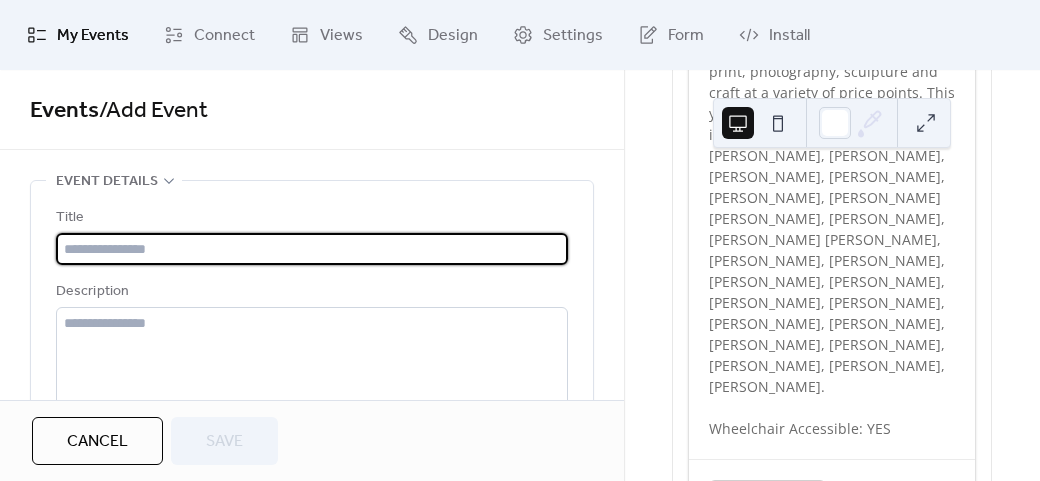click at bounding box center (312, 249) 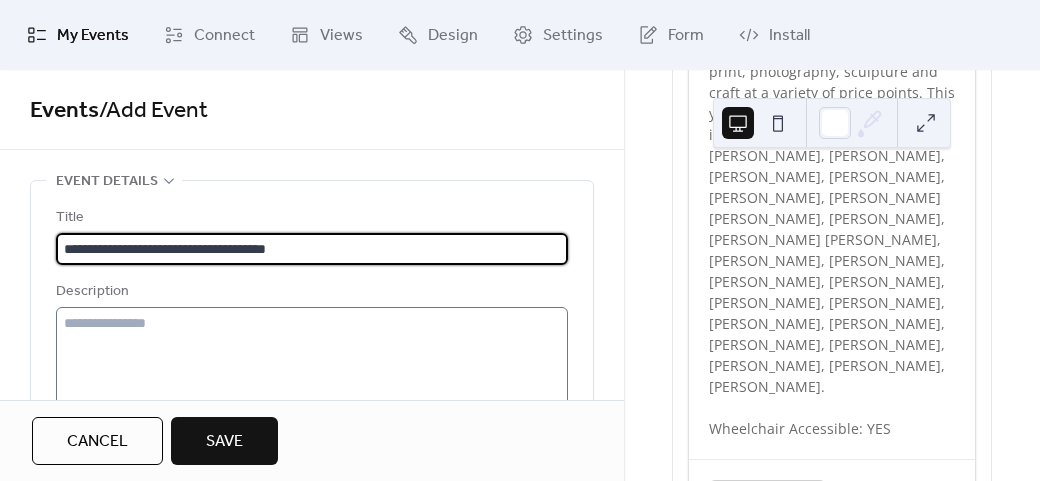 type on "**********" 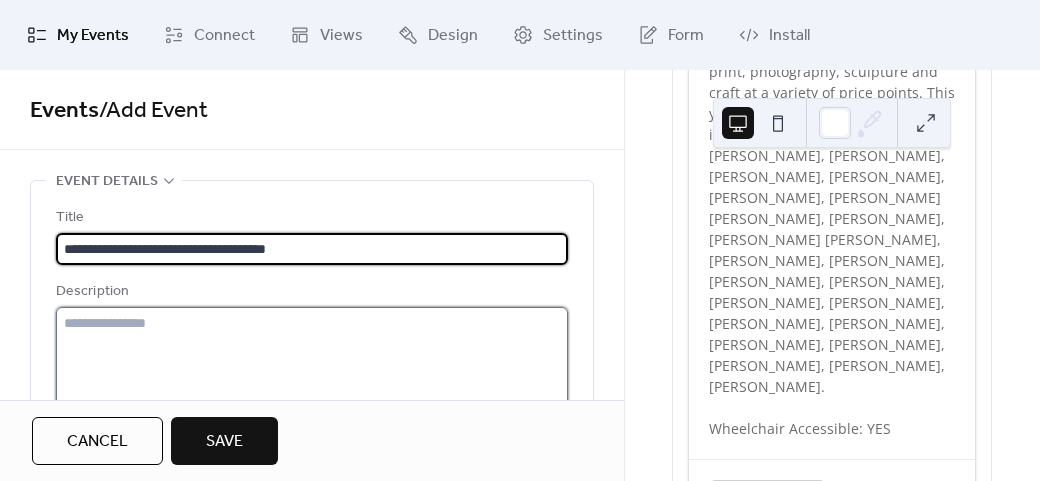 click at bounding box center (312, 383) 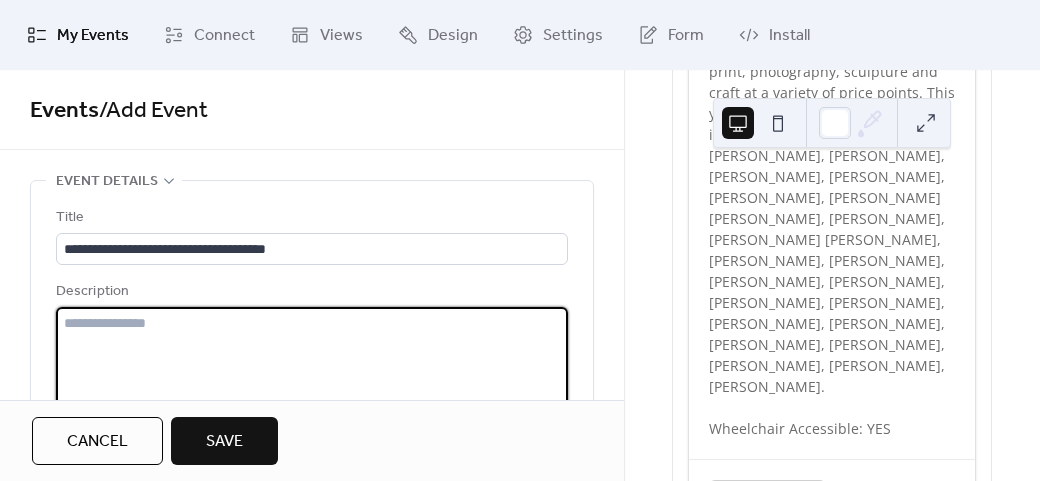 paste on "**********" 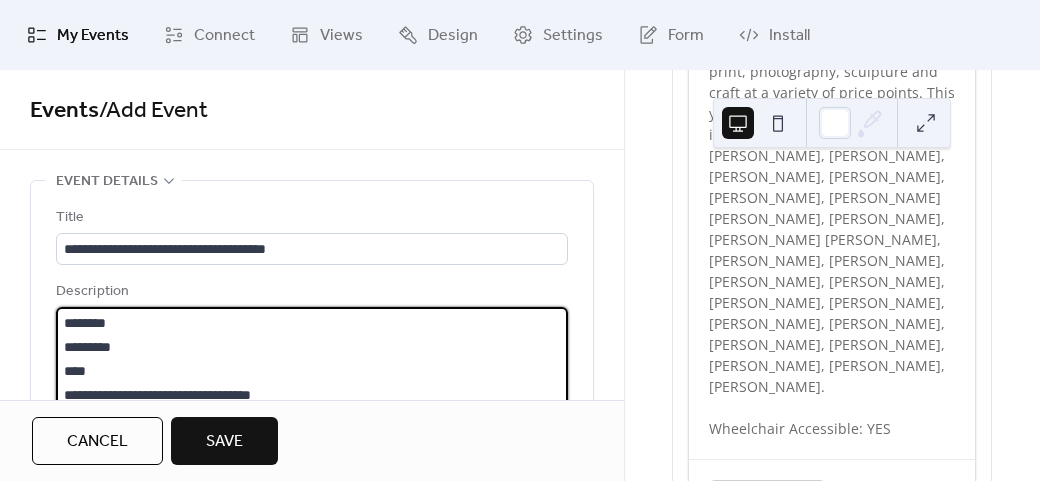scroll, scrollTop: 93, scrollLeft: 0, axis: vertical 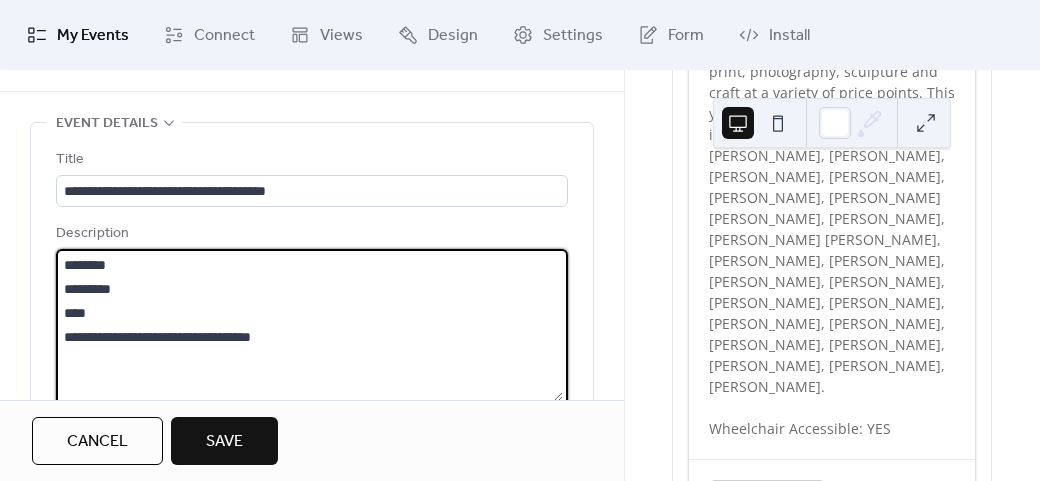 click on "**********" at bounding box center [309, 325] 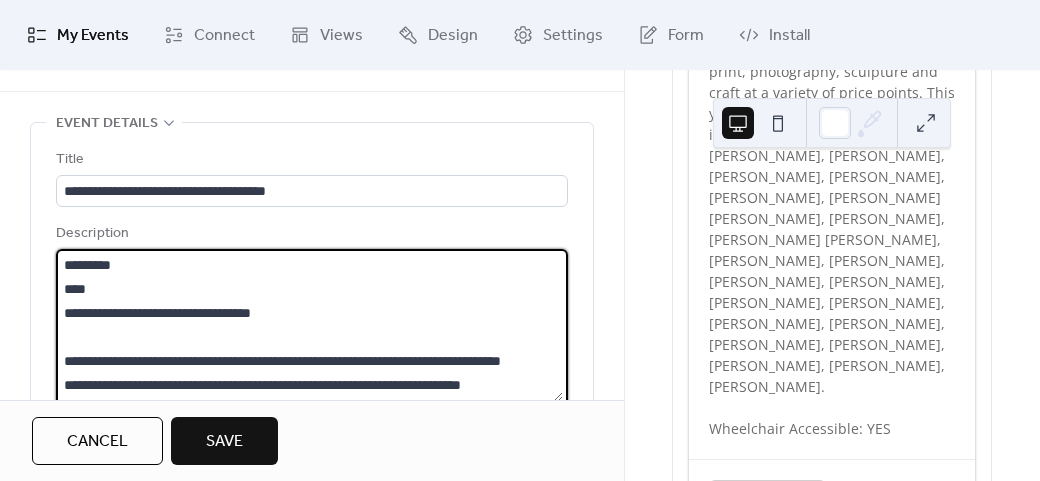 scroll, scrollTop: 72, scrollLeft: 0, axis: vertical 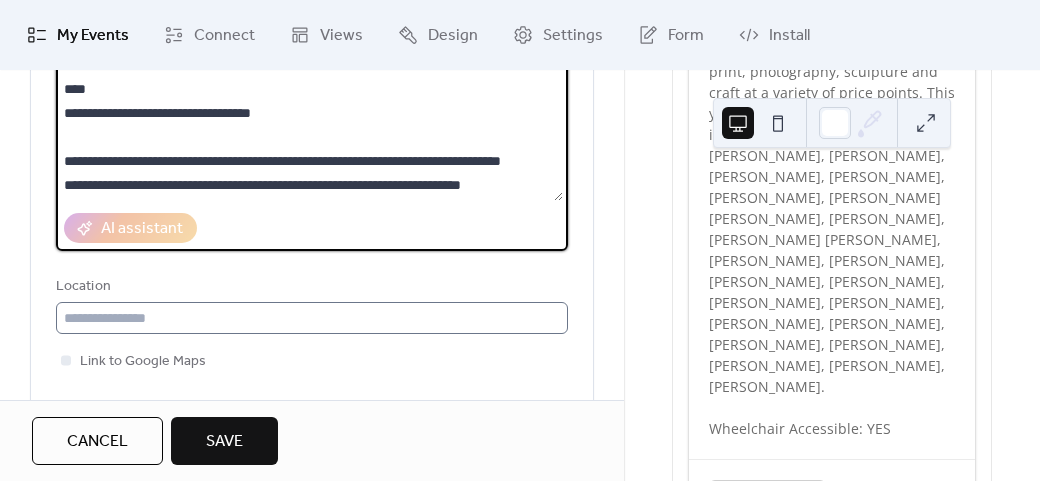 type on "**********" 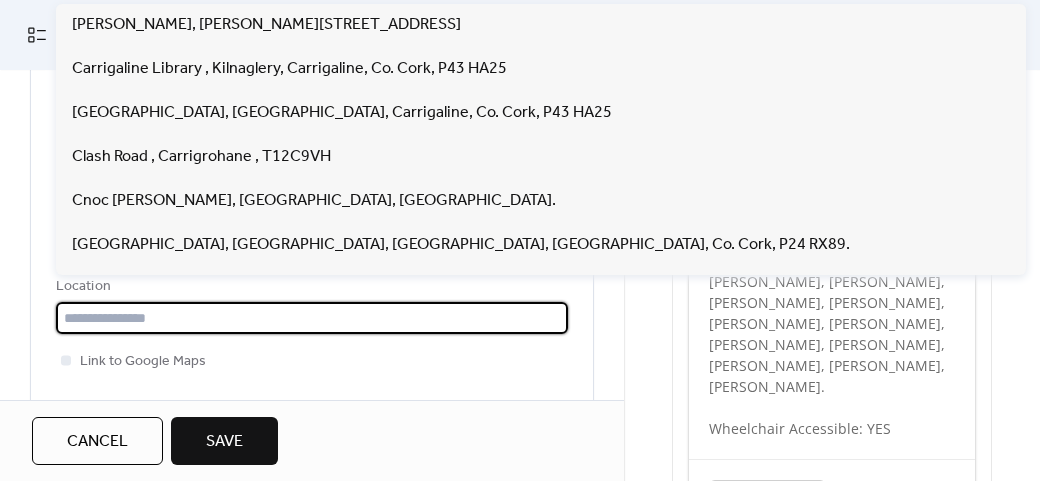 click at bounding box center [312, 318] 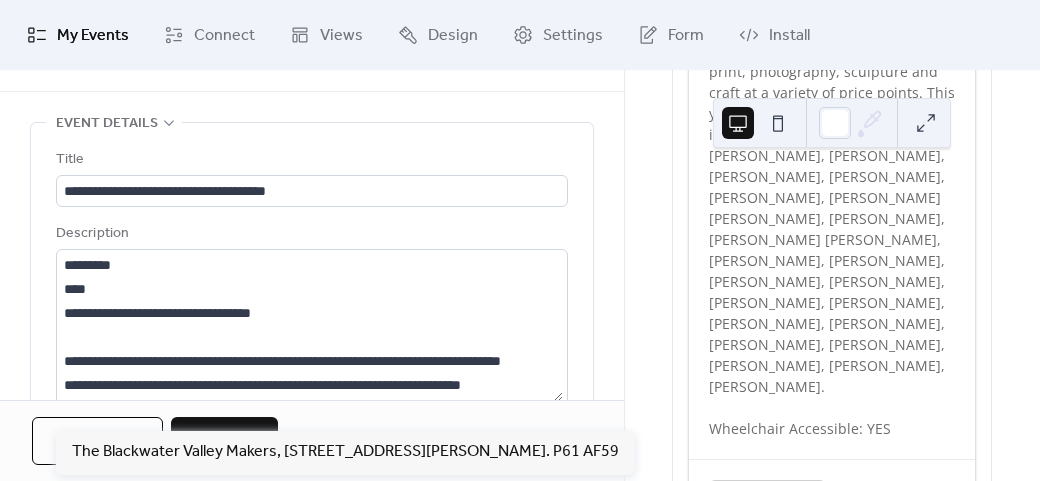 scroll, scrollTop: 158, scrollLeft: 0, axis: vertical 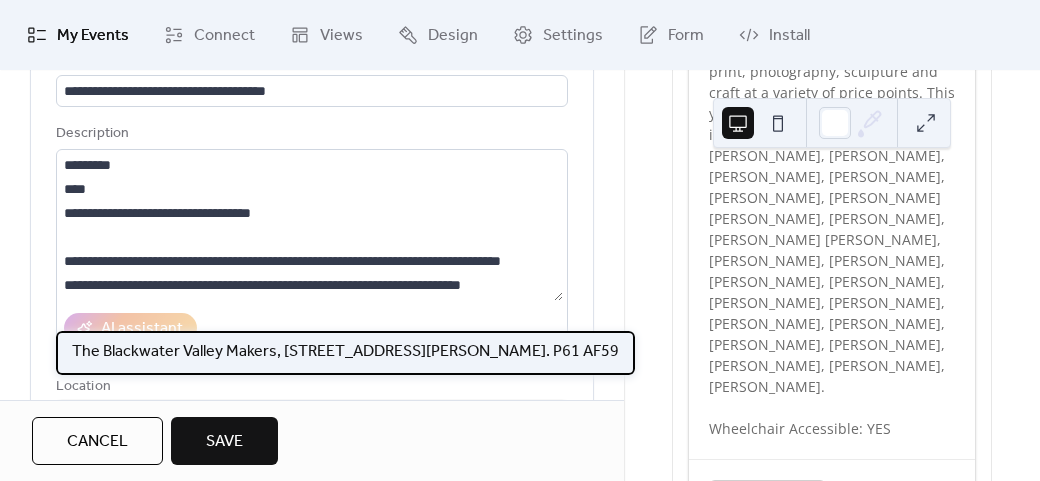 click on "The Blackwater Valley Makers, [STREET_ADDRESS][PERSON_NAME]. P61 AF59" at bounding box center (345, 352) 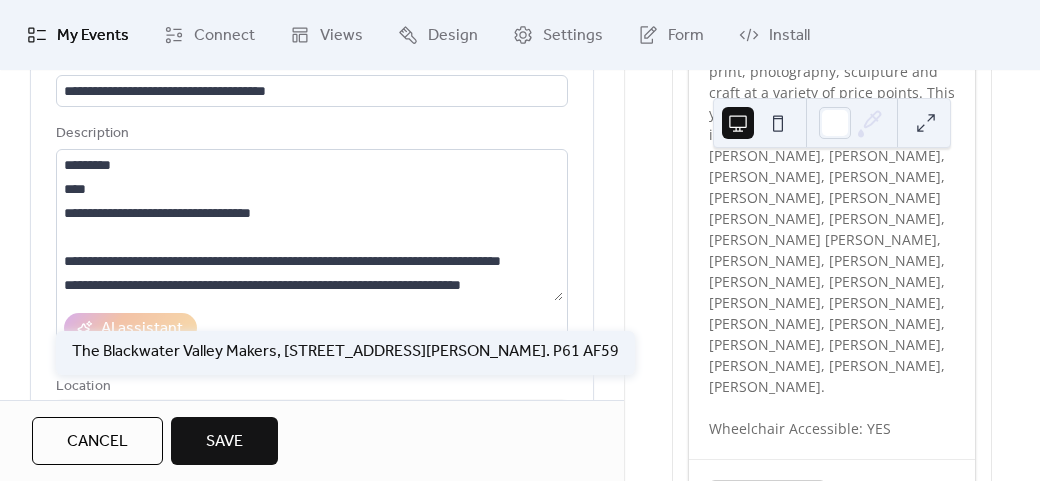 type on "**********" 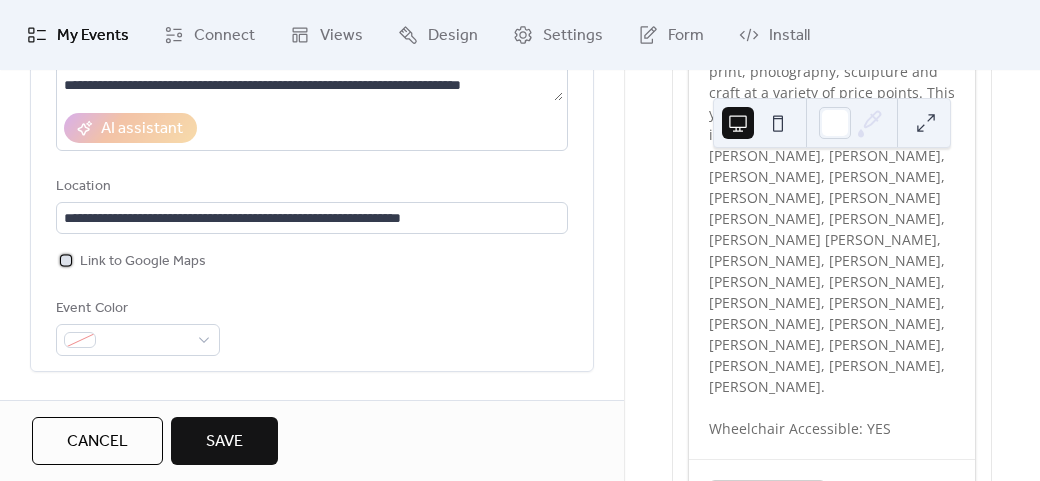 click on "Link to Google Maps" at bounding box center [143, 262] 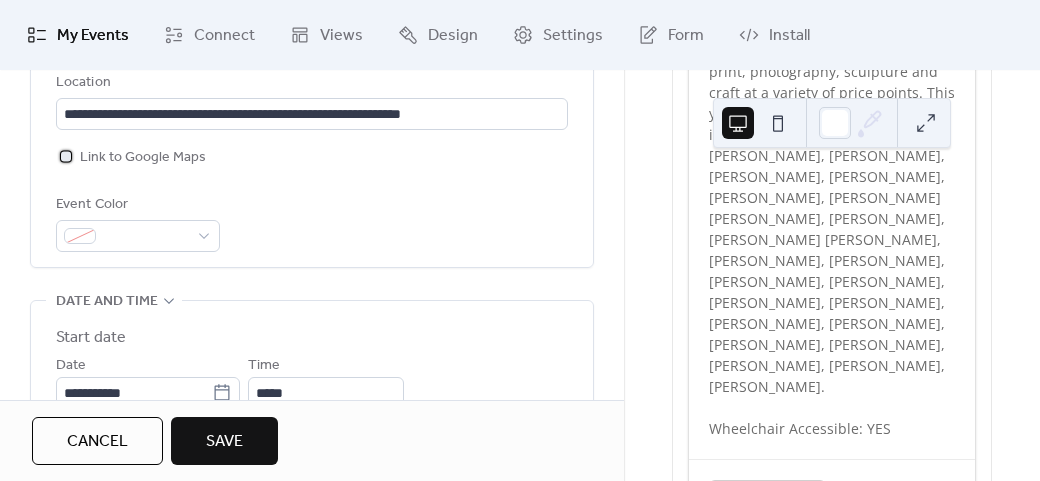 scroll, scrollTop: 558, scrollLeft: 0, axis: vertical 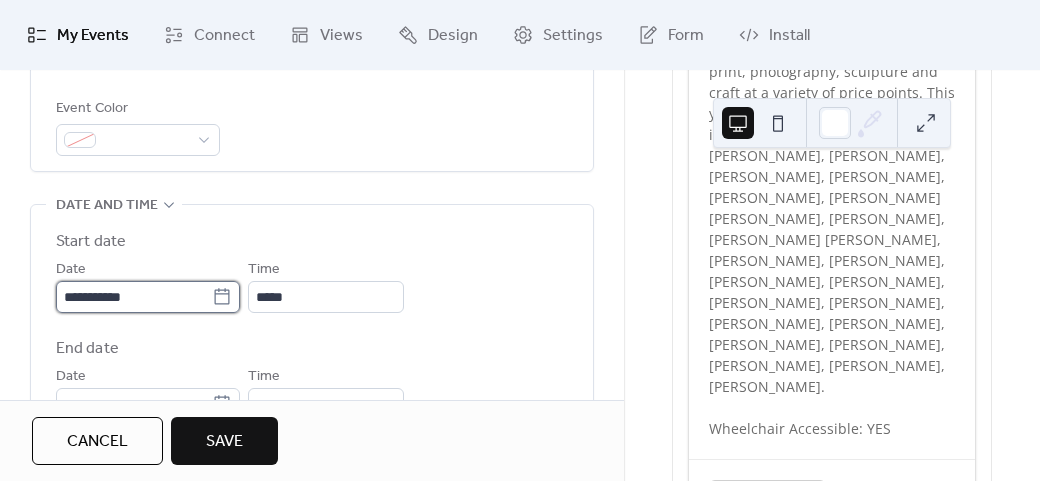click on "**********" at bounding box center (134, 297) 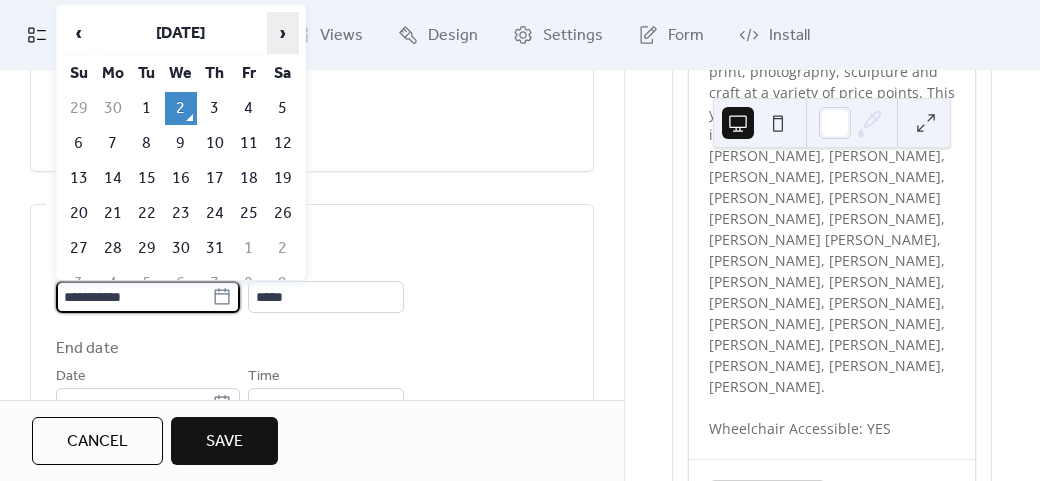 click on "›" at bounding box center (283, 33) 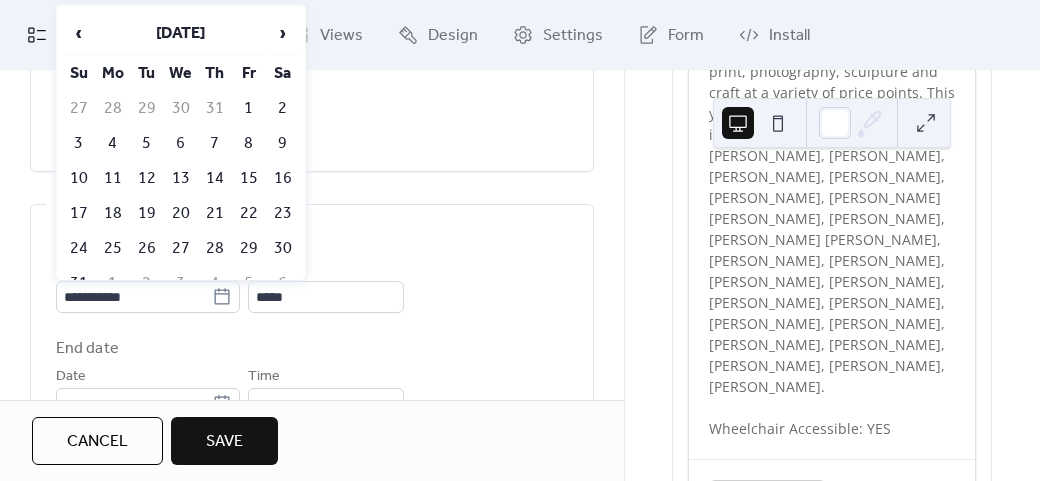 click on "15" at bounding box center (249, 178) 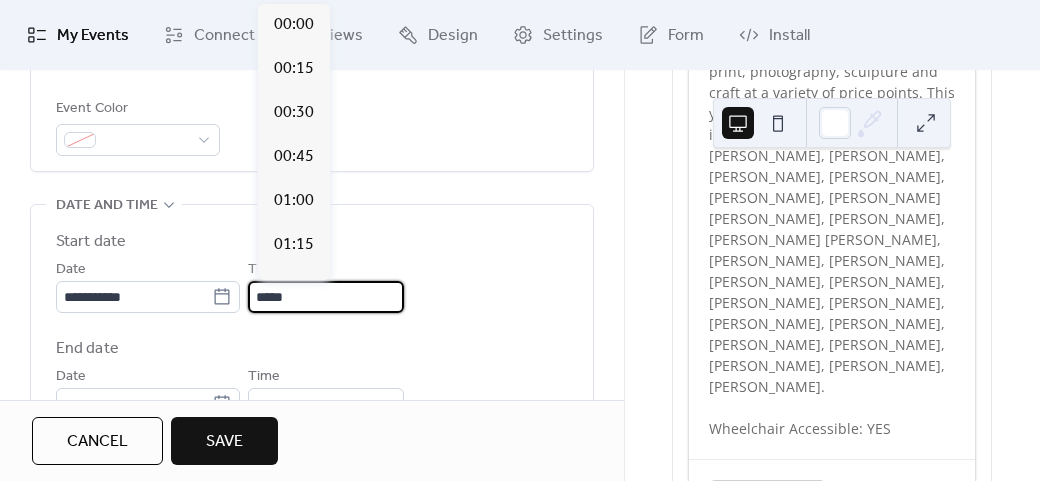 click on "*****" at bounding box center [326, 297] 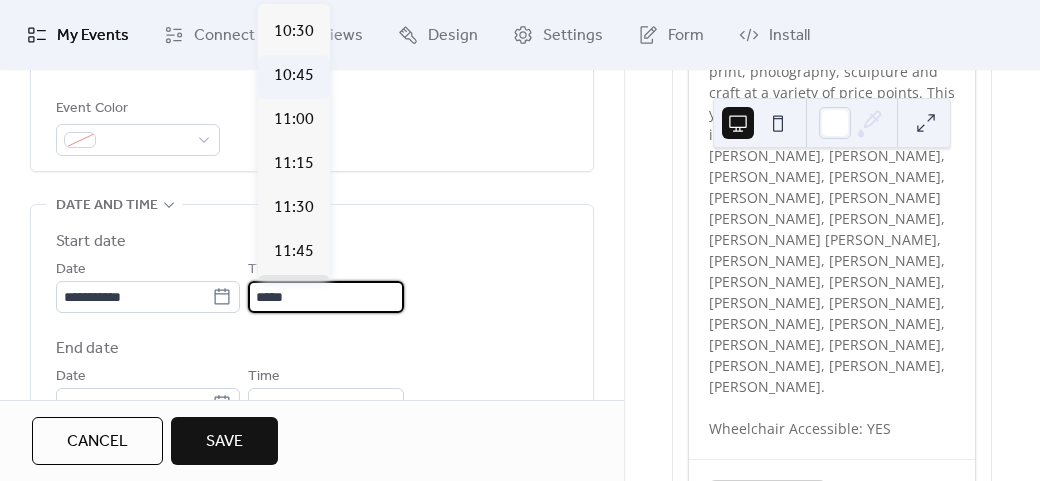 scroll, scrollTop: 1812, scrollLeft: 0, axis: vertical 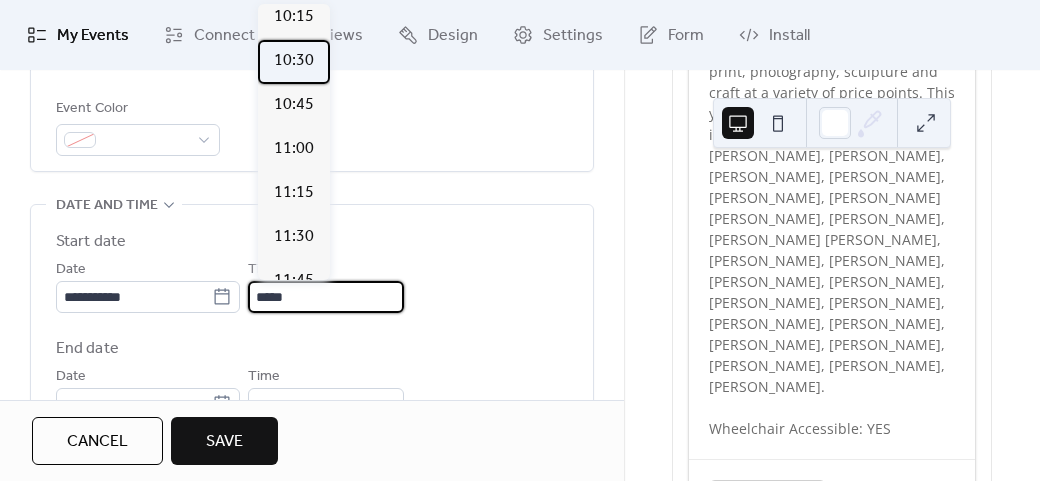 click on "10:30" at bounding box center [294, 61] 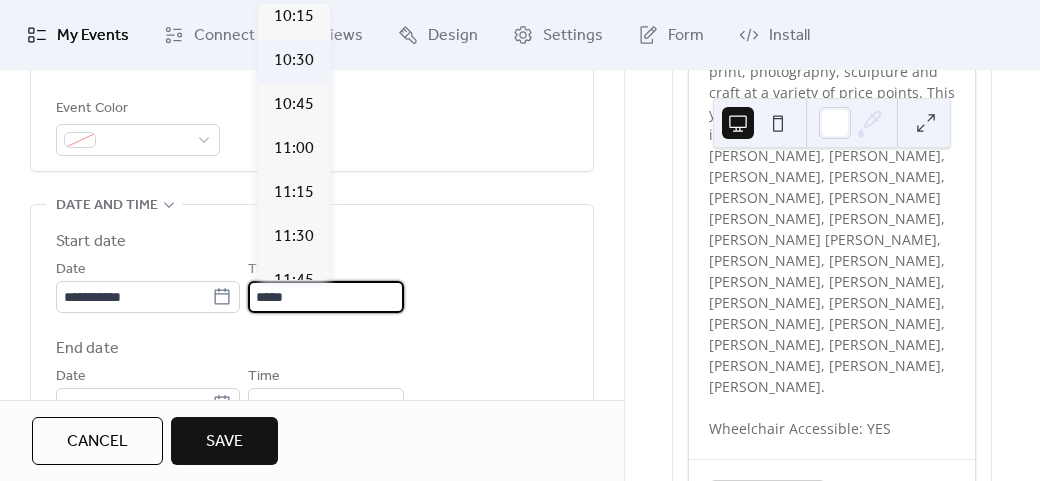 type on "*****" 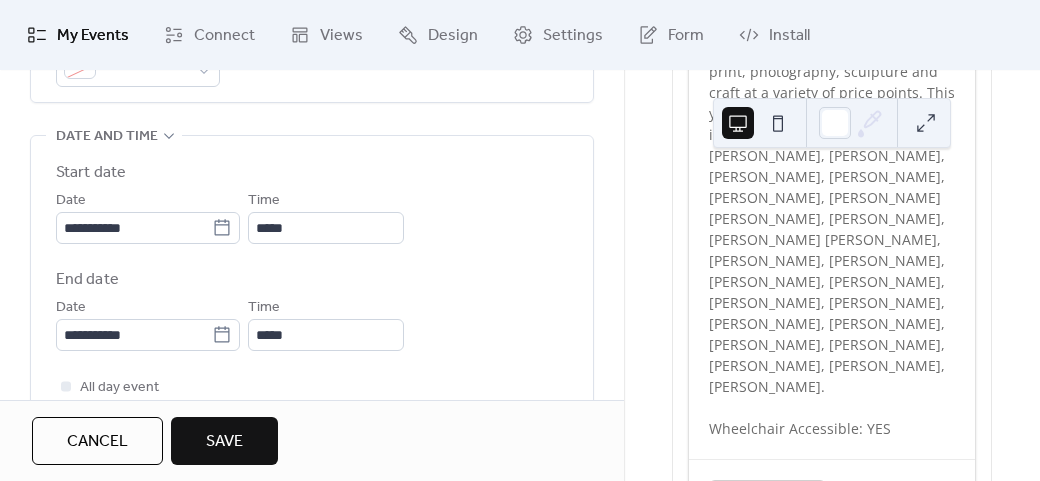 scroll, scrollTop: 658, scrollLeft: 0, axis: vertical 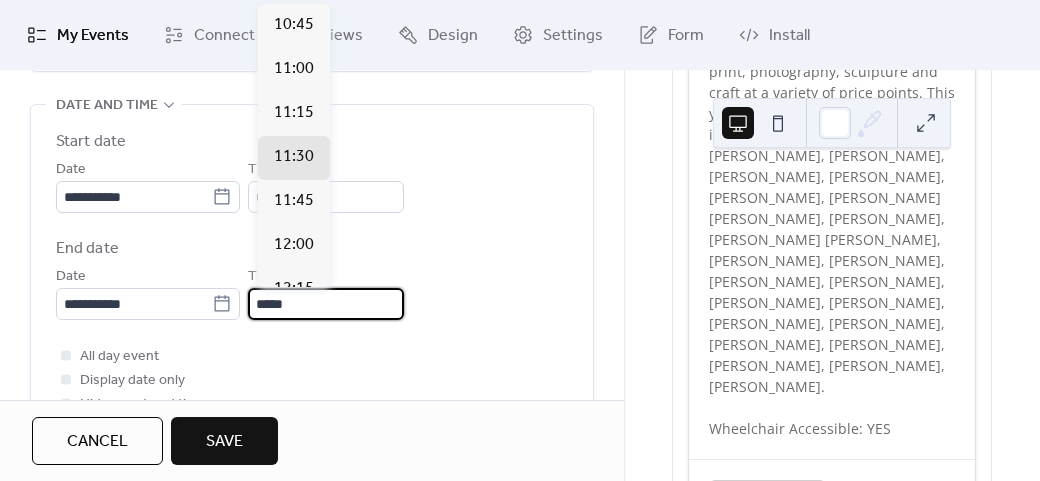 click on "*****" at bounding box center [326, 304] 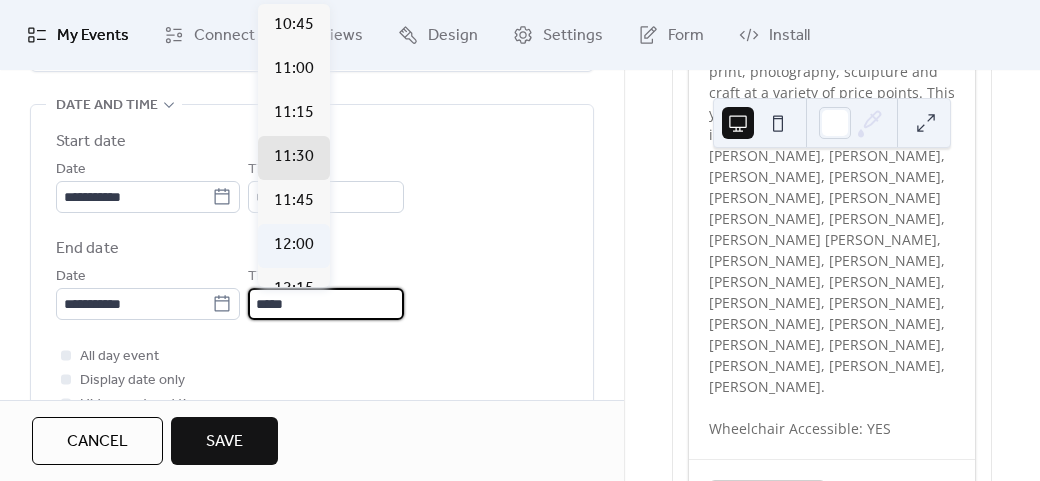 scroll, scrollTop: 200, scrollLeft: 0, axis: vertical 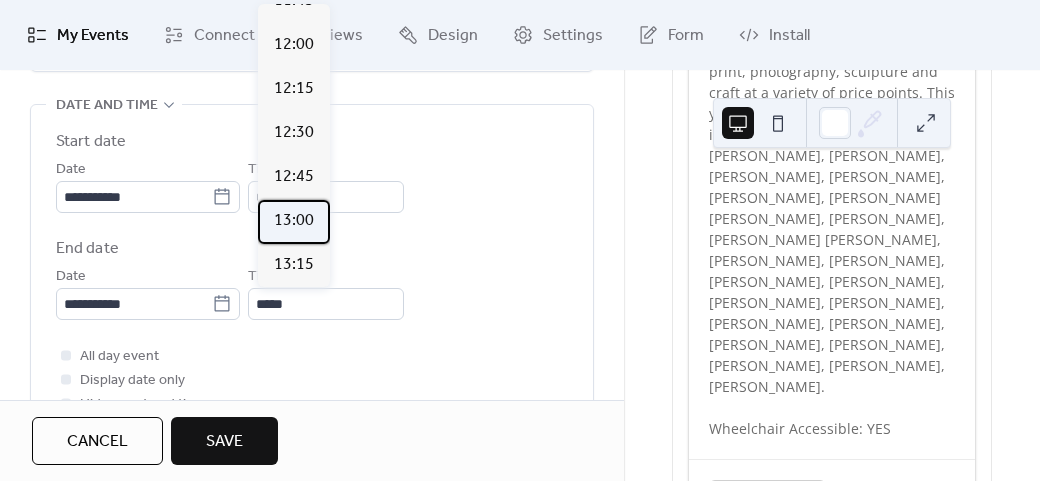 click on "13:00" at bounding box center (294, 221) 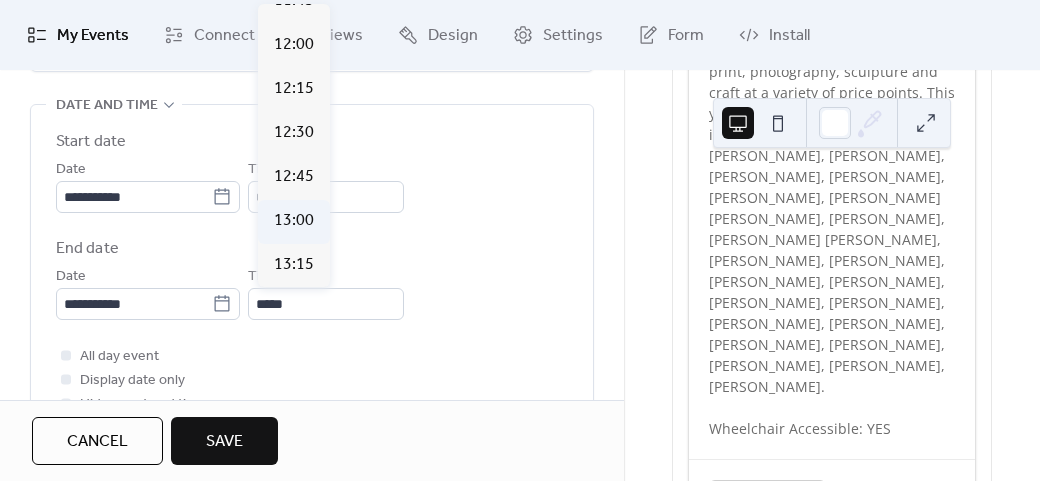 type on "*****" 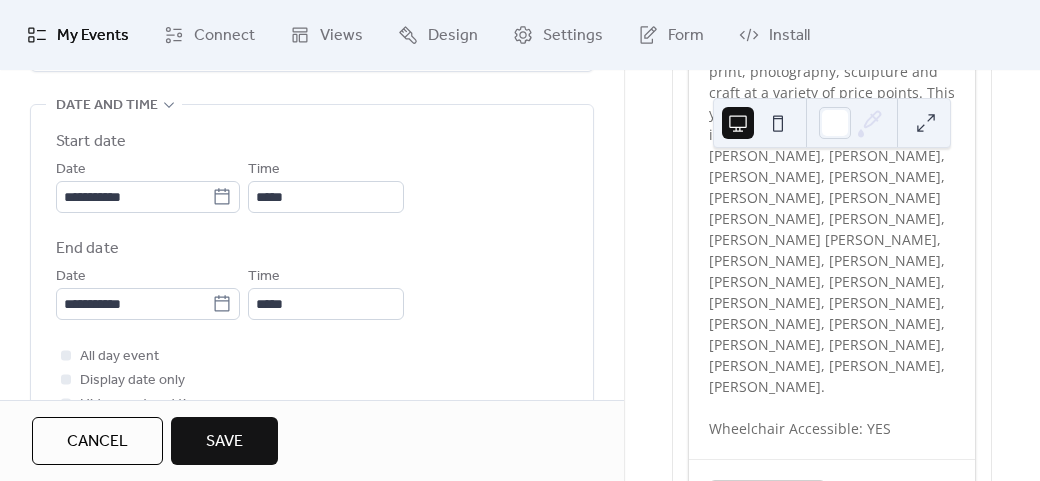 drag, startPoint x: 259, startPoint y: 365, endPoint x: 258, endPoint y: 355, distance: 10.049875 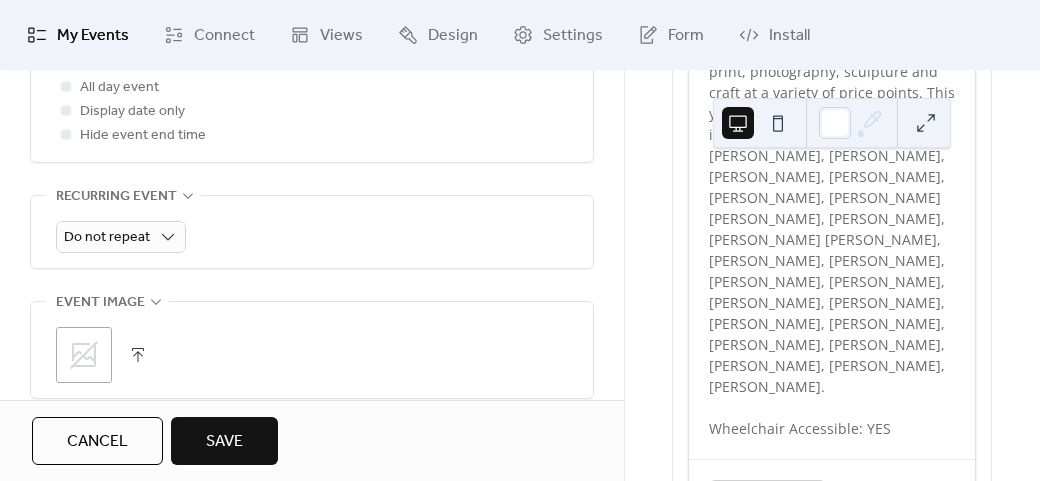 scroll, scrollTop: 958, scrollLeft: 0, axis: vertical 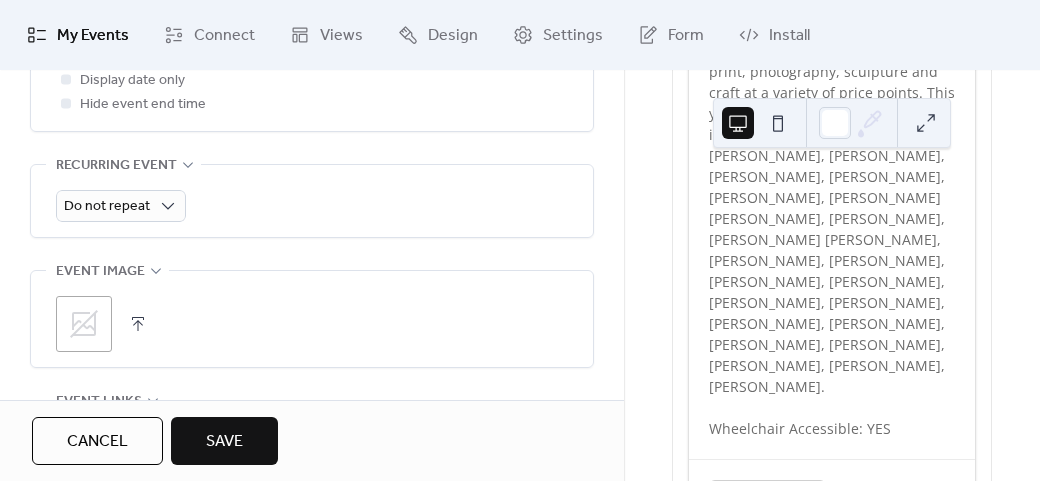 click on ";" at bounding box center (84, 324) 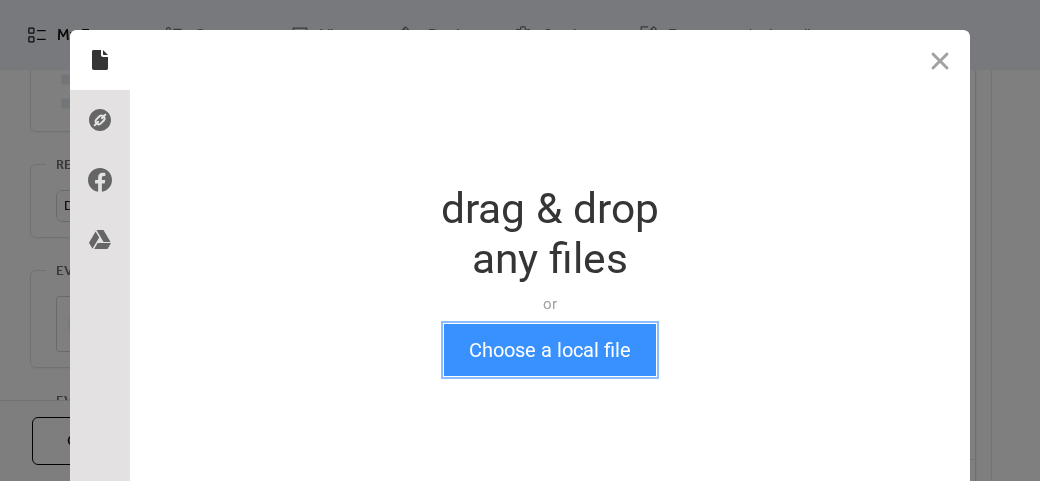click on "Choose a local file" at bounding box center (550, 350) 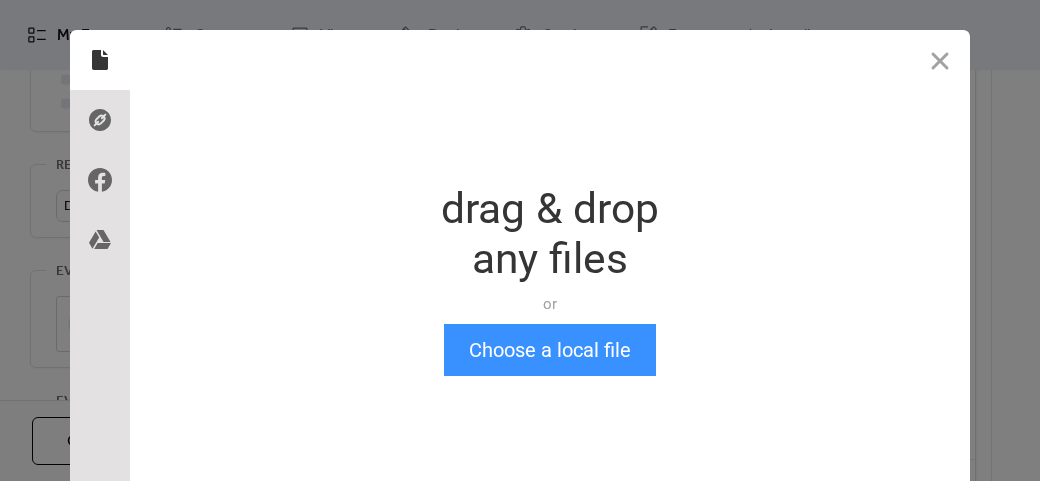 scroll, scrollTop: 24, scrollLeft: 0, axis: vertical 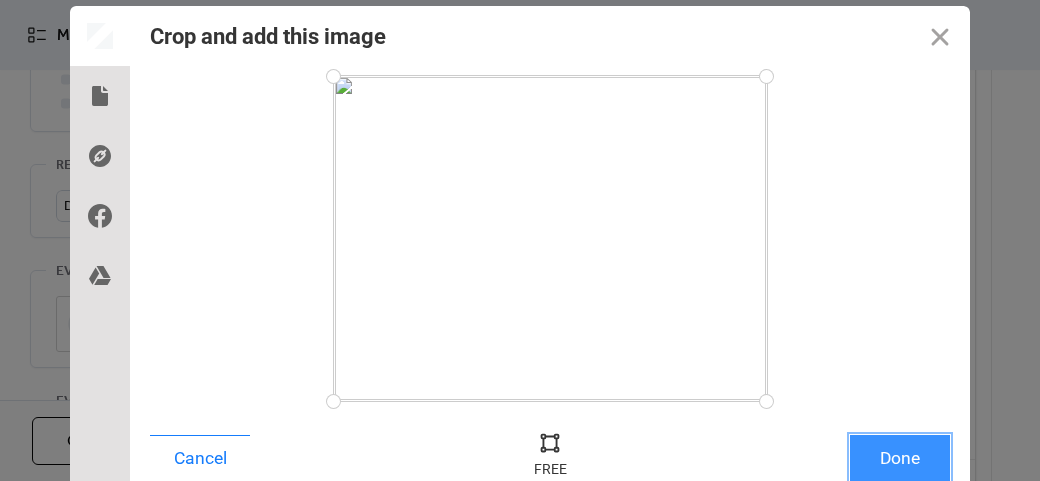 click on "Done" at bounding box center (900, 458) 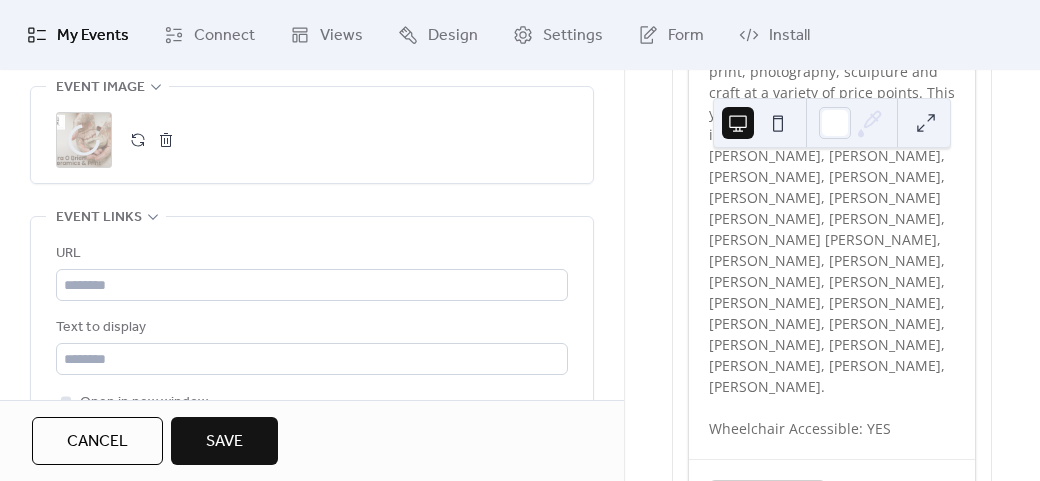 scroll, scrollTop: 1258, scrollLeft: 0, axis: vertical 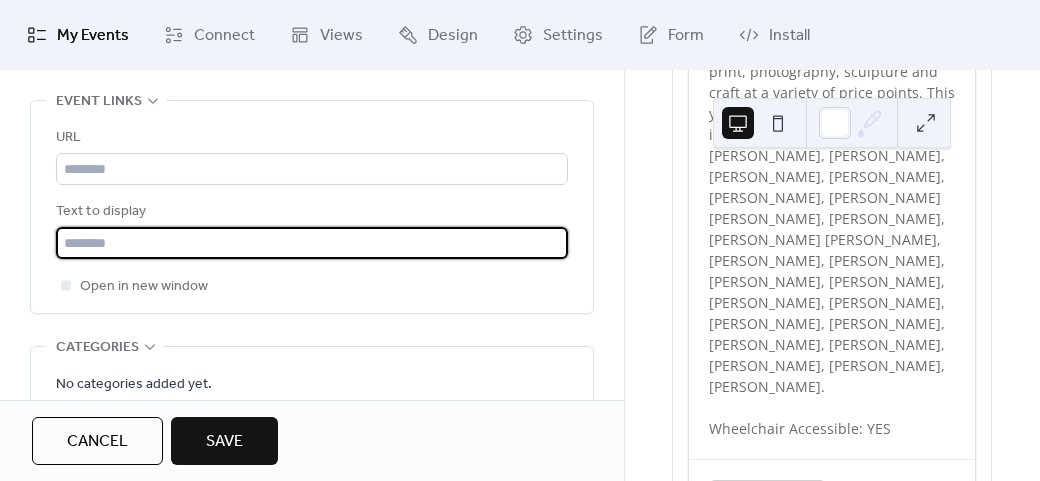 click at bounding box center (312, 243) 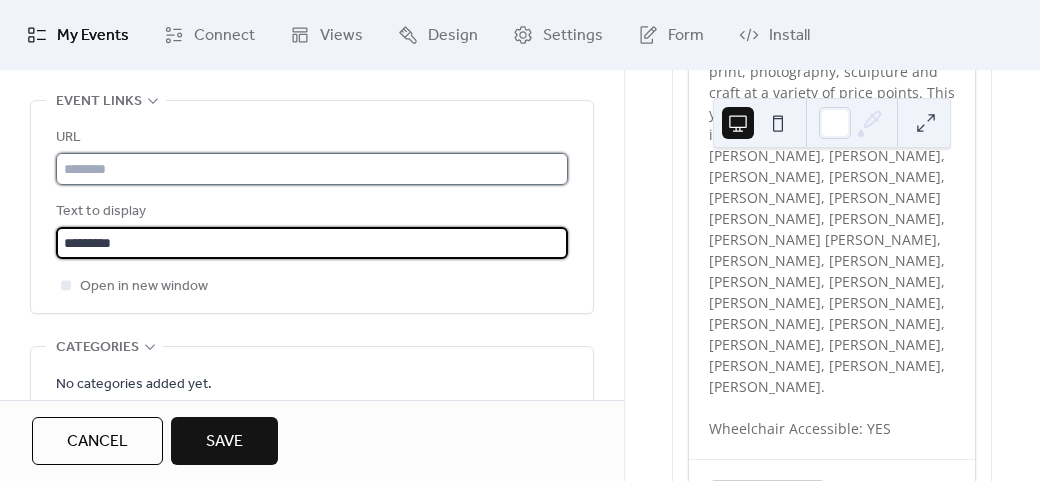 click at bounding box center (312, 169) 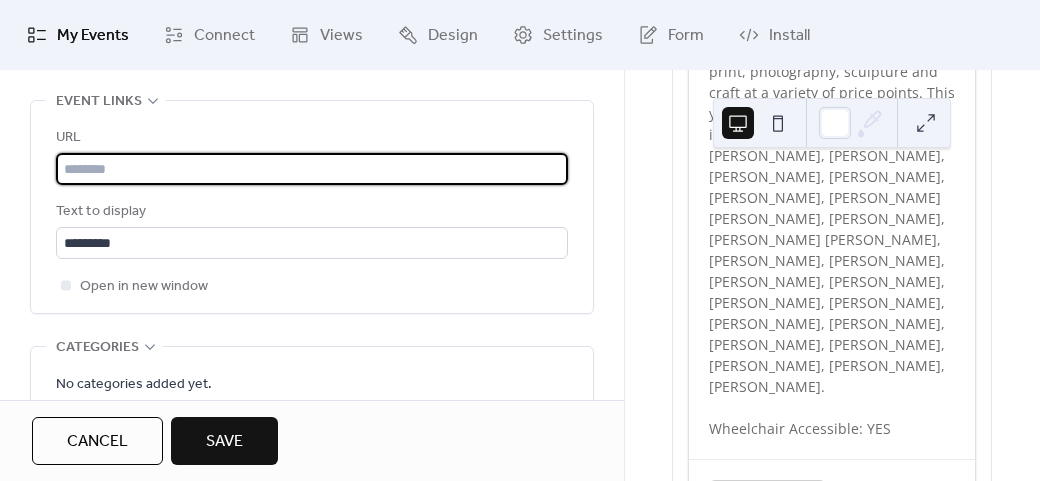 paste on "**********" 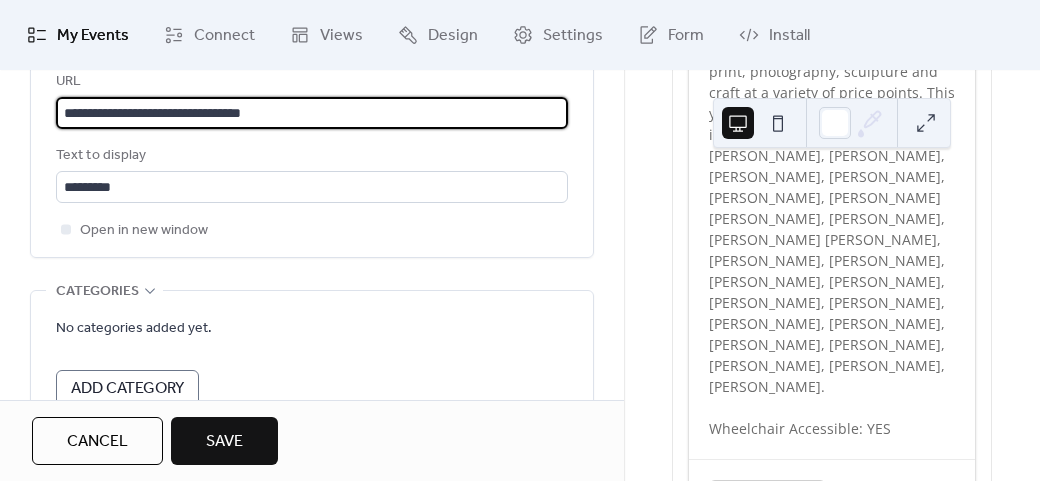 scroll, scrollTop: 1428, scrollLeft: 0, axis: vertical 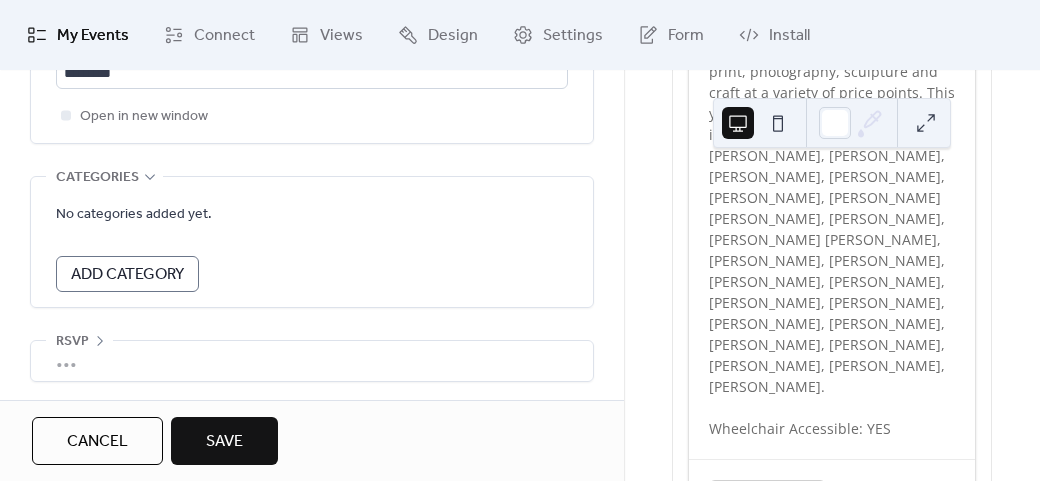 type on "**********" 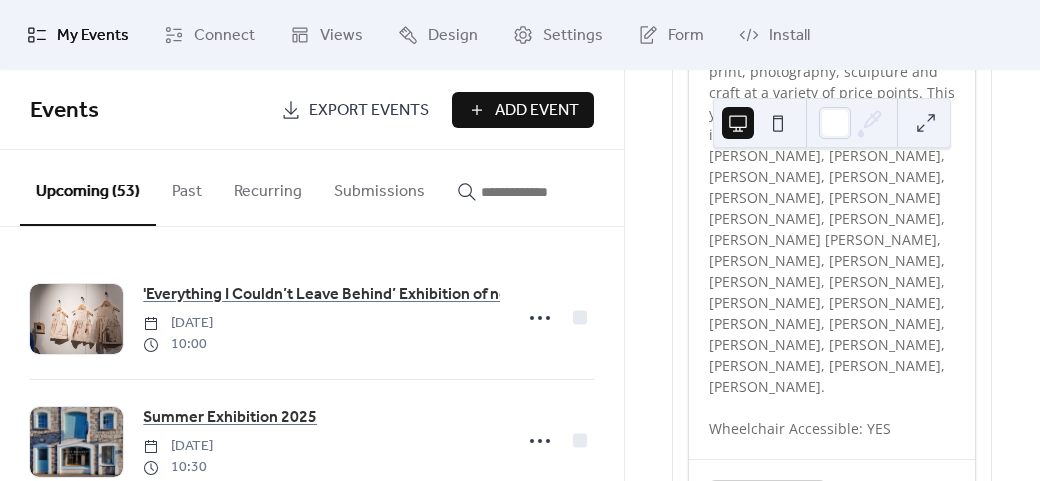 click on "Add Event" at bounding box center (537, 111) 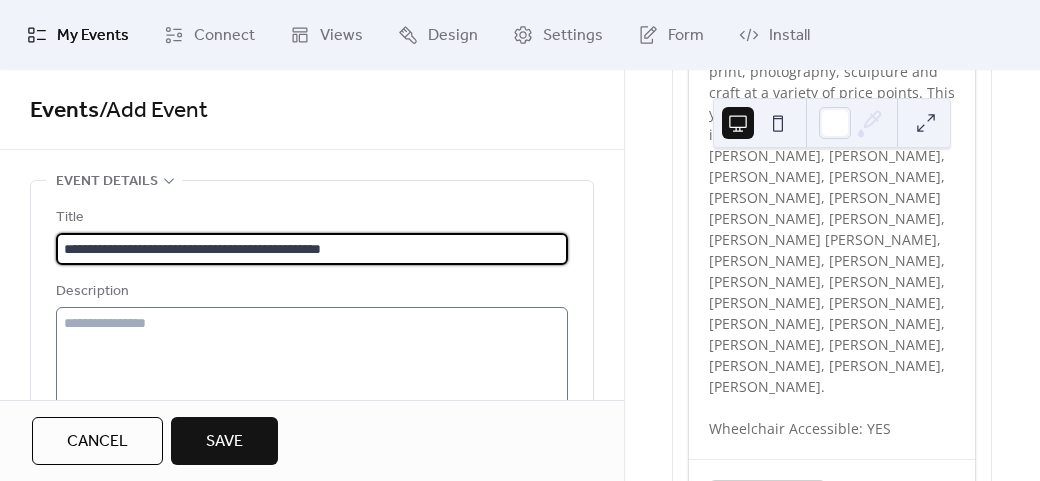 type on "**********" 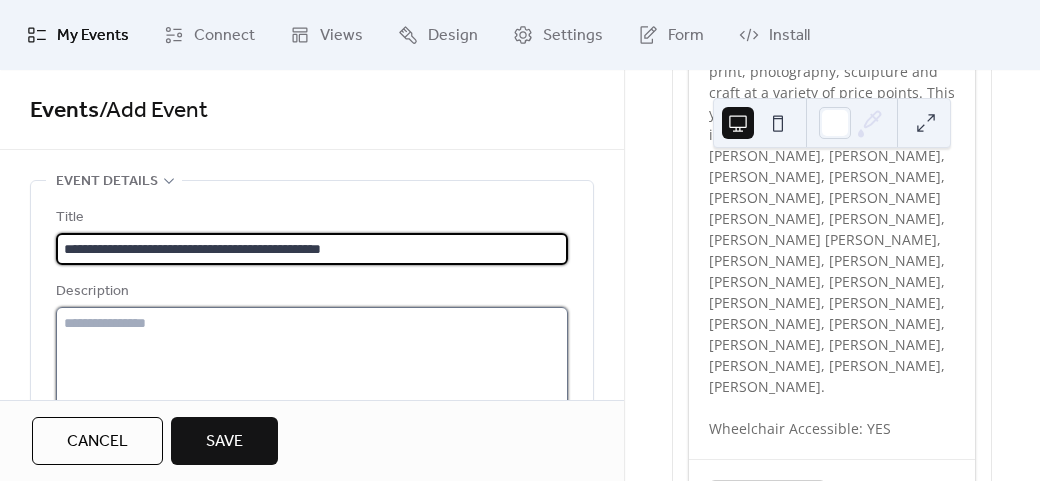click at bounding box center [312, 383] 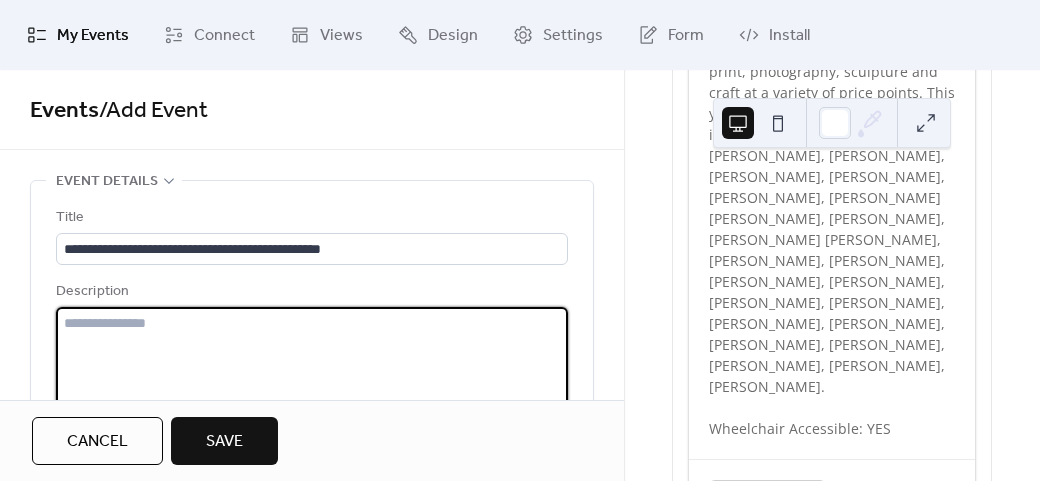 paste on "**********" 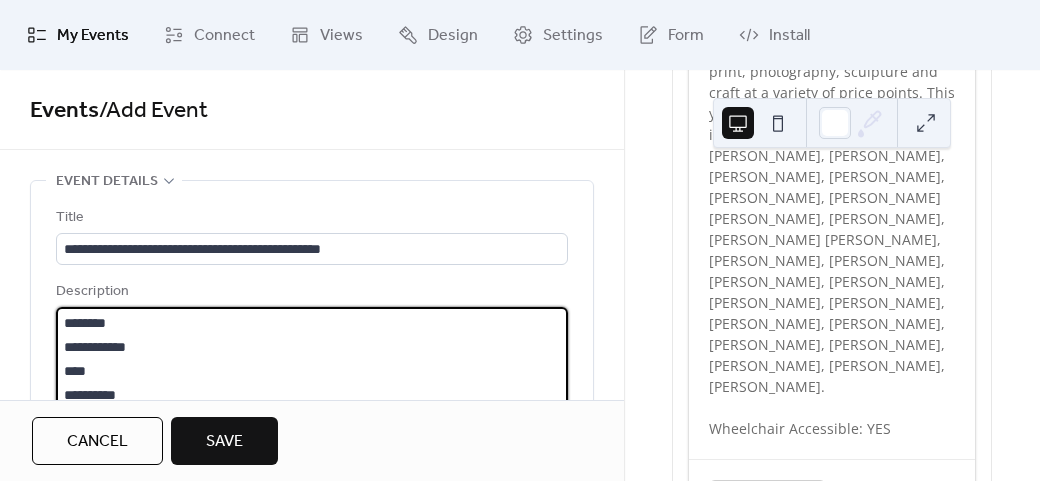 scroll, scrollTop: 93, scrollLeft: 0, axis: vertical 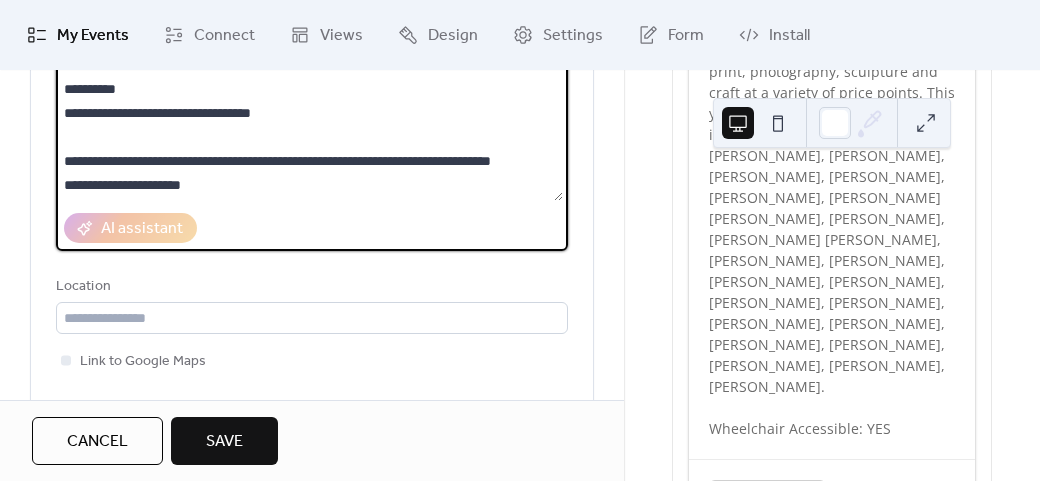 click on "**********" at bounding box center [309, 125] 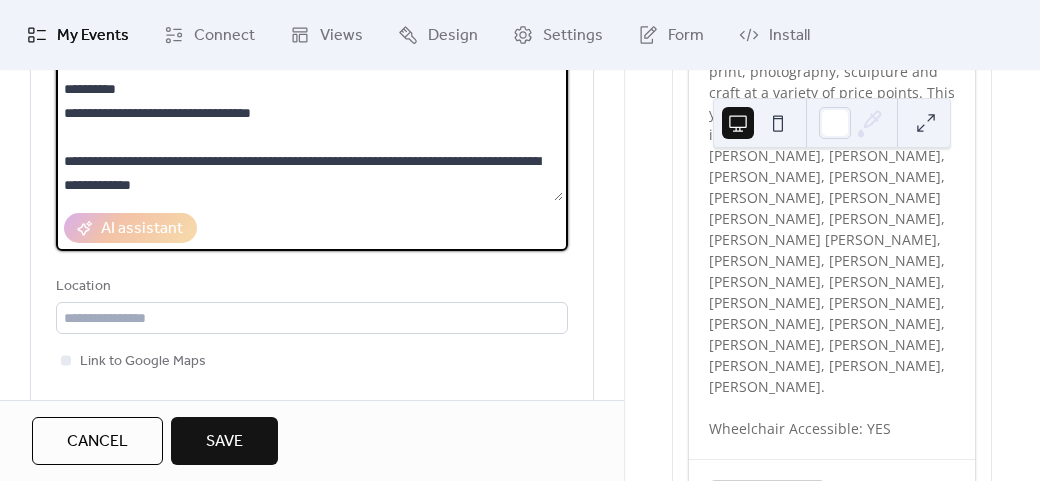 scroll, scrollTop: 72, scrollLeft: 0, axis: vertical 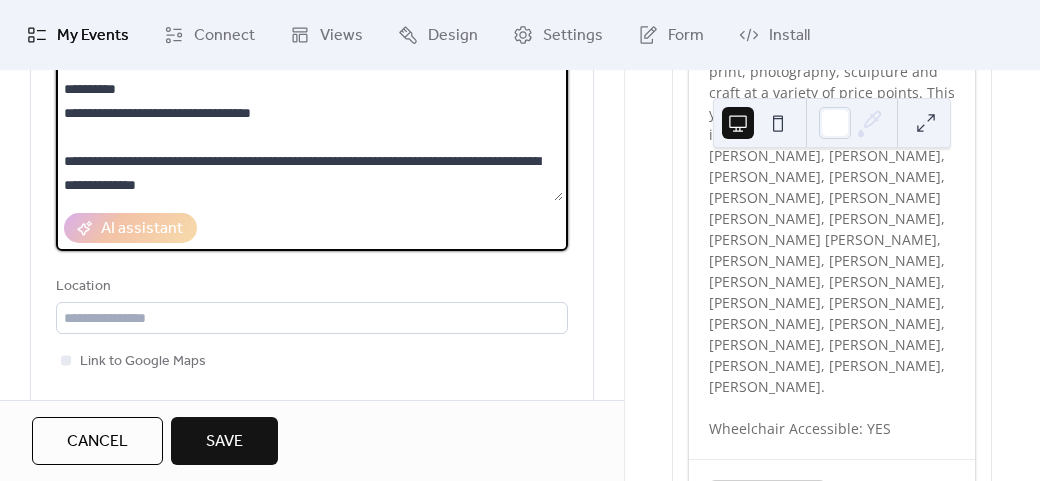 click on "**********" at bounding box center [309, 125] 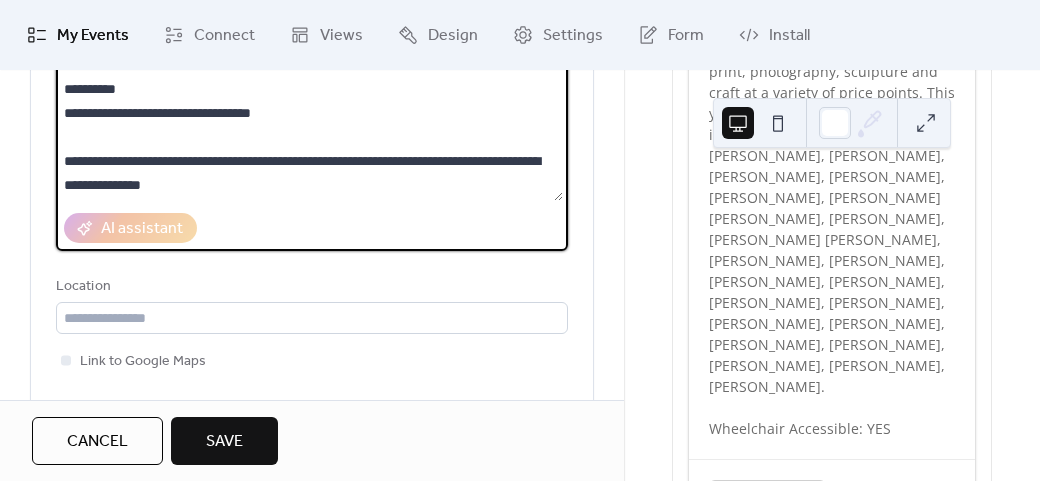 scroll, scrollTop: 96, scrollLeft: 0, axis: vertical 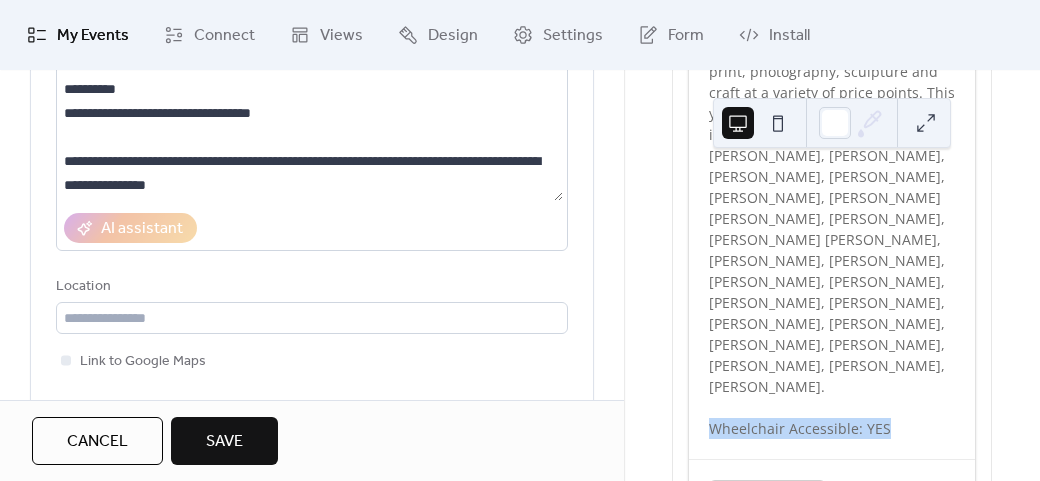 drag, startPoint x: 894, startPoint y: 371, endPoint x: 708, endPoint y: 381, distance: 186.26862 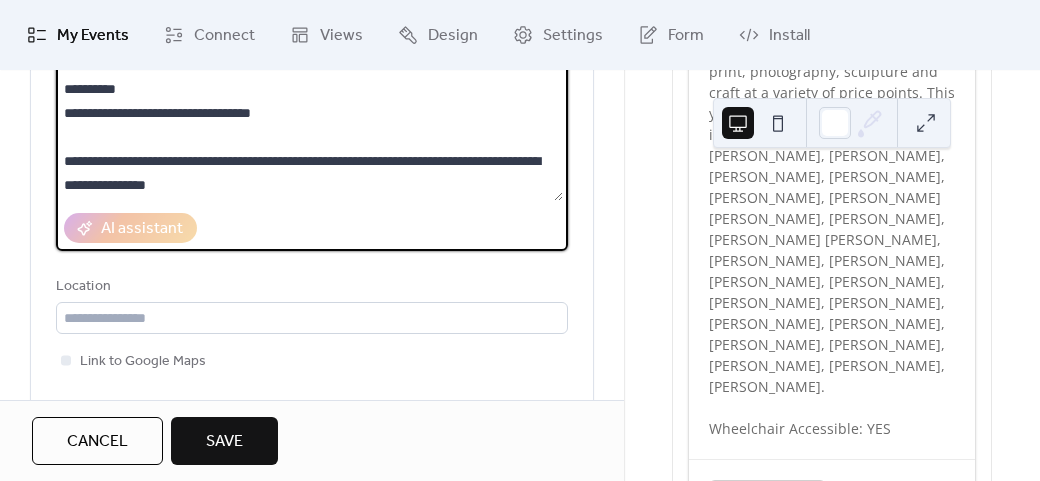 click on "**********" at bounding box center [309, 125] 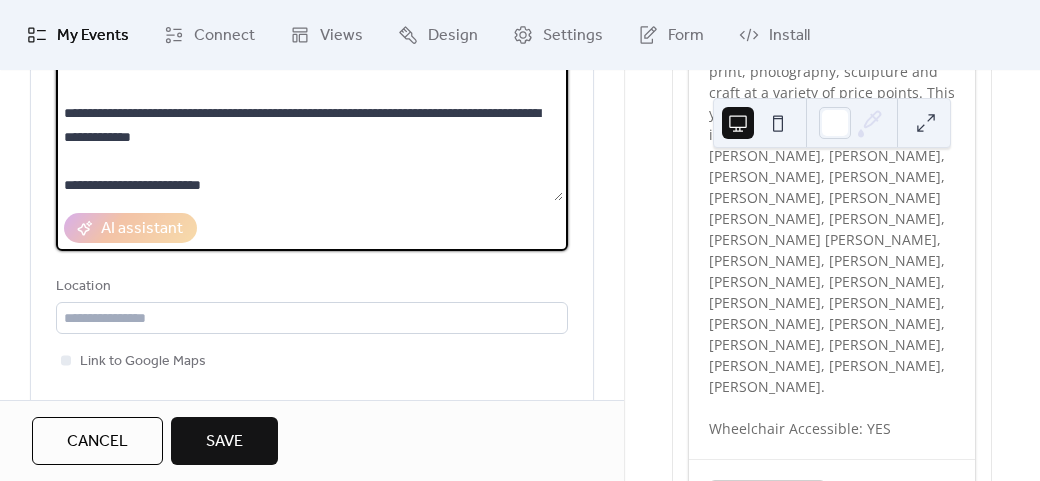 drag, startPoint x: 204, startPoint y: 186, endPoint x: 228, endPoint y: 188, distance: 24.083189 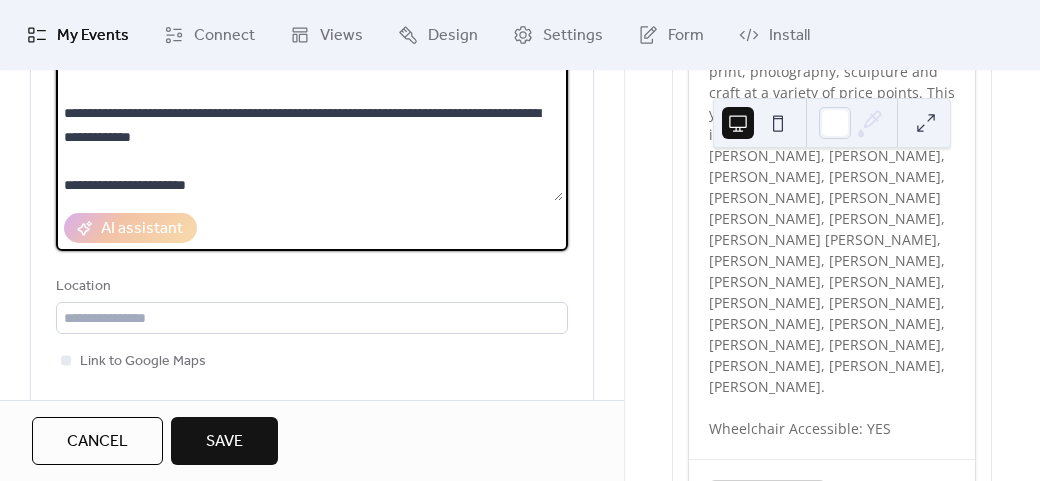 scroll, scrollTop: 96, scrollLeft: 0, axis: vertical 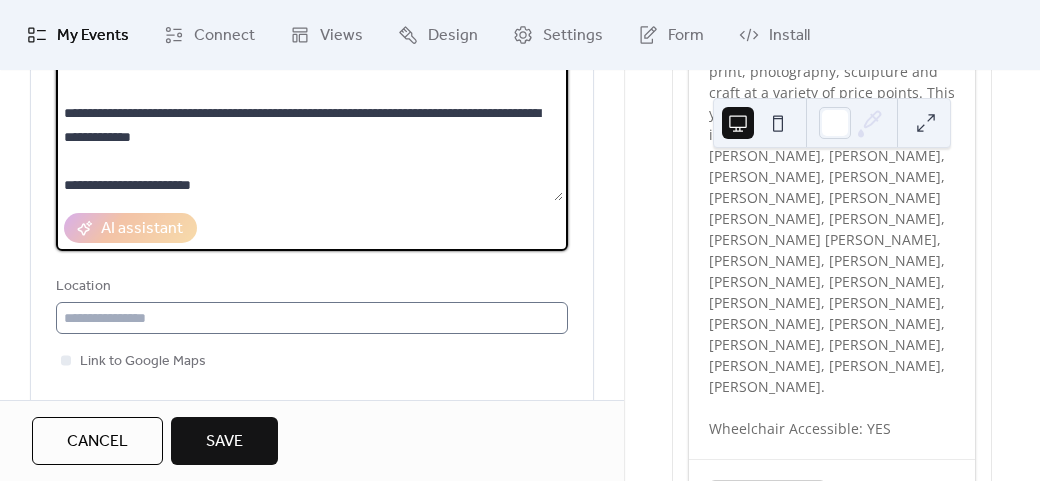 type on "**********" 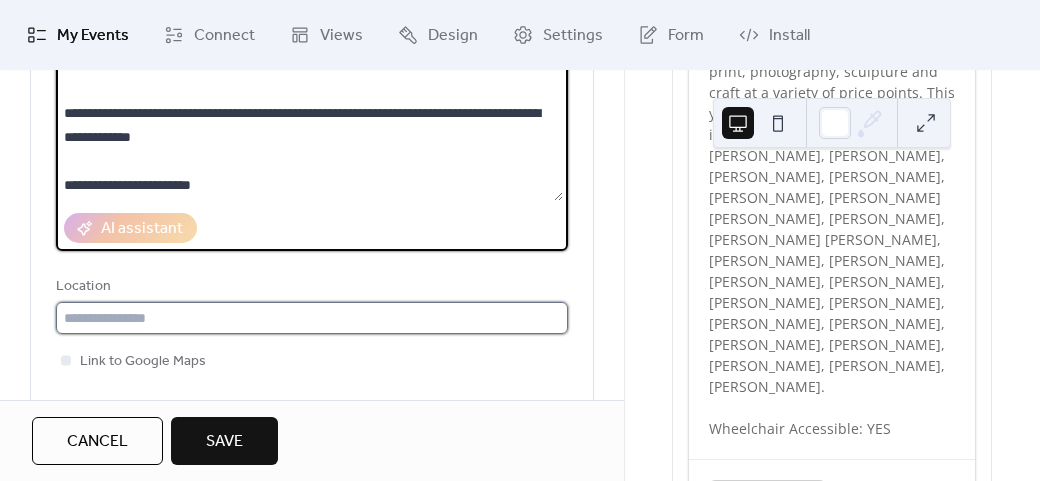 click at bounding box center [312, 318] 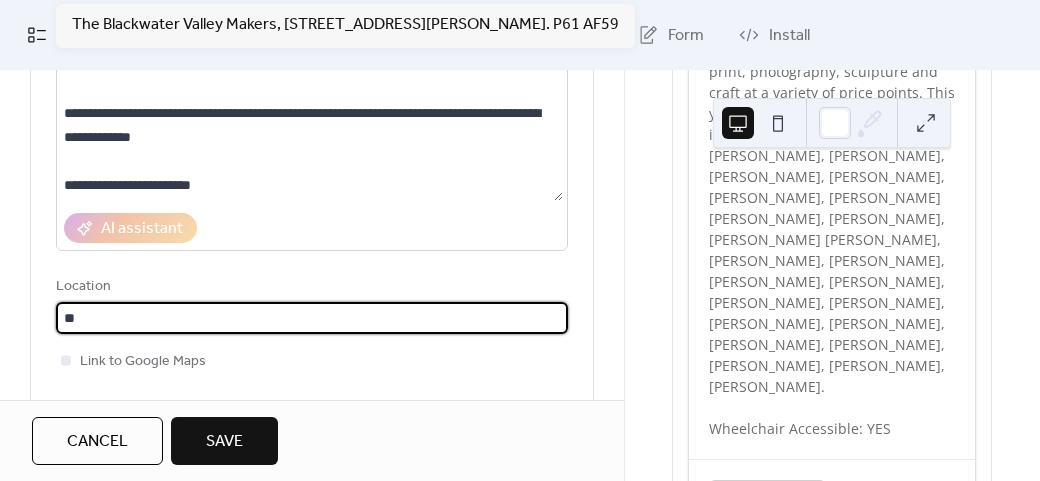 type on "*" 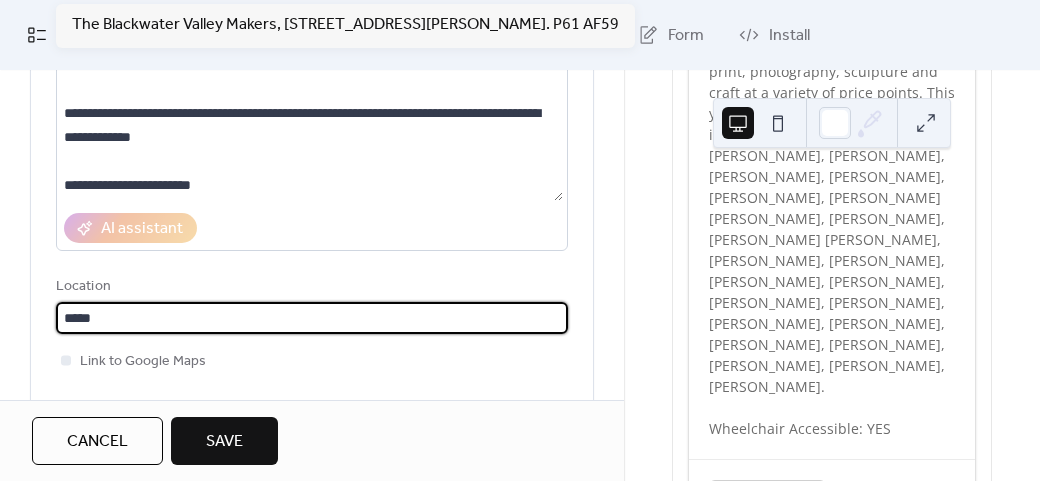 scroll, scrollTop: 1, scrollLeft: 0, axis: vertical 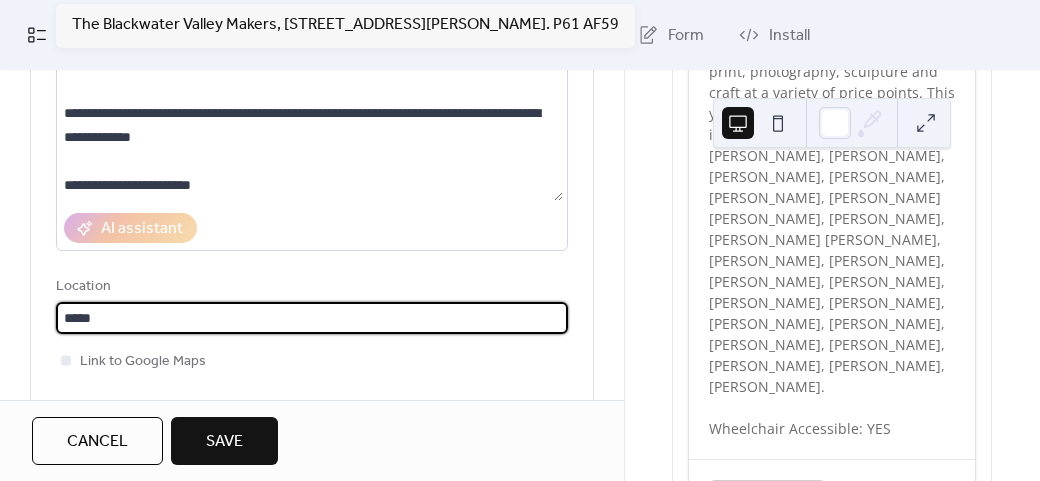 click on "*****" at bounding box center [309, 318] 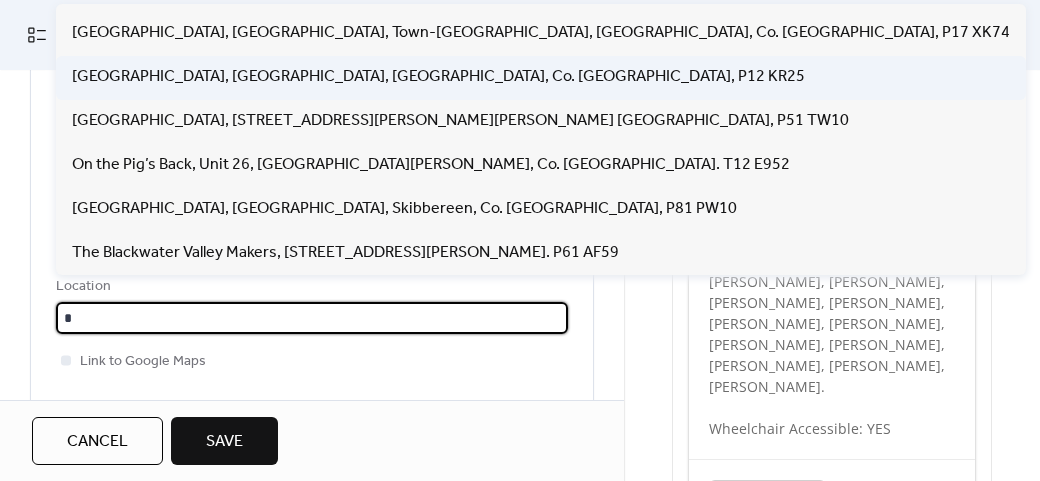 scroll, scrollTop: 301, scrollLeft: 0, axis: vertical 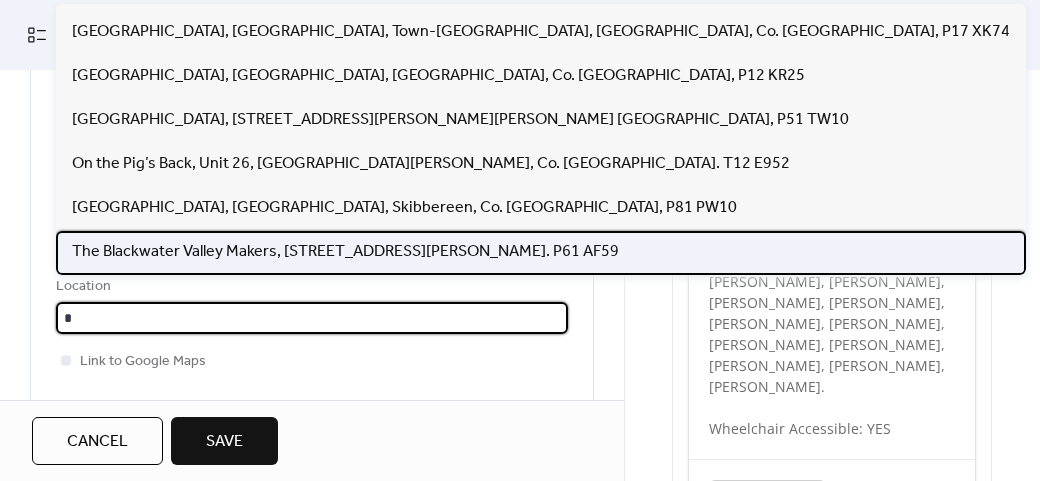 click on "The Blackwater Valley Makers, [STREET_ADDRESS][PERSON_NAME]. P61 AF59" at bounding box center (345, 252) 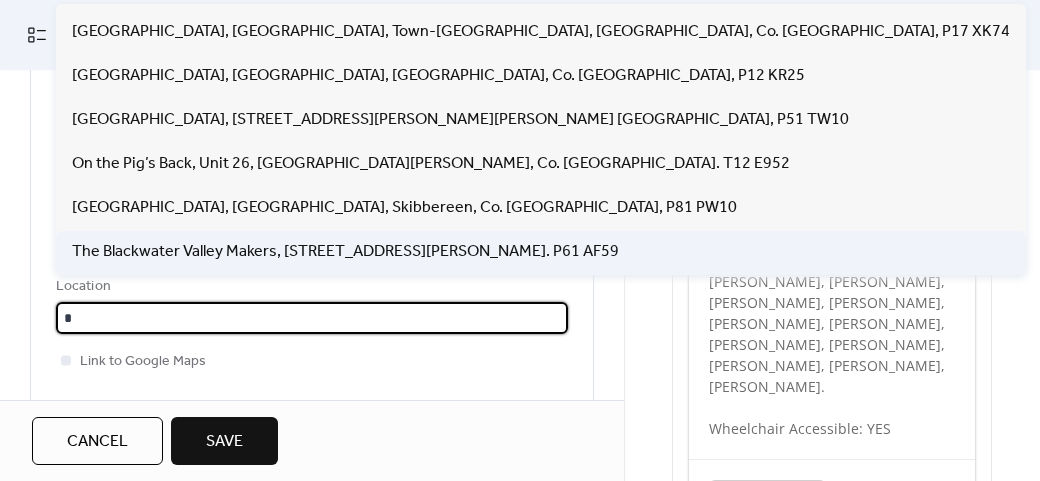 type on "**********" 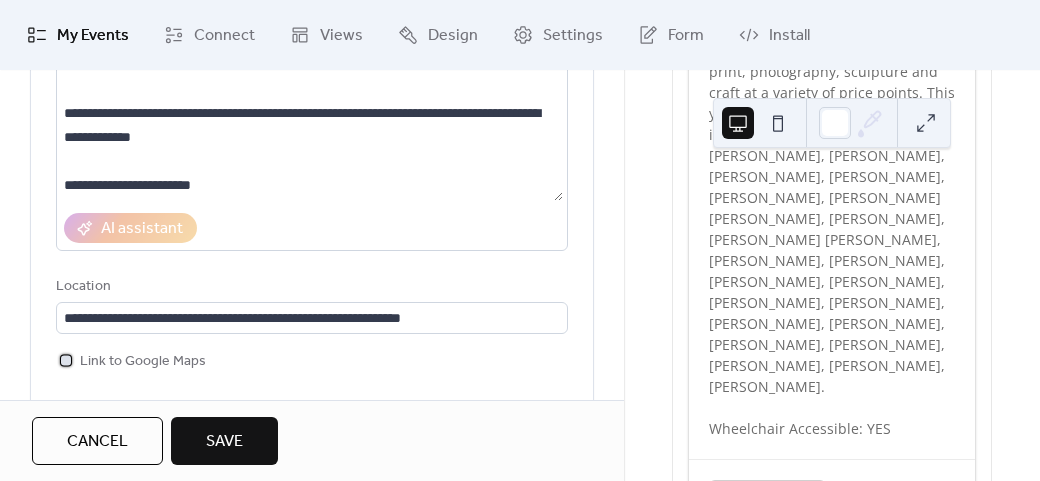 click on "Link to Google Maps" at bounding box center (143, 362) 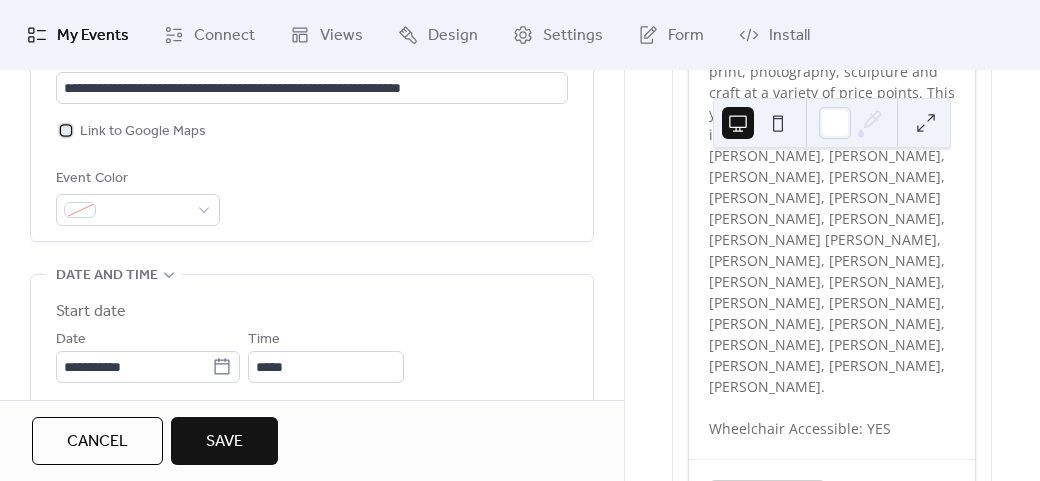 scroll, scrollTop: 458, scrollLeft: 0, axis: vertical 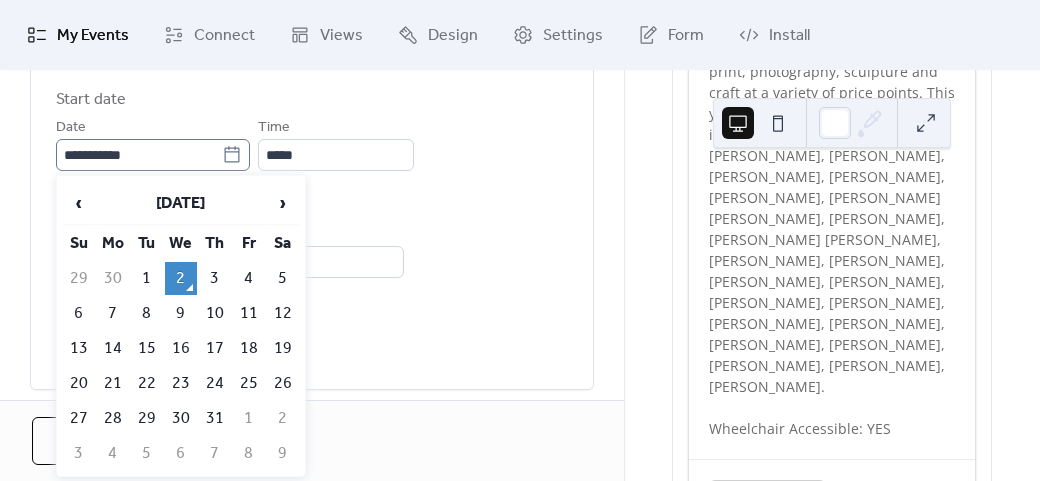 click 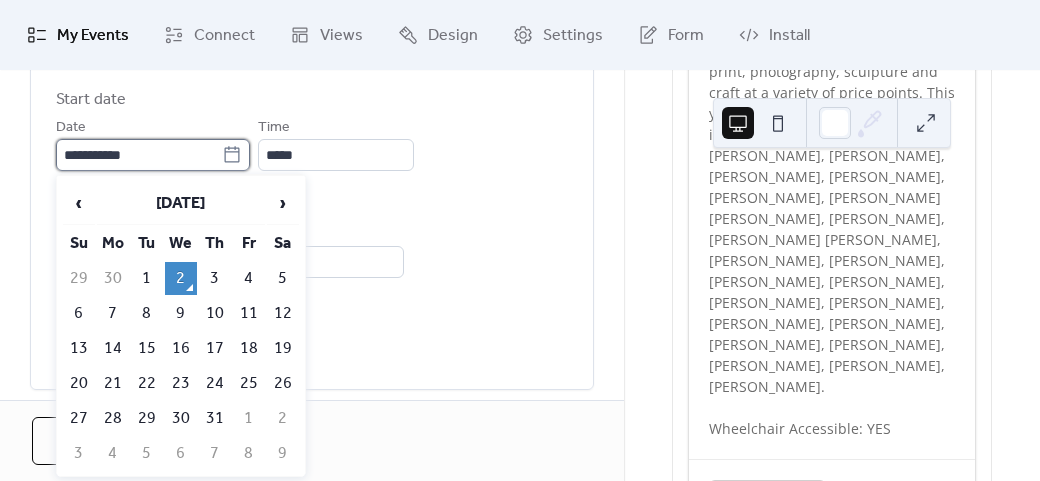 click on "**********" at bounding box center [139, 155] 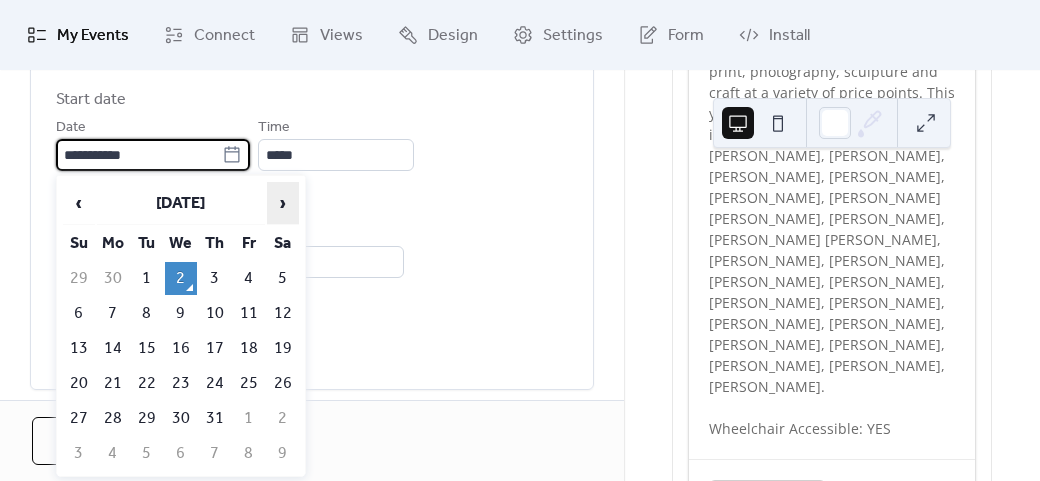 click on "›" at bounding box center [283, 203] 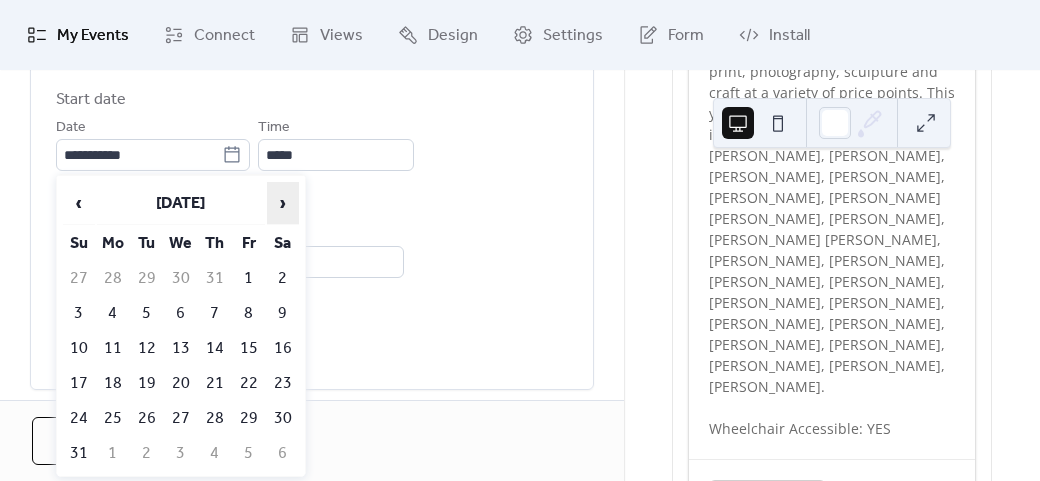scroll, scrollTop: 0, scrollLeft: 0, axis: both 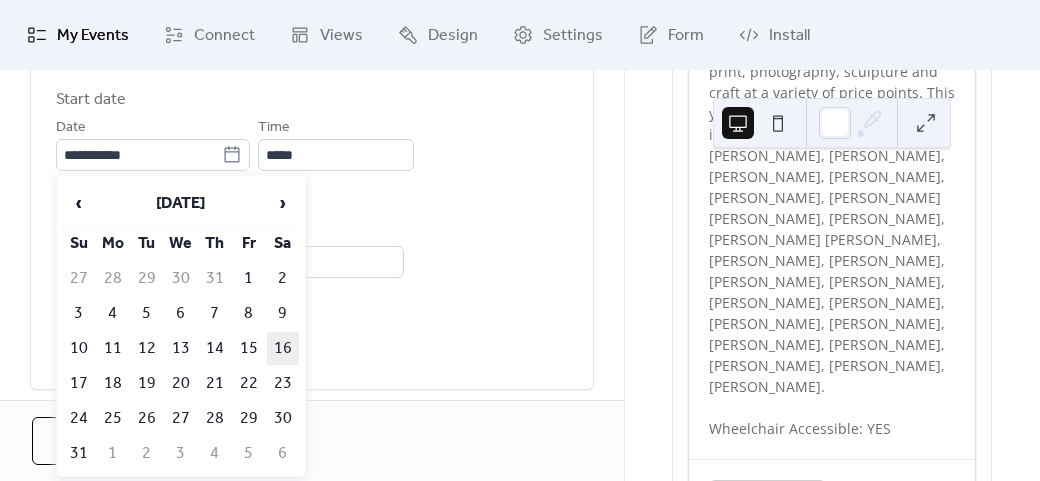 click on "16" at bounding box center (283, 348) 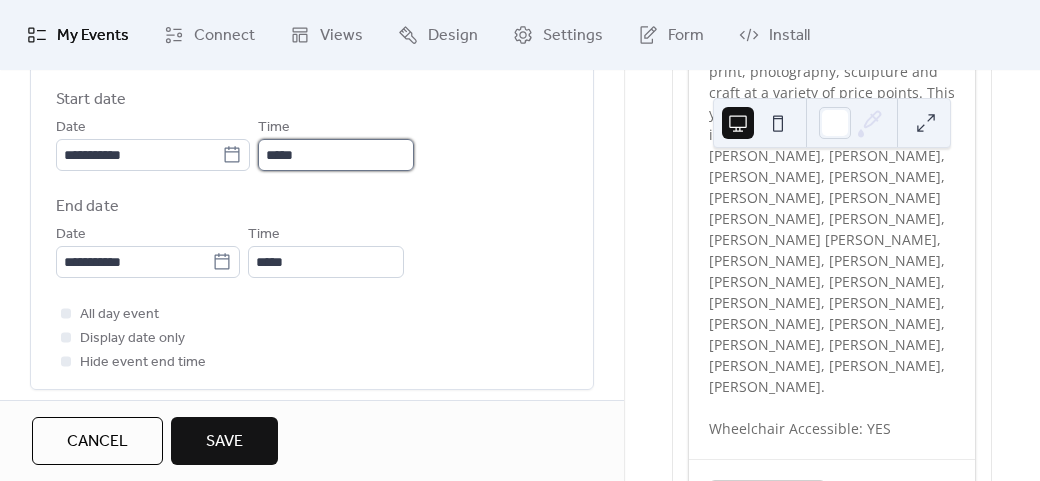 click on "*****" at bounding box center [336, 155] 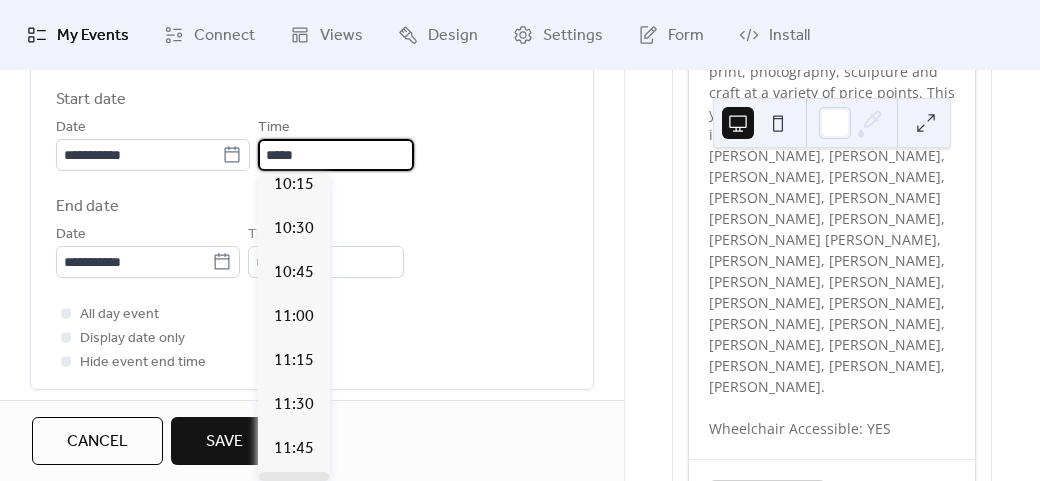 scroll, scrollTop: 1812, scrollLeft: 0, axis: vertical 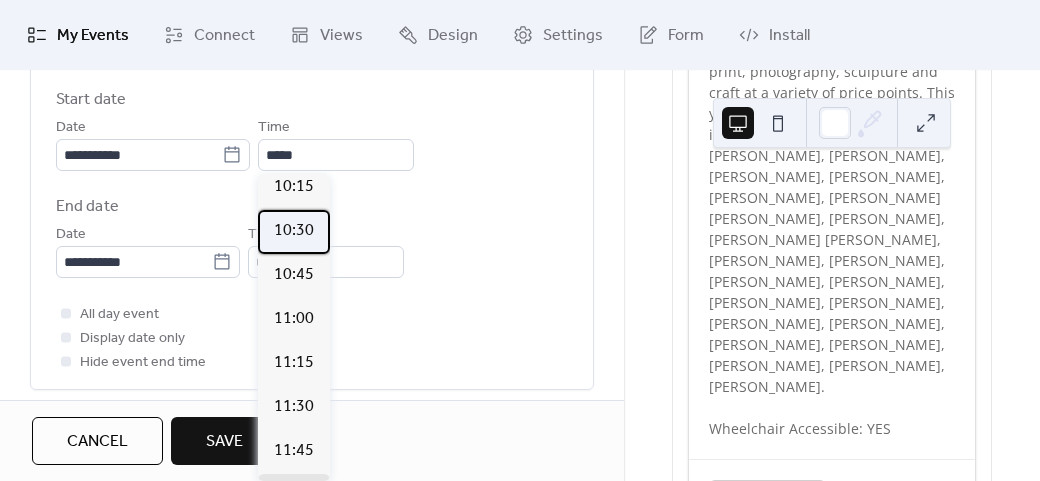click on "10:30" at bounding box center (294, 231) 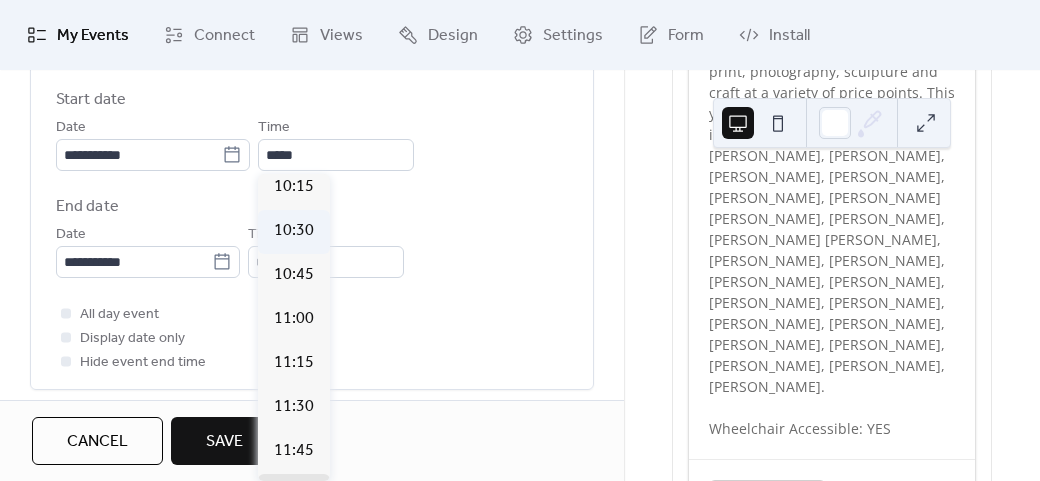 type on "*****" 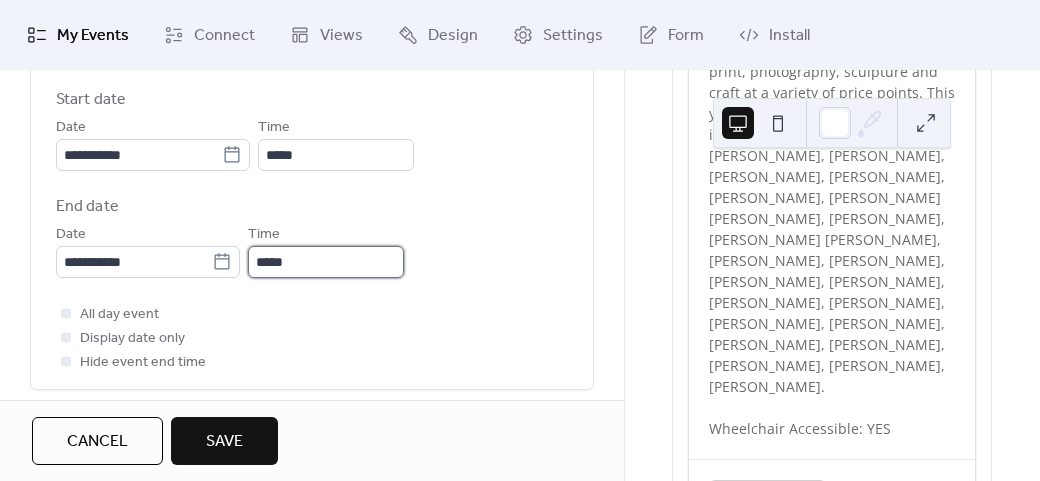 click on "*****" at bounding box center (326, 262) 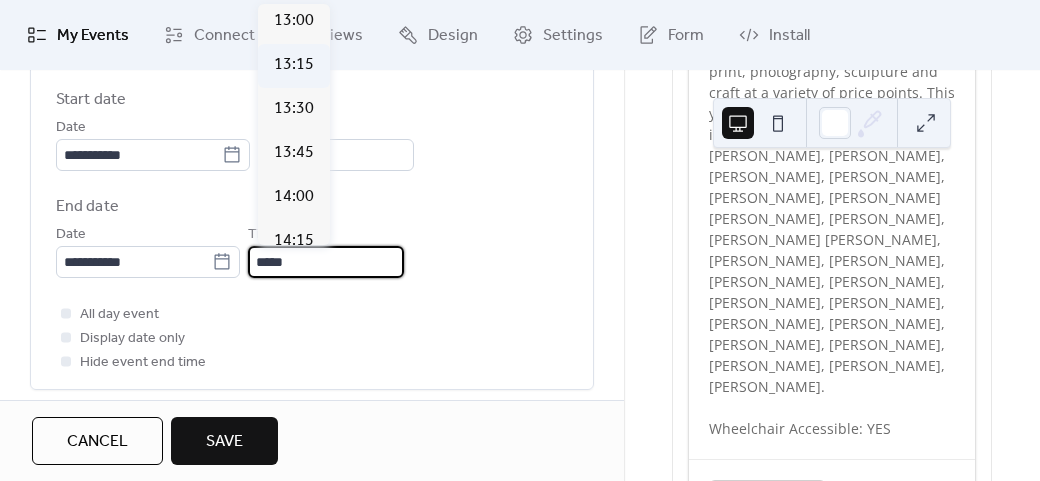scroll, scrollTop: 500, scrollLeft: 0, axis: vertical 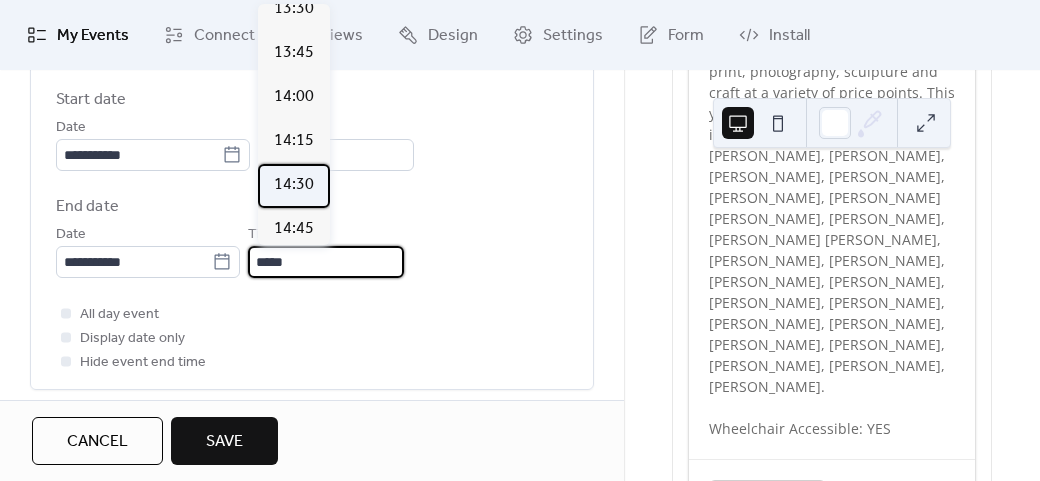 click on "14:30" at bounding box center [294, 186] 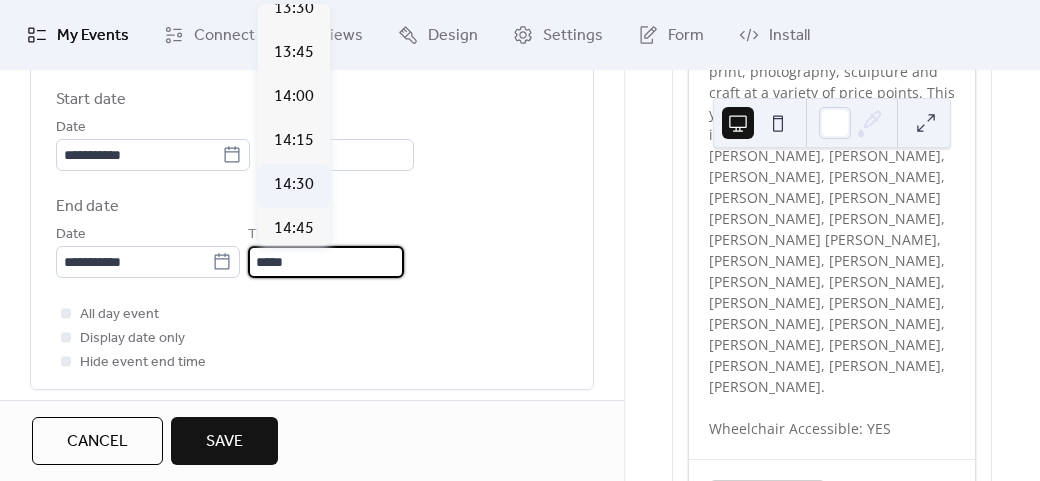 type on "*****" 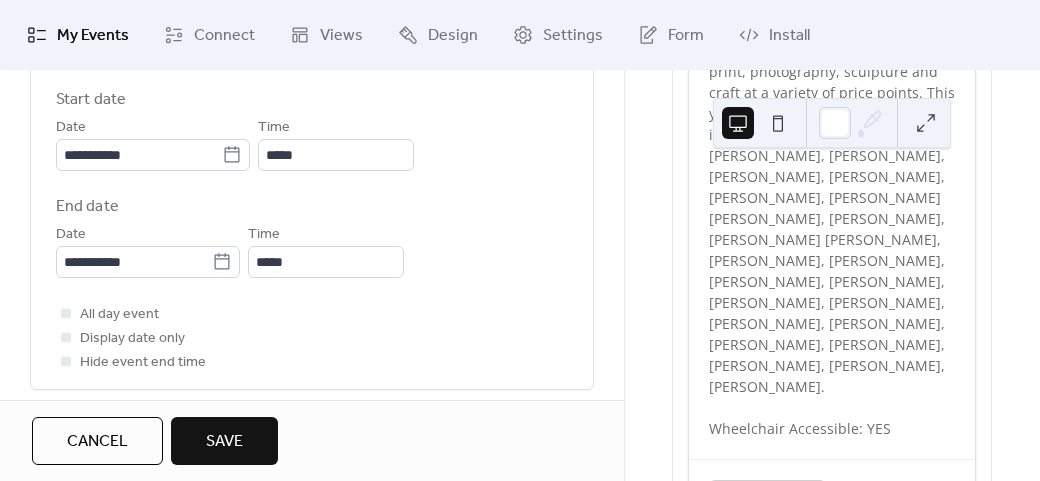 click on "All day event Display date only Hide event end time" at bounding box center (312, 338) 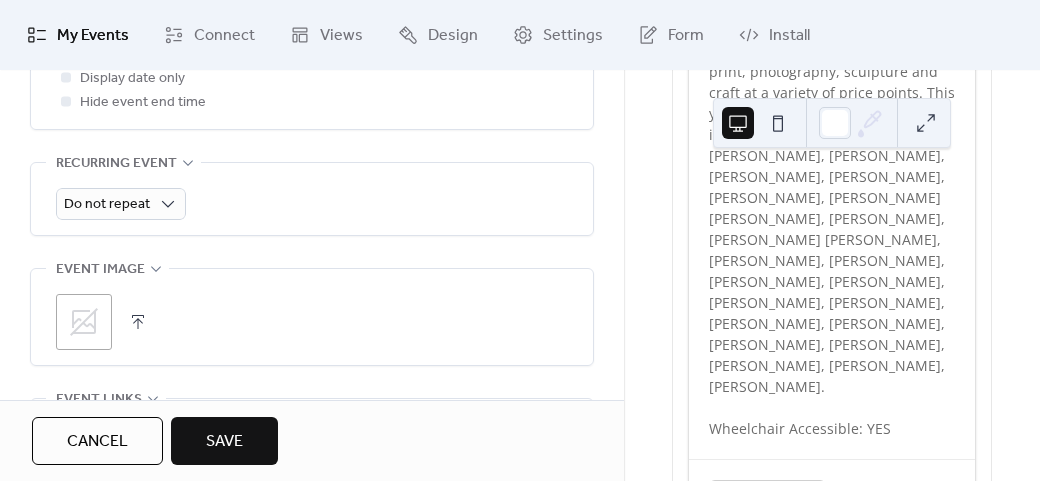 scroll, scrollTop: 1000, scrollLeft: 0, axis: vertical 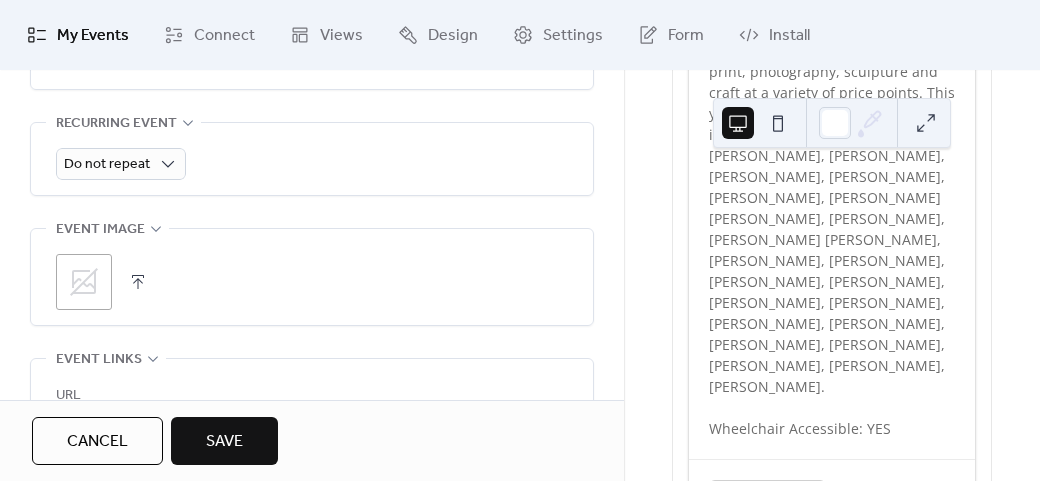 click on ";" at bounding box center [84, 282] 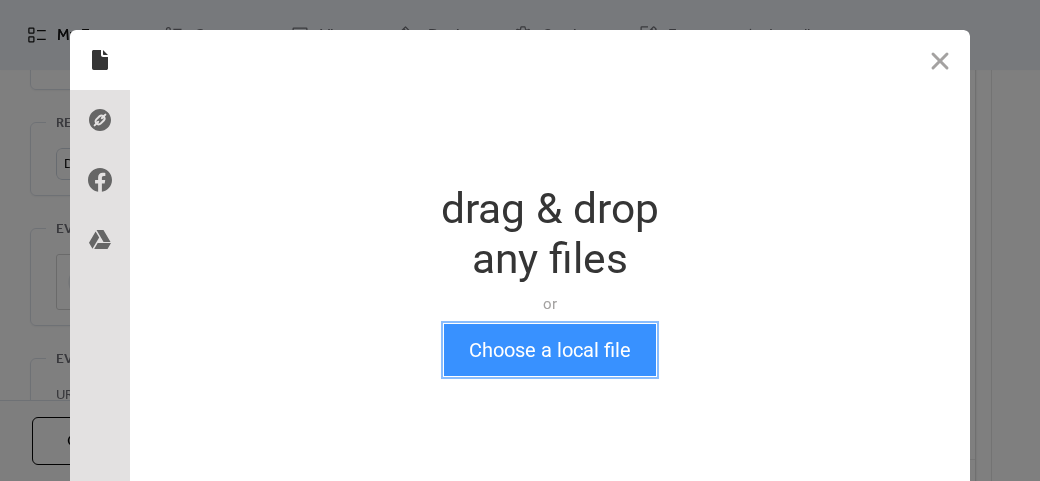 click on "Choose a local file" at bounding box center [550, 350] 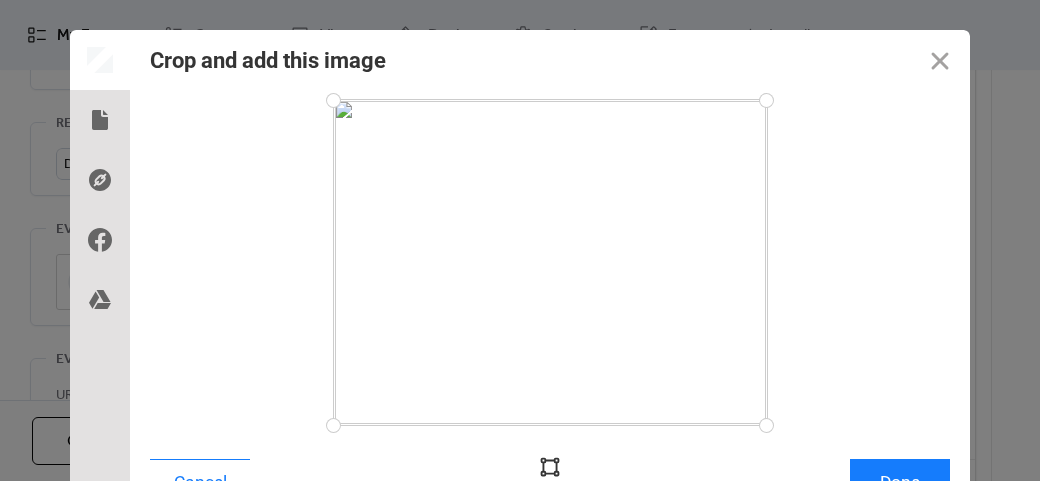 scroll, scrollTop: 24, scrollLeft: 0, axis: vertical 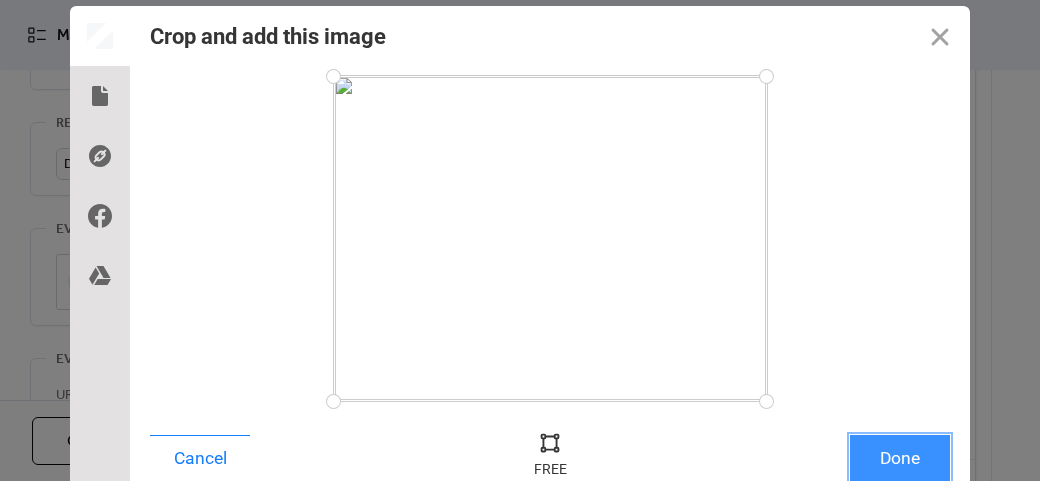 click on "Done" at bounding box center [900, 458] 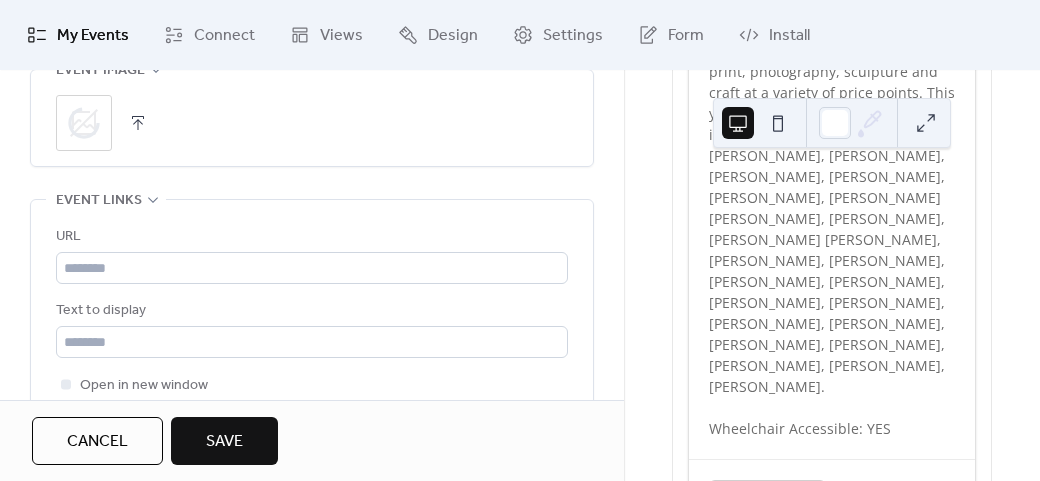 scroll, scrollTop: 1300, scrollLeft: 0, axis: vertical 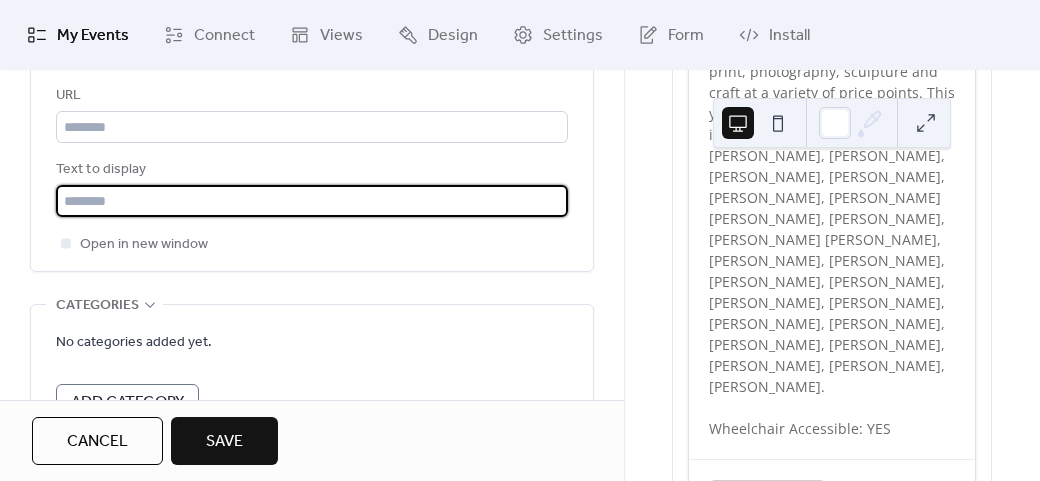 click at bounding box center [312, 201] 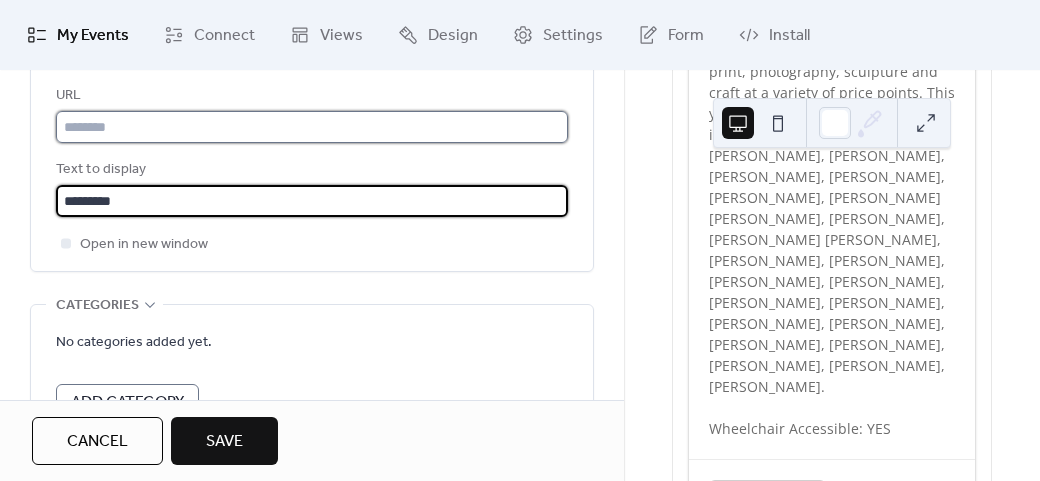 click at bounding box center (312, 127) 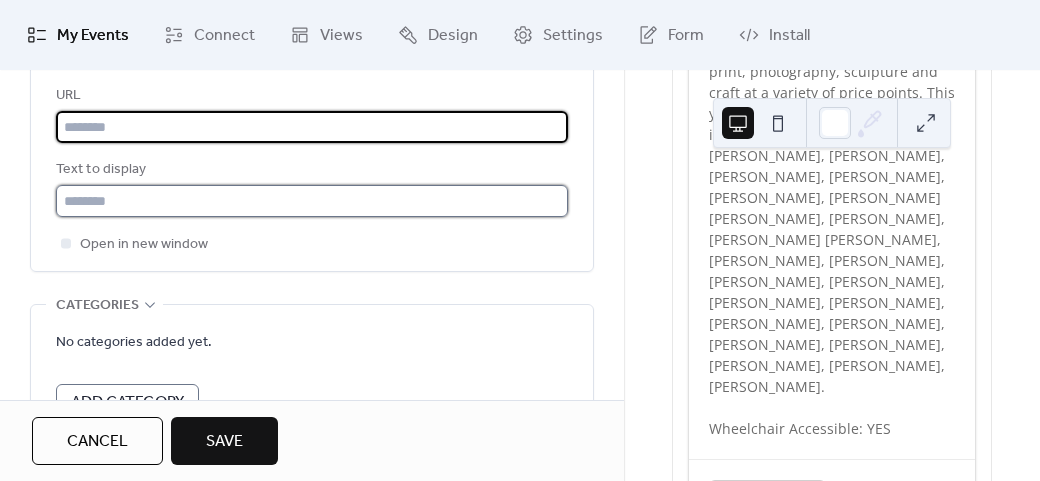 click at bounding box center [312, 201] 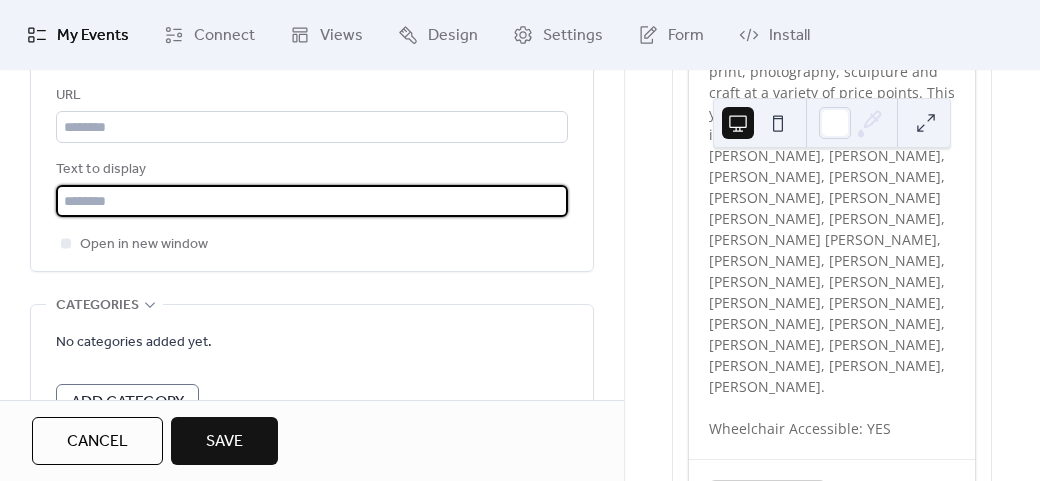 type on "**********" 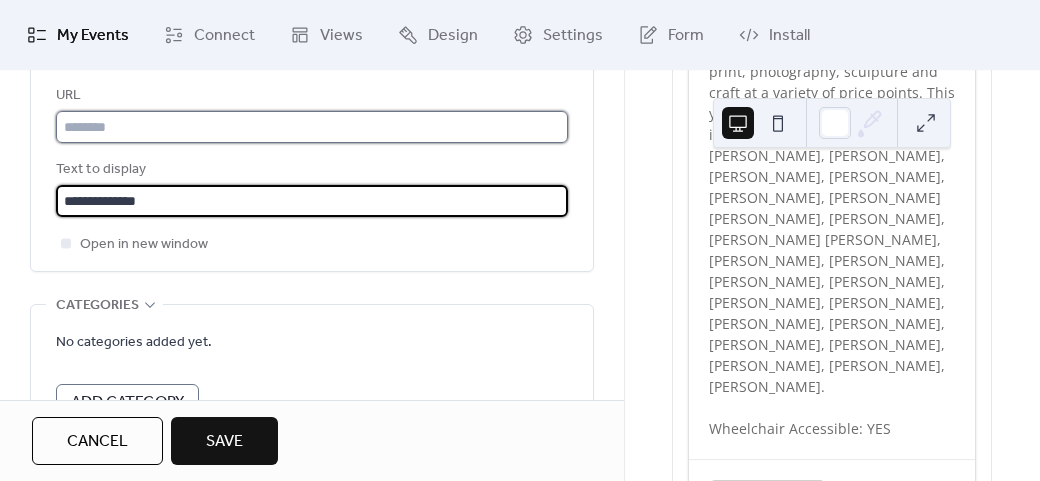 click at bounding box center (312, 127) 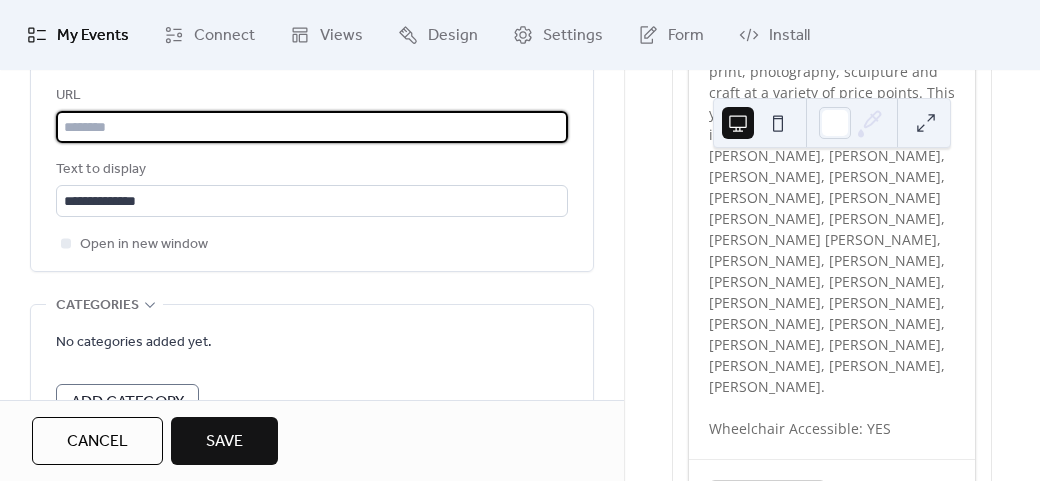 paste on "**********" 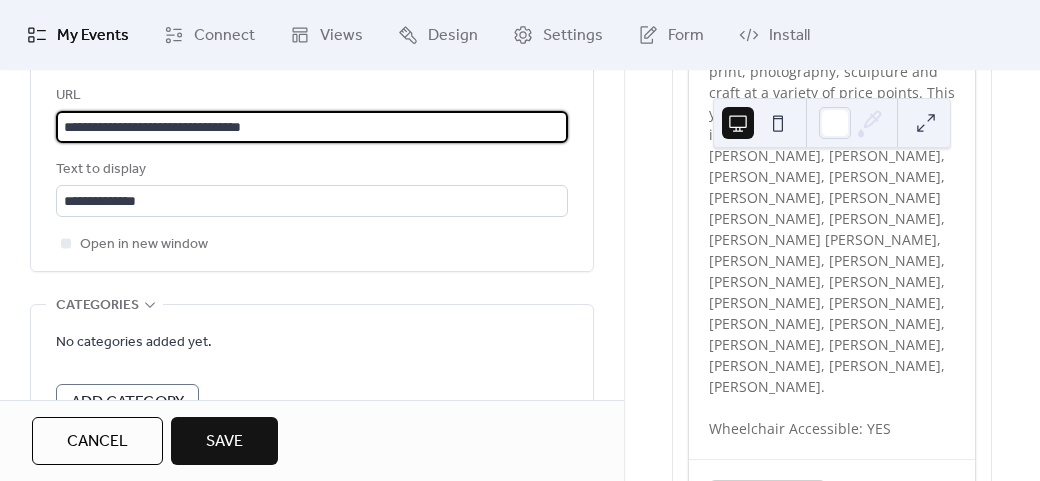type on "**********" 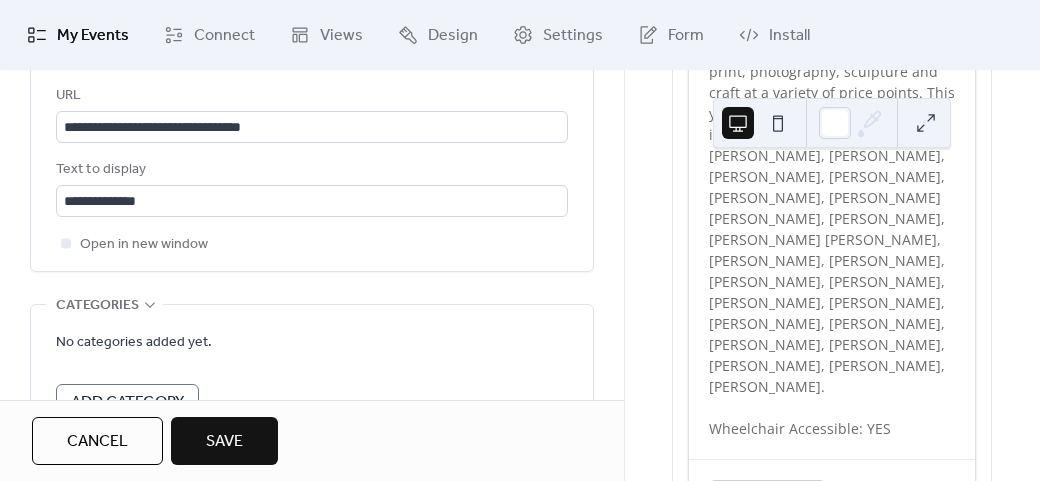 click on "**********" at bounding box center [312, -305] 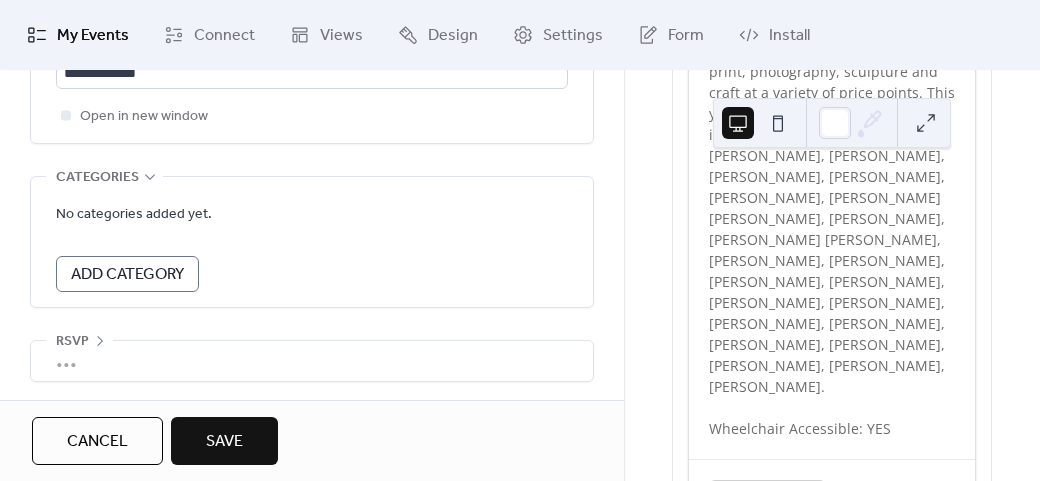 click on "Save" at bounding box center (224, 441) 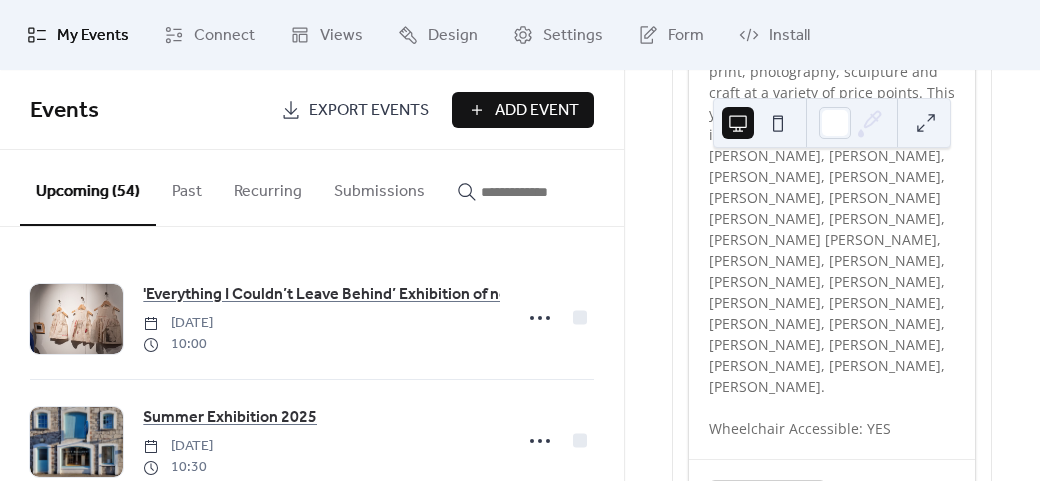 click on "Add Event" at bounding box center [537, 111] 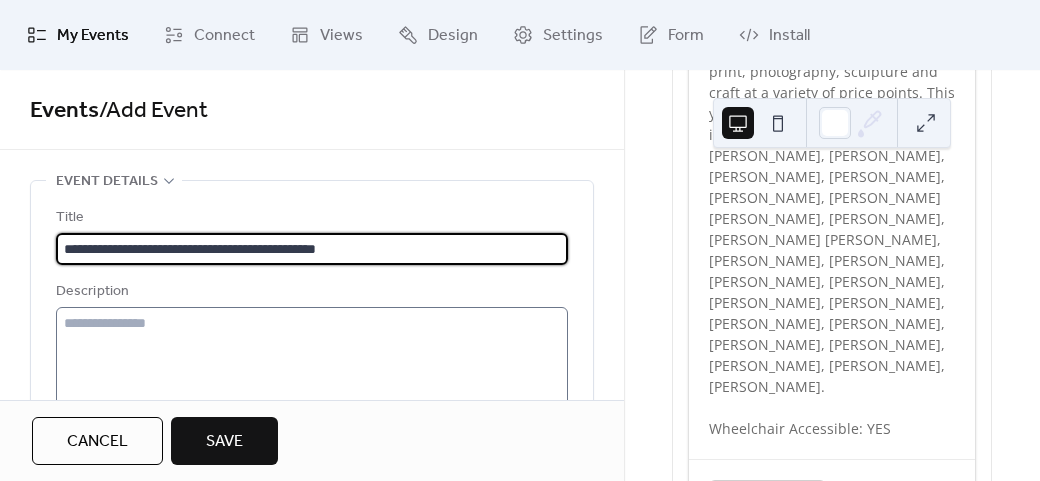 type on "**********" 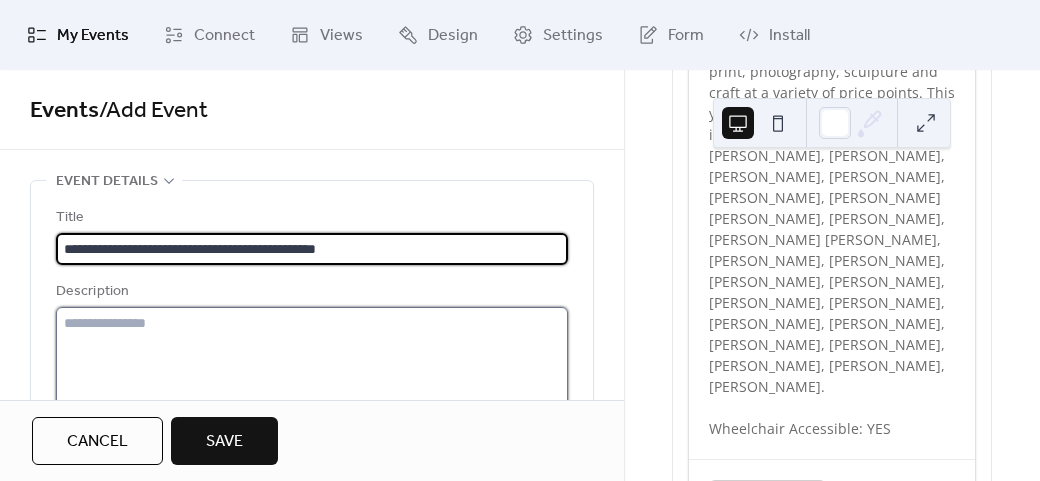 click at bounding box center [312, 383] 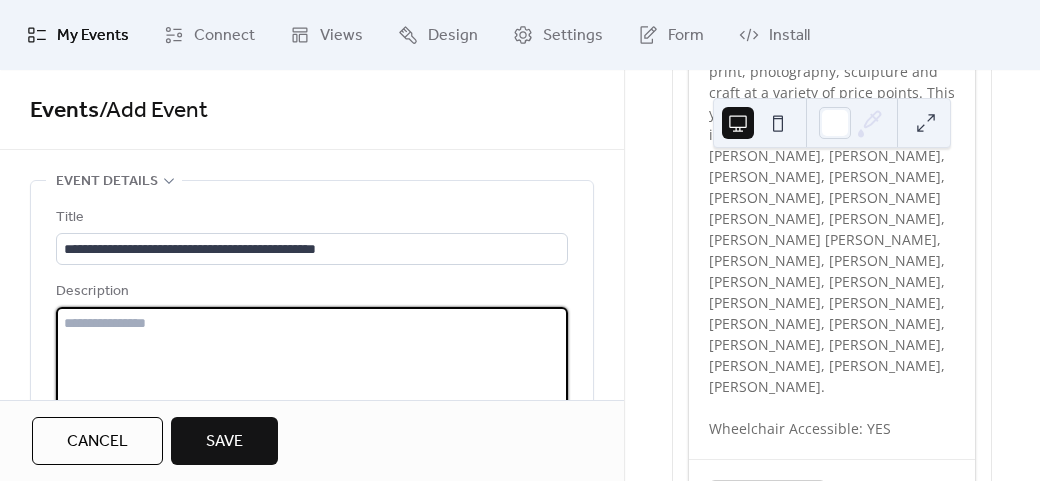 paste on "**********" 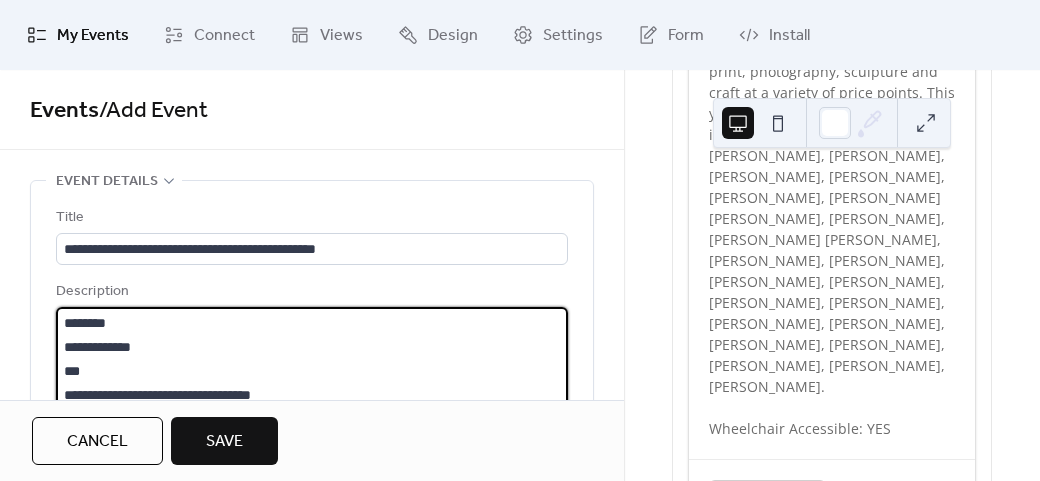 scroll, scrollTop: 69, scrollLeft: 0, axis: vertical 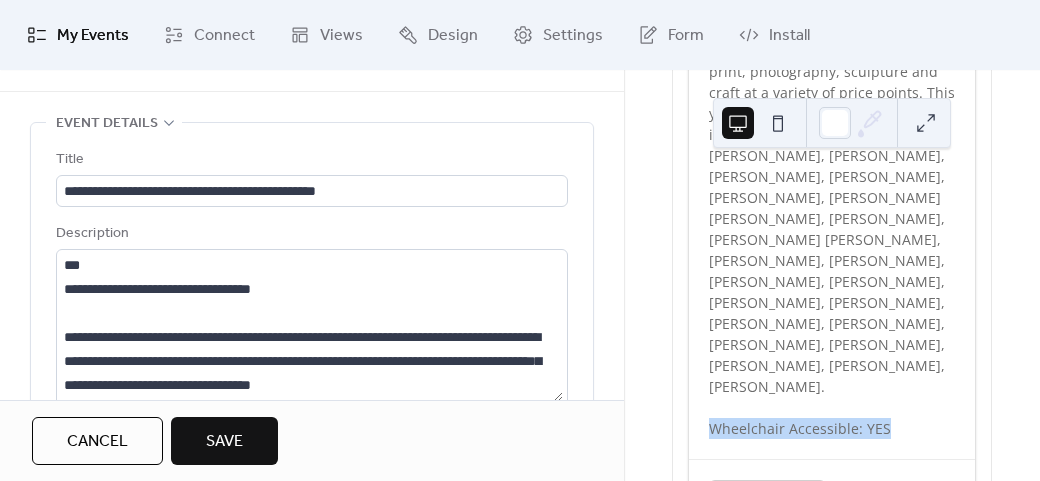drag, startPoint x: 882, startPoint y: 369, endPoint x: 707, endPoint y: 375, distance: 175.10283 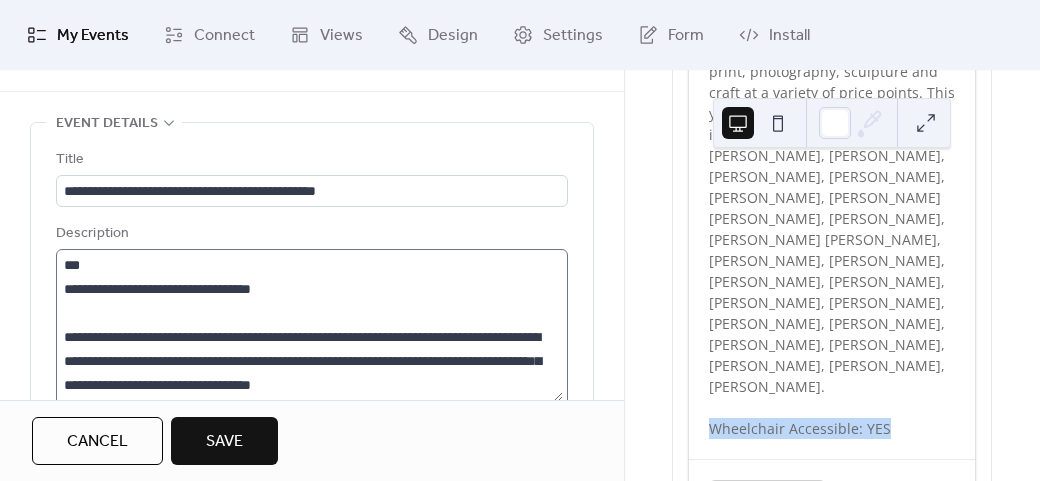 copy on "Wheelchair Accessible: YES" 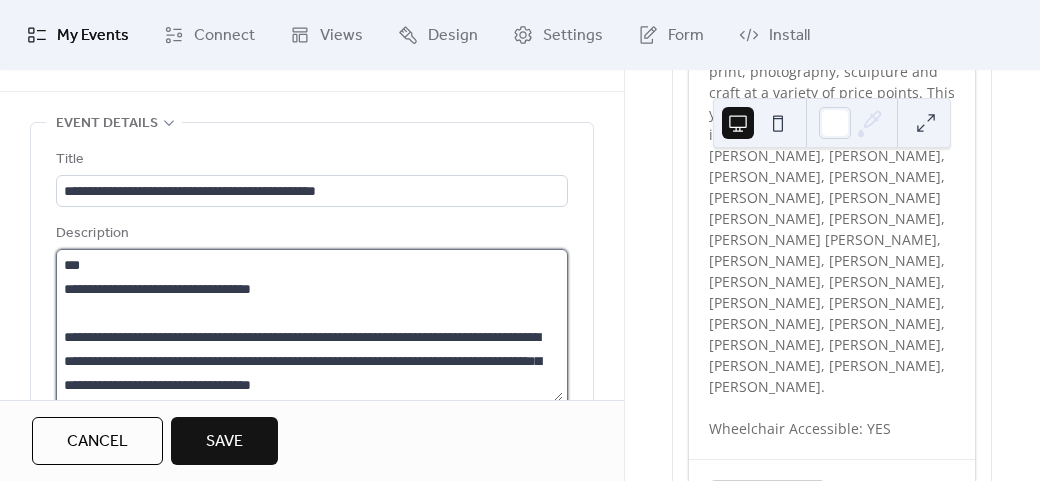 click on "**********" at bounding box center (309, 325) 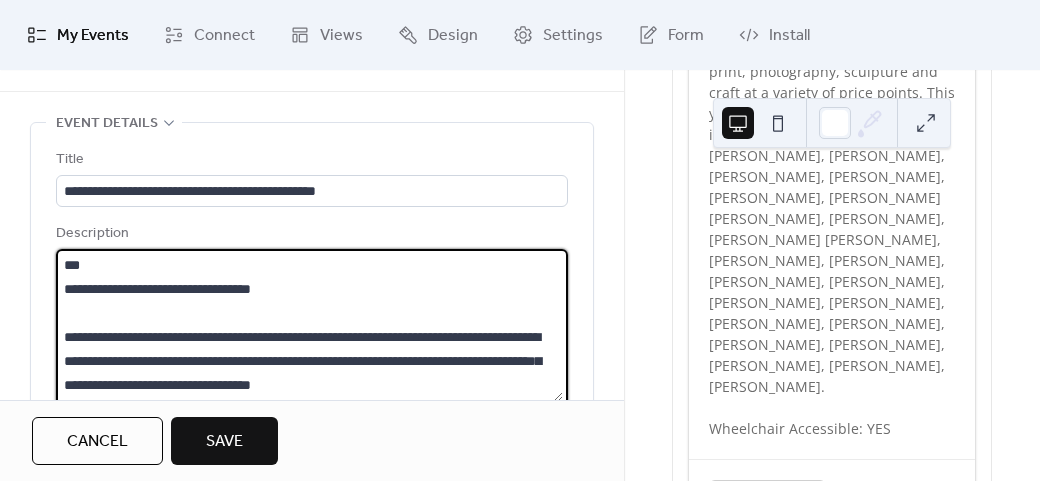 paste on "**********" 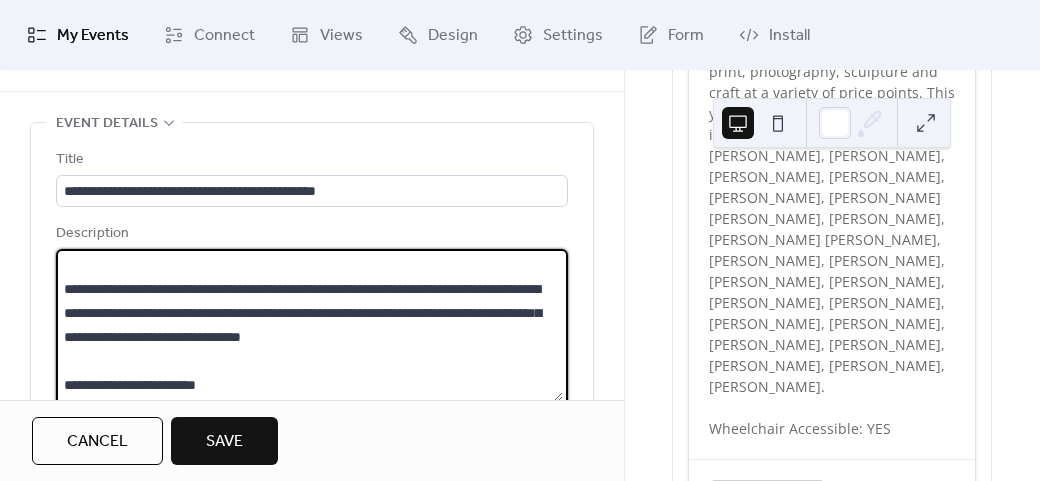 drag, startPoint x: 202, startPoint y: 380, endPoint x: 233, endPoint y: 383, distance: 31.144823 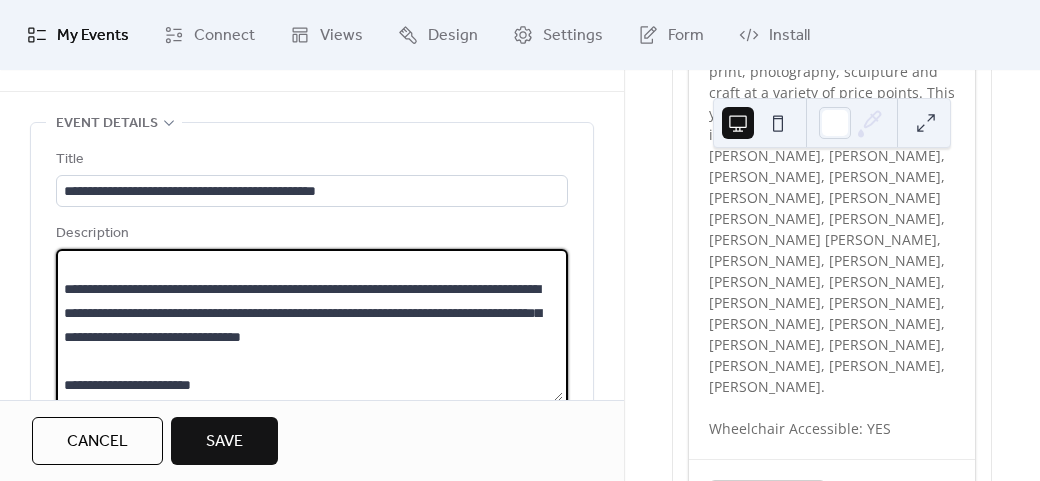 click on "**********" at bounding box center [309, 325] 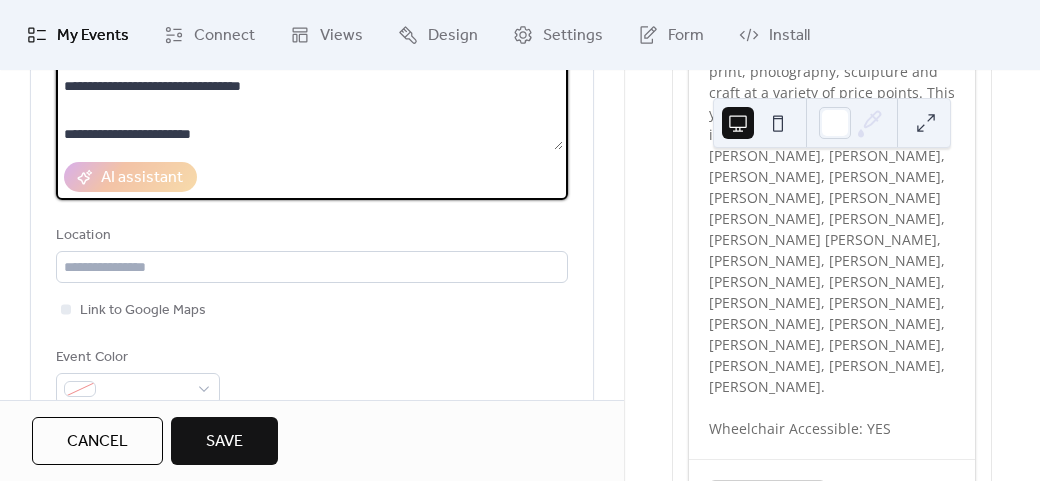 scroll, scrollTop: 358, scrollLeft: 0, axis: vertical 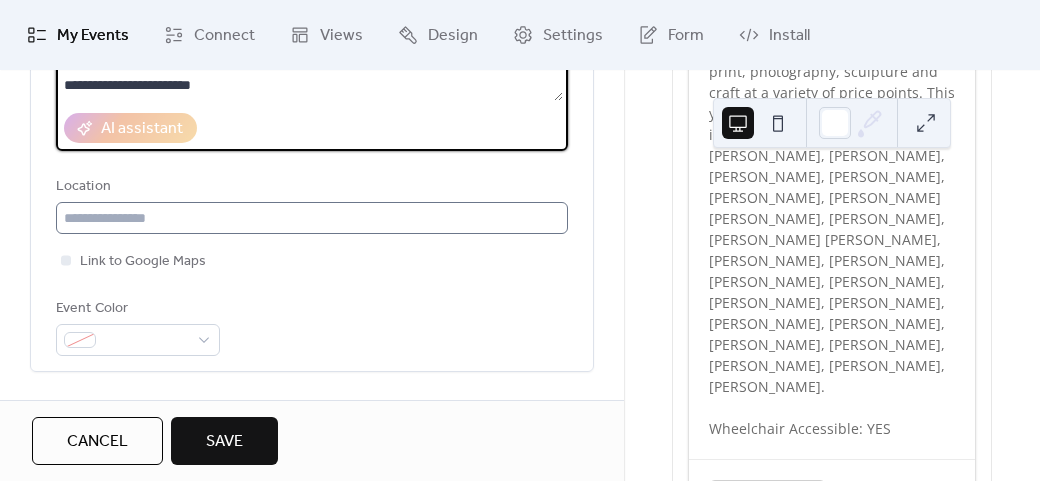 type on "**********" 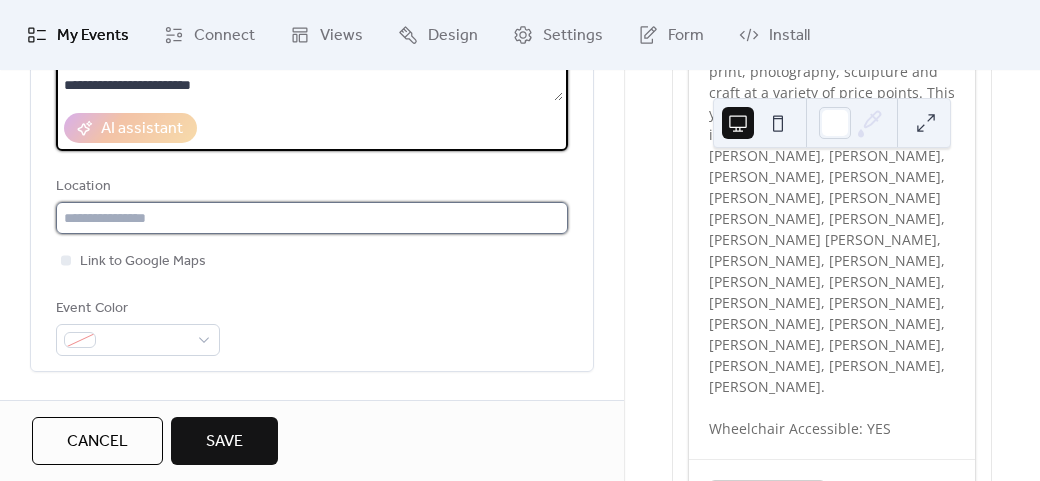 click at bounding box center (312, 218) 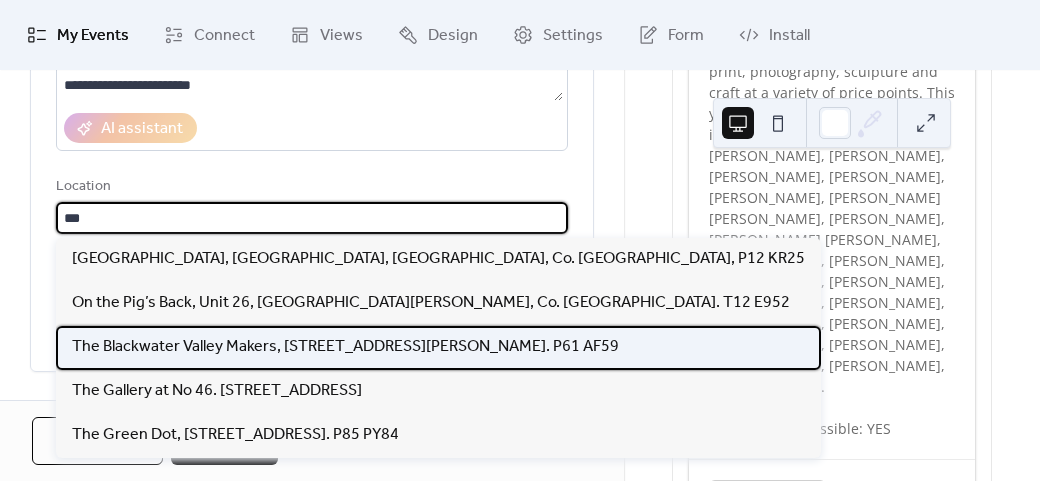 click on "The Blackwater Valley Makers, [STREET_ADDRESS][PERSON_NAME]. P61 AF59" at bounding box center (345, 347) 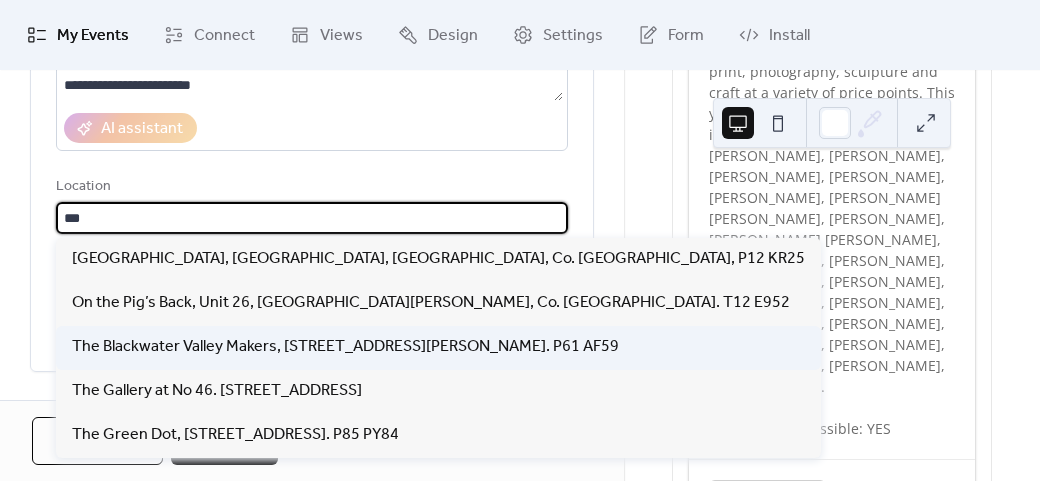 type on "**********" 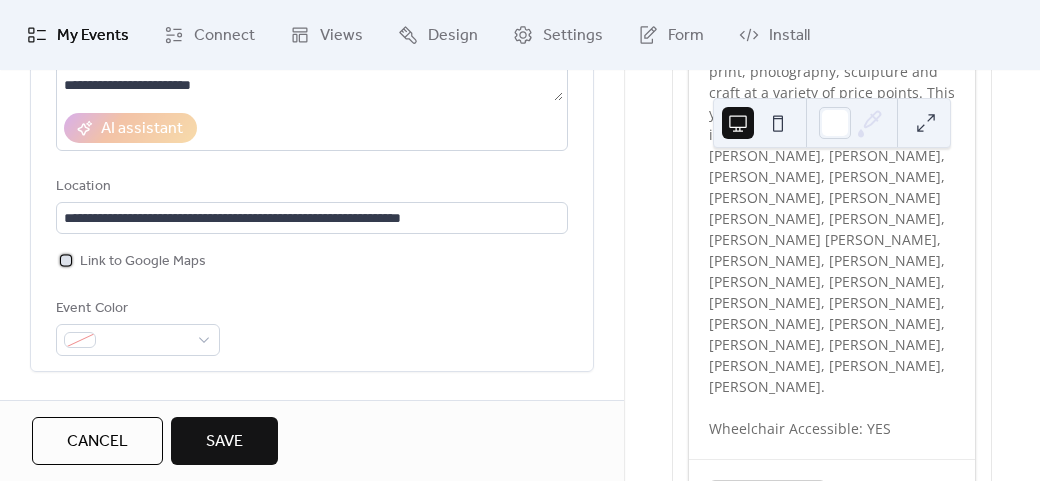 click on "Link to Google Maps" at bounding box center (143, 262) 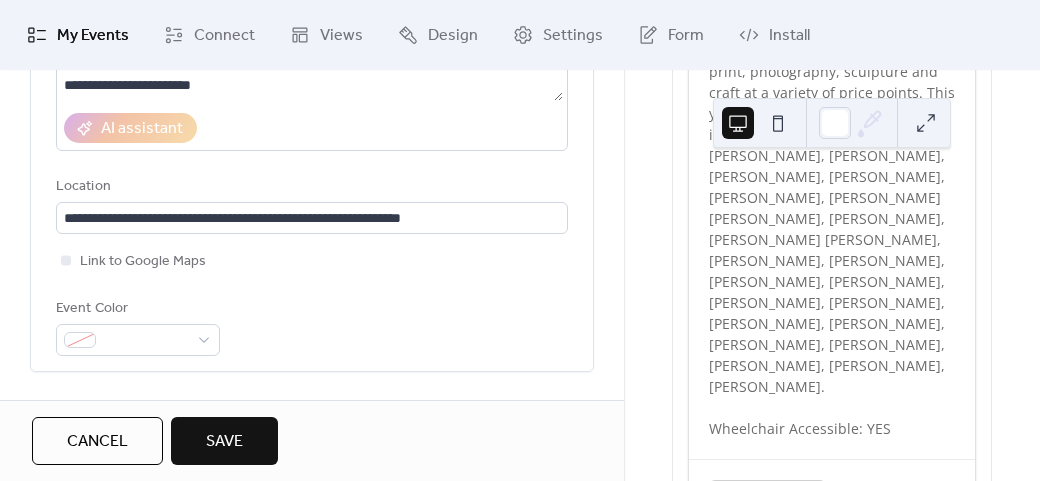 click on "Link to Google Maps" at bounding box center (312, 261) 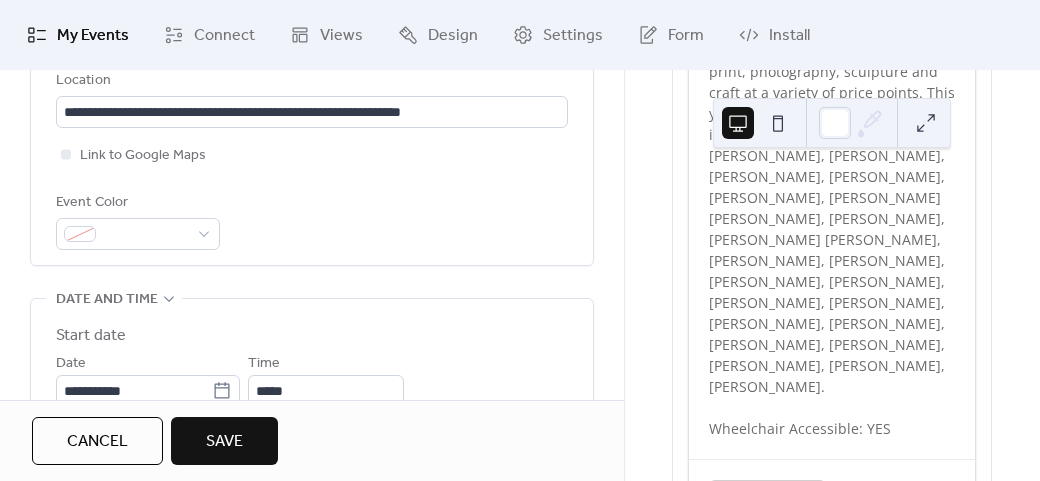 scroll, scrollTop: 558, scrollLeft: 0, axis: vertical 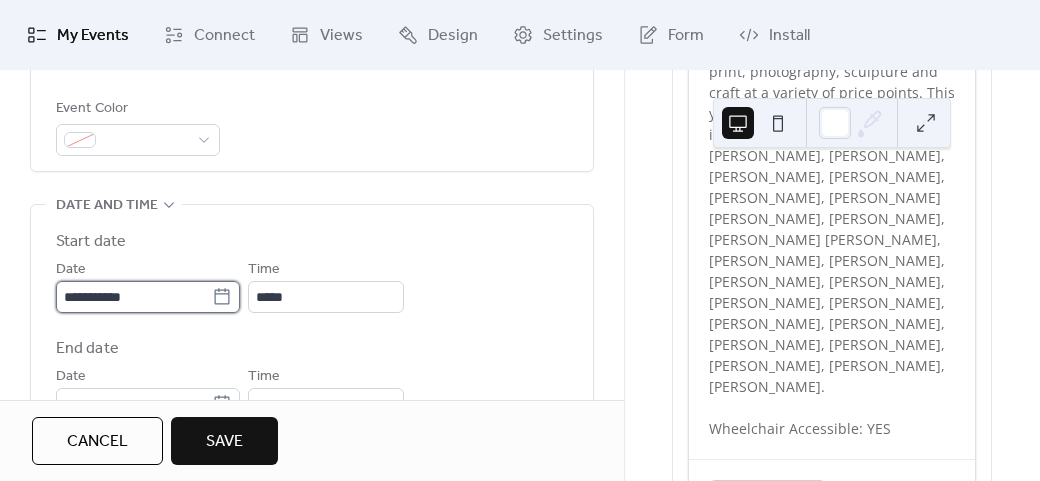 click on "**********" at bounding box center [134, 297] 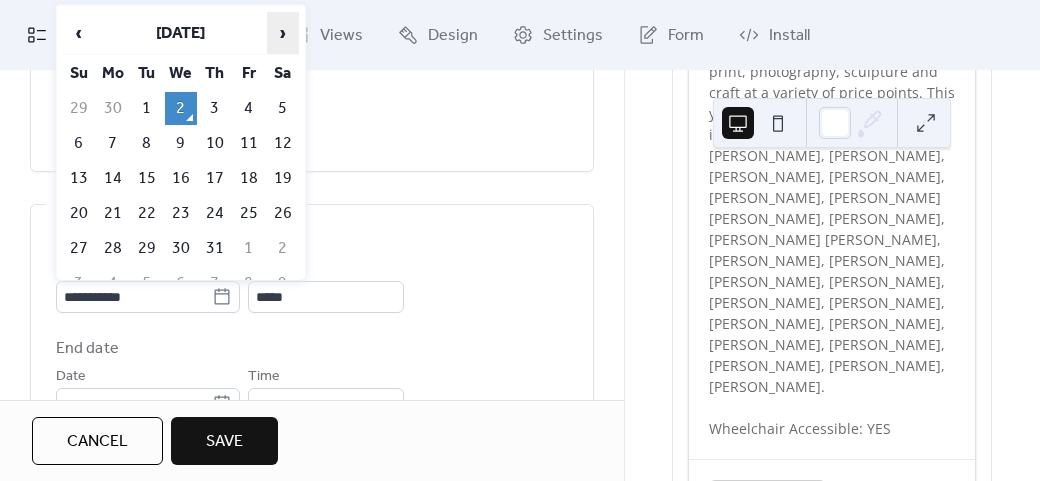 click on "›" at bounding box center [283, 33] 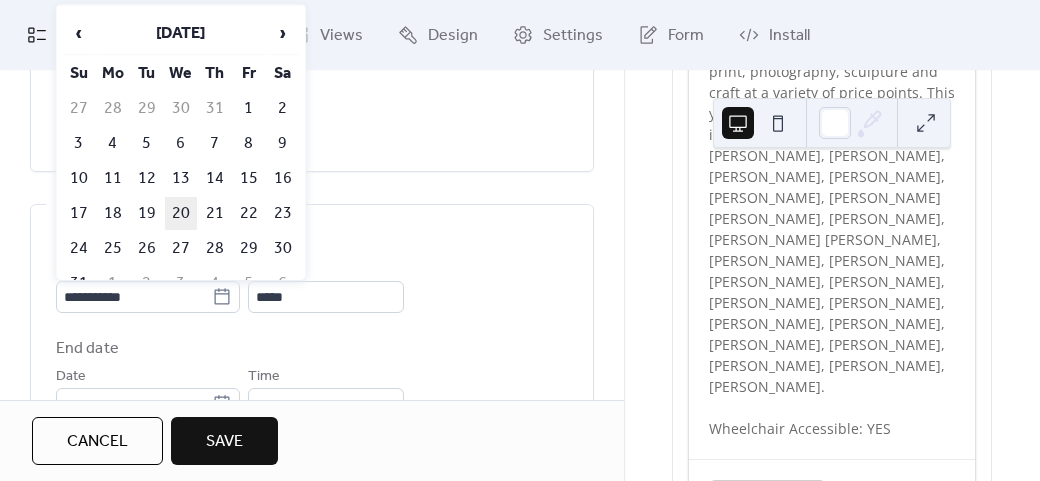 click on "20" at bounding box center (181, 213) 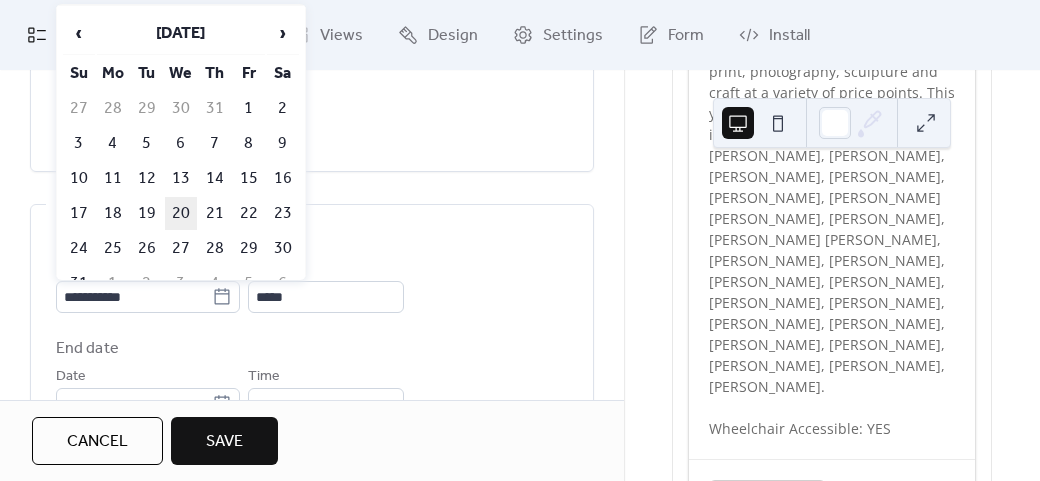 type on "**********" 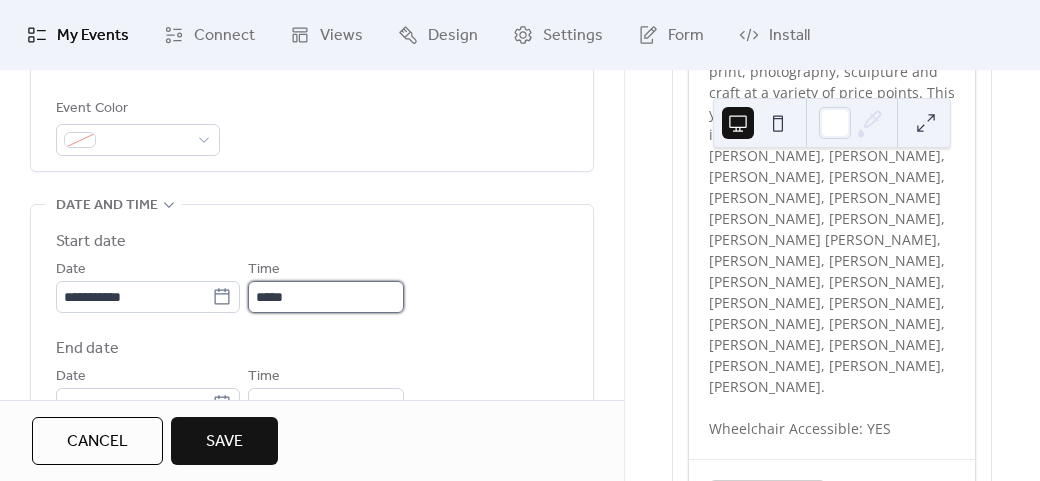 click on "*****" at bounding box center (326, 297) 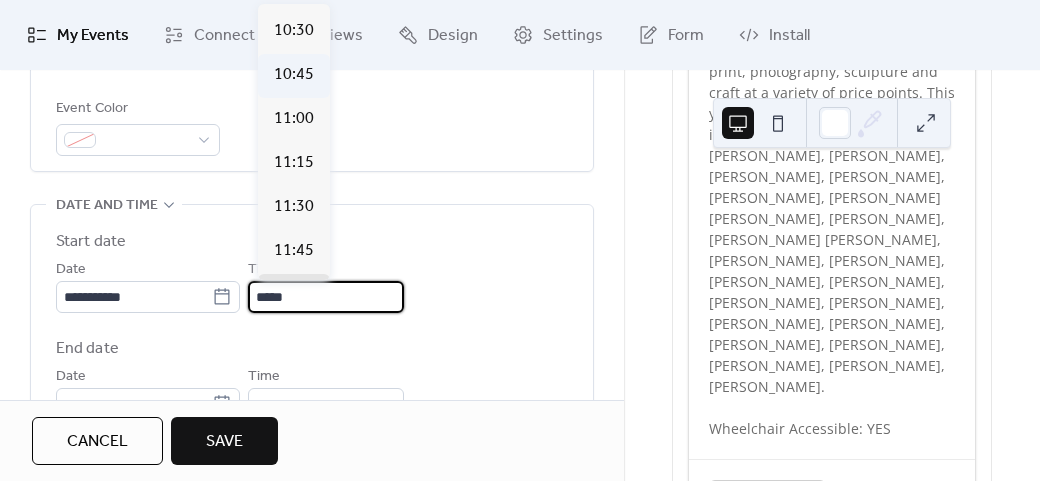 scroll, scrollTop: 1812, scrollLeft: 0, axis: vertical 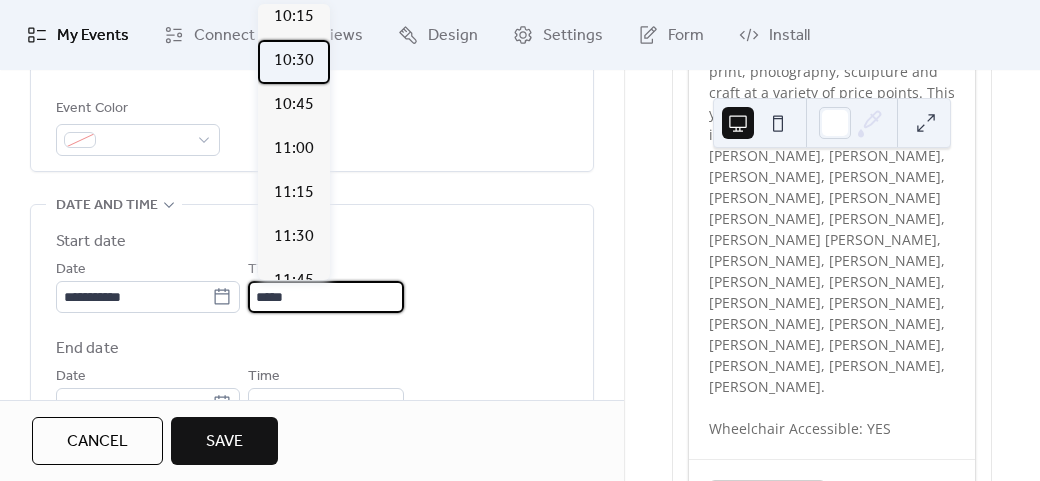 click on "10:30" at bounding box center (294, 61) 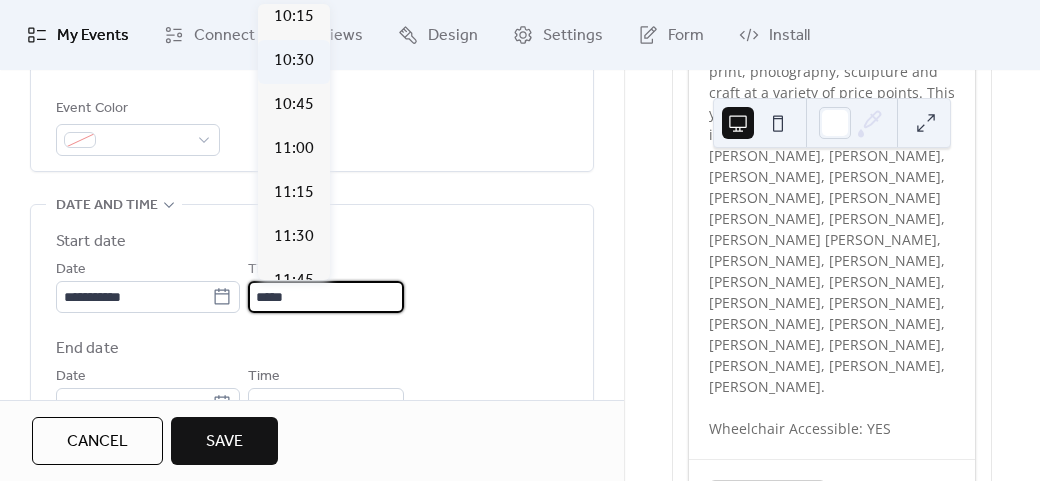 type on "*****" 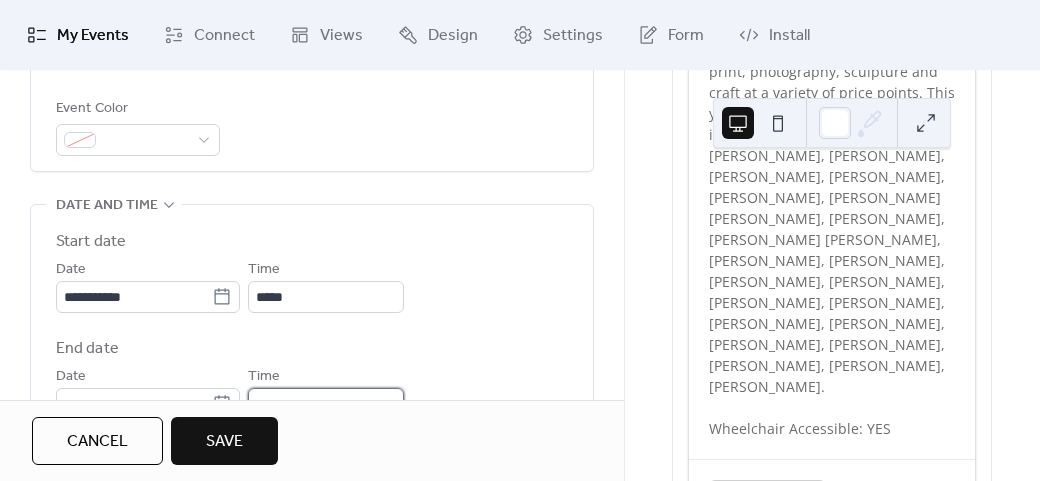 click on "*****" at bounding box center [326, 404] 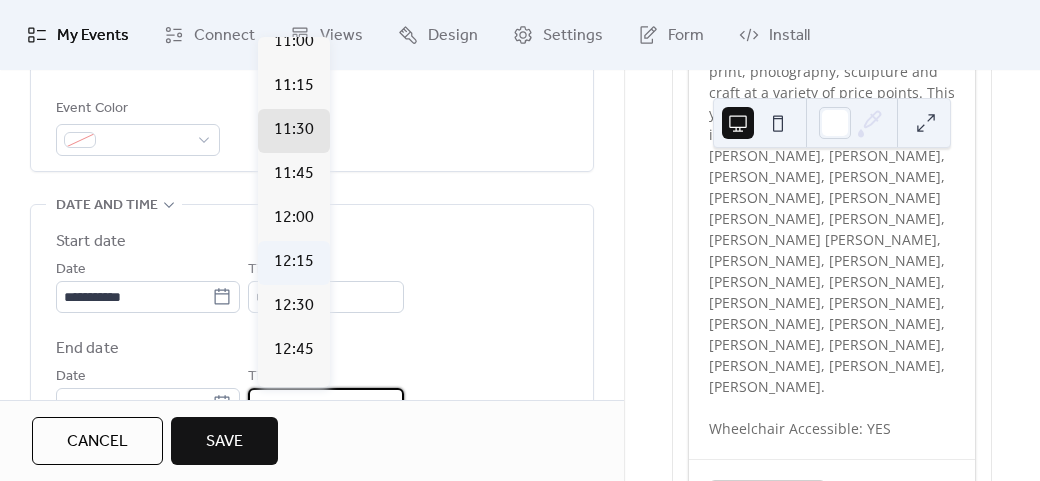 scroll, scrollTop: 100, scrollLeft: 0, axis: vertical 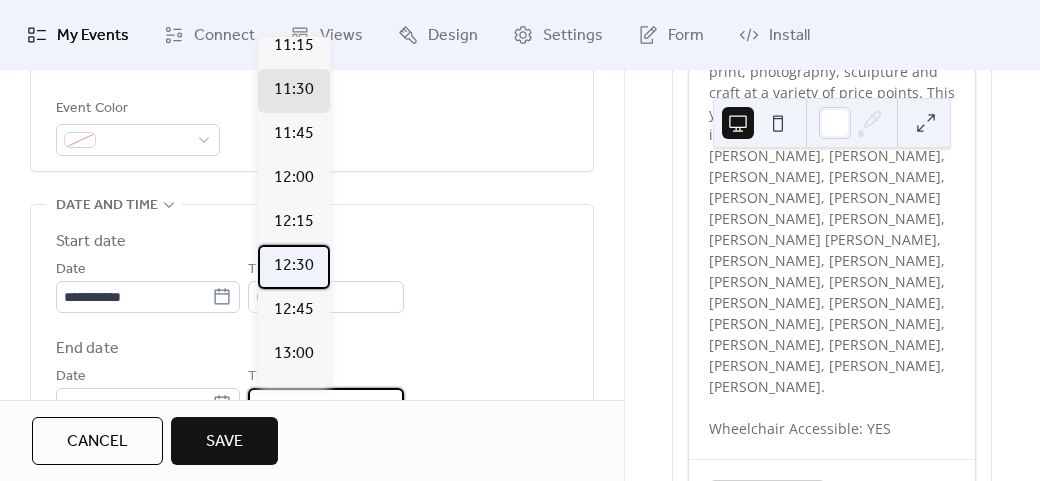 click on "12:30" at bounding box center (294, 266) 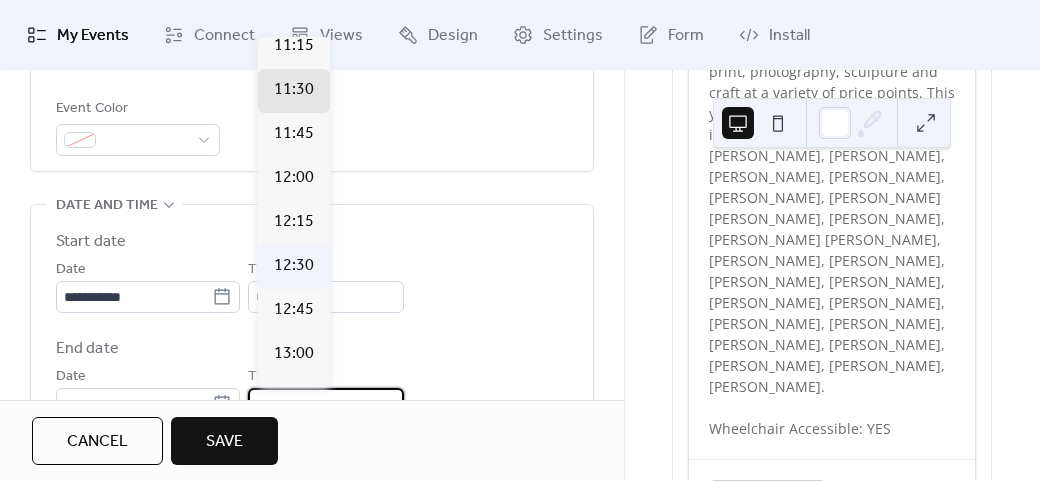 type on "*****" 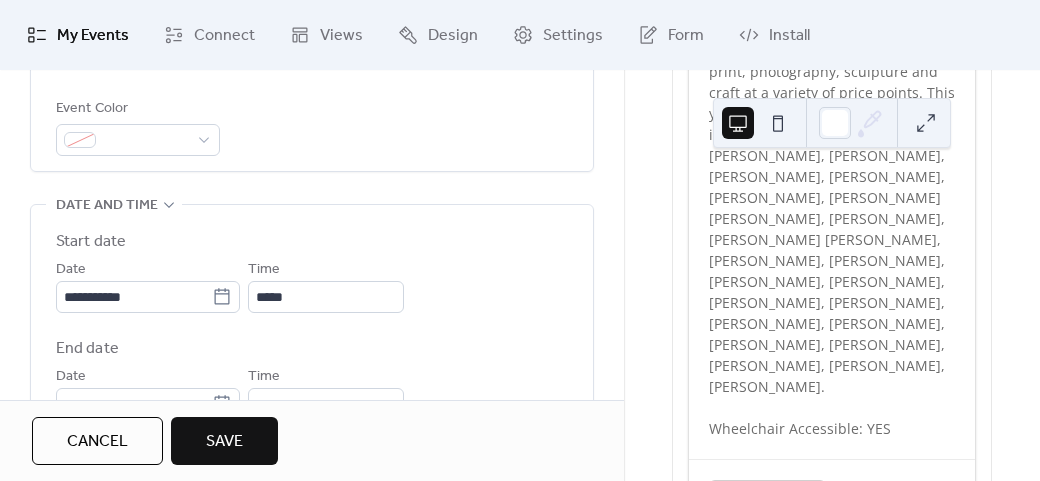 click on "**********" at bounding box center (312, 325) 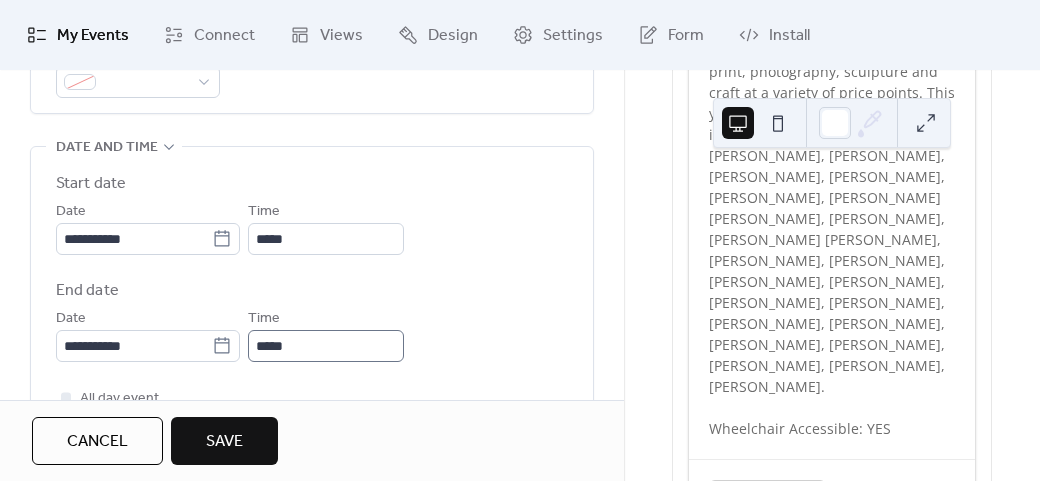 scroll, scrollTop: 658, scrollLeft: 0, axis: vertical 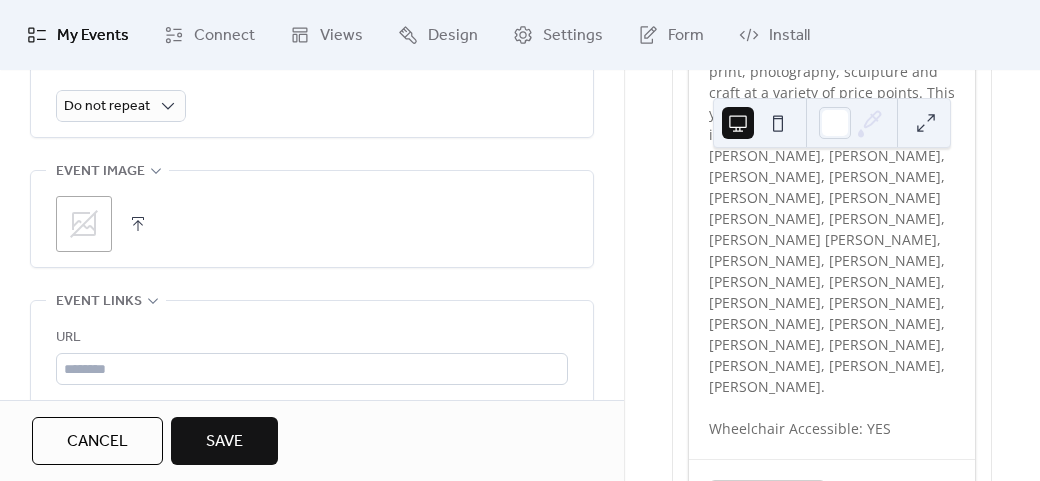 click 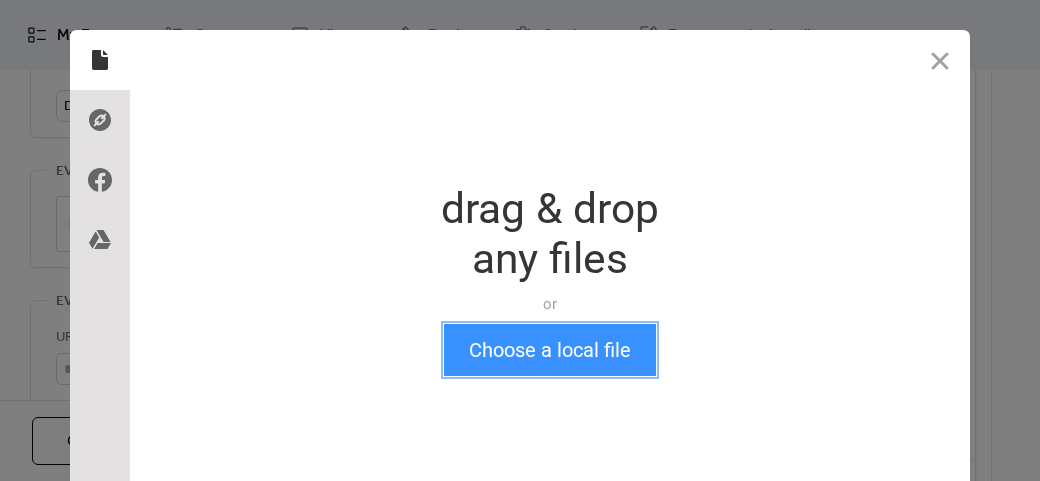 click on "Choose a local file" at bounding box center (550, 350) 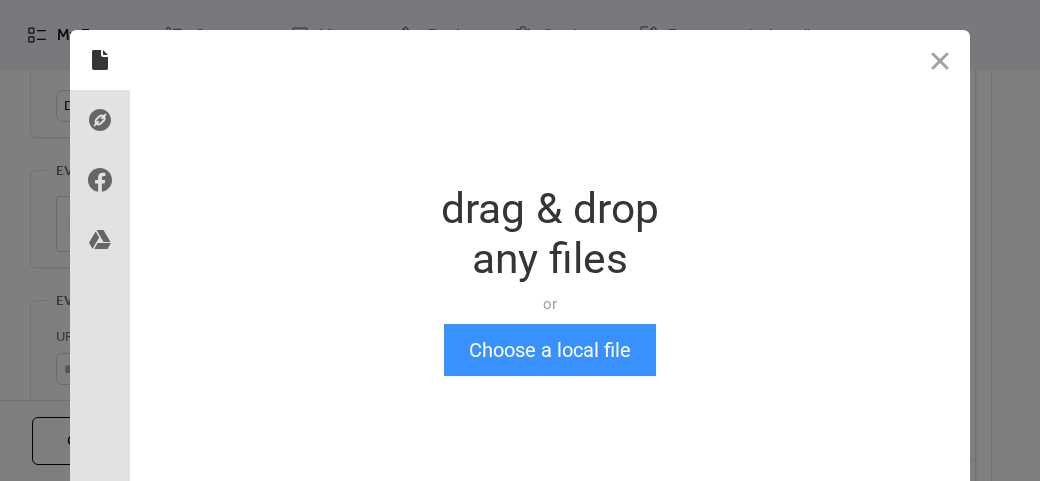 scroll, scrollTop: 24, scrollLeft: 0, axis: vertical 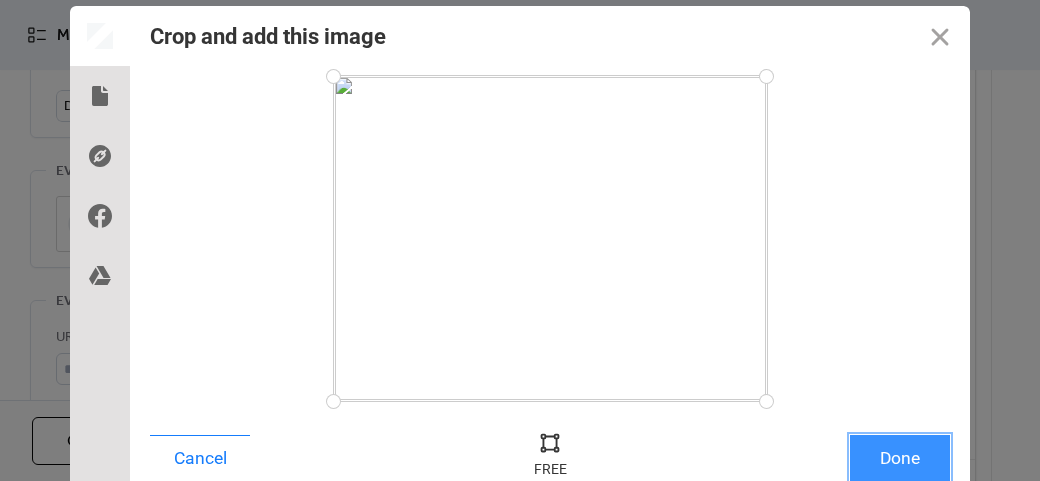 drag, startPoint x: 907, startPoint y: 453, endPoint x: 844, endPoint y: 431, distance: 66.730804 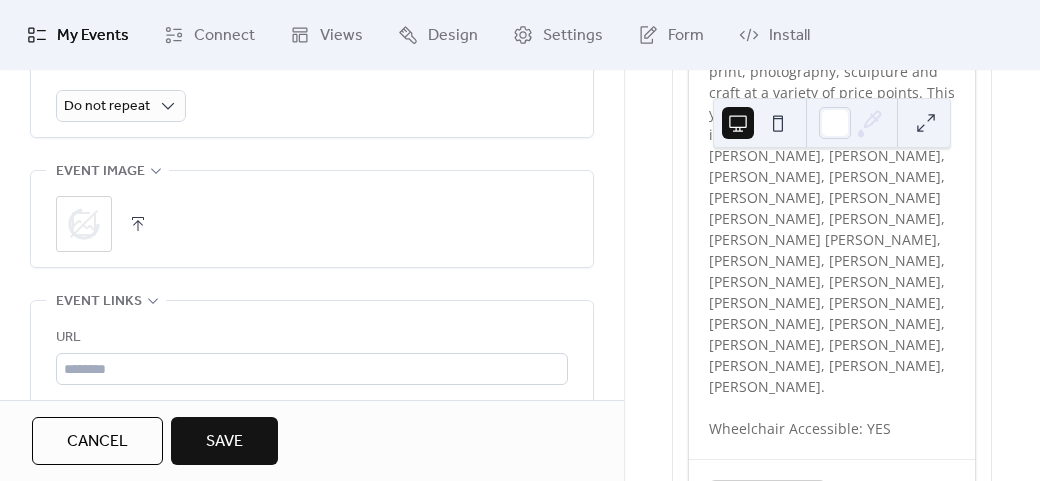 scroll, scrollTop: 1158, scrollLeft: 0, axis: vertical 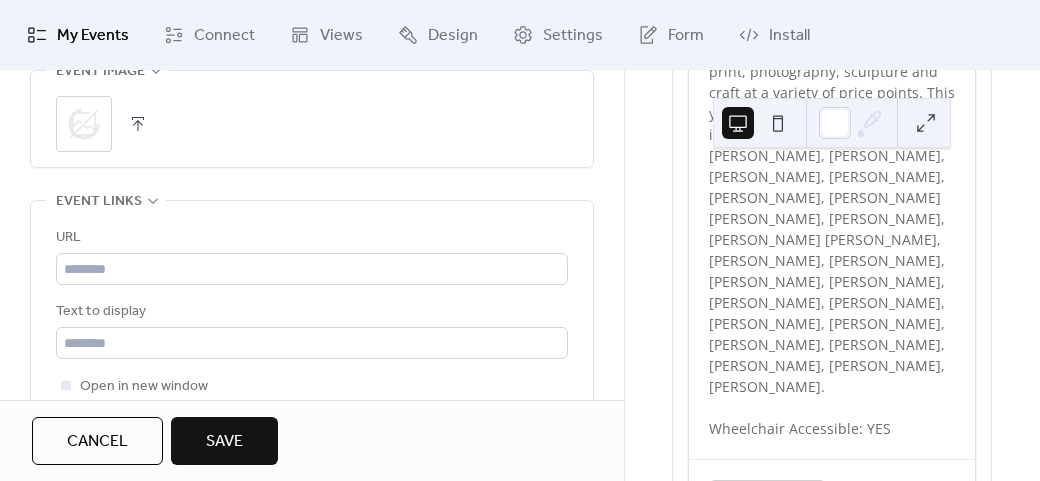 click on "Text to display" at bounding box center [312, 329] 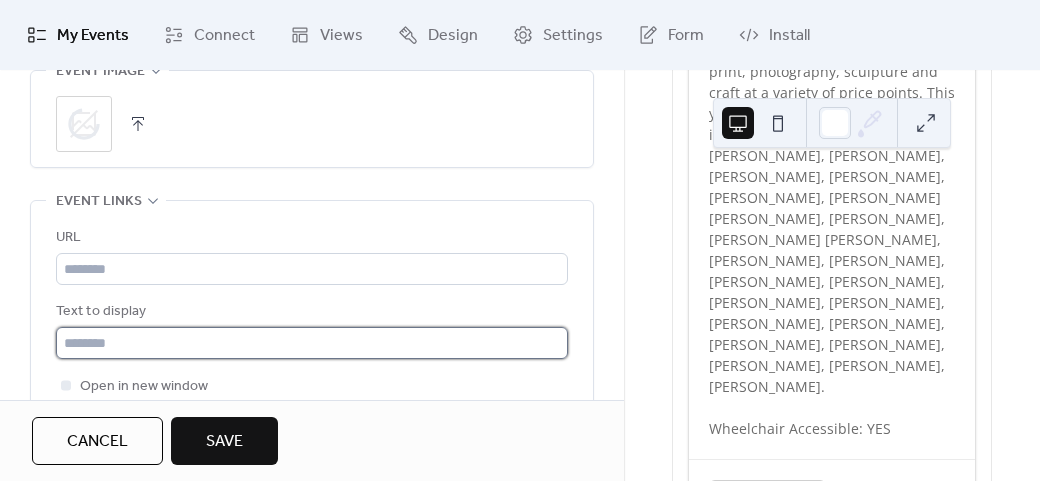 click at bounding box center [312, 343] 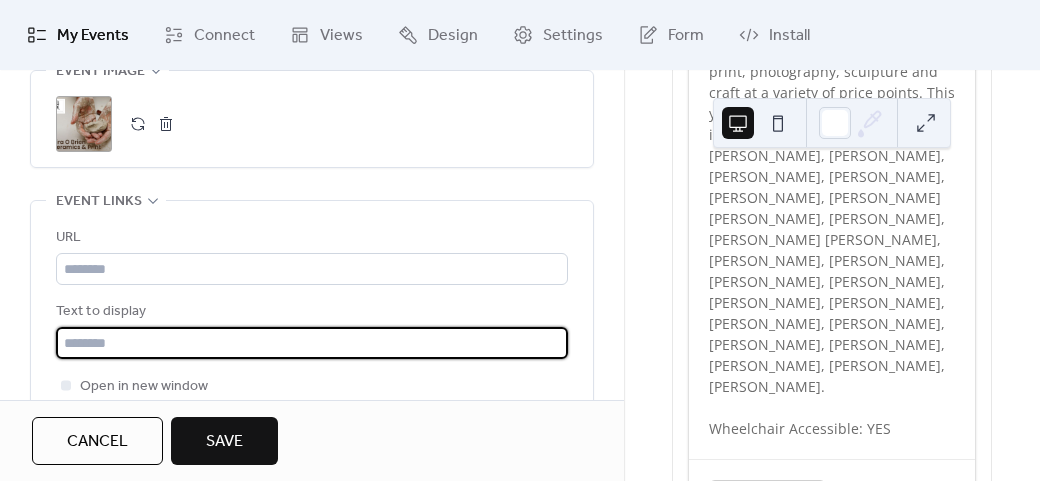 type on "**********" 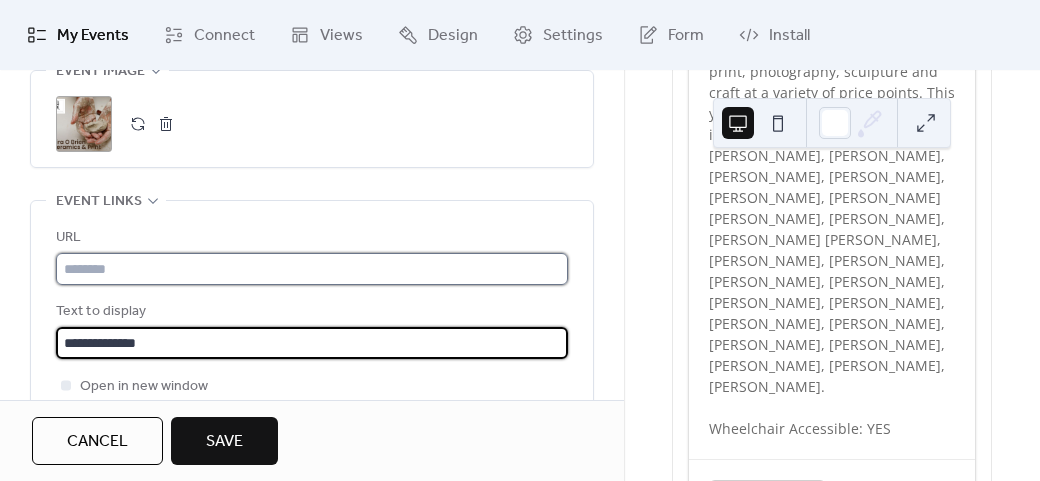 click at bounding box center (312, 269) 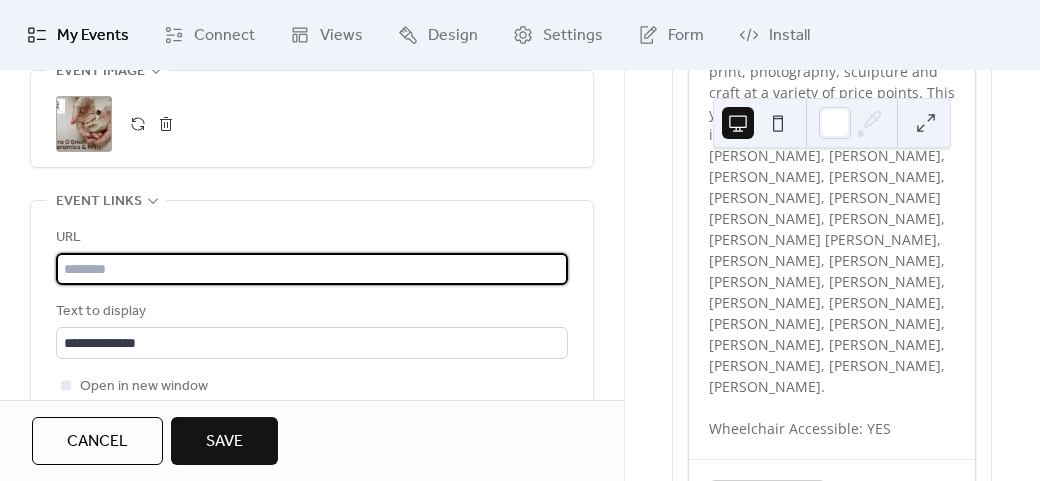 type on "**********" 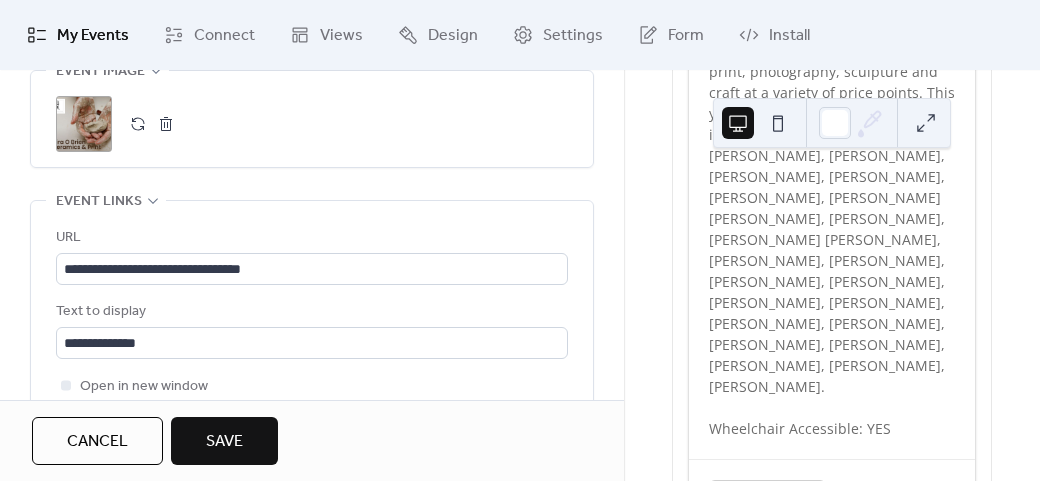click on ";" at bounding box center [312, 119] 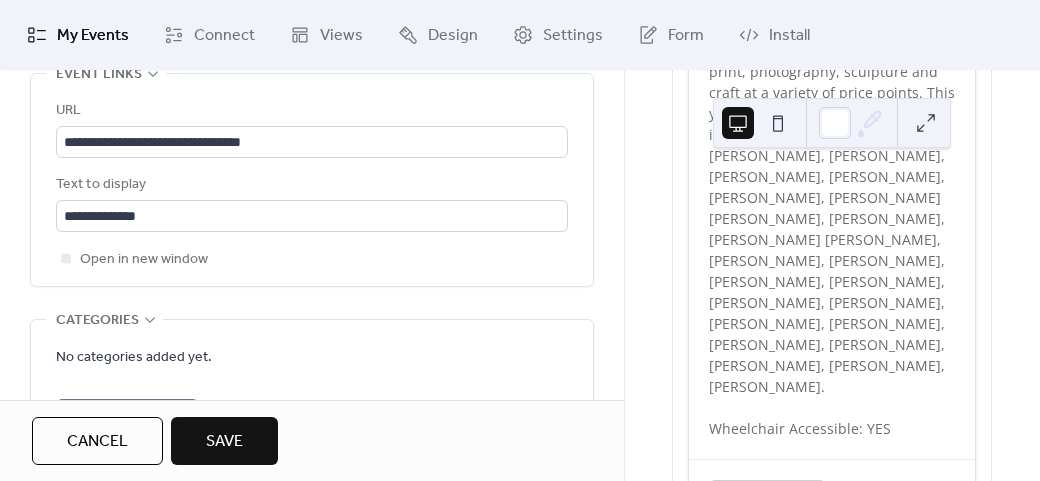 scroll, scrollTop: 1428, scrollLeft: 0, axis: vertical 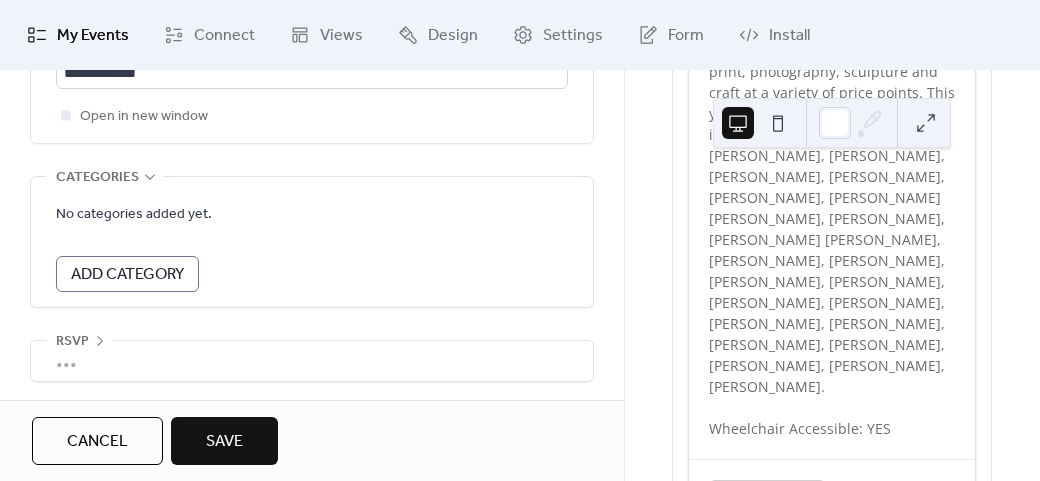click on "Save" at bounding box center (224, 441) 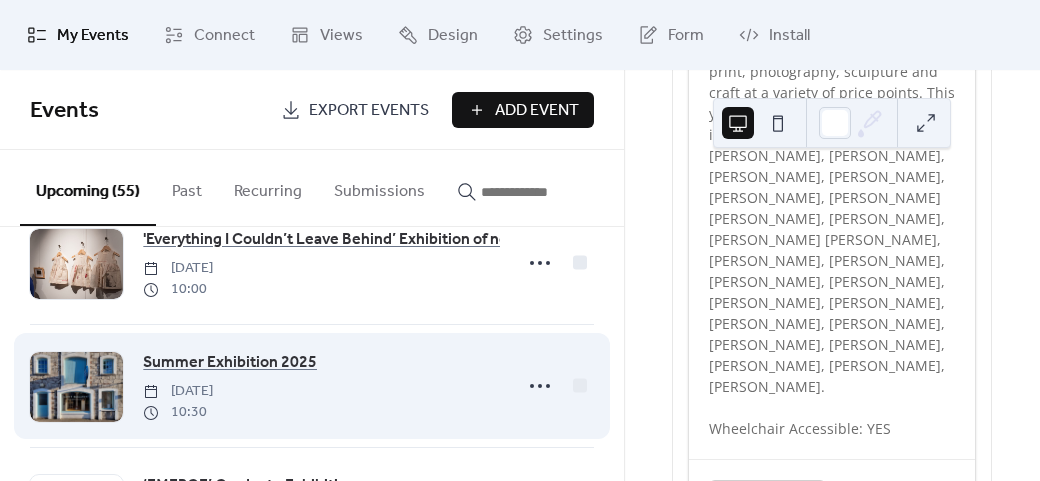scroll, scrollTop: 100, scrollLeft: 0, axis: vertical 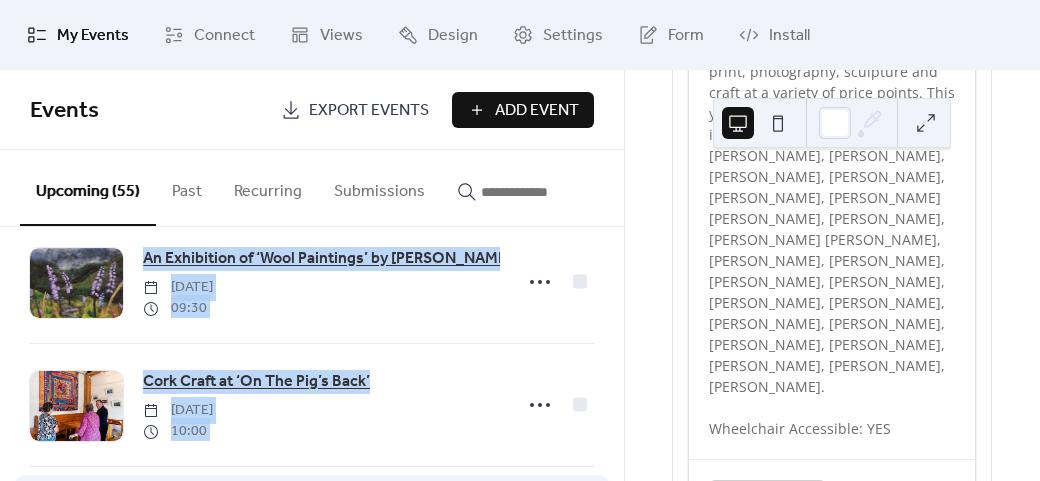 drag, startPoint x: 615, startPoint y: 233, endPoint x: 570, endPoint y: 351, distance: 126.28935 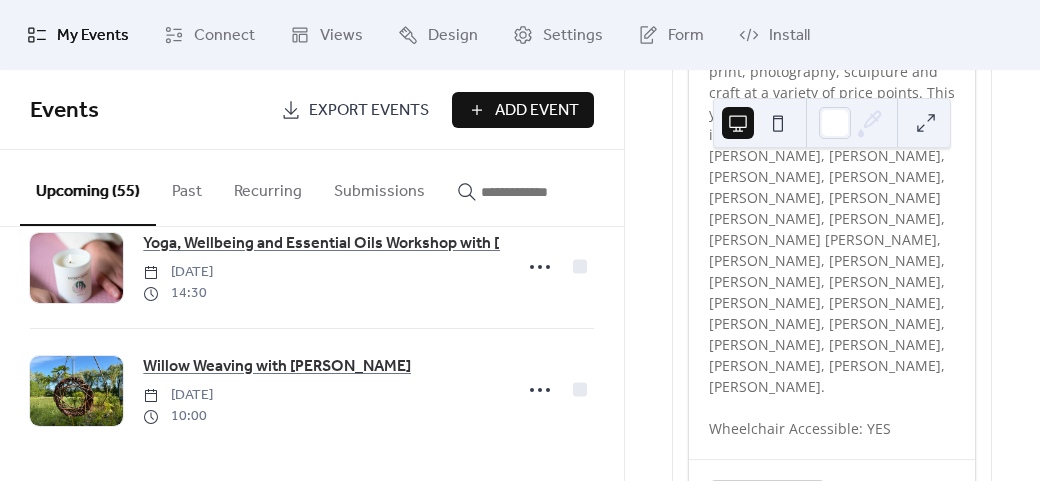 scroll, scrollTop: 6586, scrollLeft: 0, axis: vertical 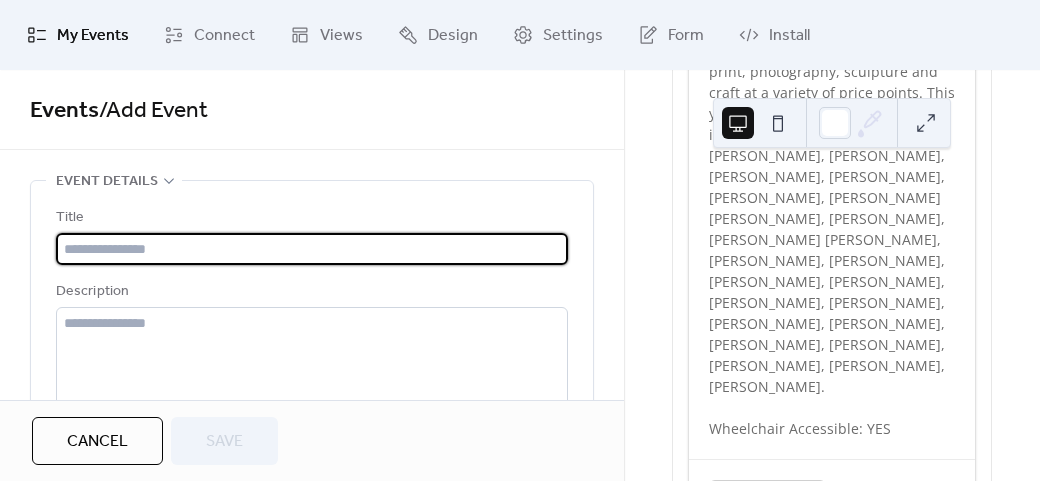 click at bounding box center [312, 249] 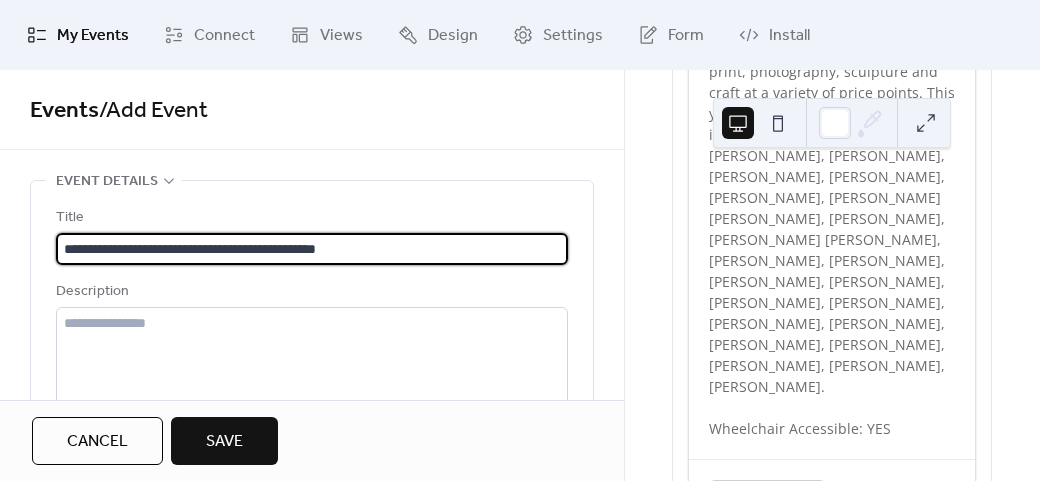 type on "**********" 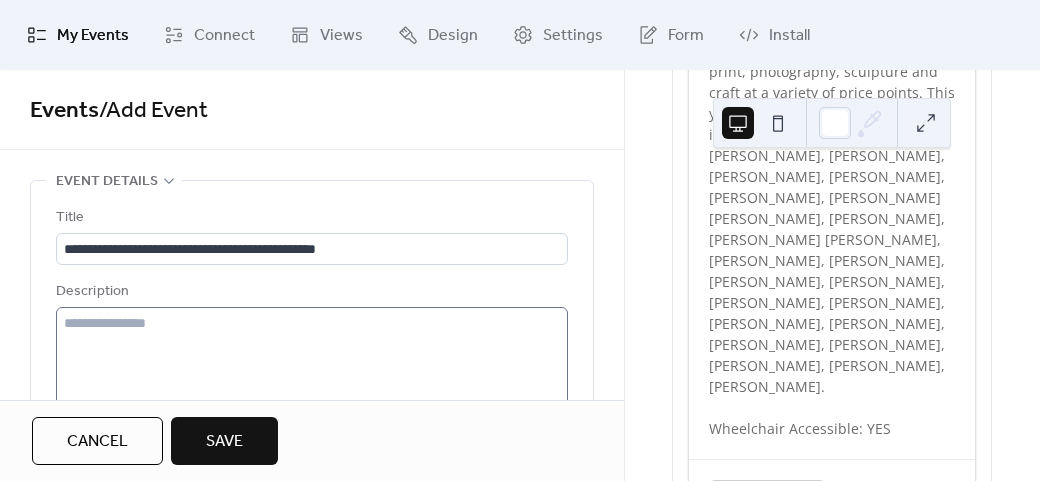 drag, startPoint x: 141, startPoint y: 287, endPoint x: 143, endPoint y: 322, distance: 35.057095 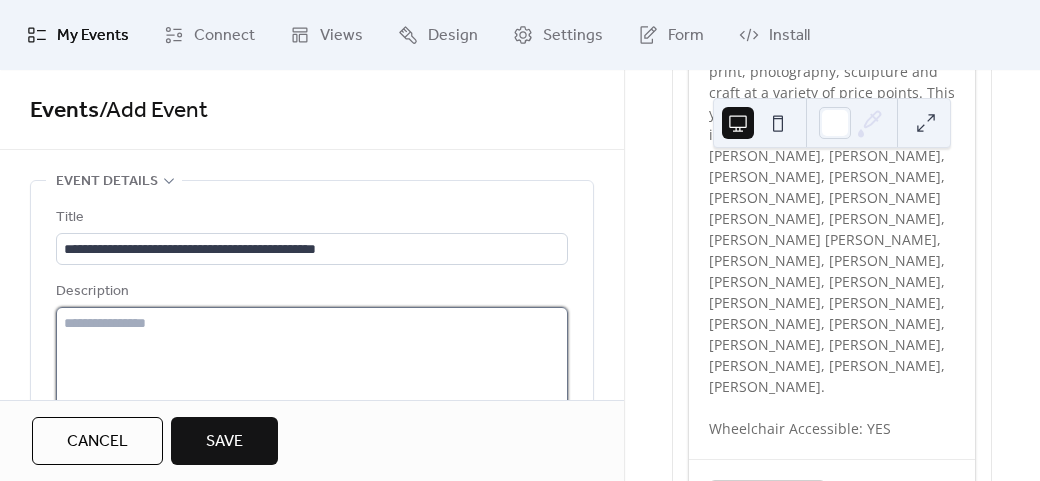 click at bounding box center [312, 383] 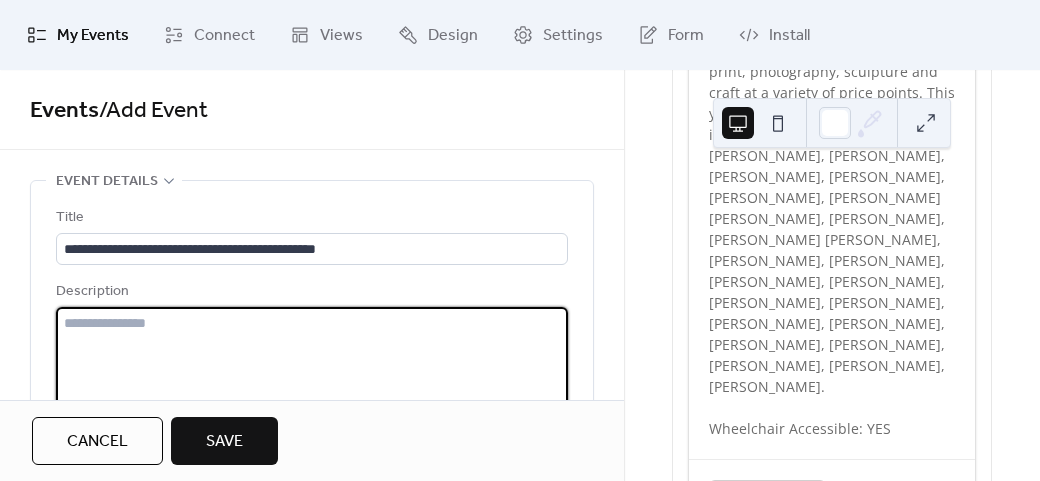 click on "Description" at bounding box center (312, 394) 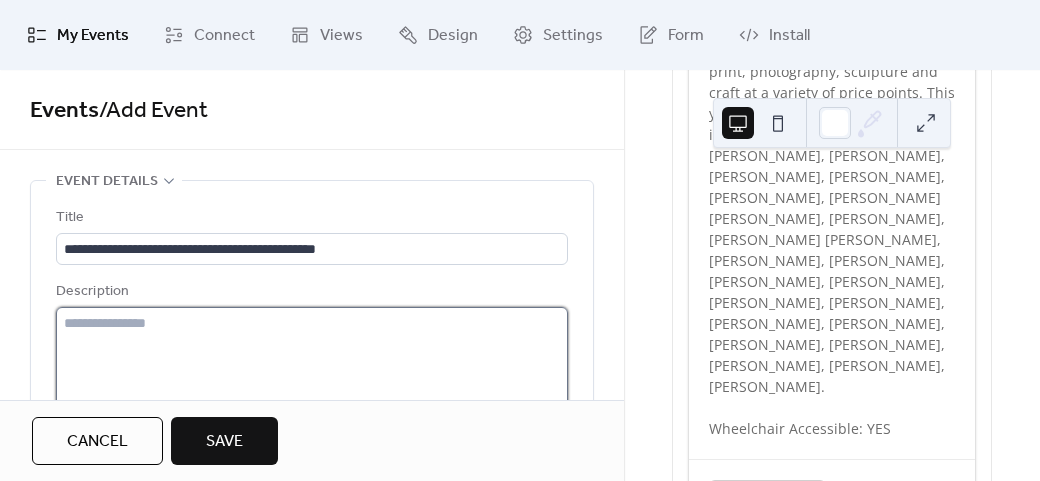click at bounding box center [312, 383] 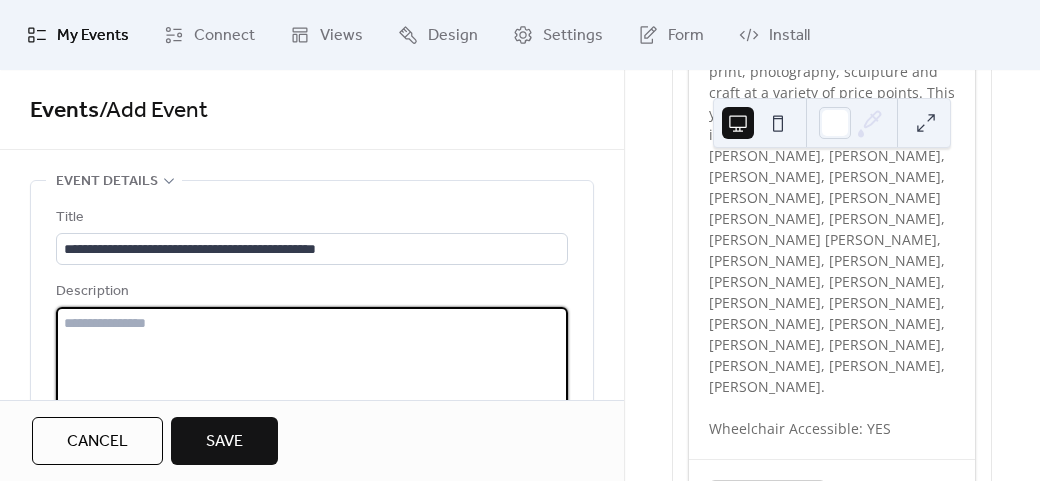 paste on "**********" 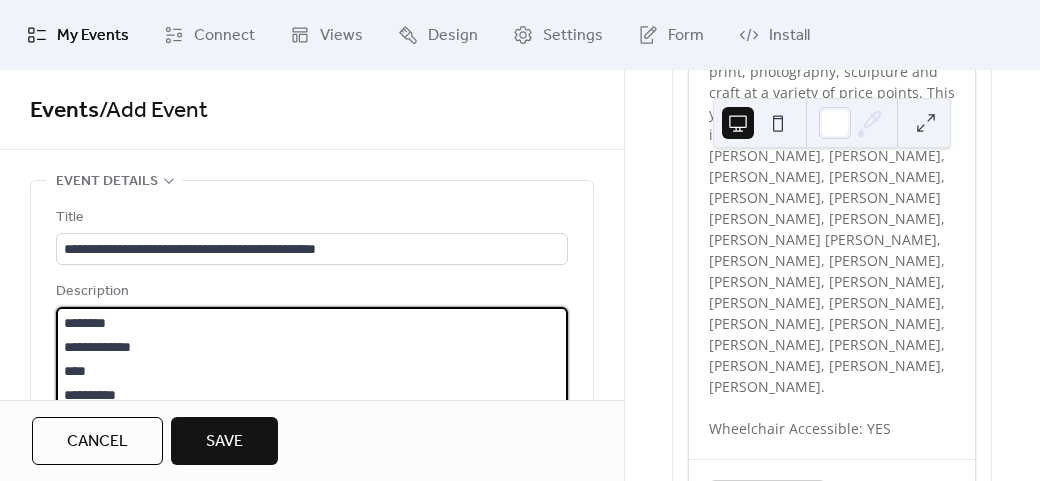 scroll, scrollTop: 93, scrollLeft: 0, axis: vertical 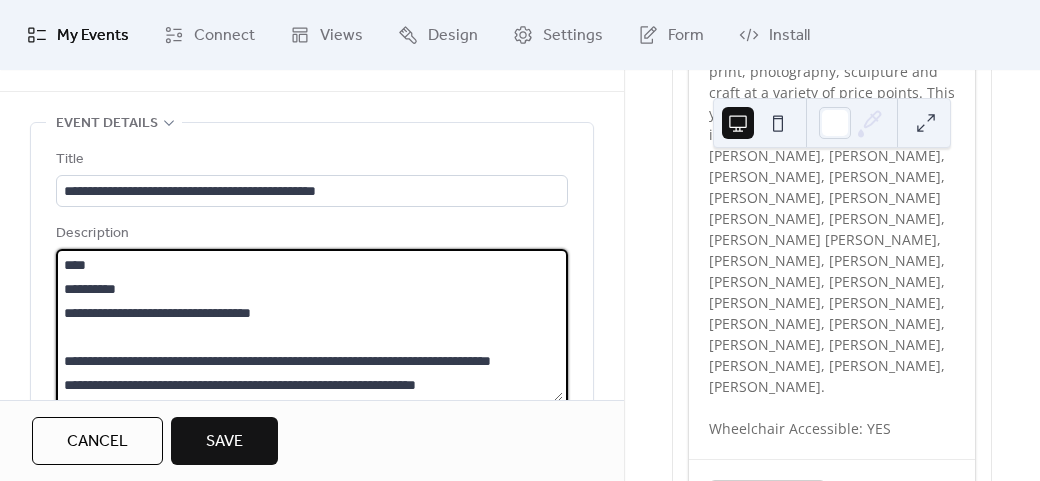 click on "**********" at bounding box center (309, 325) 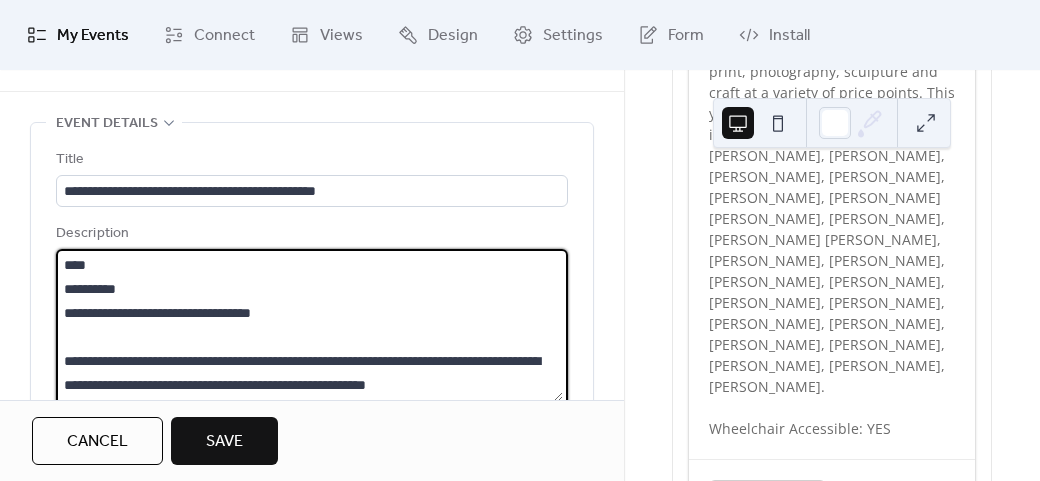 scroll, scrollTop: 72, scrollLeft: 0, axis: vertical 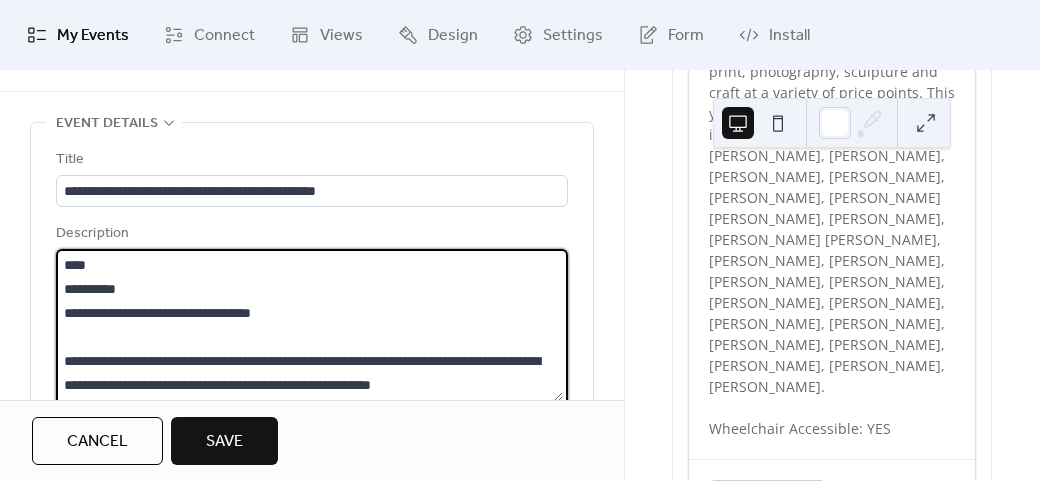 click on "**********" at bounding box center [309, 325] 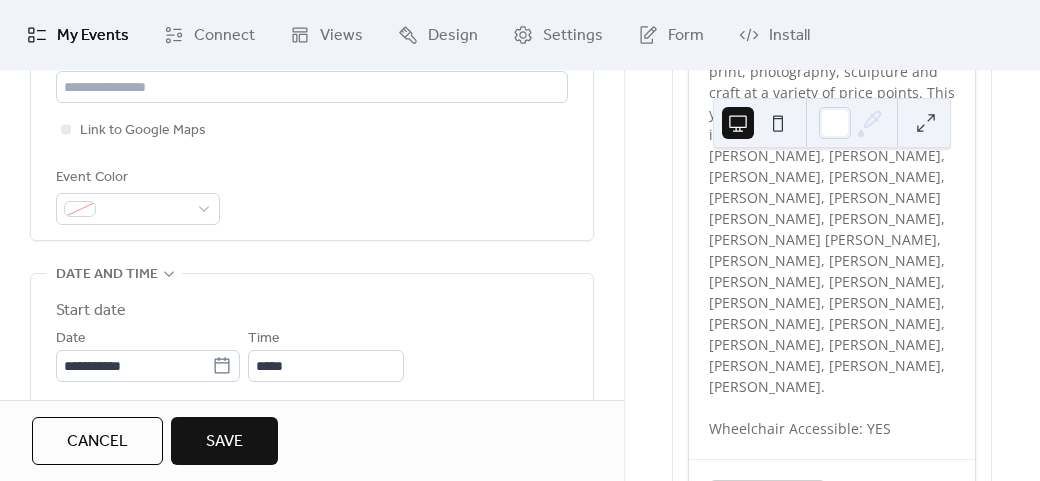 scroll, scrollTop: 458, scrollLeft: 0, axis: vertical 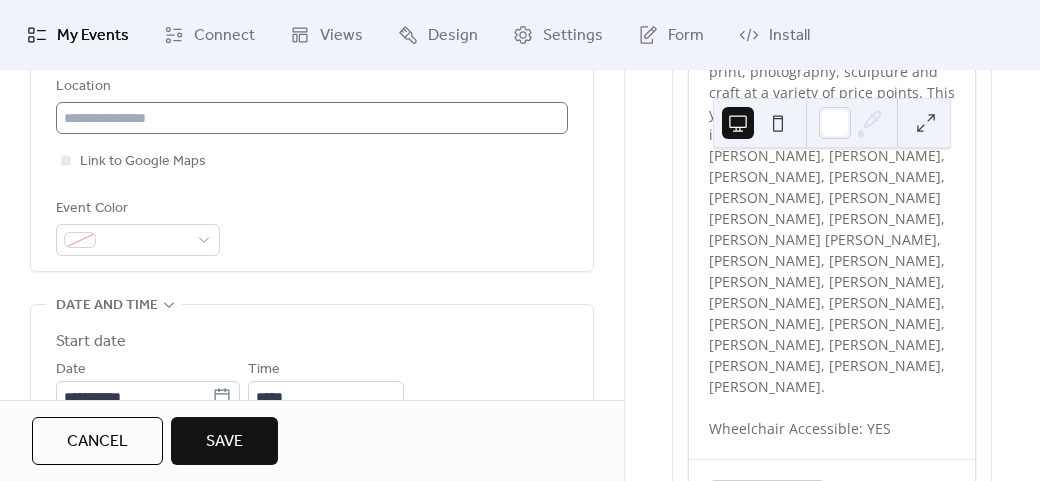type on "**********" 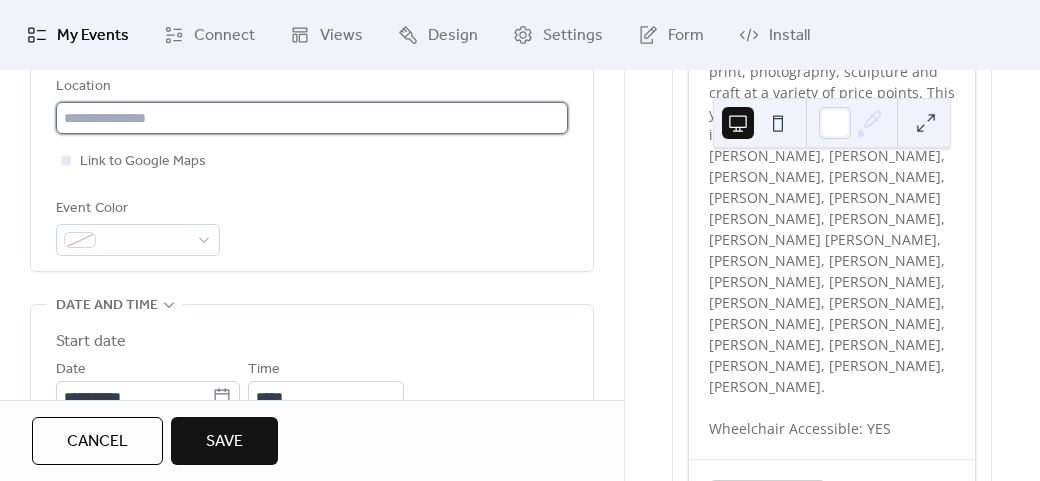 click at bounding box center (312, 118) 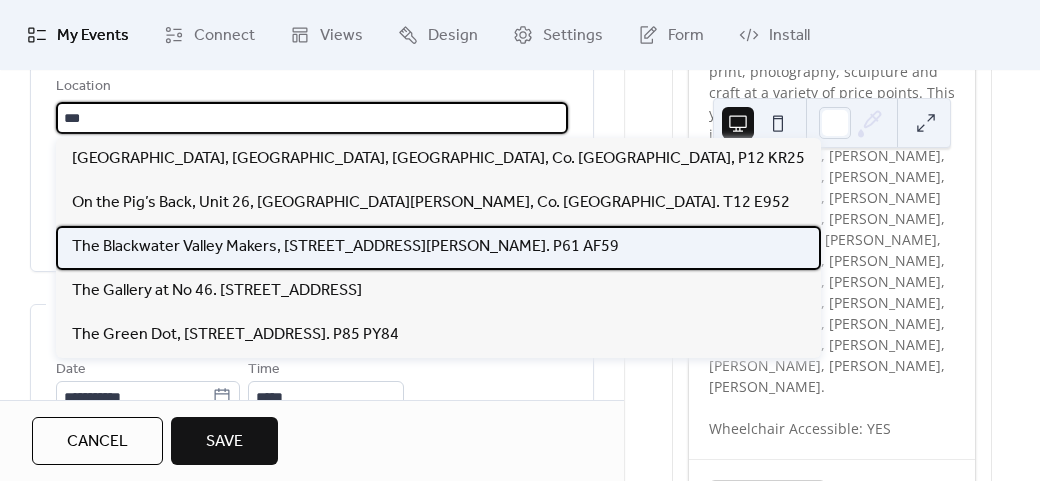 click on "The Blackwater Valley Makers, [STREET_ADDRESS][PERSON_NAME]. P61 AF59" at bounding box center [345, 247] 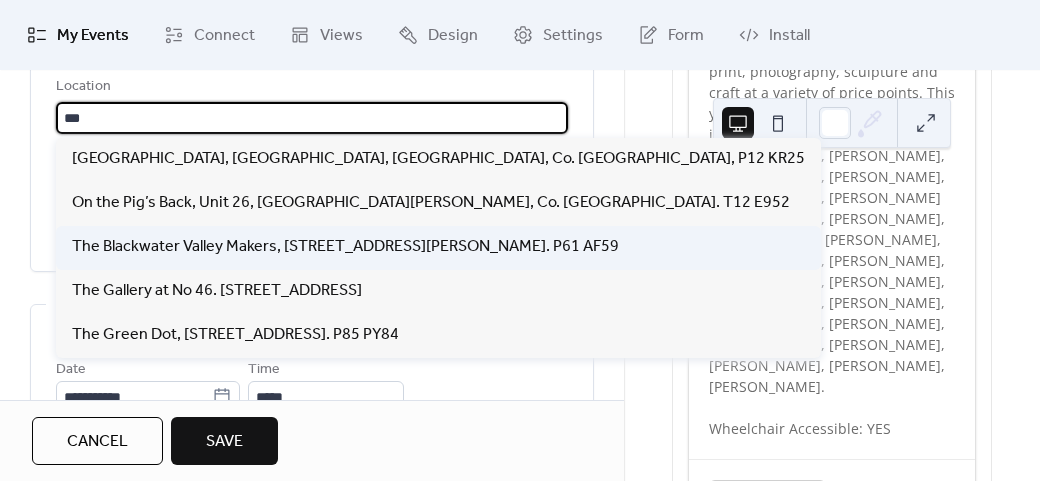 type on "**********" 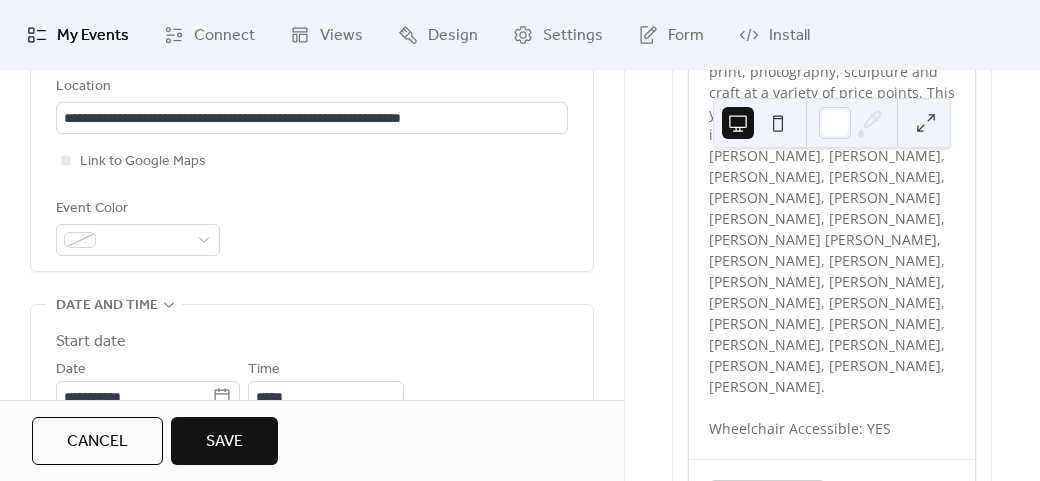 click on "Event Color" at bounding box center [312, 226] 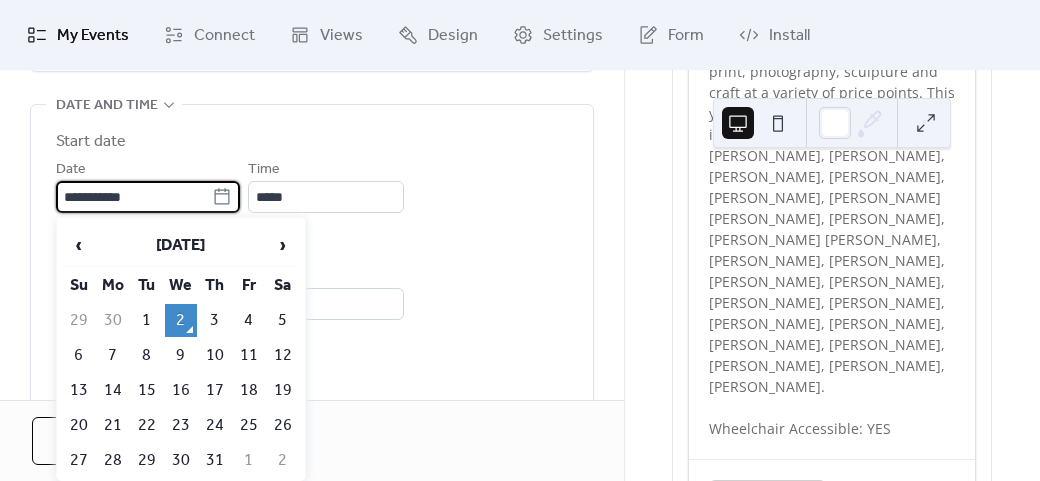 click on "**********" at bounding box center [134, 197] 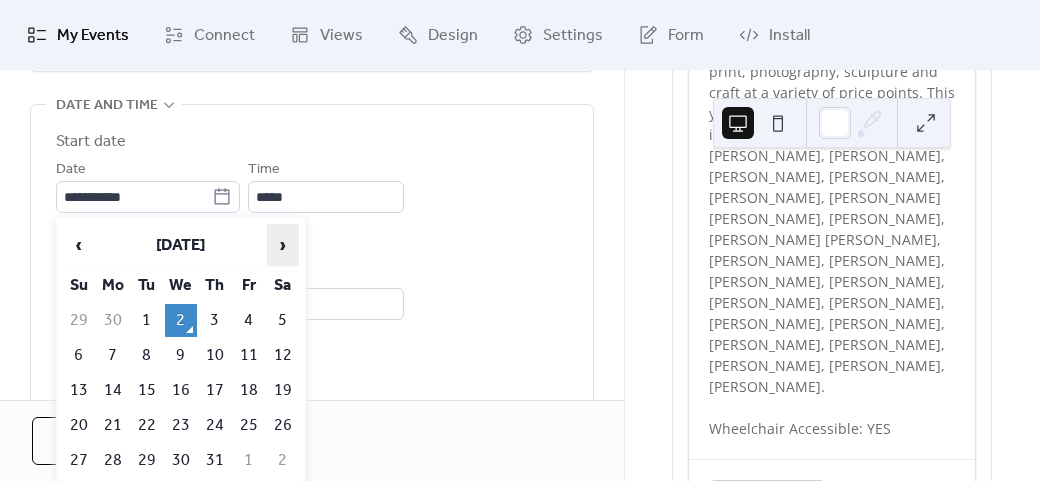 click on "›" at bounding box center [283, 245] 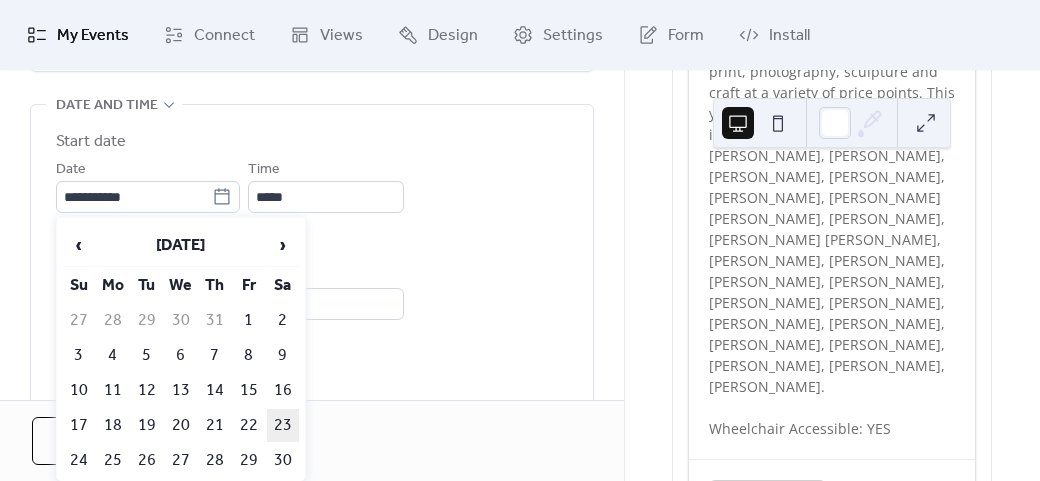 click on "23" at bounding box center (283, 425) 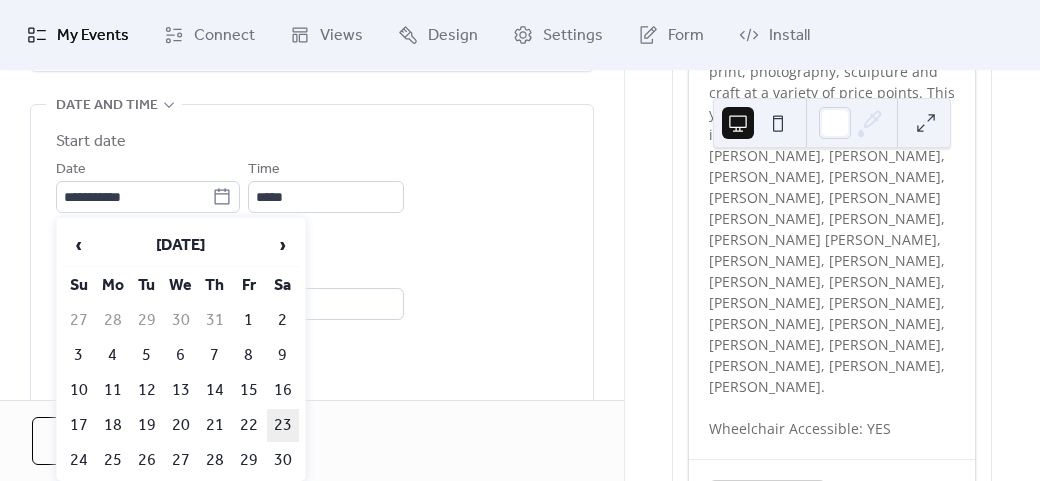 type on "**********" 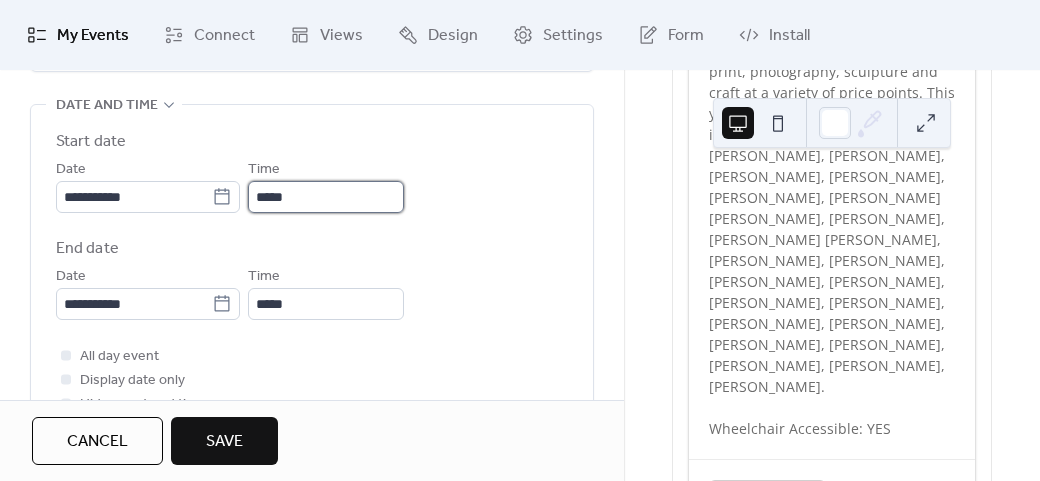 click on "*****" at bounding box center [326, 197] 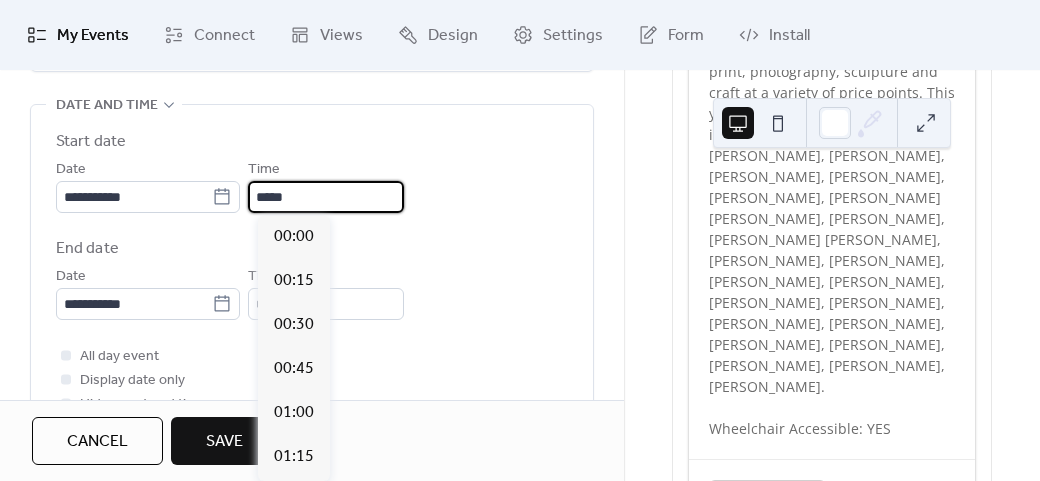 scroll, scrollTop: 2112, scrollLeft: 0, axis: vertical 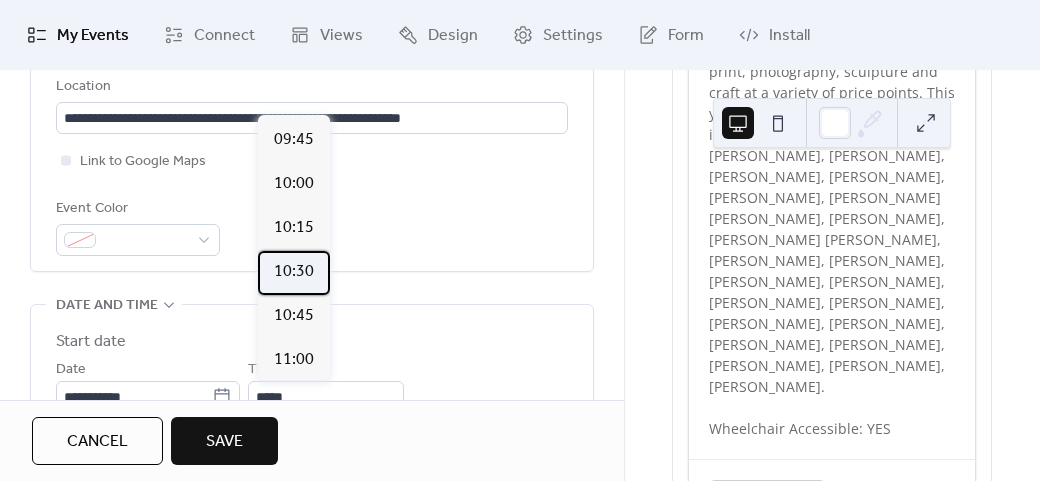 click on "10:30" at bounding box center (294, 272) 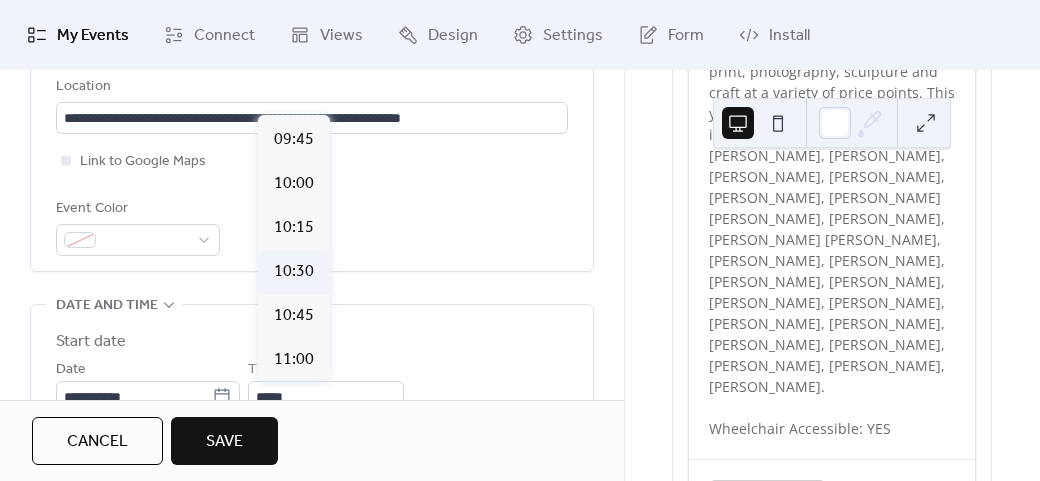 type on "*****" 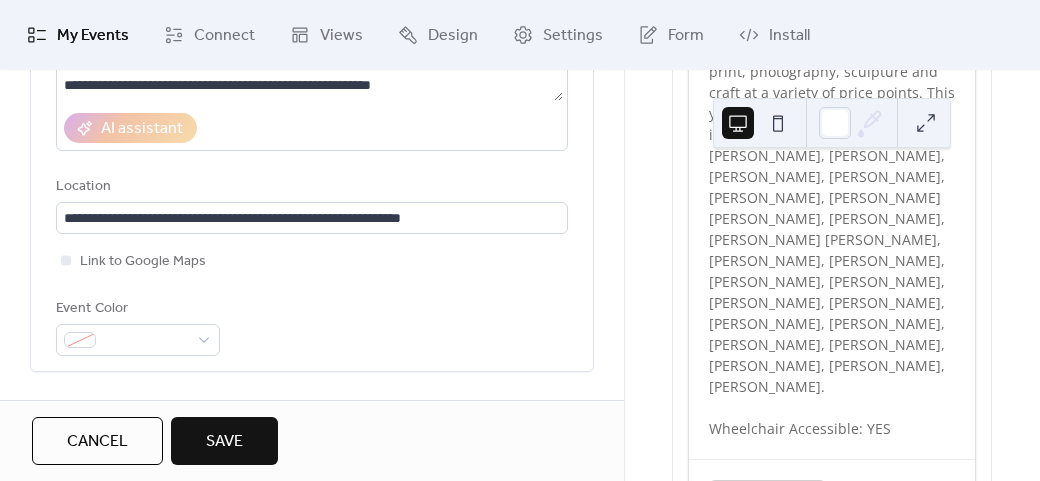 click on "Event Color" at bounding box center (312, 326) 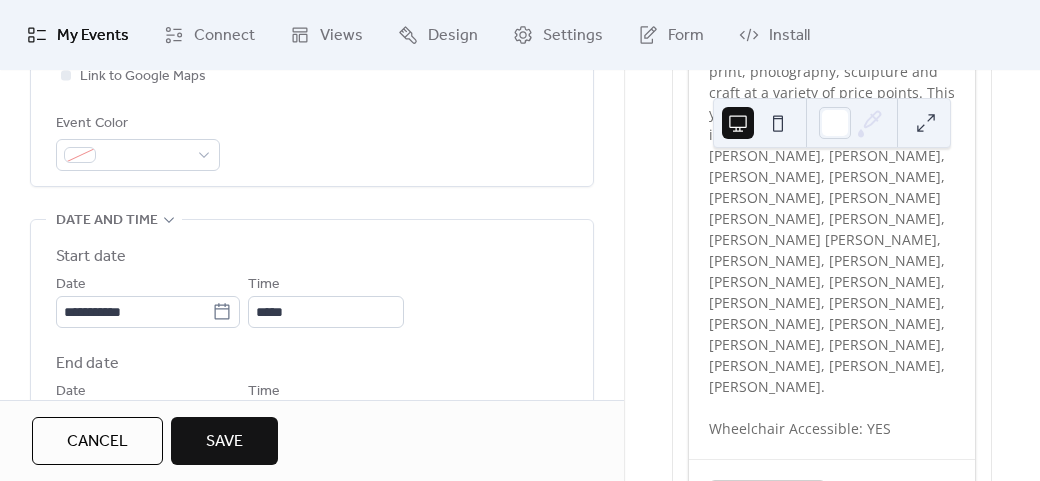 scroll, scrollTop: 658, scrollLeft: 0, axis: vertical 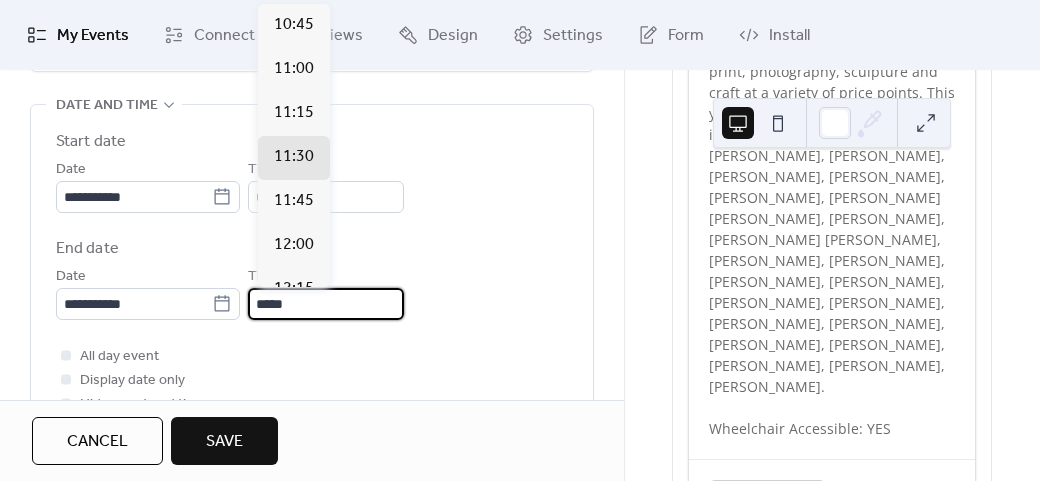 click on "*****" at bounding box center [326, 304] 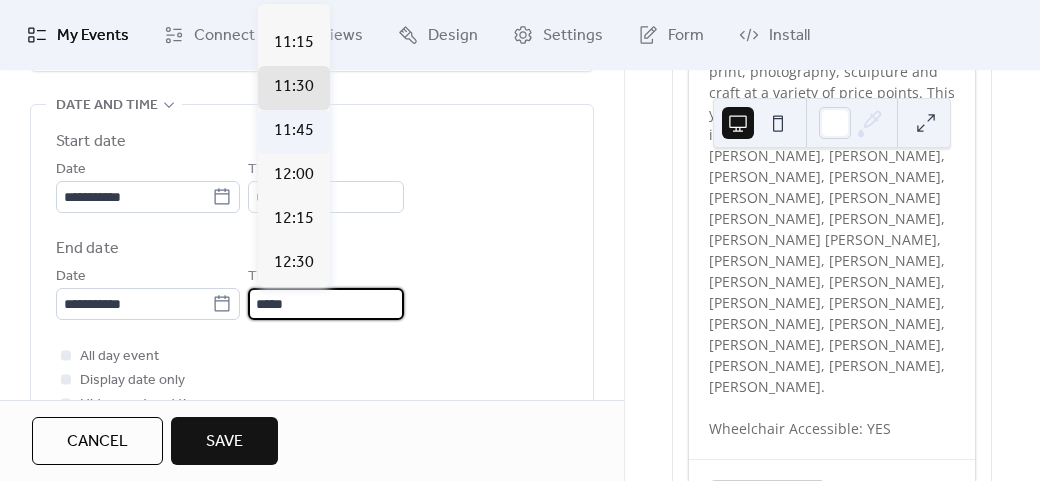 scroll, scrollTop: 100, scrollLeft: 0, axis: vertical 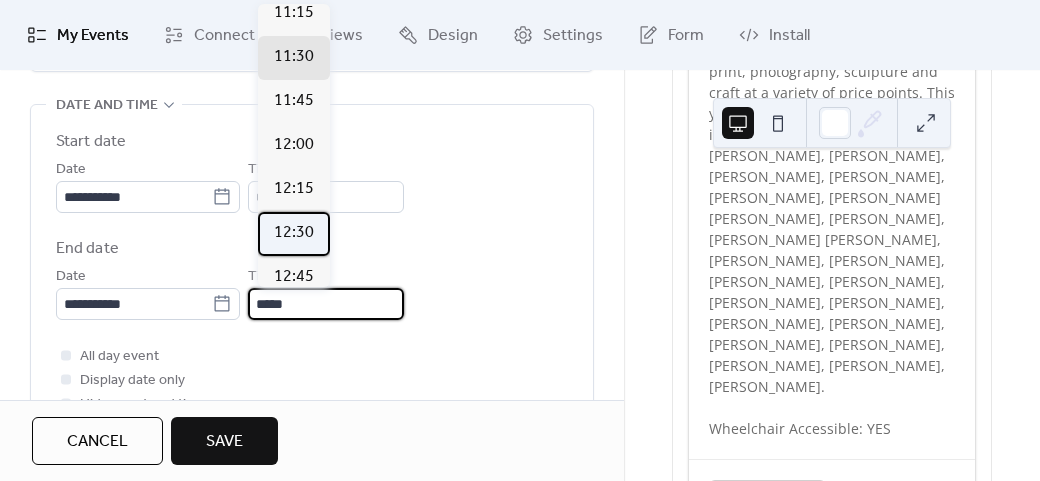click on "12:30" at bounding box center (294, 233) 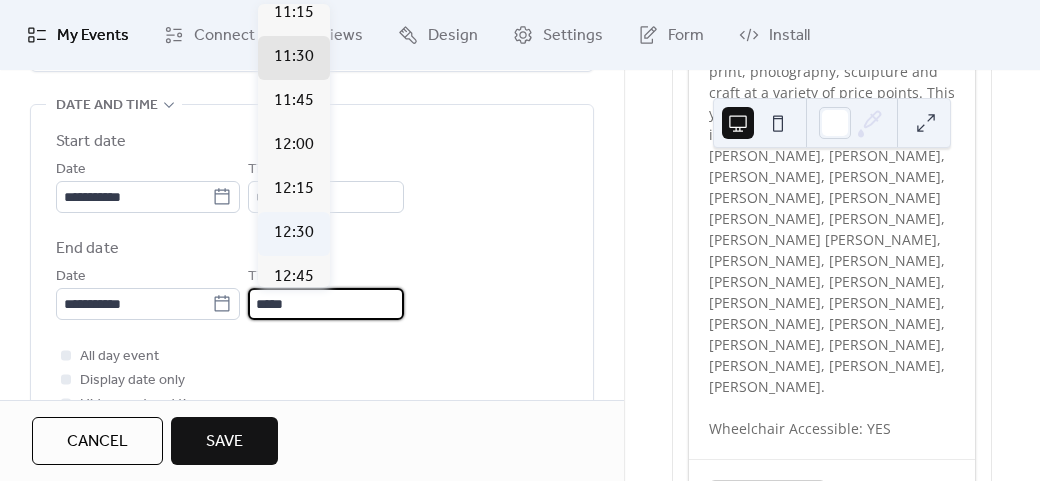 type on "*****" 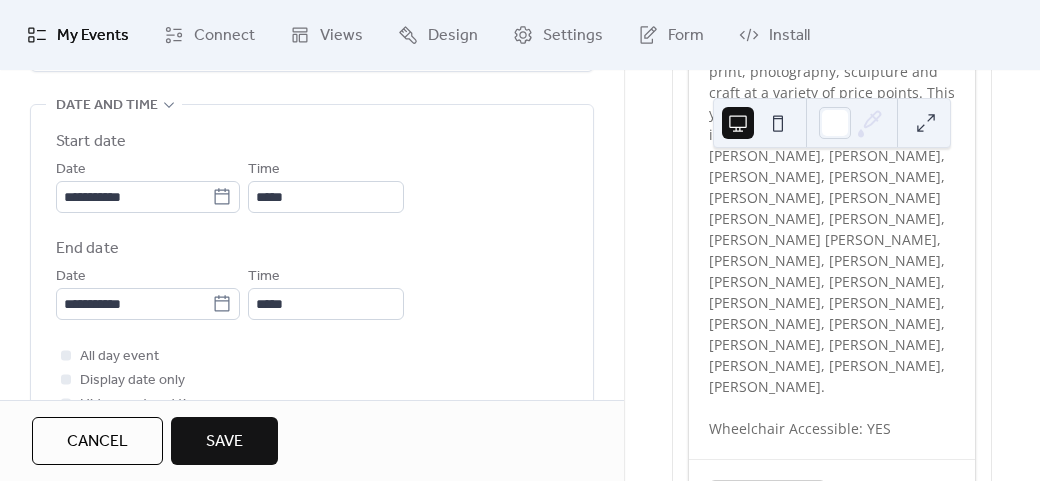 click on "End date" at bounding box center (312, 249) 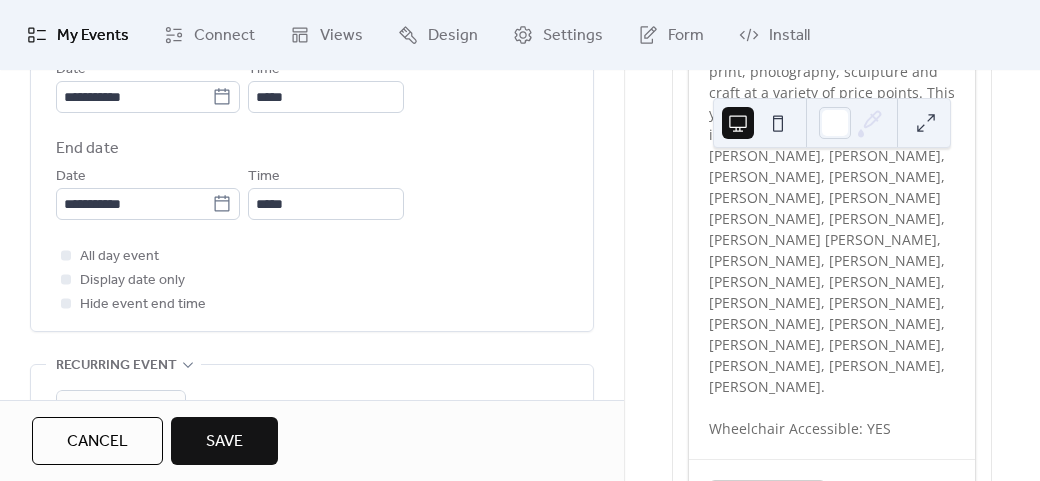 scroll, scrollTop: 958, scrollLeft: 0, axis: vertical 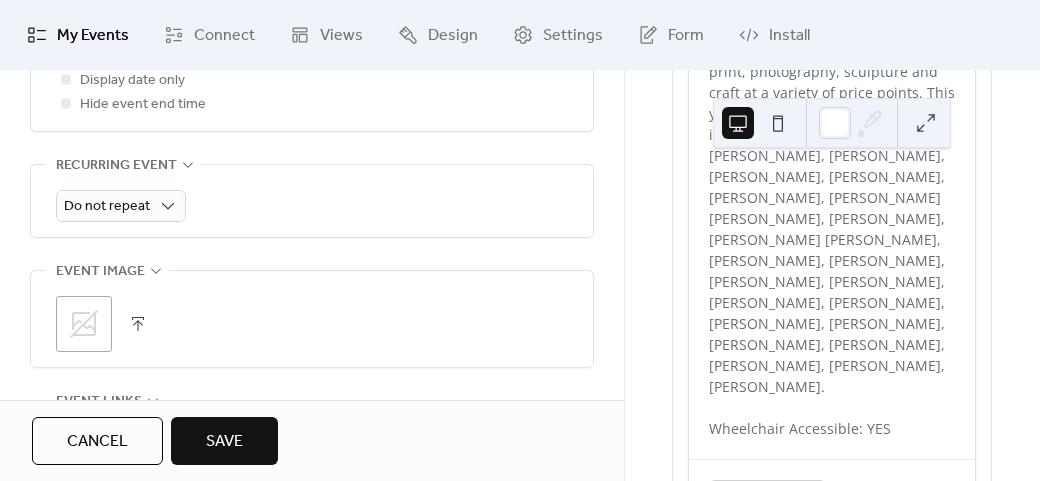 click 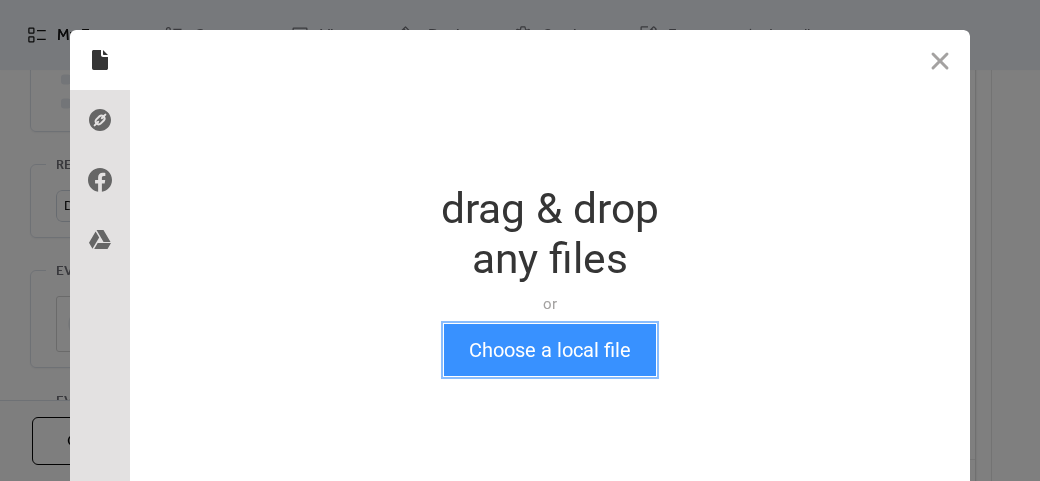 click on "Choose a local file" at bounding box center [550, 350] 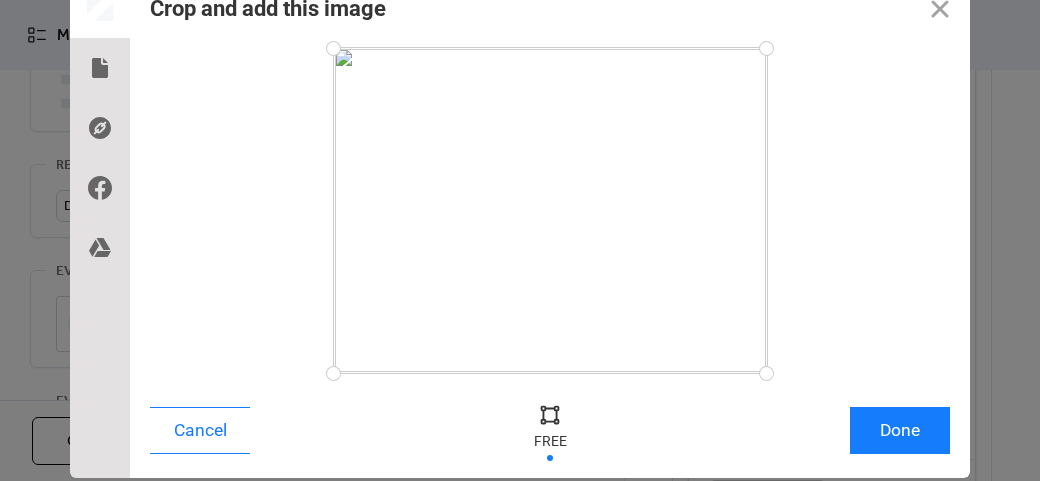 scroll, scrollTop: 78, scrollLeft: 0, axis: vertical 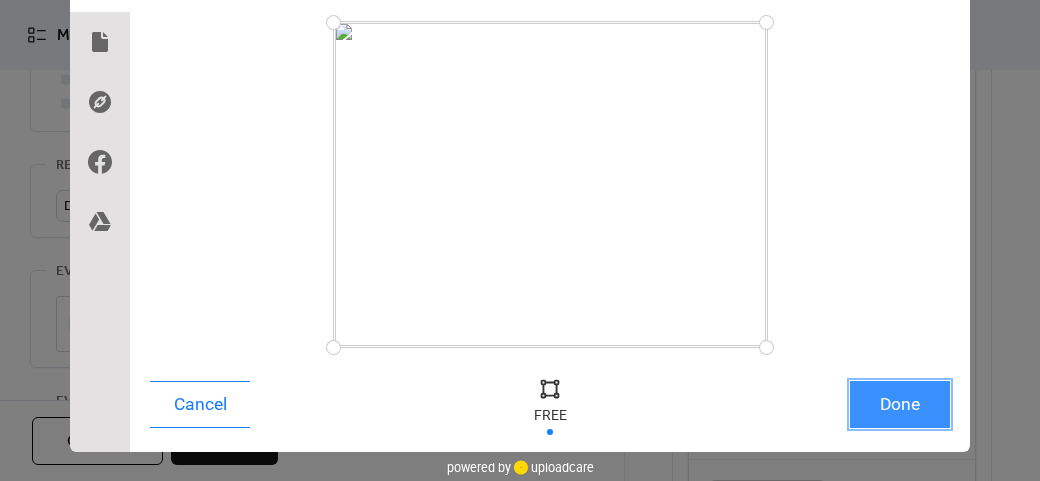 click on "Done" at bounding box center (900, 404) 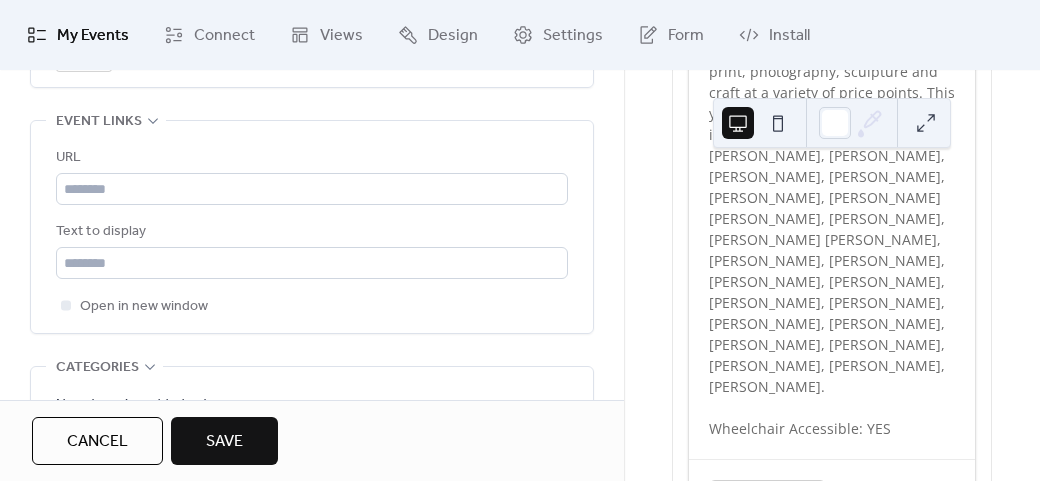 scroll, scrollTop: 1258, scrollLeft: 0, axis: vertical 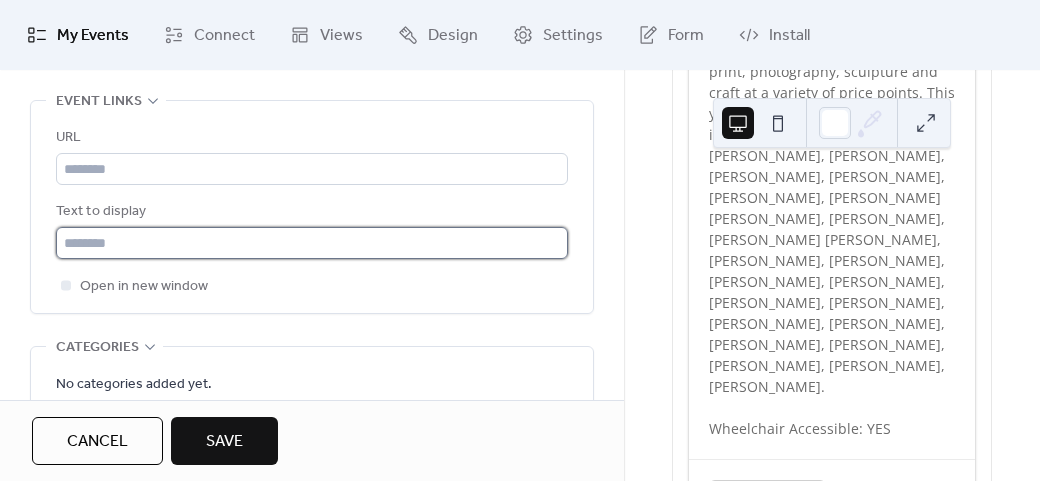 click at bounding box center [312, 243] 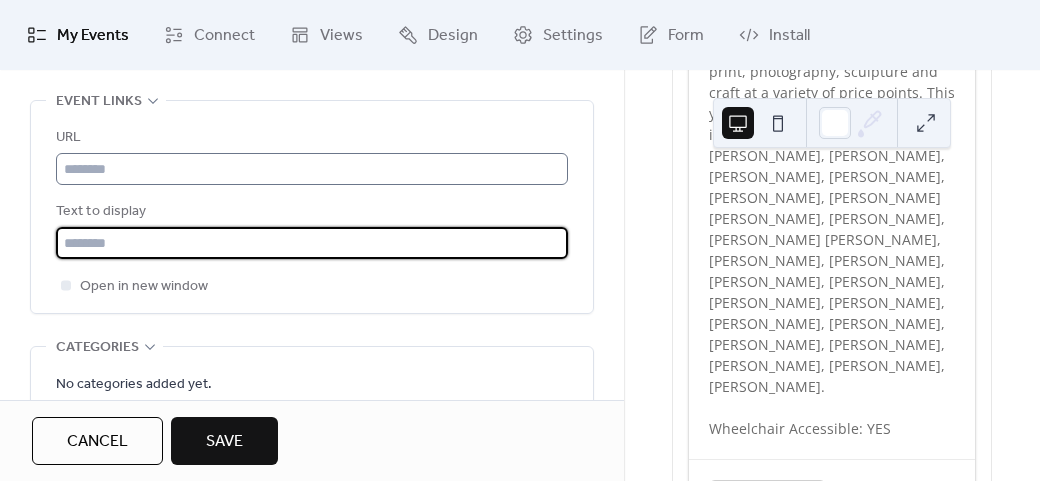type on "**********" 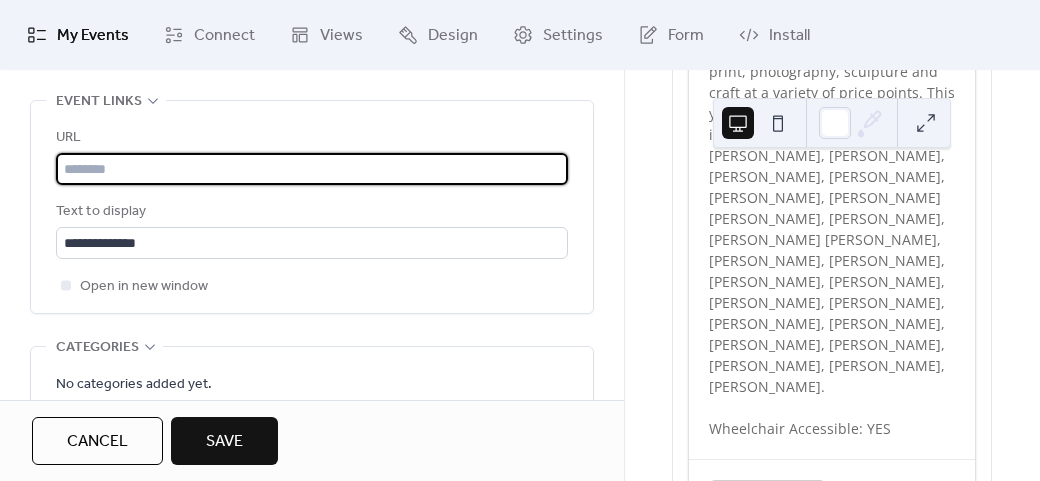 click at bounding box center [312, 169] 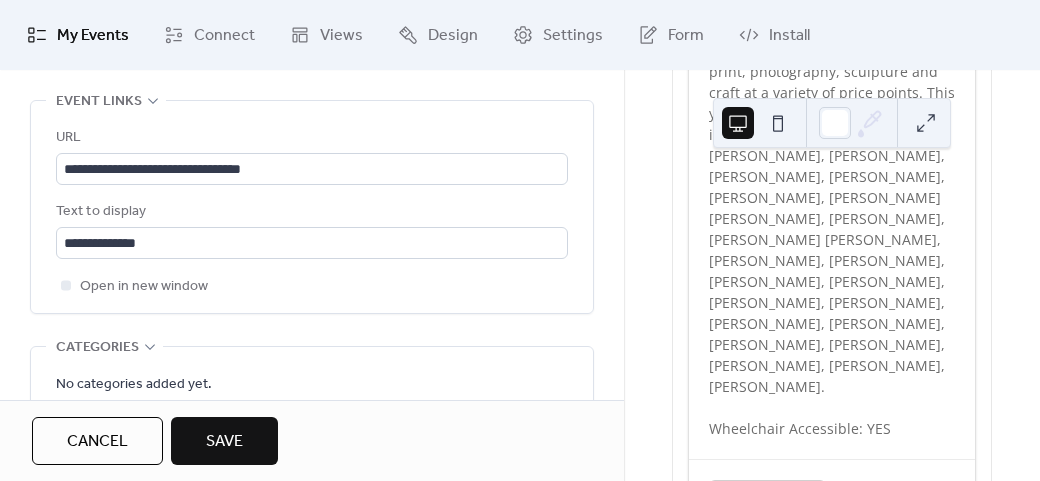 click on "Save" at bounding box center [224, 441] 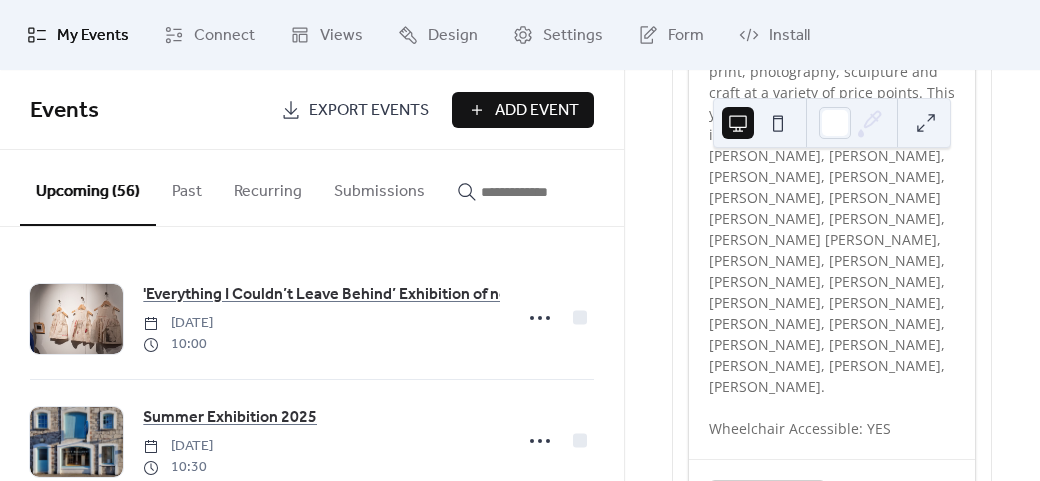 click on "Add Event" at bounding box center (537, 111) 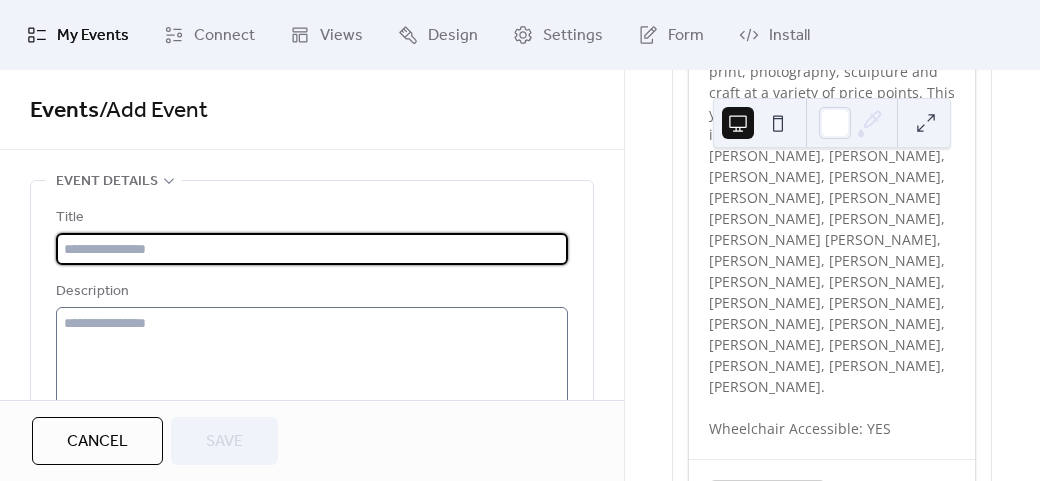 paste on "**********" 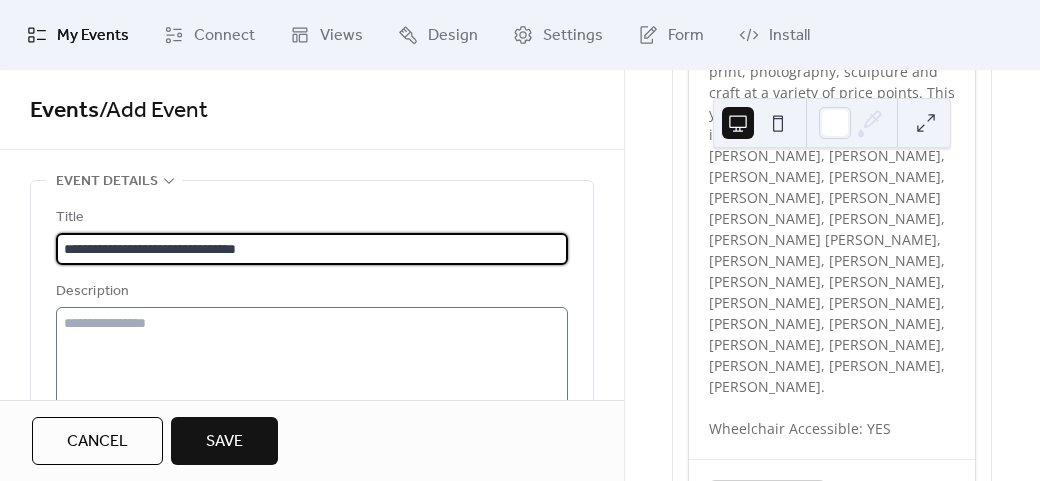 type on "**********" 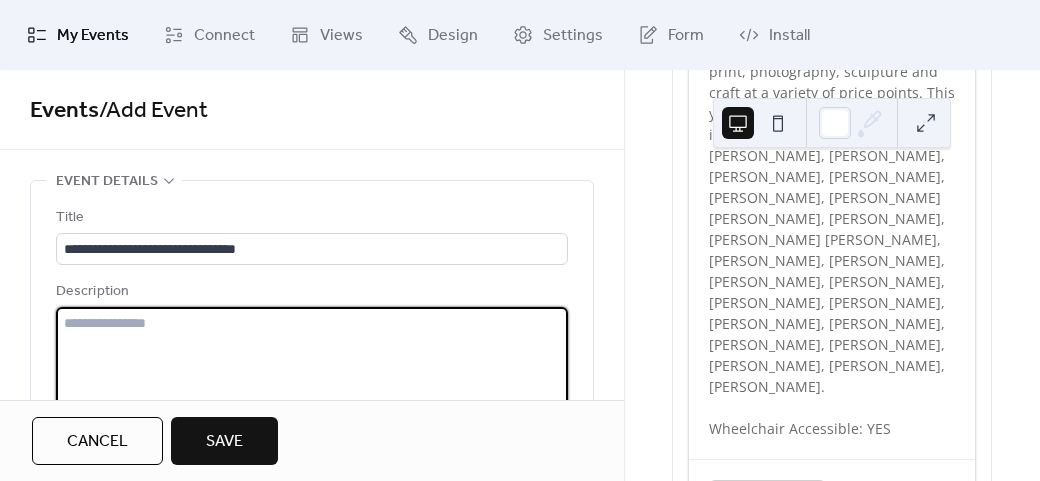 click at bounding box center [312, 383] 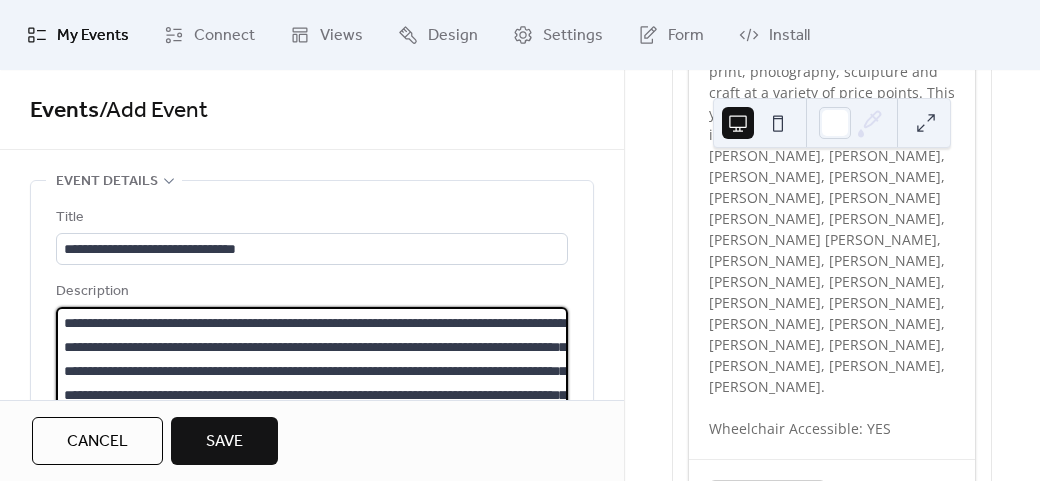 scroll, scrollTop: 45, scrollLeft: 0, axis: vertical 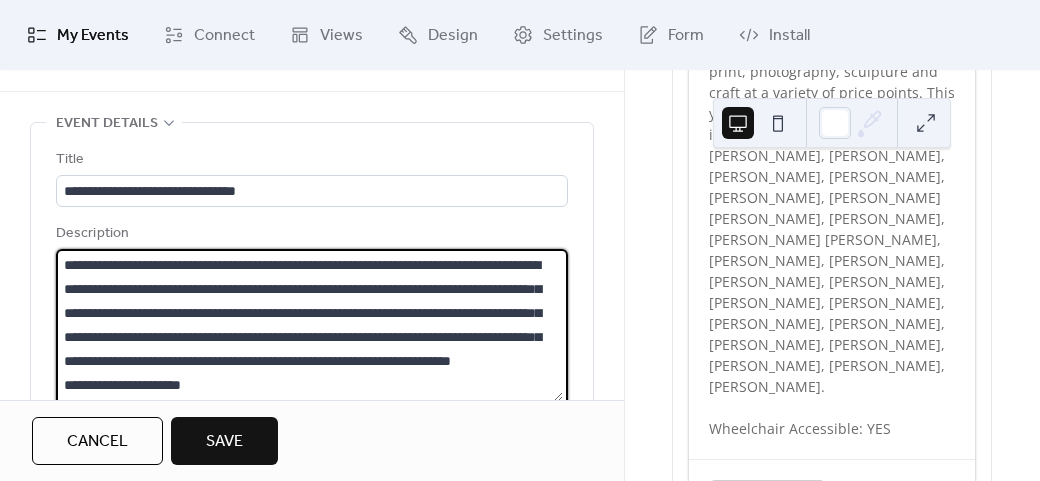 click on "**********" at bounding box center (309, 325) 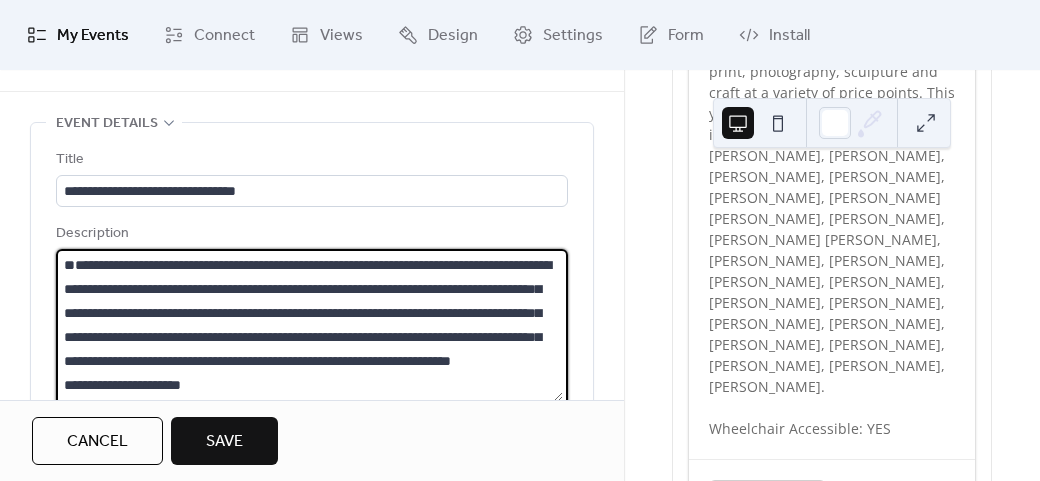 paste on "**********" 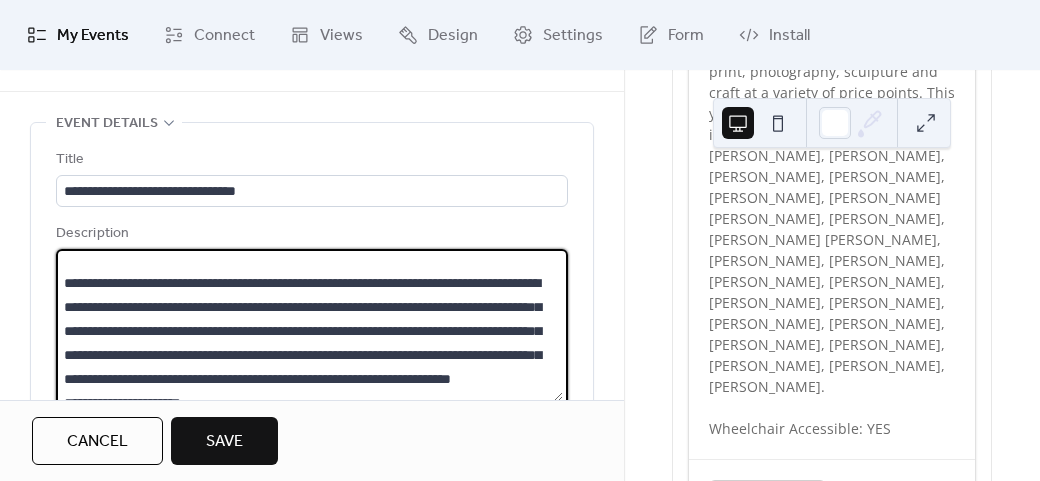 scroll, scrollTop: 120, scrollLeft: 0, axis: vertical 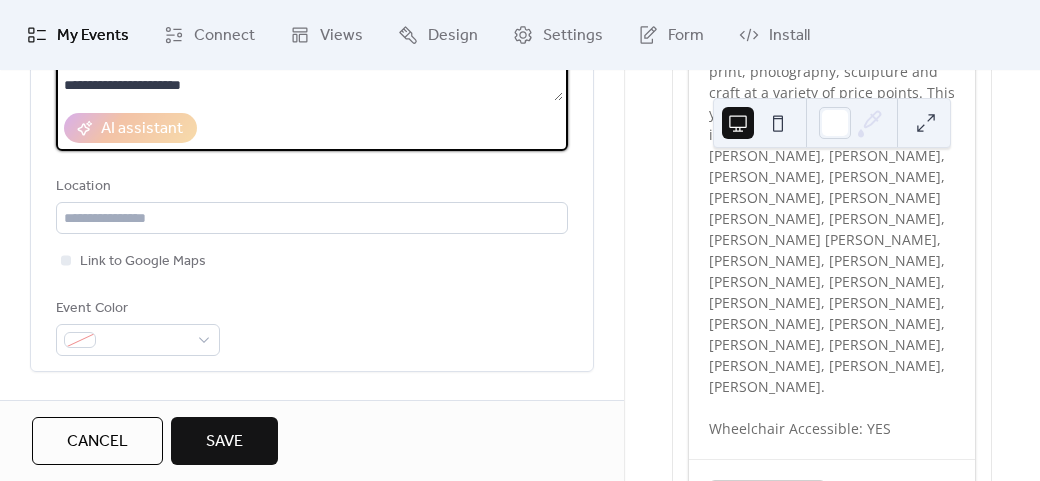 type on "**********" 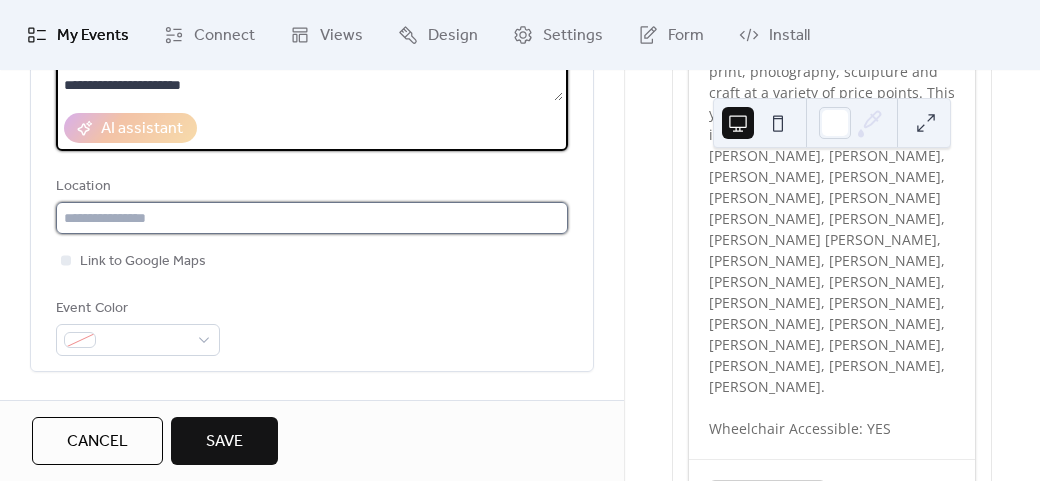 click at bounding box center (312, 218) 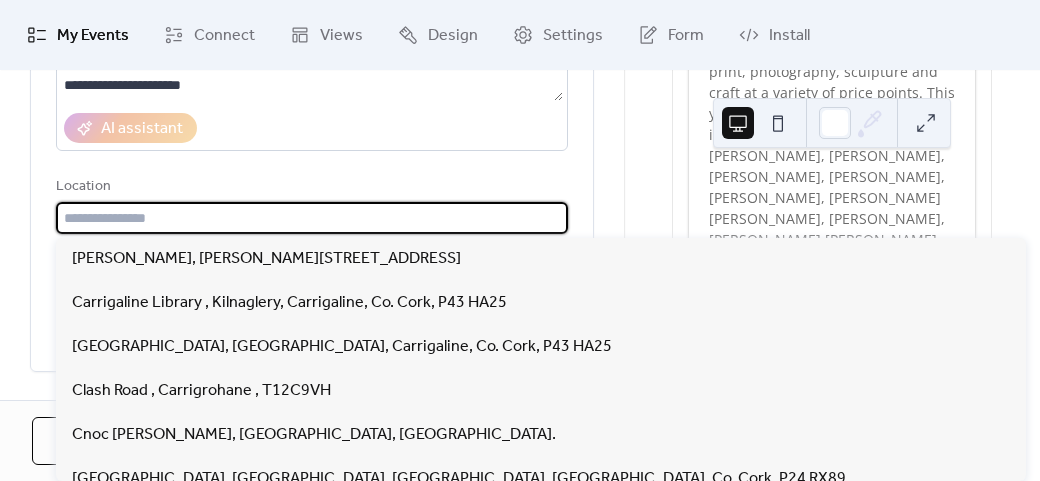 paste on "**********" 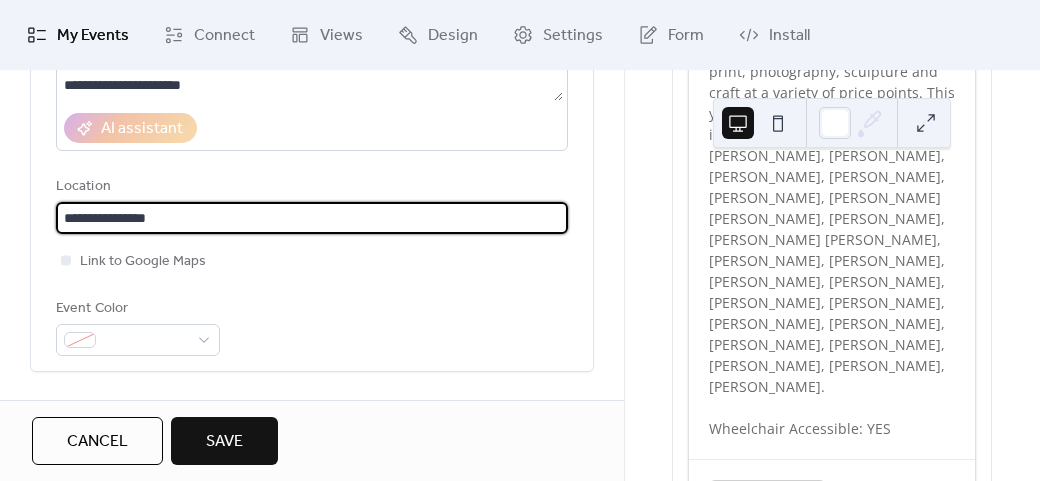 paste on "**********" 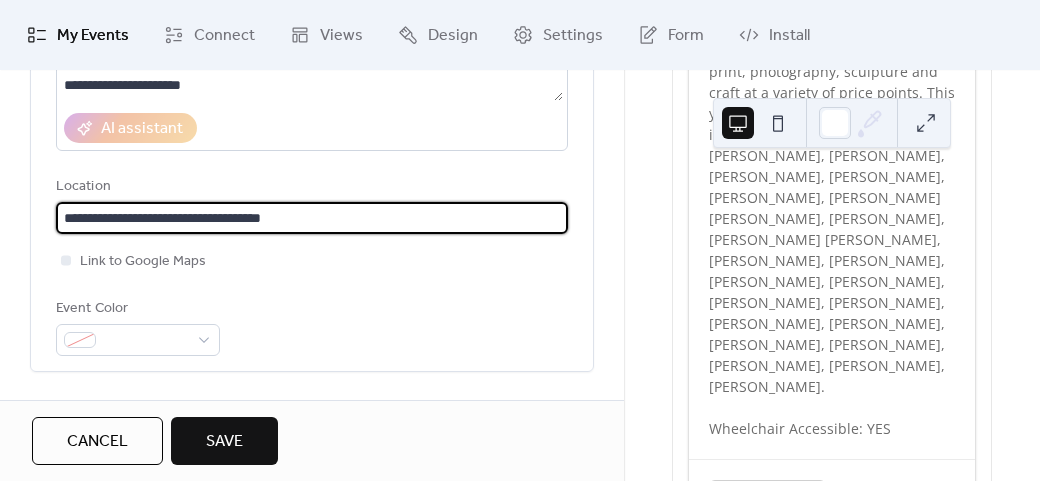 paste on "********" 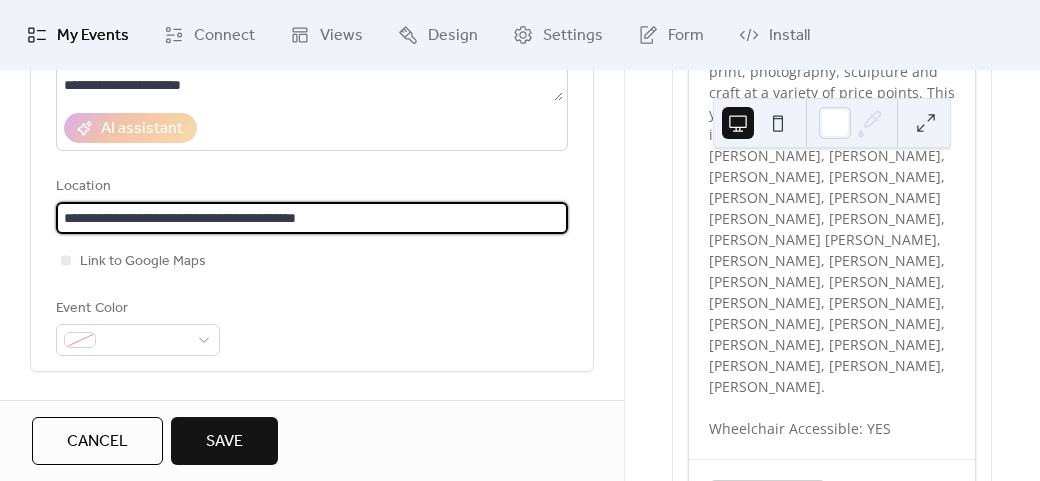 type on "**********" 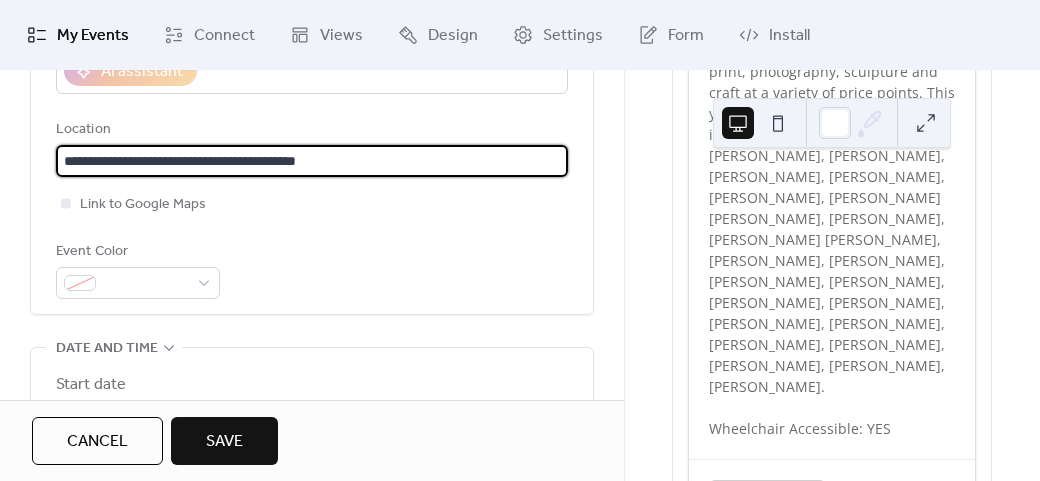 scroll, scrollTop: 458, scrollLeft: 0, axis: vertical 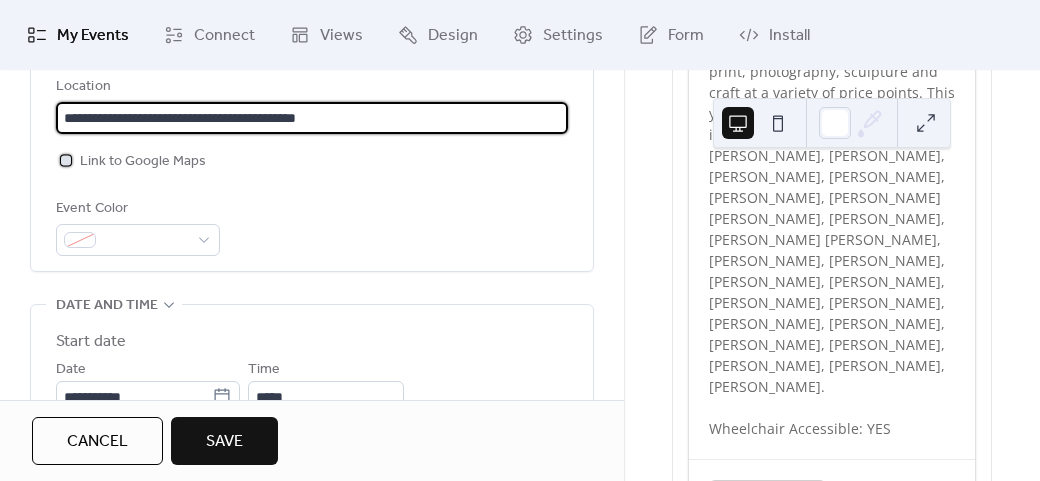 type 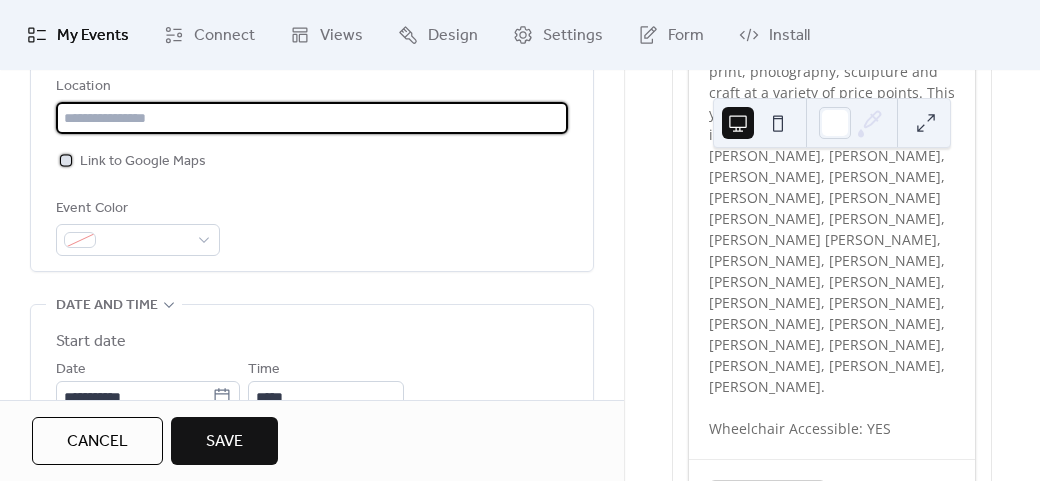 click on "Link to Google Maps" at bounding box center [143, 162] 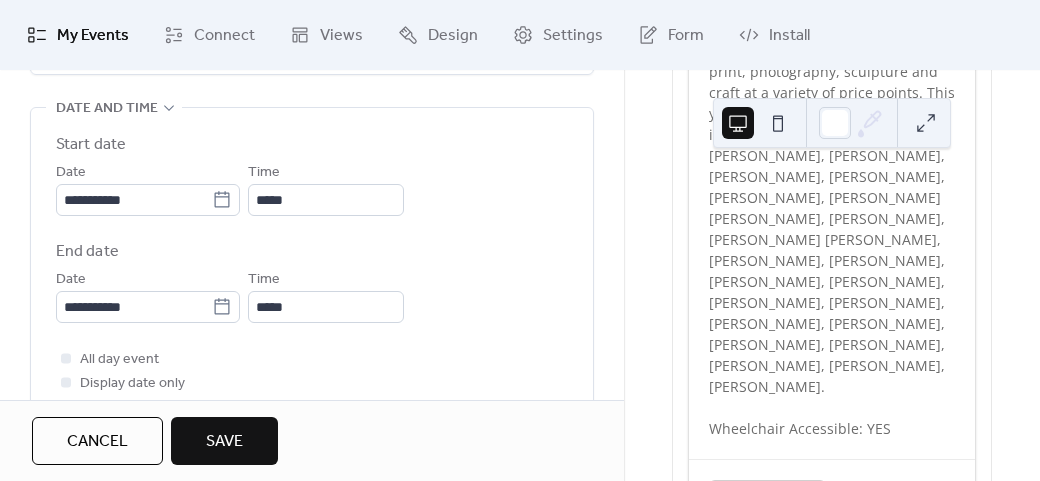 scroll, scrollTop: 658, scrollLeft: 0, axis: vertical 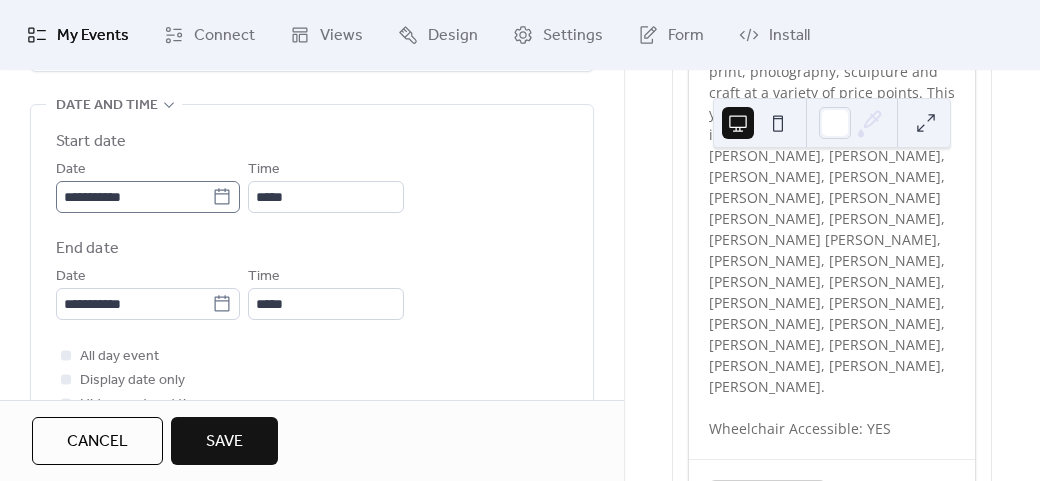 click on "**********" at bounding box center (148, 197) 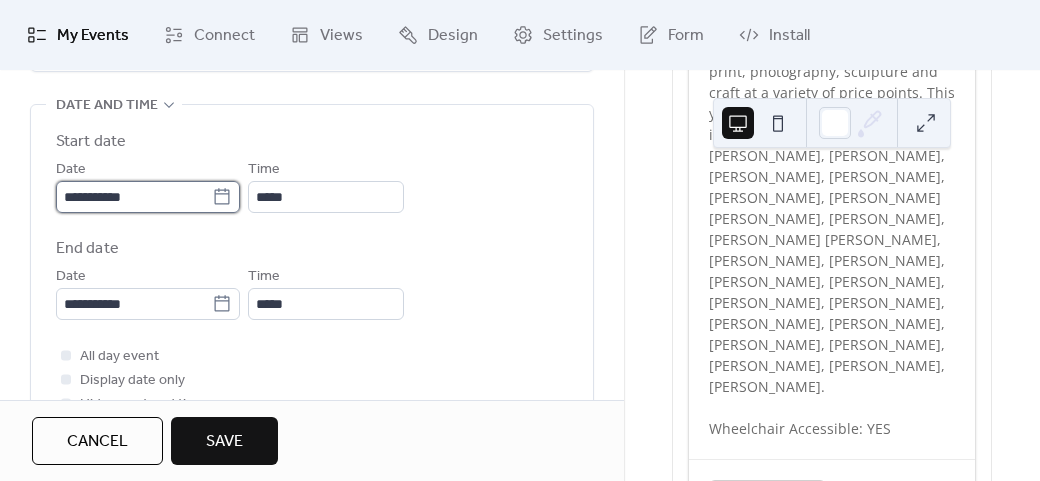 click on "**********" at bounding box center [134, 197] 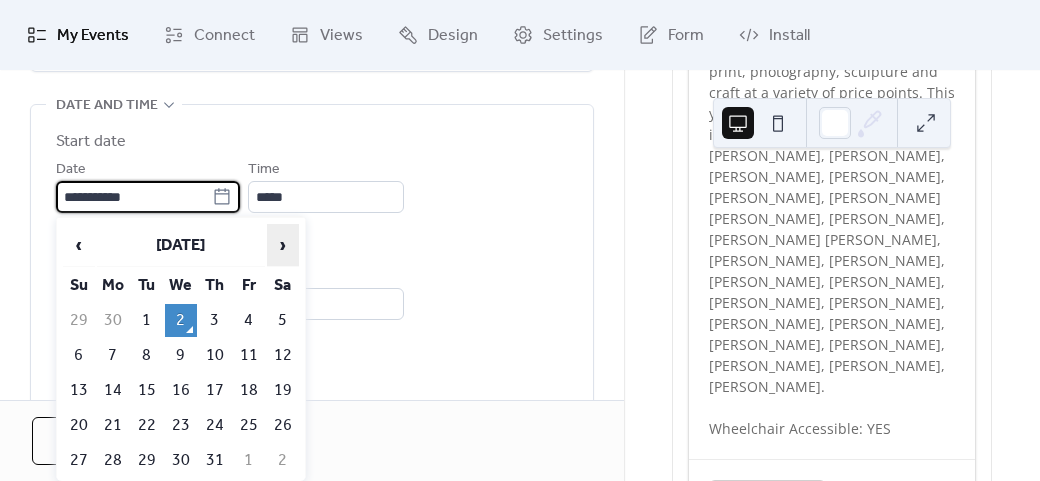 click on "›" at bounding box center [283, 245] 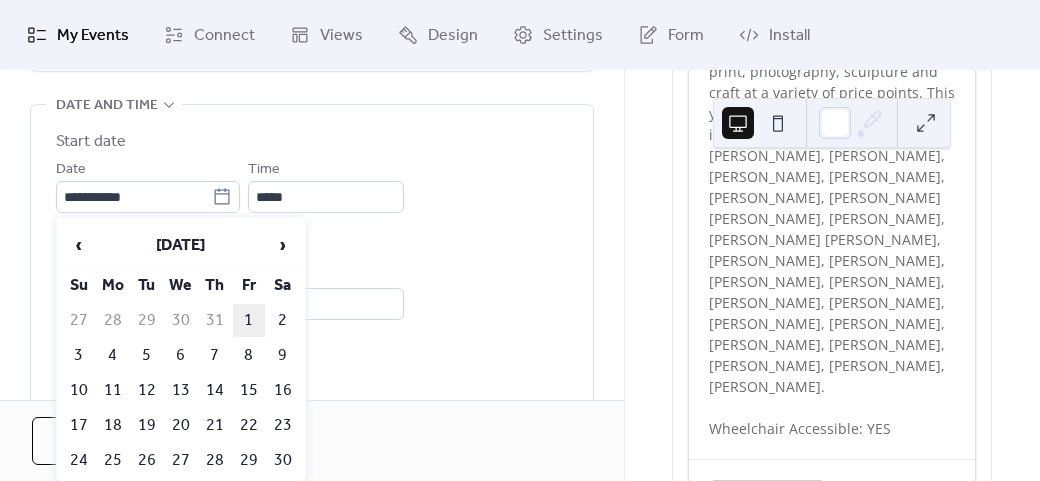 click on "1" at bounding box center (249, 320) 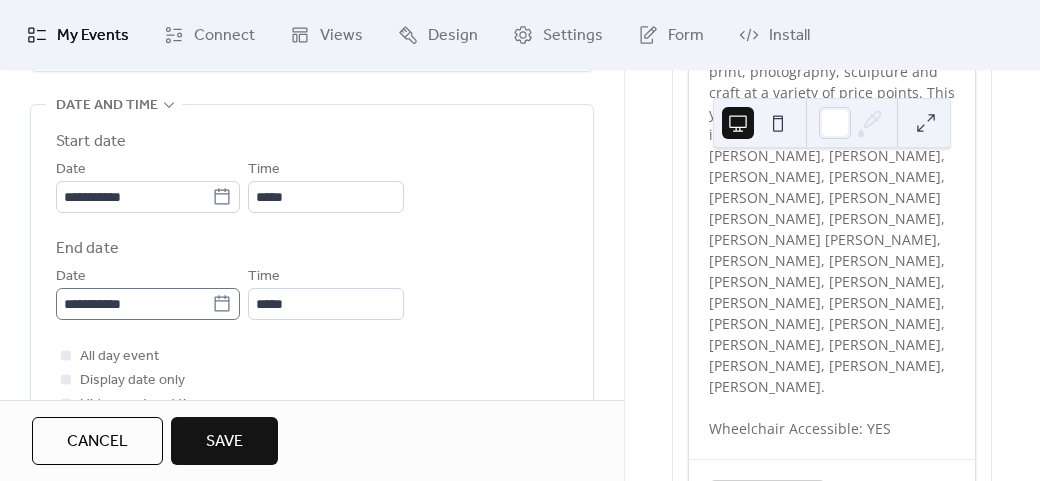 click 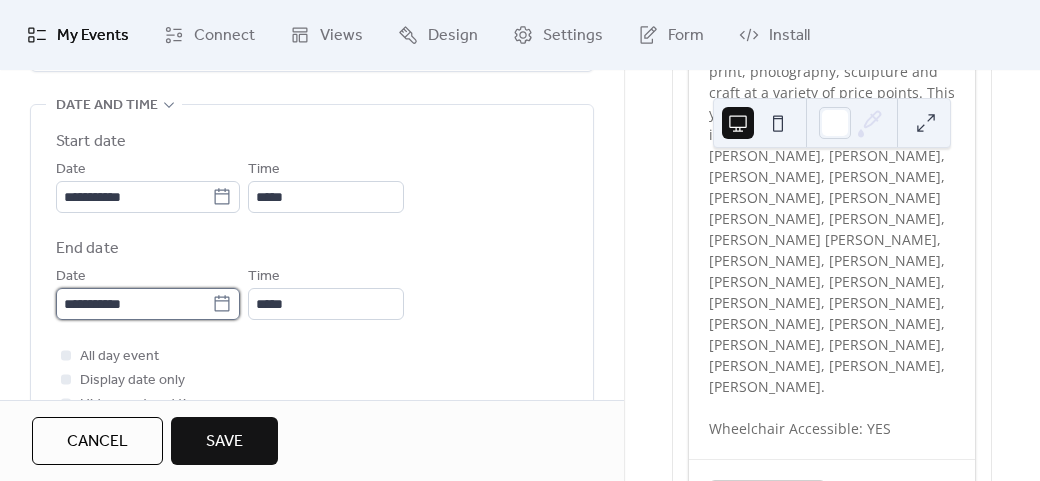 click on "**********" at bounding box center [134, 304] 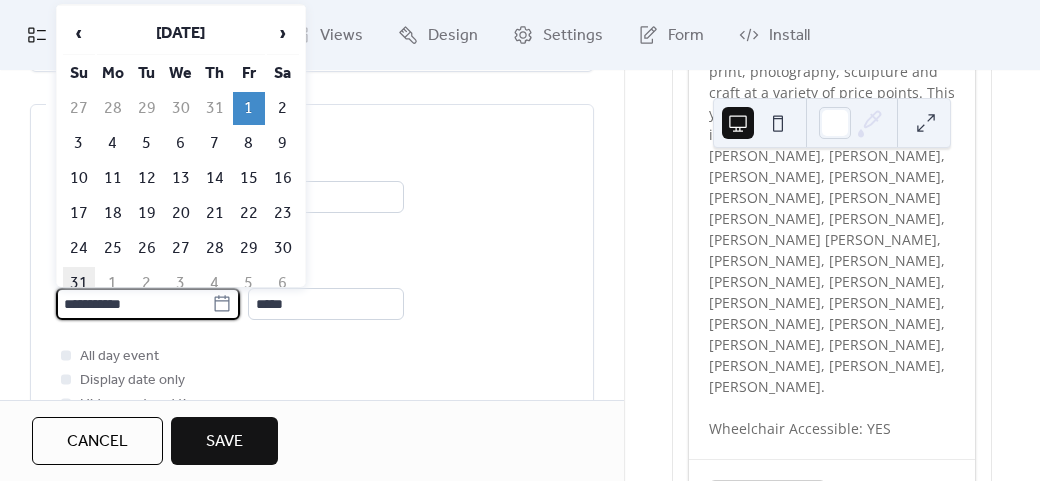 drag, startPoint x: 64, startPoint y: 269, endPoint x: 79, endPoint y: 266, distance: 15.297058 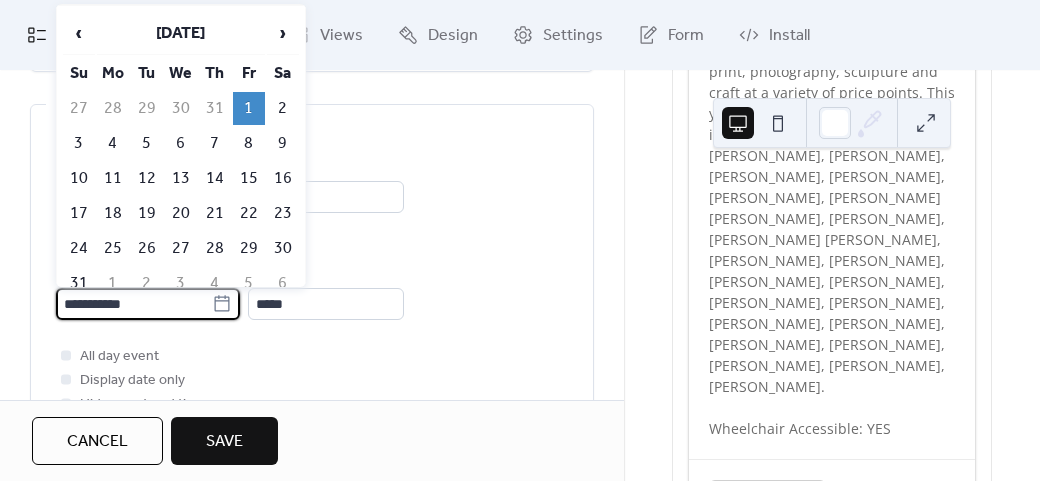 type on "**********" 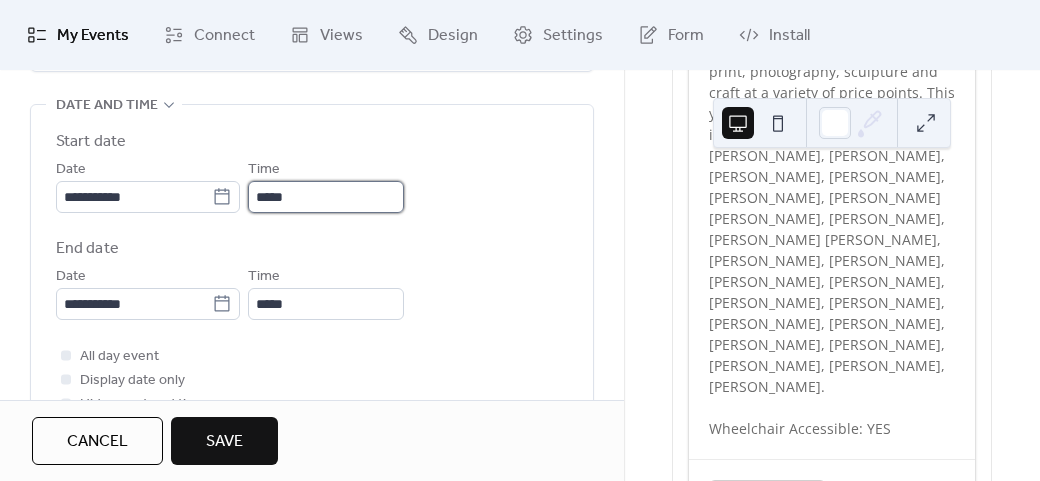 click on "*****" at bounding box center [326, 197] 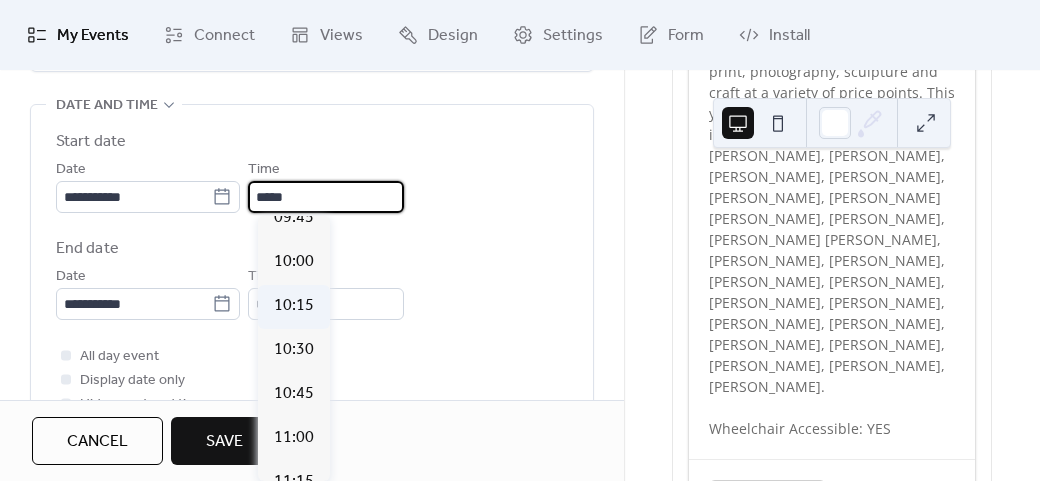 scroll, scrollTop: 1712, scrollLeft: 0, axis: vertical 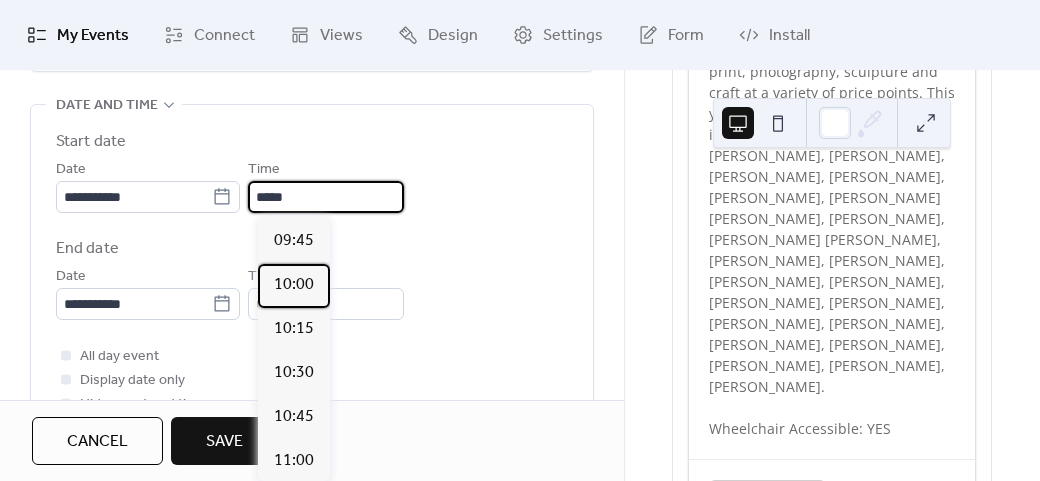 click on "10:00" at bounding box center (294, 286) 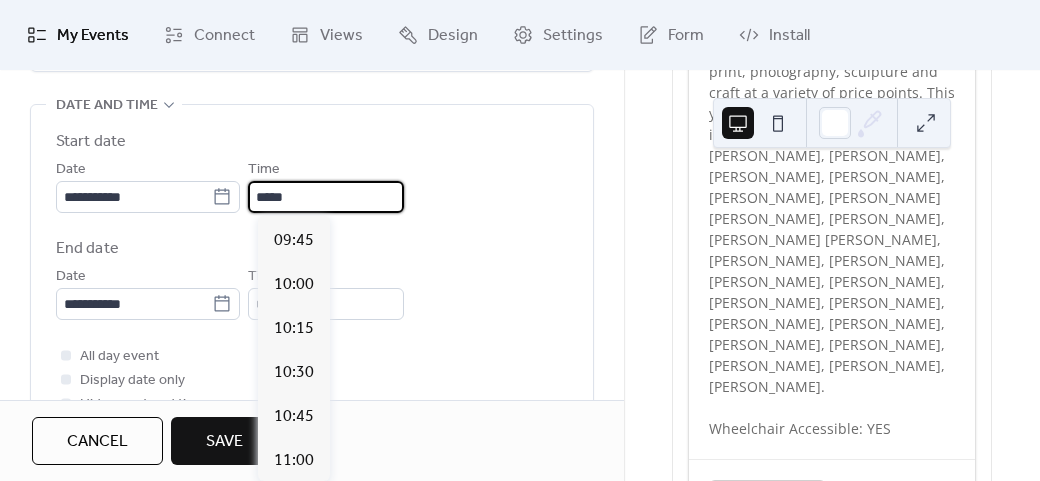 type on "*****" 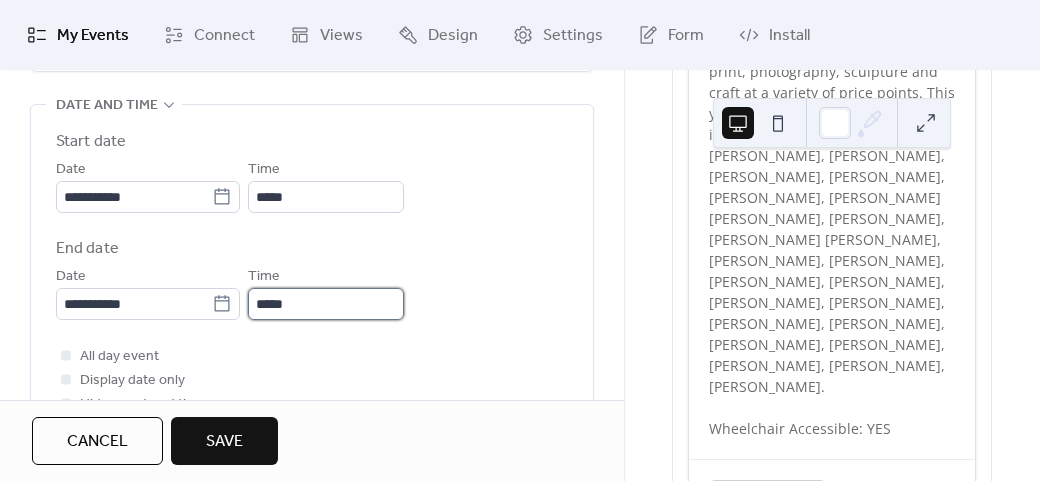 click on "*****" at bounding box center [326, 304] 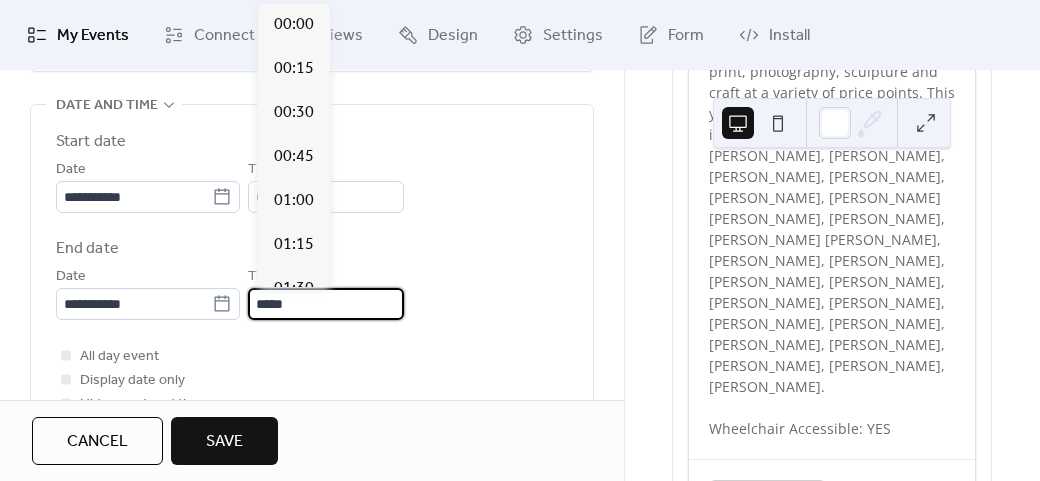 scroll, scrollTop: 1936, scrollLeft: 0, axis: vertical 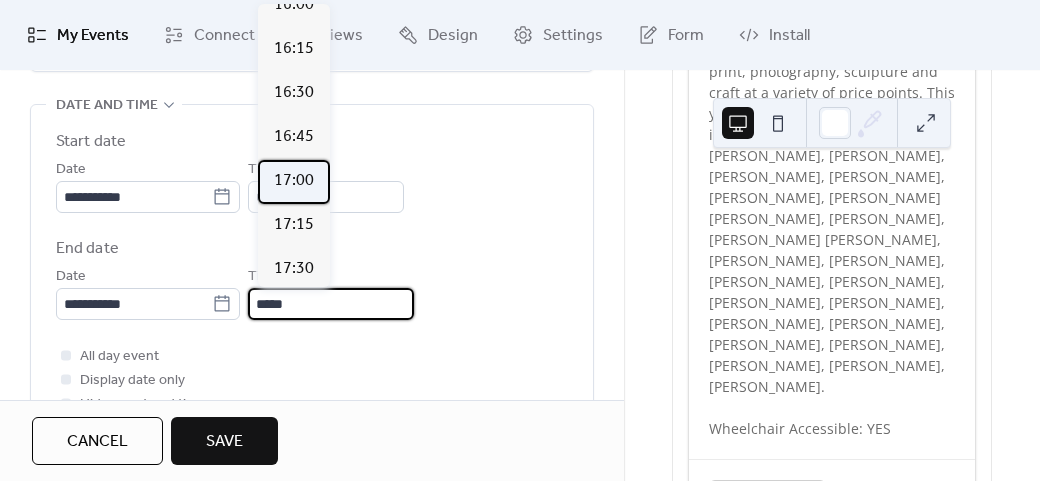 click on "17:00" at bounding box center (294, 181) 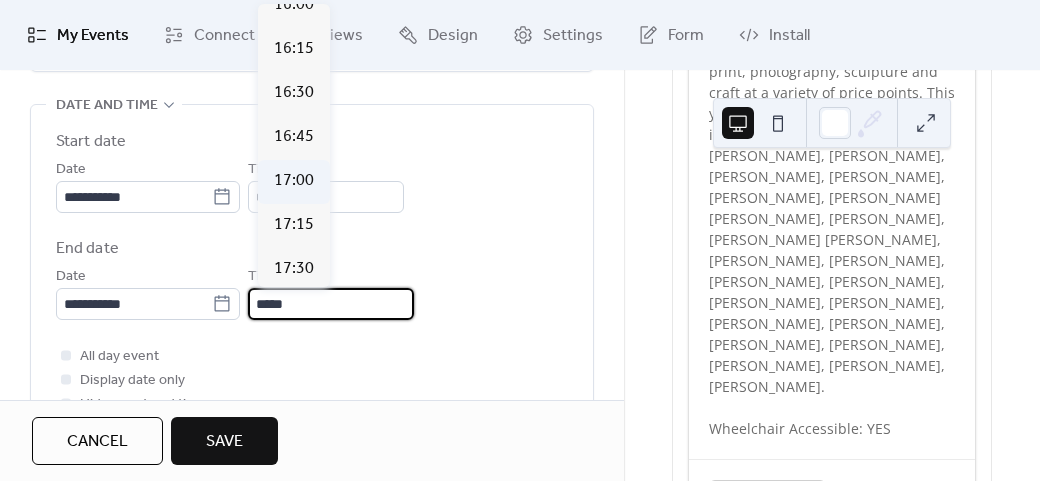 type on "*****" 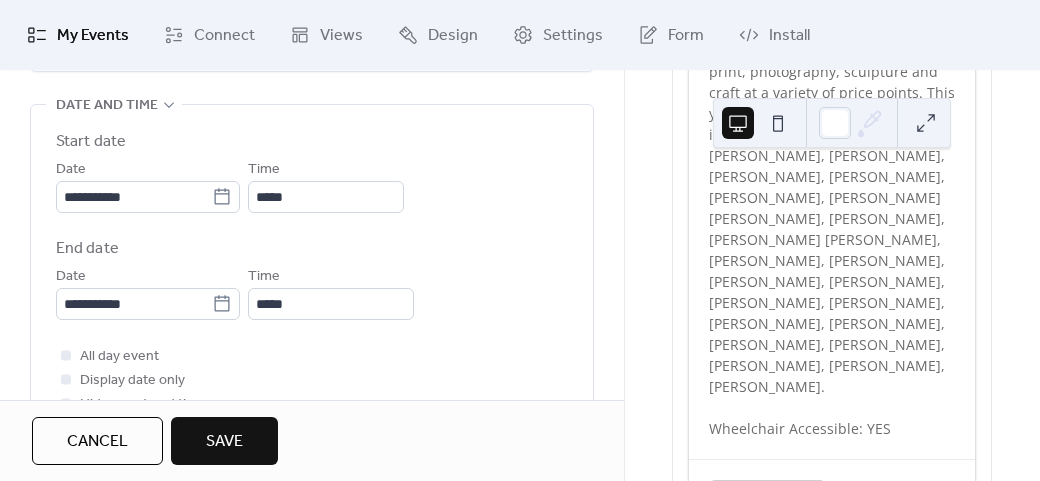 click on "End date" at bounding box center (312, 249) 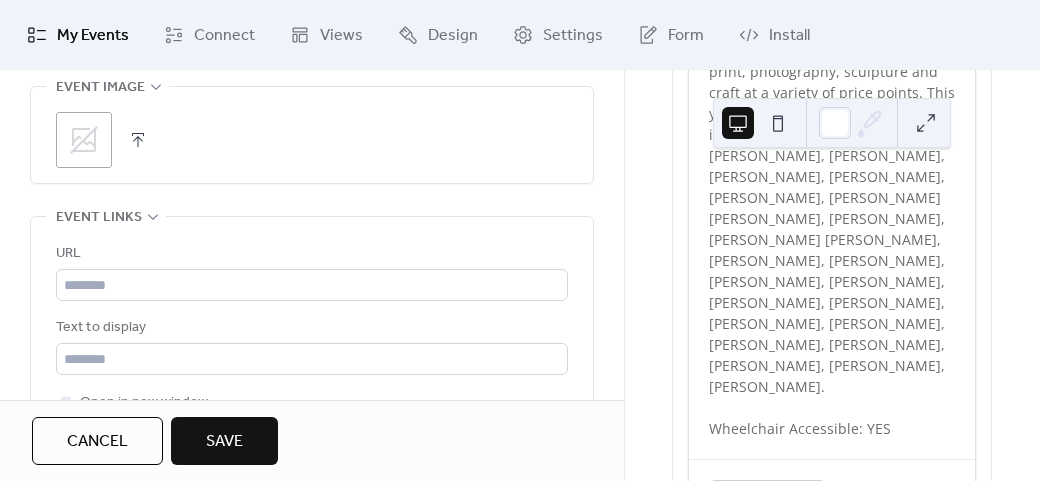 scroll, scrollTop: 1258, scrollLeft: 0, axis: vertical 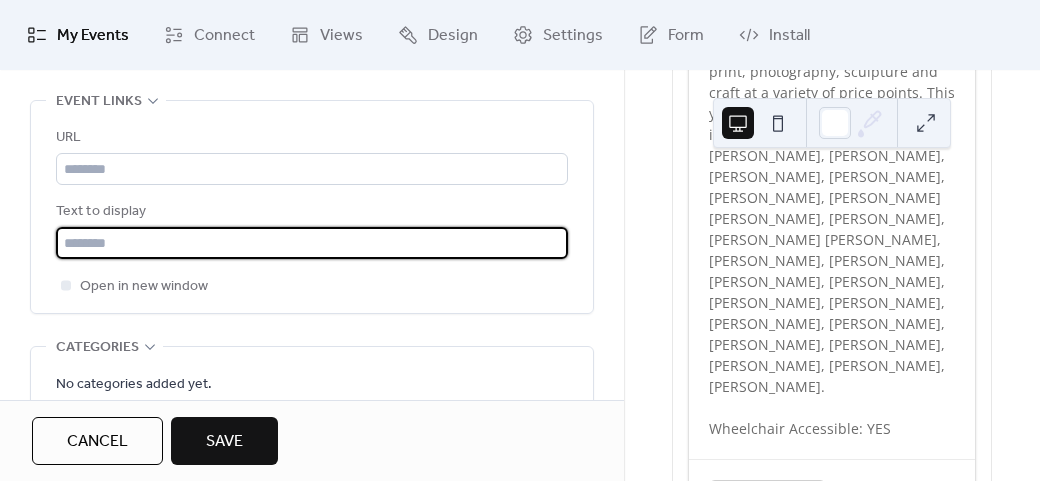 drag, startPoint x: 167, startPoint y: 223, endPoint x: 168, endPoint y: 241, distance: 18.027756 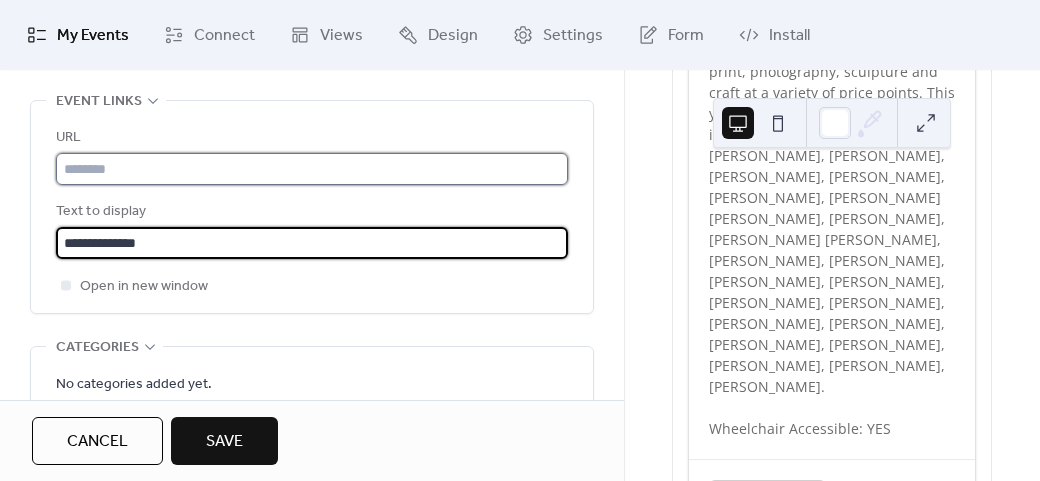 click at bounding box center (312, 169) 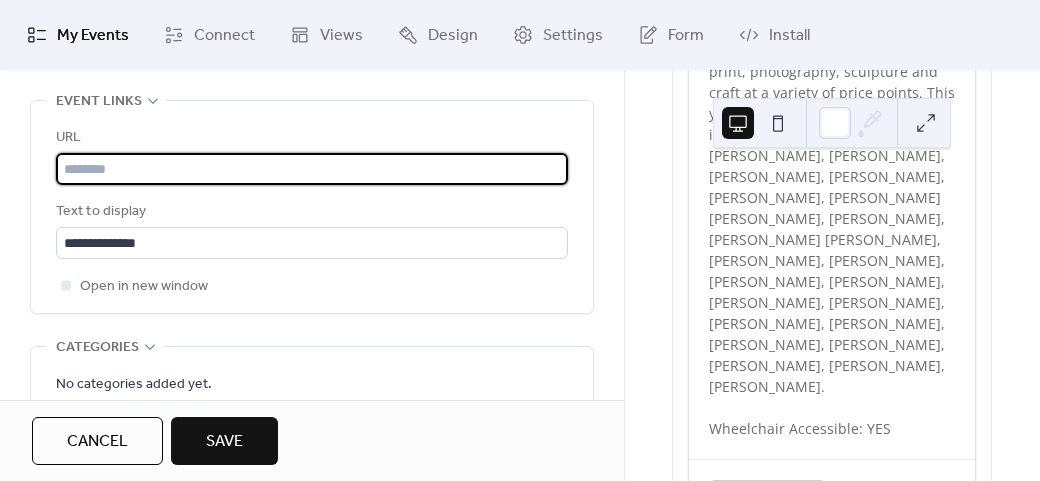 paste on "**********" 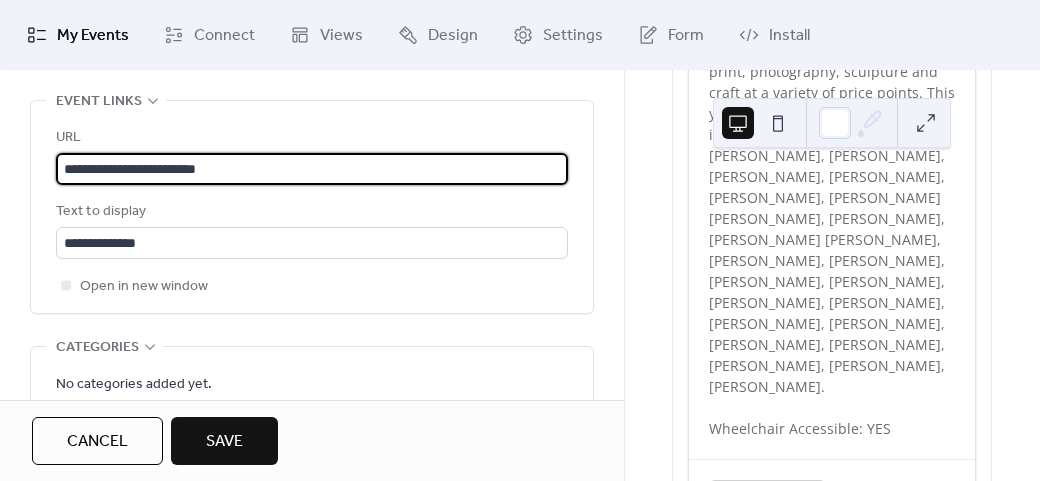 type on "**********" 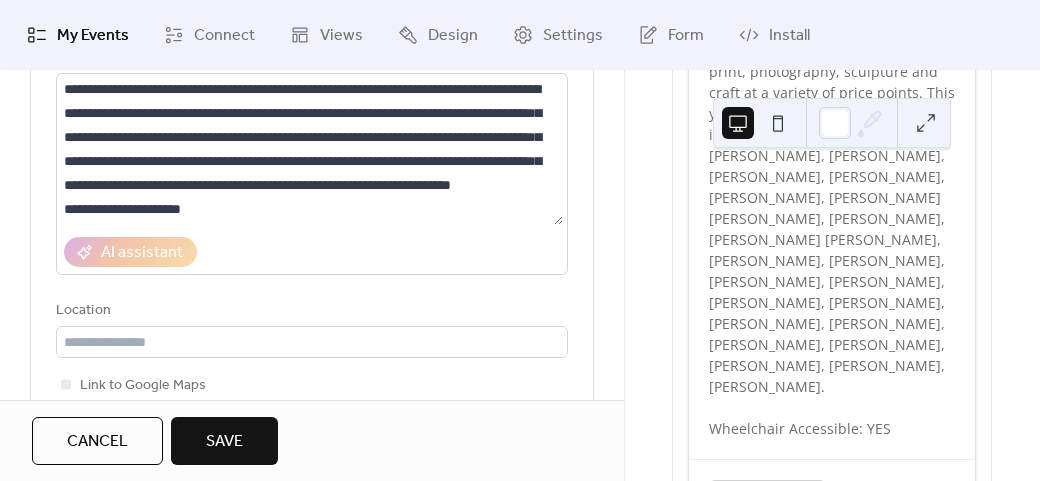 scroll, scrollTop: 128, scrollLeft: 0, axis: vertical 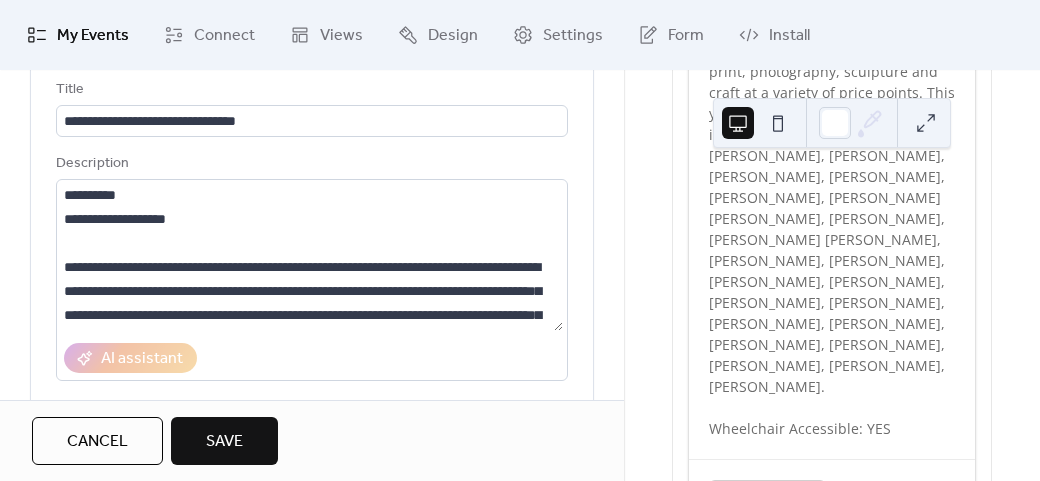 click on "Save" at bounding box center (224, 442) 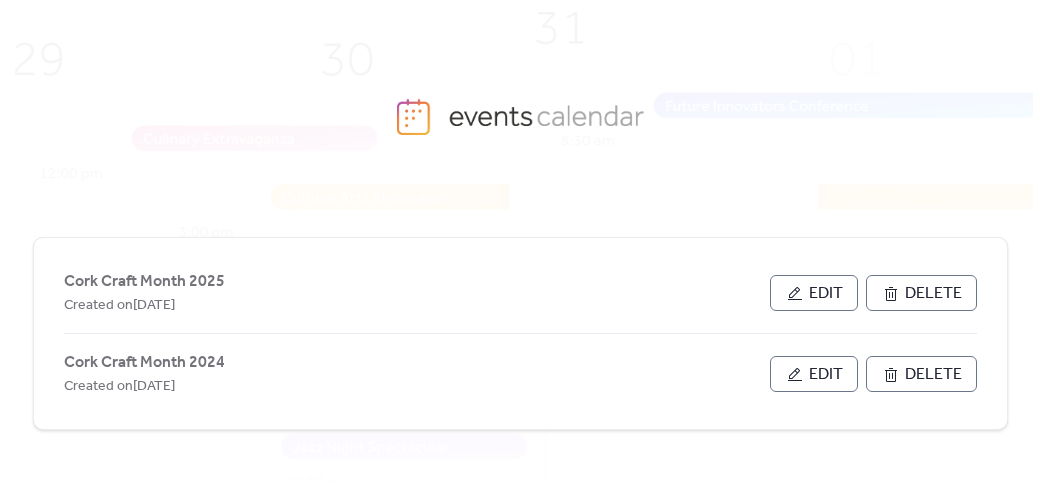 scroll, scrollTop: 0, scrollLeft: 0, axis: both 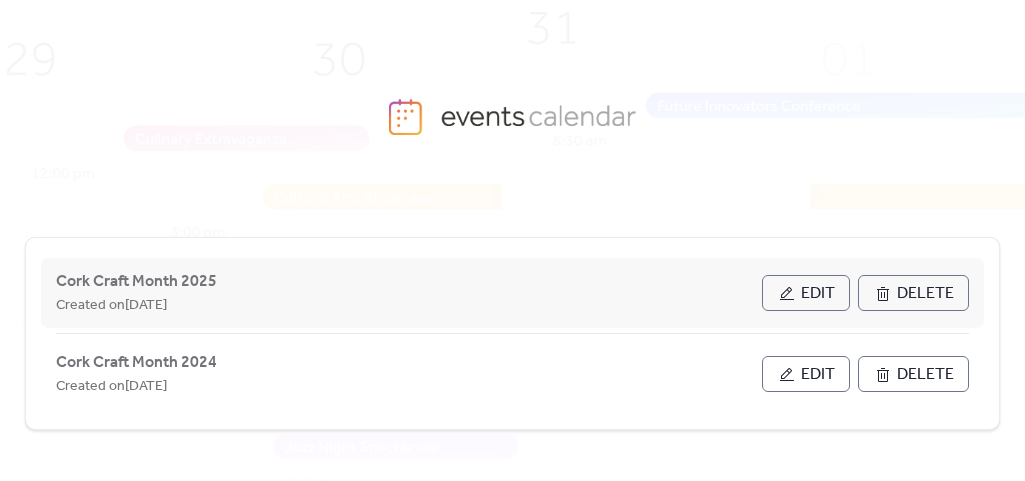 click on "Edit" at bounding box center (806, 293) 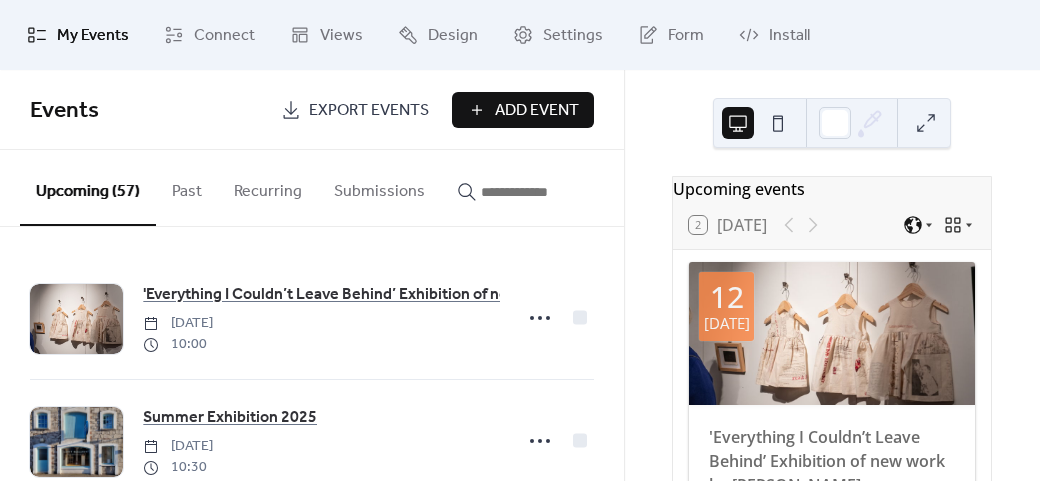click on "Add Event" at bounding box center [523, 110] 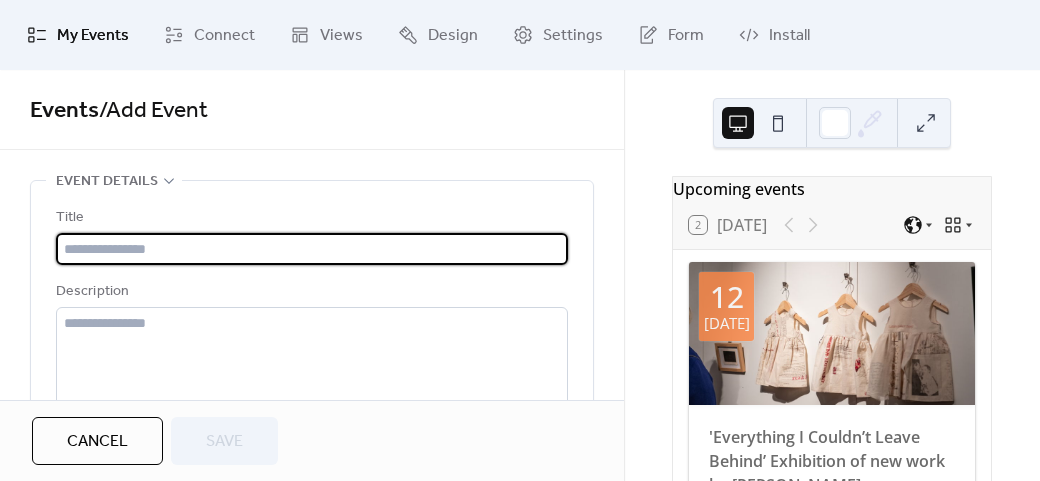 click at bounding box center [312, 249] 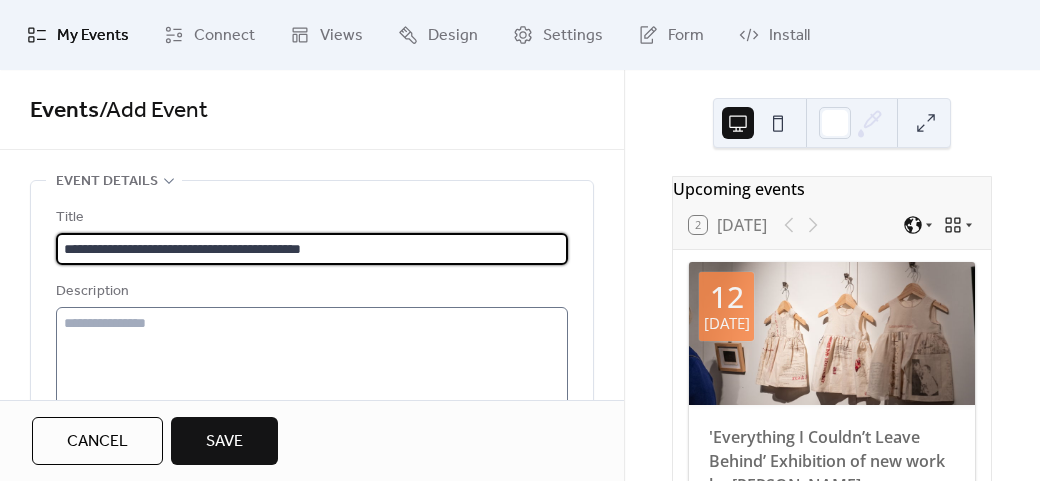 type on "**********" 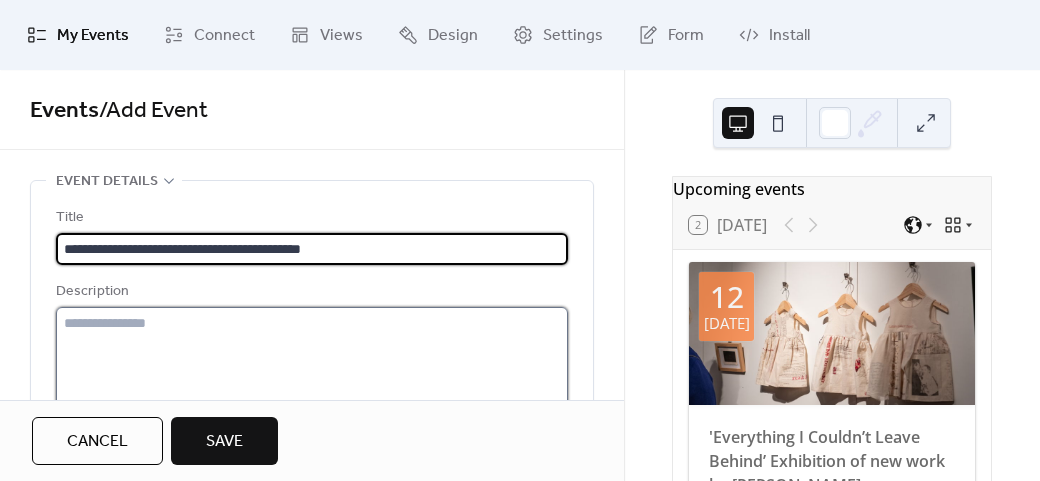 click at bounding box center [312, 383] 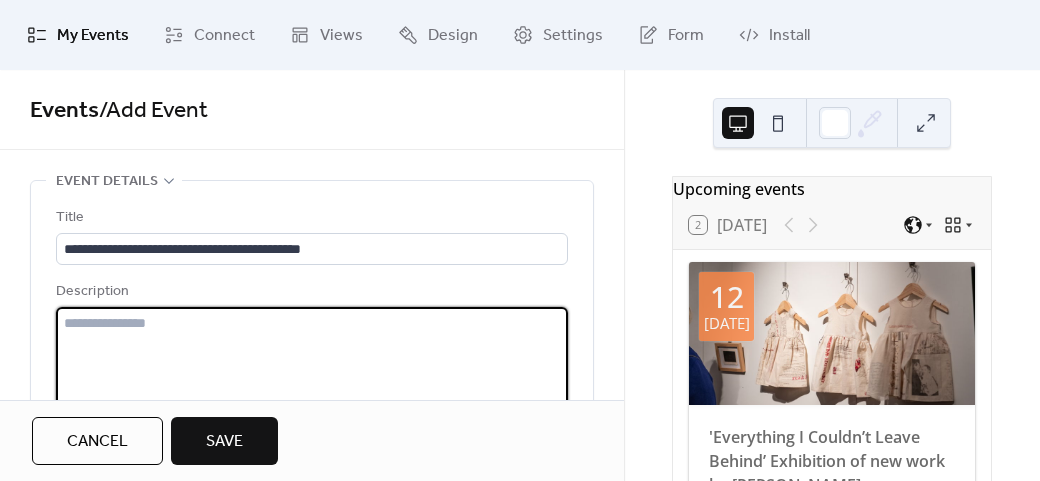 paste on "**********" 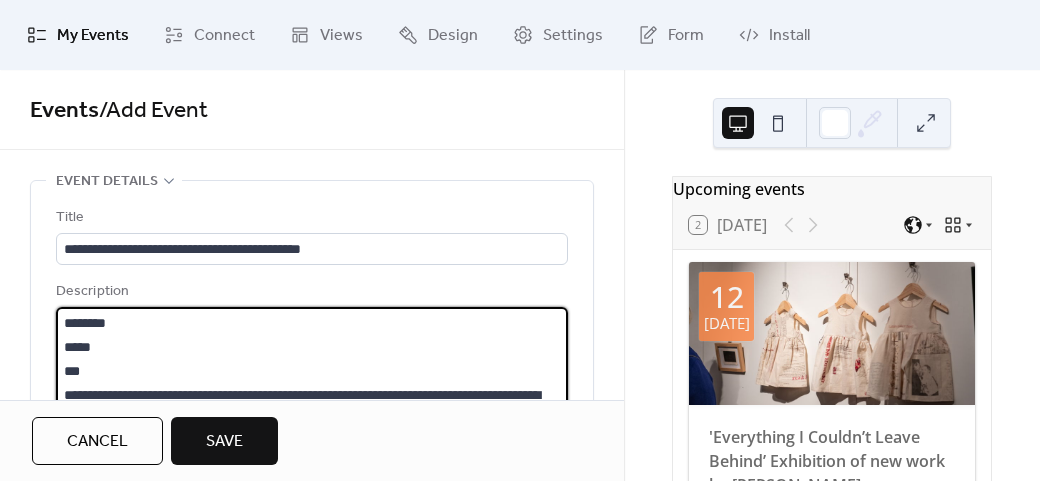 scroll, scrollTop: 213, scrollLeft: 0, axis: vertical 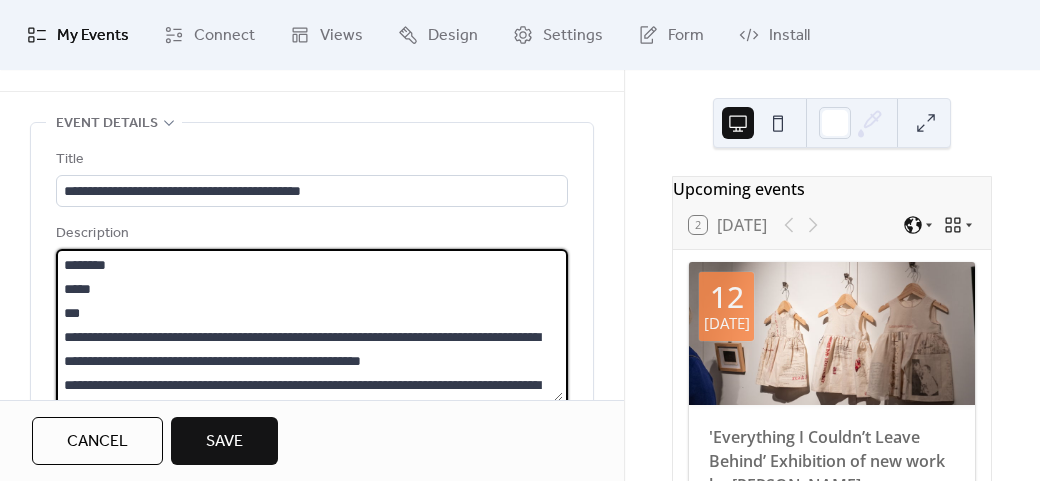 click on "**********" at bounding box center [309, 325] 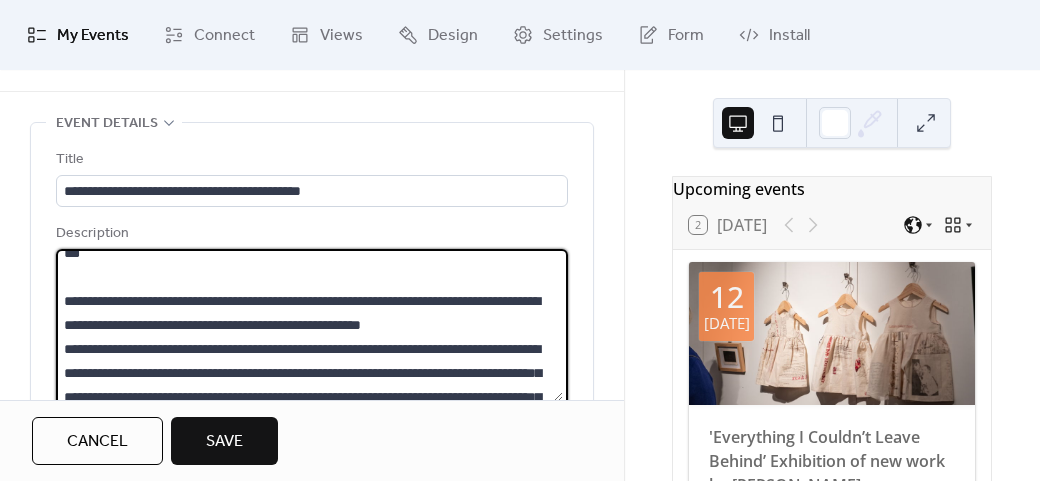 scroll, scrollTop: 100, scrollLeft: 0, axis: vertical 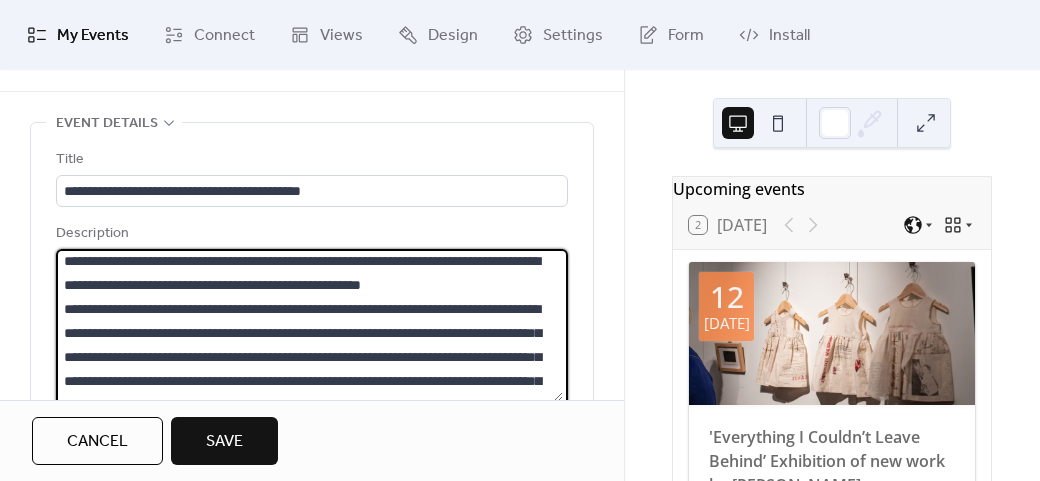drag, startPoint x: 64, startPoint y: 259, endPoint x: 545, endPoint y: 287, distance: 481.81427 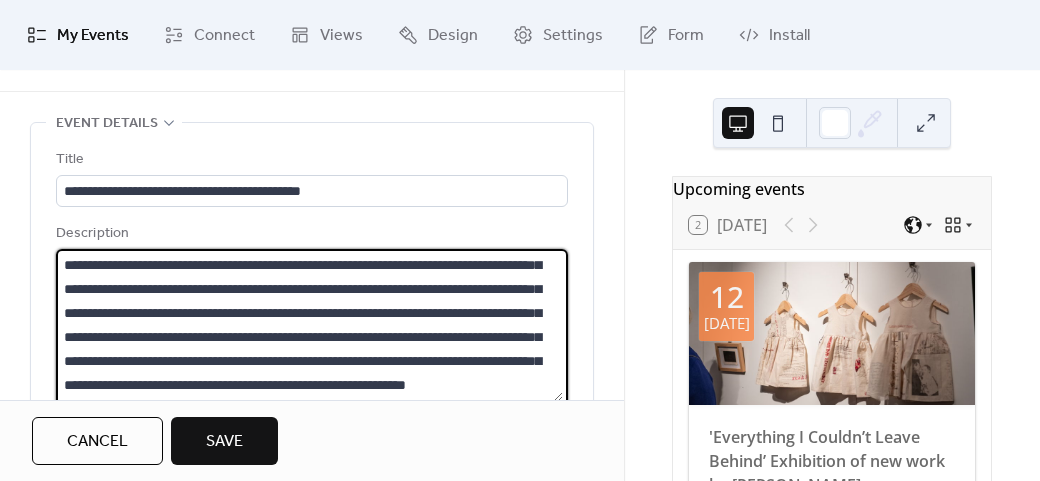 scroll, scrollTop: 192, scrollLeft: 0, axis: vertical 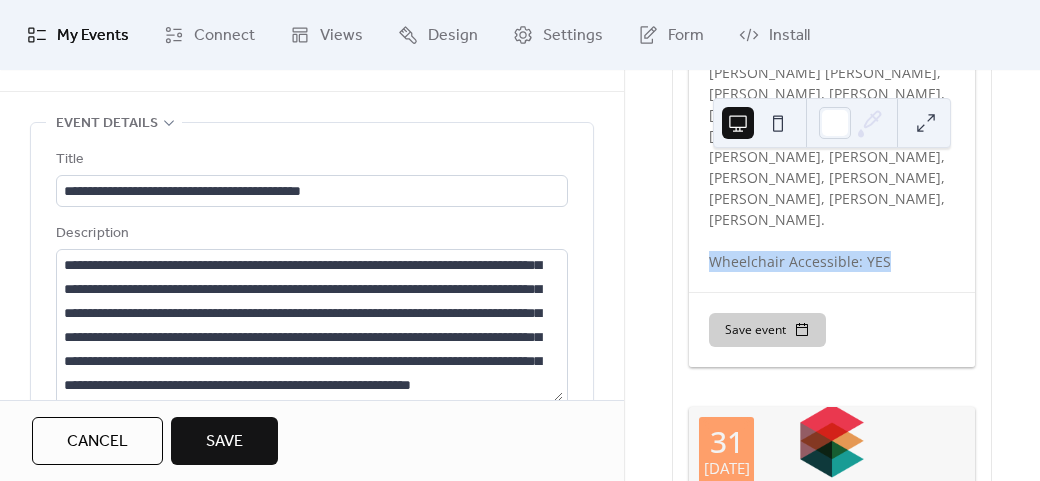drag, startPoint x: 892, startPoint y: 205, endPoint x: 702, endPoint y: 215, distance: 190.26297 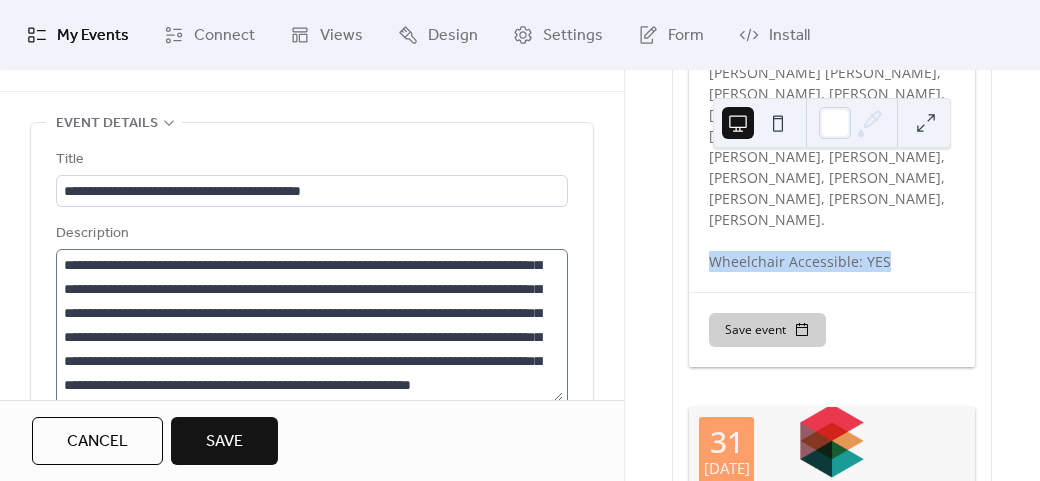copy on "Wheelchair Accessible: YES" 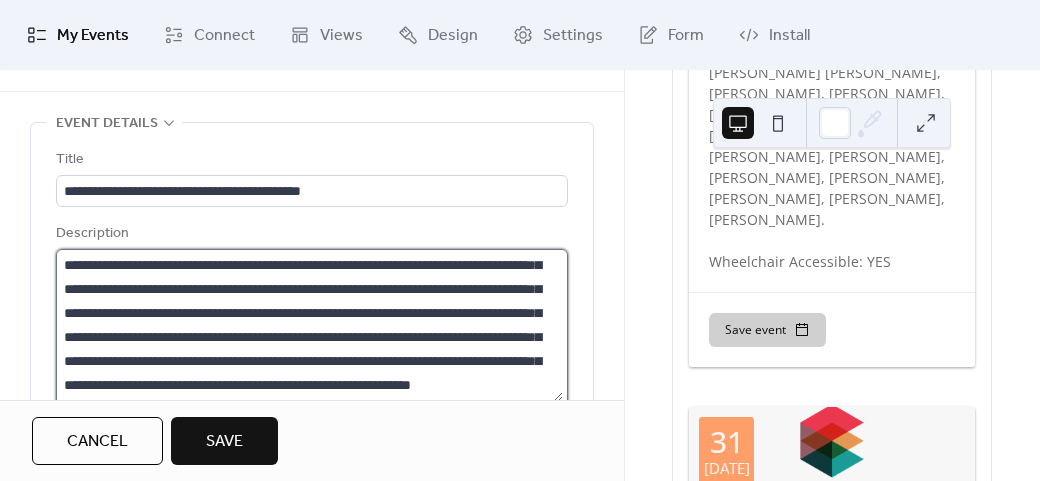 drag, startPoint x: 88, startPoint y: 396, endPoint x: 89, endPoint y: 381, distance: 15.033297 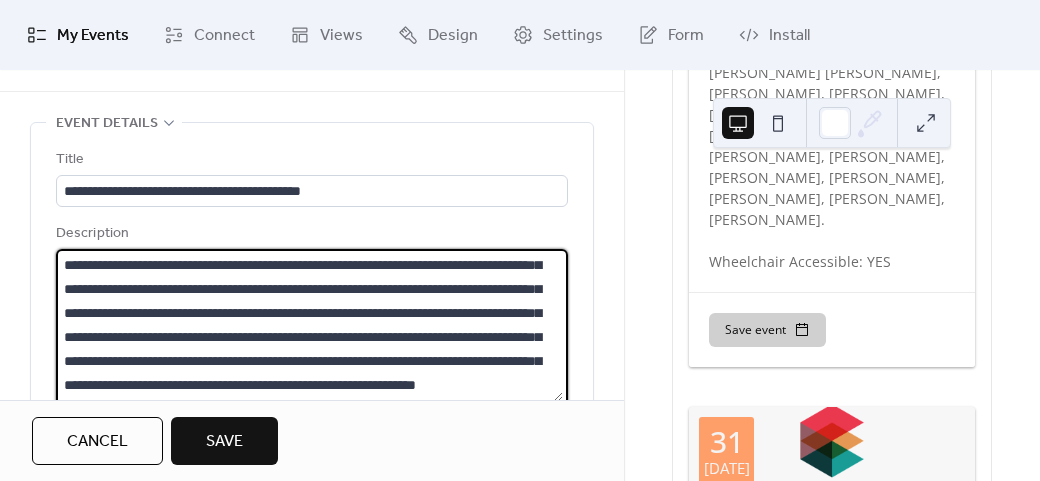 paste on "**********" 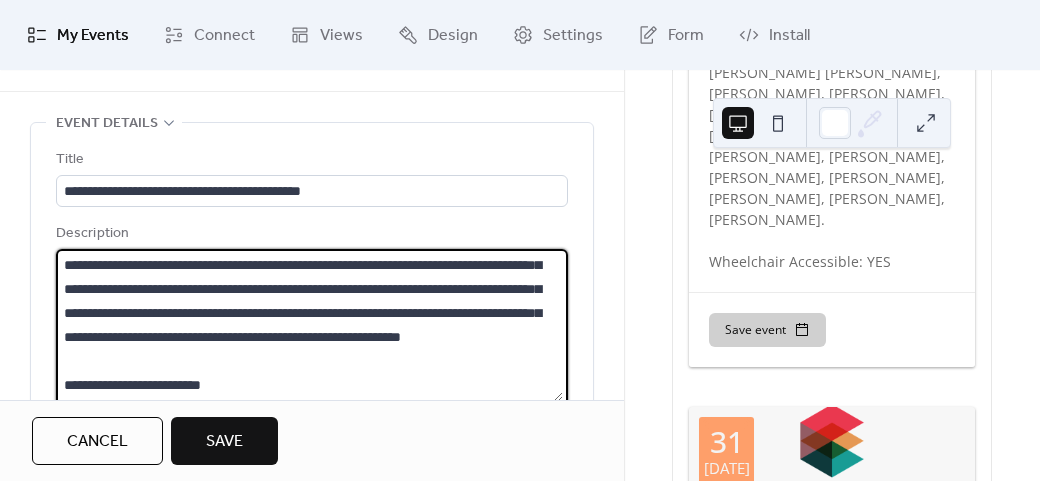 scroll, scrollTop: 240, scrollLeft: 0, axis: vertical 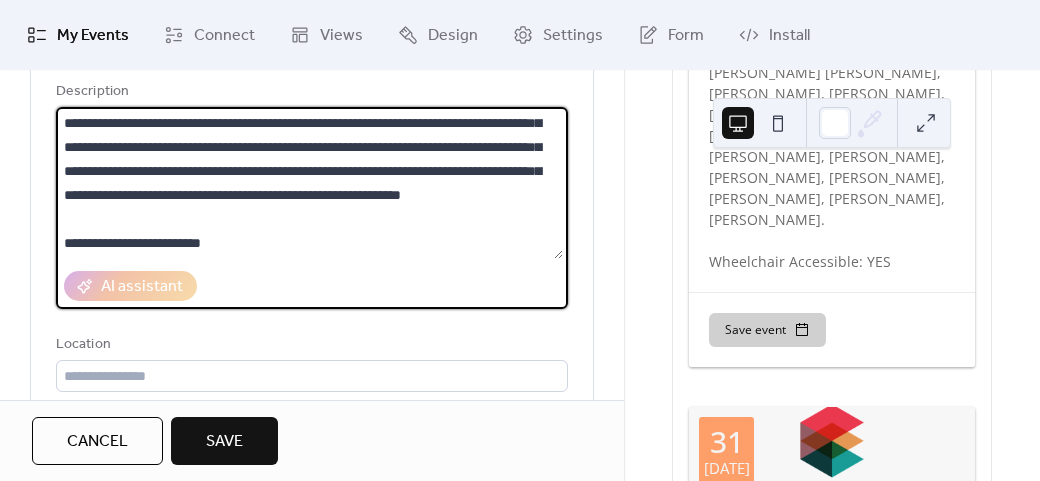click on "**********" at bounding box center (309, 183) 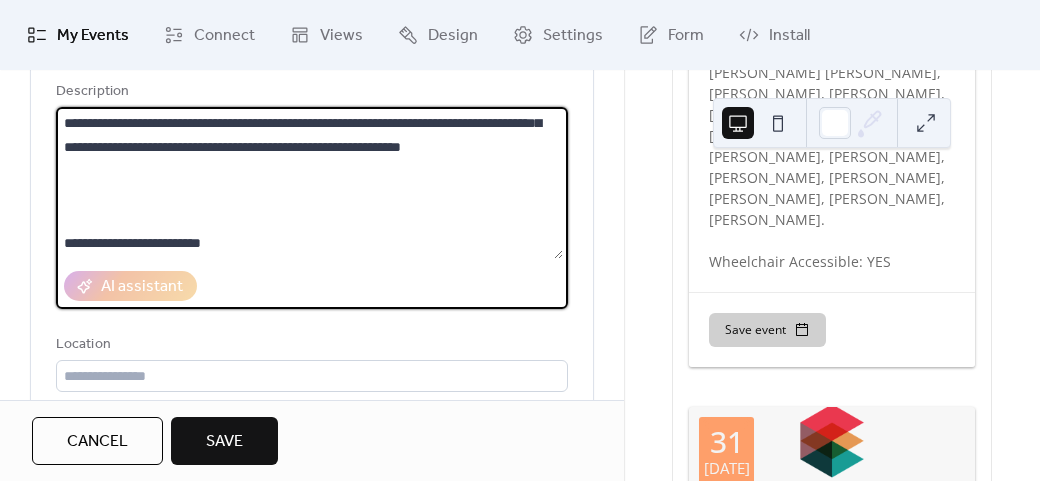 paste on "**********" 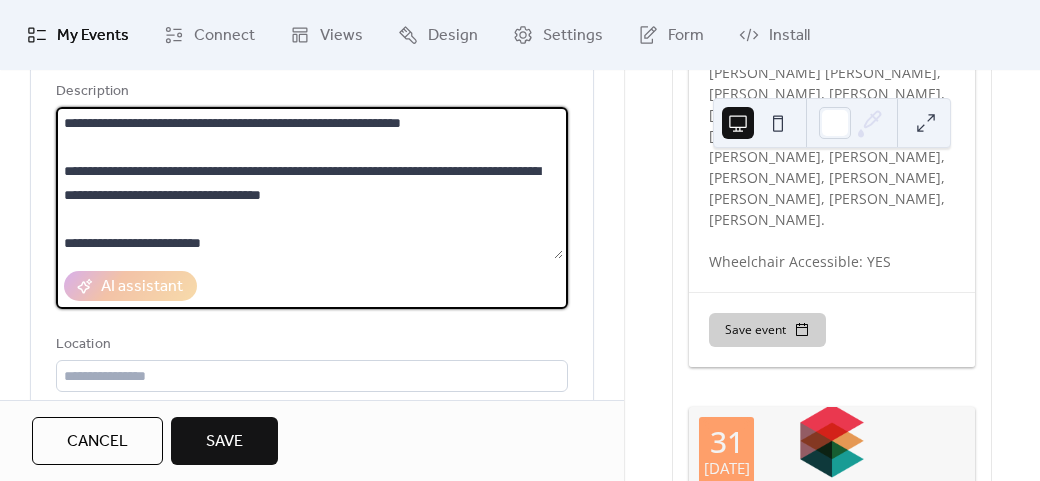 scroll, scrollTop: 312, scrollLeft: 0, axis: vertical 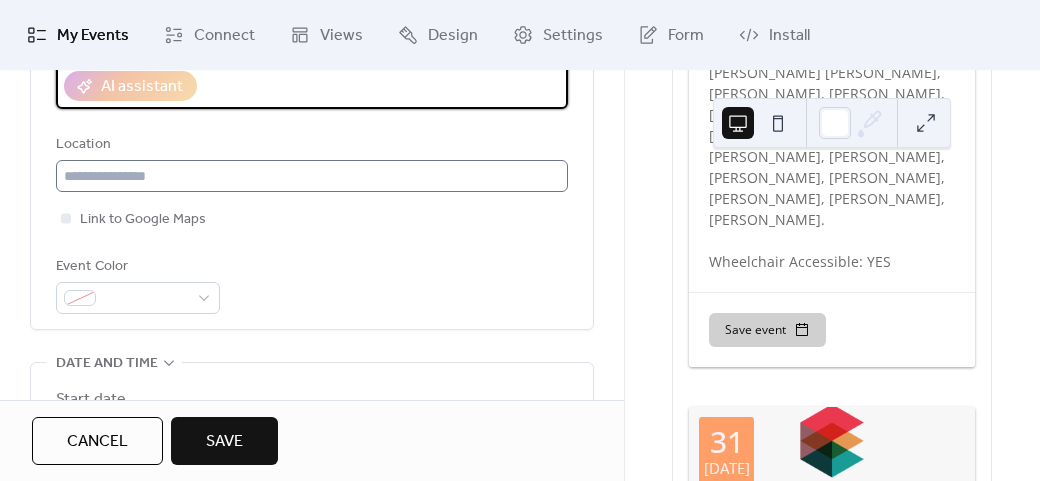 type on "**********" 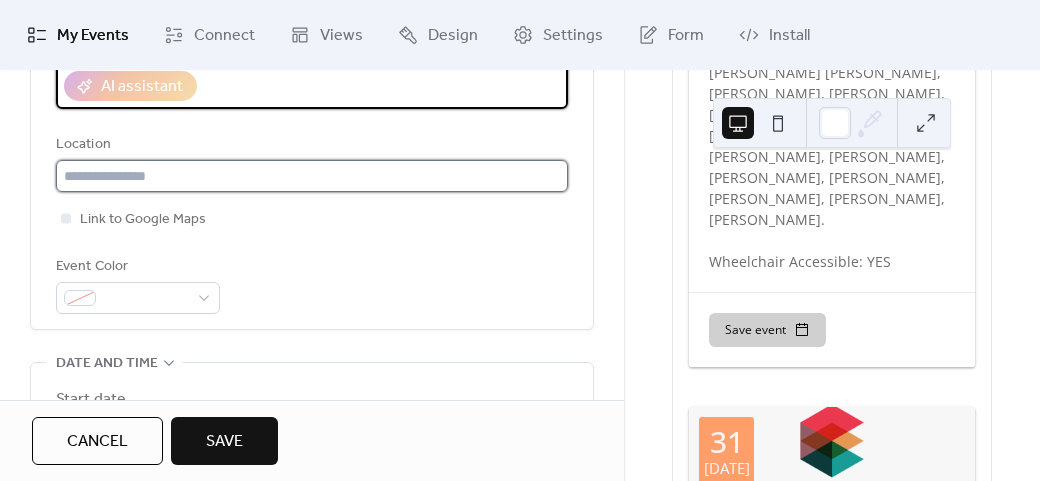 click at bounding box center (312, 176) 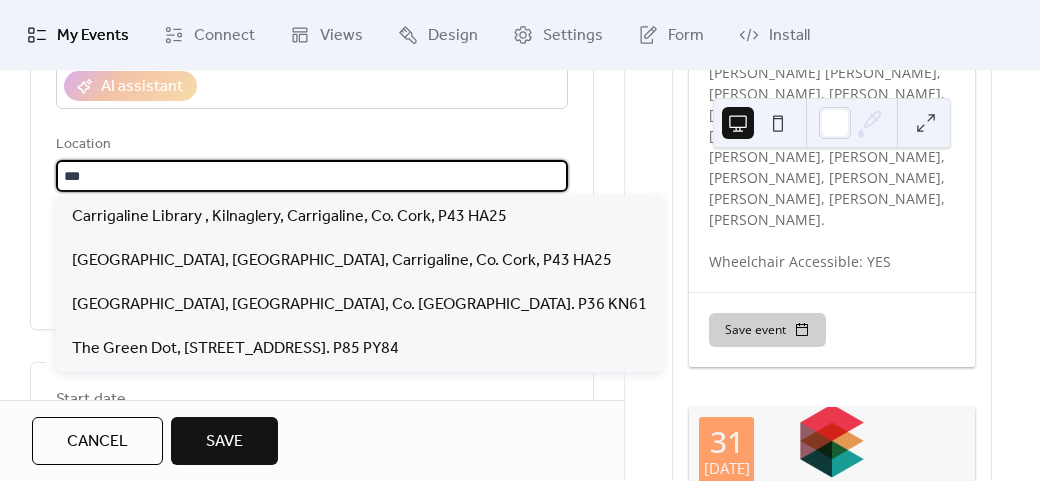 scroll, scrollTop: 1, scrollLeft: 0, axis: vertical 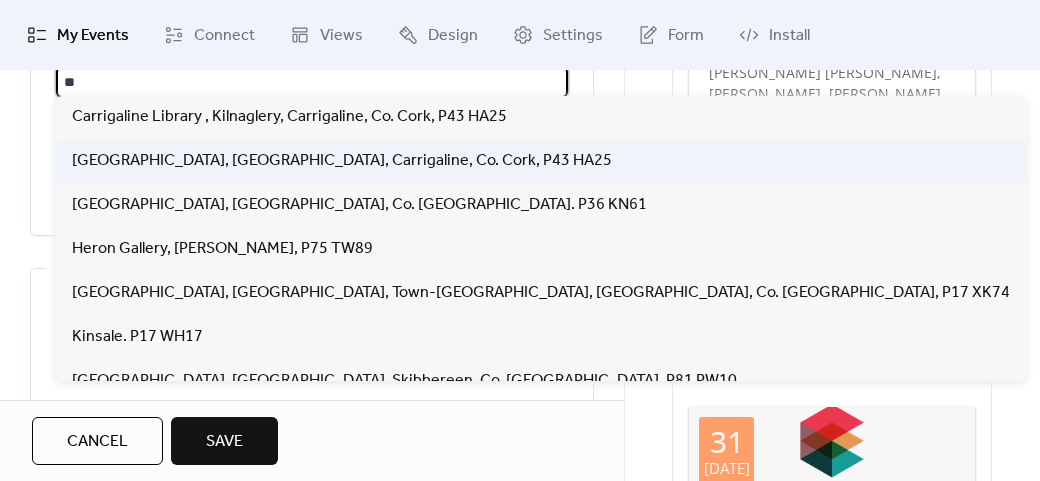 type on "*" 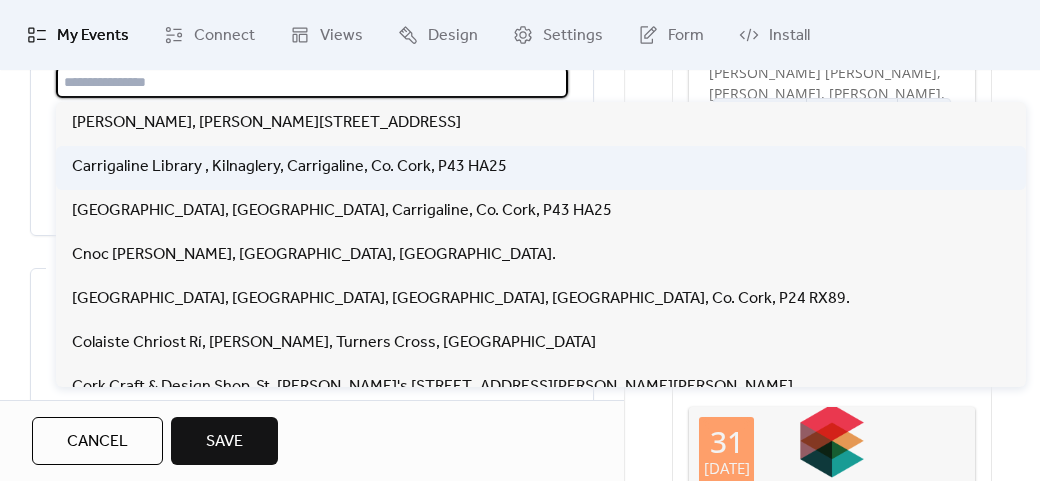 scroll, scrollTop: 0, scrollLeft: 0, axis: both 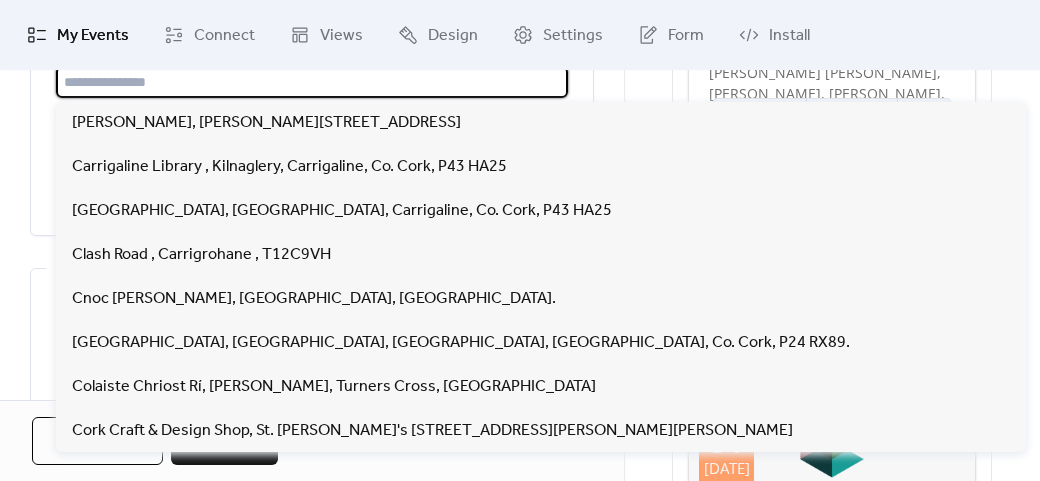 click at bounding box center (309, 82) 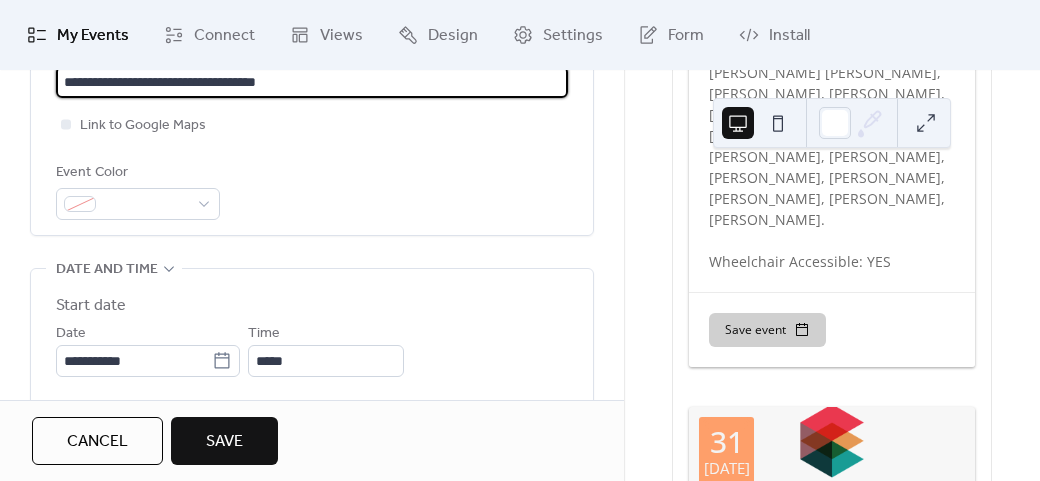 paste on "********" 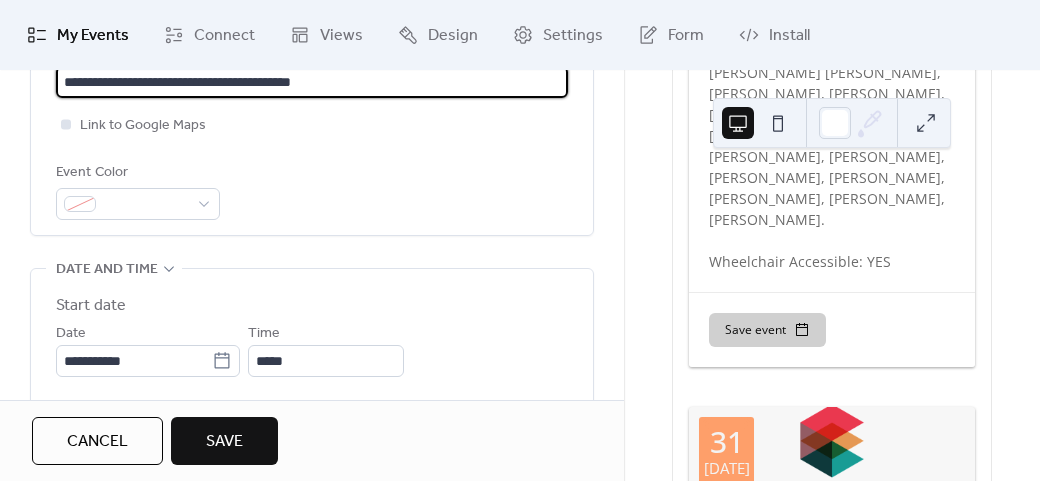 type on "**********" 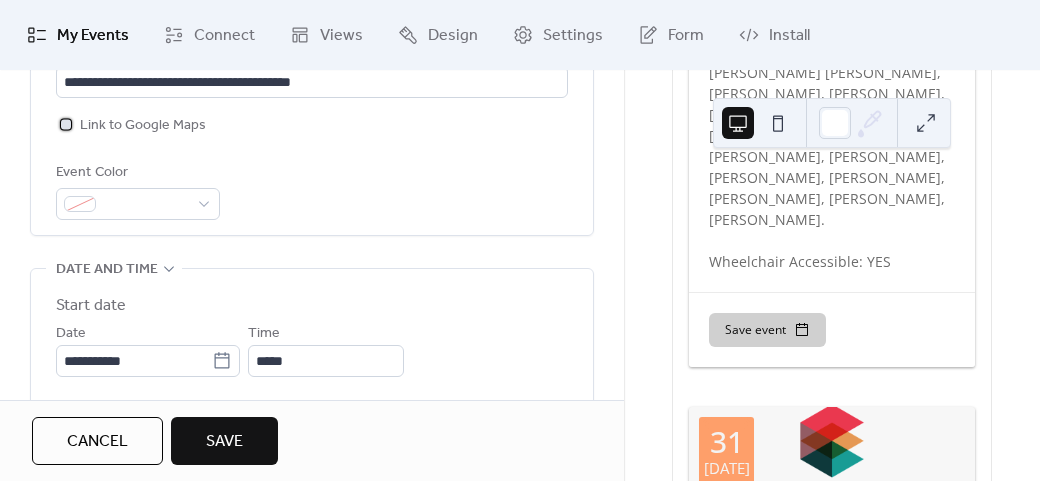 click on "Link to Google Maps" at bounding box center [143, 126] 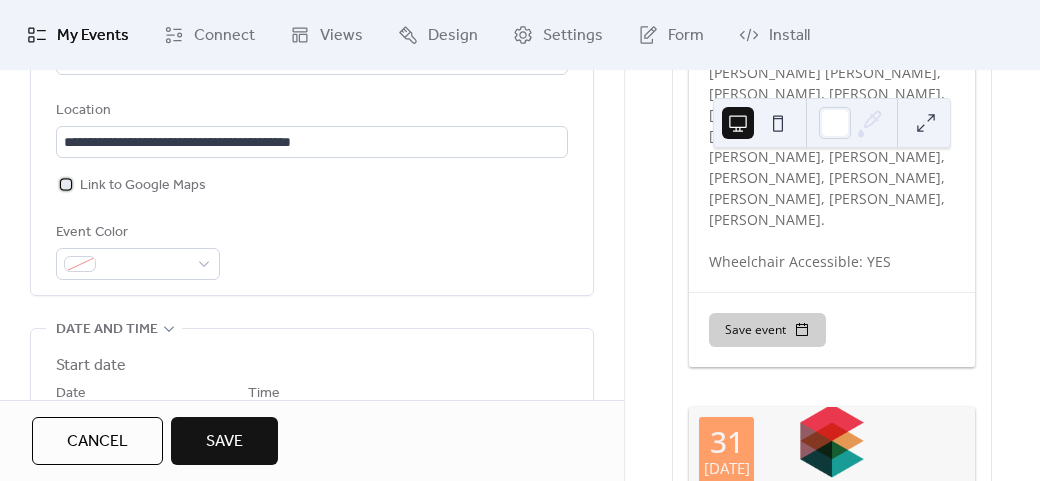 scroll, scrollTop: 394, scrollLeft: 0, axis: vertical 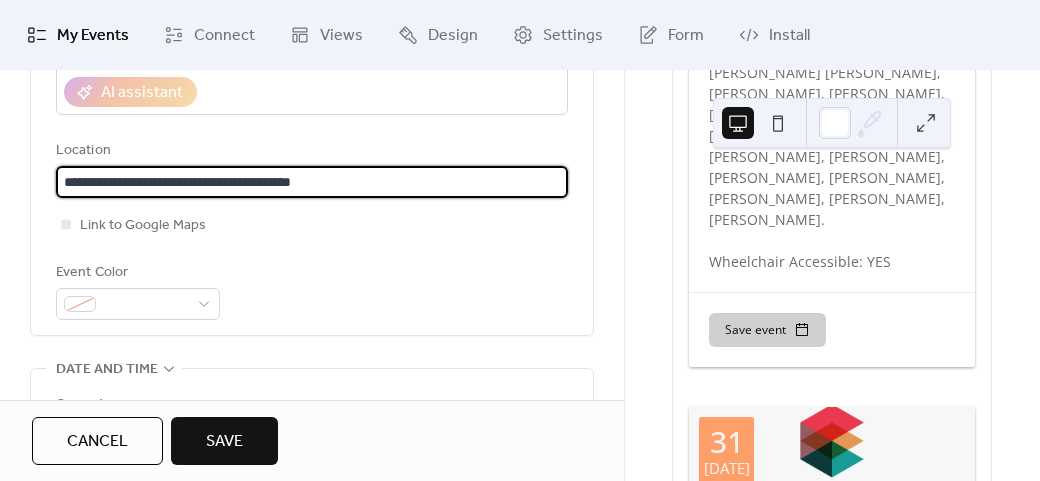 click on "**********" at bounding box center (309, 182) 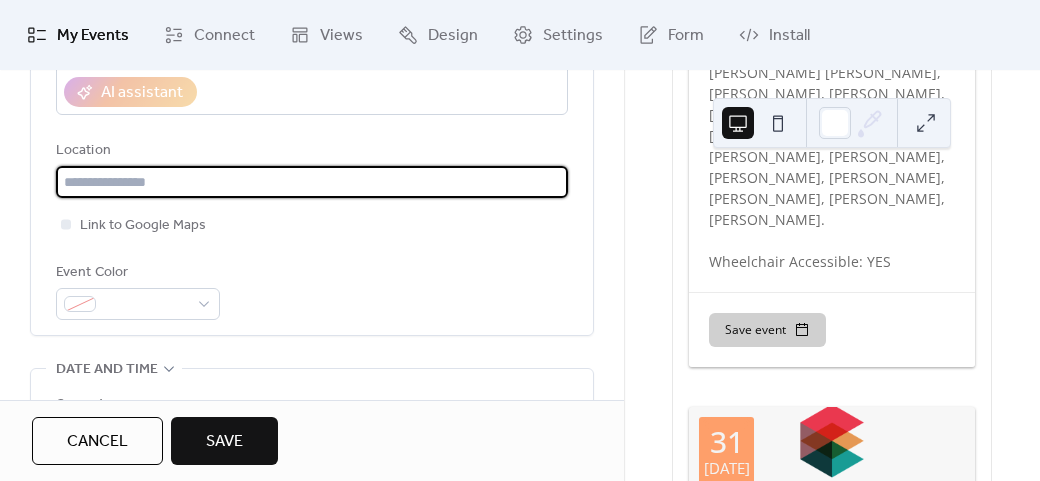 click on "**********" at bounding box center (312, 66) 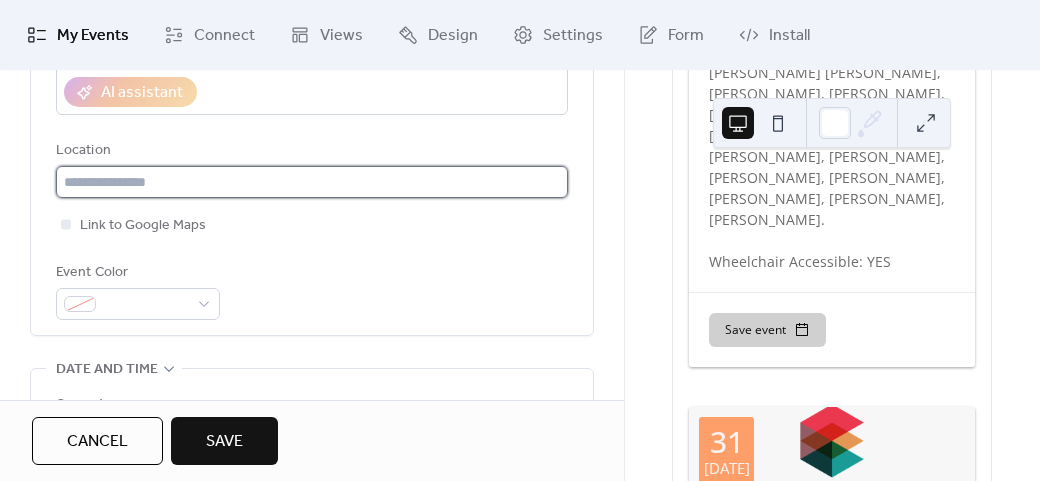 click at bounding box center [309, 182] 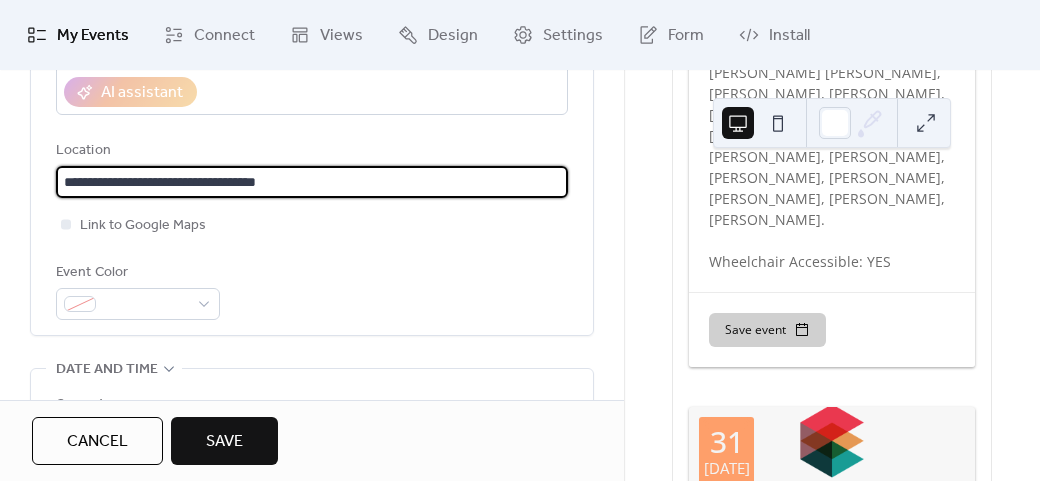 paste on "********" 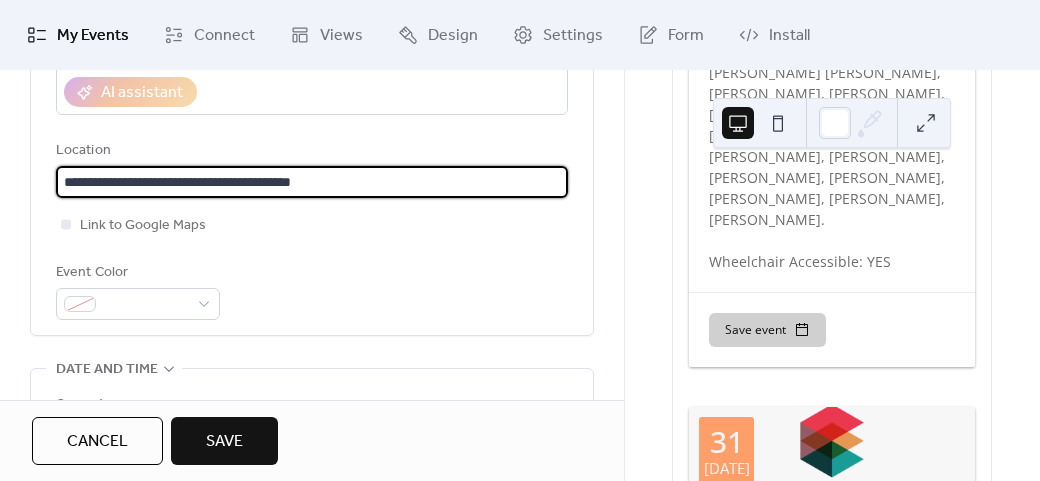 type on "**********" 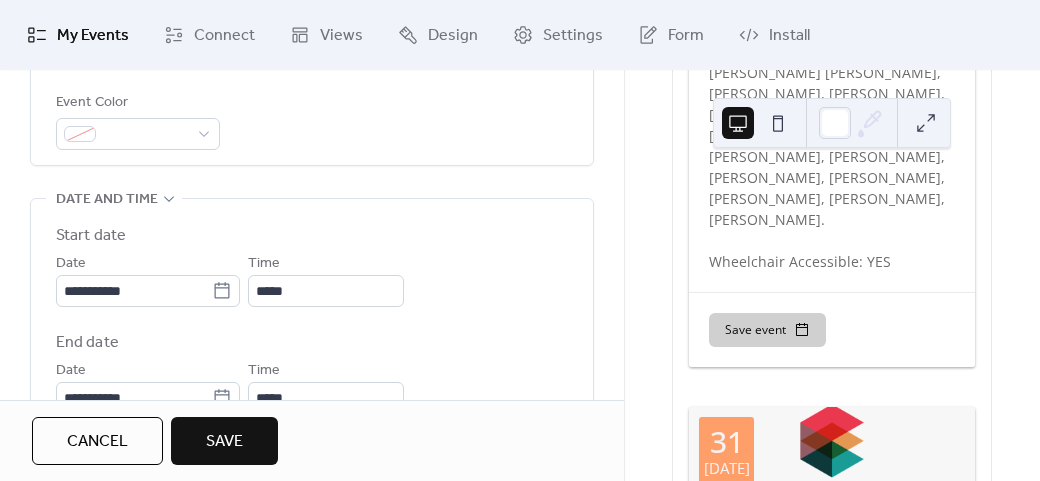 scroll, scrollTop: 594, scrollLeft: 0, axis: vertical 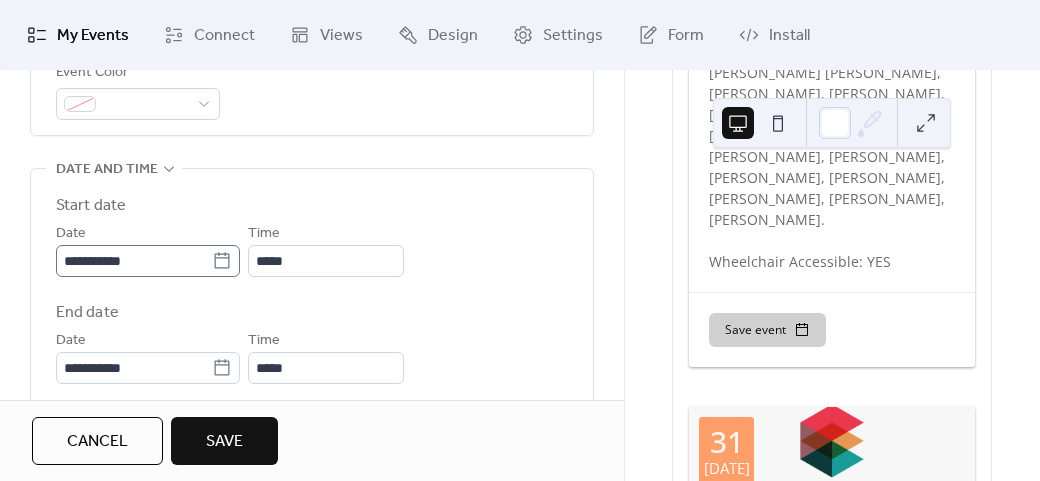 click 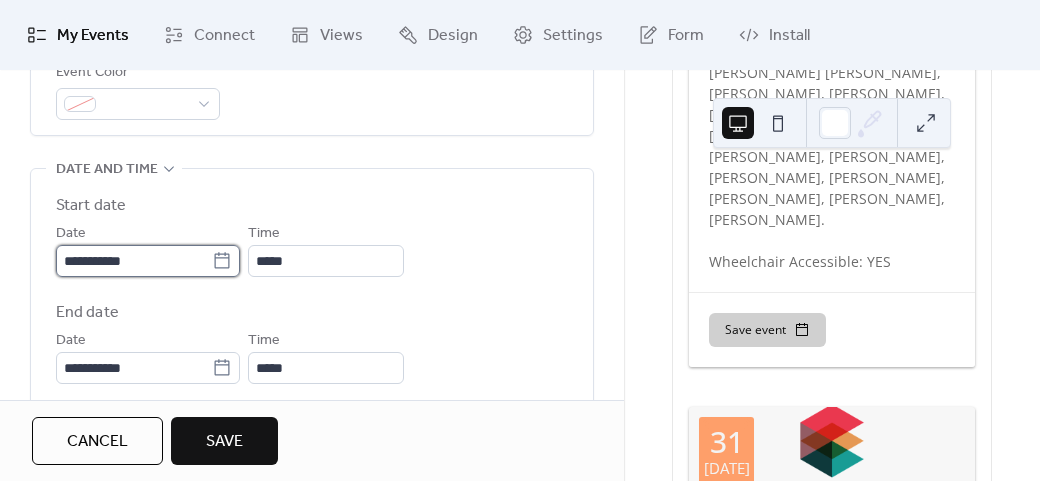 click on "**********" at bounding box center [134, 261] 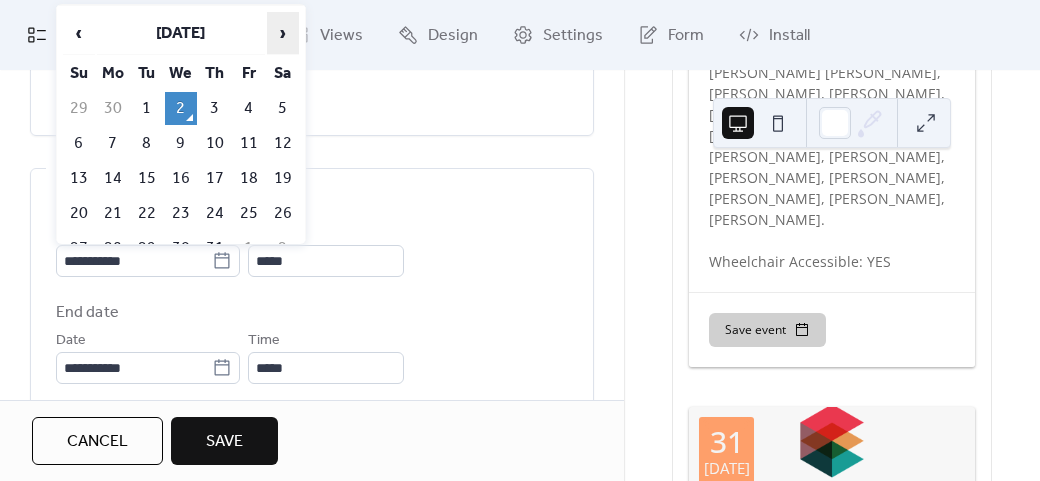 click on "›" at bounding box center [283, 33] 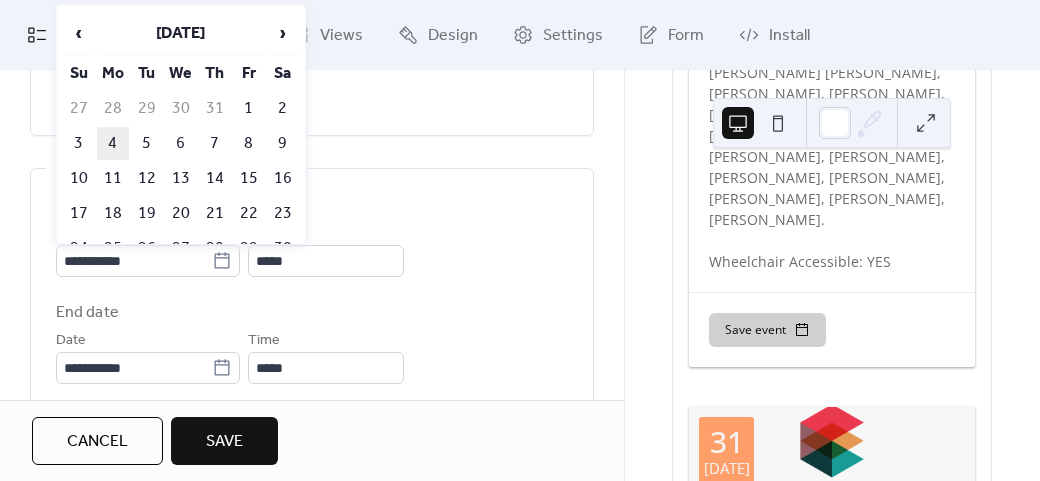 click on "4" at bounding box center [113, 143] 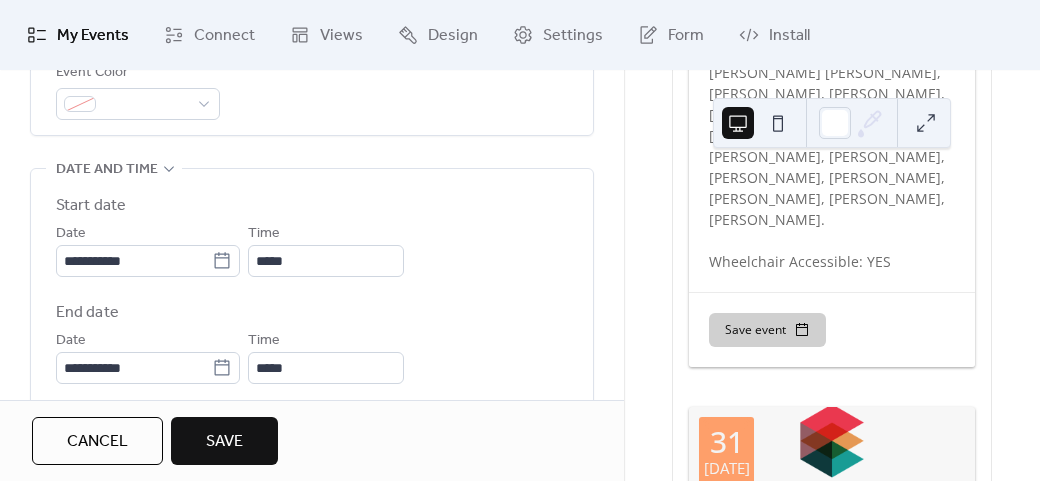 click on "Time *****" at bounding box center [326, 249] 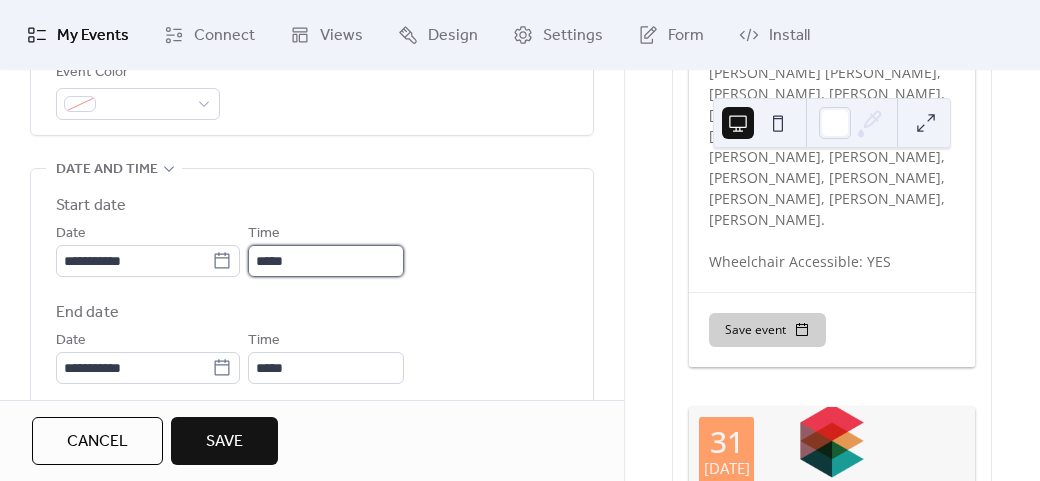 click on "*****" at bounding box center [326, 261] 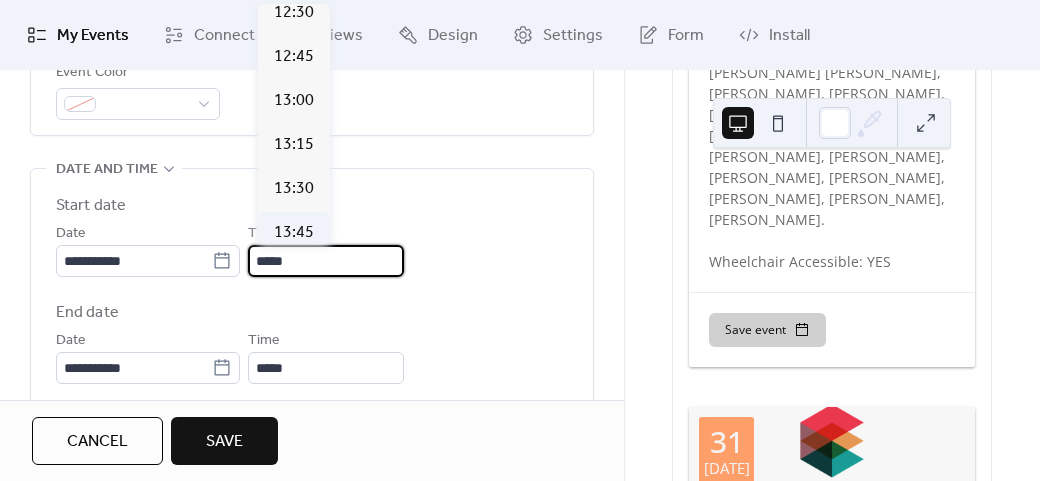 scroll, scrollTop: 2312, scrollLeft: 0, axis: vertical 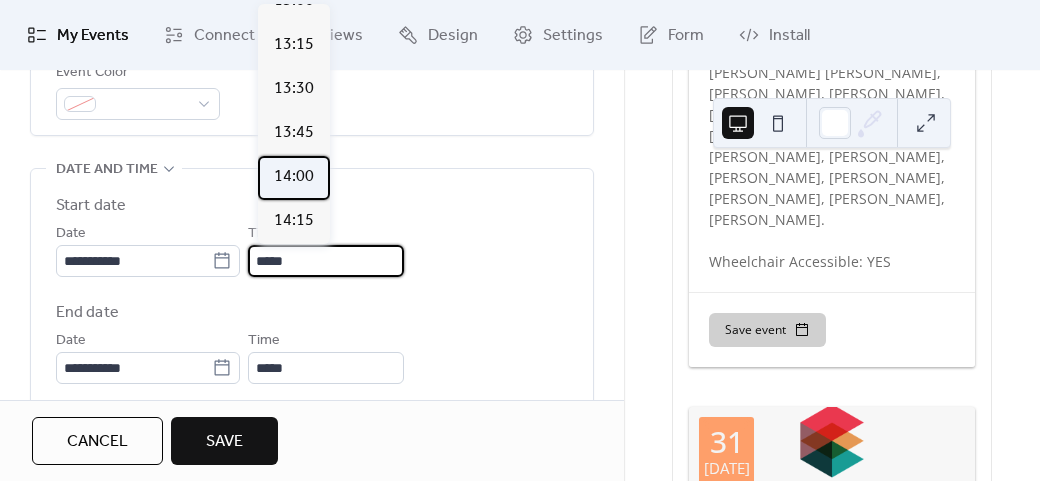 click on "14:00" at bounding box center (294, 177) 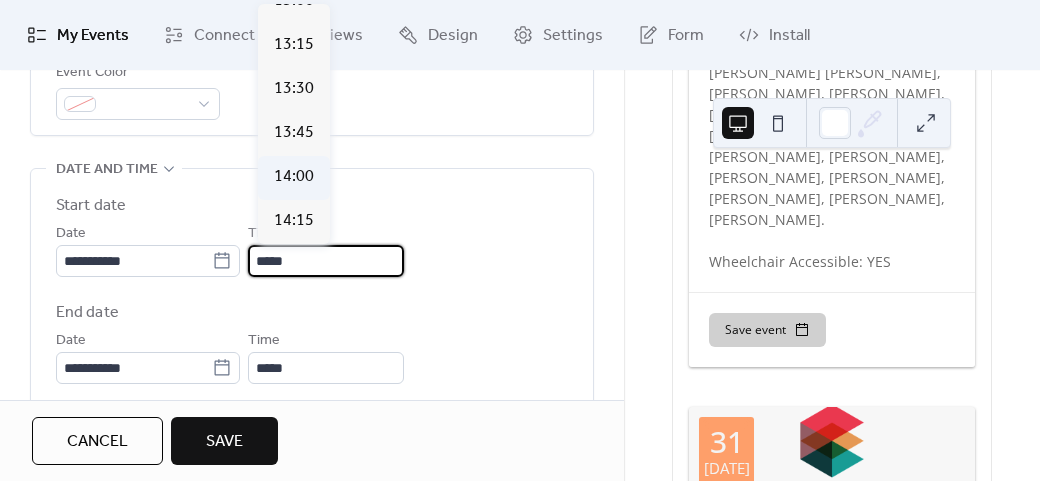 type on "*****" 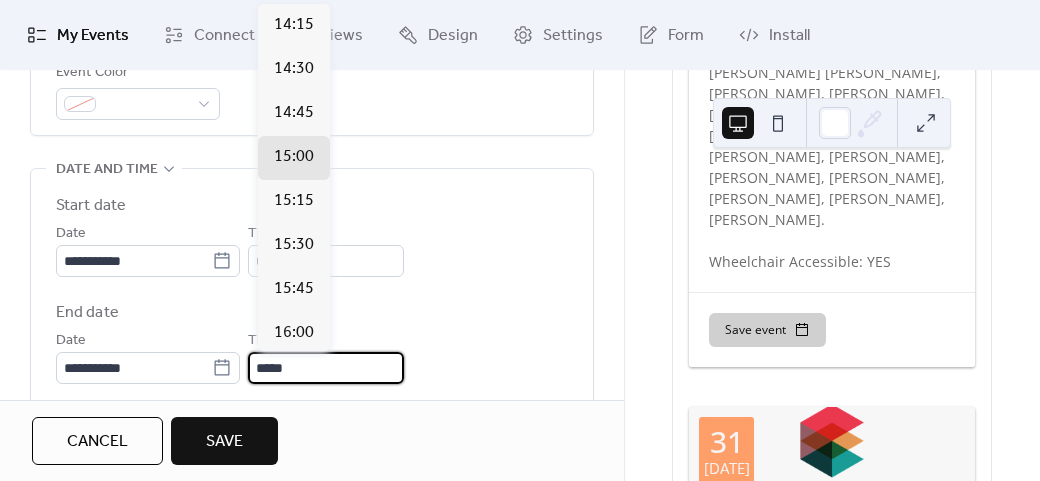 click on "*****" at bounding box center (326, 368) 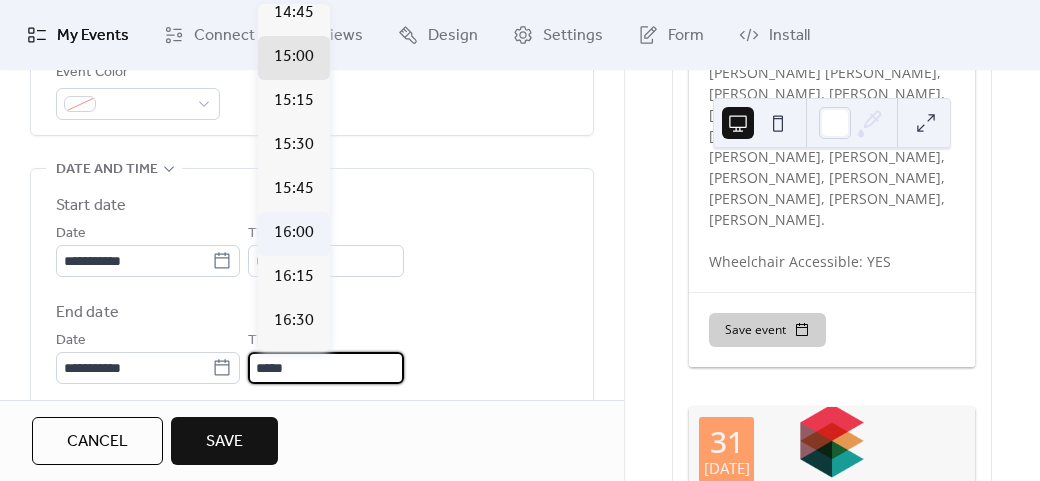 scroll, scrollTop: 200, scrollLeft: 0, axis: vertical 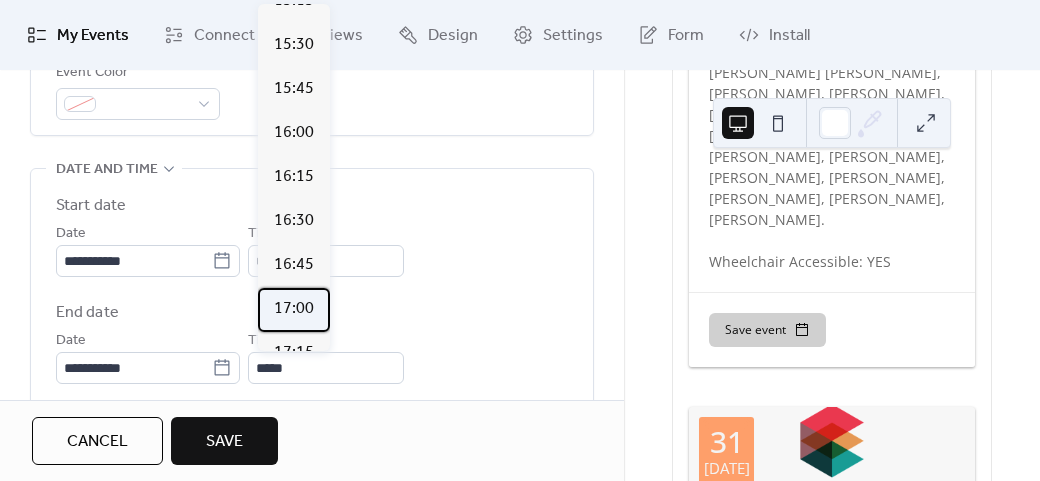 click on "17:00" at bounding box center [294, 309] 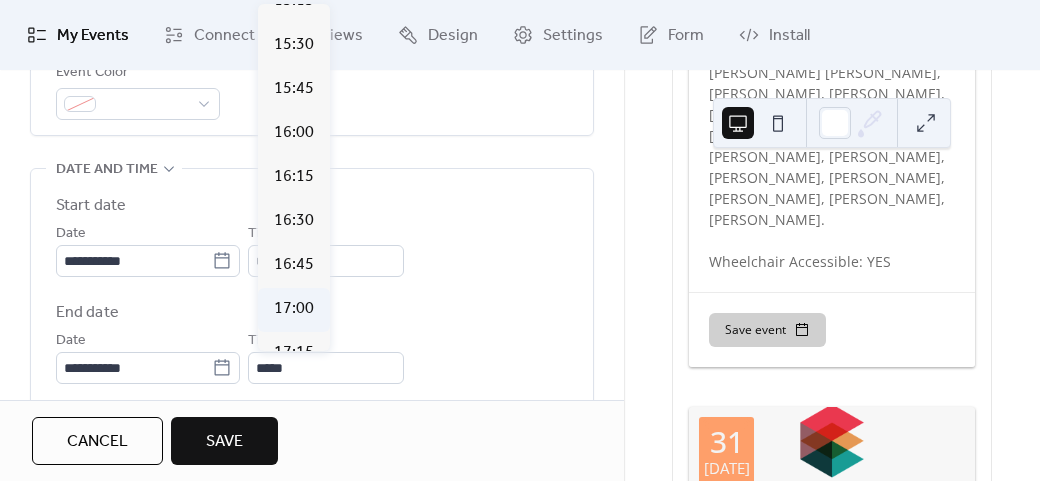 type on "*****" 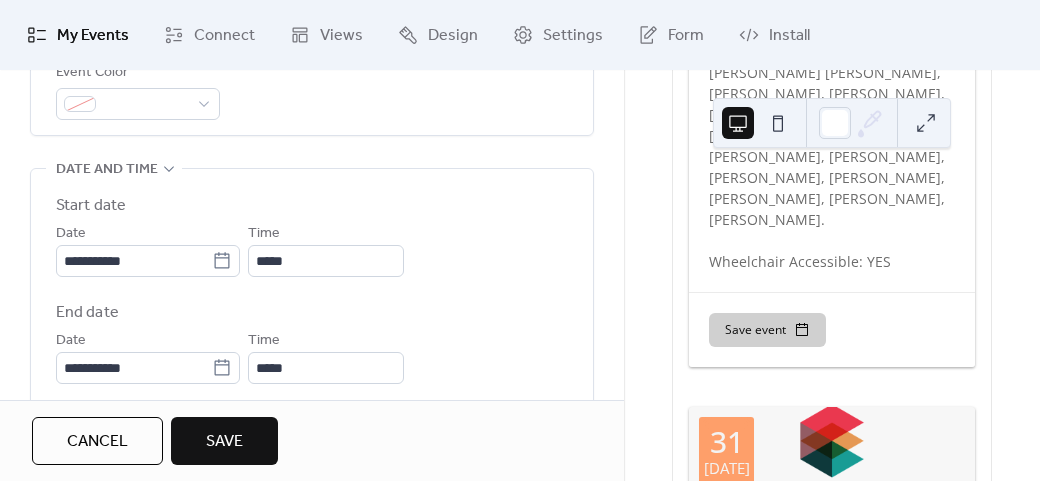click on "Time" at bounding box center [264, 341] 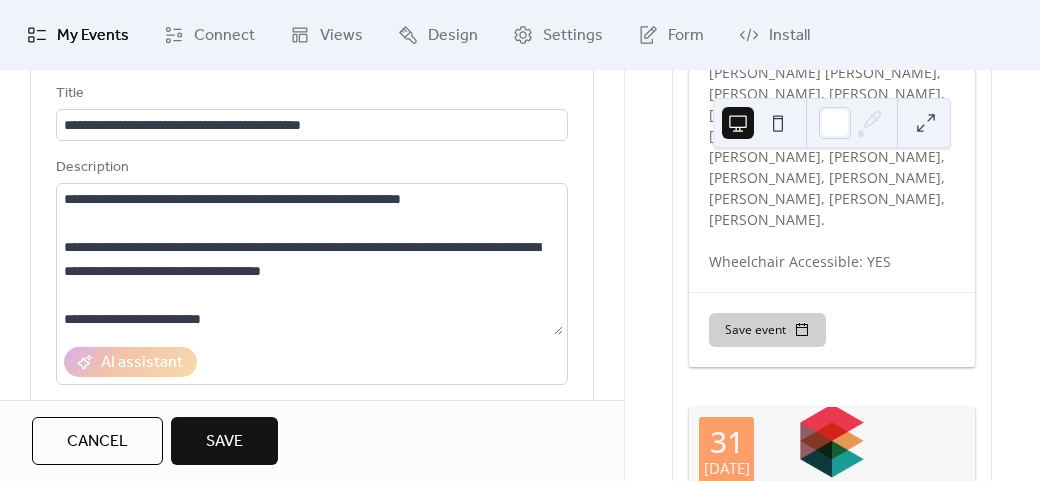 scroll, scrollTop: 0, scrollLeft: 0, axis: both 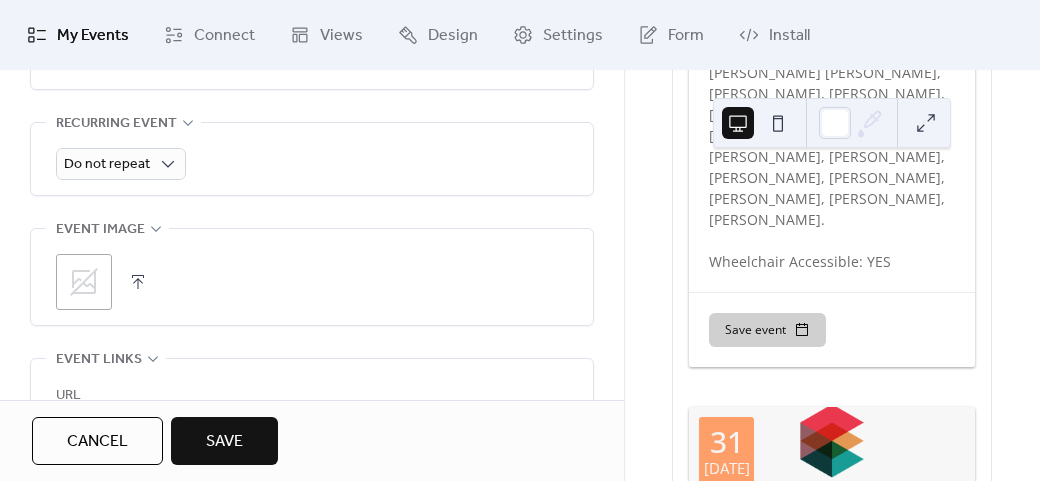 click on ";" at bounding box center [84, 282] 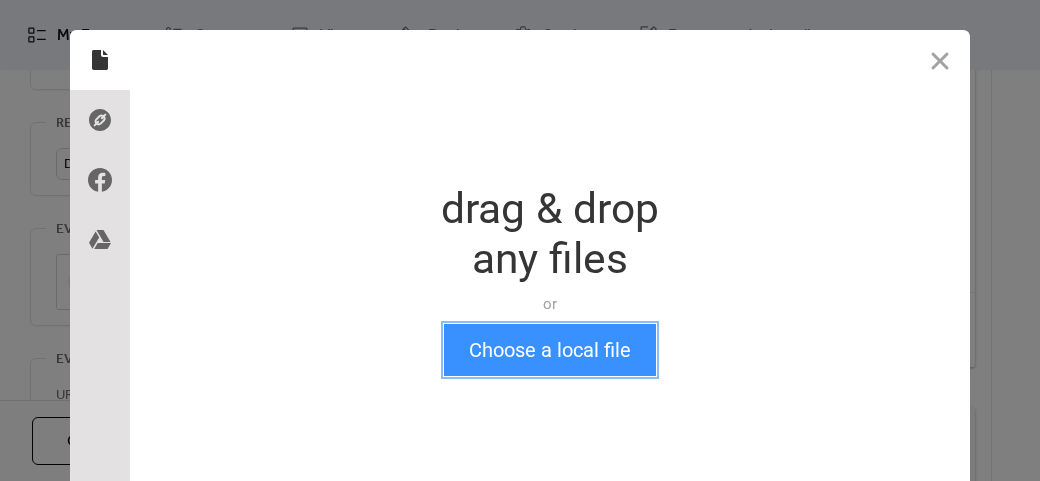 click on "Choose a local file" at bounding box center [550, 350] 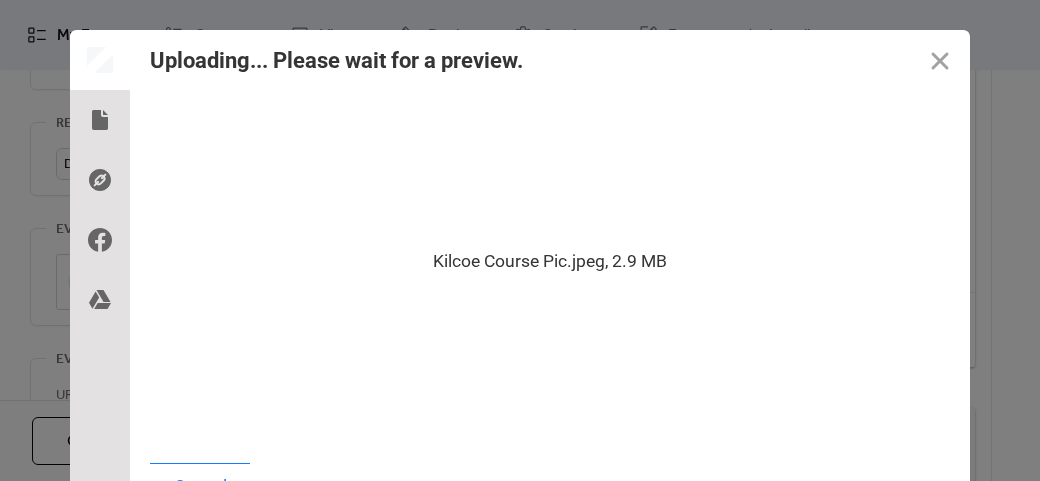 scroll, scrollTop: 24, scrollLeft: 0, axis: vertical 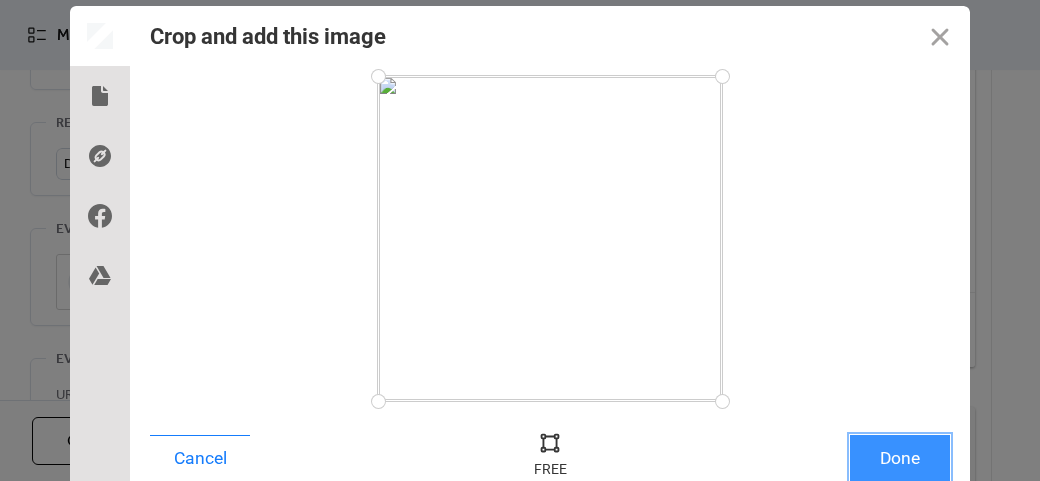 click on "Done" at bounding box center [900, 458] 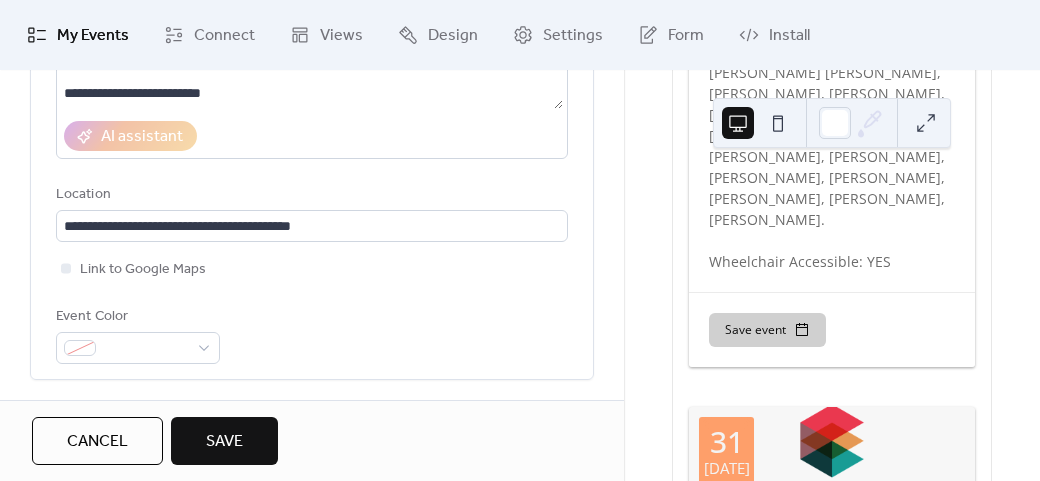 scroll, scrollTop: 200, scrollLeft: 0, axis: vertical 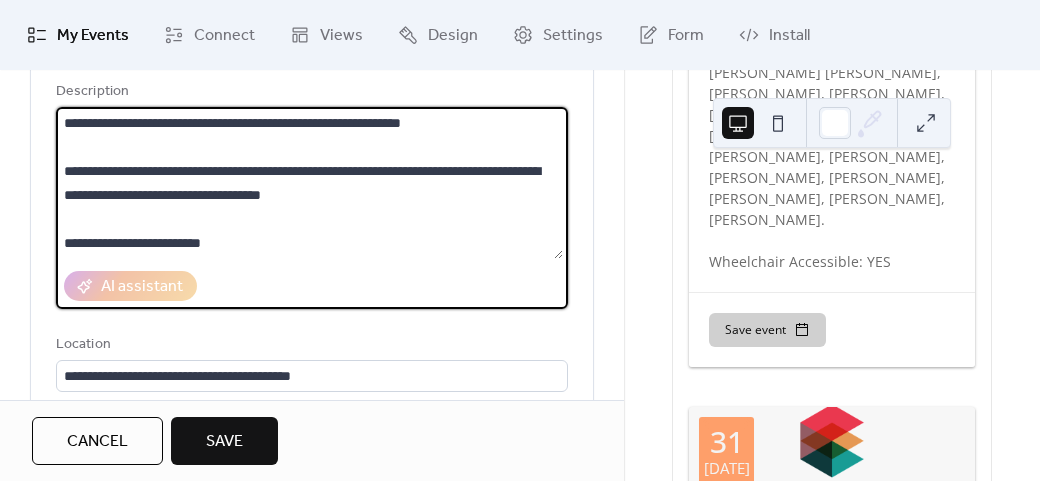 drag, startPoint x: 426, startPoint y: 144, endPoint x: 428, endPoint y: 175, distance: 31.06445 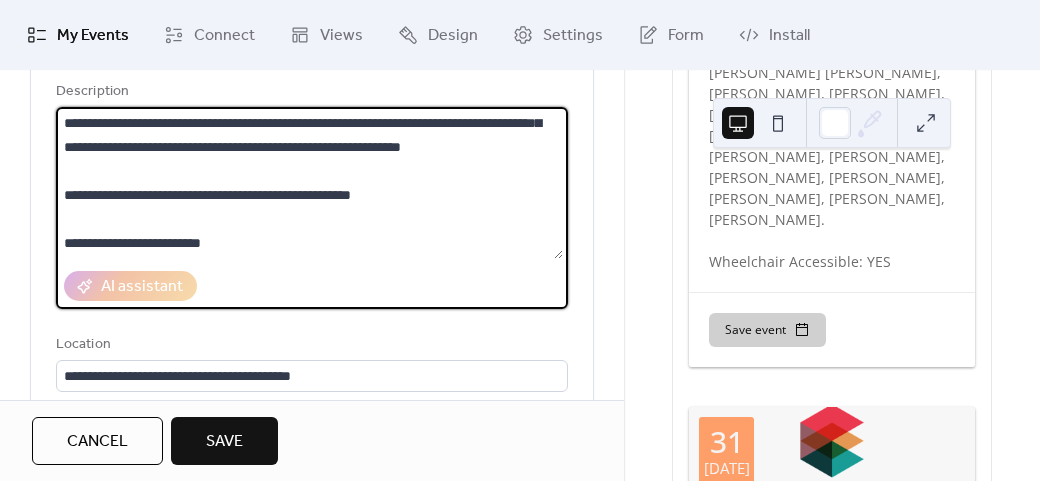 scroll, scrollTop: 288, scrollLeft: 0, axis: vertical 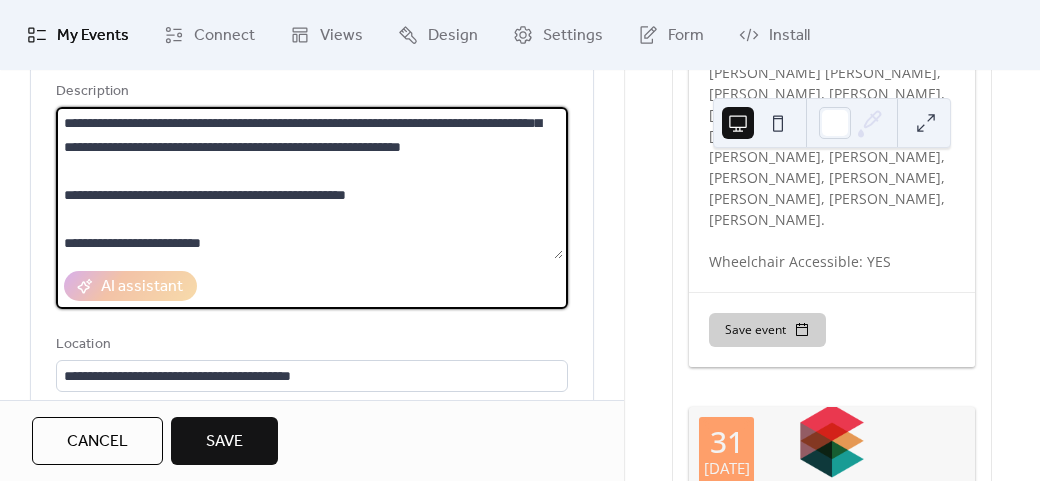 click on "**********" at bounding box center (309, 183) 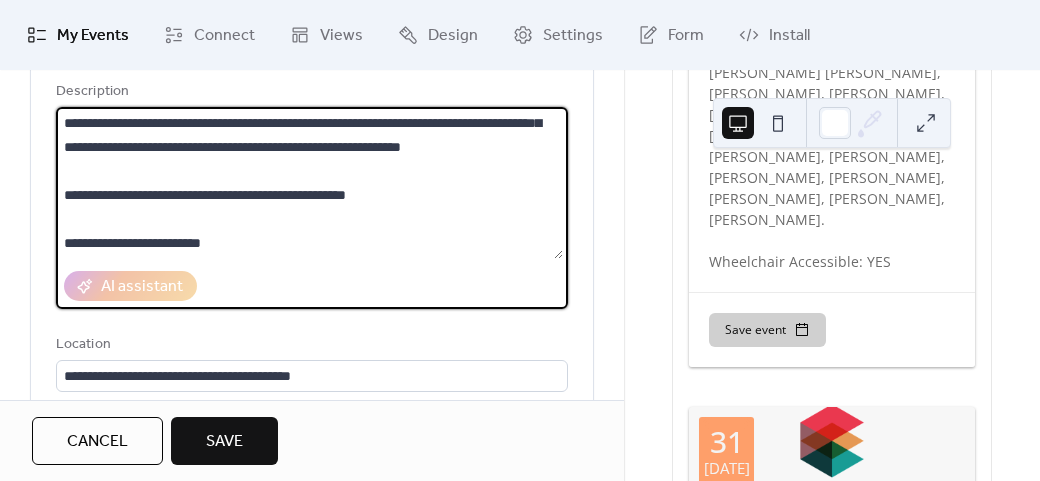 type on "**********" 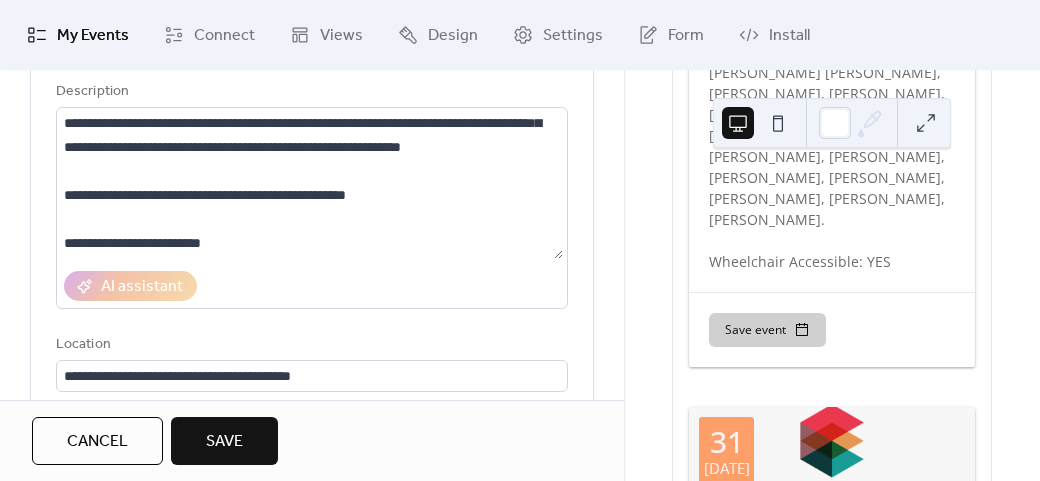 scroll, scrollTop: 522, scrollLeft: 0, axis: vertical 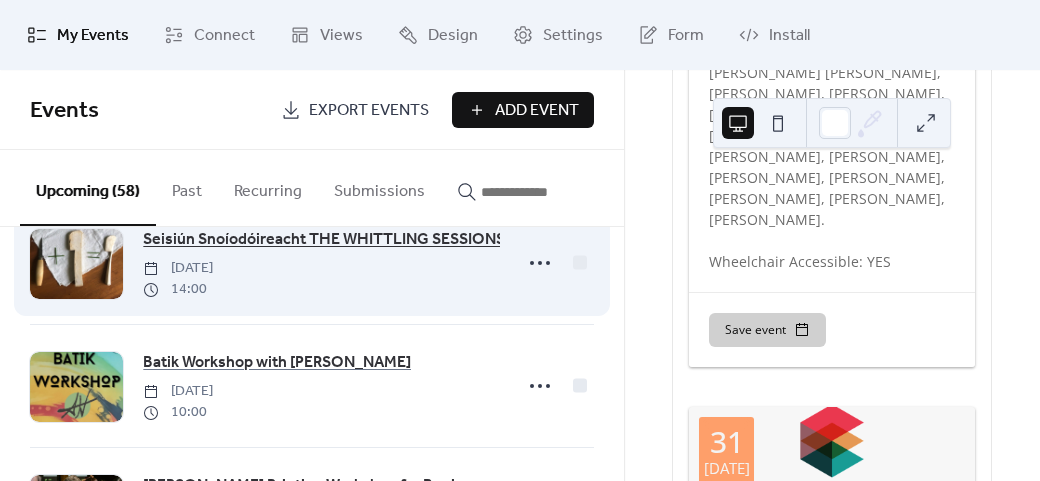 click on "Seisiún Snoíodóireacht THE  WHITTLING SESSIONS" at bounding box center (324, 240) 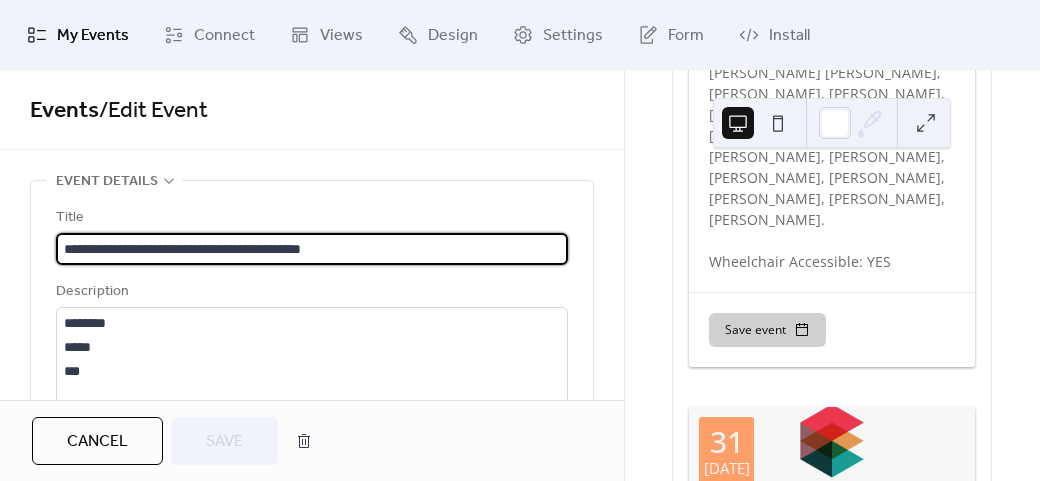scroll, scrollTop: 1, scrollLeft: 0, axis: vertical 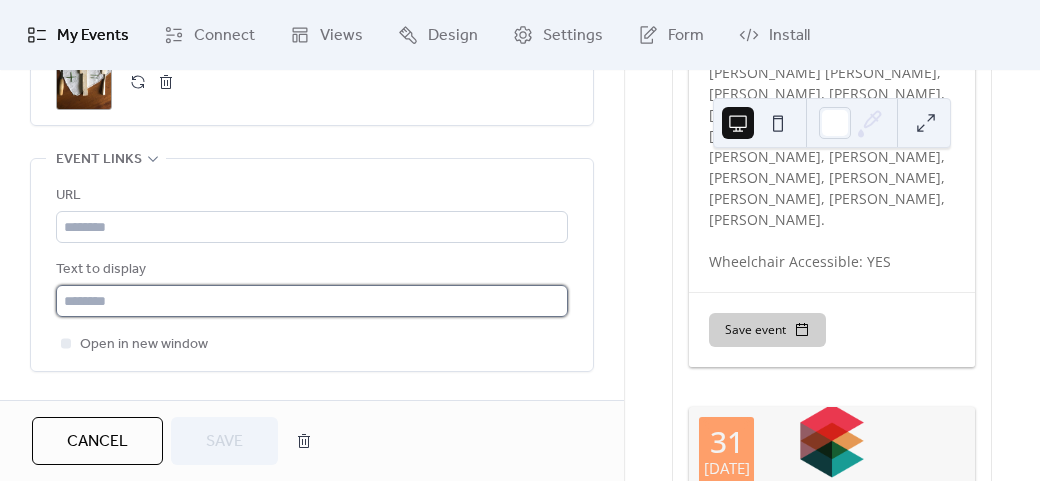 click at bounding box center [312, 301] 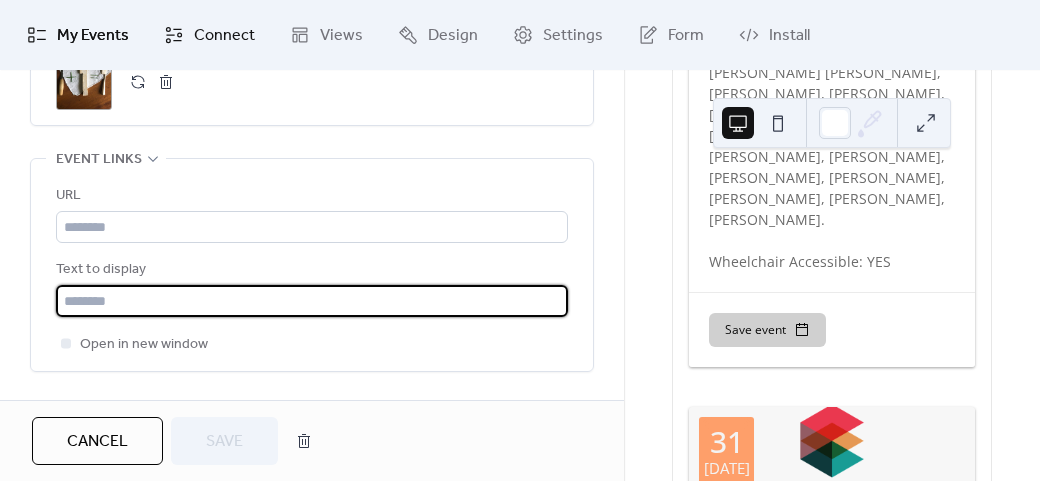 type on "**********" 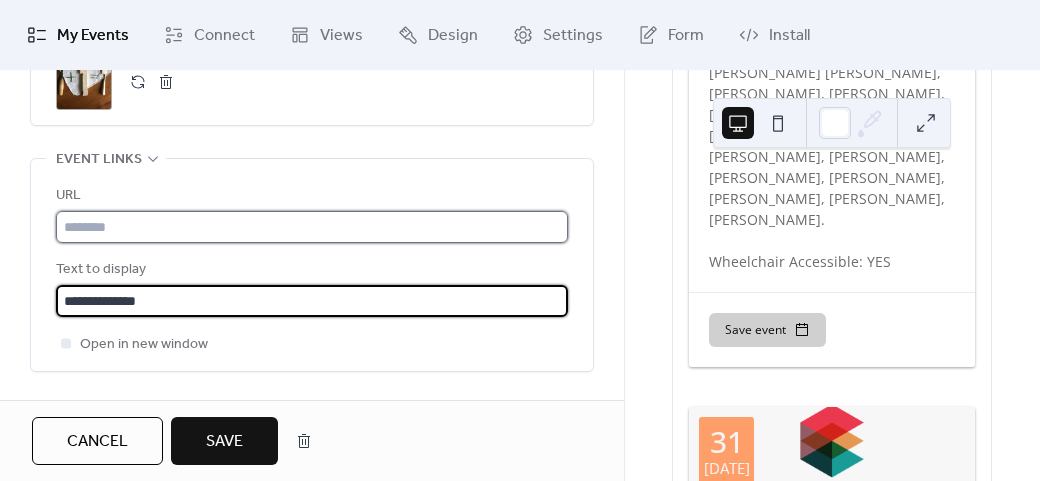 click at bounding box center [312, 227] 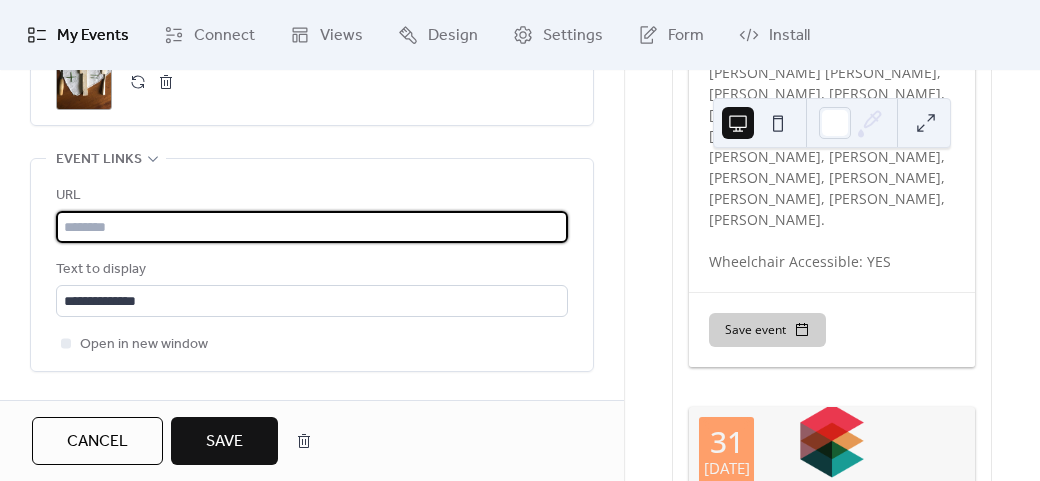 paste on "**********" 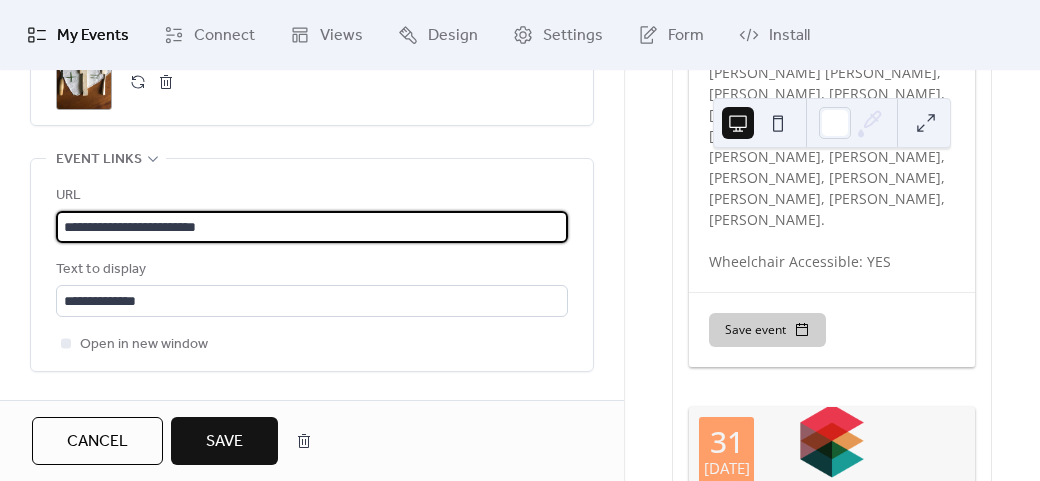 type on "**********" 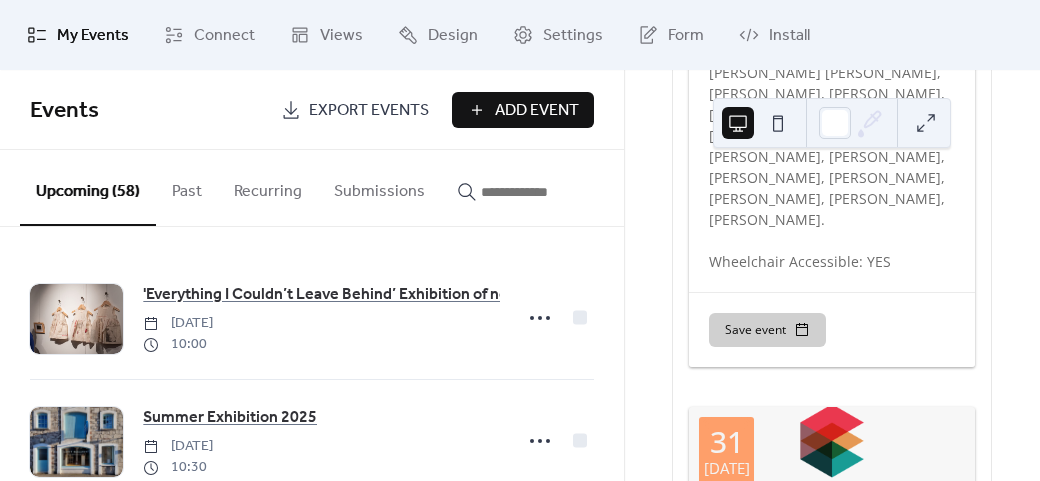 click on "Add Event" at bounding box center [537, 111] 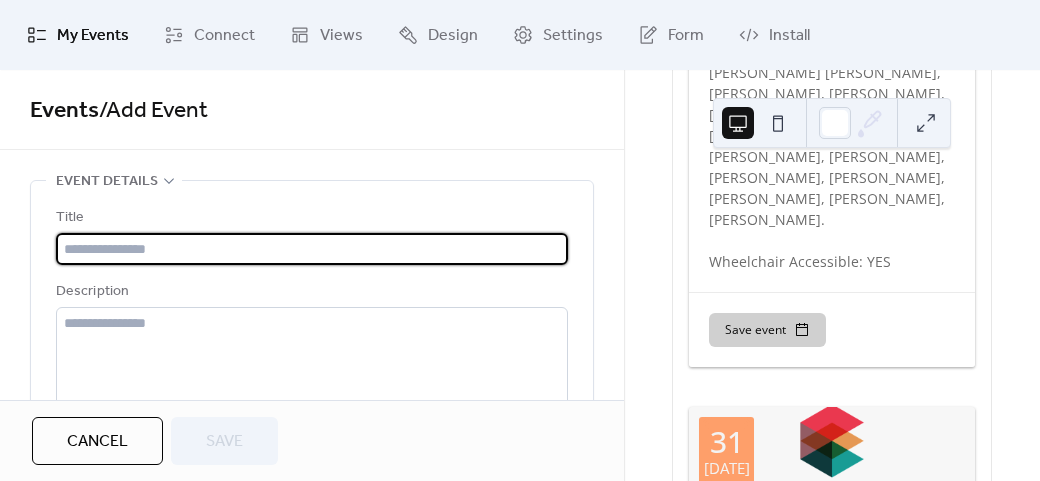 click at bounding box center [312, 249] 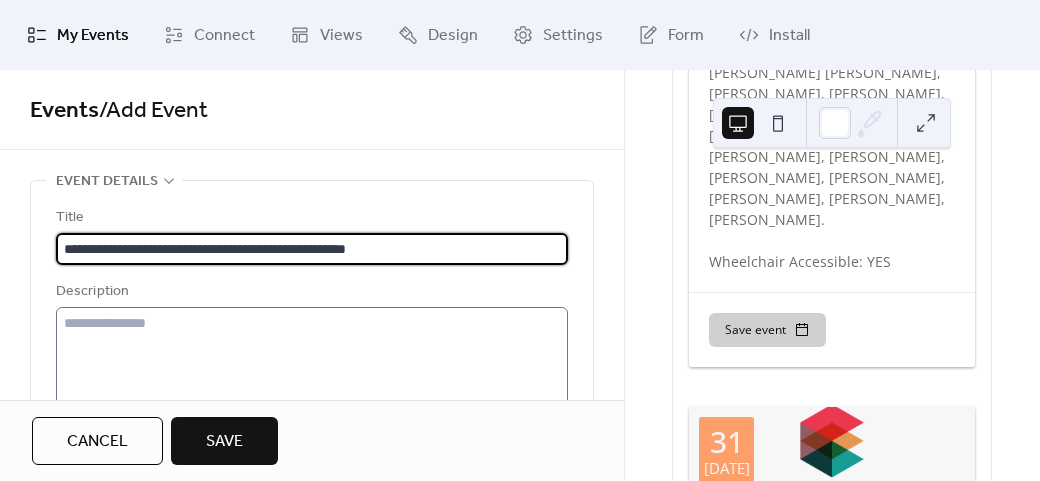 type on "**********" 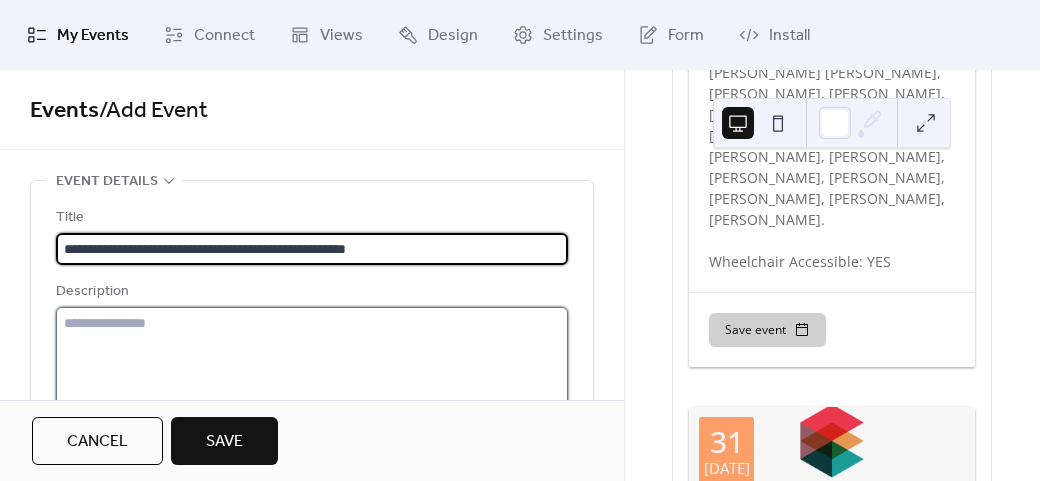 click at bounding box center [312, 383] 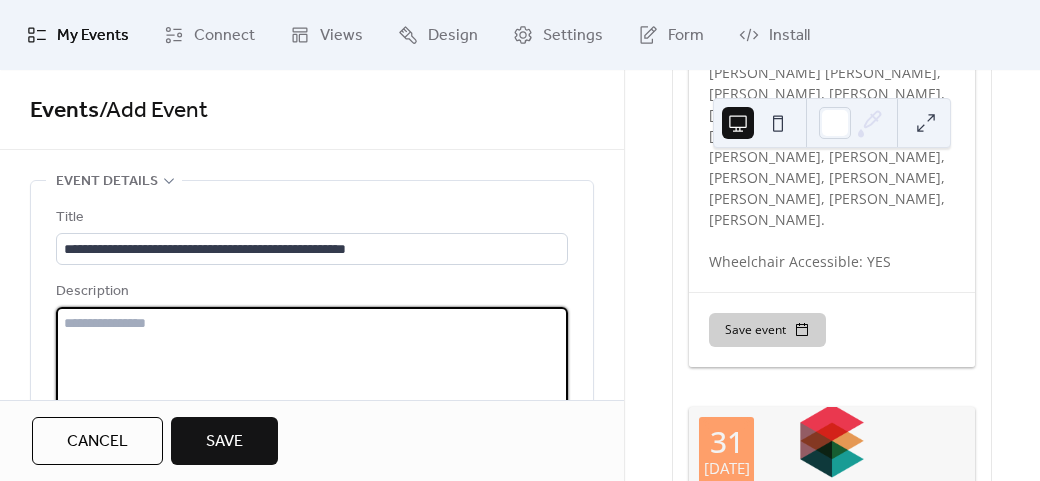 paste on "**********" 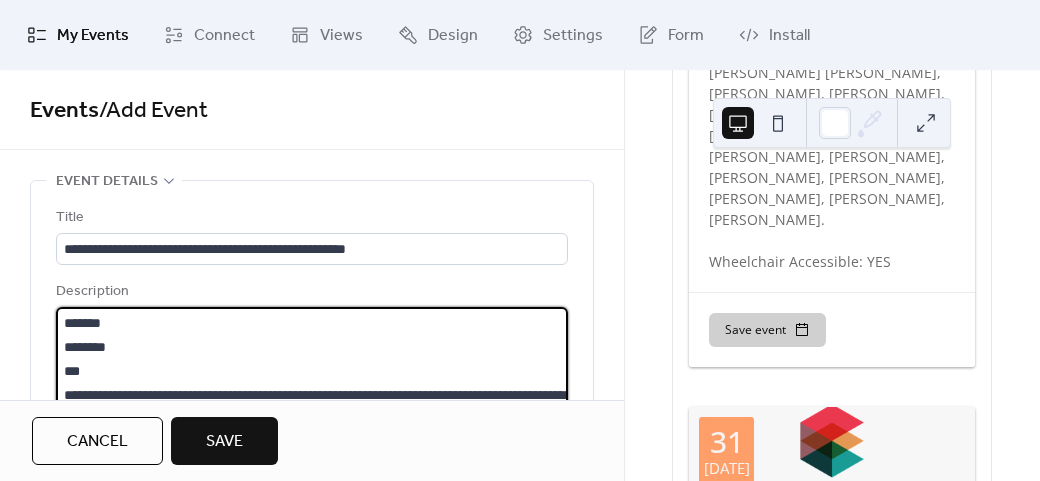 scroll, scrollTop: 69, scrollLeft: 0, axis: vertical 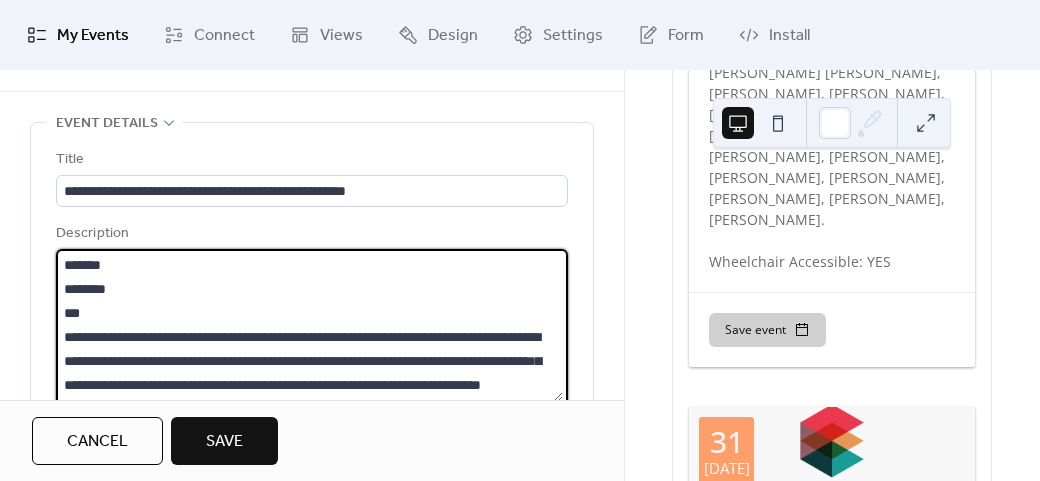 click on "**********" at bounding box center [309, 325] 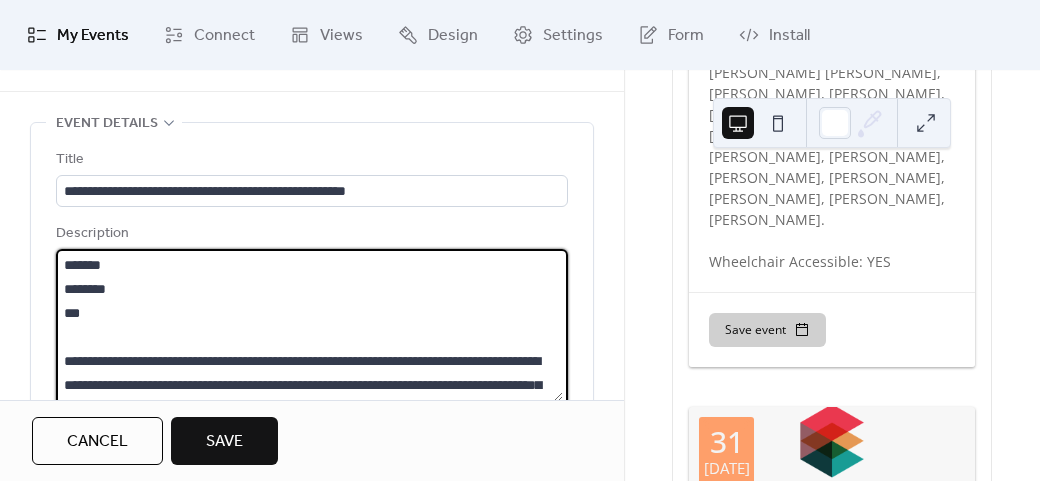 scroll, scrollTop: 96, scrollLeft: 0, axis: vertical 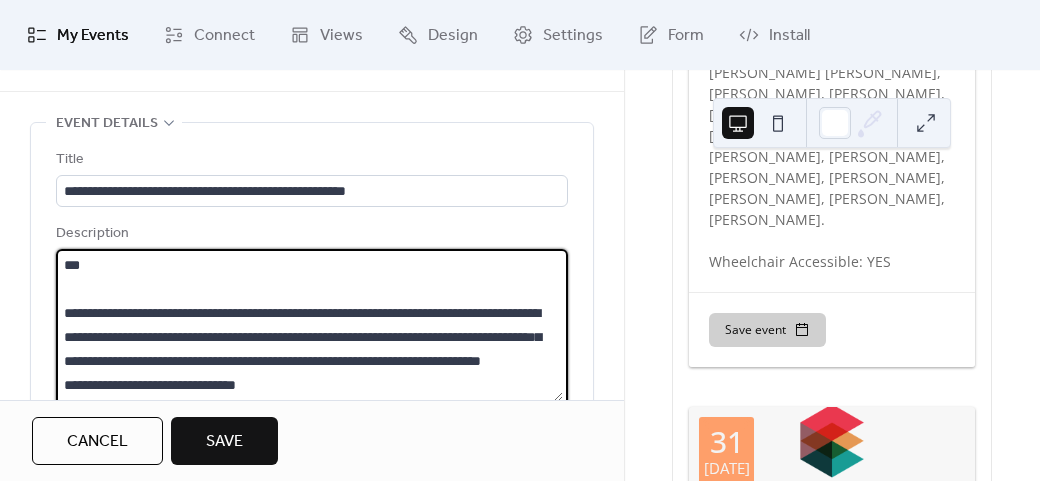 click on "**********" at bounding box center [309, 325] 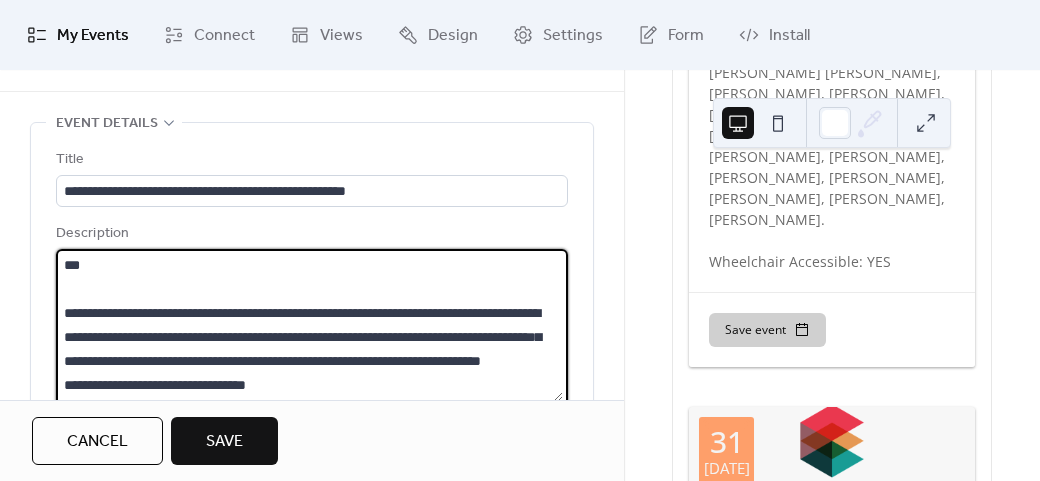 scroll, scrollTop: 144, scrollLeft: 0, axis: vertical 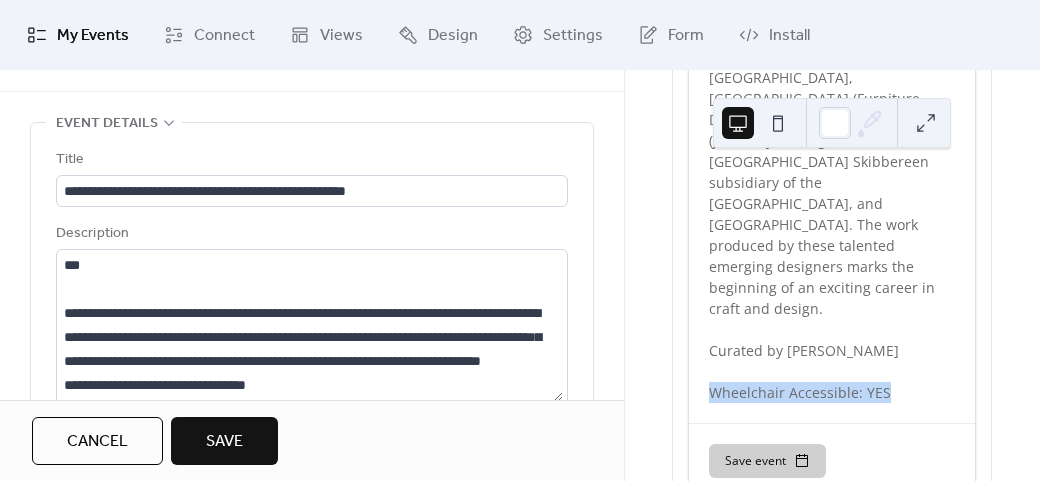 drag, startPoint x: 704, startPoint y: 261, endPoint x: 902, endPoint y: 275, distance: 198.49434 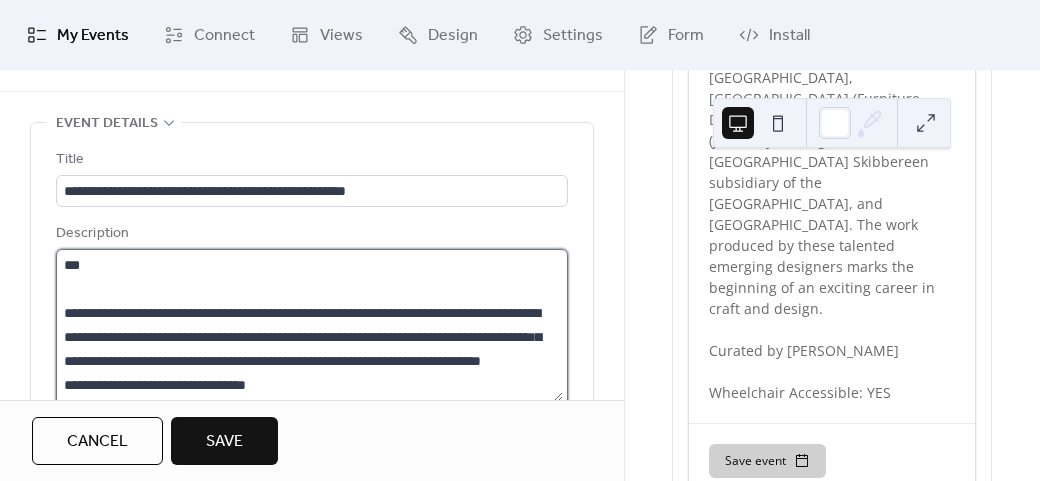 click on "**********" at bounding box center (309, 325) 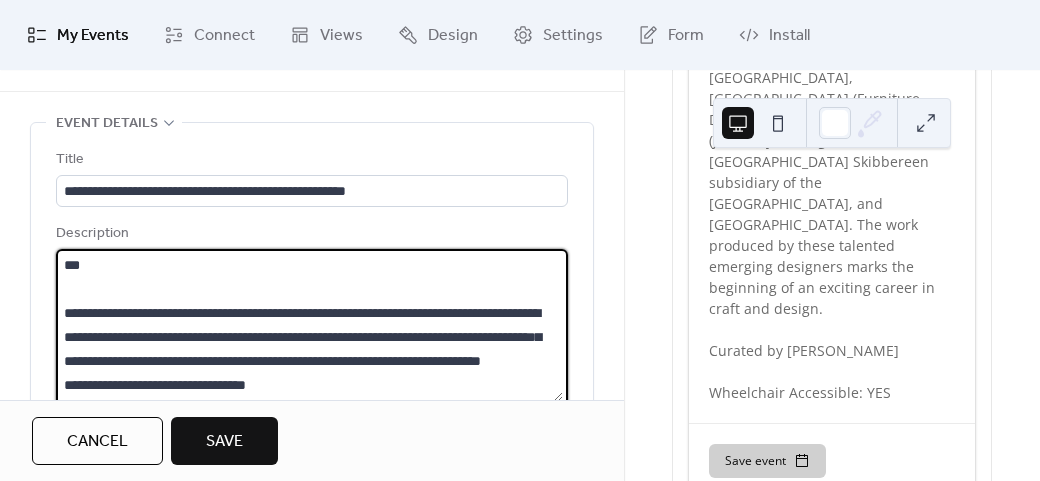 paste on "**********" 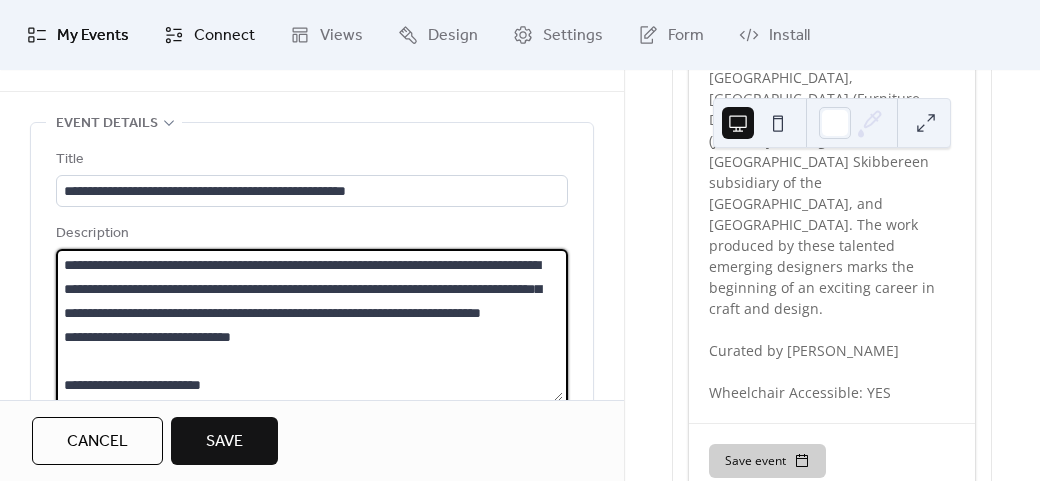 type on "**********" 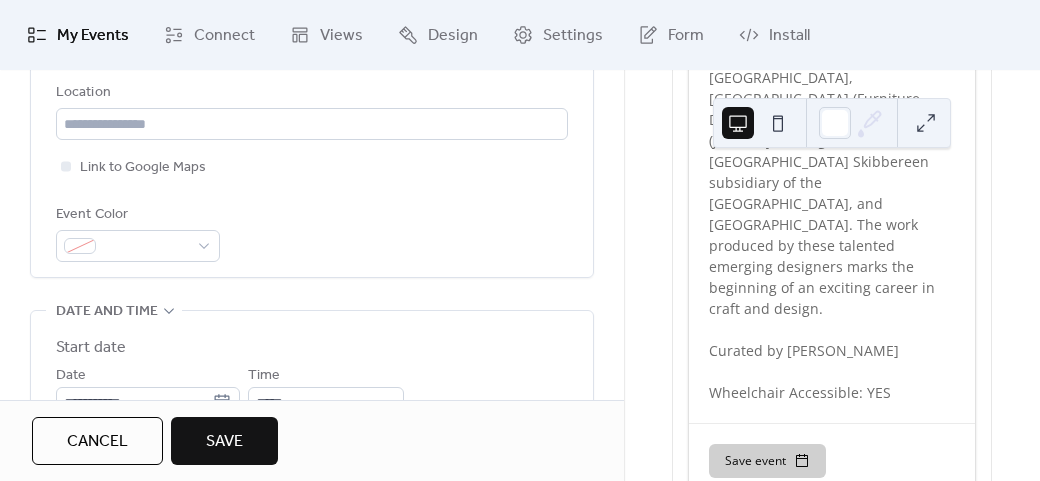 scroll, scrollTop: 458, scrollLeft: 0, axis: vertical 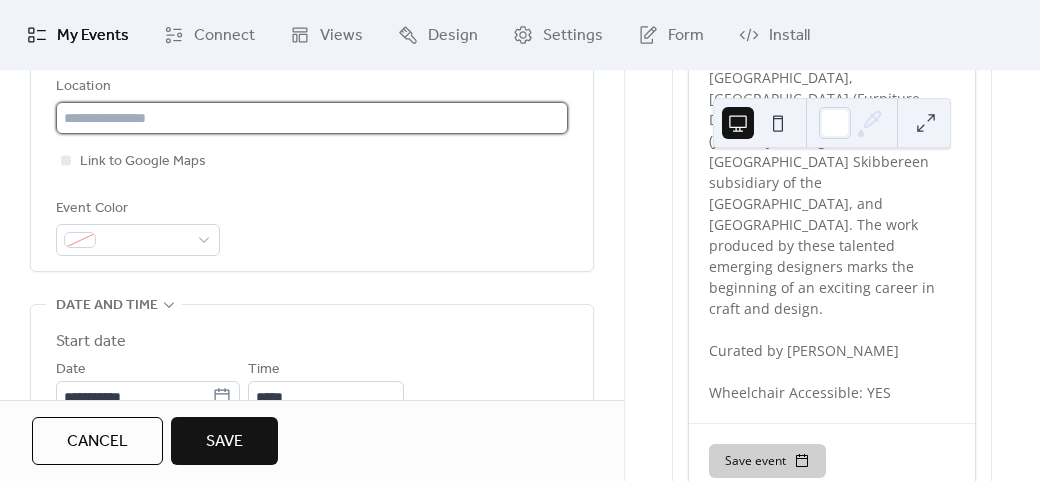click at bounding box center (312, 118) 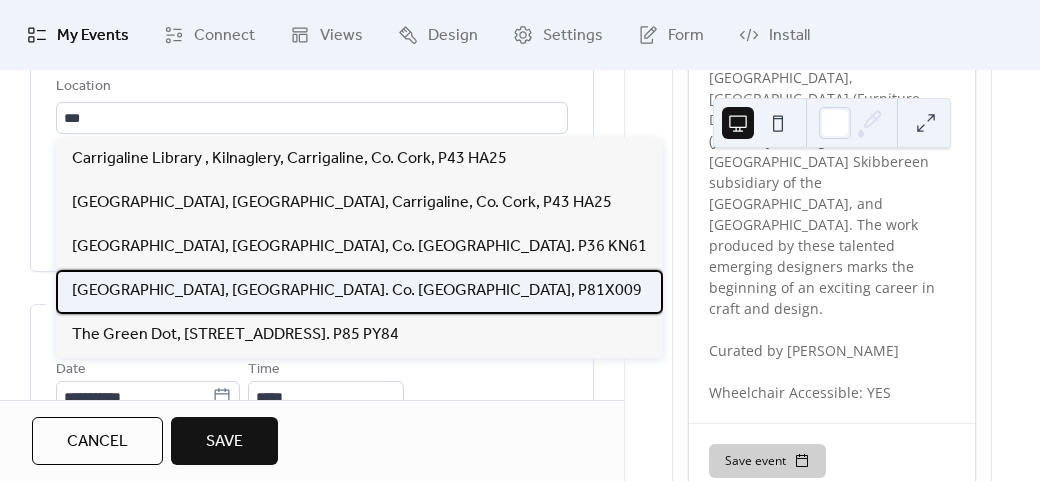 click on "[GEOGRAPHIC_DATA], [GEOGRAPHIC_DATA]. Co. [GEOGRAPHIC_DATA], P81X009" at bounding box center (357, 291) 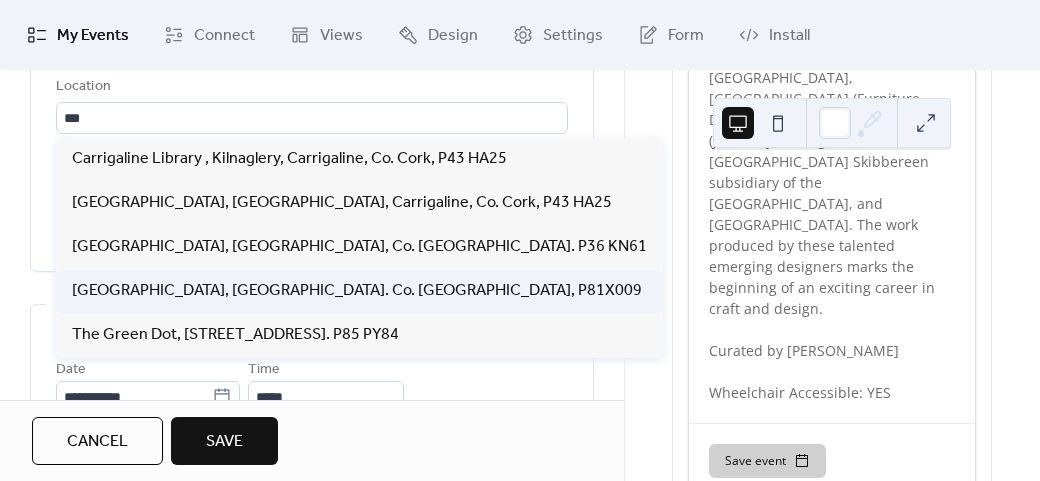 type on "**********" 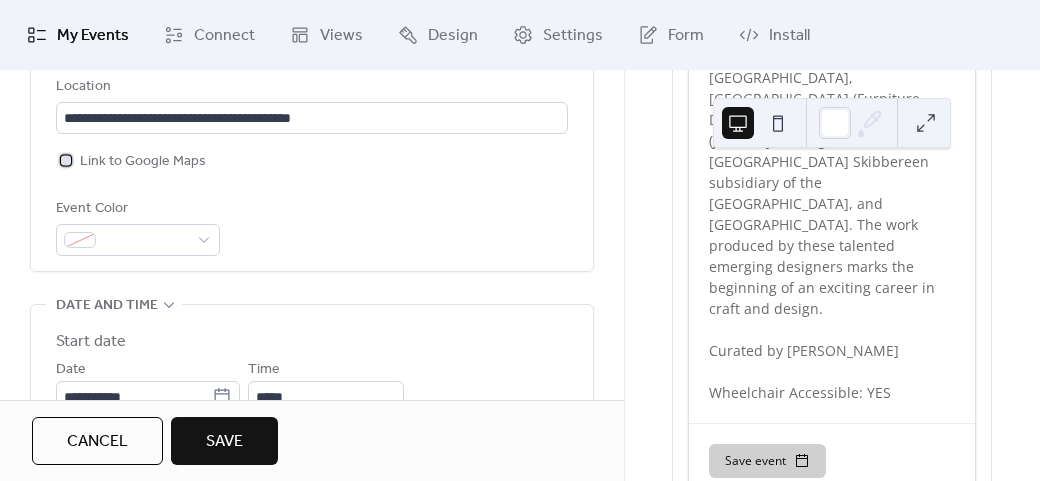 click on "Link to Google Maps" at bounding box center [143, 162] 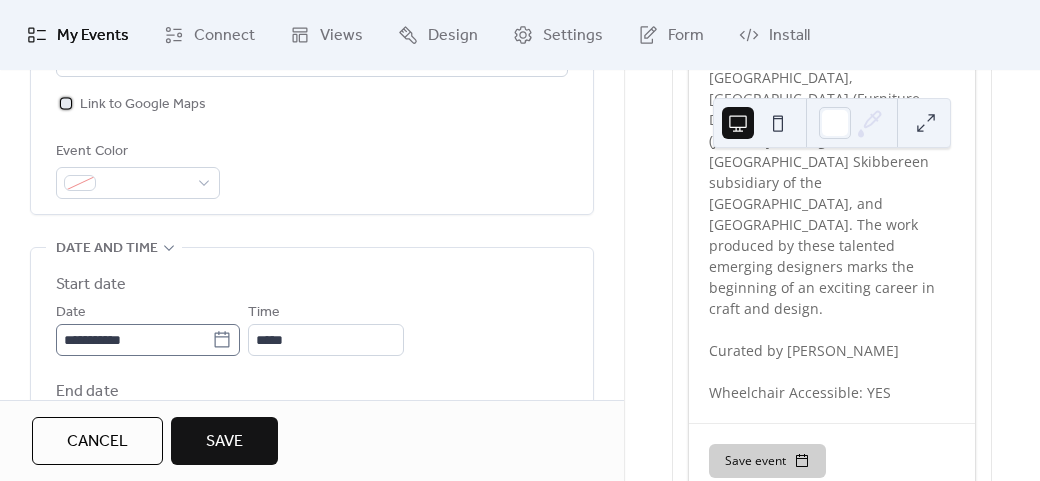 scroll, scrollTop: 558, scrollLeft: 0, axis: vertical 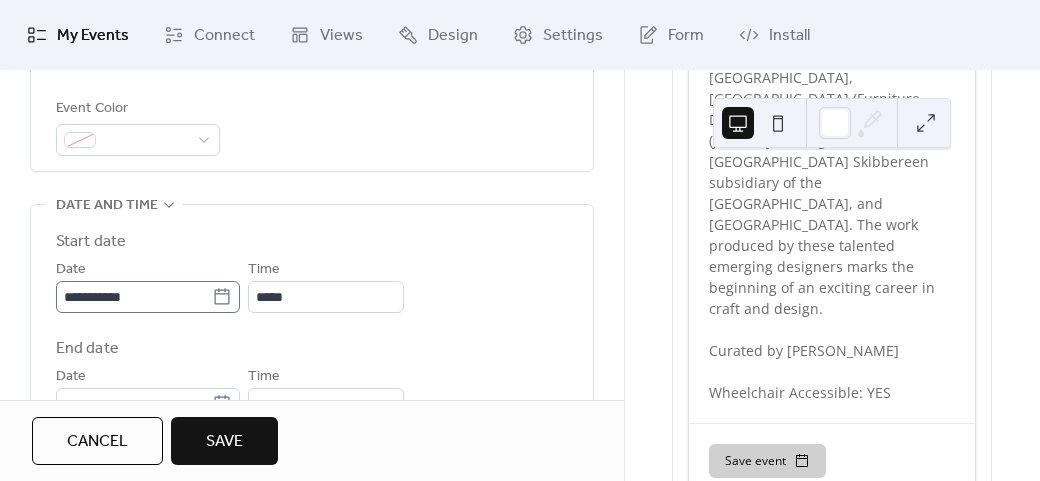 click on "**********" at bounding box center (148, 297) 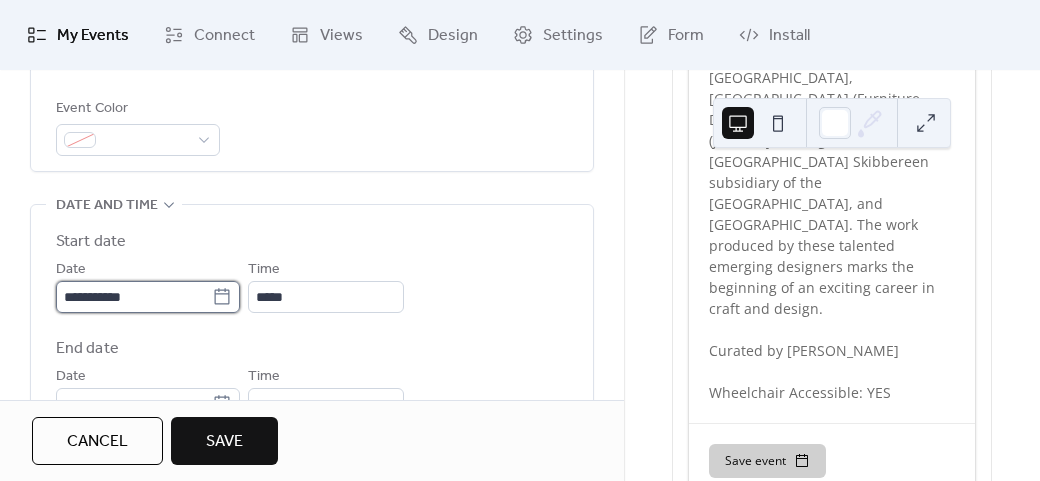 click on "**********" at bounding box center (134, 297) 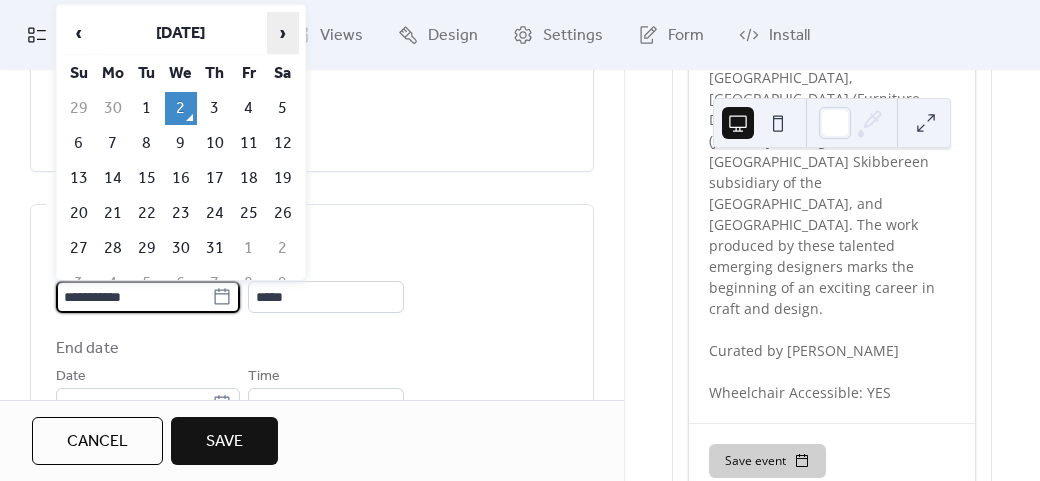 click on "›" at bounding box center [283, 33] 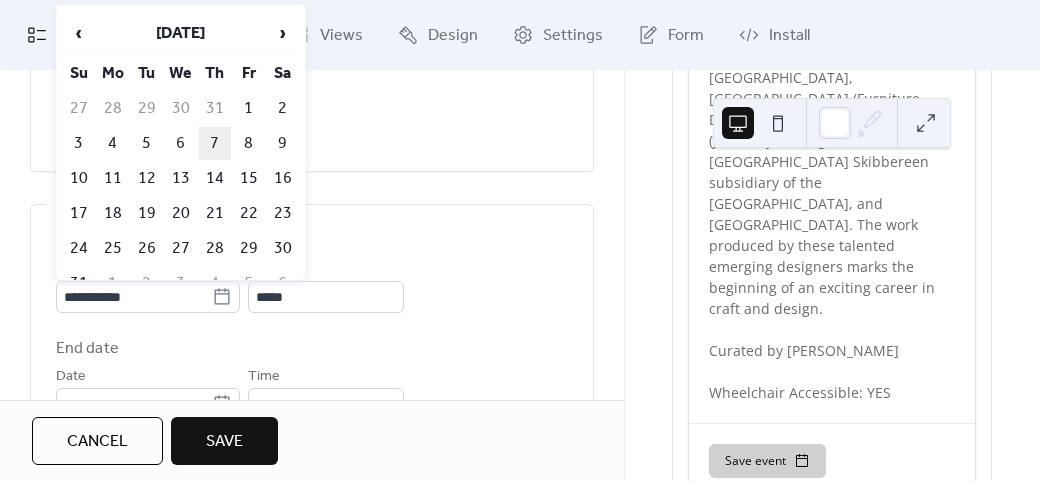 click on "7" at bounding box center [215, 143] 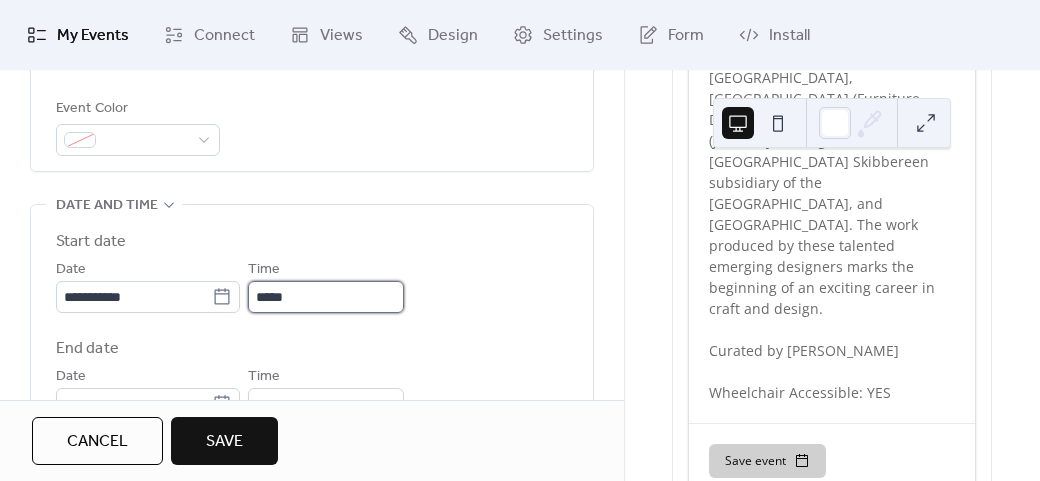 click on "*****" at bounding box center (326, 297) 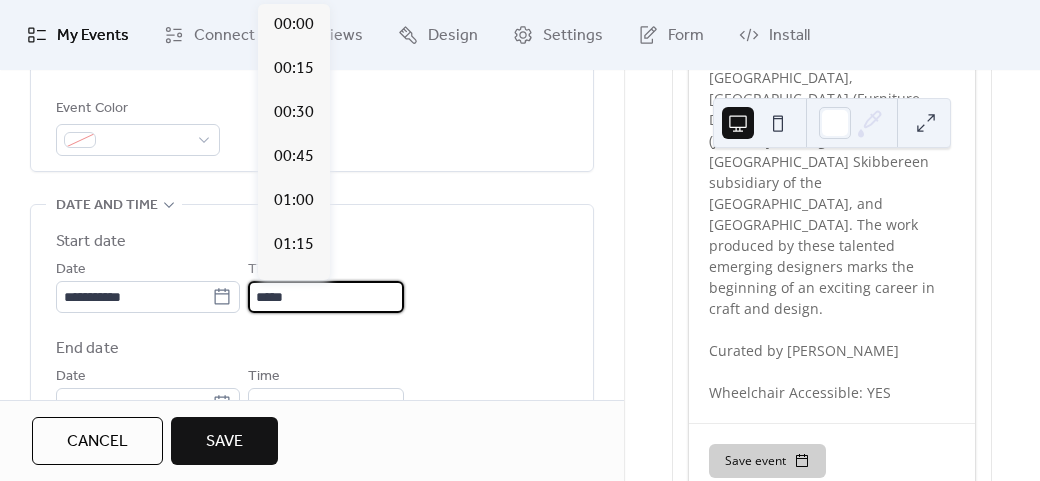 scroll, scrollTop: 2112, scrollLeft: 0, axis: vertical 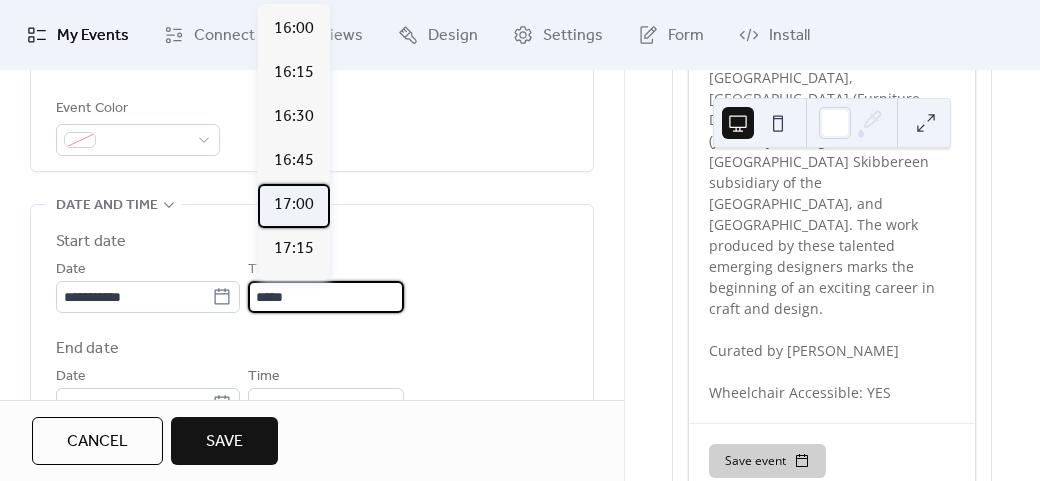 click on "17:00" at bounding box center (294, 205) 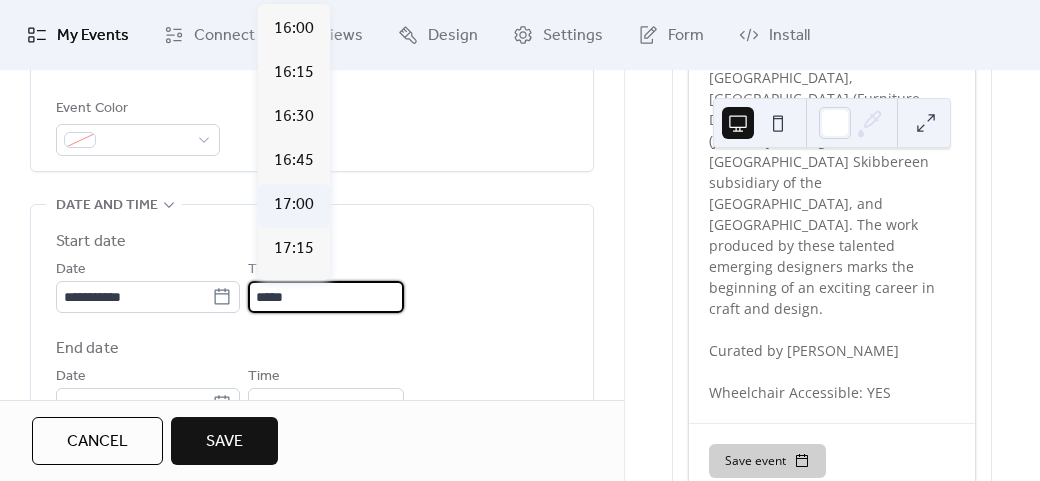type on "*****" 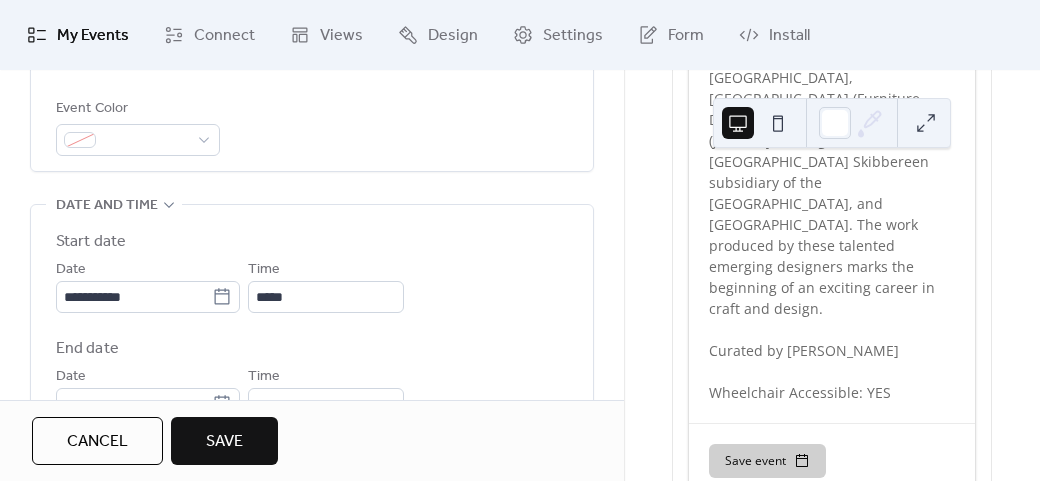 click on "**********" at bounding box center [312, 378] 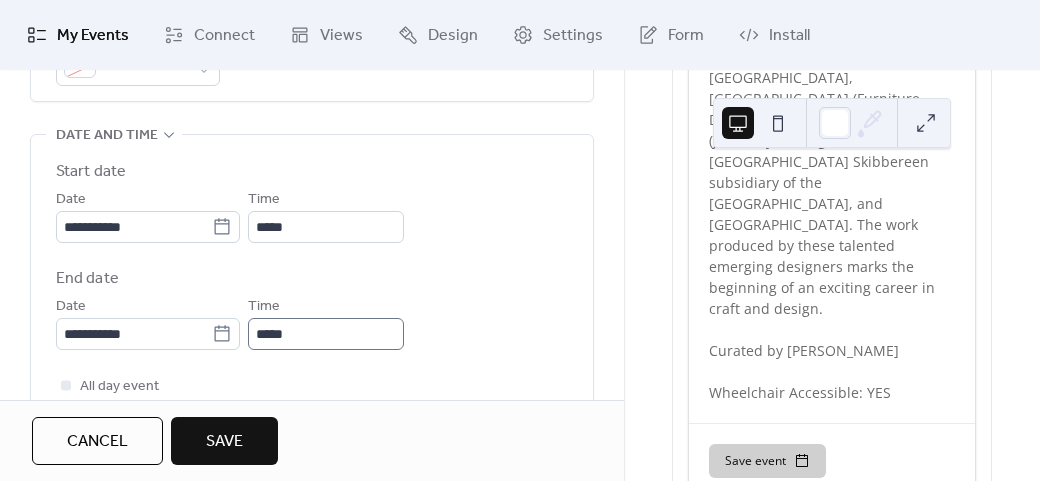 scroll, scrollTop: 658, scrollLeft: 0, axis: vertical 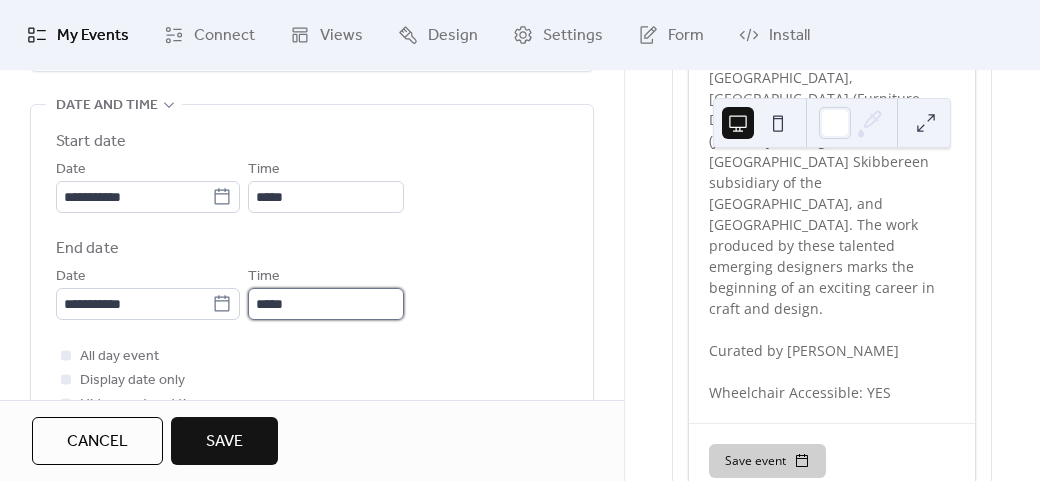 click on "*****" at bounding box center (326, 304) 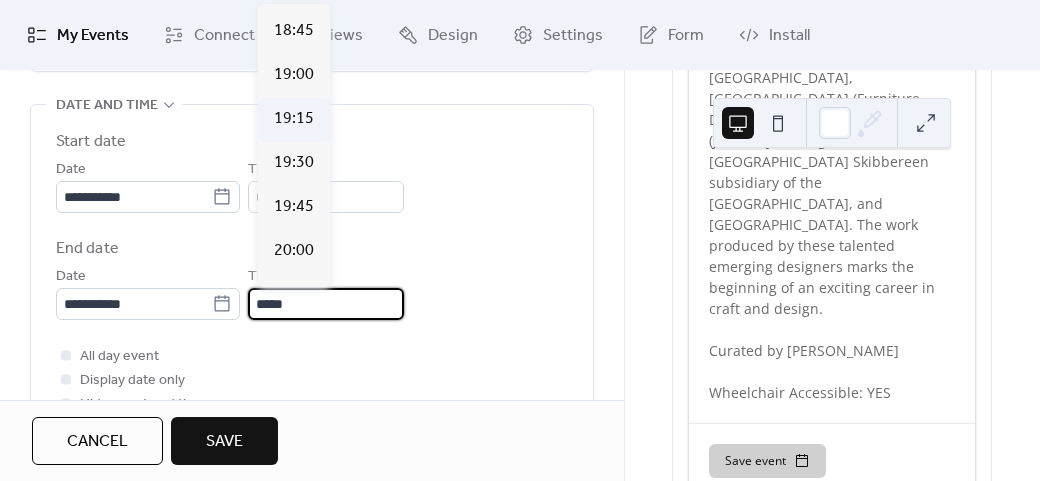 scroll, scrollTop: 300, scrollLeft: 0, axis: vertical 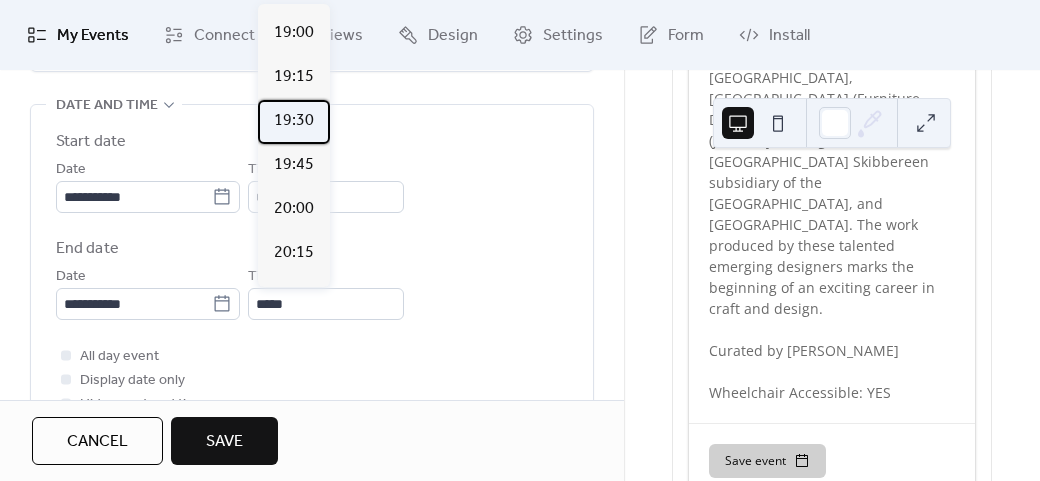 click on "19:30" at bounding box center [294, 121] 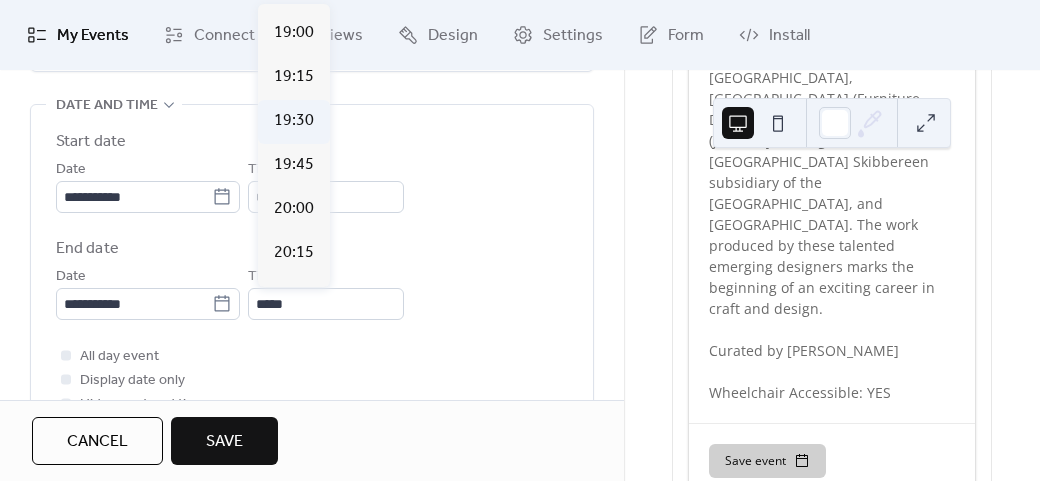 type on "*****" 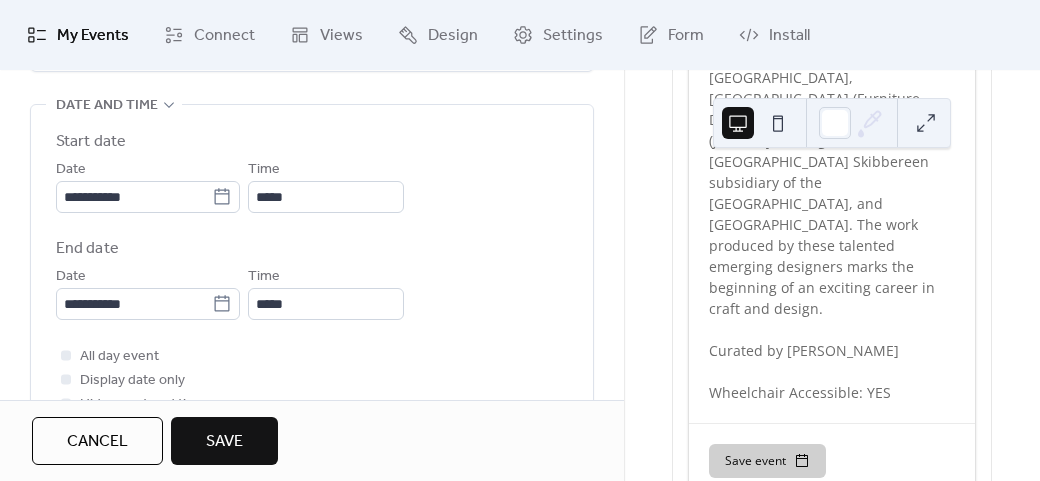 click on "End date" at bounding box center [312, 249] 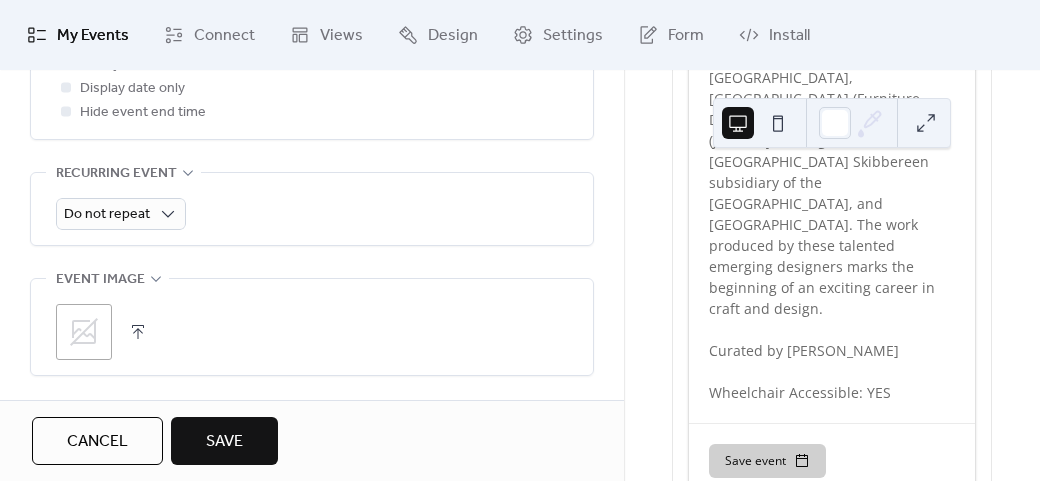 scroll, scrollTop: 1058, scrollLeft: 0, axis: vertical 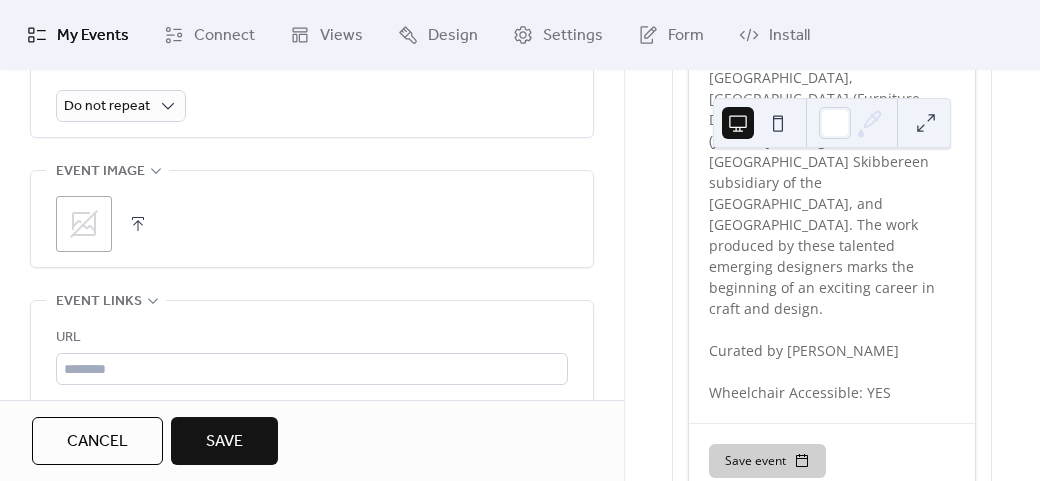 click 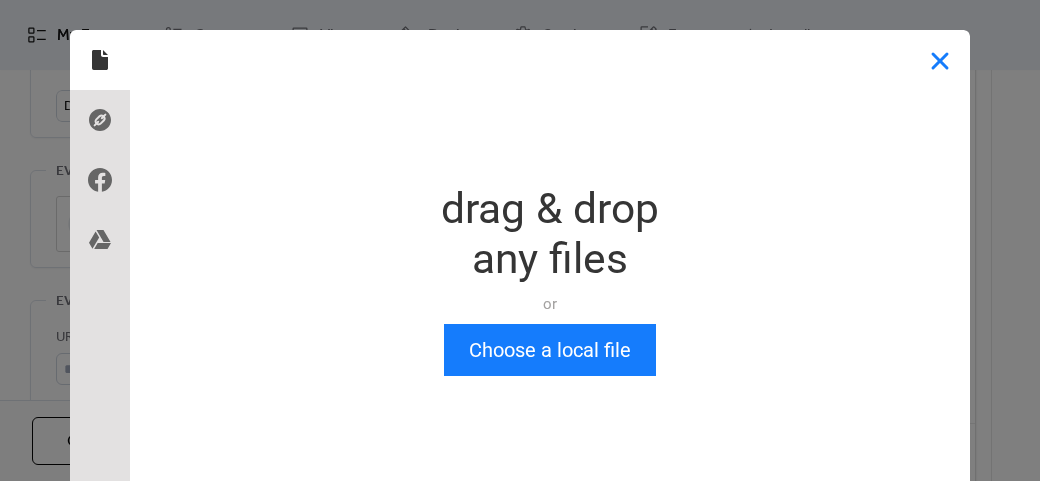 click at bounding box center [940, 60] 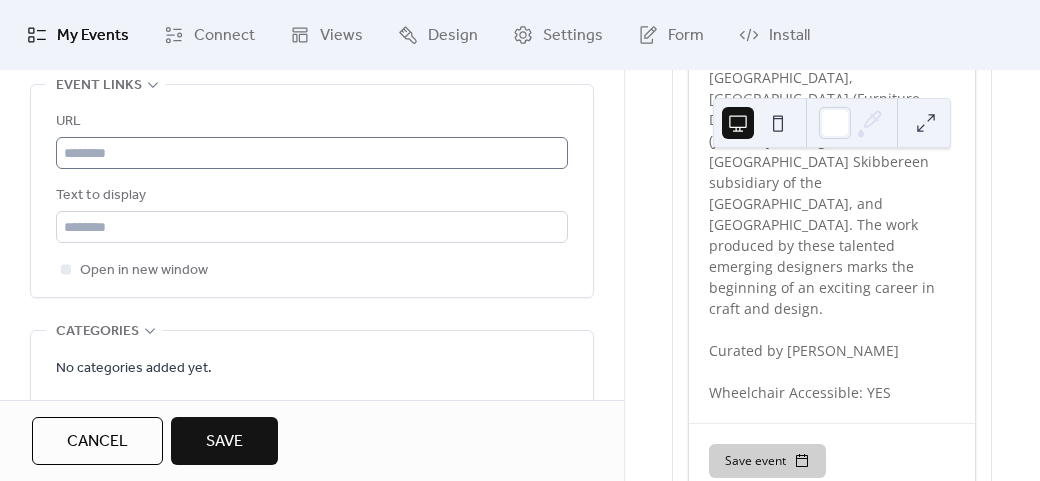 scroll, scrollTop: 1128, scrollLeft: 0, axis: vertical 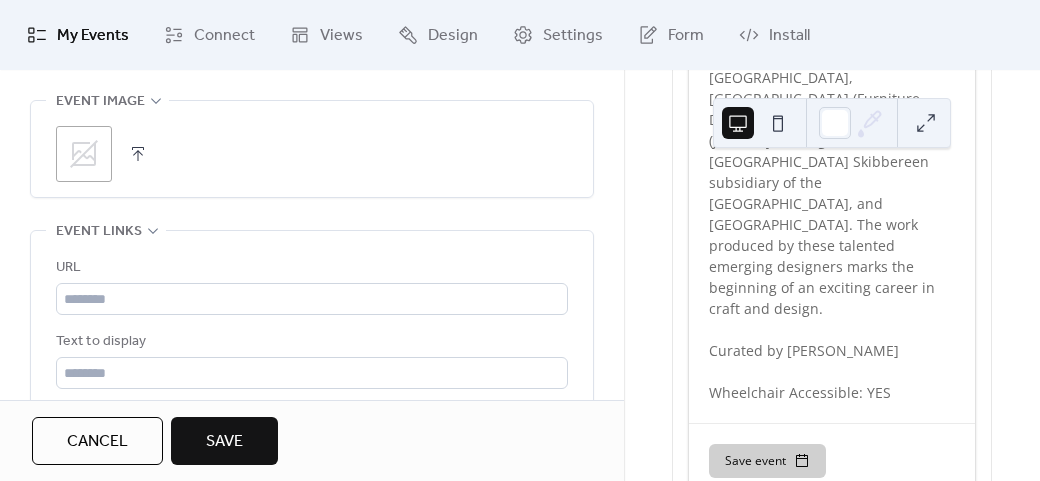 click 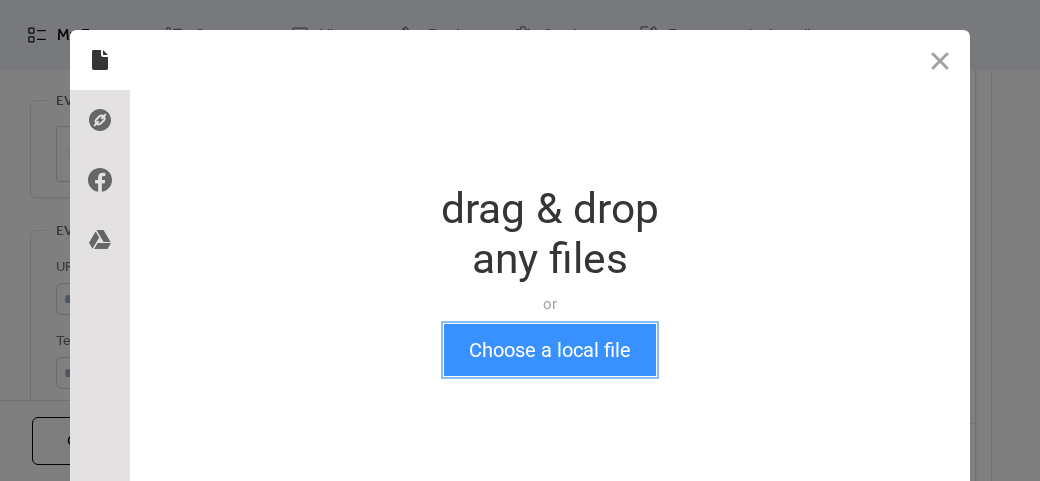 click on "Choose a local file" at bounding box center [550, 350] 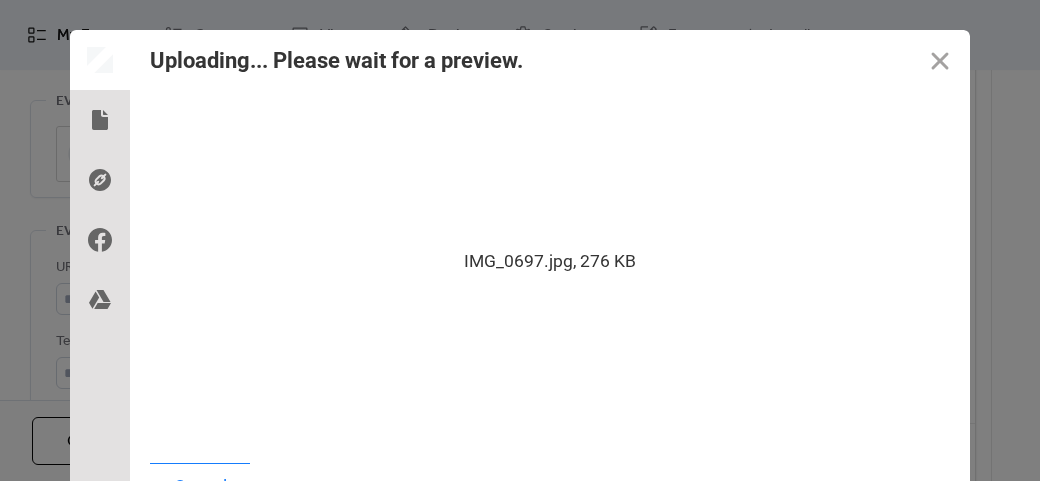 scroll, scrollTop: 24, scrollLeft: 0, axis: vertical 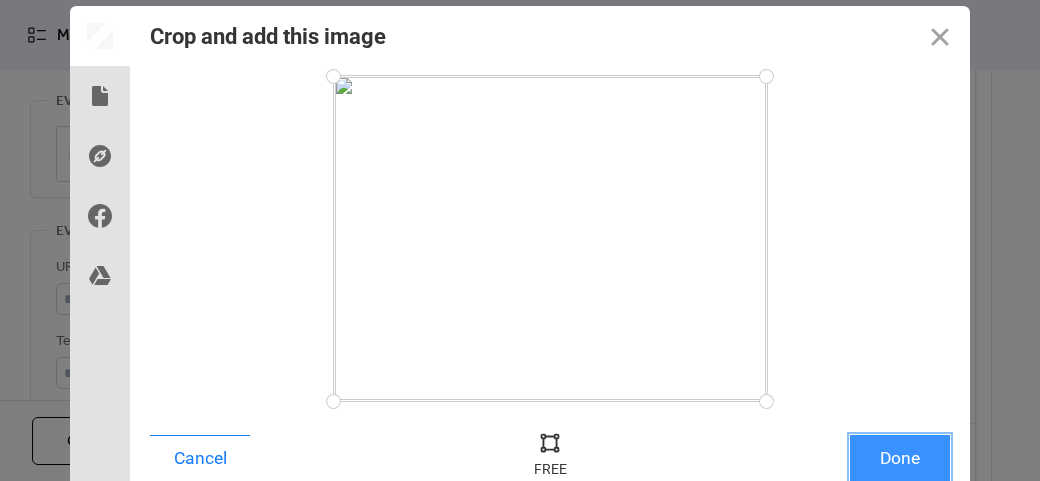 click on "Done" at bounding box center [900, 458] 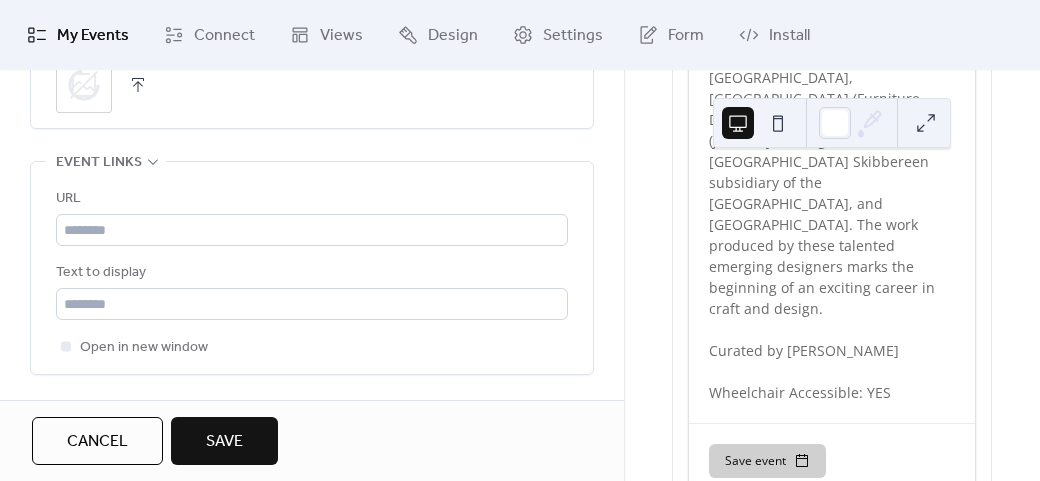 scroll, scrollTop: 1228, scrollLeft: 0, axis: vertical 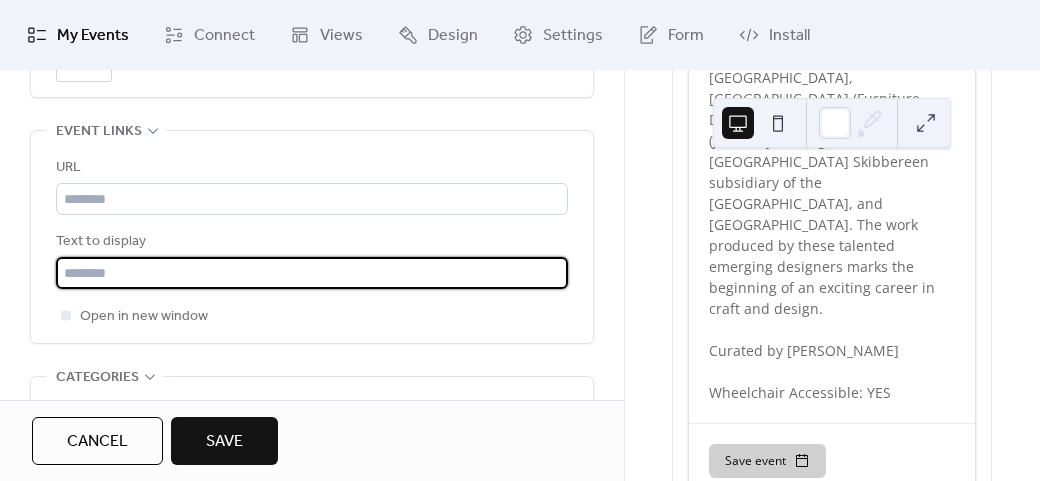 click at bounding box center (312, 273) 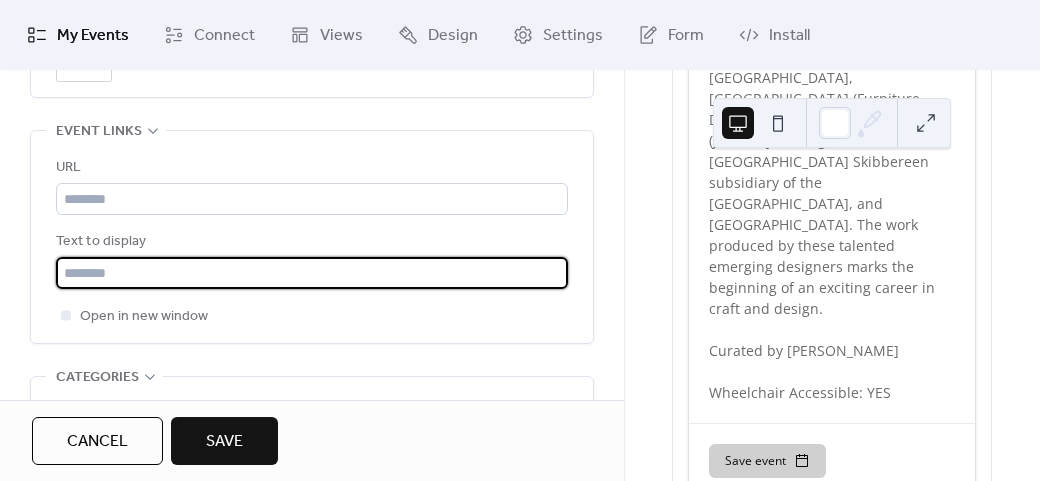 type on "**********" 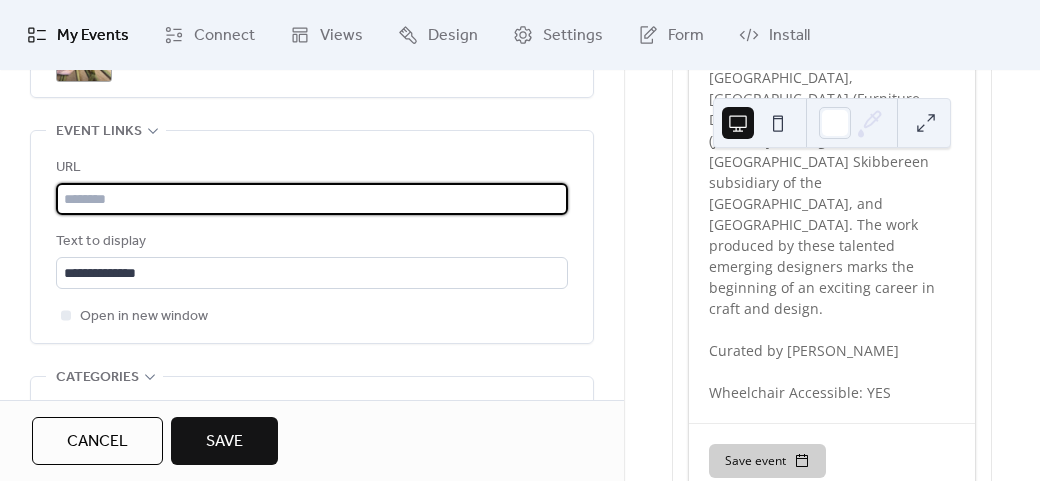click at bounding box center (312, 199) 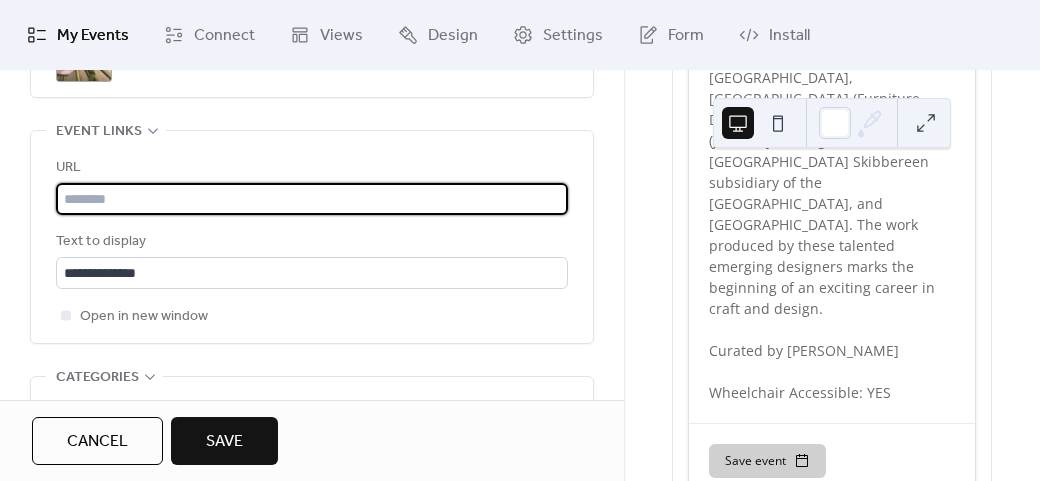 click at bounding box center [312, 199] 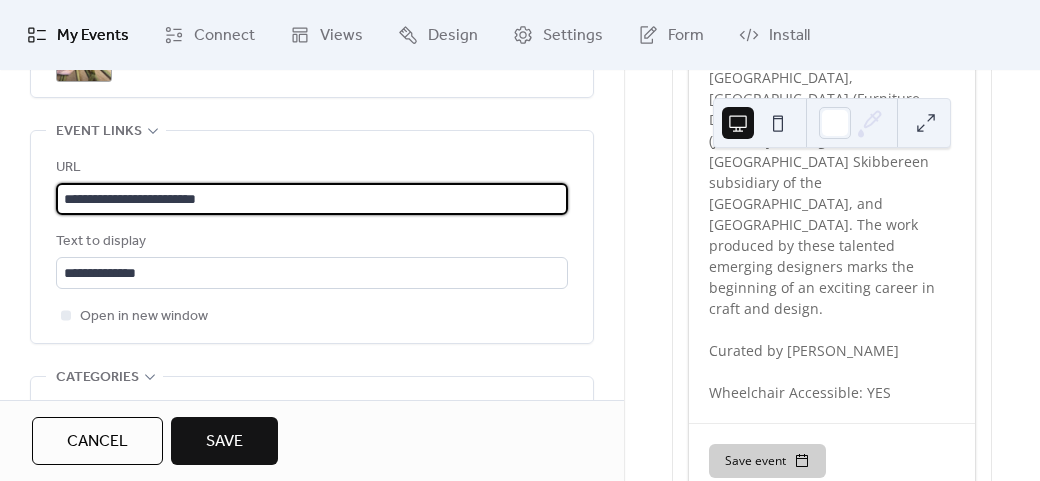type on "**********" 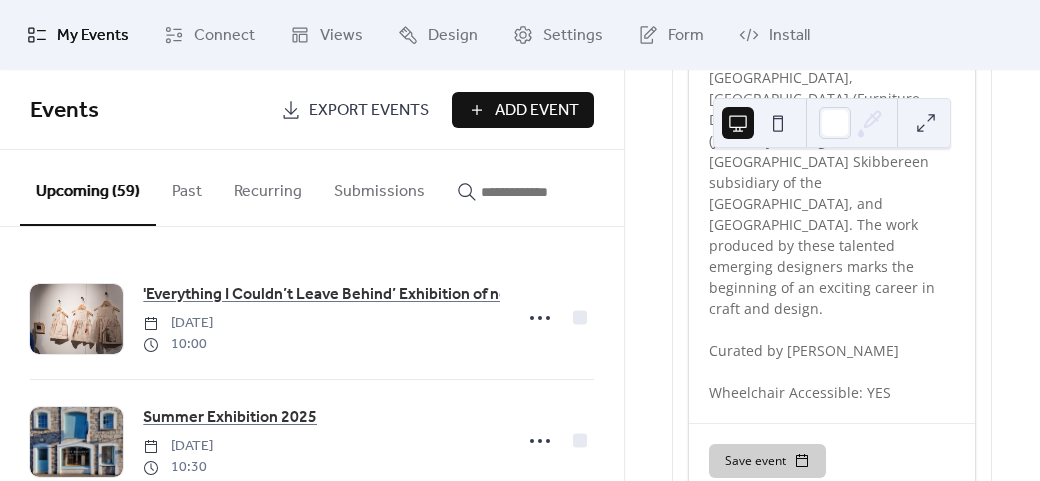 click on "Add Event" at bounding box center [537, 111] 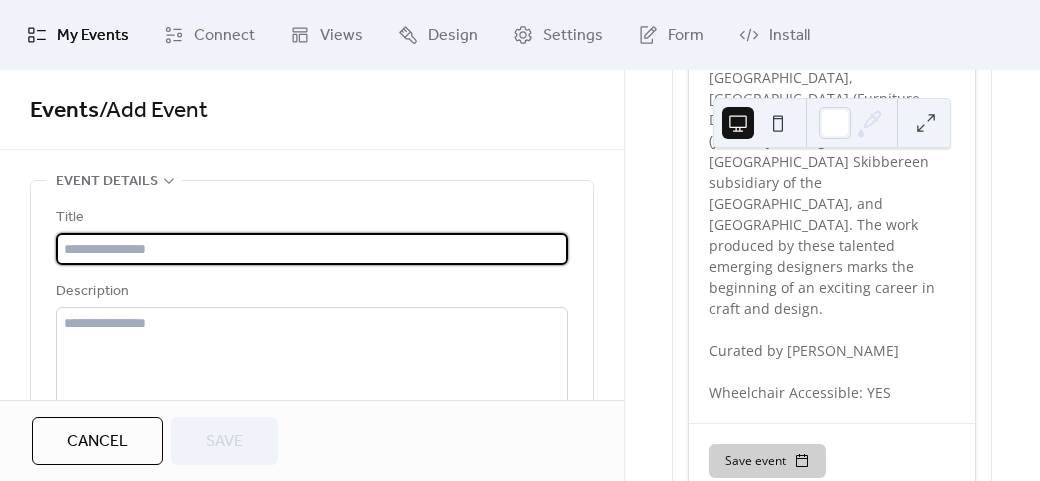 paste on "**********" 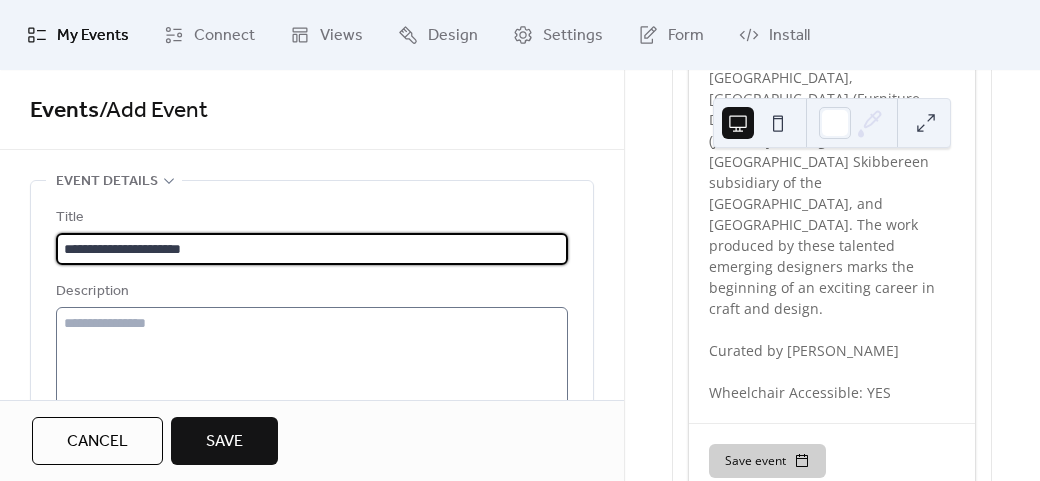 type on "**********" 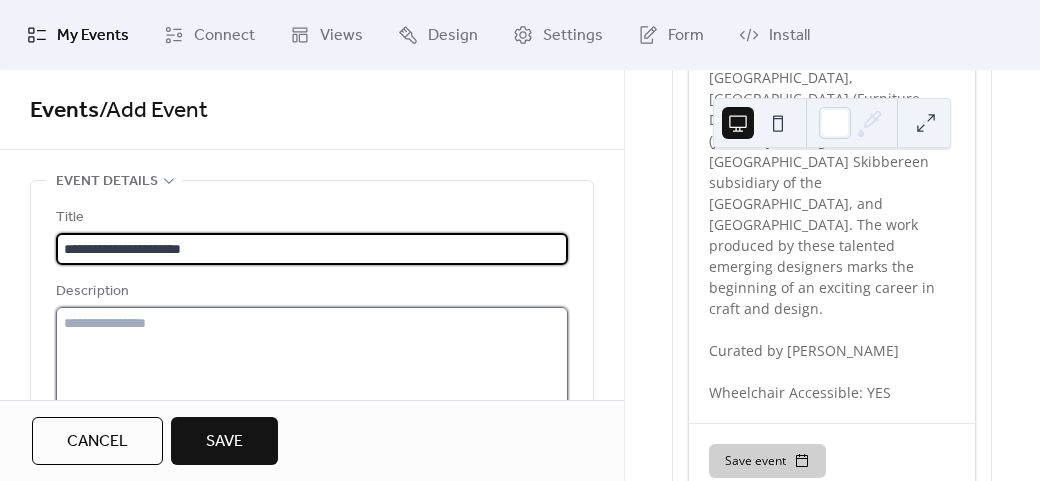 click at bounding box center (312, 383) 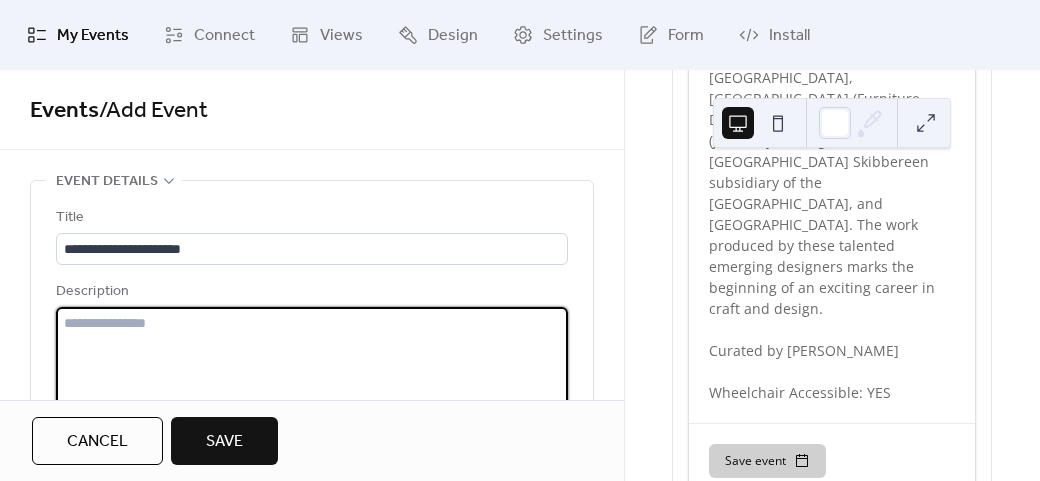 paste on "**********" 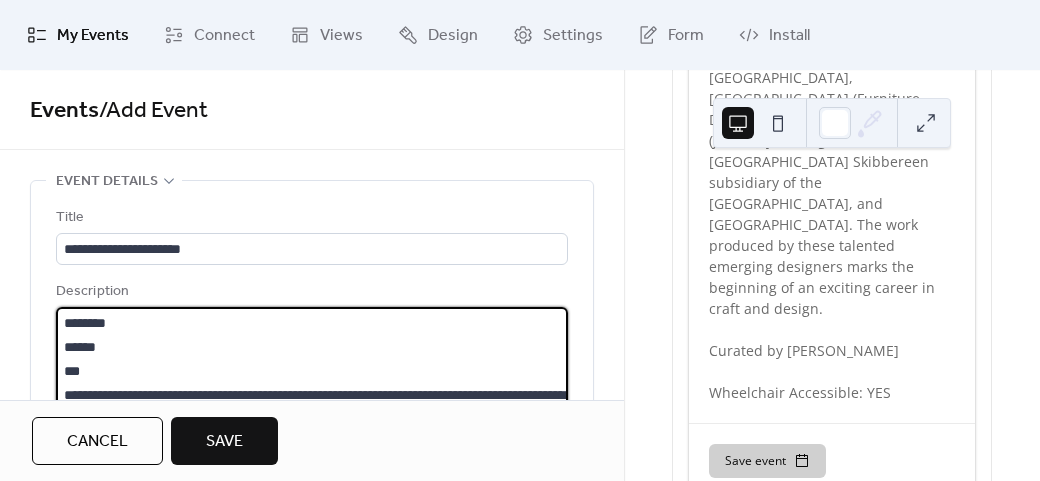 scroll, scrollTop: 237, scrollLeft: 0, axis: vertical 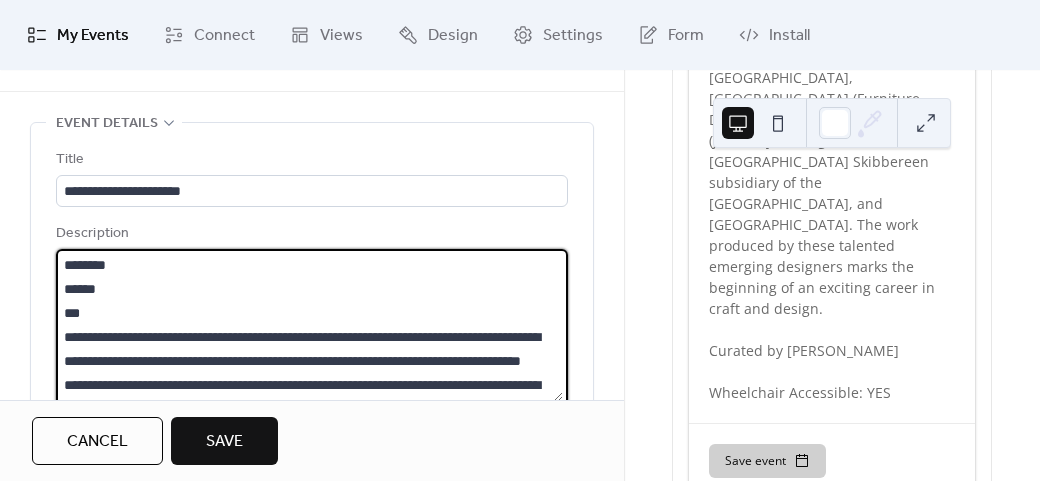 click on "**********" at bounding box center (309, 325) 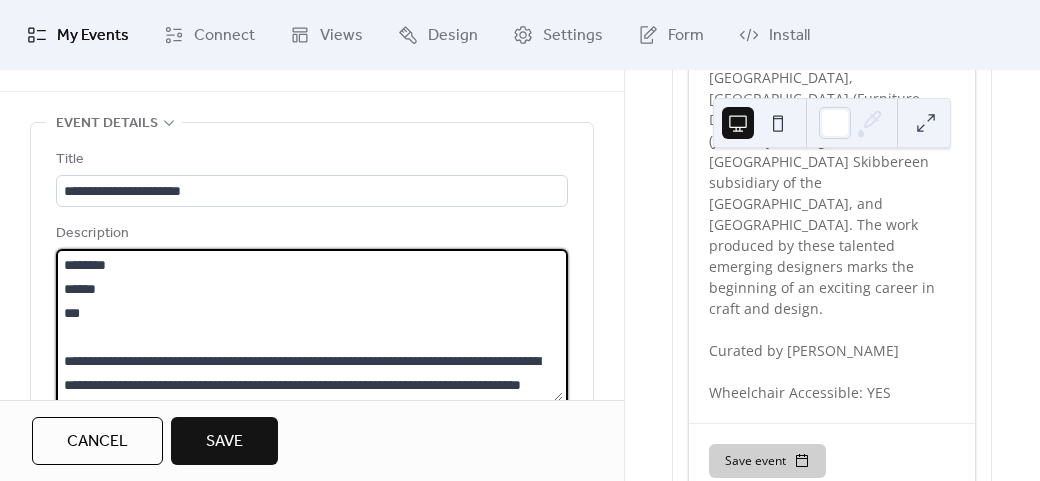 scroll, scrollTop: 100, scrollLeft: 0, axis: vertical 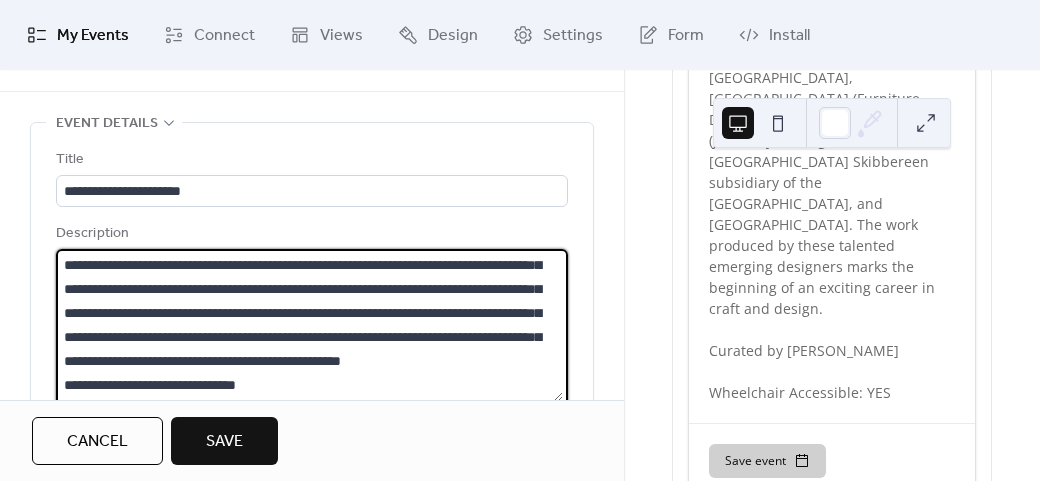 click on "**********" at bounding box center (309, 325) 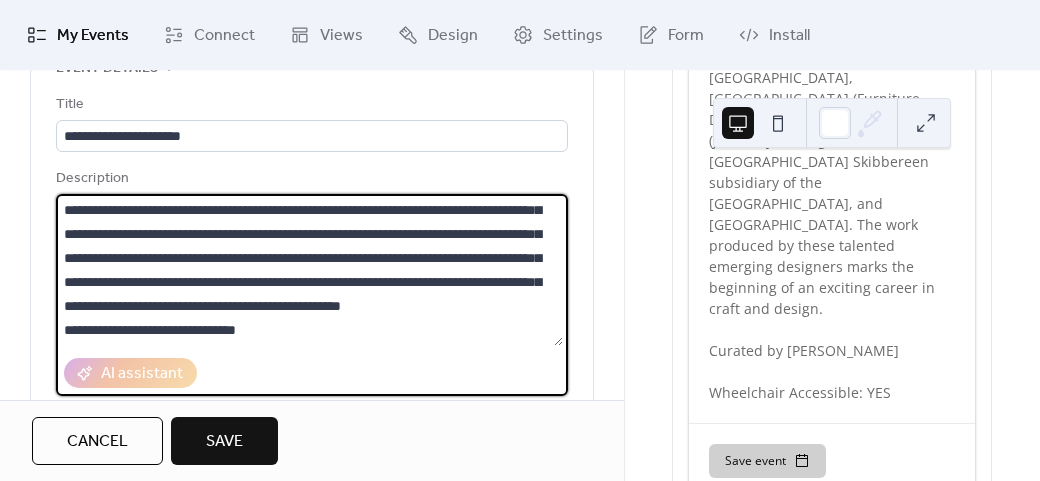 scroll, scrollTop: 158, scrollLeft: 0, axis: vertical 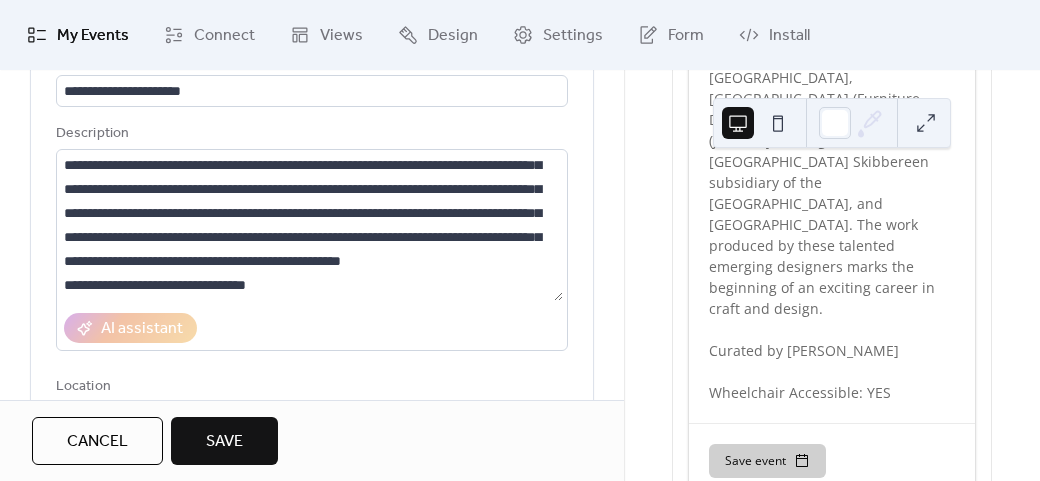 click on "[DATE] - [DATE] Mon - Fri: 10am - 5pm Opening Reception: [DATE] 6pm An exhibition that celebrates the work of graduating makers and embraces them as part of the community of Irish craft and design. [PERSON_NAME] selected works from graduating makers from [PERSON_NAME][GEOGRAPHIC_DATA], [GEOGRAPHIC_DATA] (Furniture Design), [GEOGRAPHIC_DATA] (Jewellery Making), [GEOGRAPHIC_DATA] Skibbereen subsidiary of the [GEOGRAPHIC_DATA], and [GEOGRAPHIC_DATA]. The work produced by these talented emerging designers marks the beginning of an exciting career in craft and design. Curated by [PERSON_NAME] Wheelchair Accessible: YES" at bounding box center [832, 109] 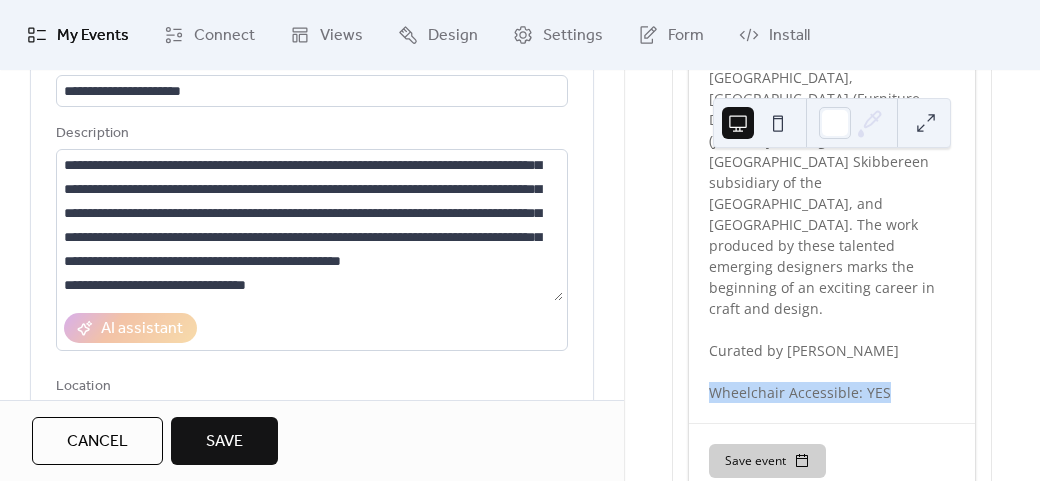 drag, startPoint x: 710, startPoint y: 265, endPoint x: 932, endPoint y: 275, distance: 222.22511 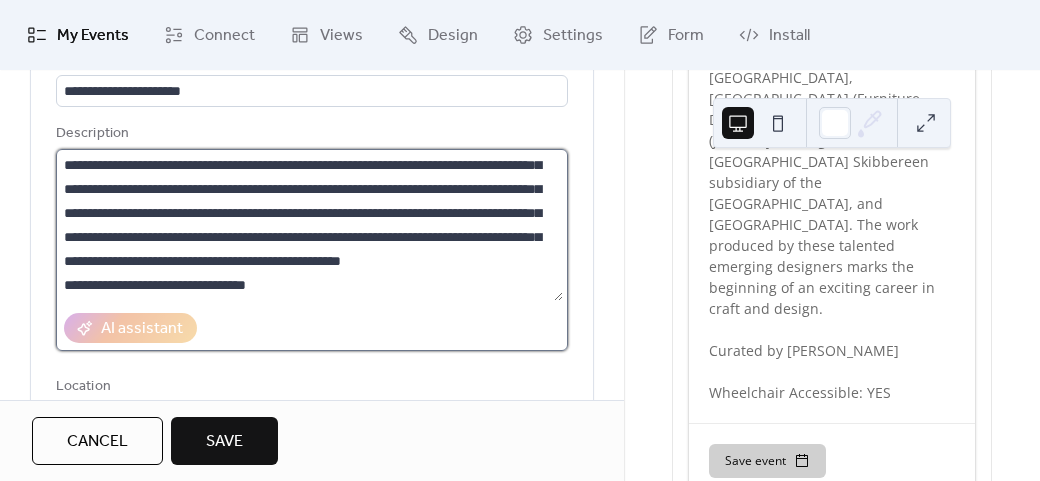 click on "**********" at bounding box center (309, 225) 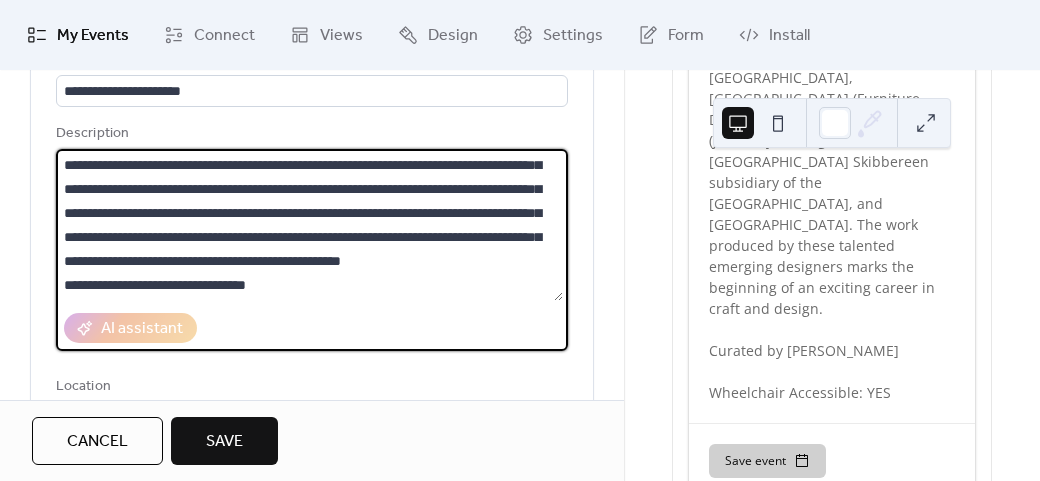 paste on "**********" 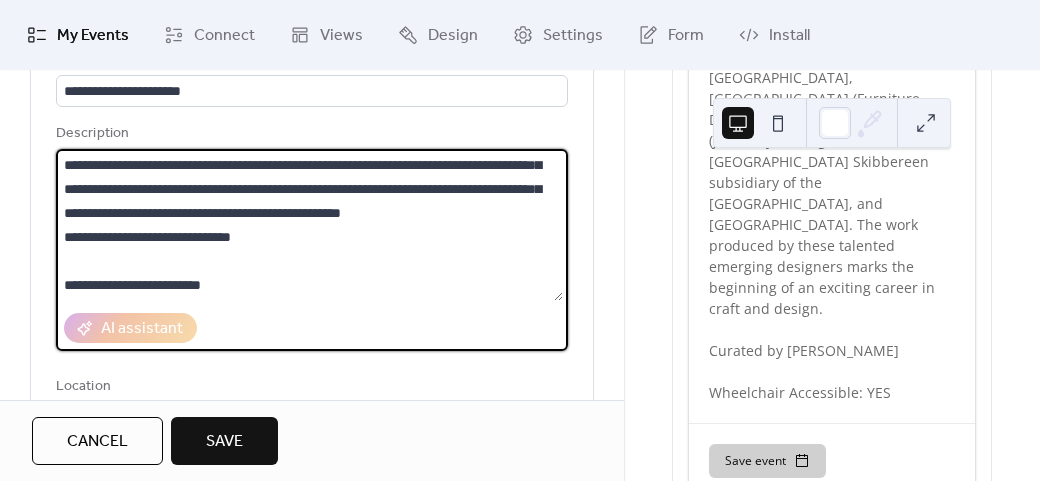 scroll, scrollTop: 240, scrollLeft: 0, axis: vertical 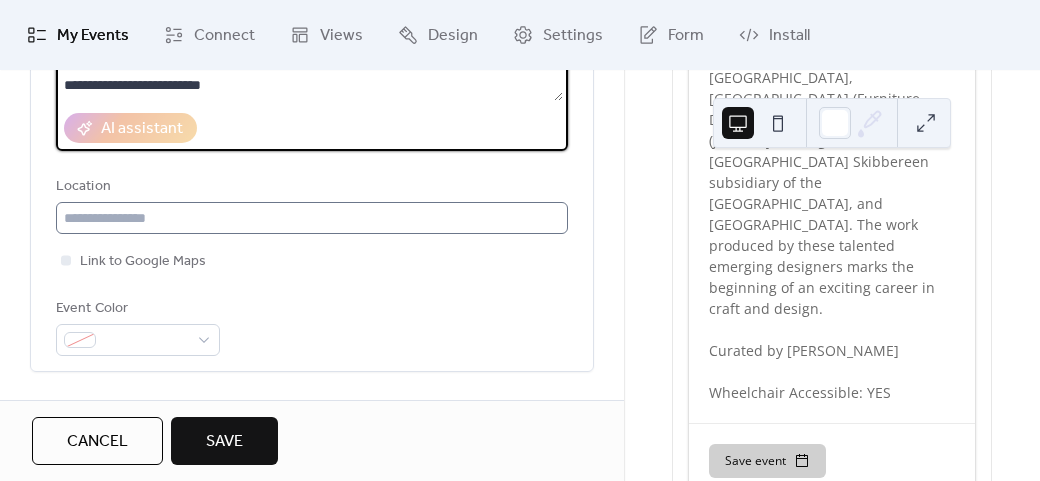 type on "**********" 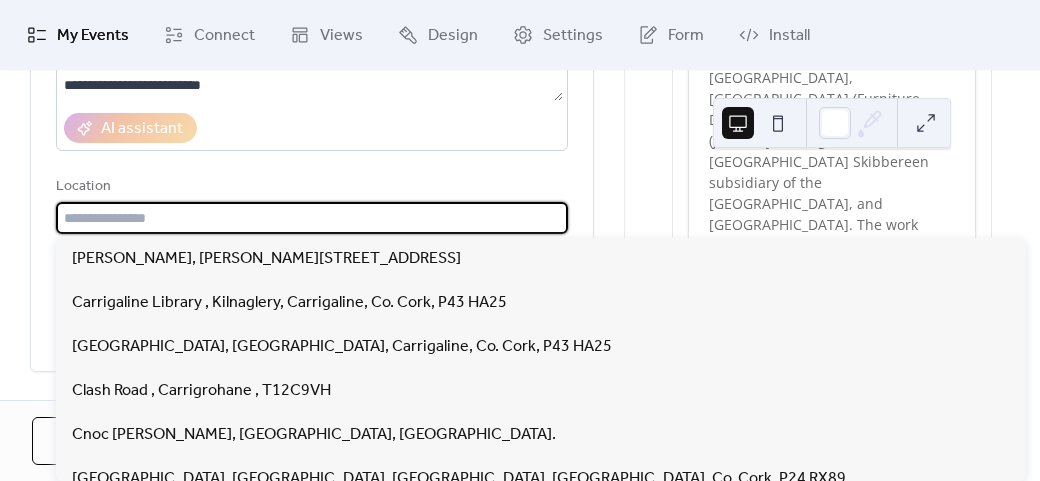 click at bounding box center (312, 218) 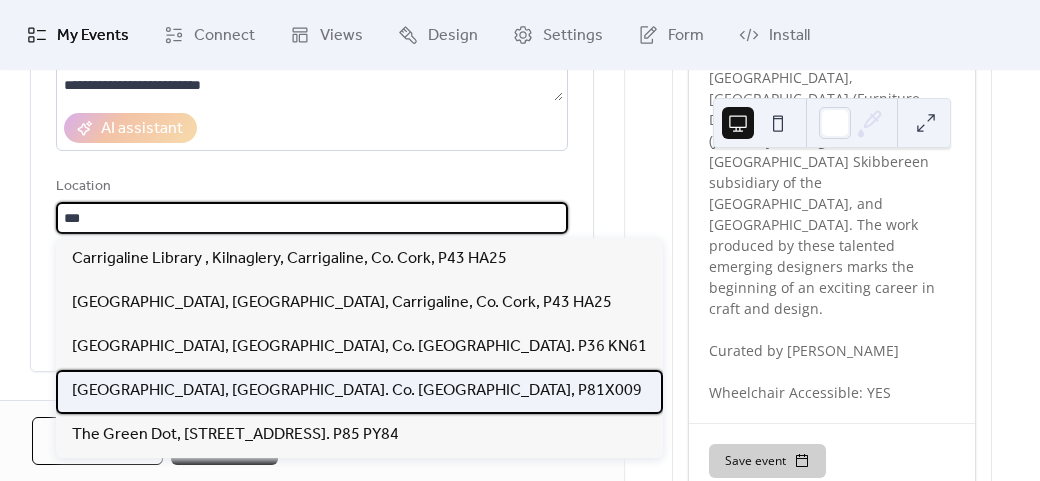 click on "[GEOGRAPHIC_DATA], [GEOGRAPHIC_DATA]. Co. [GEOGRAPHIC_DATA], P81X009" at bounding box center (357, 391) 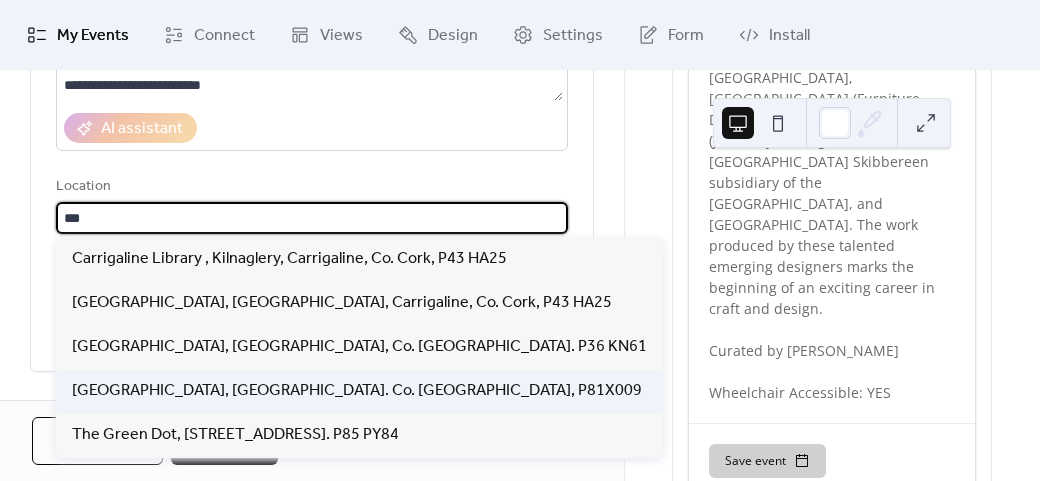 type on "**********" 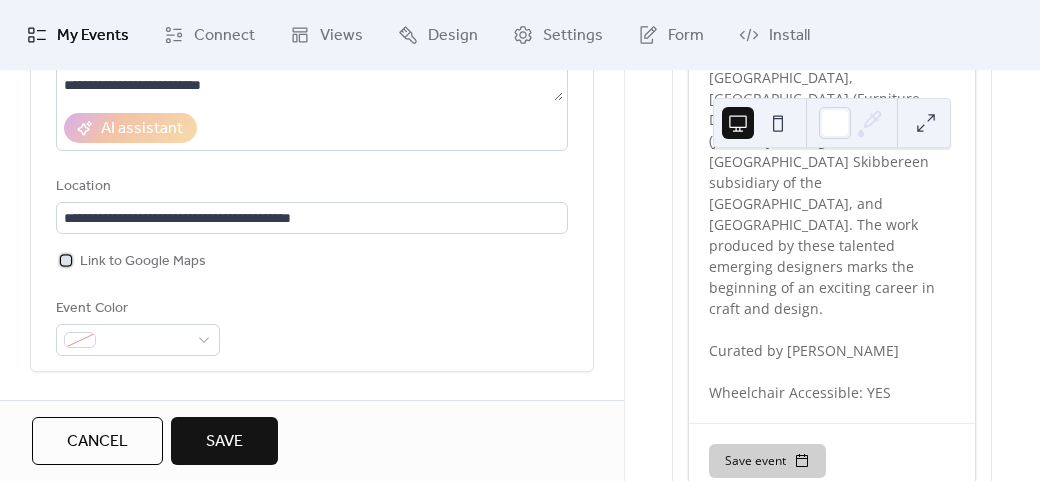click on "Link to Google Maps" at bounding box center (143, 262) 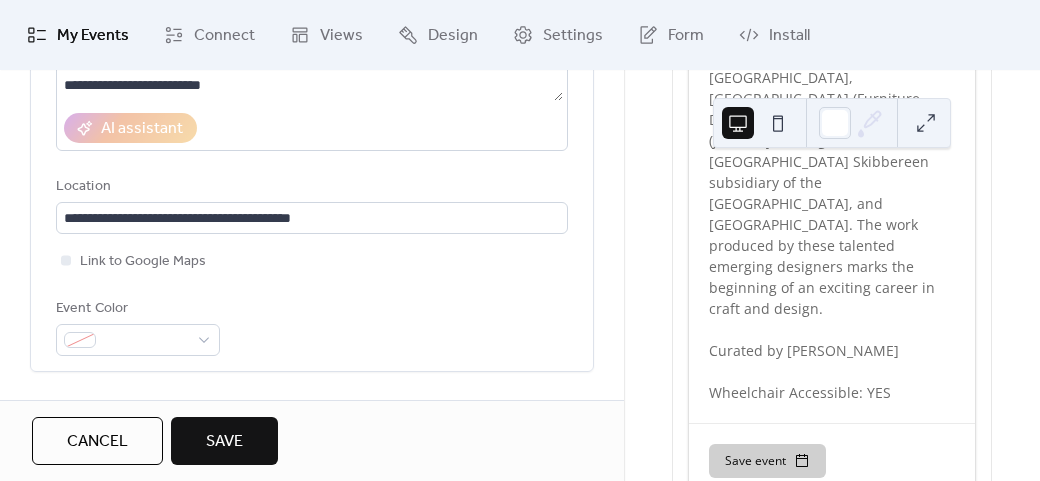 click on "Event Color" at bounding box center [312, 326] 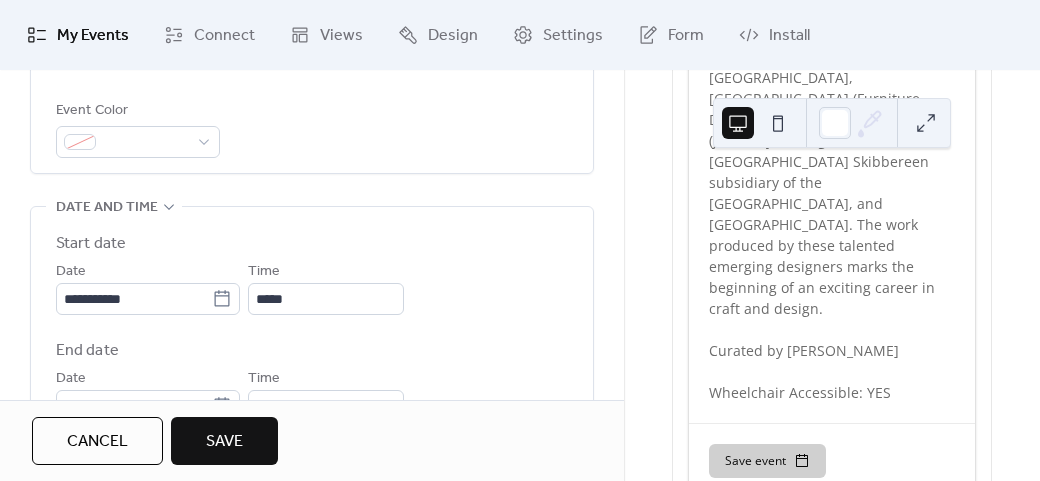 scroll, scrollTop: 558, scrollLeft: 0, axis: vertical 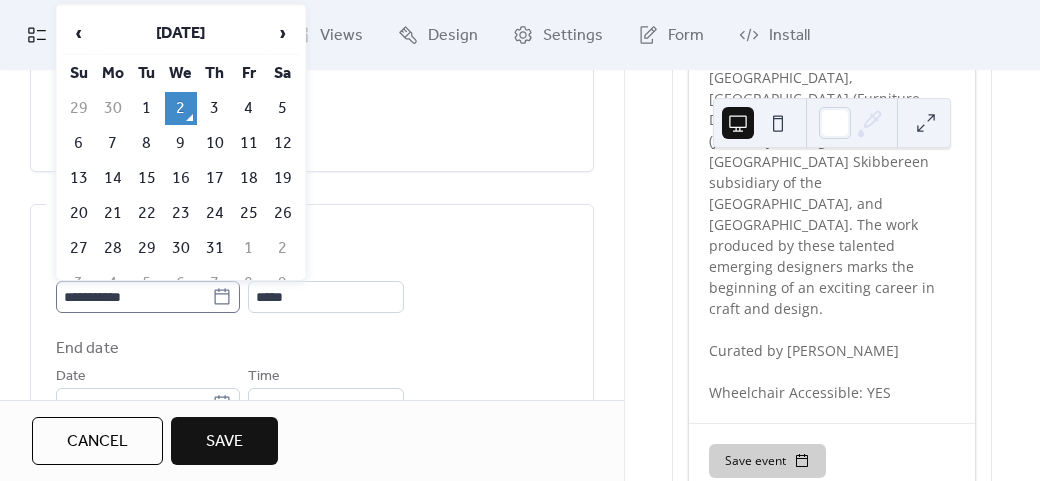 click on "**********" at bounding box center (148, 297) 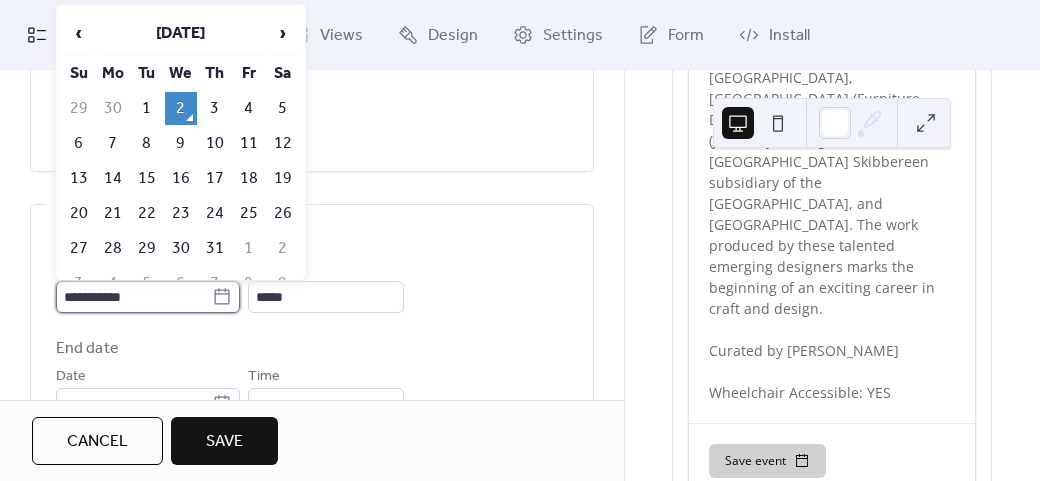 click on "**********" at bounding box center (134, 297) 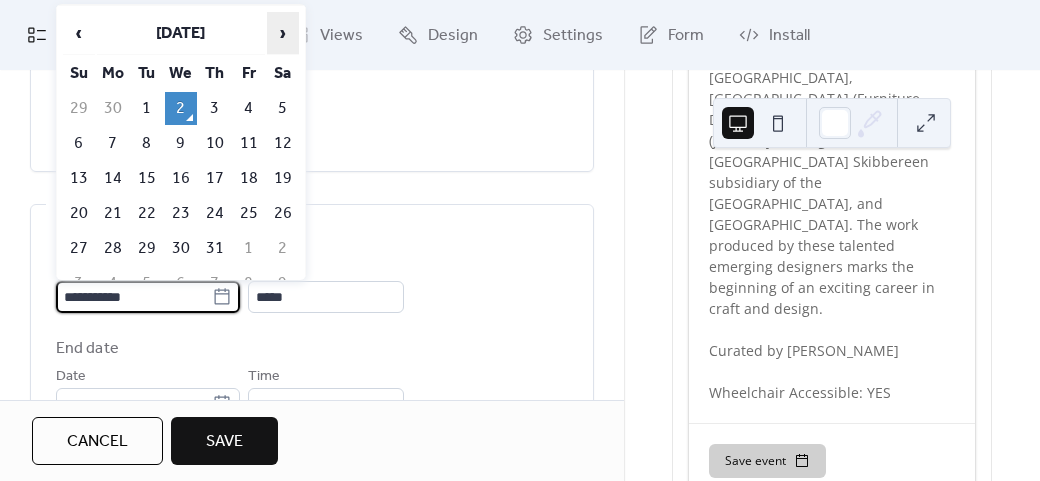 click on "›" at bounding box center [283, 33] 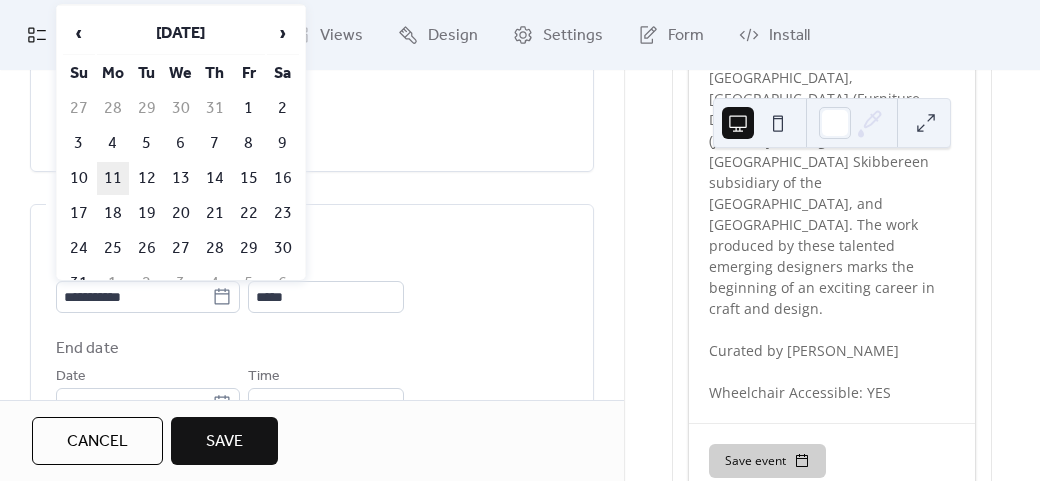 click on "11" at bounding box center [113, 178] 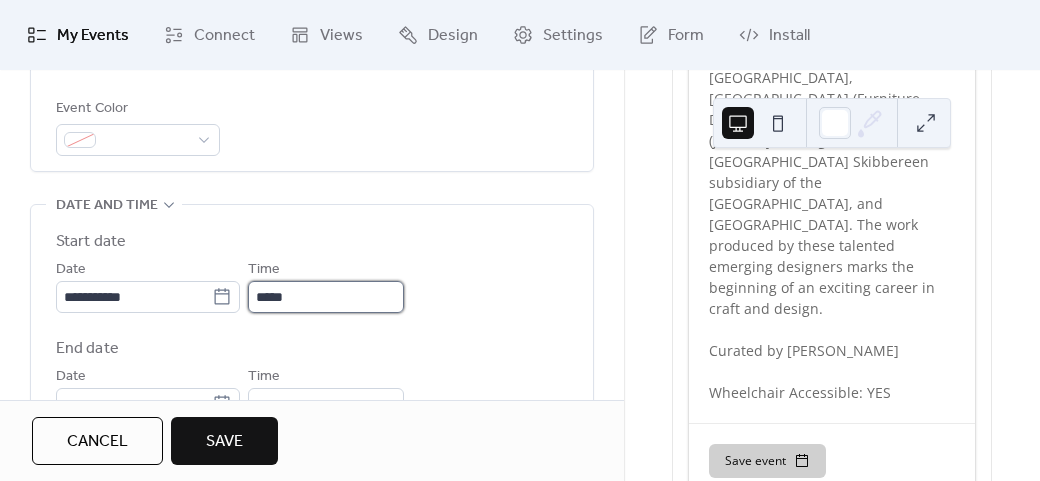 click on "*****" at bounding box center (326, 297) 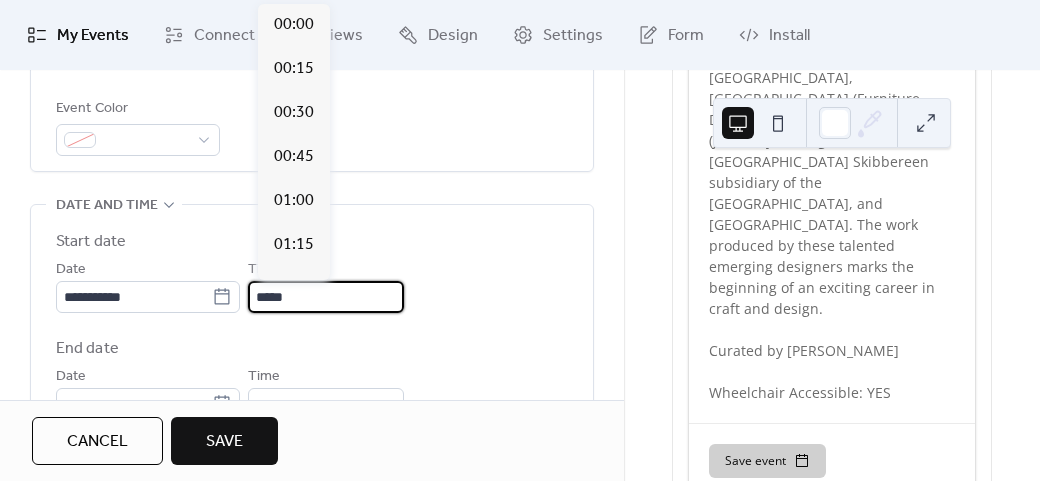 scroll, scrollTop: 2112, scrollLeft: 0, axis: vertical 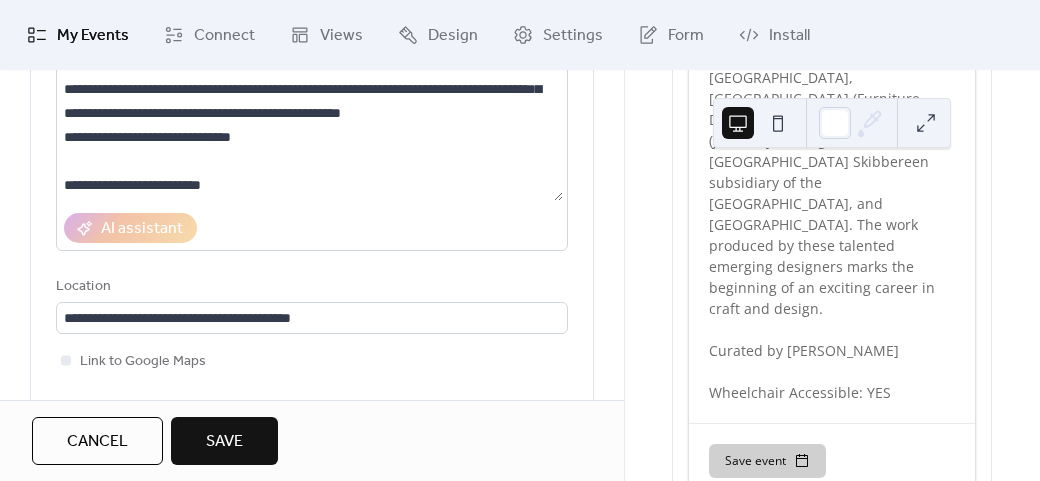 click on "**********" at bounding box center [312, 202] 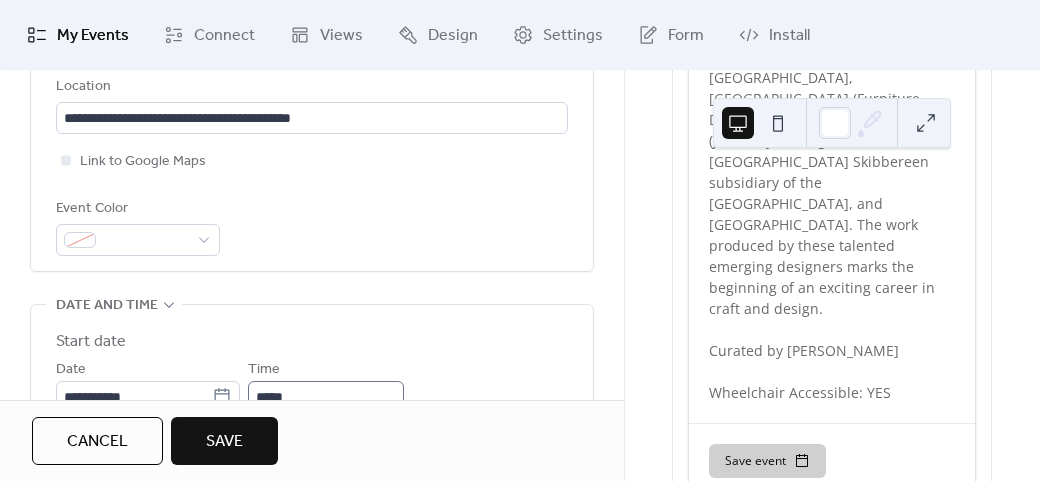 scroll, scrollTop: 558, scrollLeft: 0, axis: vertical 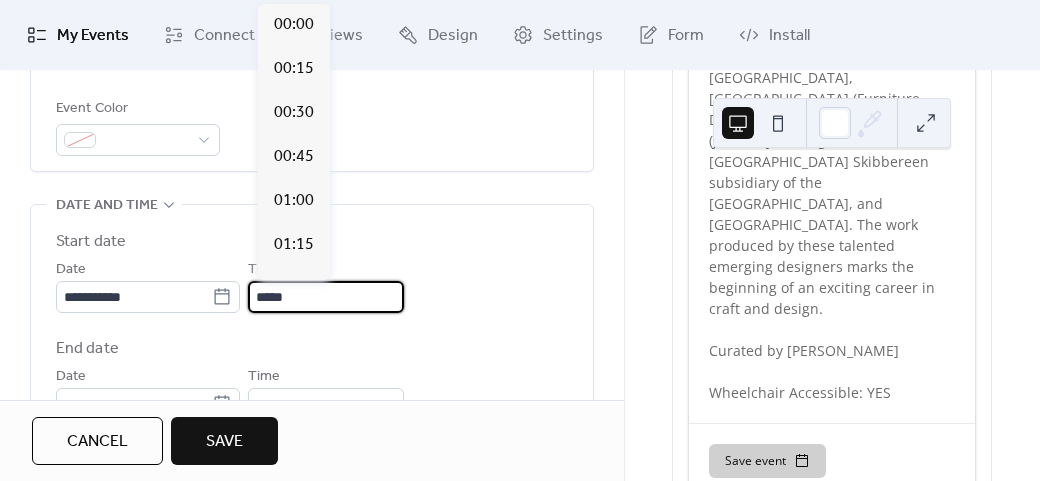 click on "*****" at bounding box center [326, 297] 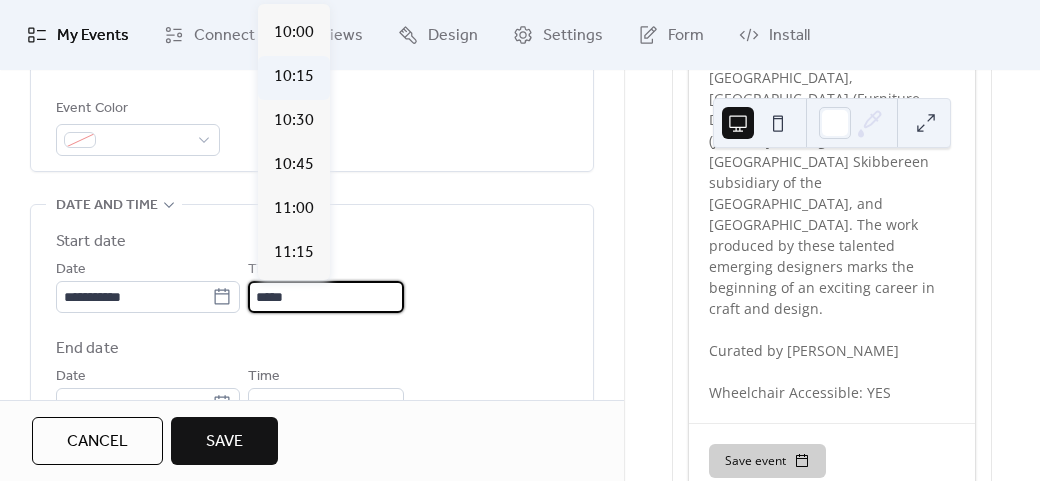 scroll, scrollTop: 1712, scrollLeft: 0, axis: vertical 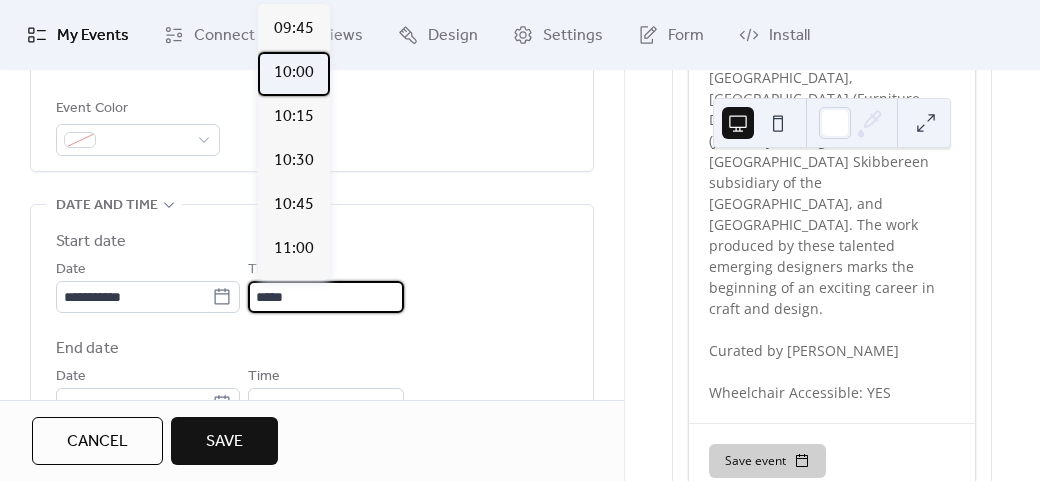 click on "10:00" at bounding box center (294, 73) 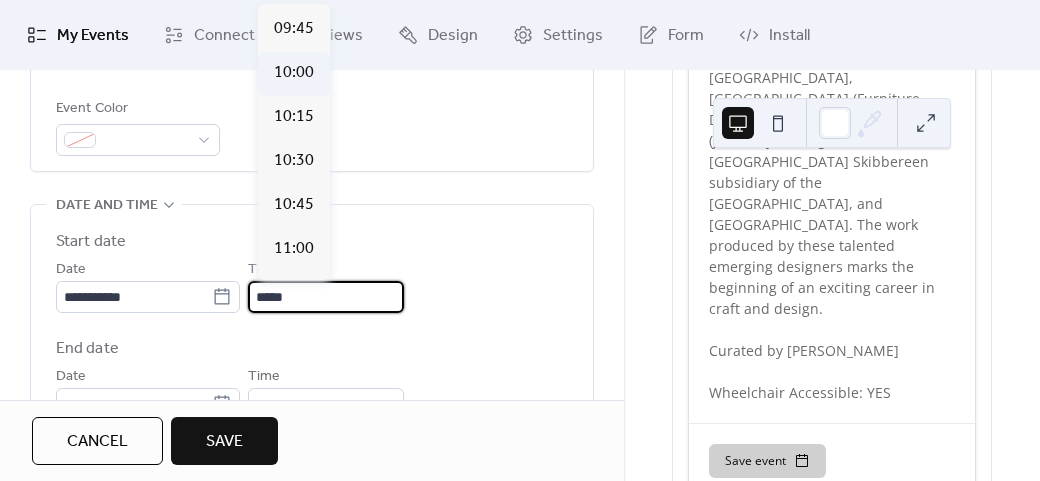 type on "*****" 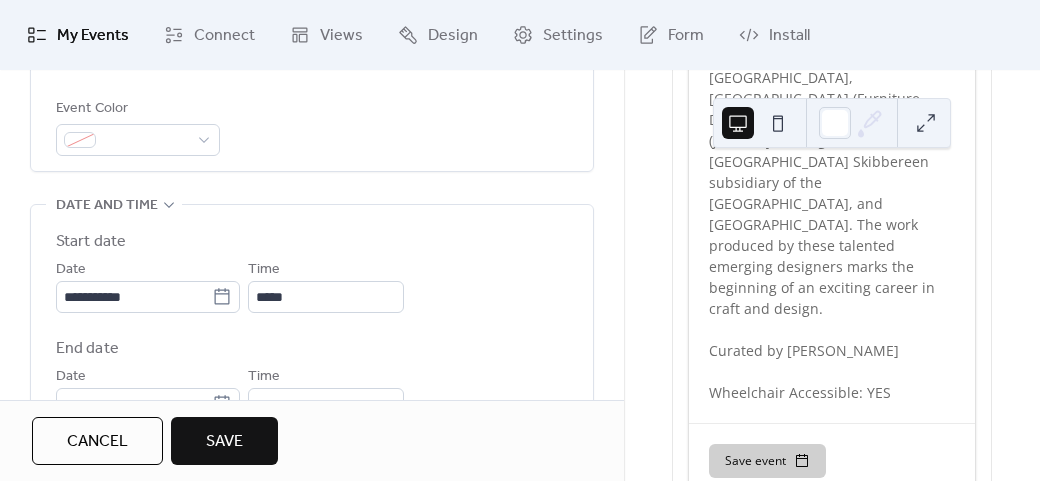click on "**********" at bounding box center [312, 285] 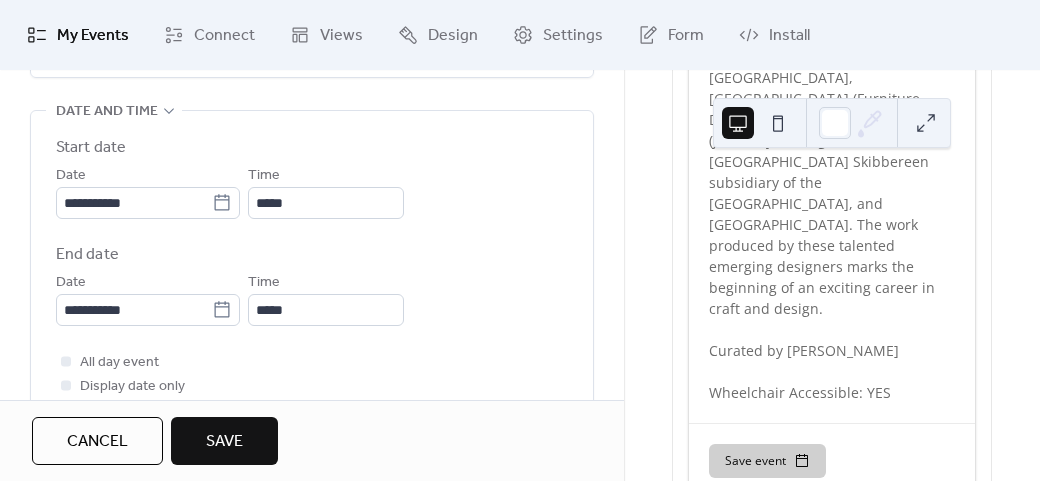 scroll, scrollTop: 758, scrollLeft: 0, axis: vertical 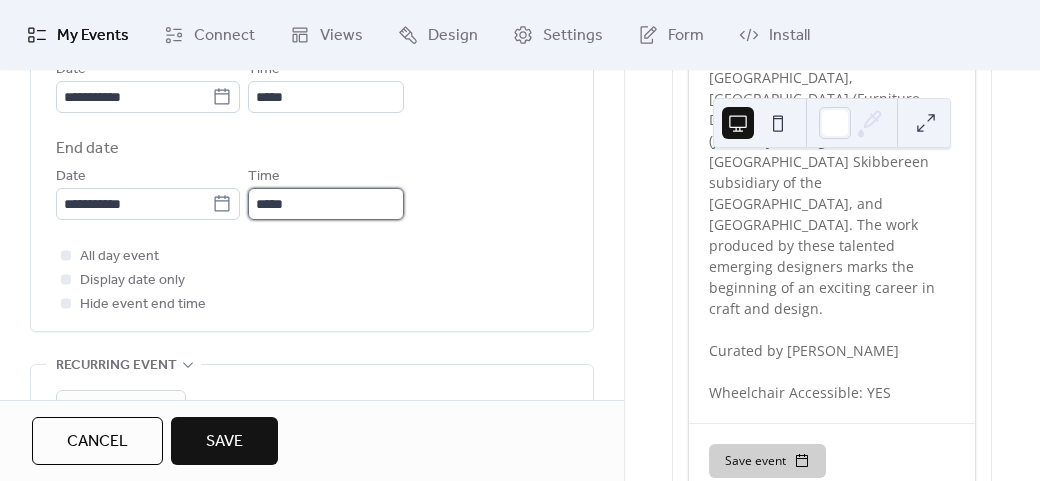 click on "*****" at bounding box center (326, 204) 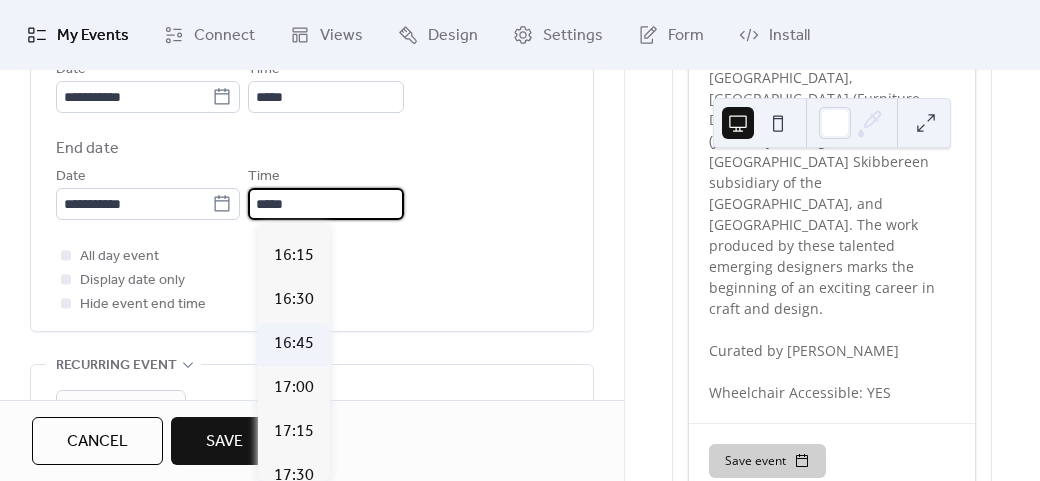 scroll, scrollTop: 1000, scrollLeft: 0, axis: vertical 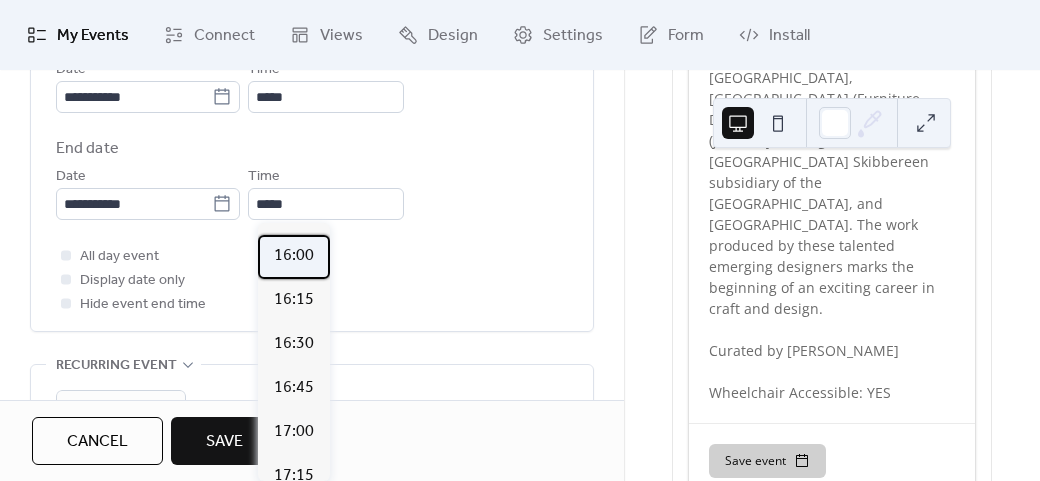 click on "16:00" at bounding box center [294, 256] 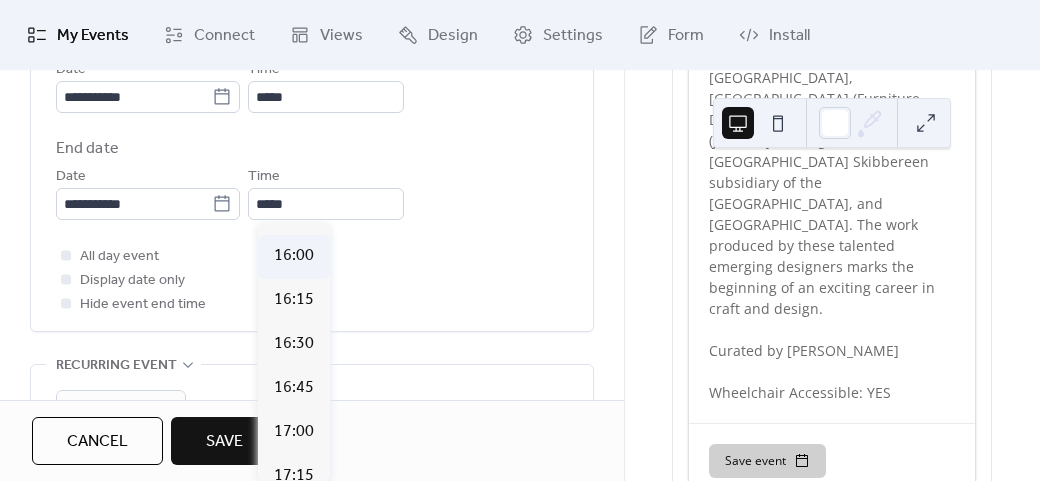 type on "*****" 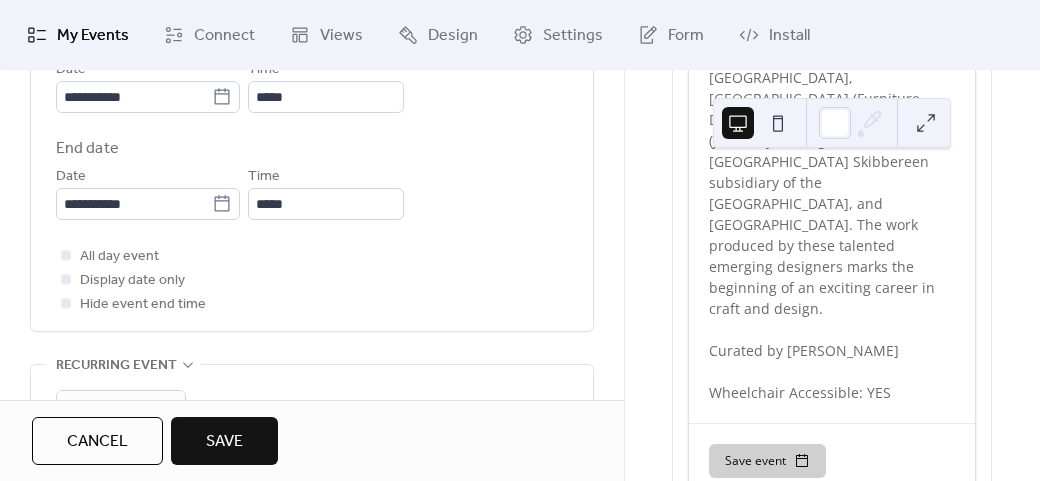 click on "All day event Display date only Hide event end time" at bounding box center (312, 280) 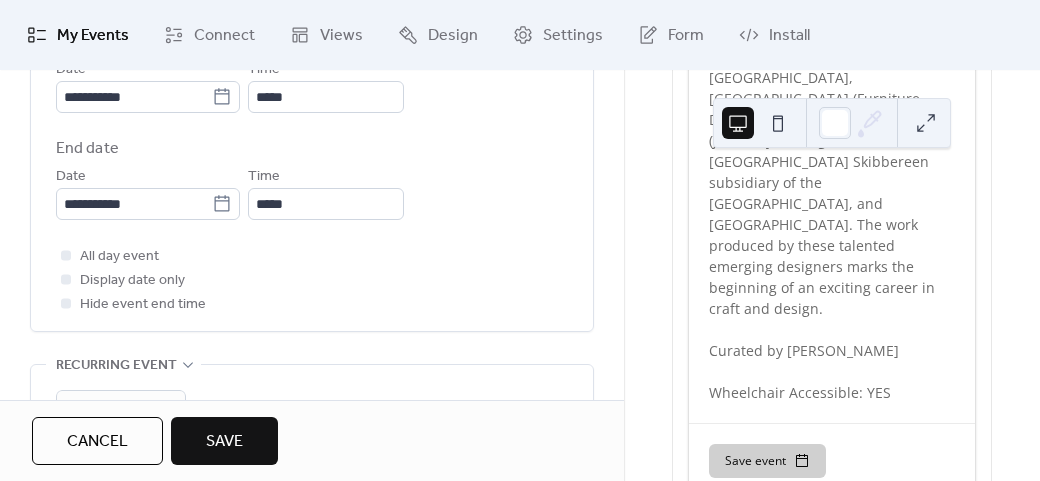 scroll, scrollTop: 958, scrollLeft: 0, axis: vertical 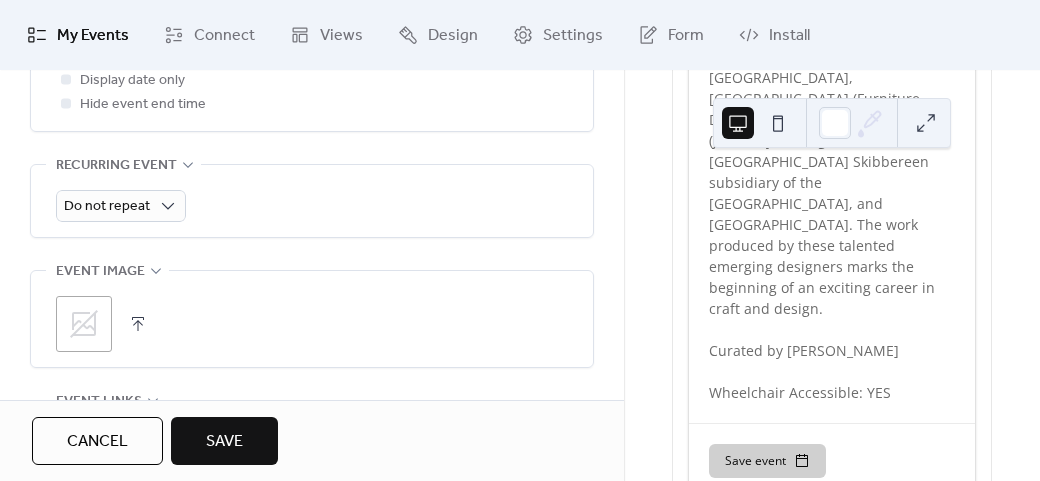 click 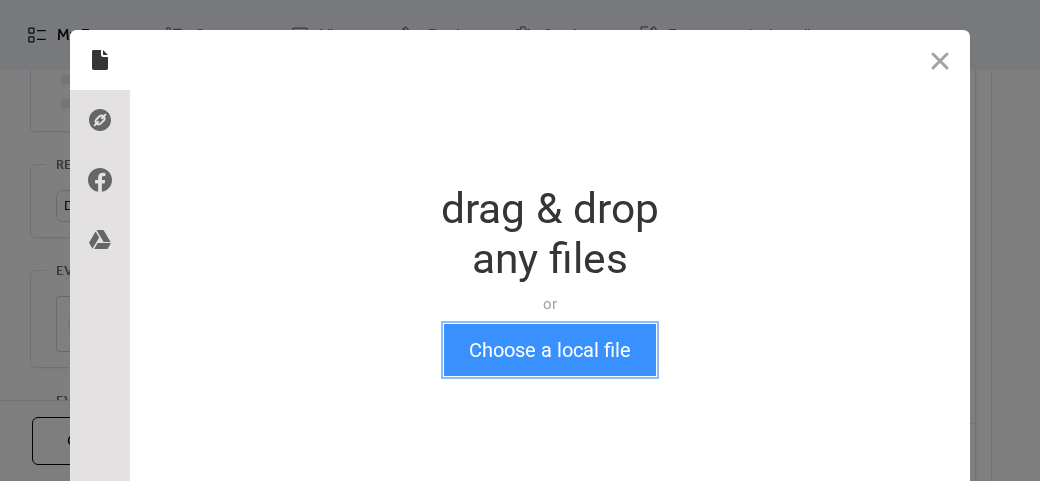 click on "Choose a local file" at bounding box center [550, 350] 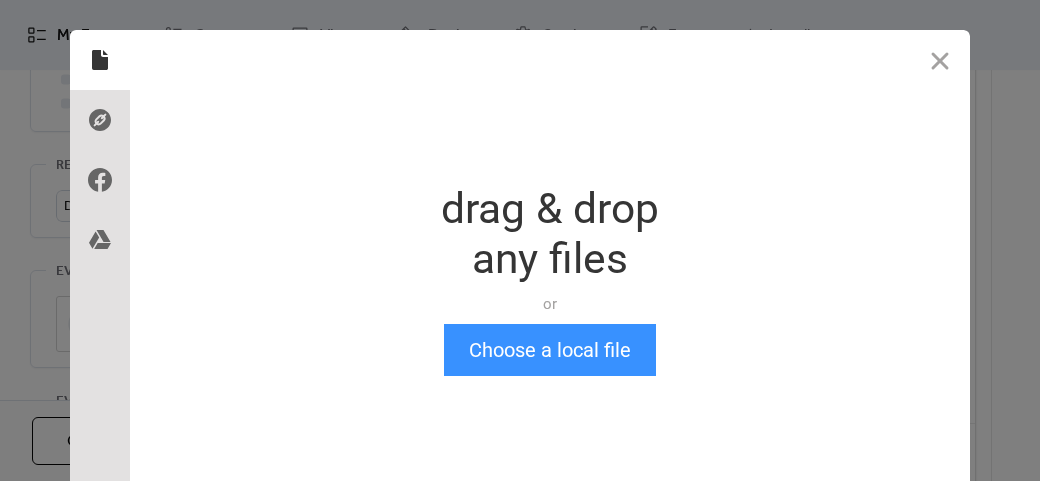 scroll, scrollTop: 24, scrollLeft: 0, axis: vertical 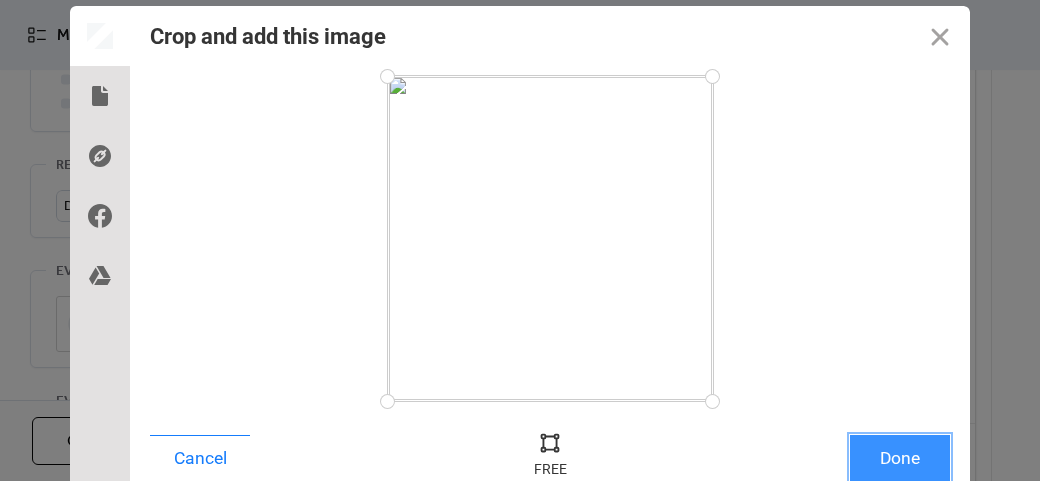 click on "Done" at bounding box center [900, 458] 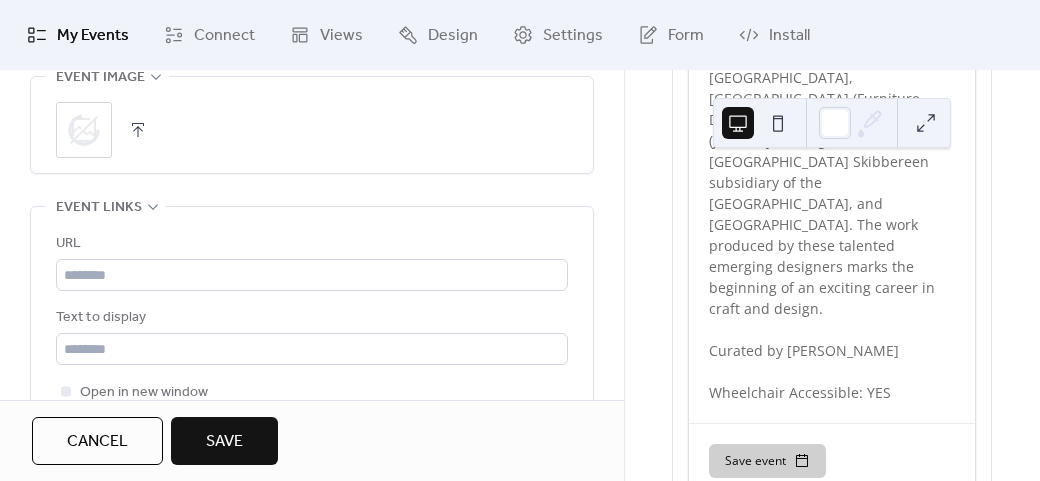 scroll, scrollTop: 1158, scrollLeft: 0, axis: vertical 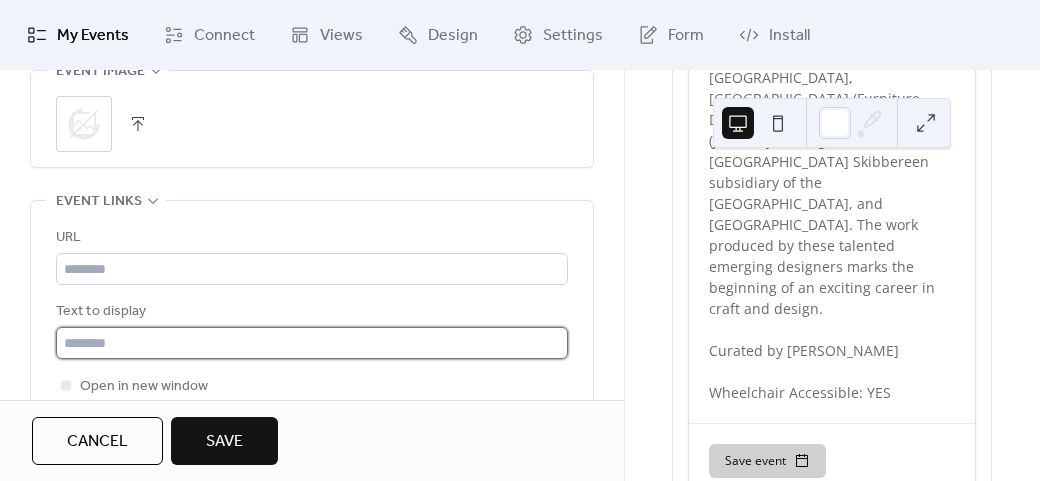 click at bounding box center (312, 343) 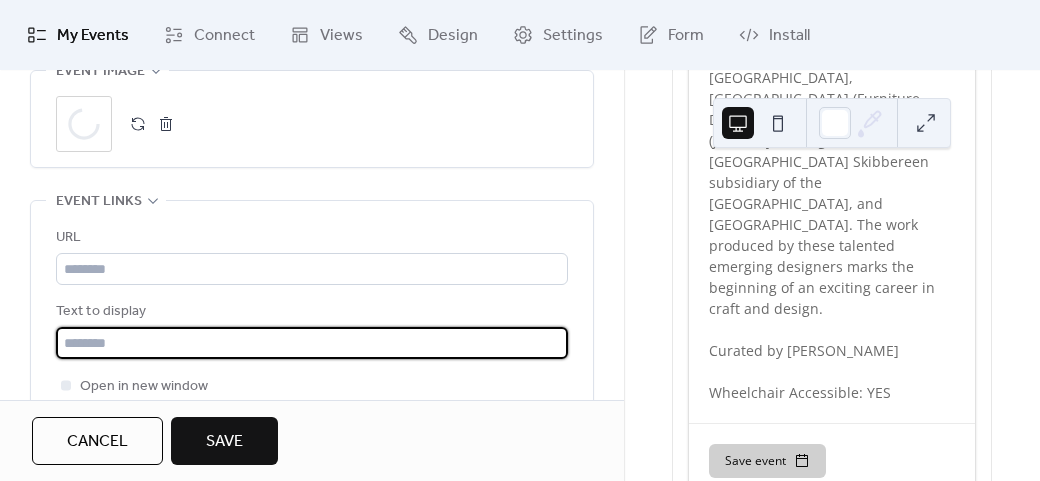 type on "**********" 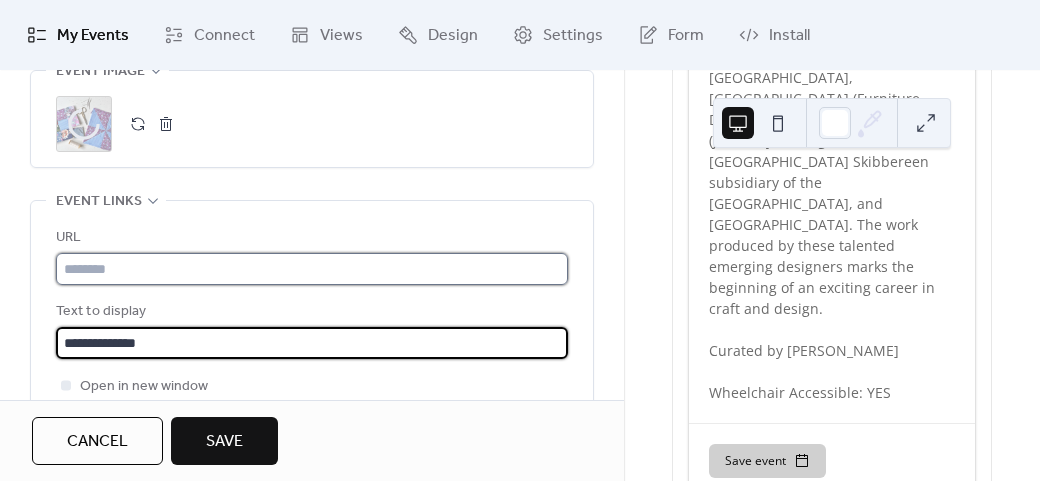click at bounding box center (312, 269) 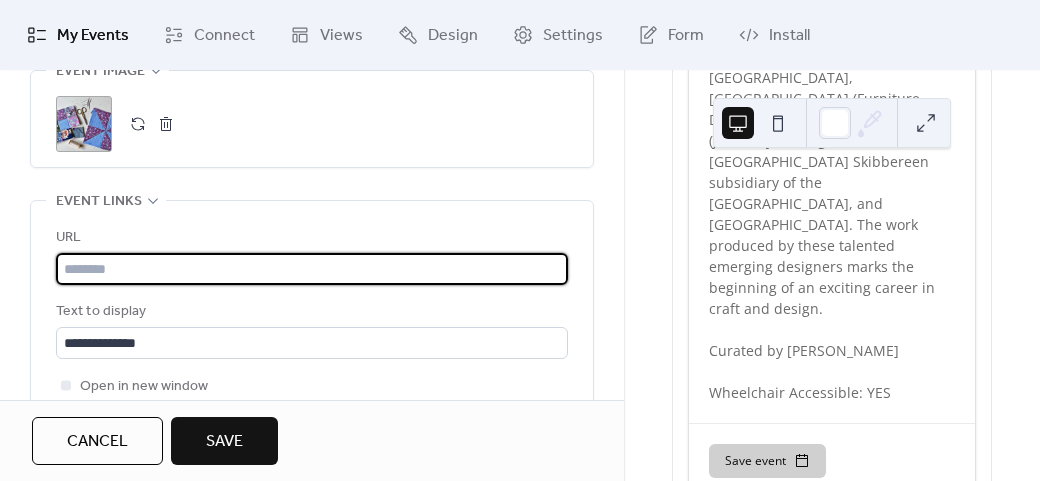 paste on "**********" 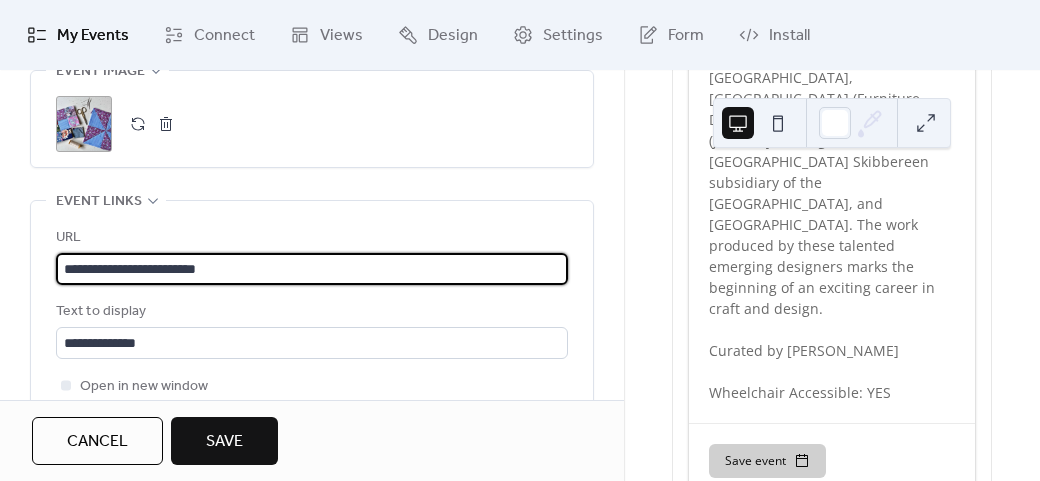 type on "**********" 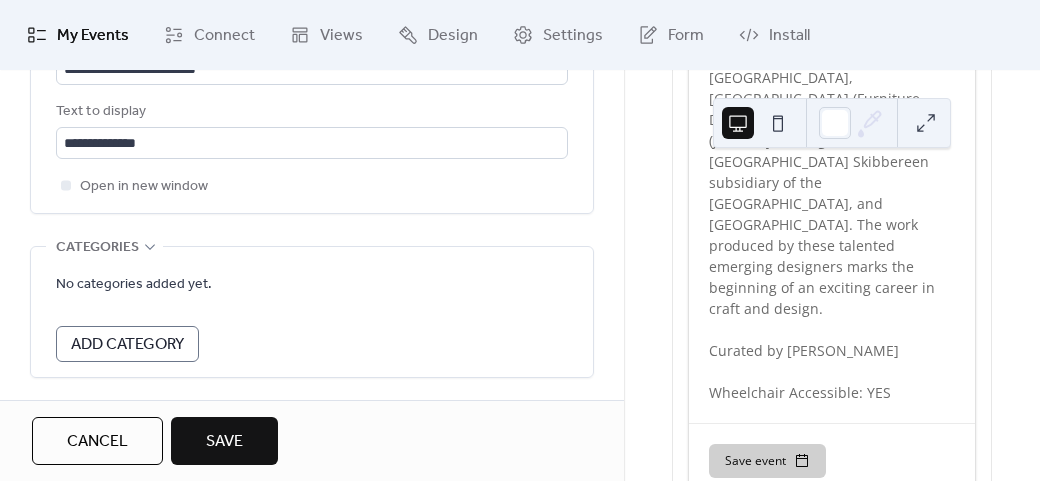 scroll, scrollTop: 1428, scrollLeft: 0, axis: vertical 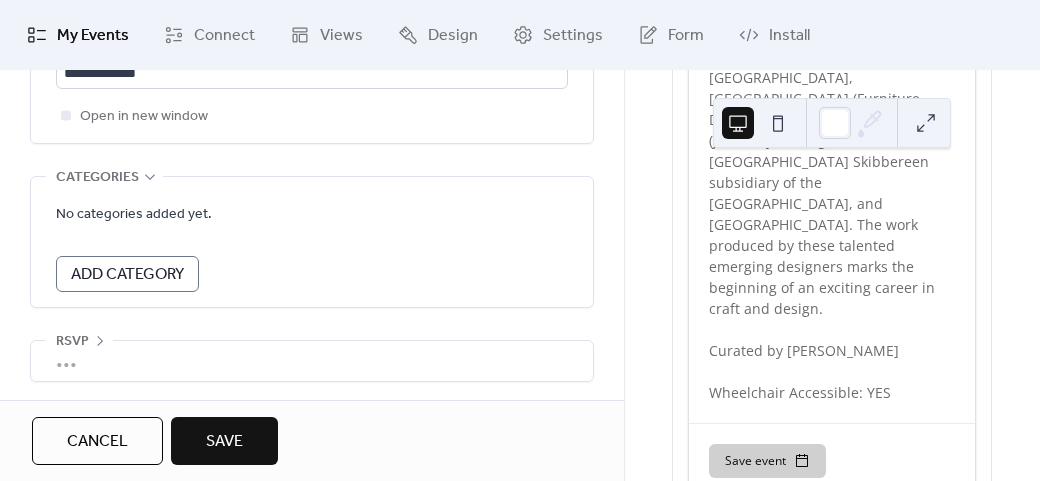 click on "Save" at bounding box center [224, 442] 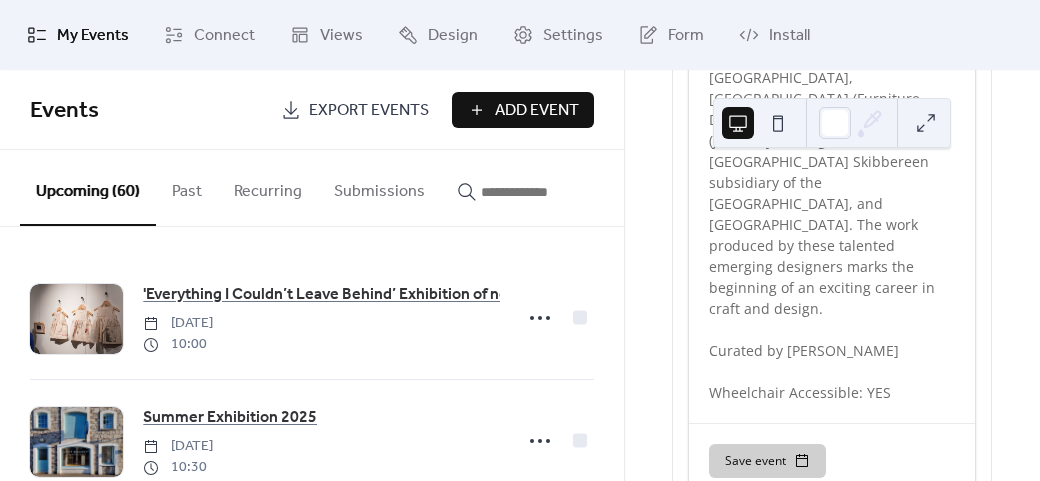 click on "Add Event" at bounding box center [537, 111] 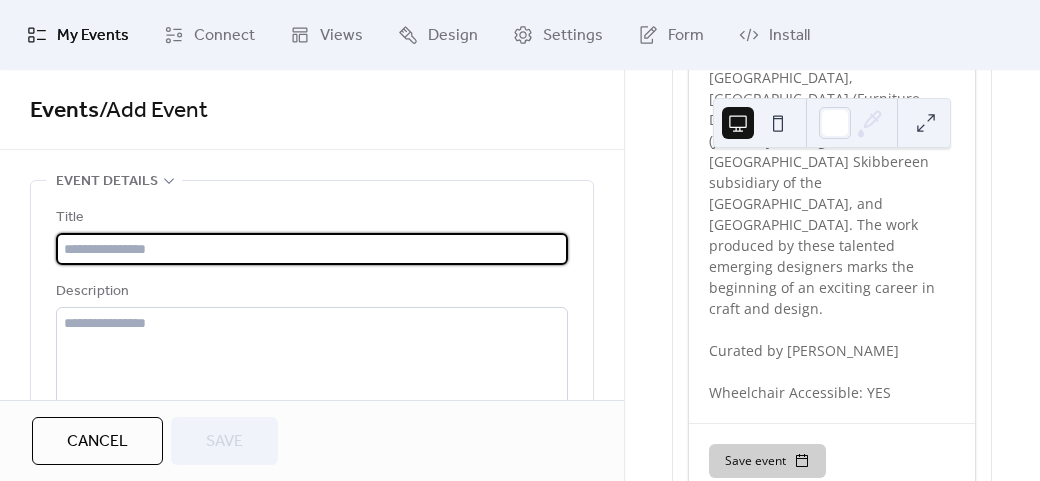 click at bounding box center [312, 249] 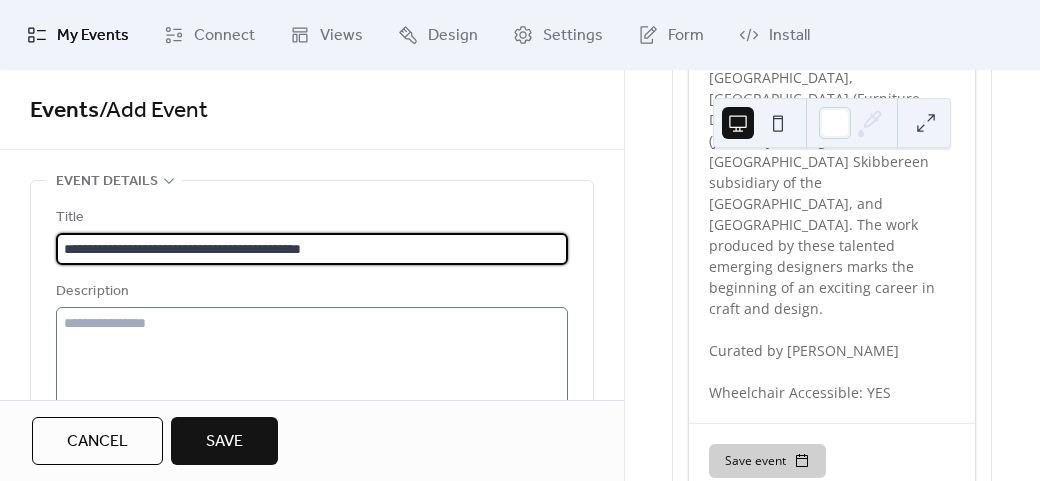 type on "**********" 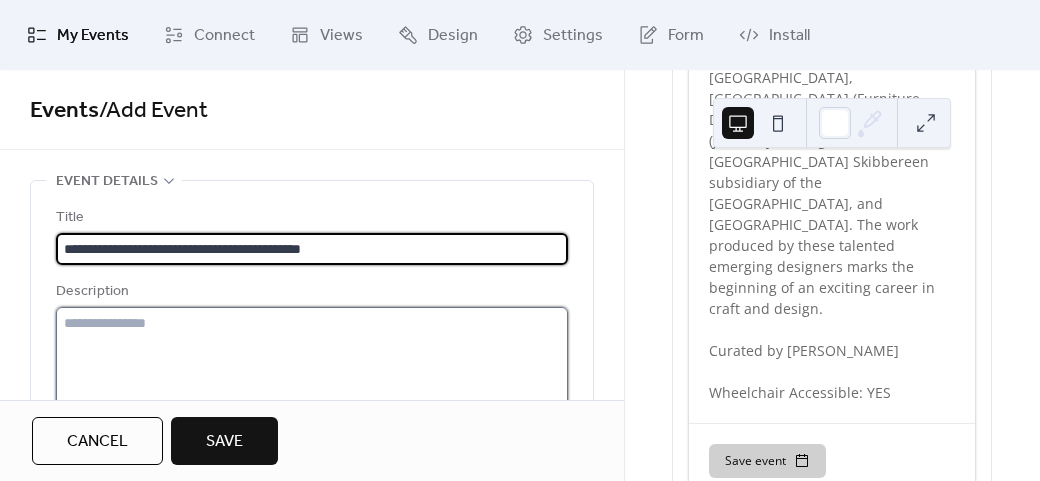 click at bounding box center [312, 383] 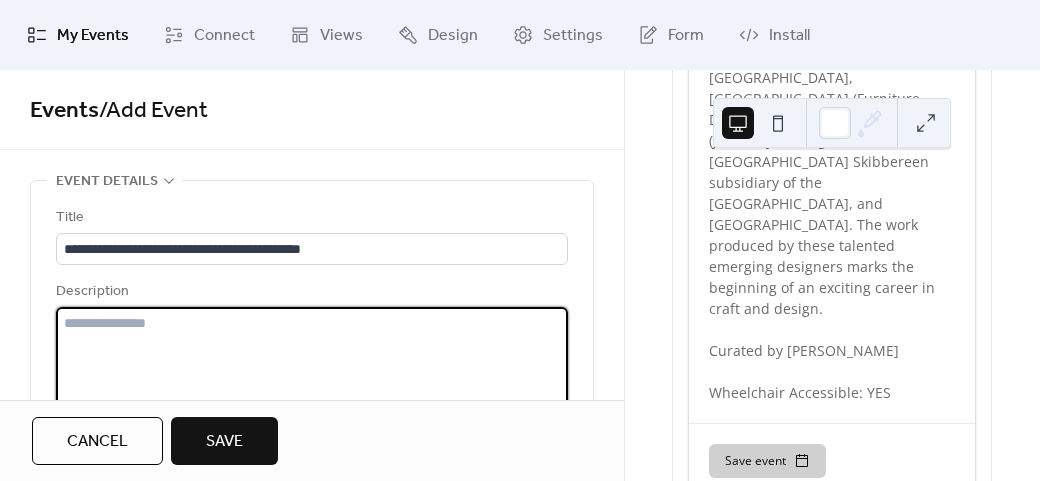 click at bounding box center [312, 383] 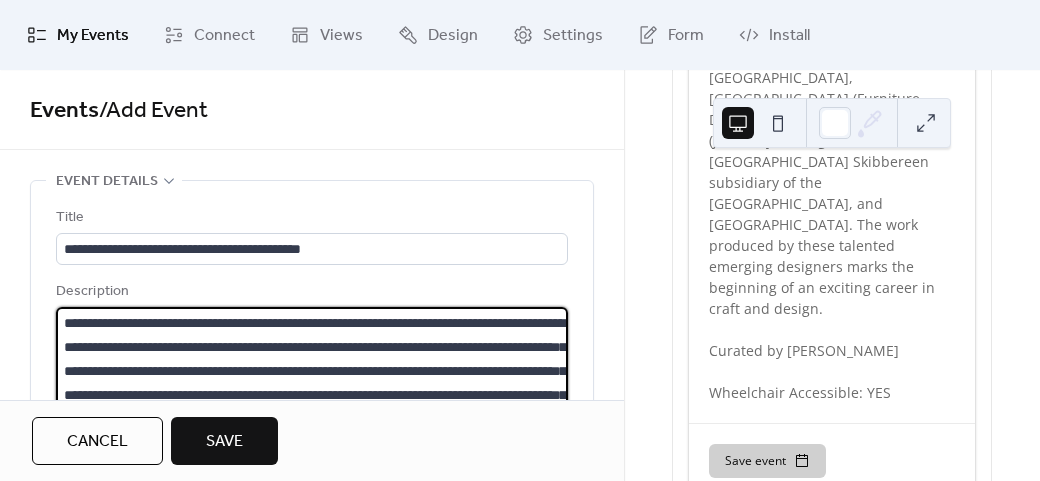 scroll, scrollTop: 93, scrollLeft: 0, axis: vertical 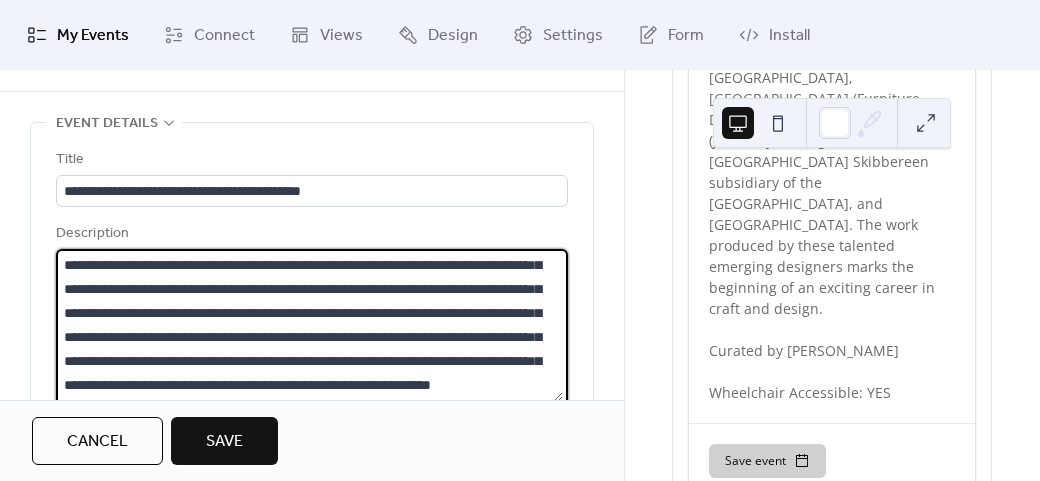 click on "**********" at bounding box center (309, 325) 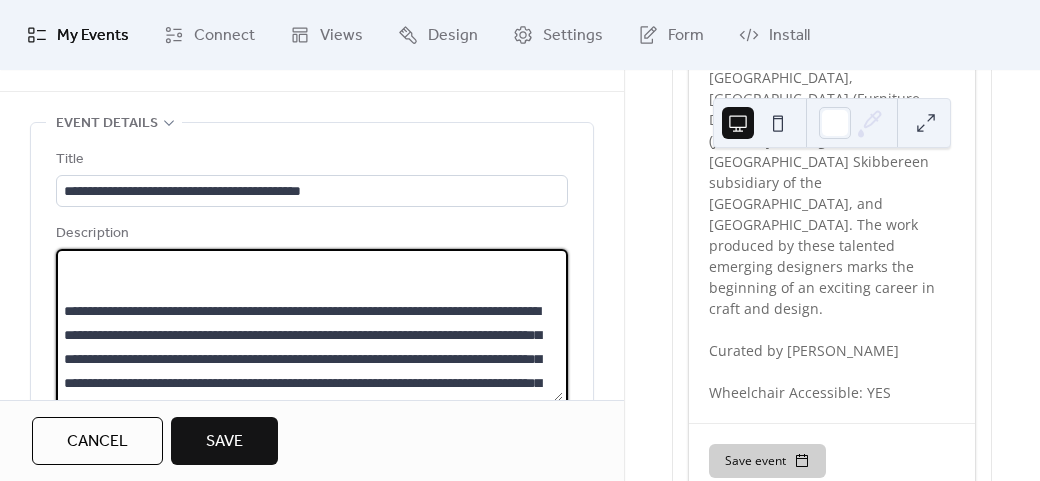 scroll, scrollTop: 146, scrollLeft: 0, axis: vertical 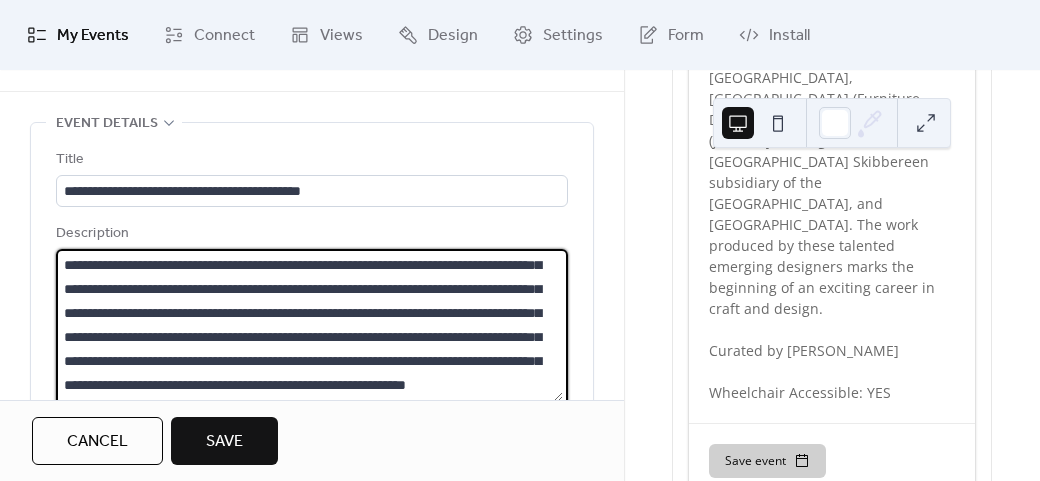 click on "**********" at bounding box center [309, 325] 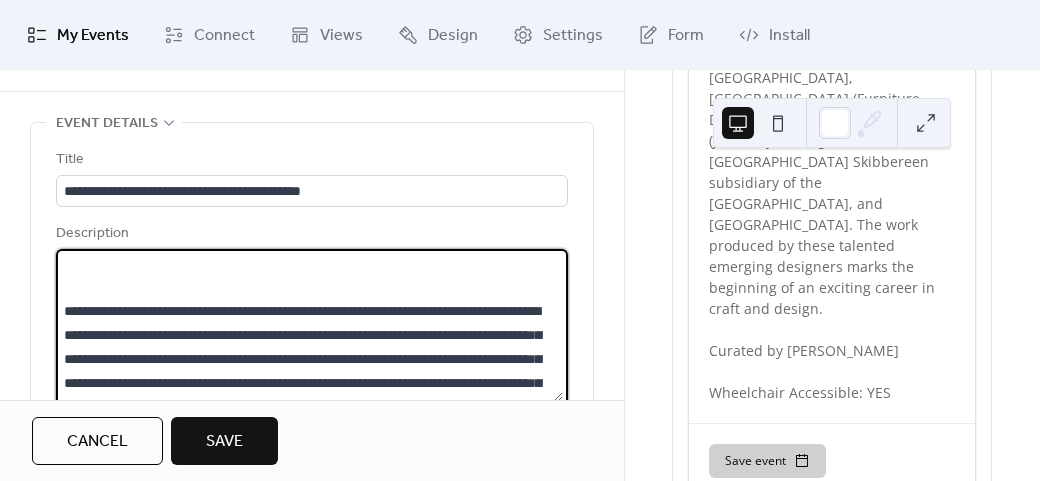 scroll, scrollTop: 218, scrollLeft: 0, axis: vertical 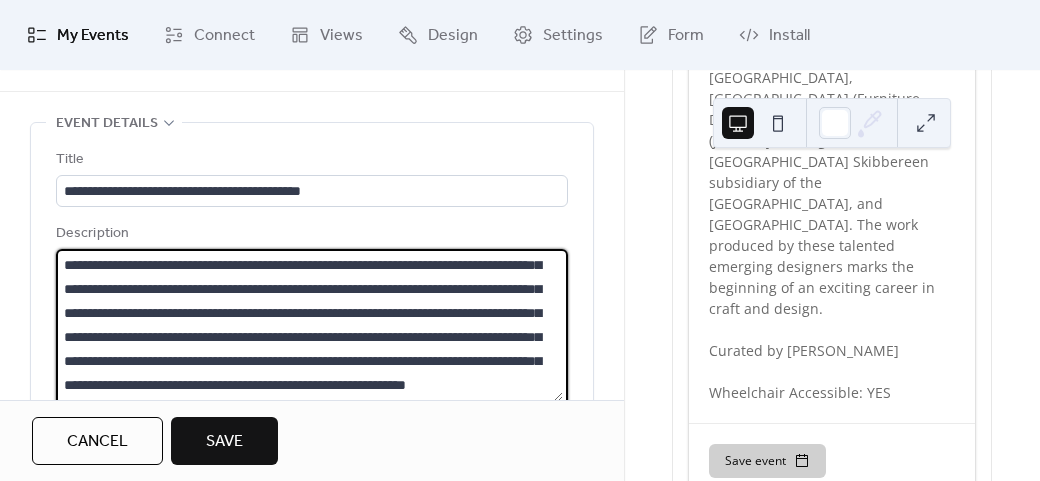 paste on "********
*****
***" 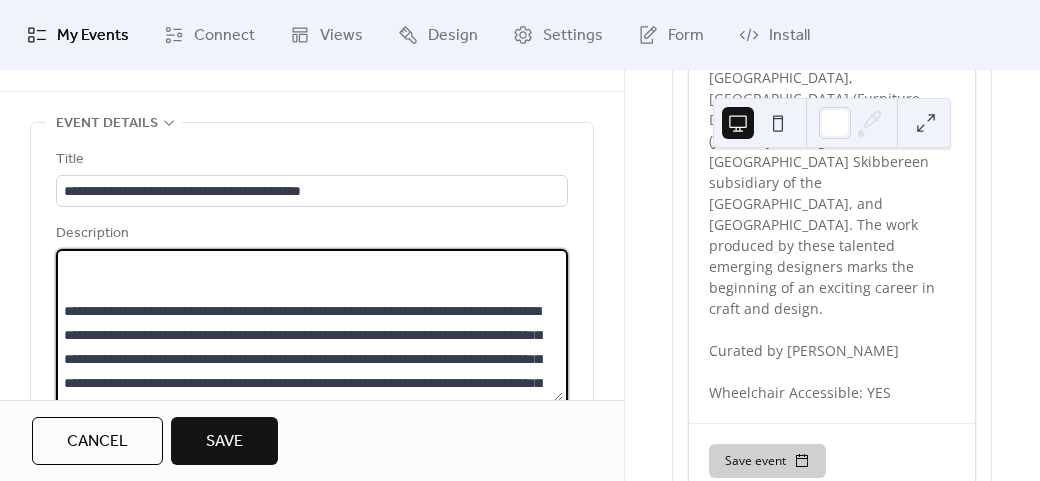 scroll, scrollTop: 290, scrollLeft: 0, axis: vertical 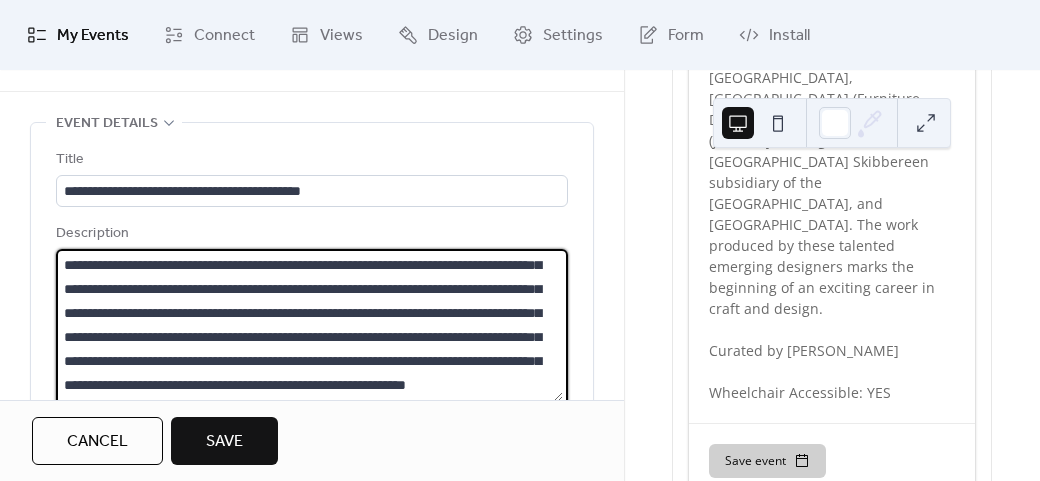 click on "**********" at bounding box center (309, 325) 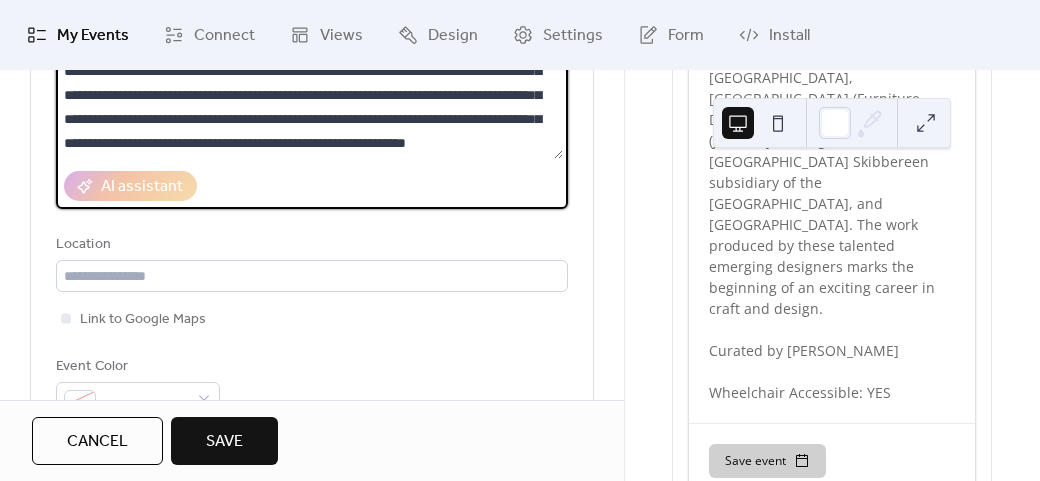 scroll, scrollTop: 158, scrollLeft: 0, axis: vertical 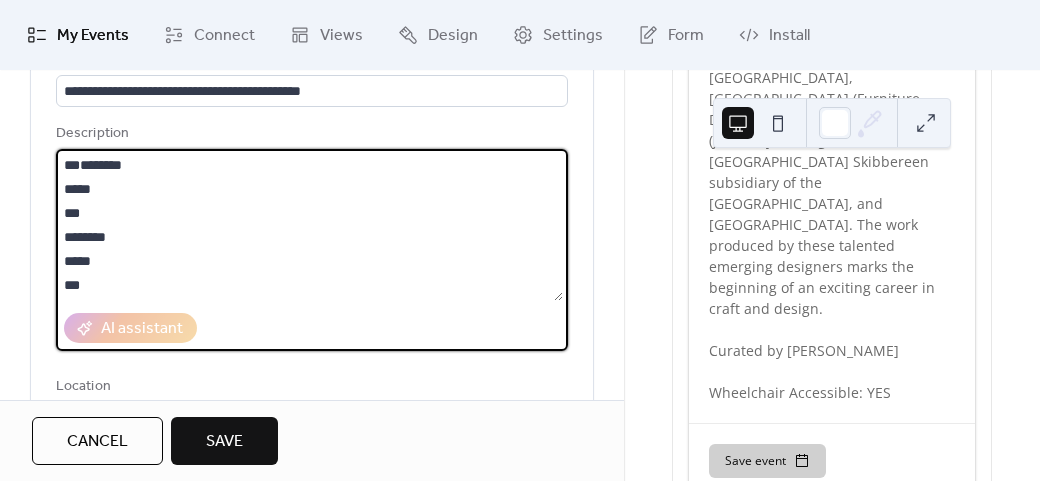 click on "**********" at bounding box center (309, 225) 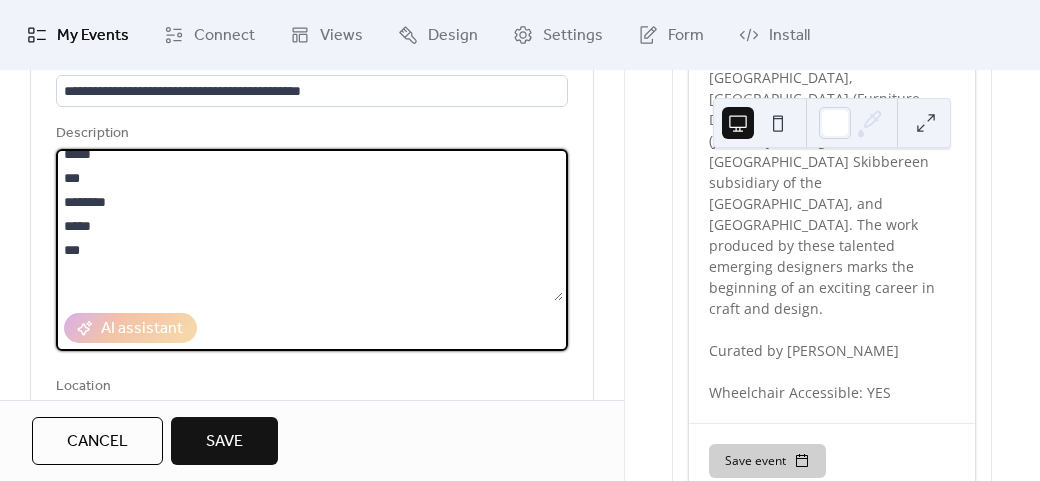 scroll, scrollTop: 0, scrollLeft: 0, axis: both 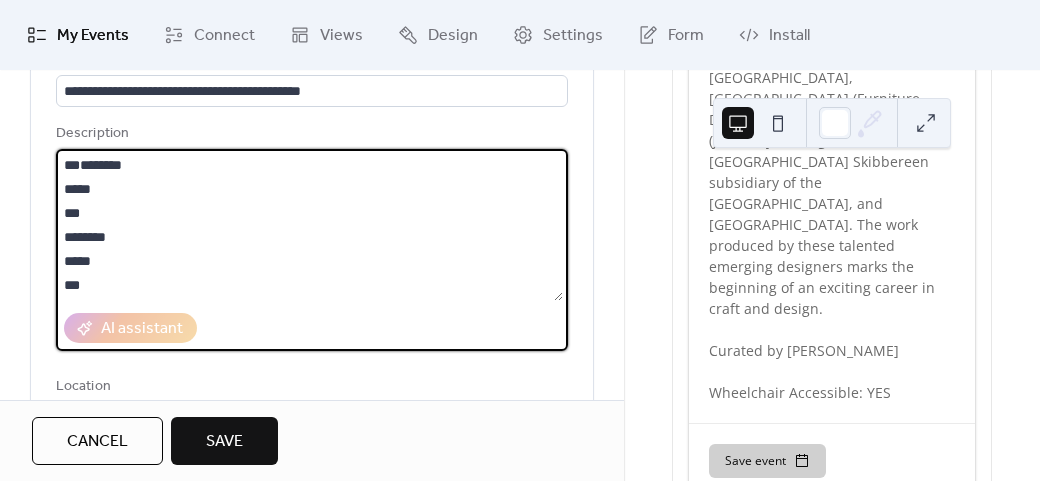 drag, startPoint x: 88, startPoint y: 157, endPoint x: 54, endPoint y: 151, distance: 34.525352 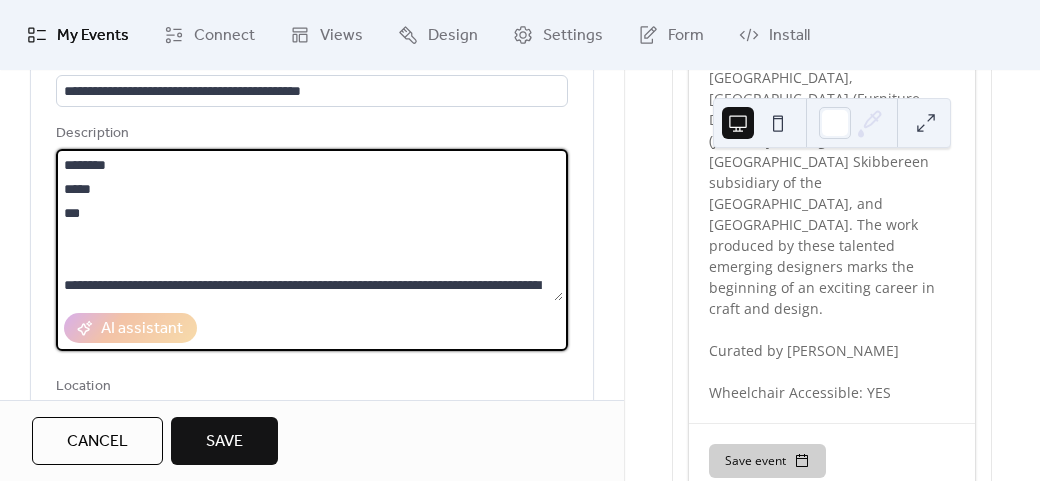 click on "**********" at bounding box center (309, 225) 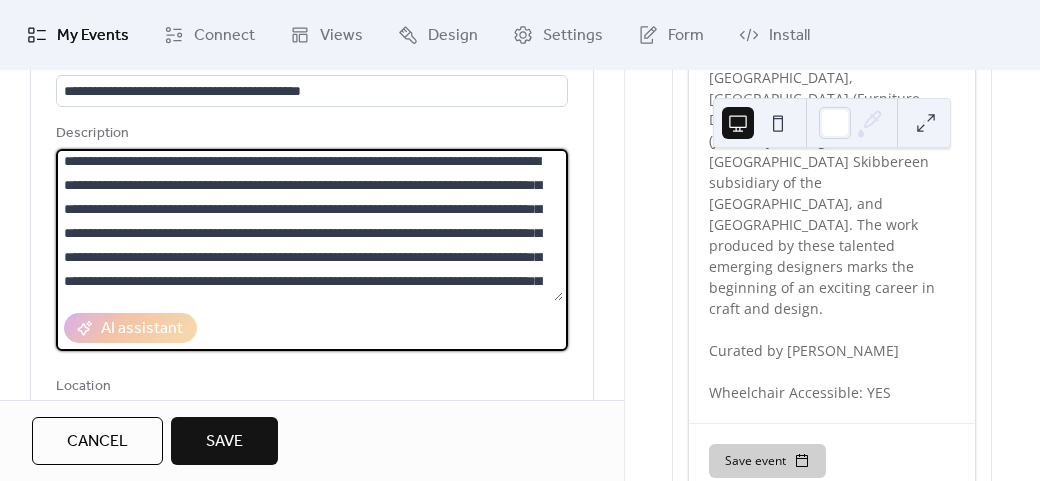 scroll, scrollTop: 192, scrollLeft: 0, axis: vertical 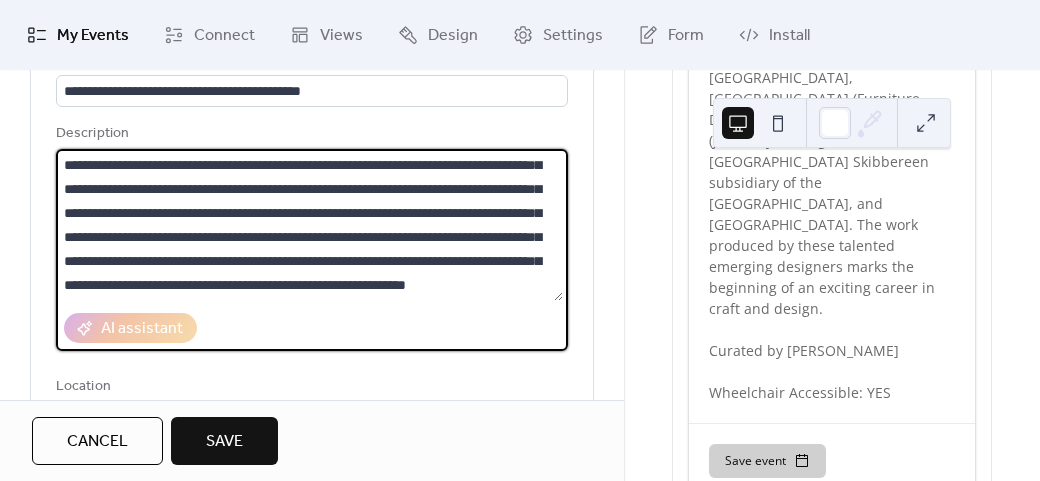 click on "**********" at bounding box center [309, 225] 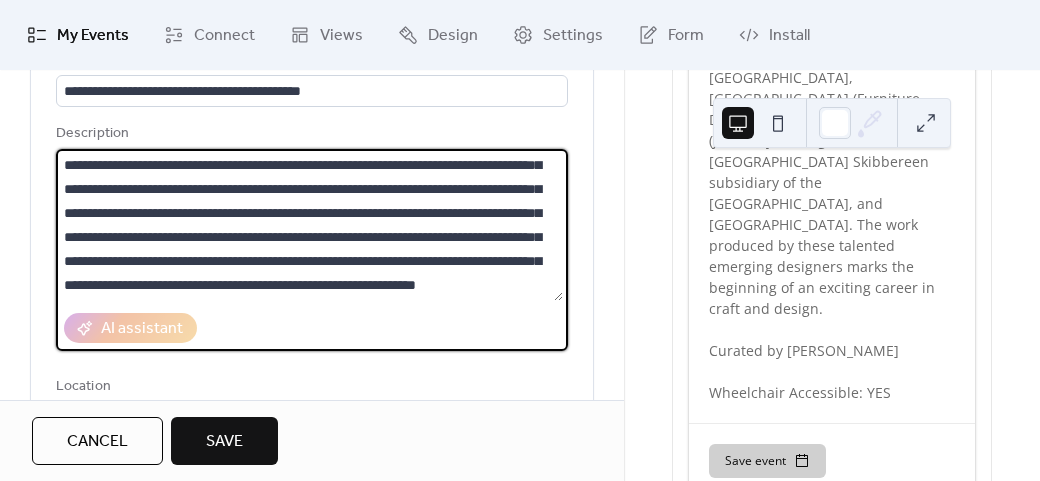 scroll, scrollTop: 213, scrollLeft: 0, axis: vertical 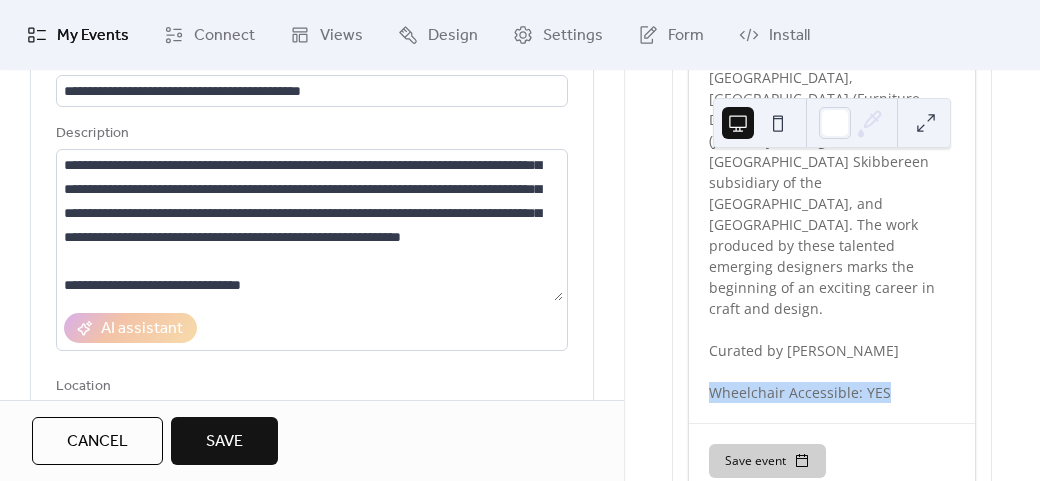 drag, startPoint x: 838, startPoint y: 264, endPoint x: 692, endPoint y: 268, distance: 146.05478 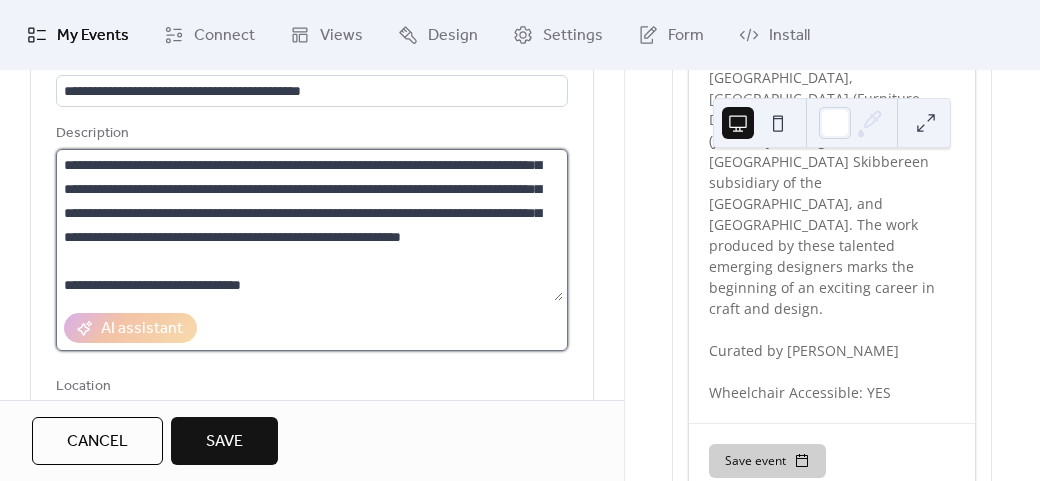 click on "**********" at bounding box center [309, 225] 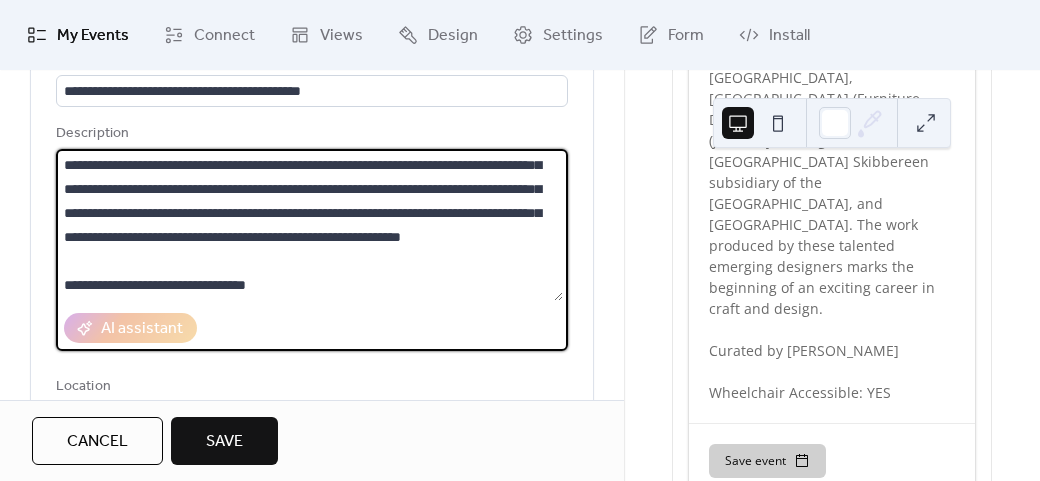 paste on "**********" 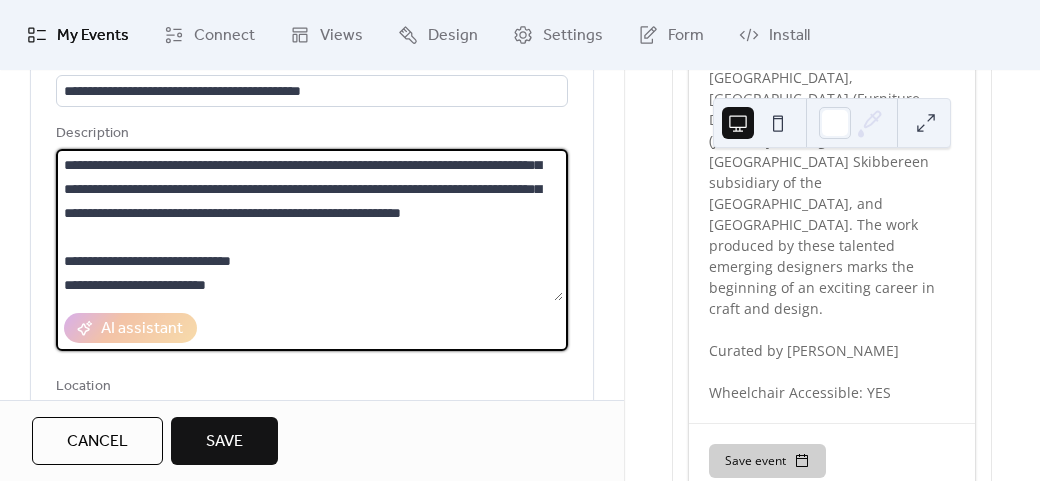 click on "**********" at bounding box center (309, 225) 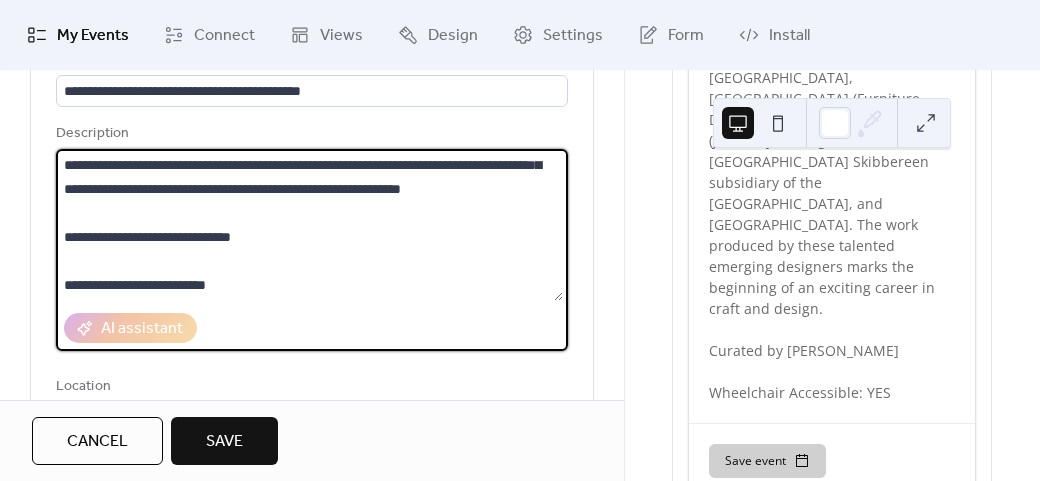 scroll, scrollTop: 312, scrollLeft: 0, axis: vertical 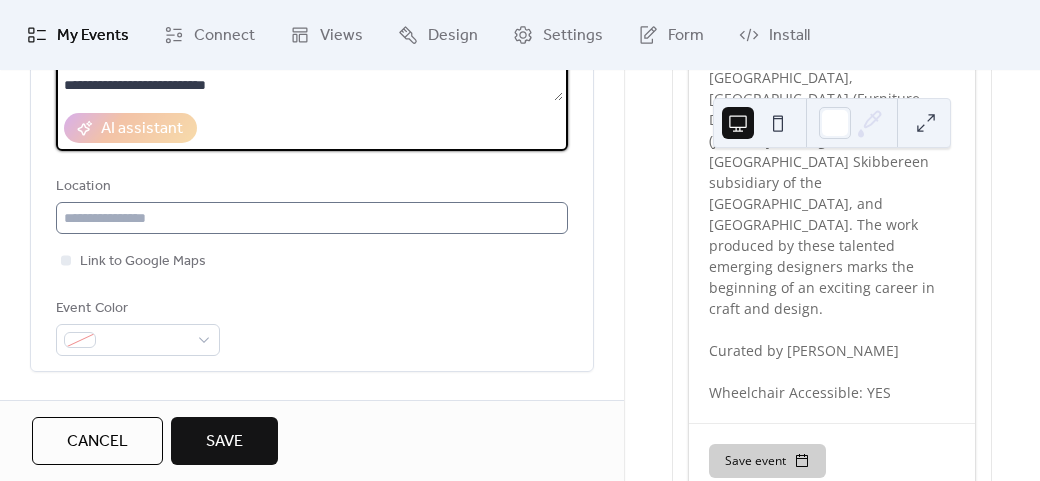 type on "**********" 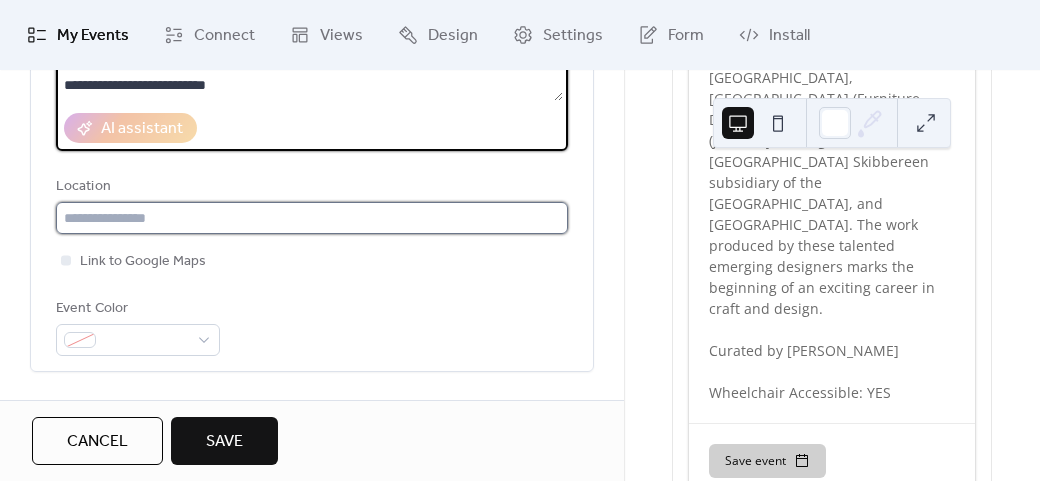 click at bounding box center [312, 218] 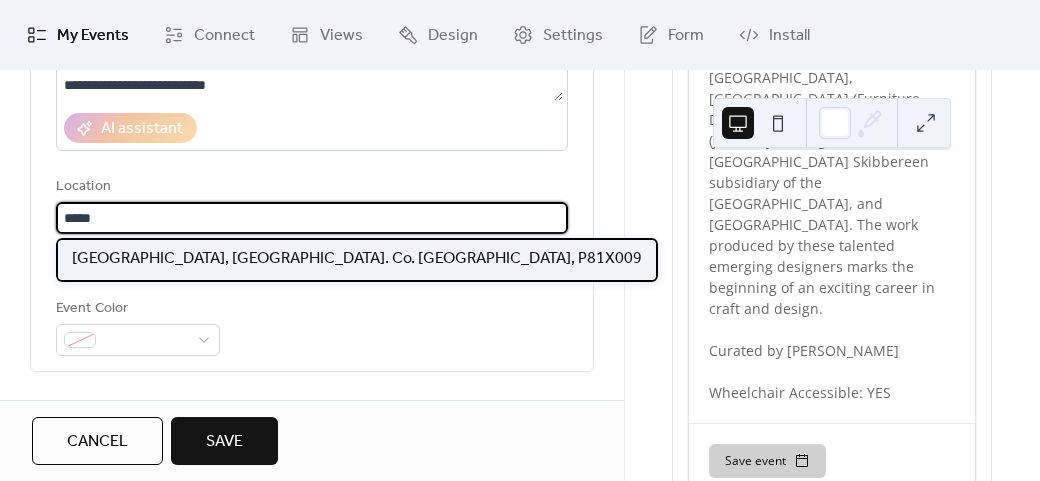 click on "[GEOGRAPHIC_DATA], [GEOGRAPHIC_DATA]. Co. [GEOGRAPHIC_DATA], P81X009" at bounding box center [357, 259] 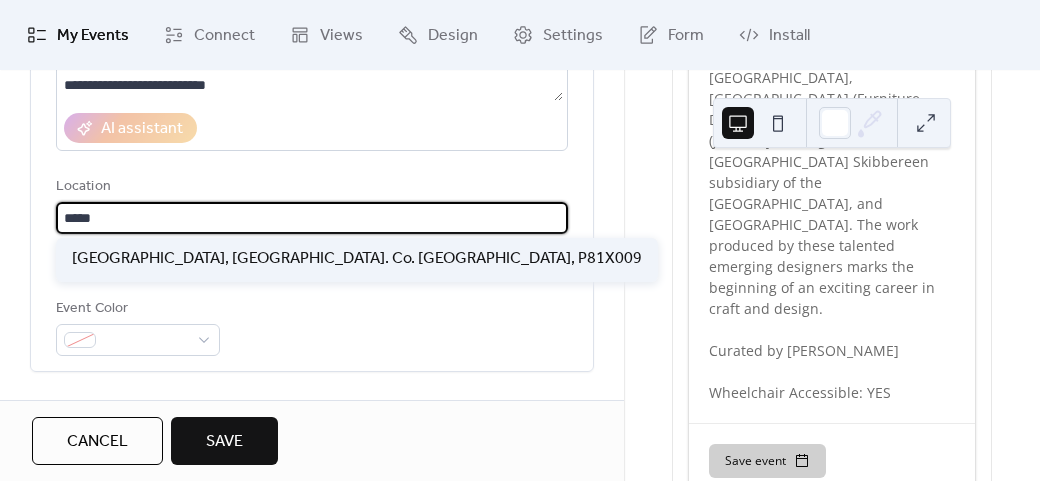 type on "**********" 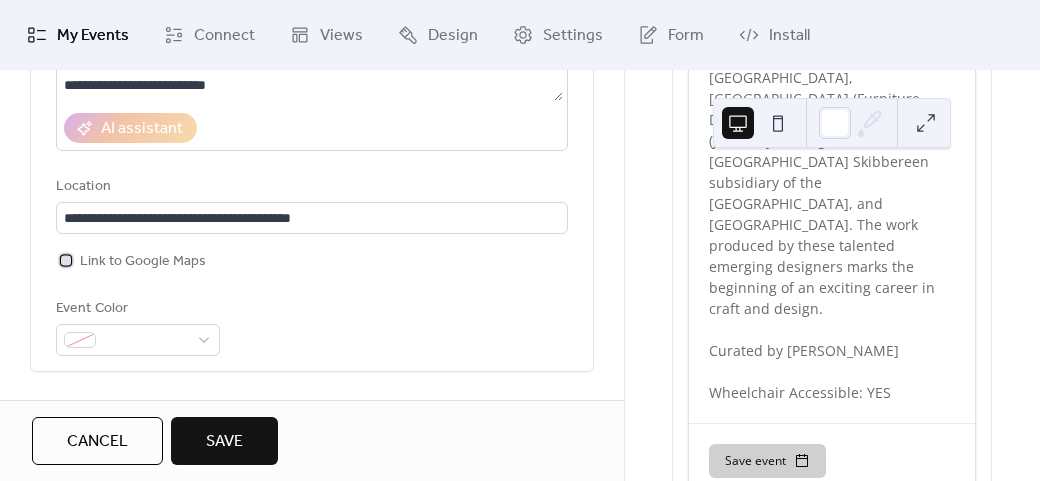 click on "Link to Google Maps" at bounding box center [143, 262] 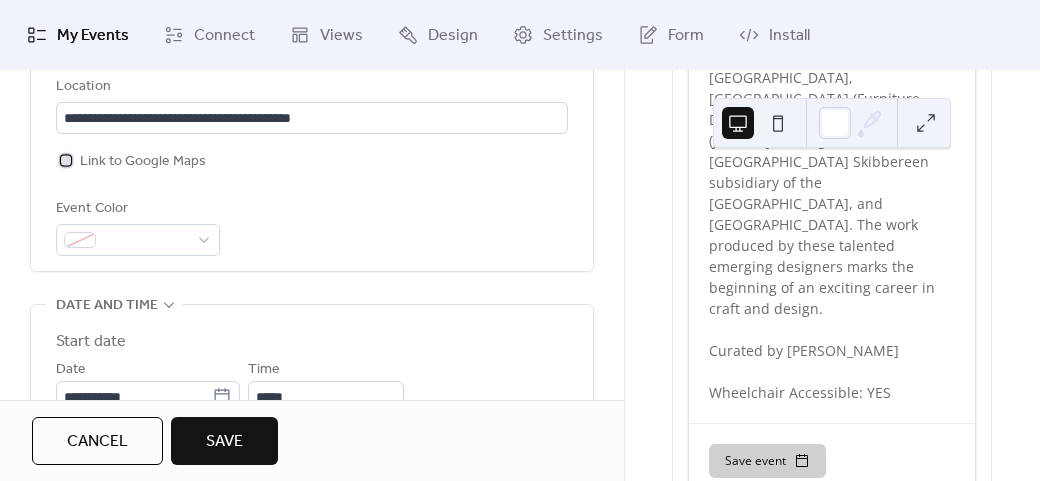 scroll, scrollTop: 558, scrollLeft: 0, axis: vertical 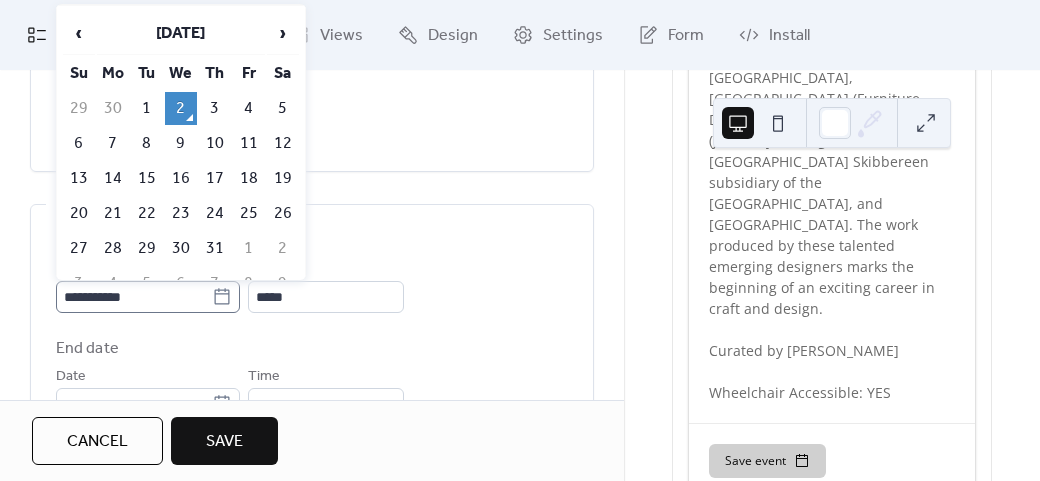 click 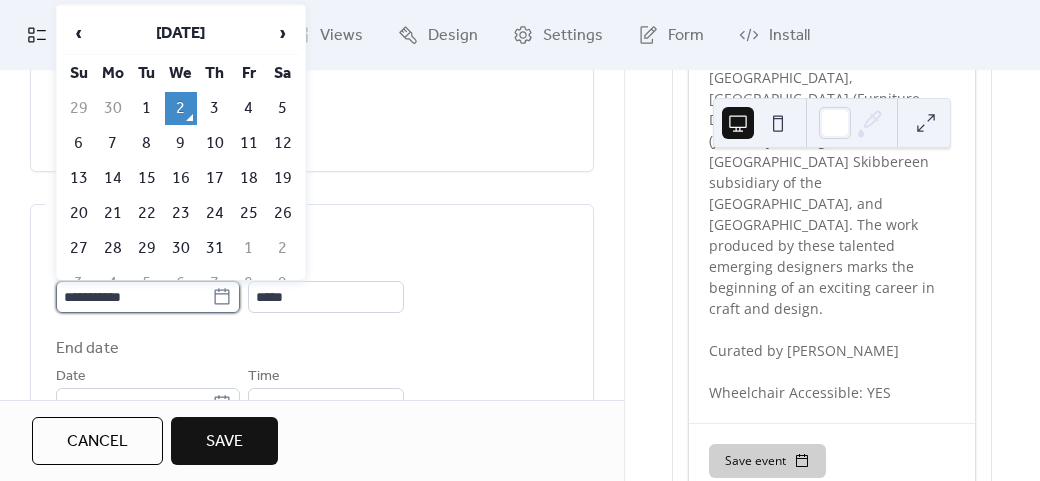 click on "**********" at bounding box center [134, 297] 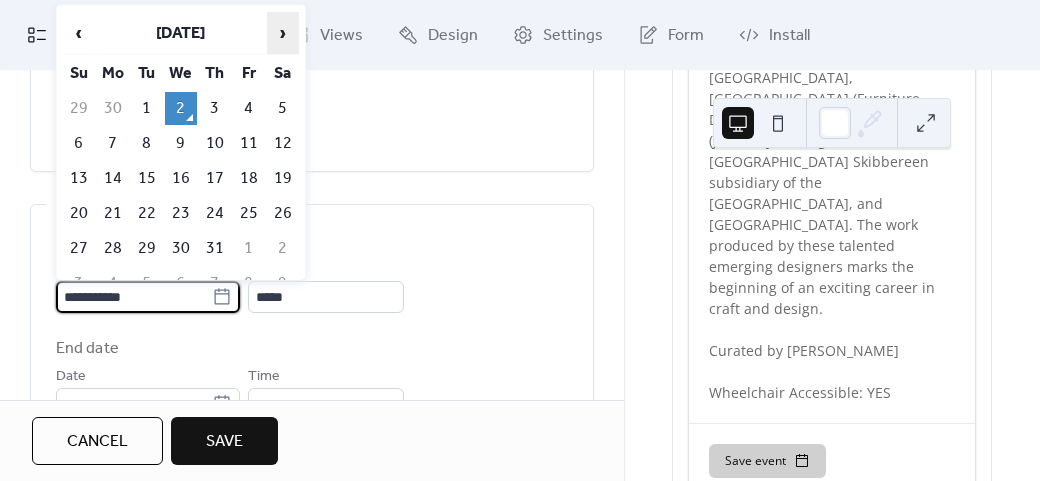 click on "›" at bounding box center (283, 33) 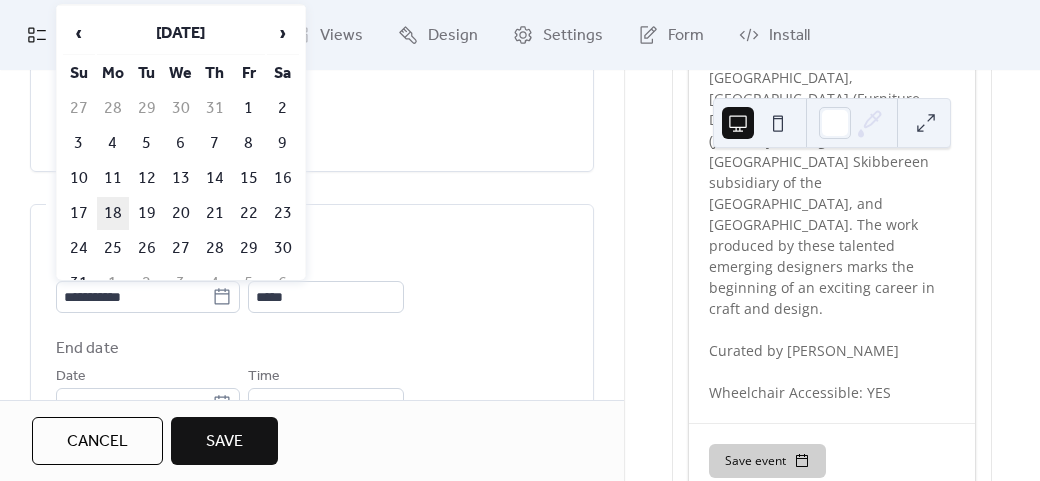 click on "18" at bounding box center (113, 213) 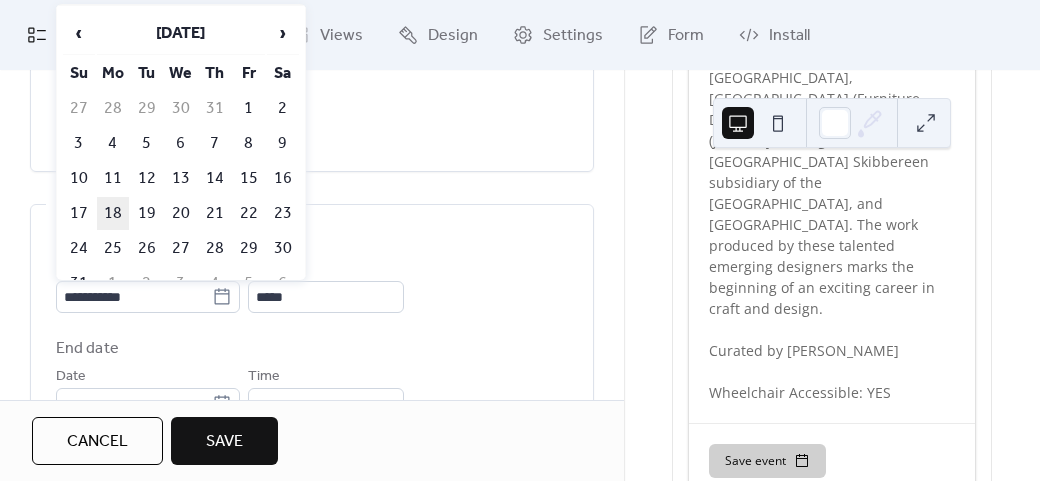 type on "**********" 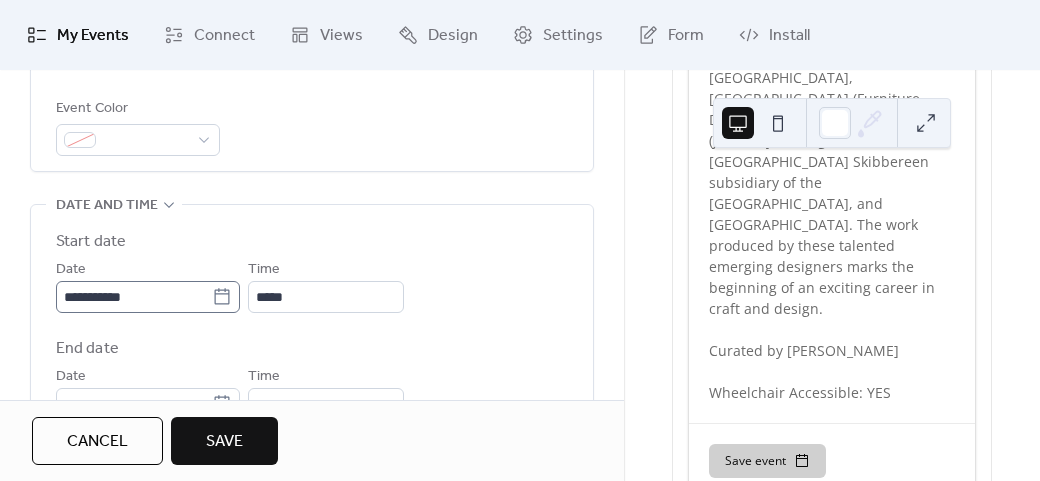 click 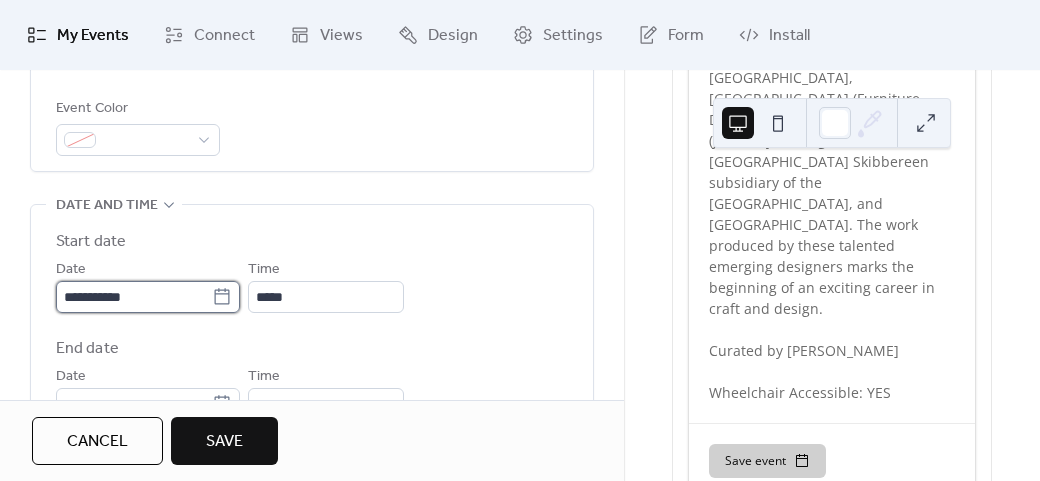 click on "**********" at bounding box center [134, 297] 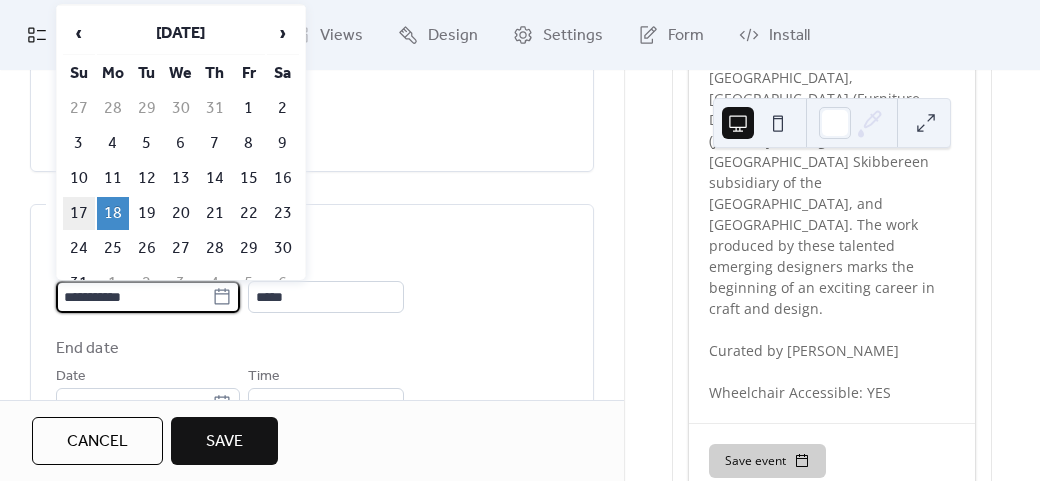 click on "17" at bounding box center (79, 213) 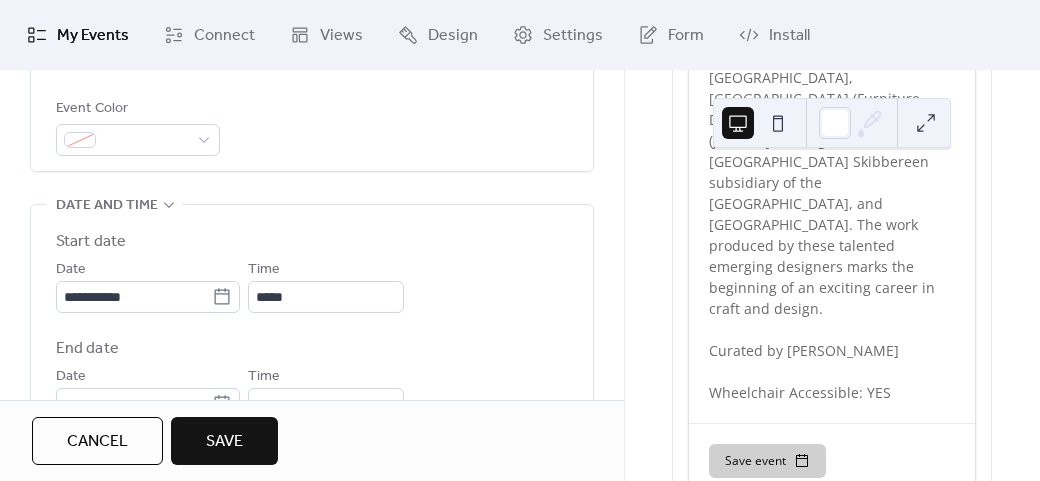 click on "**********" at bounding box center (312, 325) 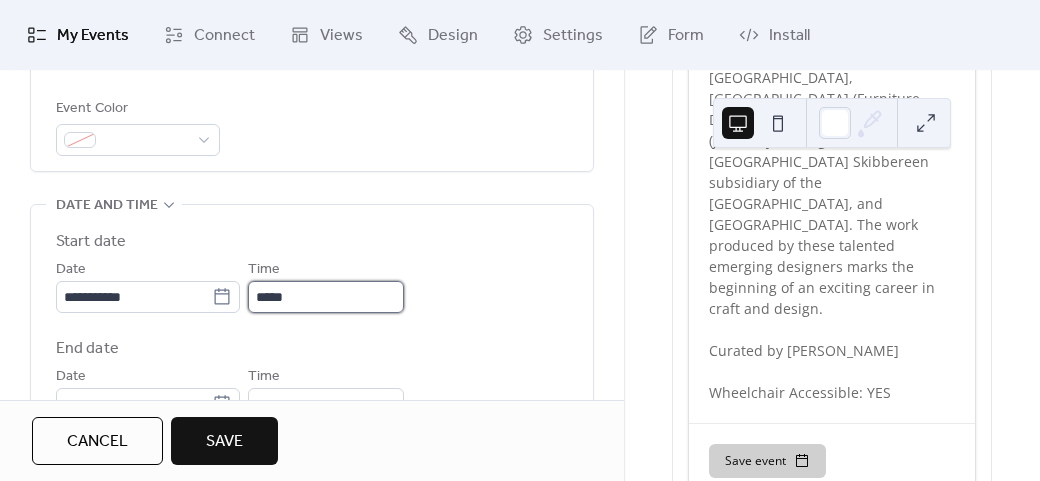 click on "*****" at bounding box center (326, 297) 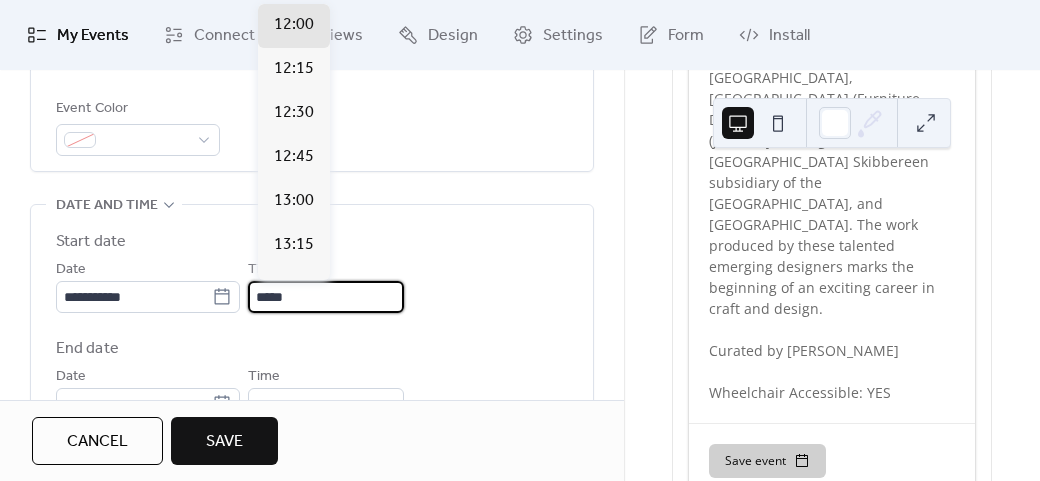 scroll, scrollTop: 2312, scrollLeft: 0, axis: vertical 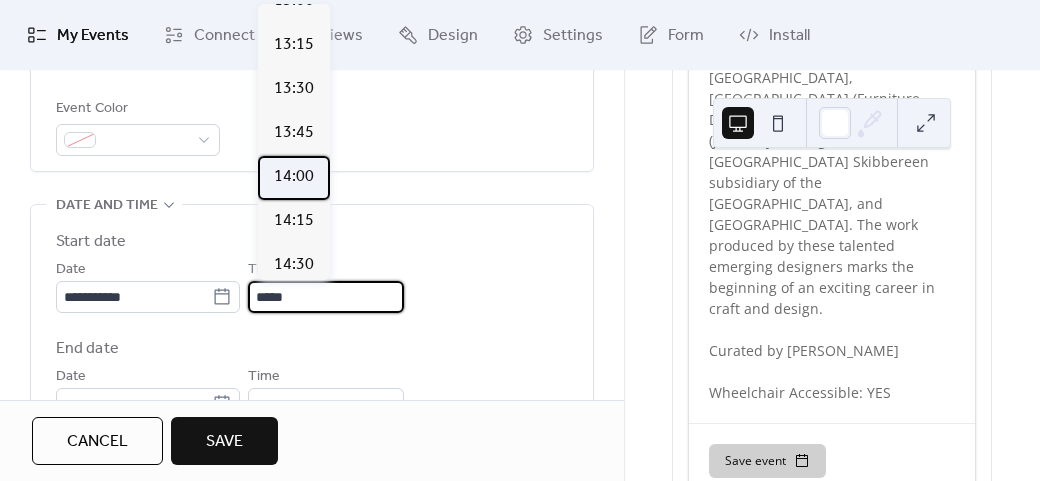 click on "14:00" at bounding box center [294, 177] 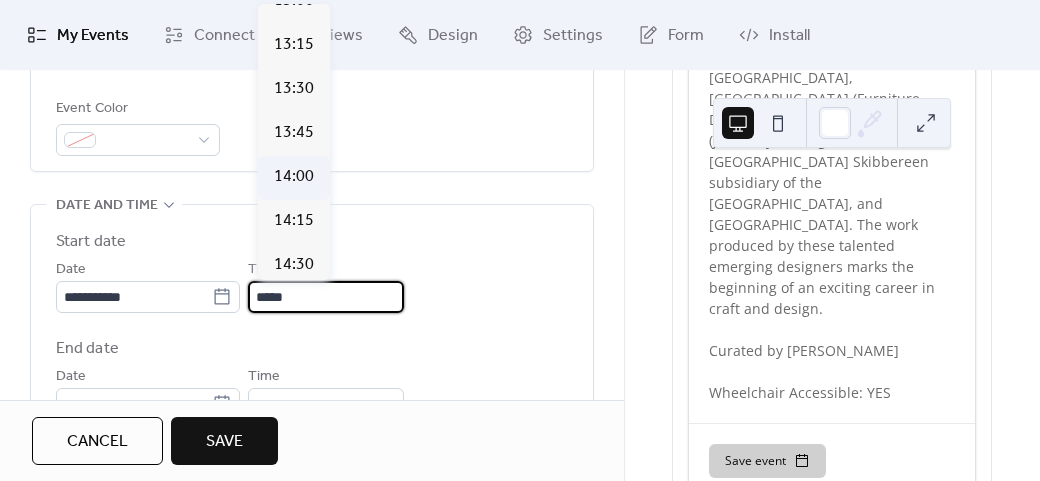 type on "*****" 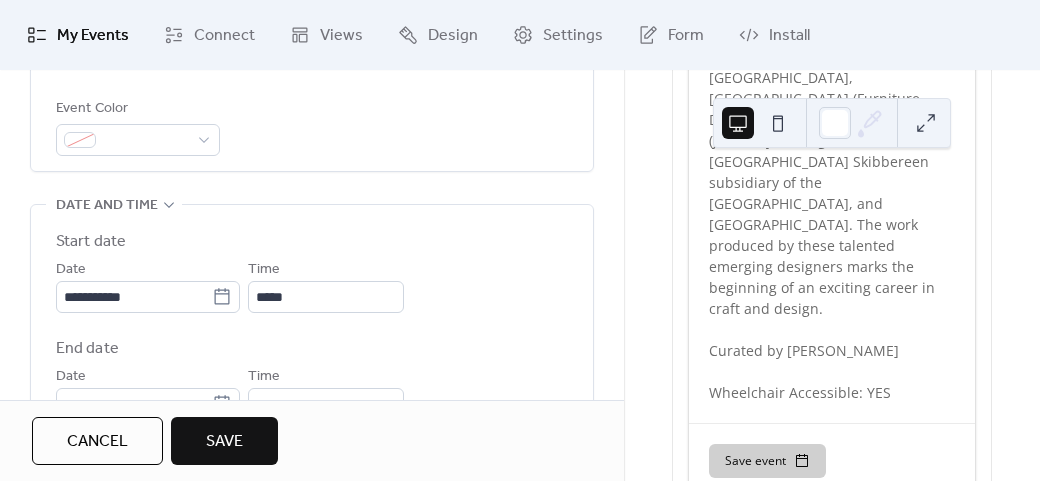click on "**********" at bounding box center (312, 325) 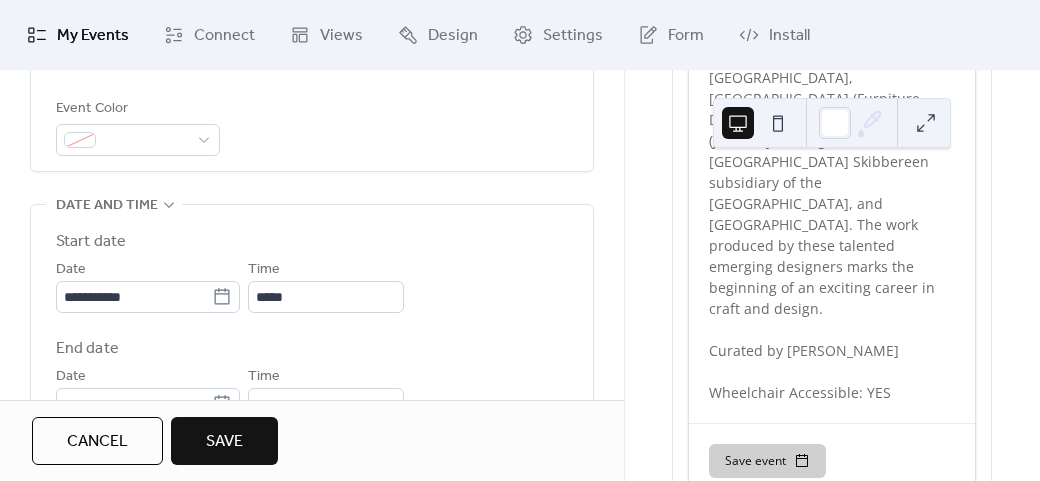 scroll, scrollTop: 658, scrollLeft: 0, axis: vertical 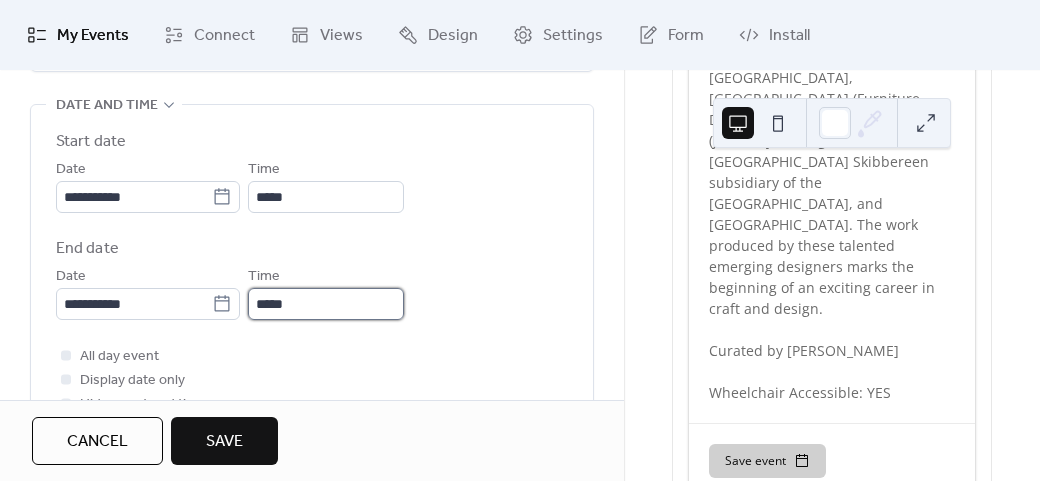 click on "*****" at bounding box center [326, 304] 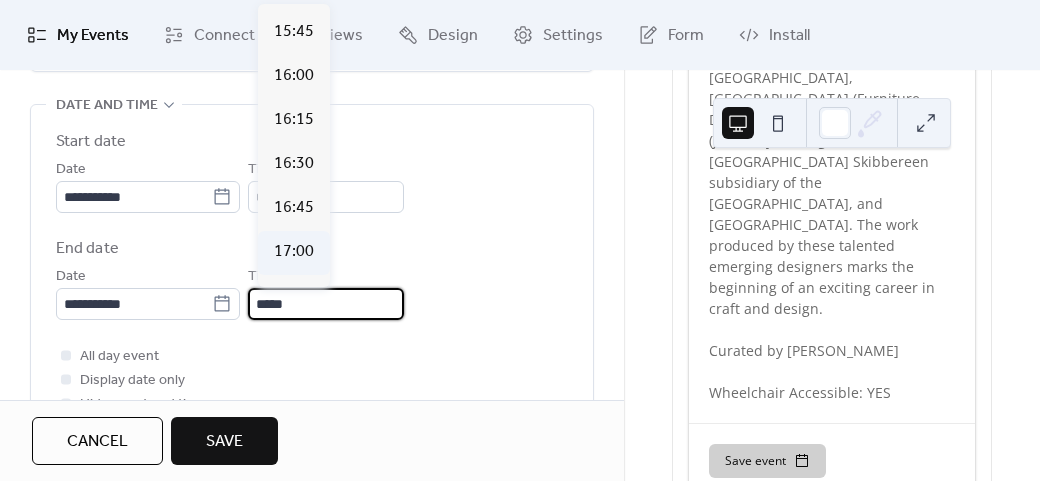 scroll, scrollTop: 300, scrollLeft: 0, axis: vertical 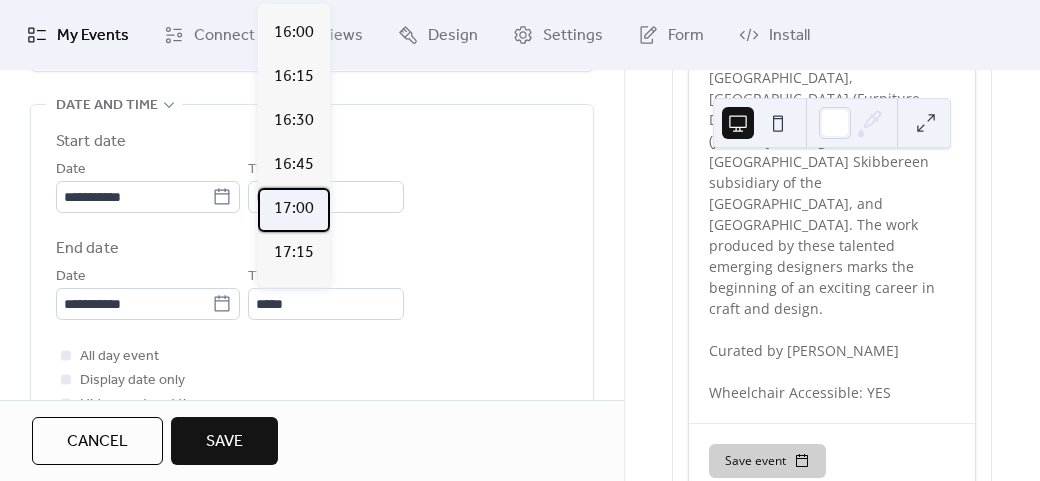 click on "17:00" at bounding box center [294, 209] 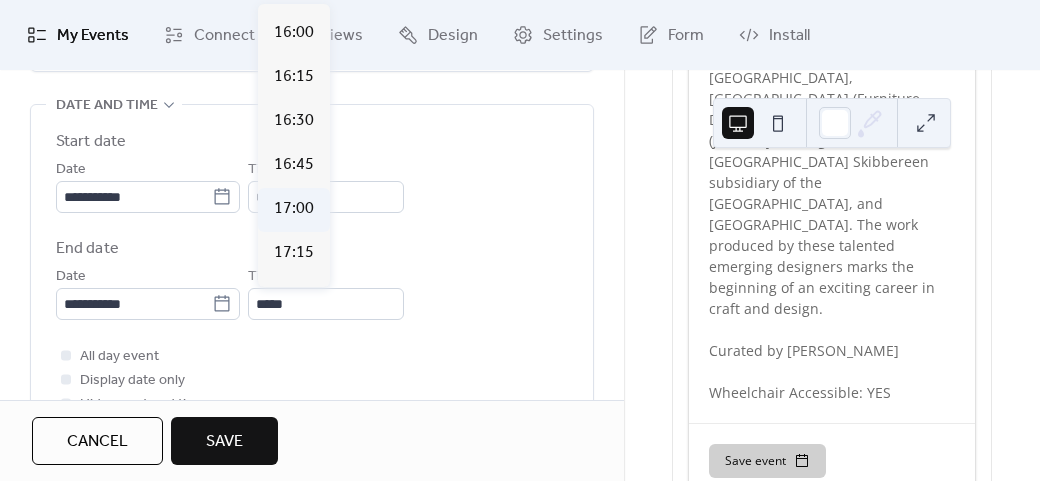 type on "*****" 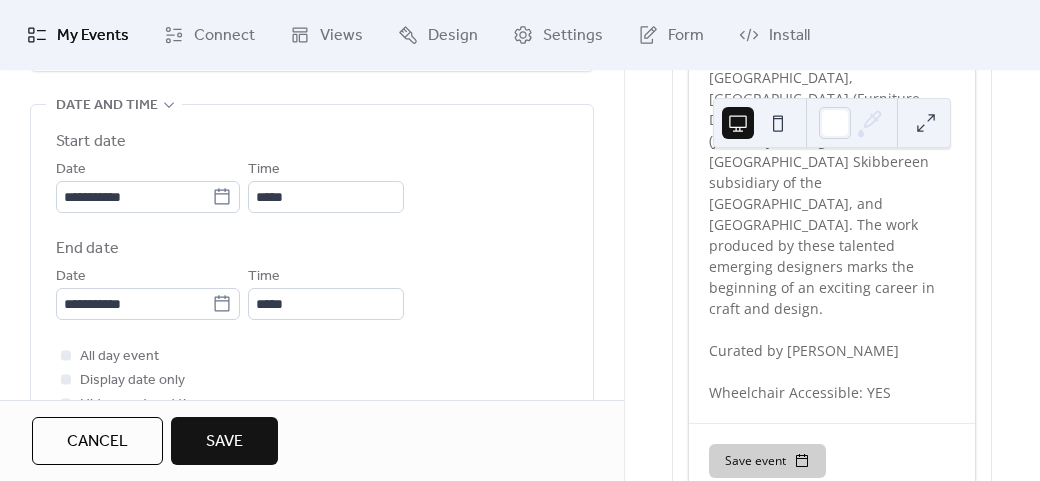 click on "Time *****" at bounding box center (326, 292) 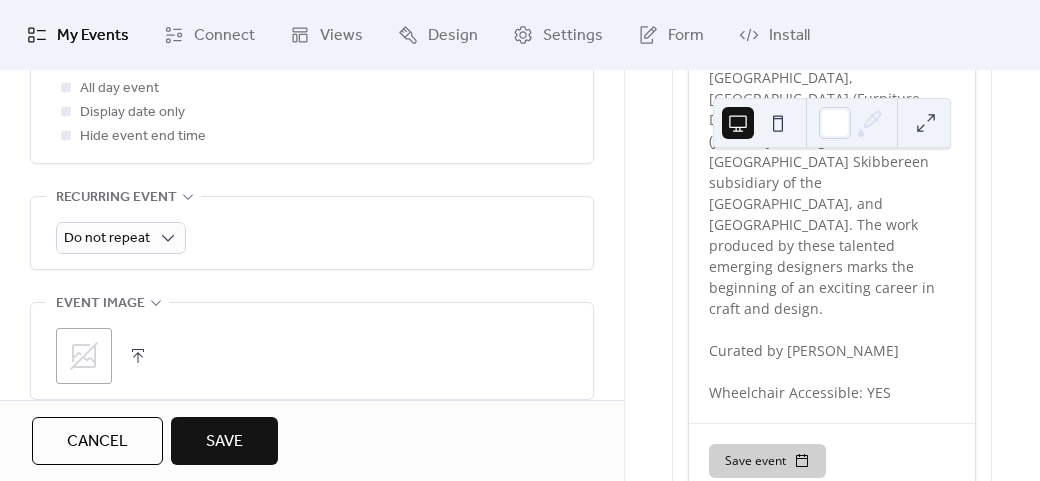 scroll, scrollTop: 958, scrollLeft: 0, axis: vertical 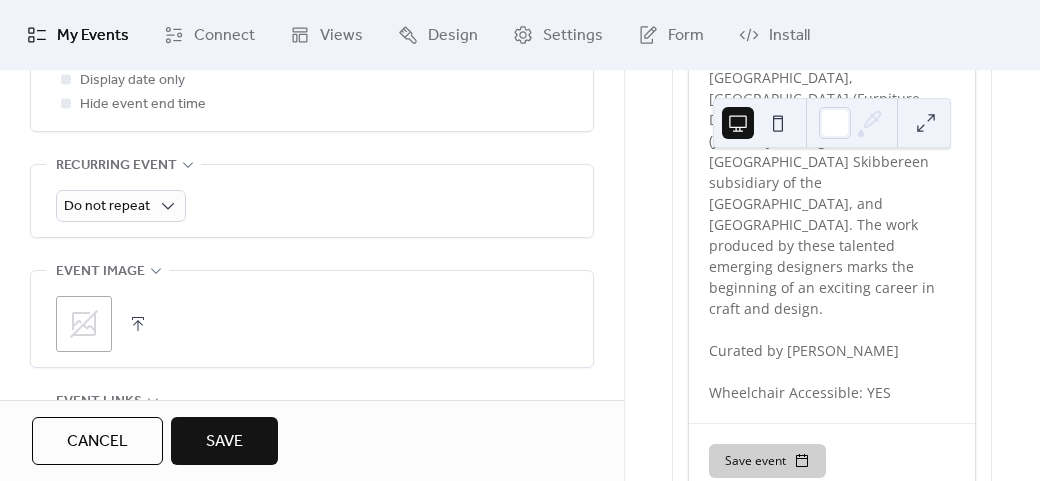 click on ";" at bounding box center [84, 324] 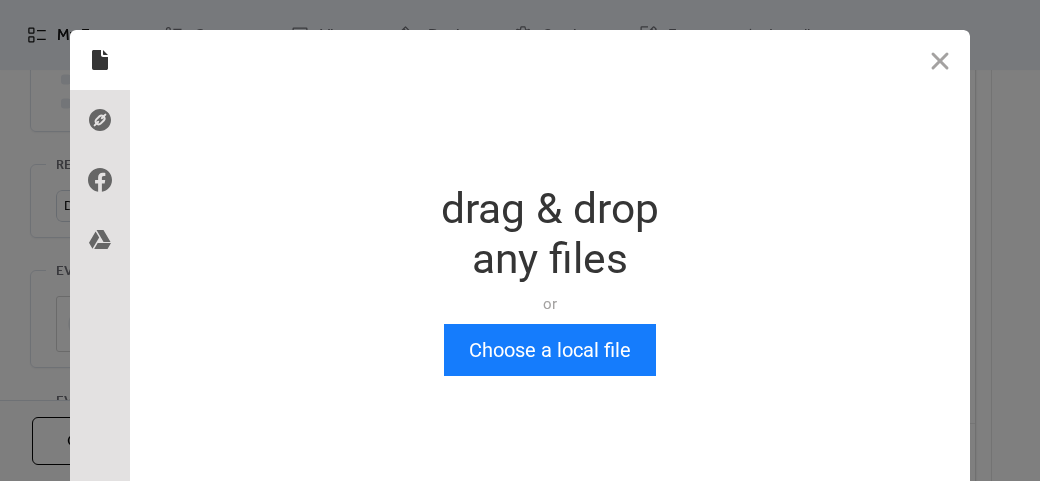 drag, startPoint x: 914, startPoint y: 67, endPoint x: 905, endPoint y: 61, distance: 10.816654 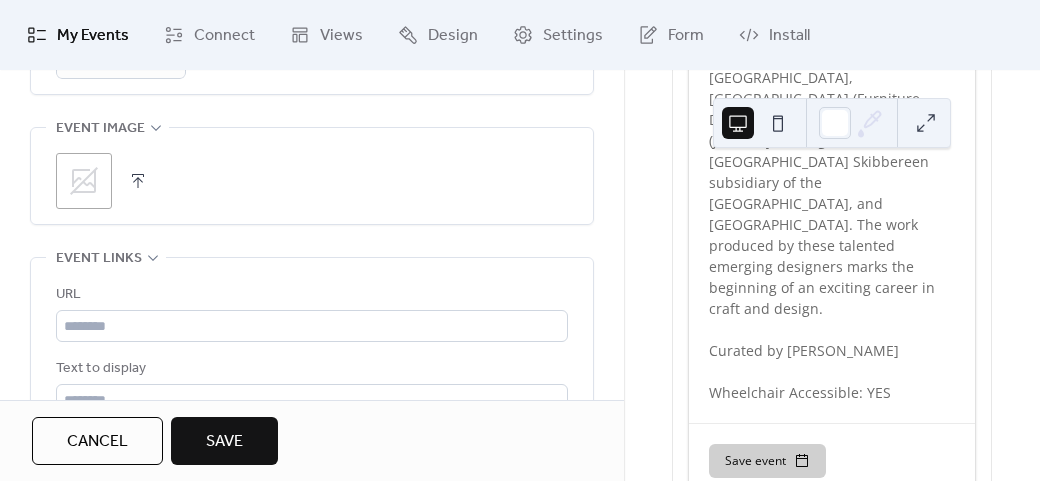 scroll, scrollTop: 1100, scrollLeft: 0, axis: vertical 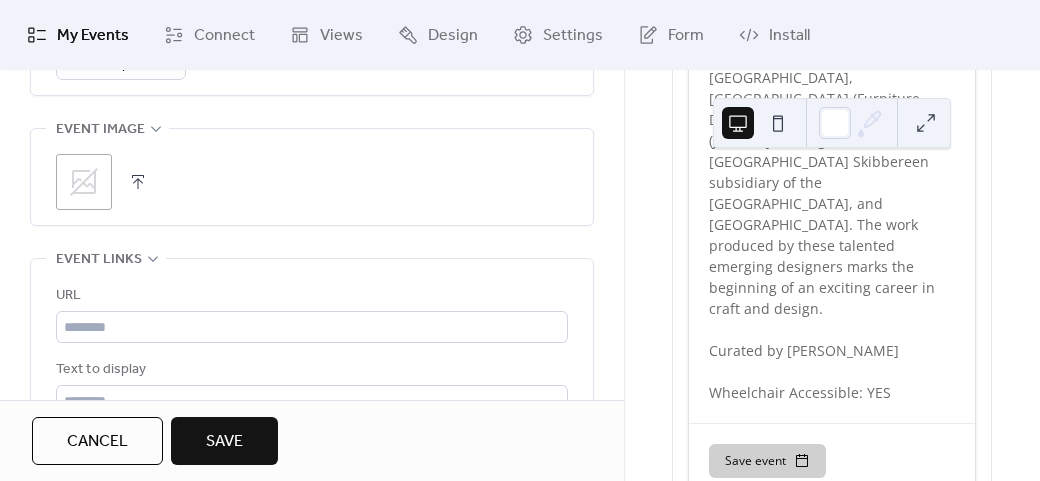 click 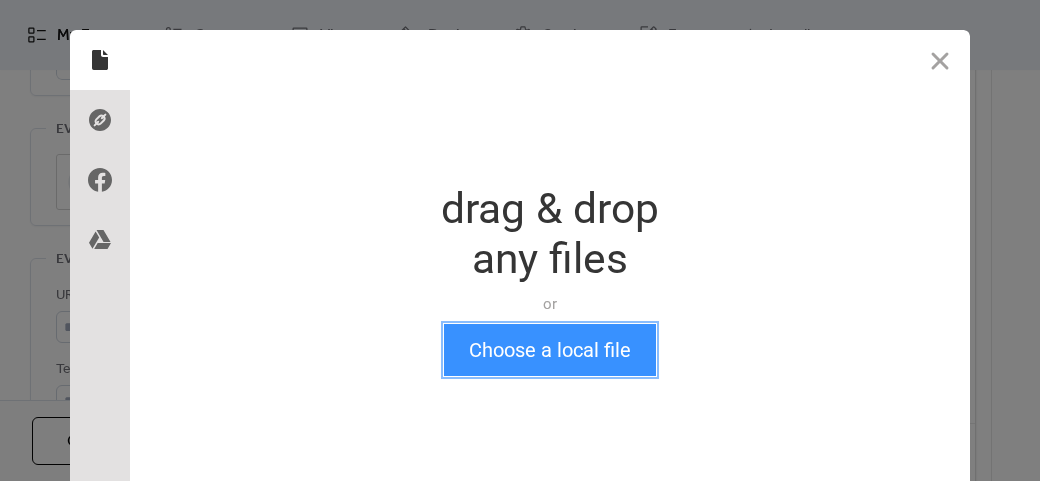 click on "Choose a local file" at bounding box center (550, 350) 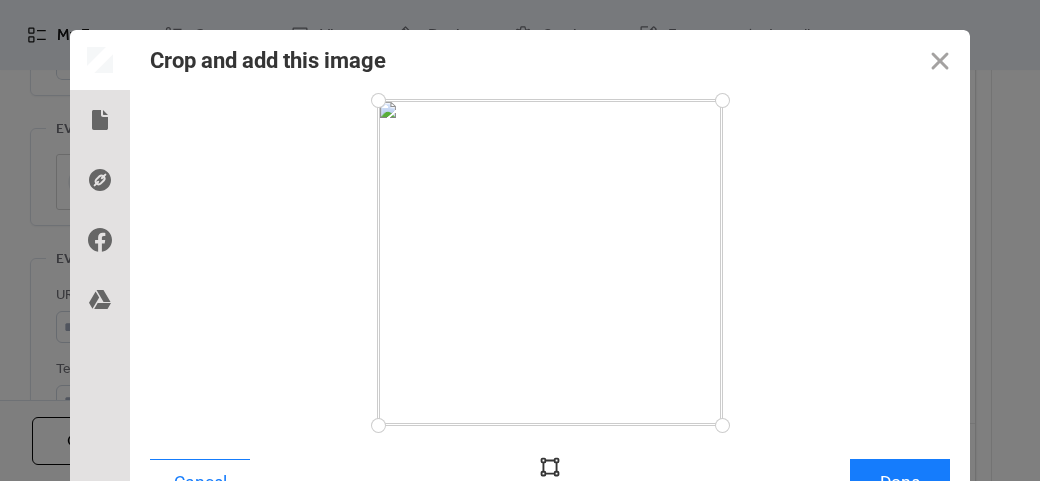 scroll, scrollTop: 24, scrollLeft: 0, axis: vertical 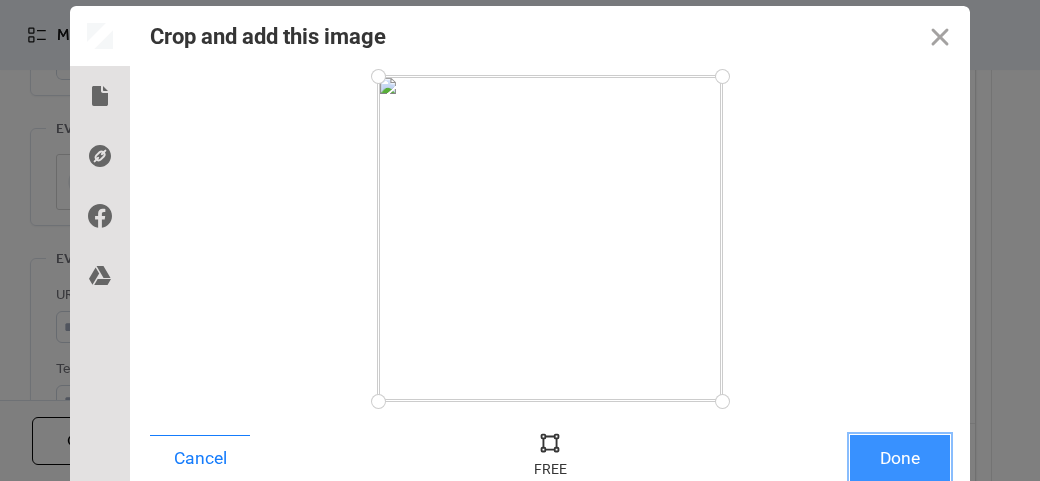 click on "Done" at bounding box center [900, 458] 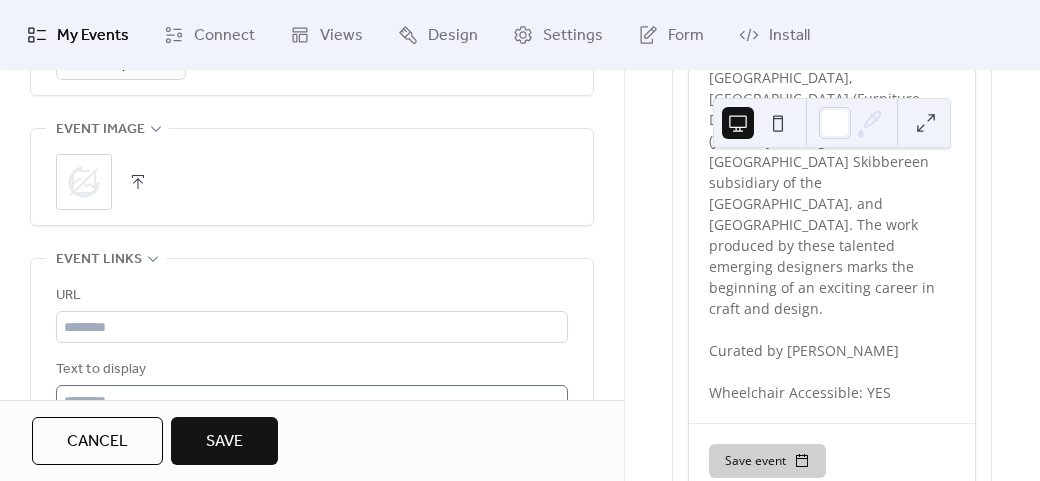 click on "Text to display" at bounding box center (312, 387) 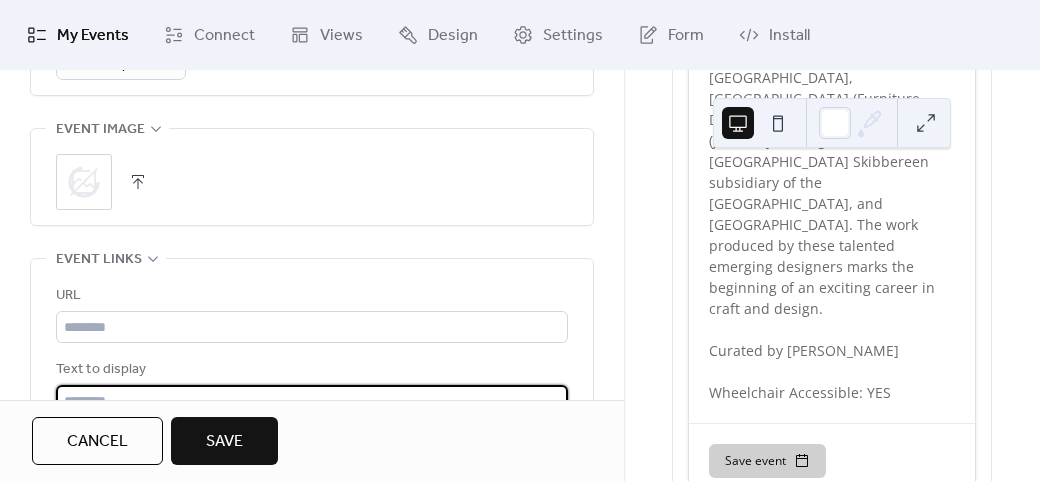 click at bounding box center [312, 401] 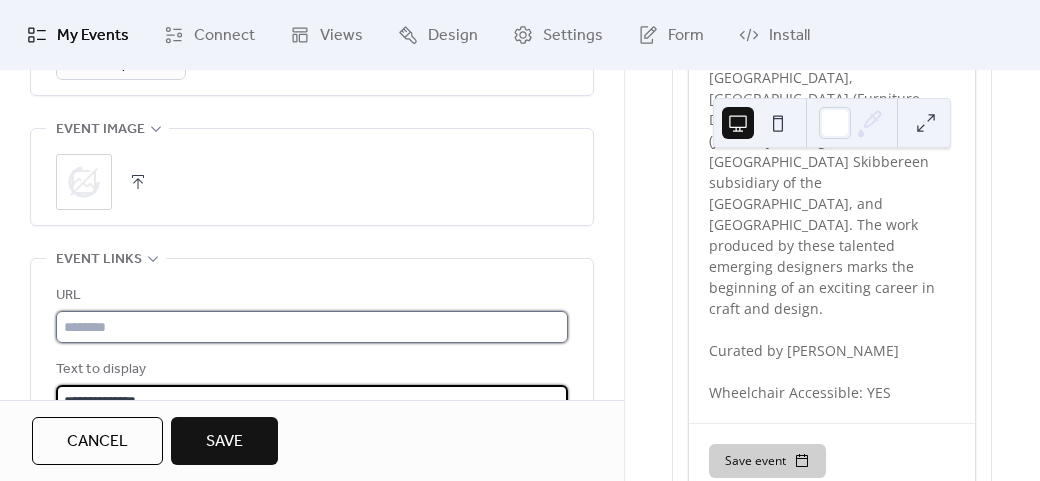 click at bounding box center [312, 327] 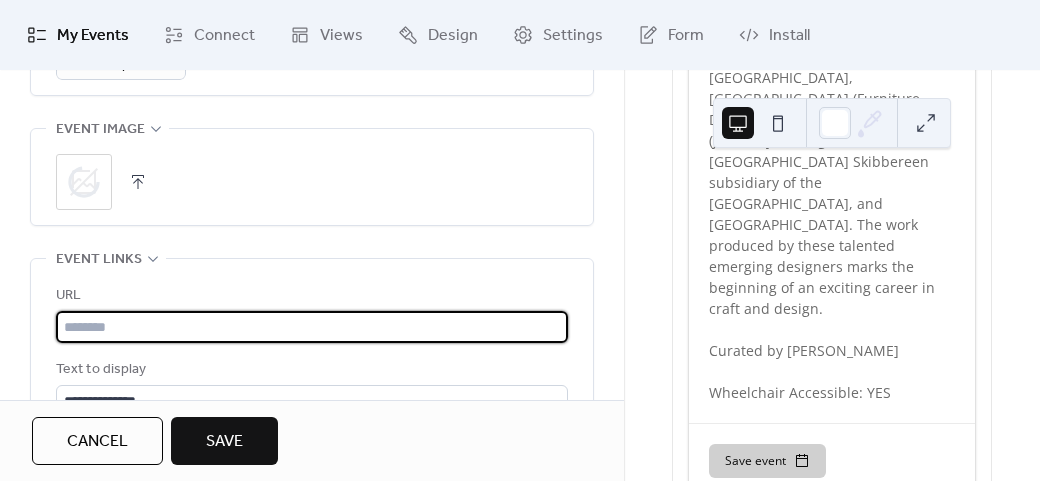 type 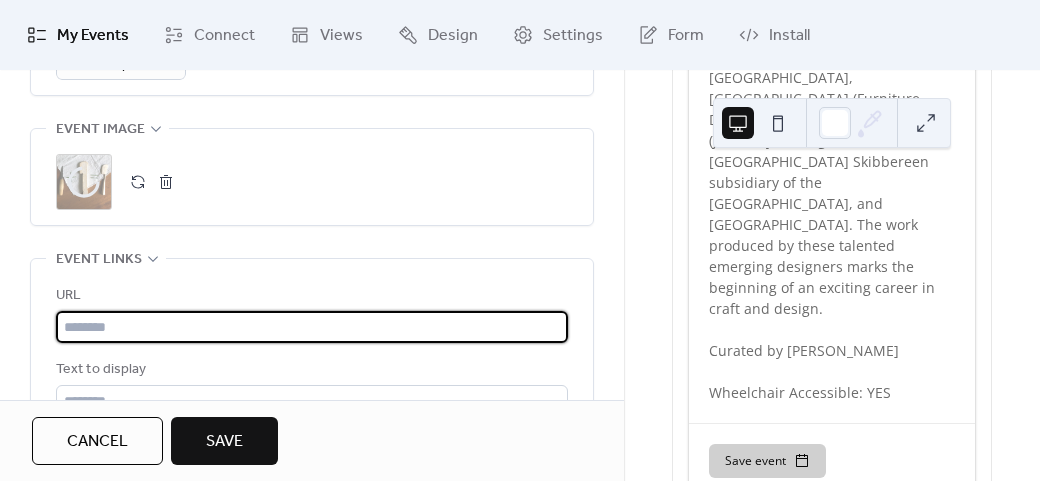 type on "**********" 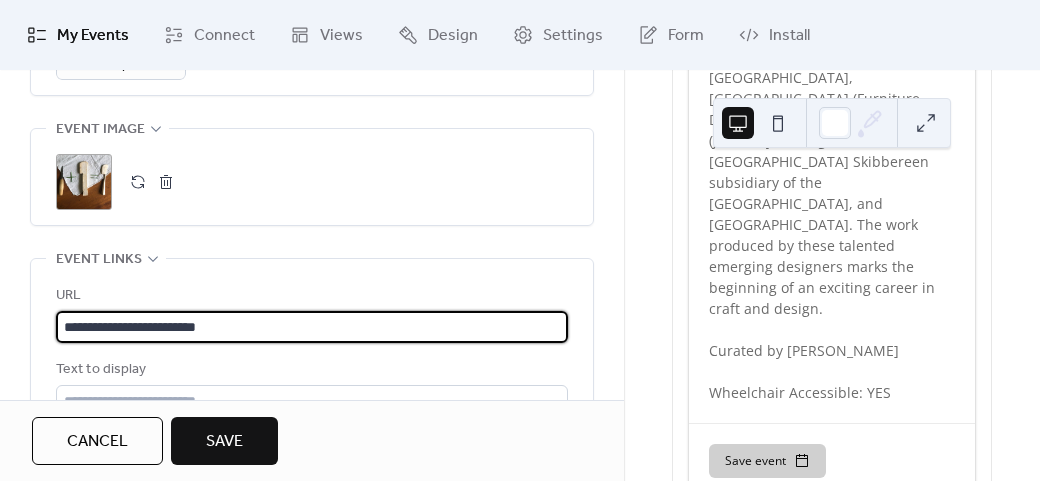 click on "**********" at bounding box center (312, 365) 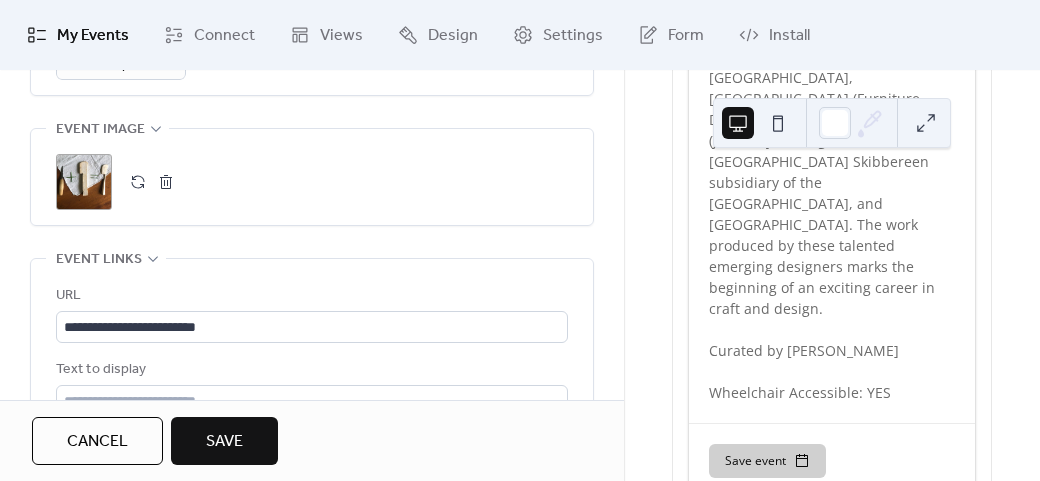 scroll, scrollTop: 1400, scrollLeft: 0, axis: vertical 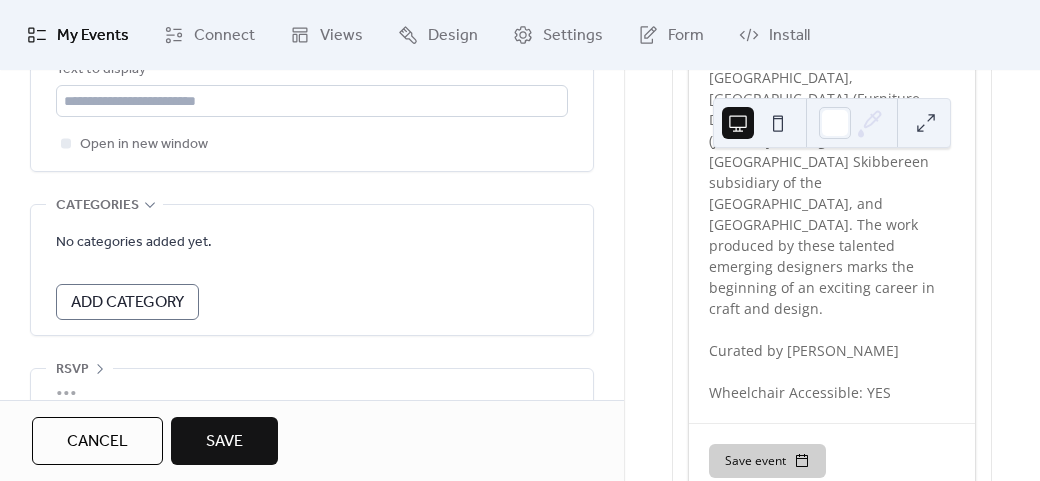 click on "Save" at bounding box center (224, 441) 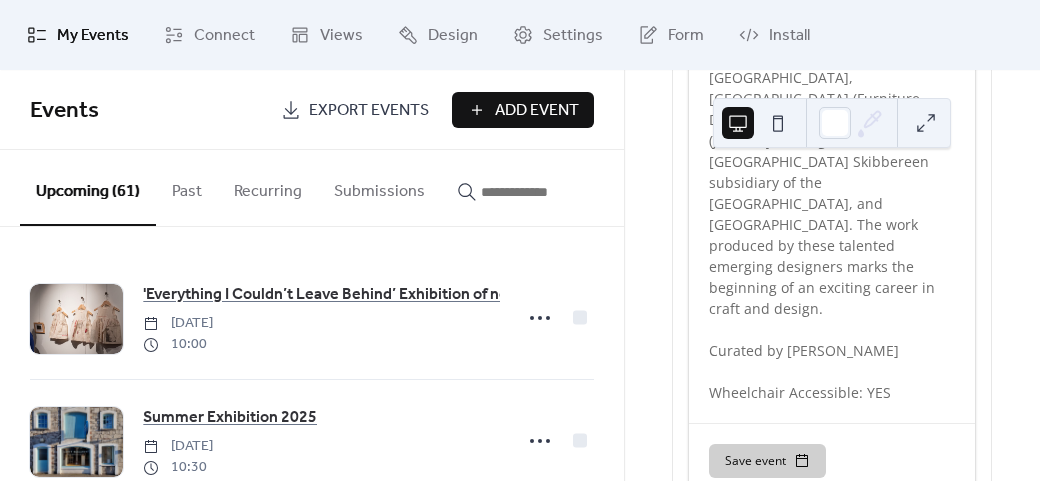 click on "Add Event" at bounding box center [537, 111] 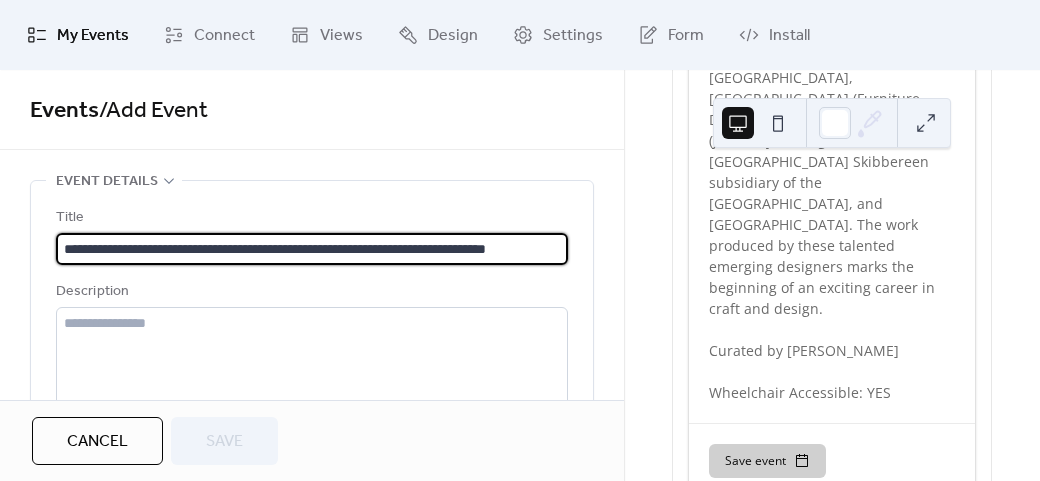 scroll, scrollTop: 0, scrollLeft: 35, axis: horizontal 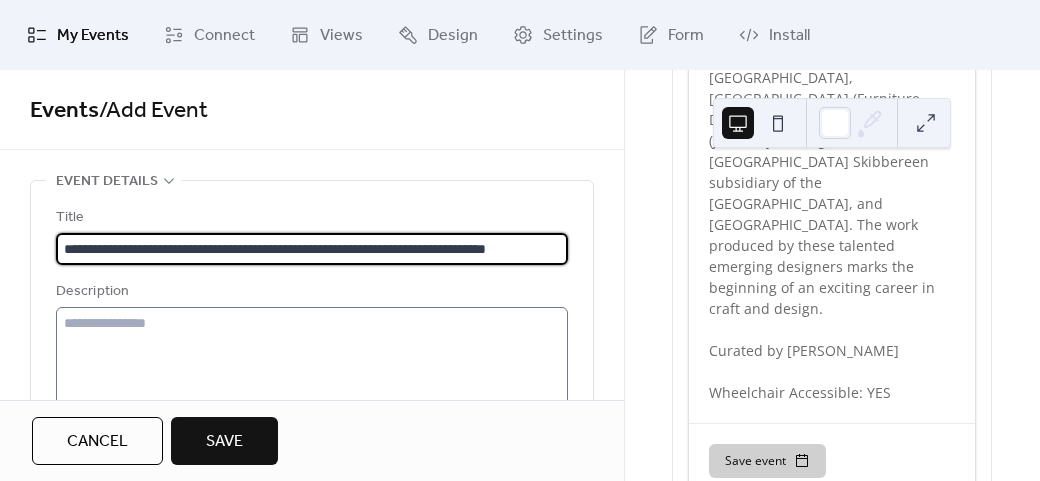 type on "**********" 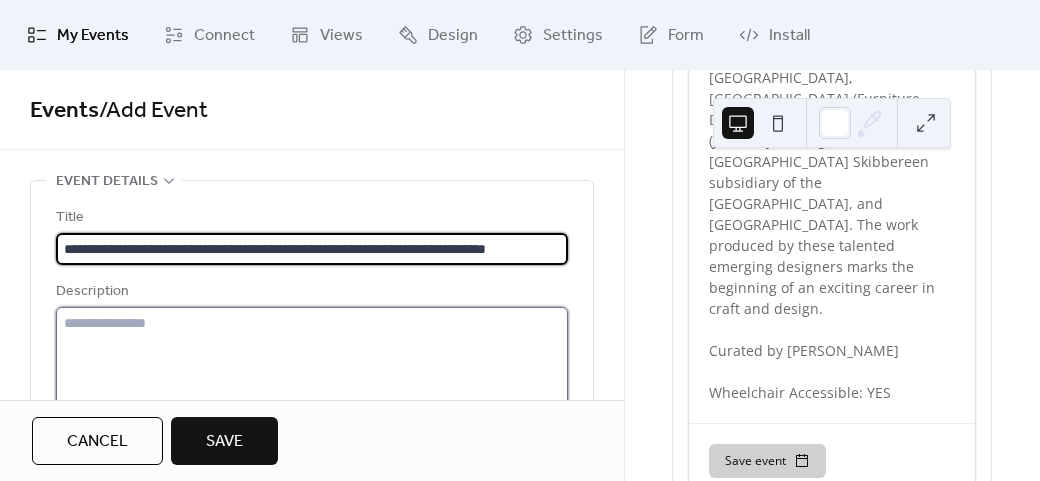 click at bounding box center [312, 383] 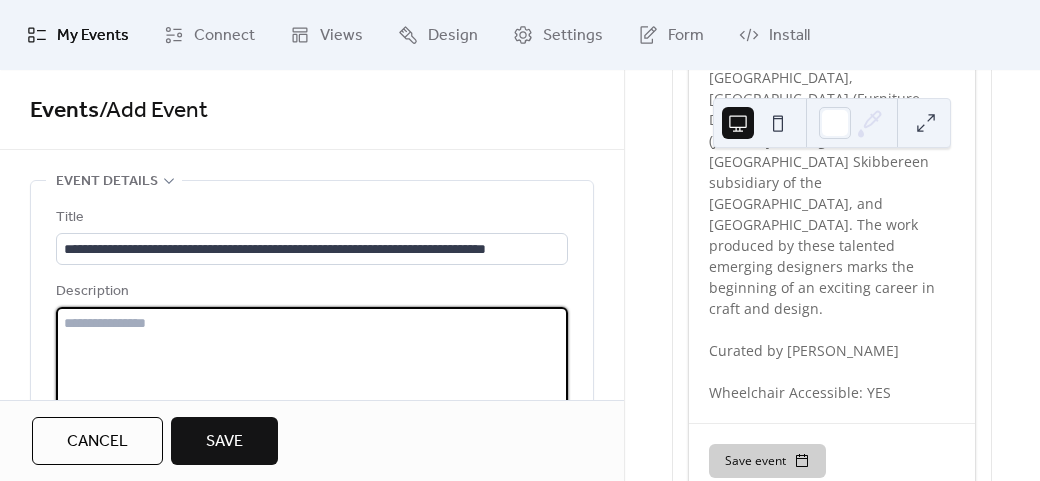 paste on "**********" 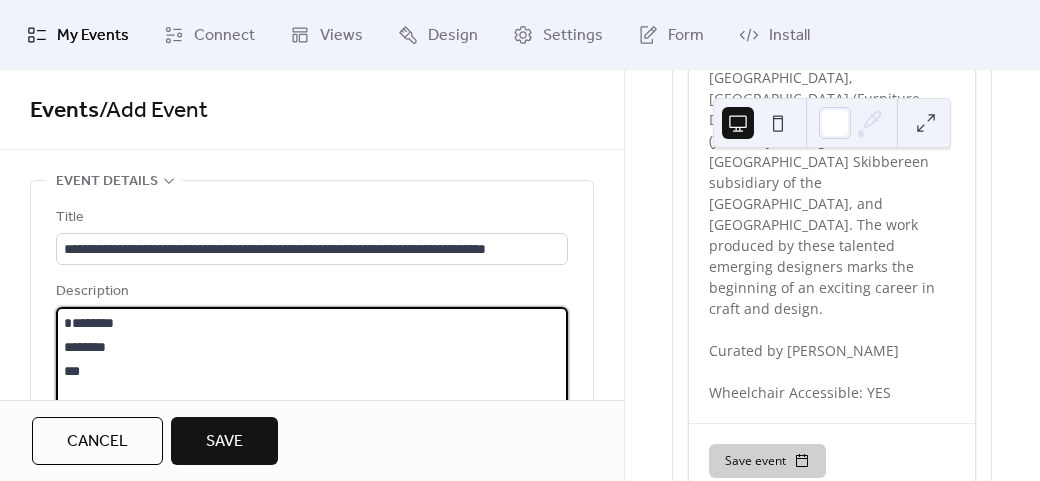scroll, scrollTop: 213, scrollLeft: 0, axis: vertical 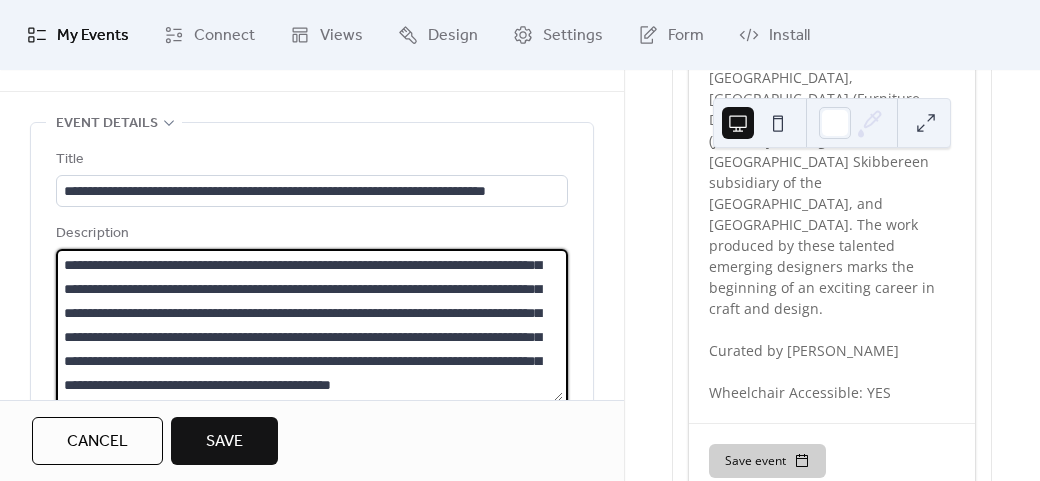 type on "**********" 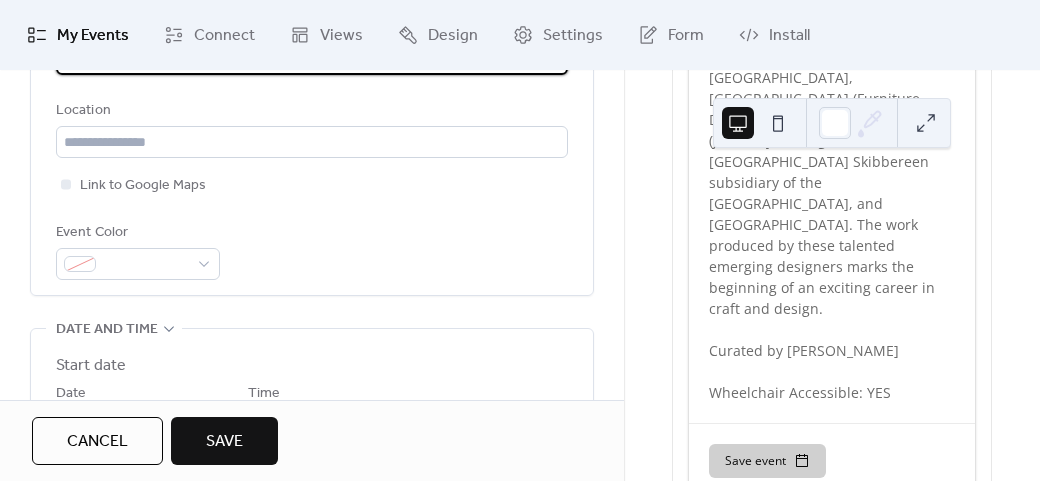 scroll, scrollTop: 458, scrollLeft: 0, axis: vertical 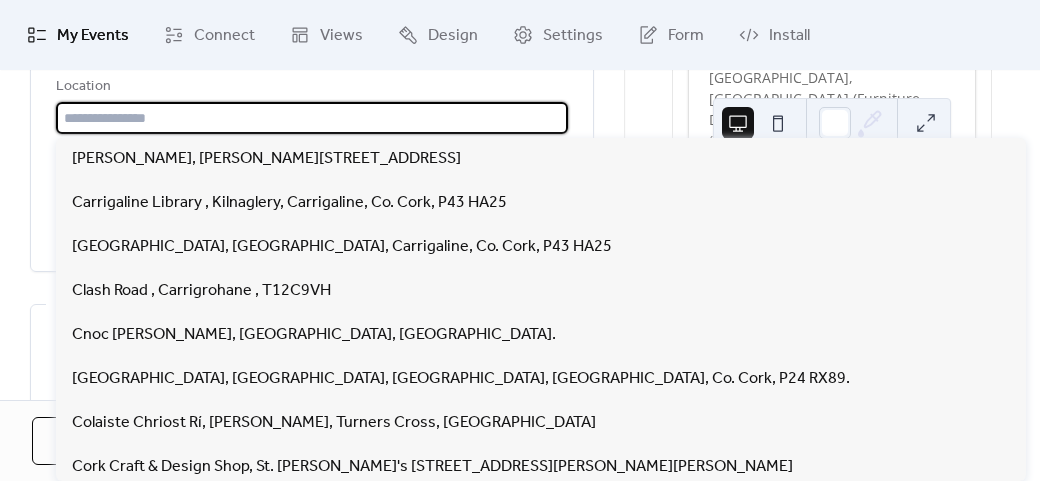 click at bounding box center [312, 118] 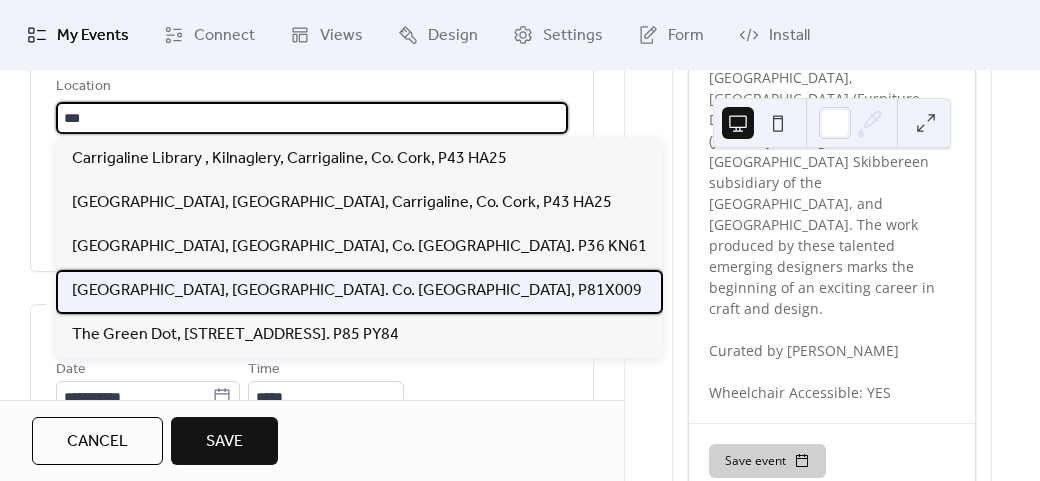 click on "[GEOGRAPHIC_DATA], [GEOGRAPHIC_DATA]. Co. [GEOGRAPHIC_DATA], P81X009" at bounding box center [357, 291] 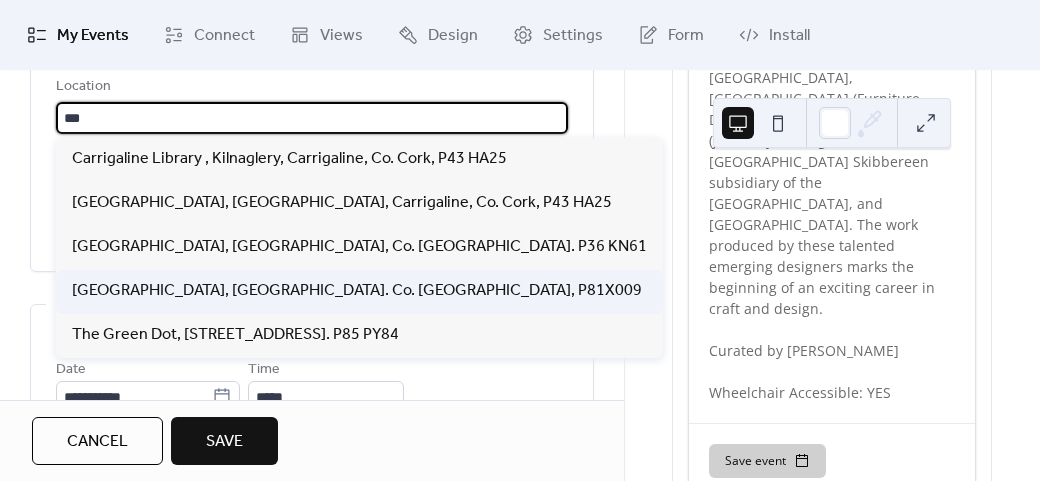 type on "**********" 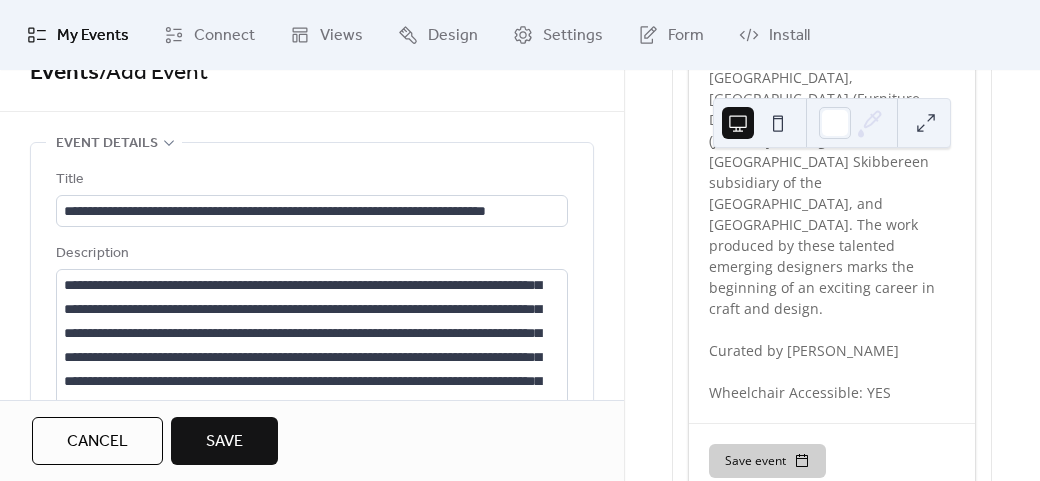 scroll, scrollTop: 0, scrollLeft: 0, axis: both 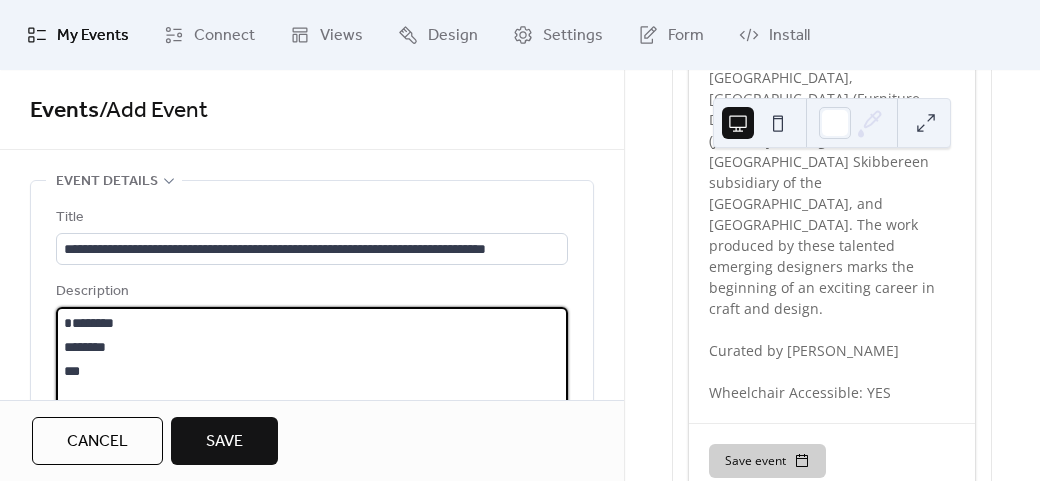 click on "**********" at bounding box center (309, 383) 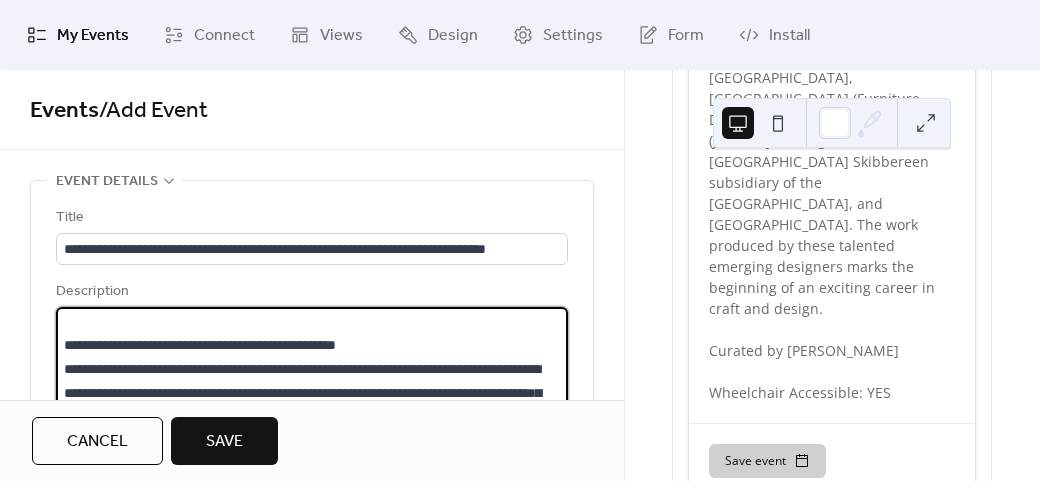 scroll, scrollTop: 192, scrollLeft: 0, axis: vertical 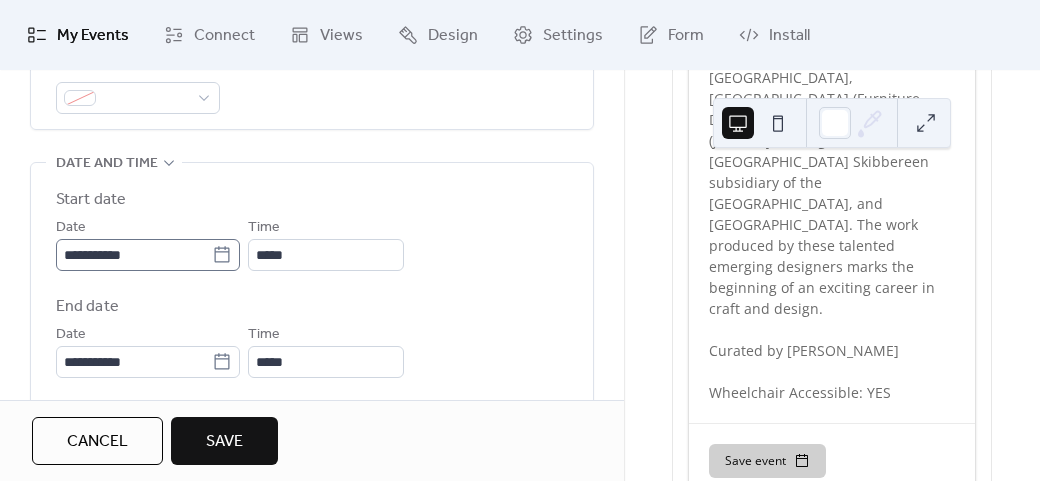 type on "**********" 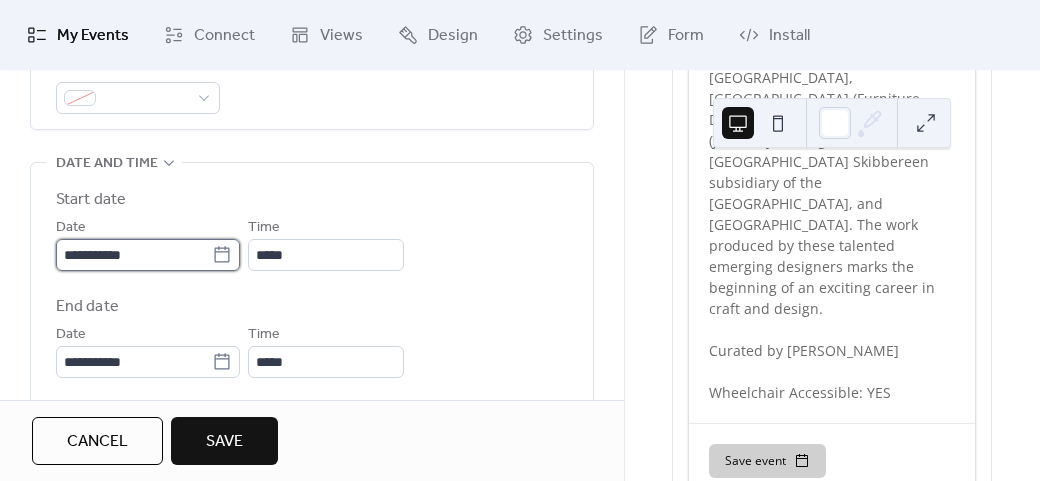 click on "**********" at bounding box center (134, 255) 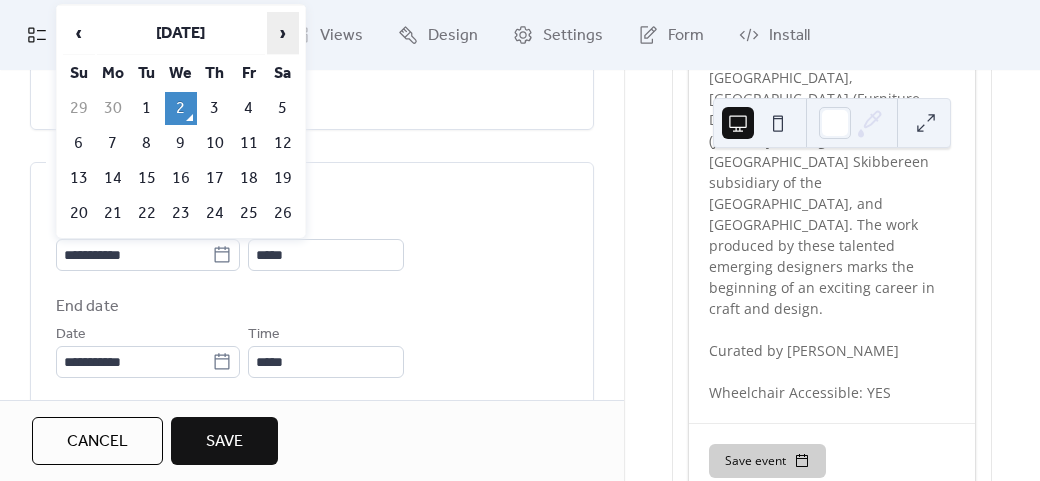 click on "›" at bounding box center [283, 33] 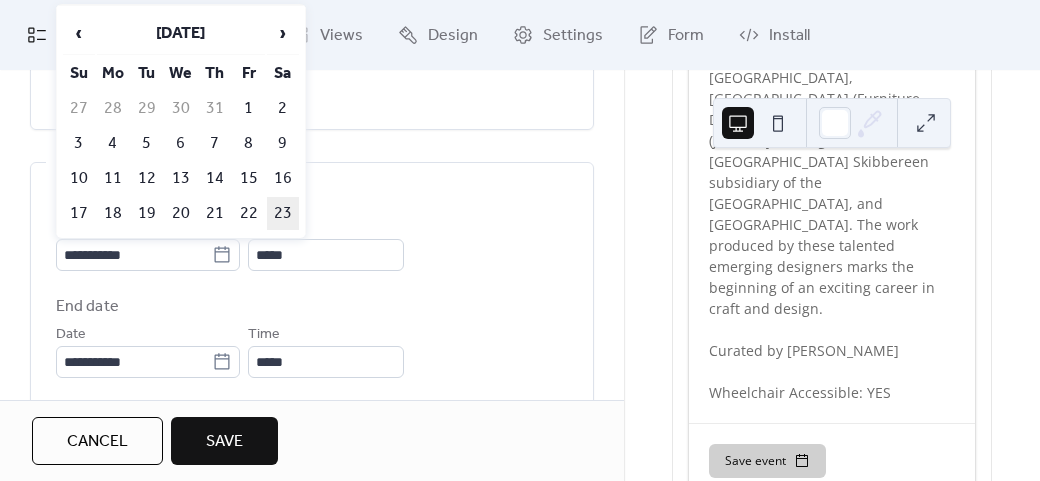 click on "23" at bounding box center [283, 213] 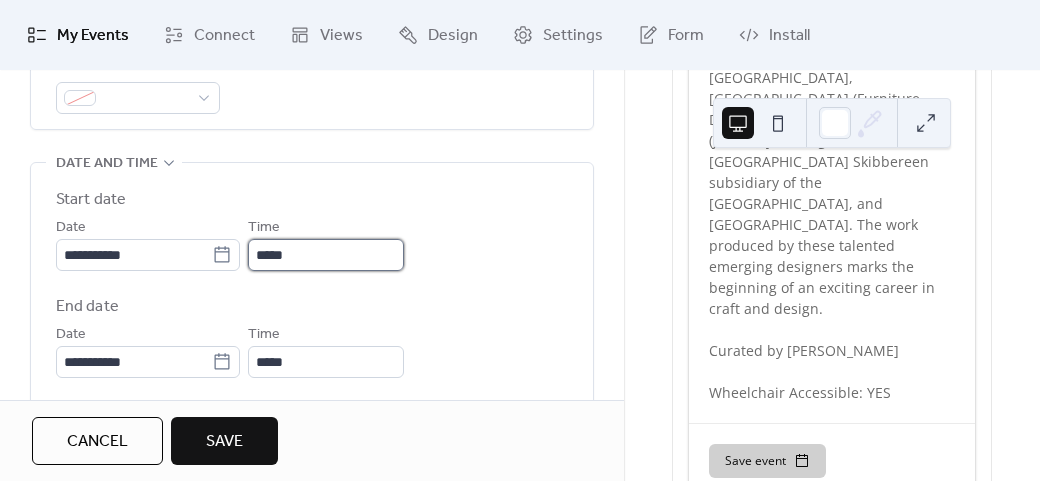 click on "*****" at bounding box center (326, 255) 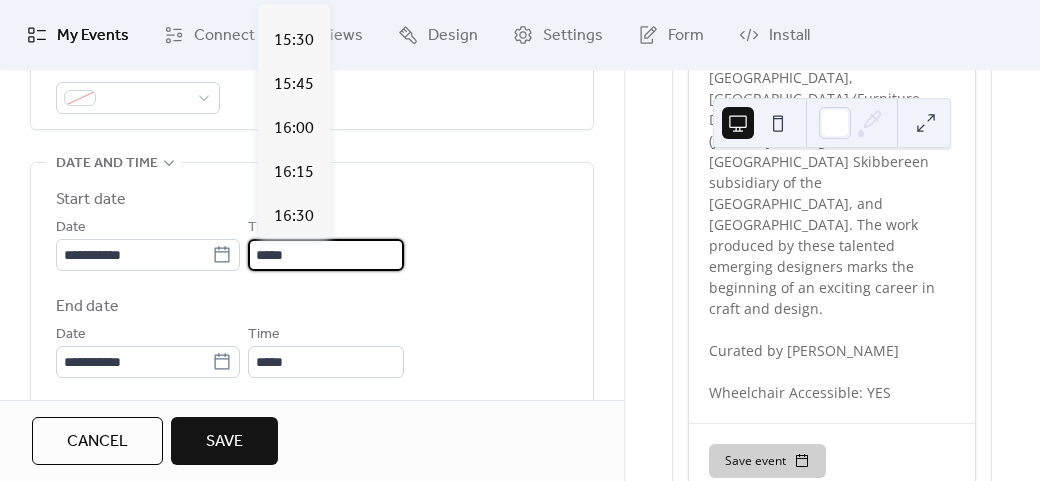 scroll, scrollTop: 2812, scrollLeft: 0, axis: vertical 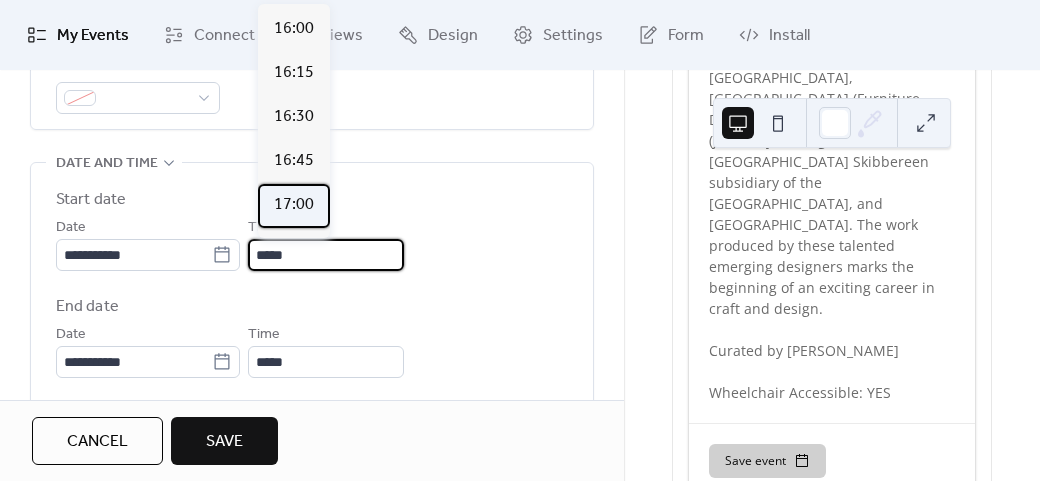 click on "17:00" at bounding box center [294, 205] 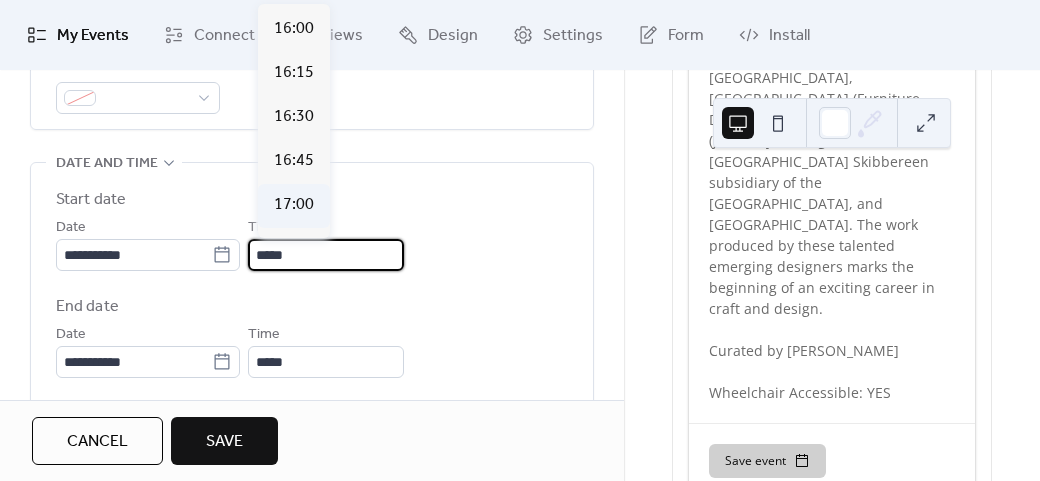 type on "*****" 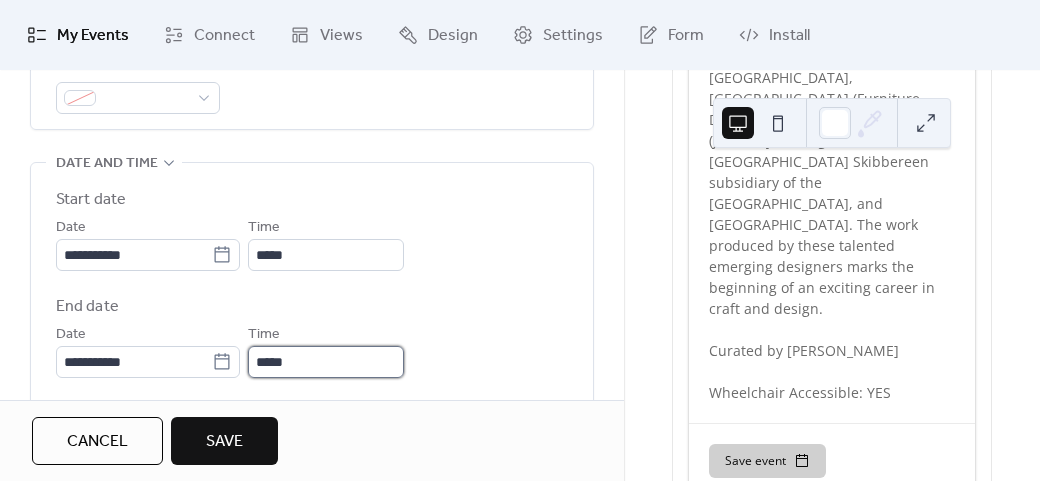 click on "*****" at bounding box center [326, 362] 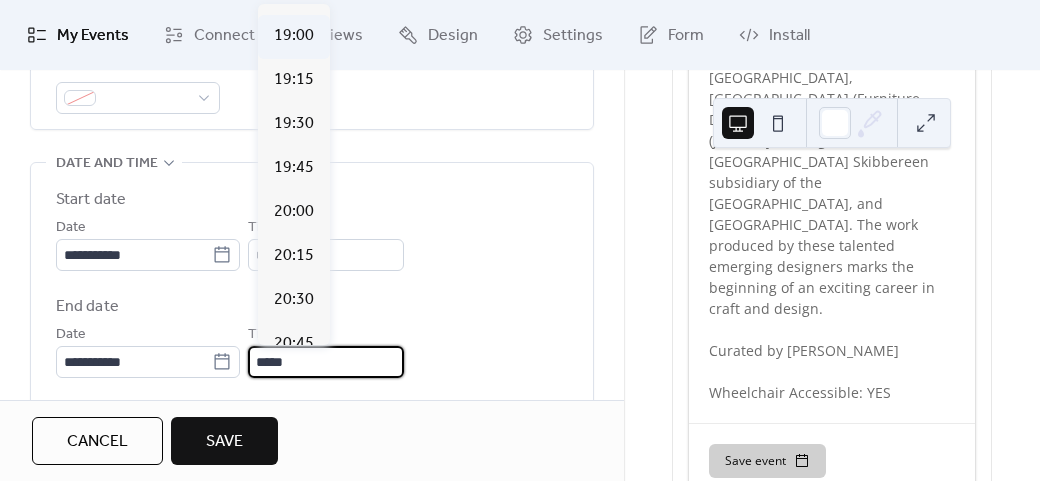 scroll, scrollTop: 300, scrollLeft: 0, axis: vertical 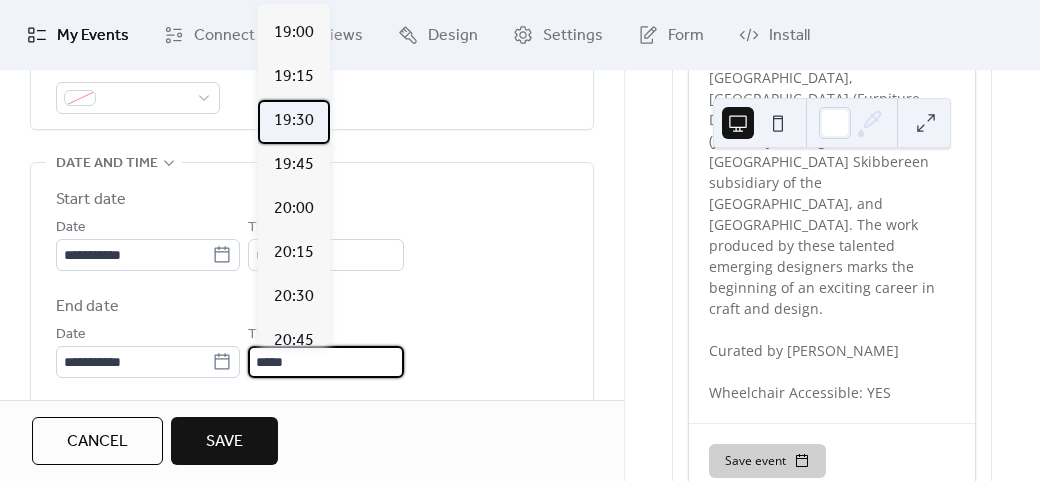 click on "19:30" at bounding box center (294, 122) 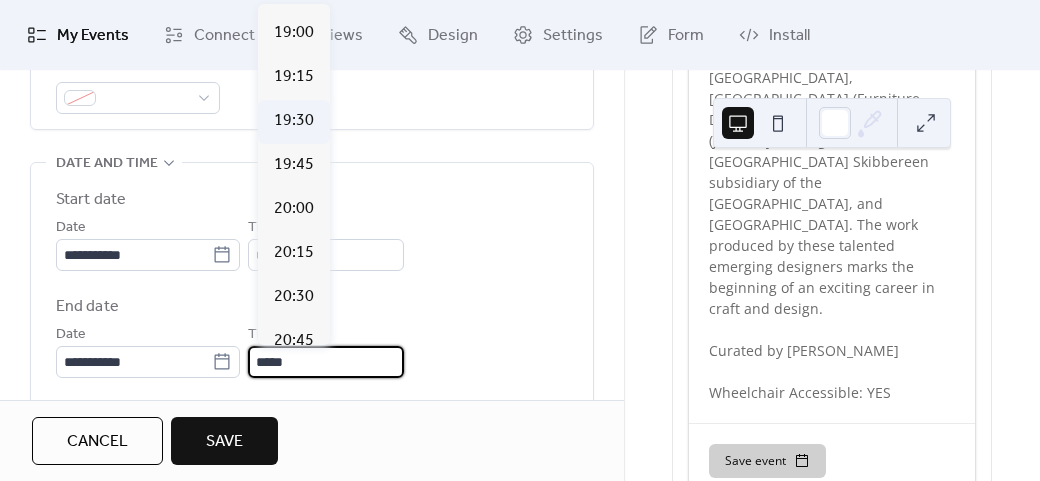 type on "*****" 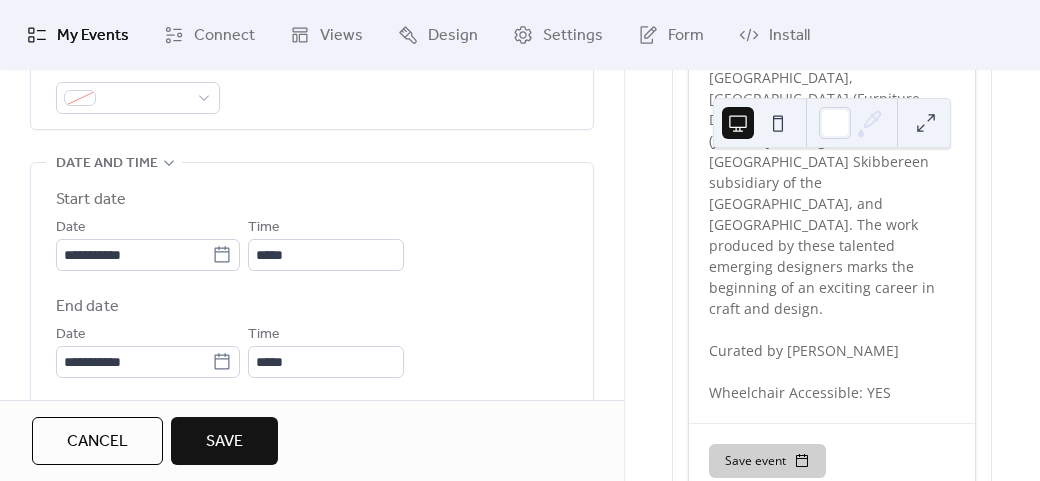 click on "**********" at bounding box center (312, 283) 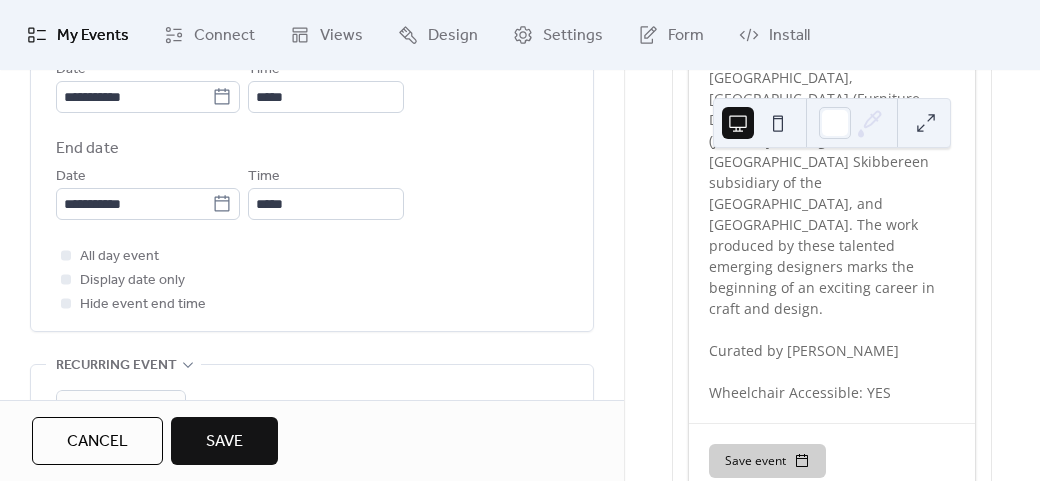 scroll, scrollTop: 900, scrollLeft: 0, axis: vertical 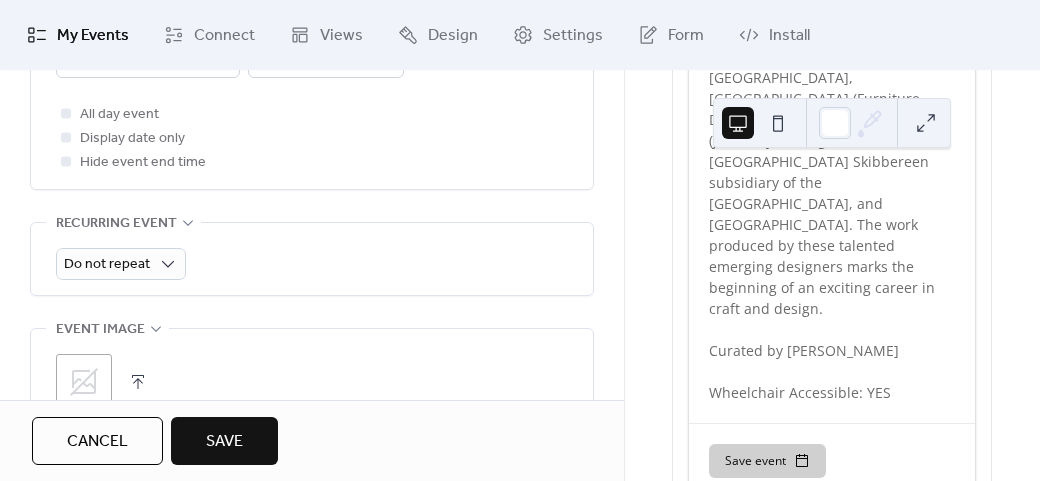 click 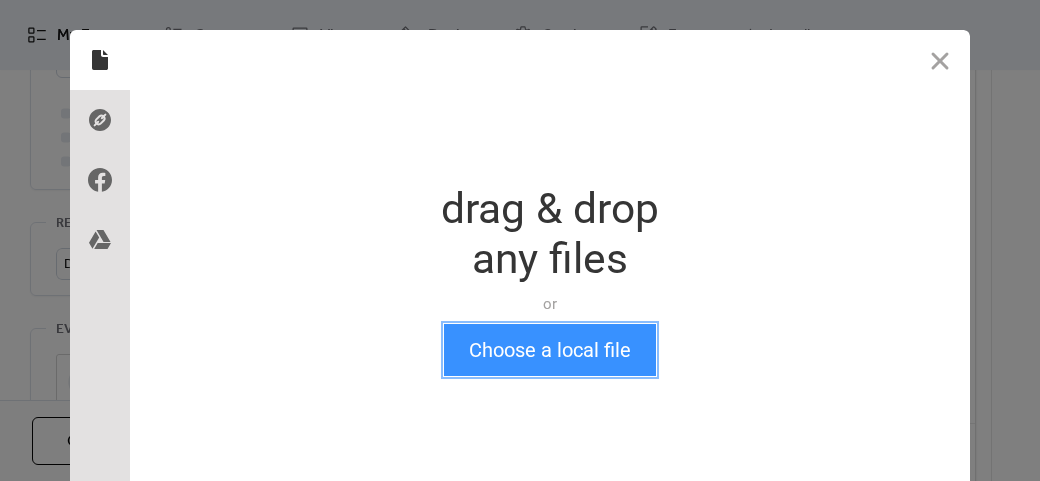 click on "Choose a local file" at bounding box center (550, 350) 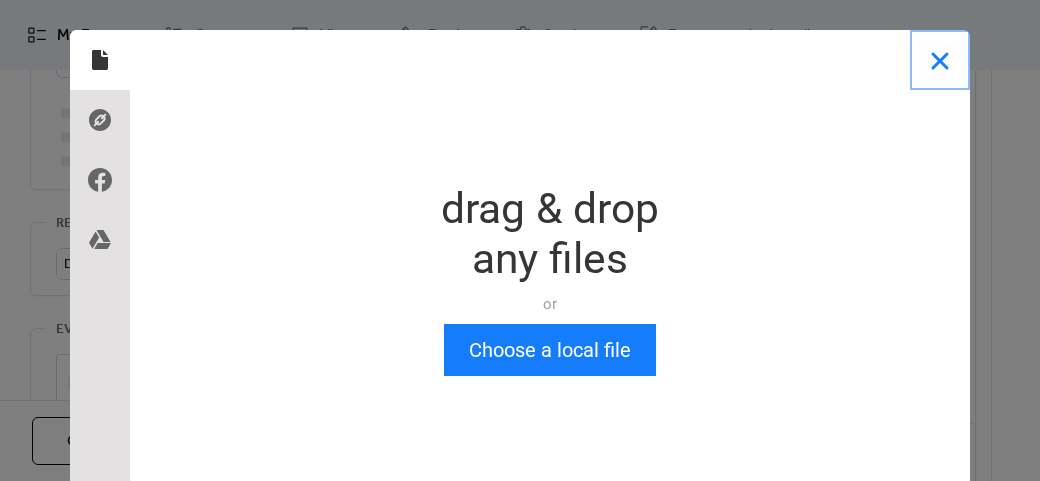 click at bounding box center (940, 60) 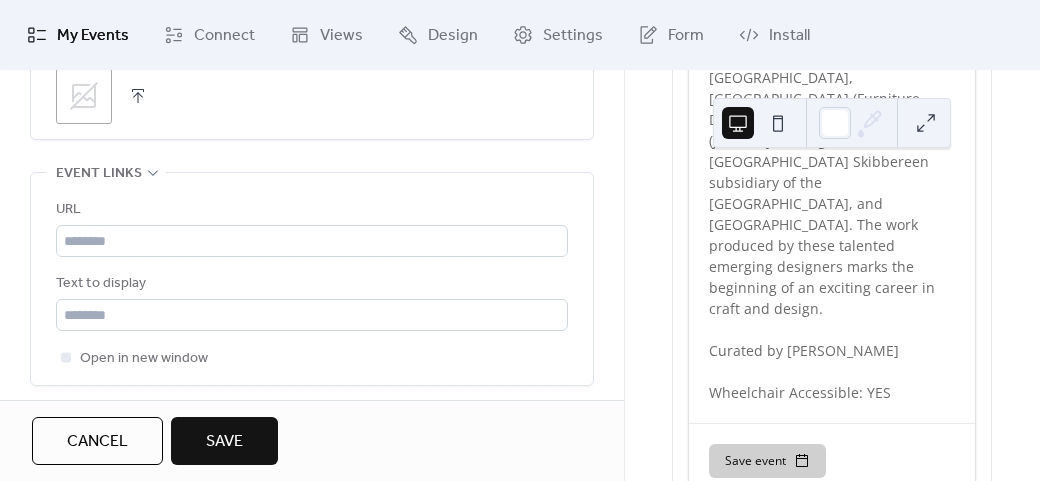 scroll, scrollTop: 1300, scrollLeft: 0, axis: vertical 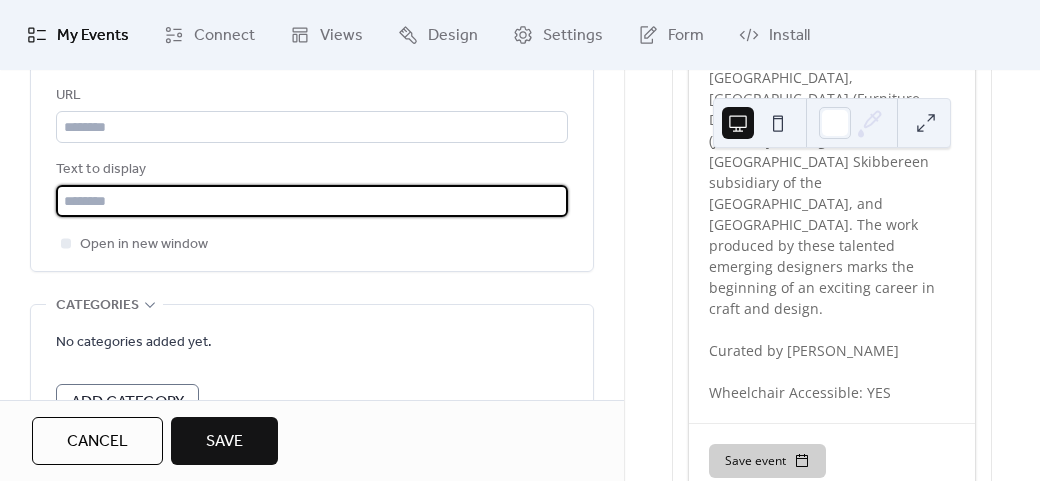 click at bounding box center (312, 201) 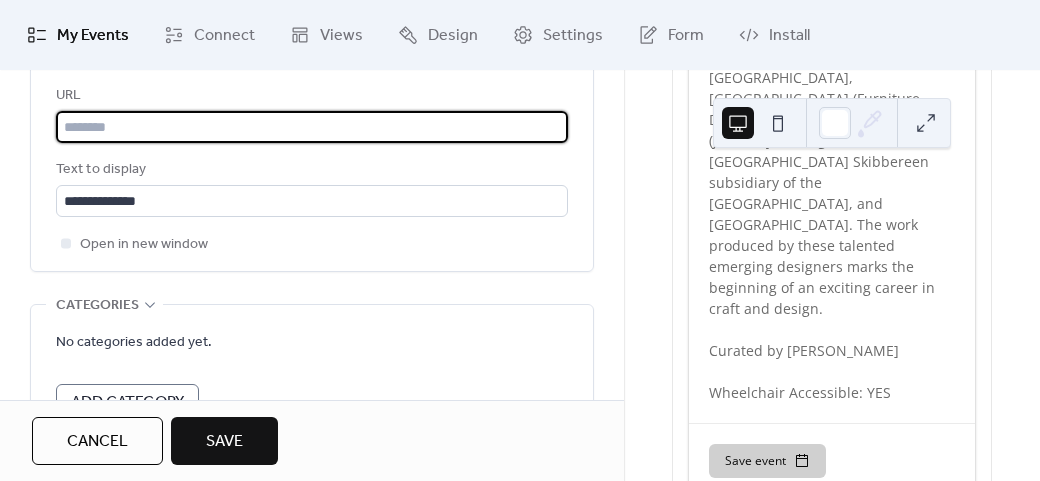 click at bounding box center [312, 127] 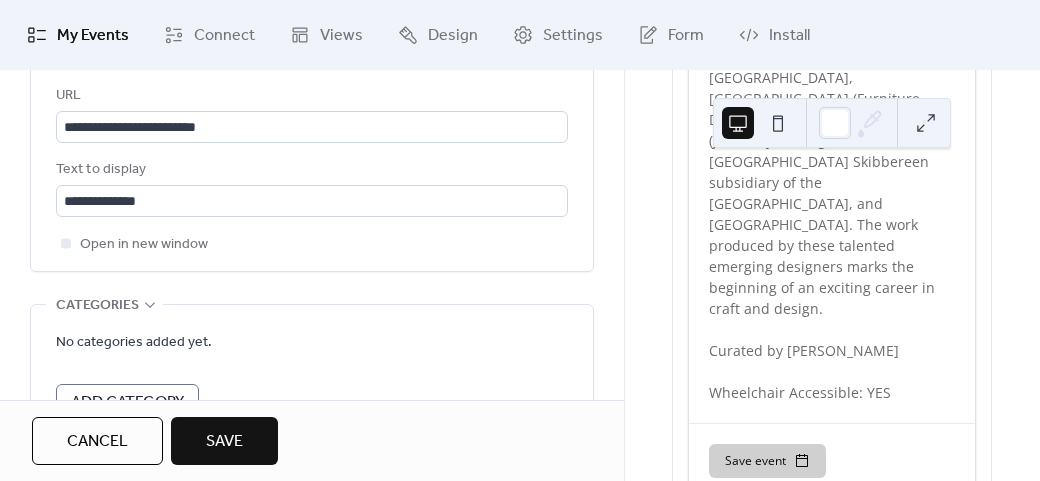 click on "No categories added yet. Add Category" at bounding box center [312, 370] 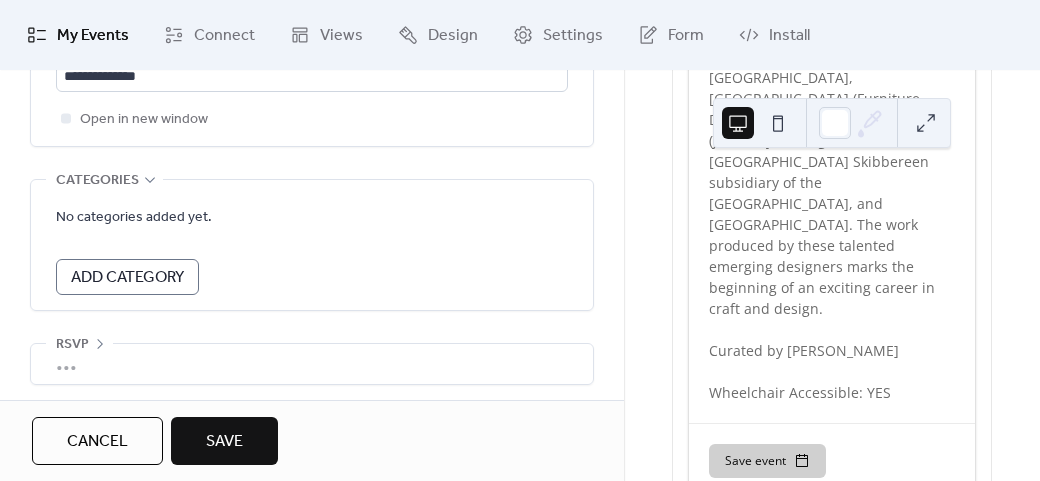 scroll, scrollTop: 1428, scrollLeft: 0, axis: vertical 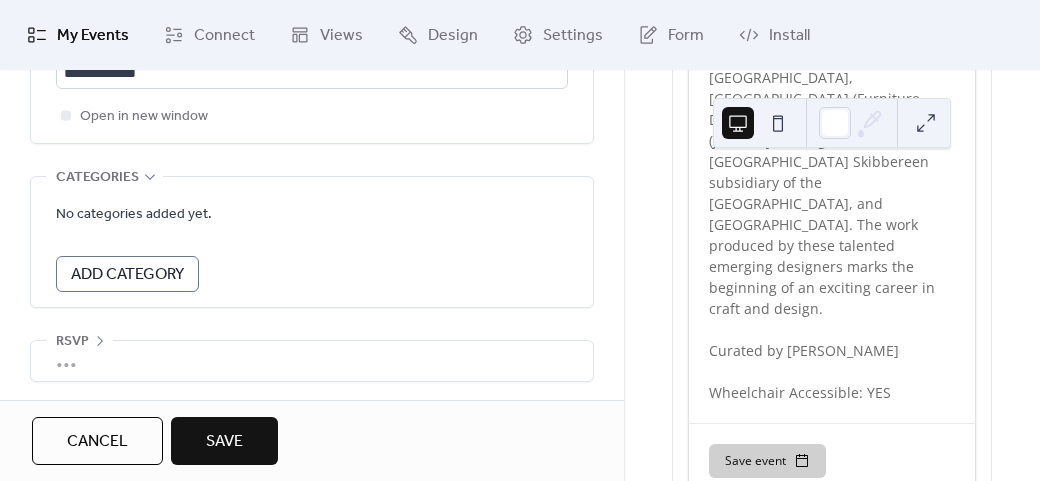 click on "Save" at bounding box center [224, 442] 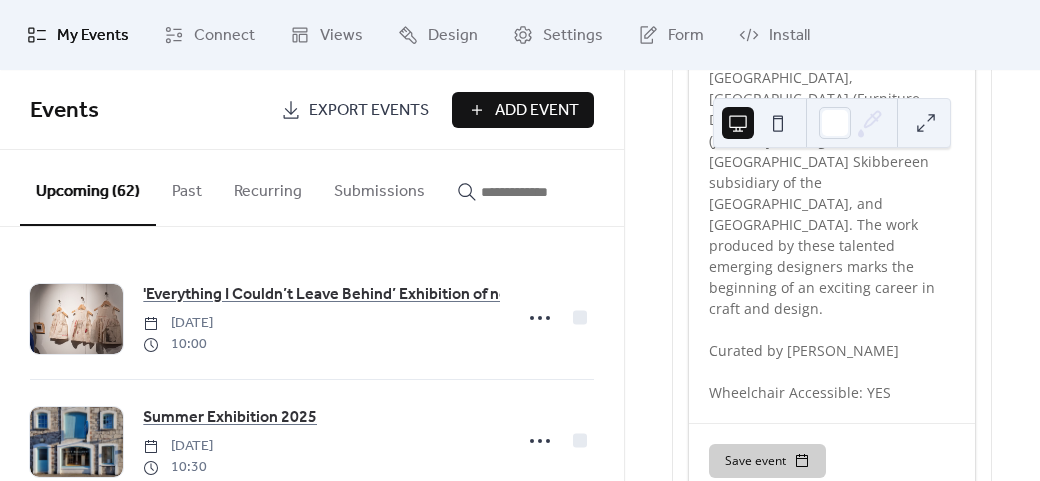 click on "Add Event" at bounding box center [523, 110] 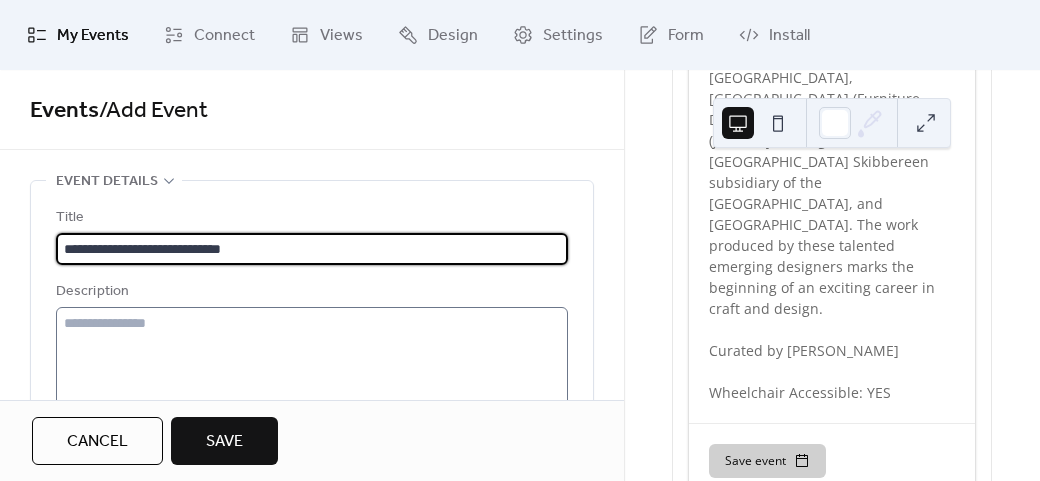 type on "**********" 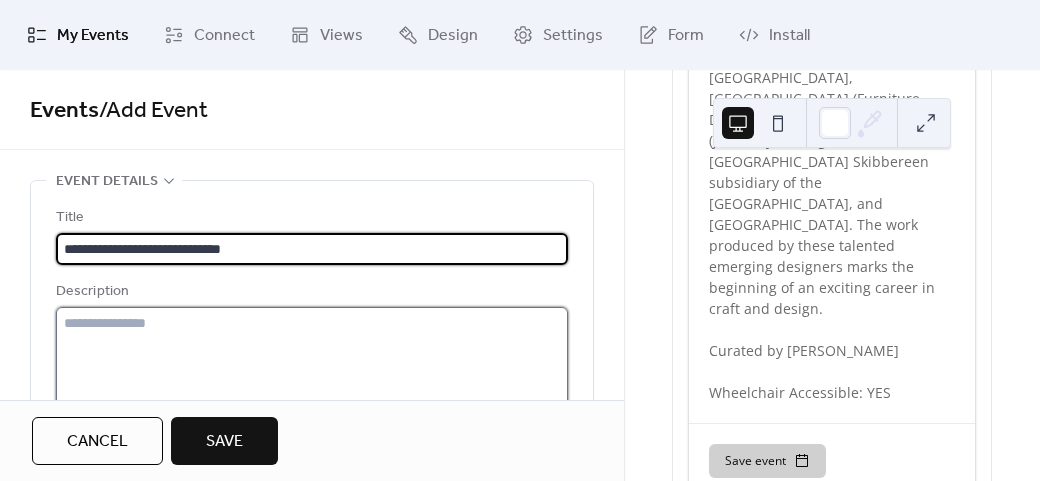click at bounding box center [312, 383] 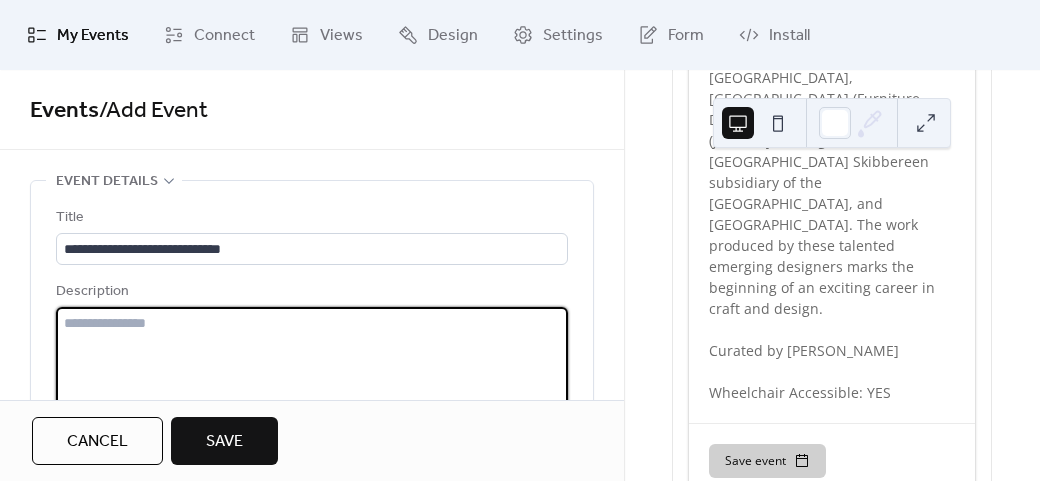 paste on "**********" 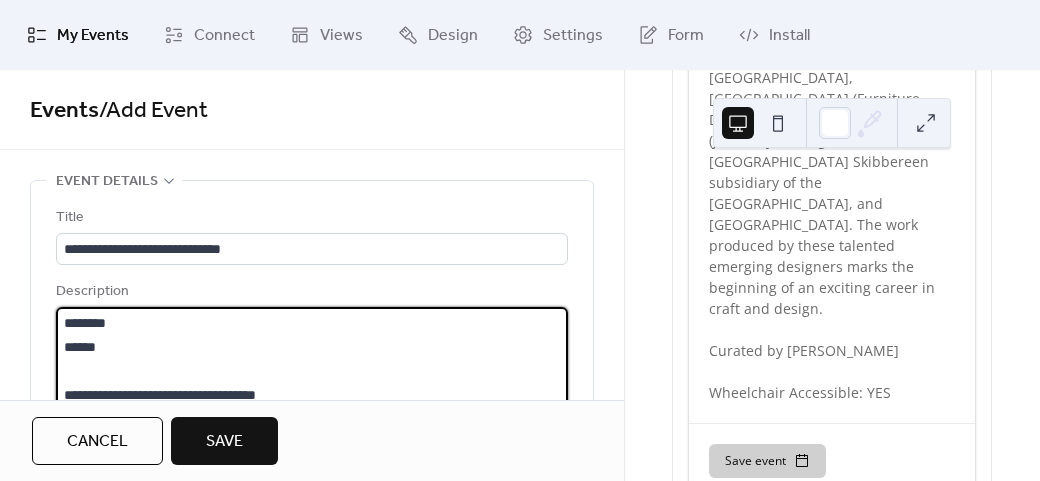 scroll, scrollTop: 45, scrollLeft: 0, axis: vertical 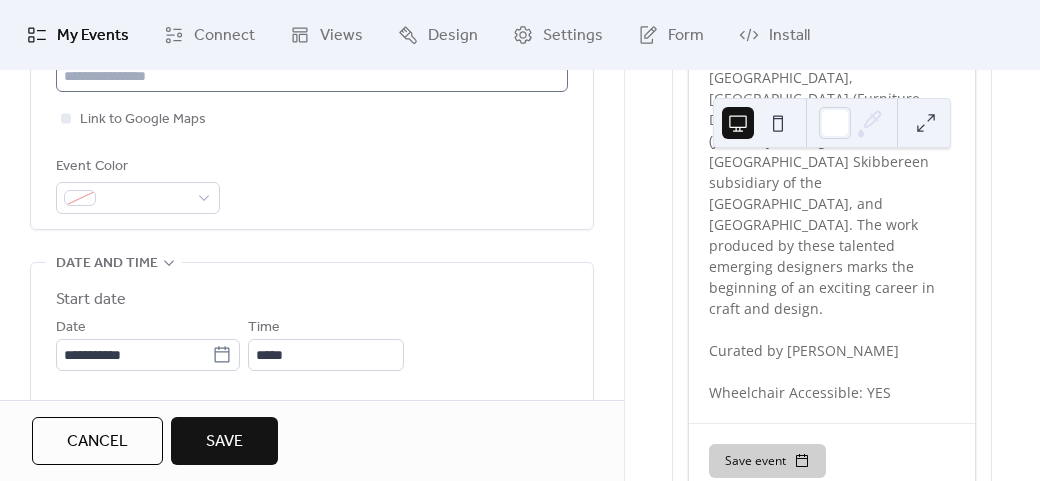 type on "**********" 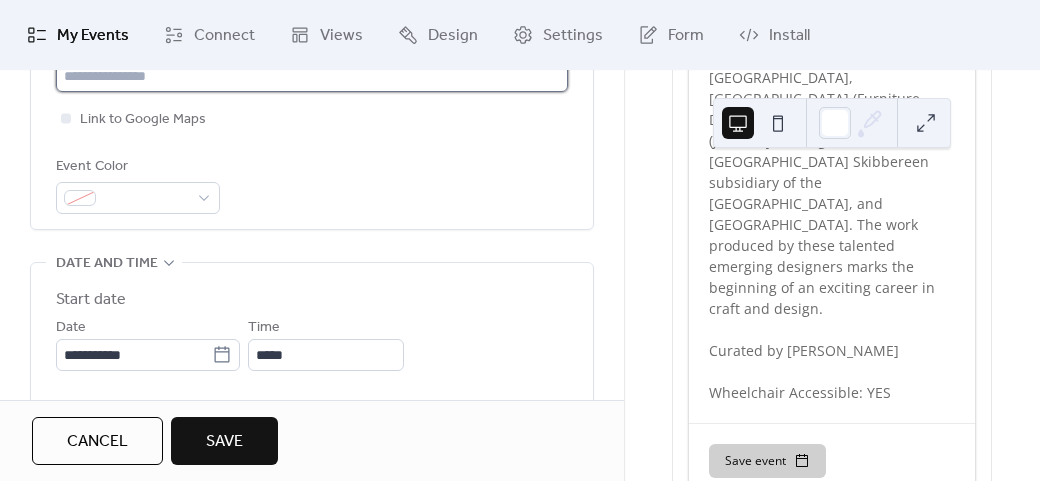 click at bounding box center (312, 76) 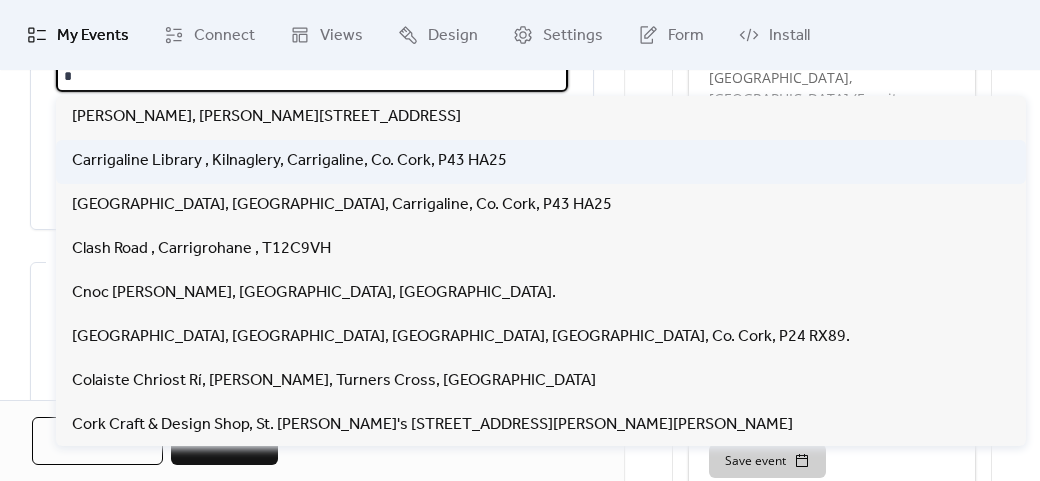 scroll, scrollTop: 494, scrollLeft: 0, axis: vertical 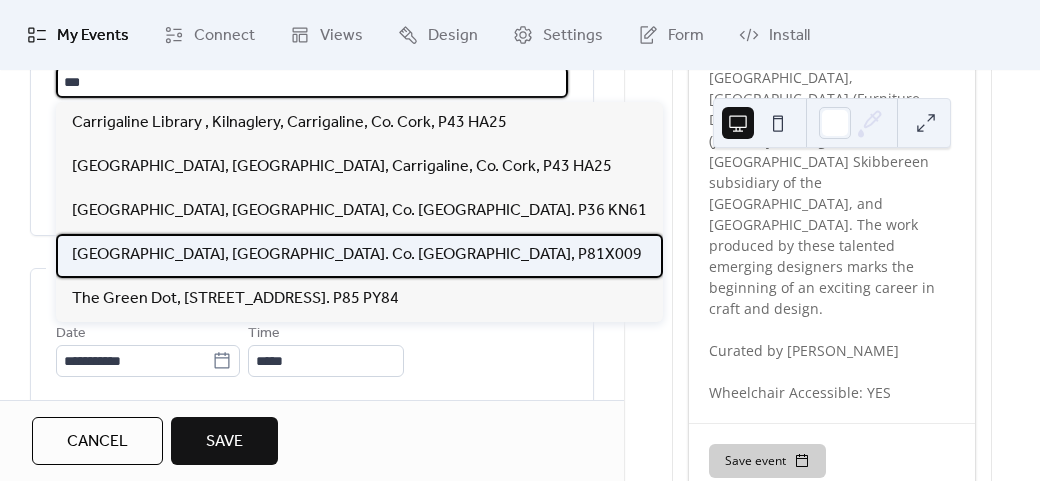 click on "[GEOGRAPHIC_DATA], [GEOGRAPHIC_DATA]. Co. [GEOGRAPHIC_DATA], P81X009" at bounding box center (357, 255) 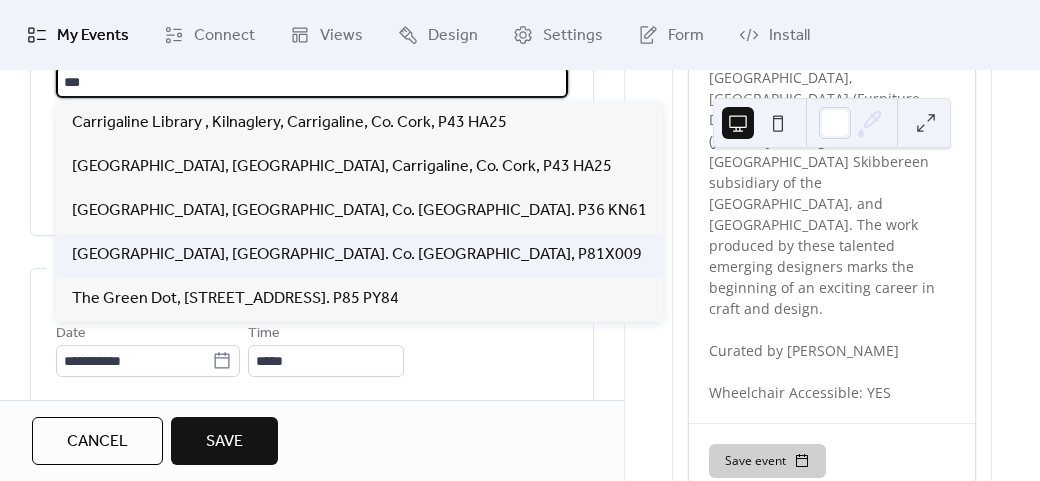 type on "**********" 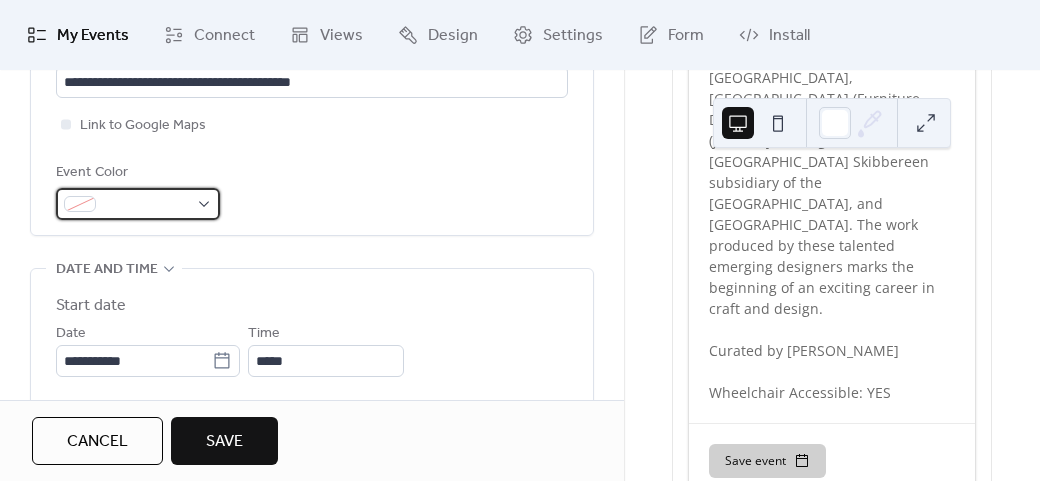 click at bounding box center (146, 205) 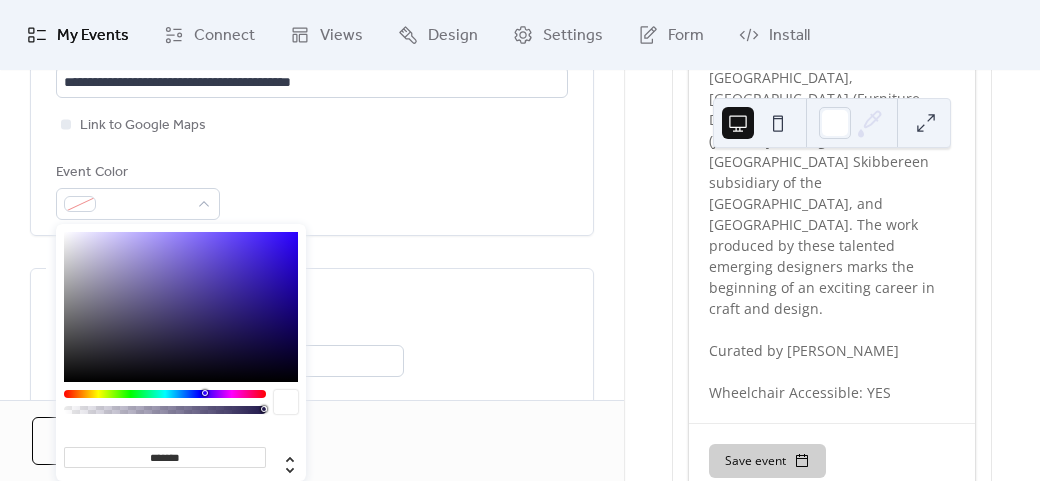click on "**********" at bounding box center [312, -34] 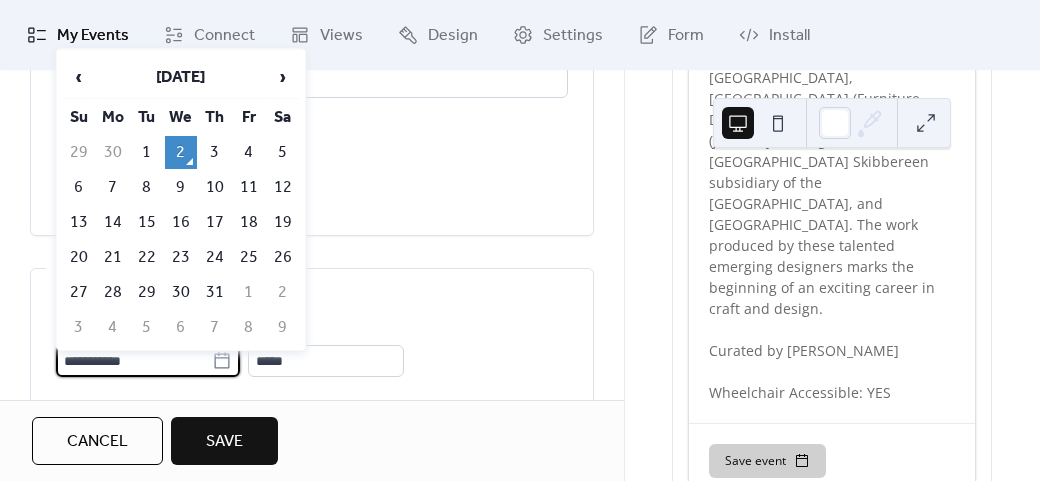 click on "**********" at bounding box center (134, 361) 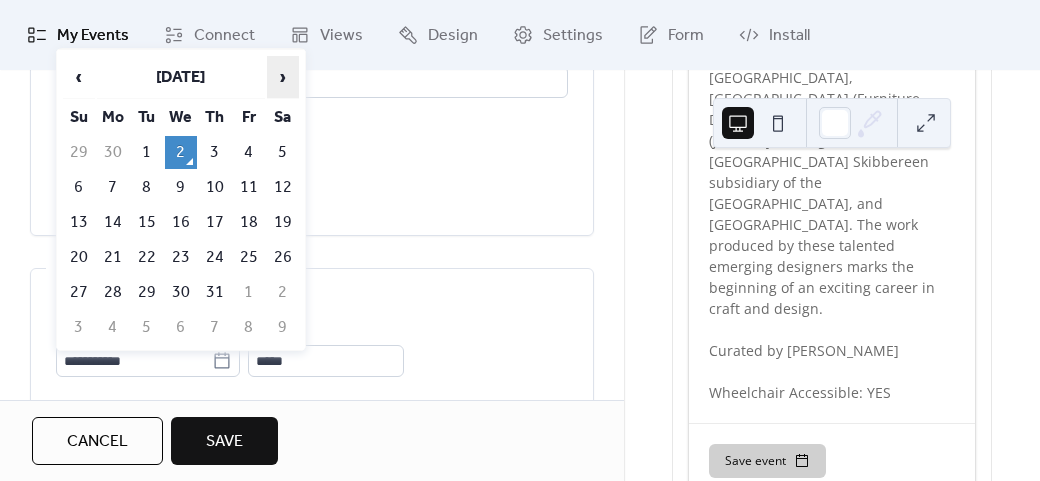 click on "›" at bounding box center [283, 77] 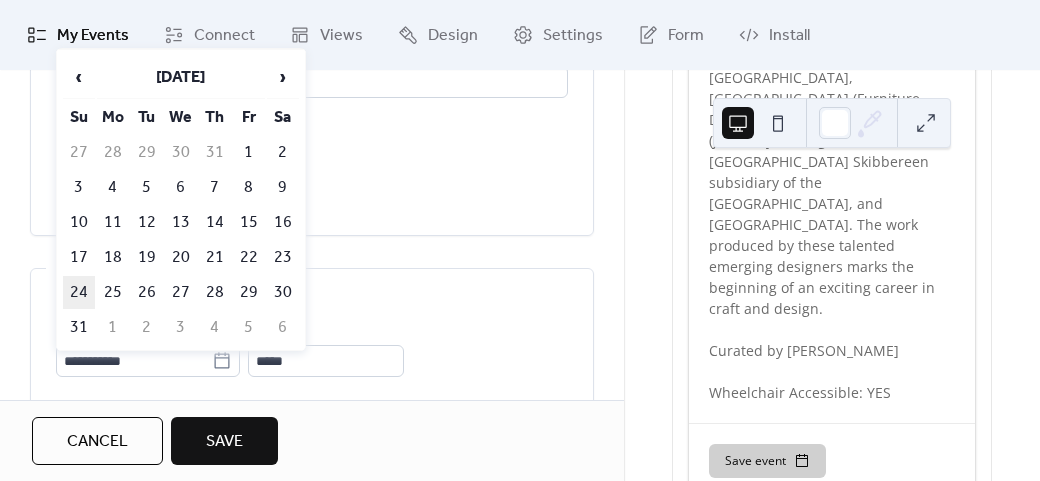 click on "24" at bounding box center [79, 292] 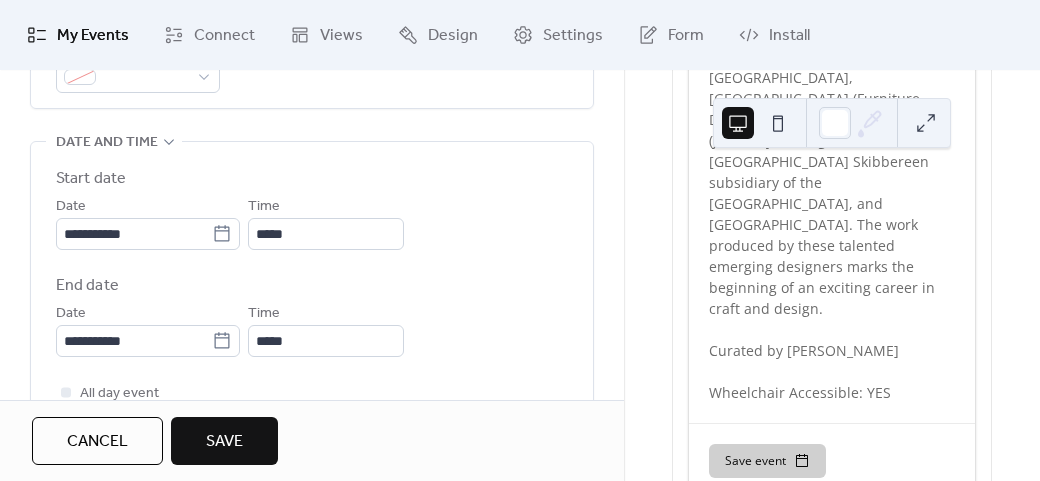 scroll, scrollTop: 694, scrollLeft: 0, axis: vertical 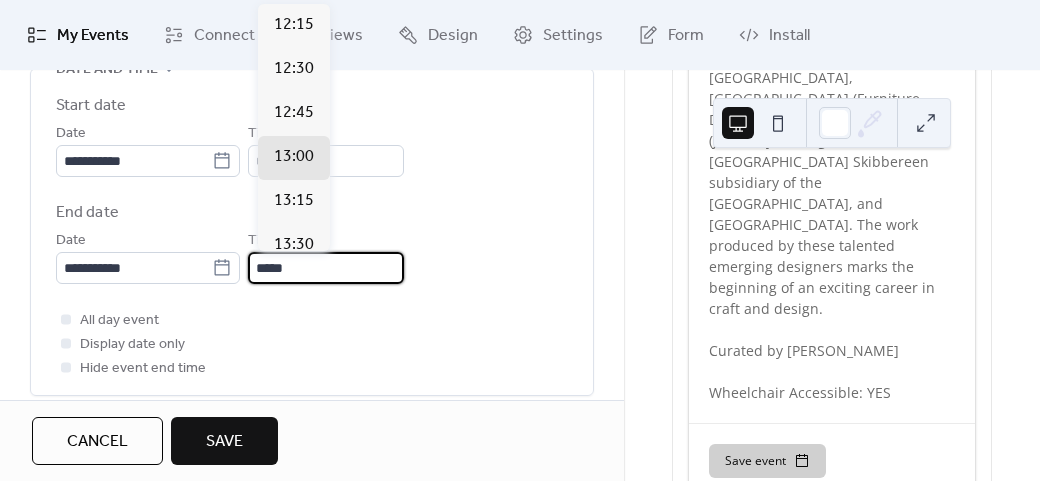 click on "*****" at bounding box center [326, 268] 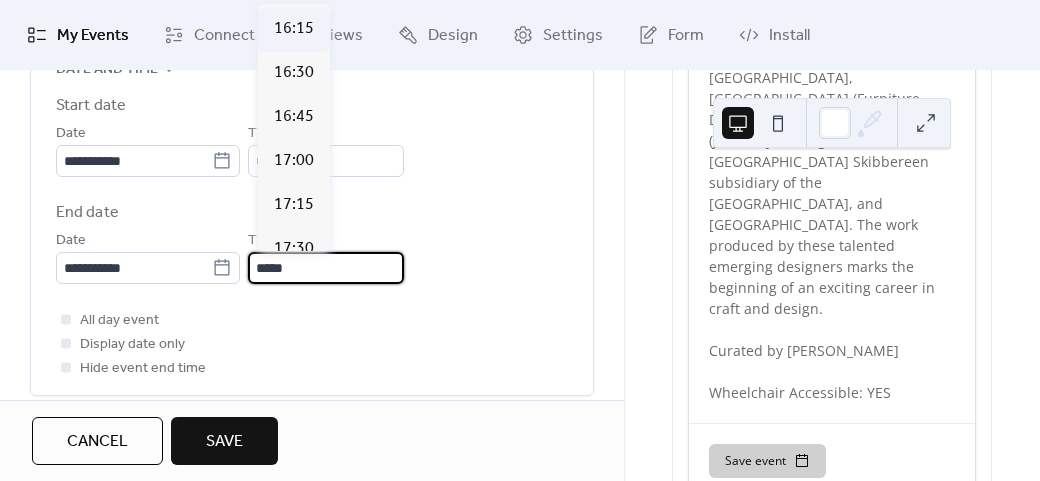 scroll, scrollTop: 800, scrollLeft: 0, axis: vertical 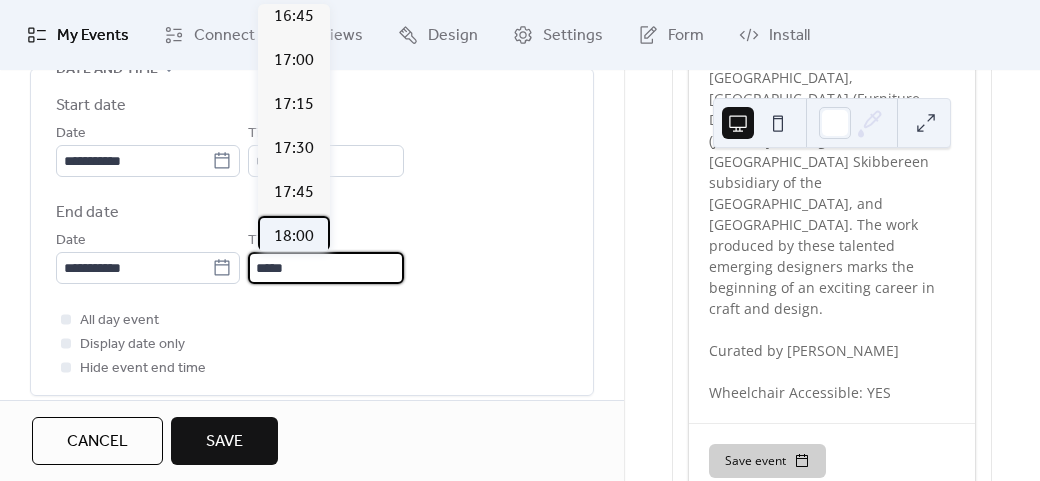 click on "18:00" at bounding box center [294, 237] 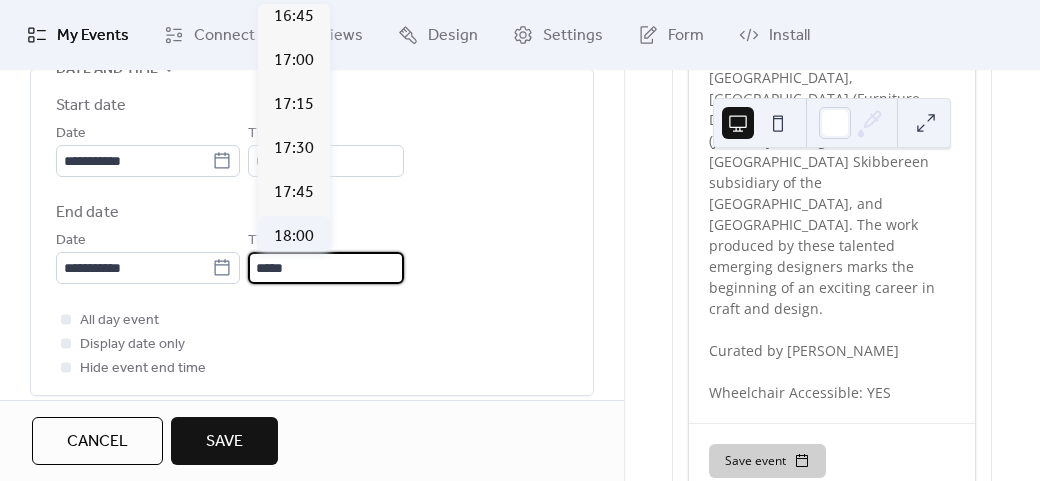 type on "*****" 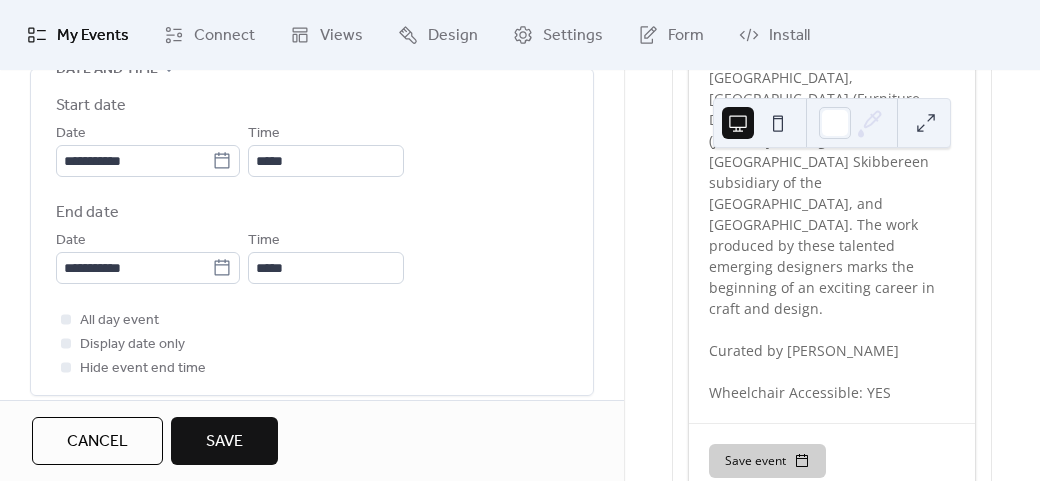 click on "**********" at bounding box center (312, 189) 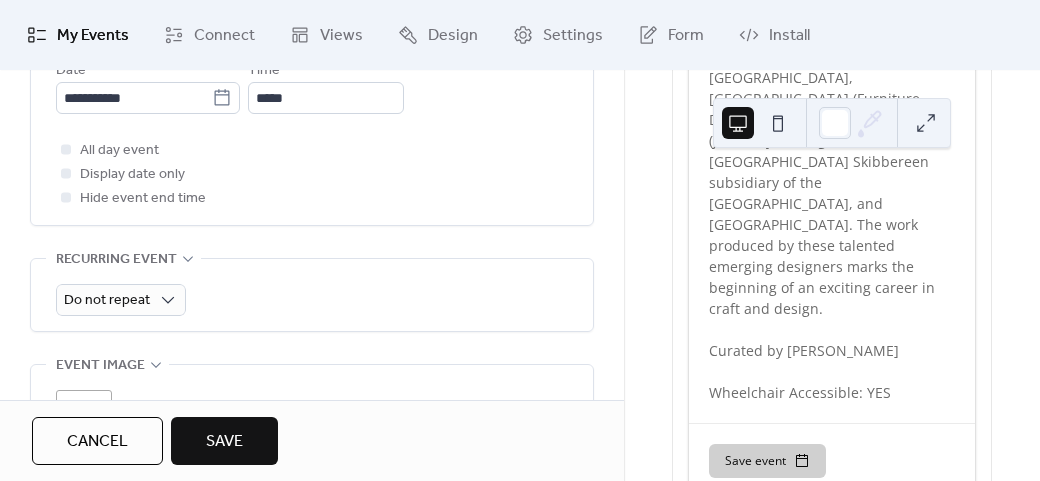 scroll, scrollTop: 894, scrollLeft: 0, axis: vertical 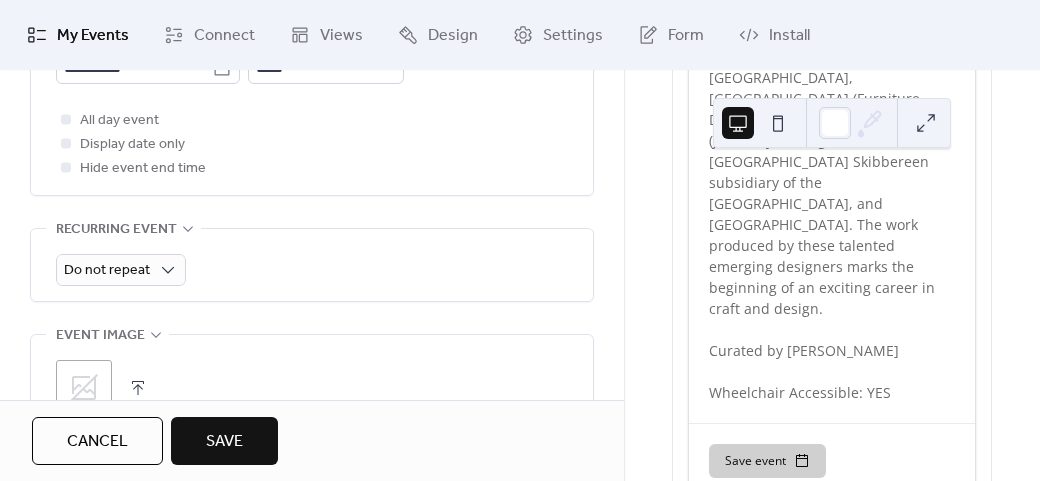 click 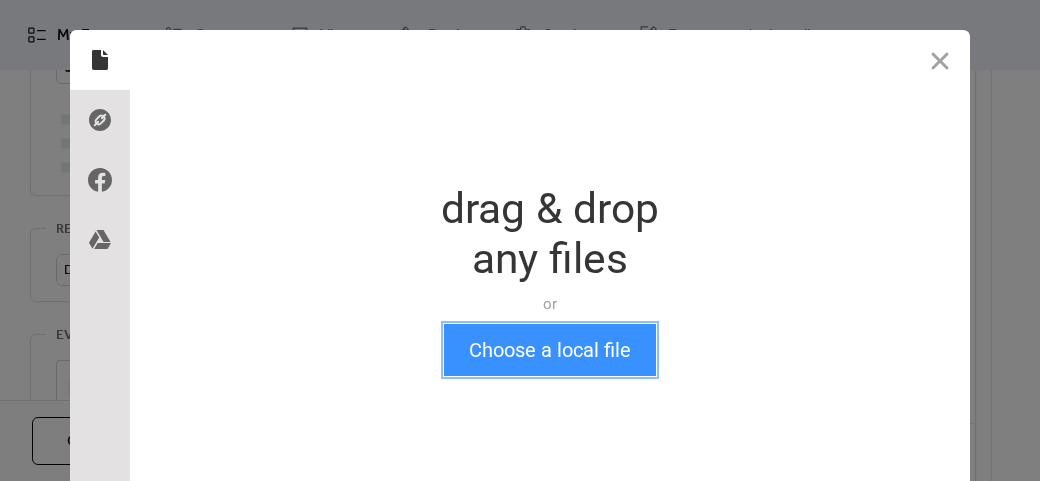 click on "Choose a local file" at bounding box center (550, 350) 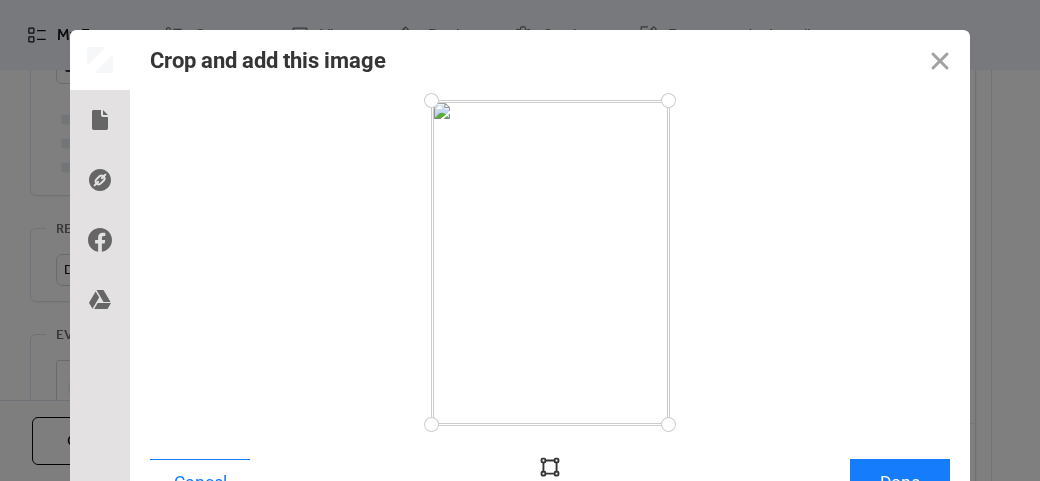 scroll, scrollTop: 24, scrollLeft: 0, axis: vertical 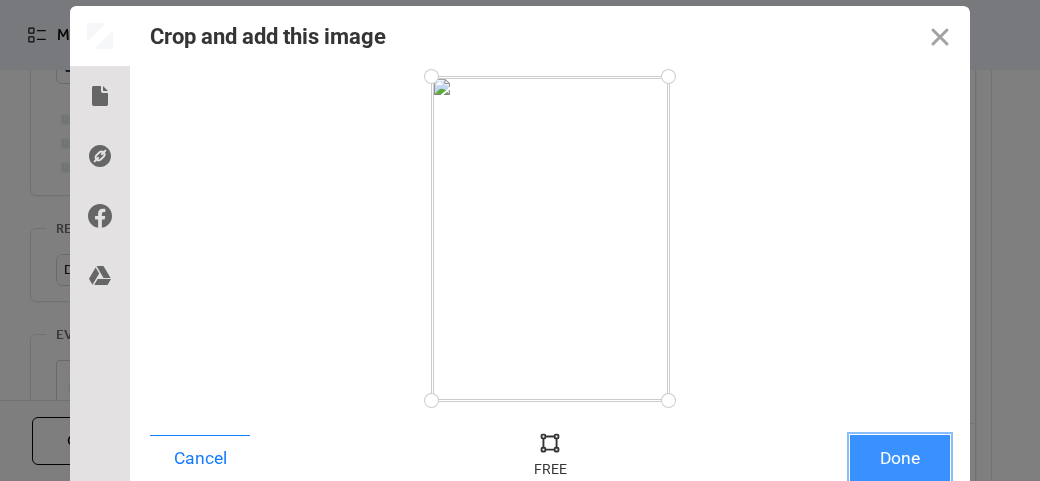 click on "Done" at bounding box center (900, 458) 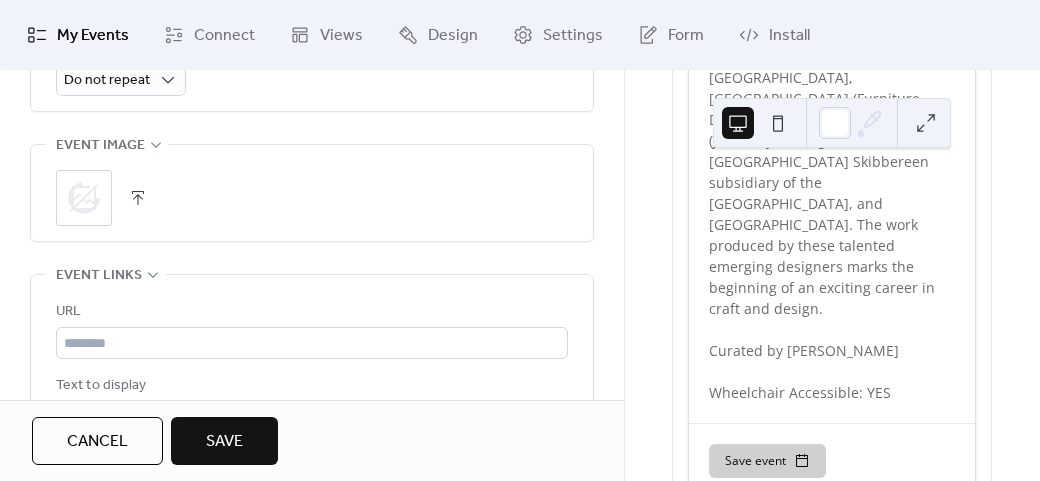 scroll, scrollTop: 1194, scrollLeft: 0, axis: vertical 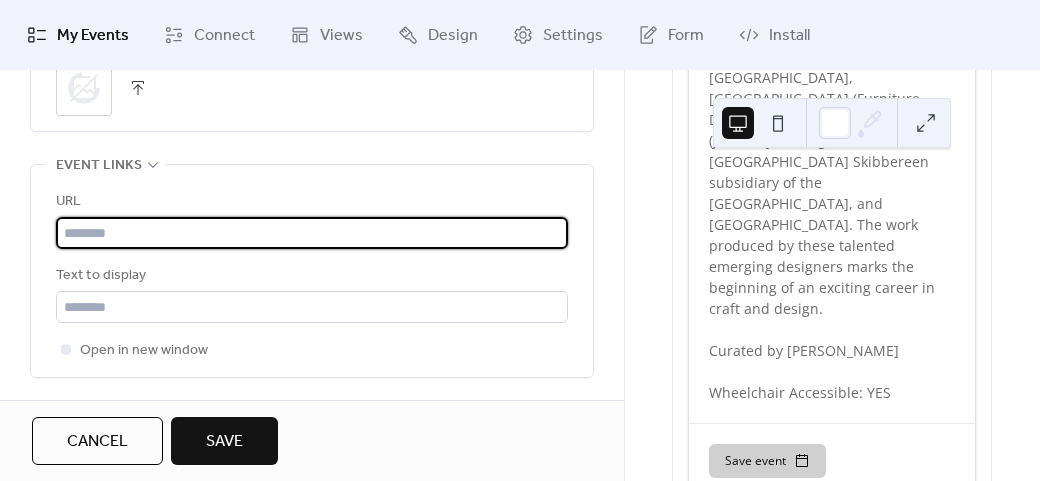 click at bounding box center [312, 233] 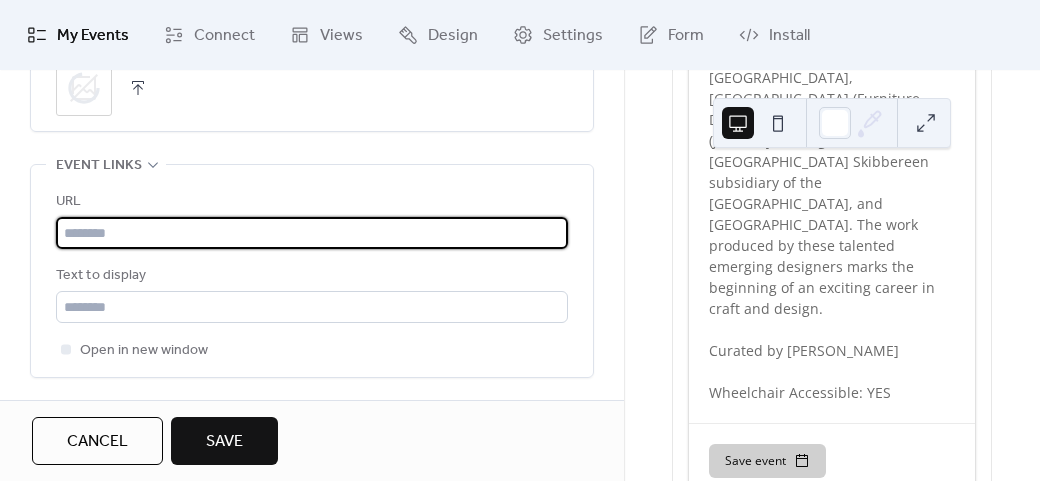 type on "**********" 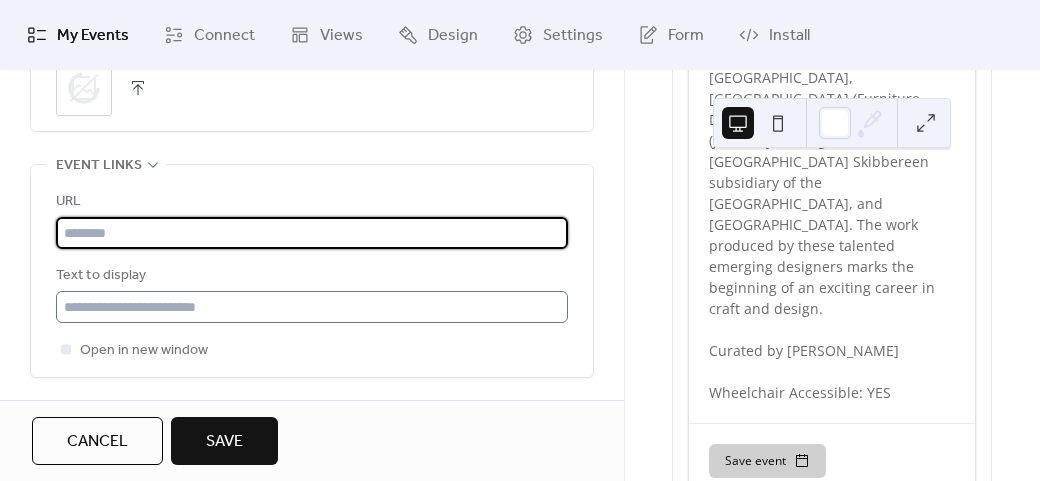 drag, startPoint x: 232, startPoint y: 321, endPoint x: 237, endPoint y: 306, distance: 15.811388 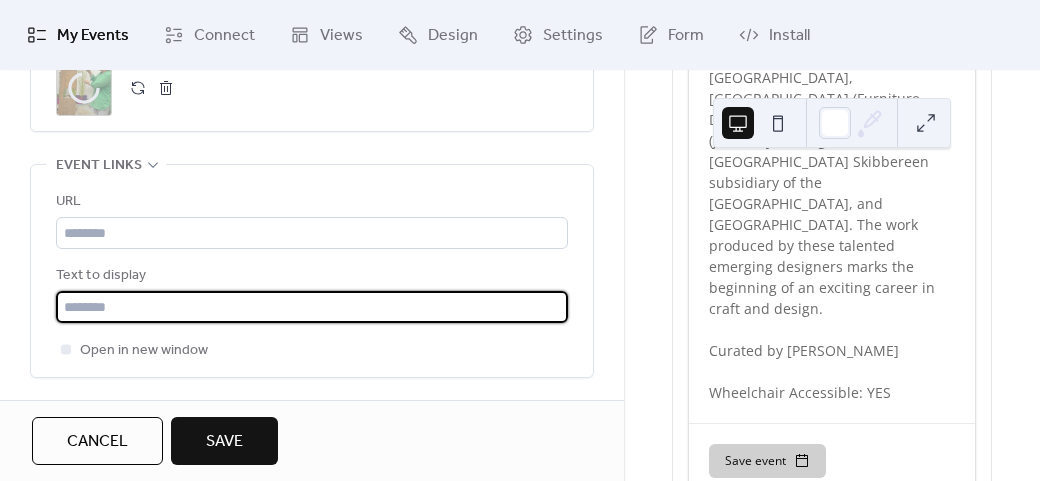 click at bounding box center (312, 307) 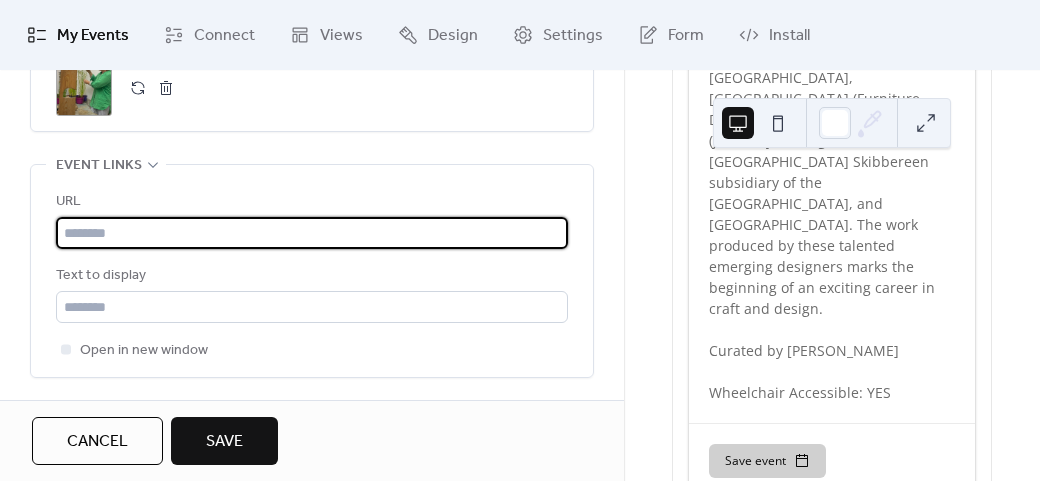 click at bounding box center (312, 233) 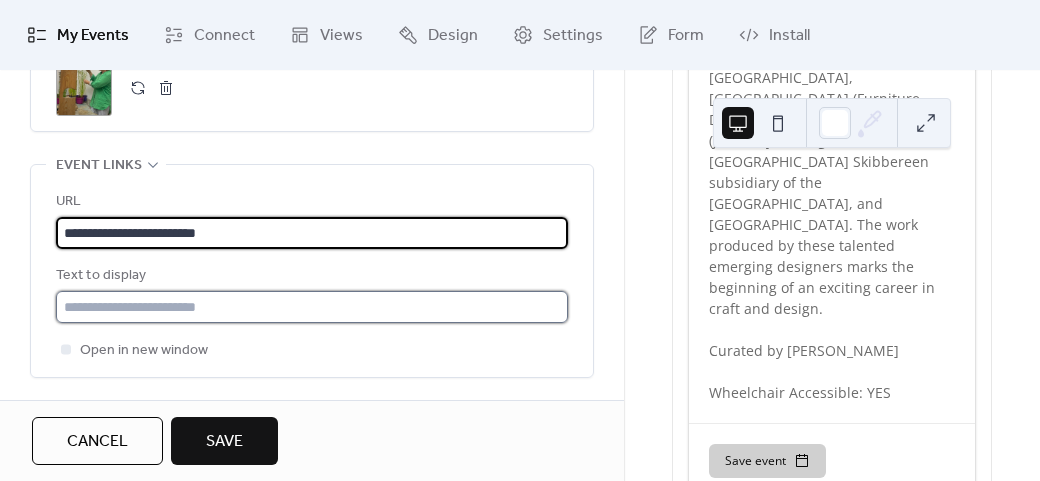 click at bounding box center [312, 307] 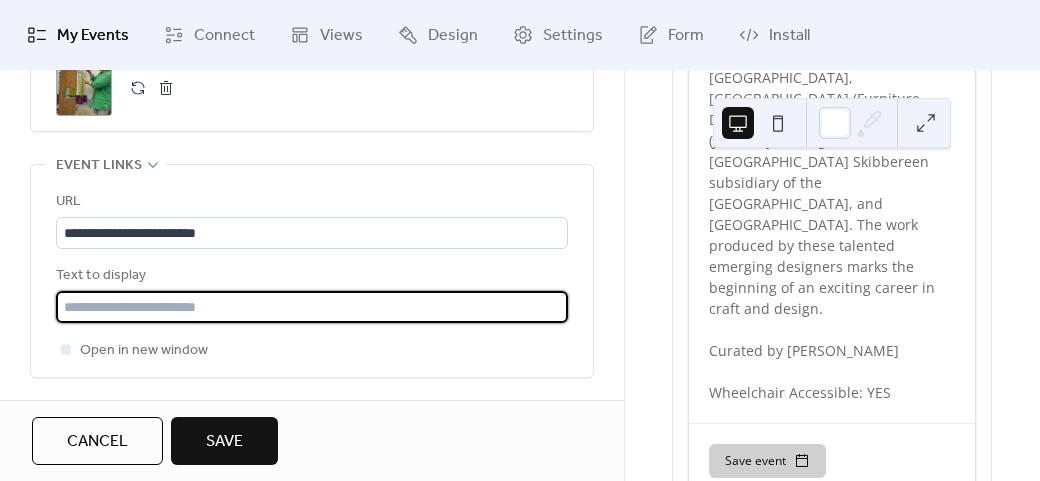 type on "**********" 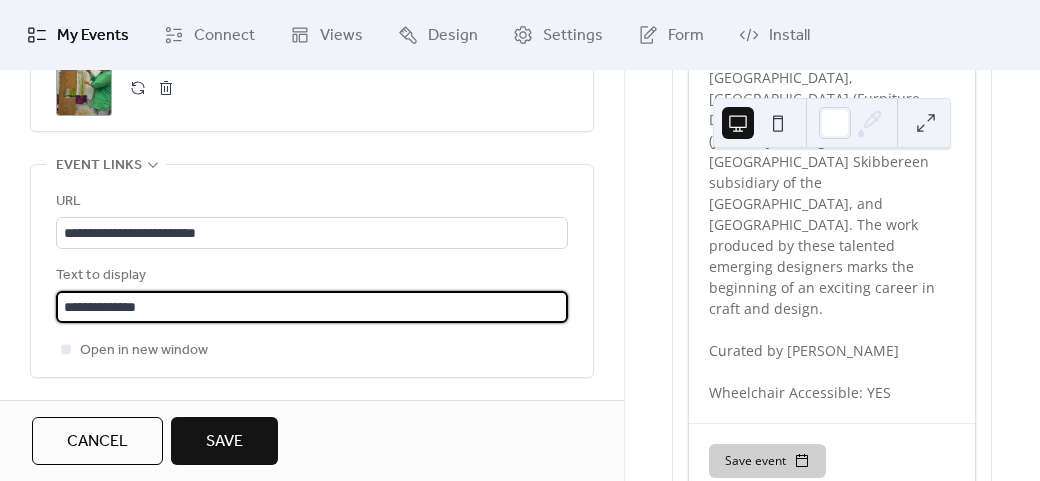 click on "Save" at bounding box center (224, 442) 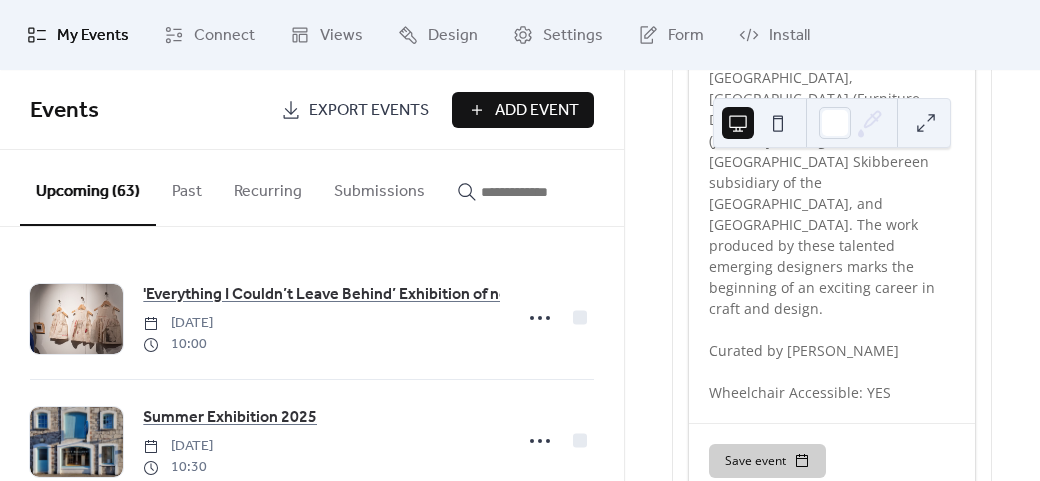 click on "Add Event" at bounding box center (537, 111) 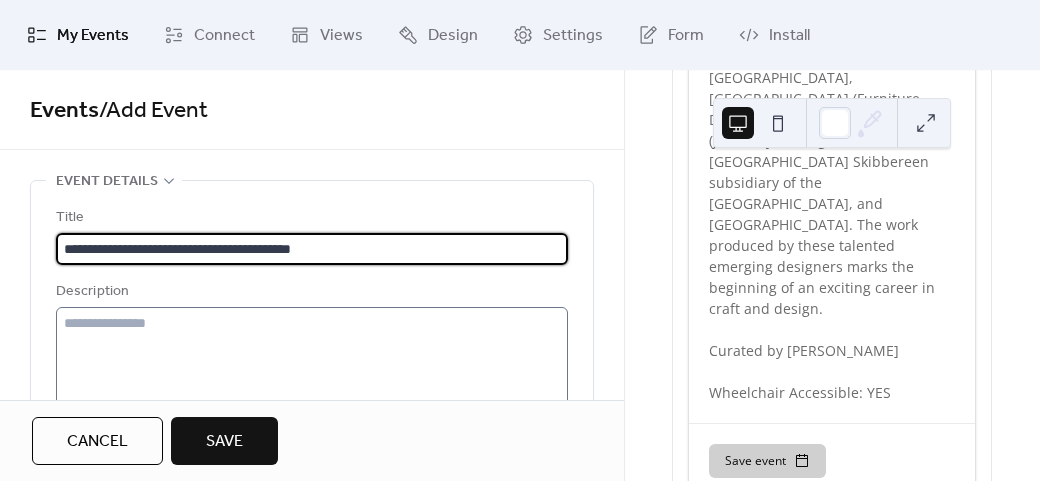 type on "**********" 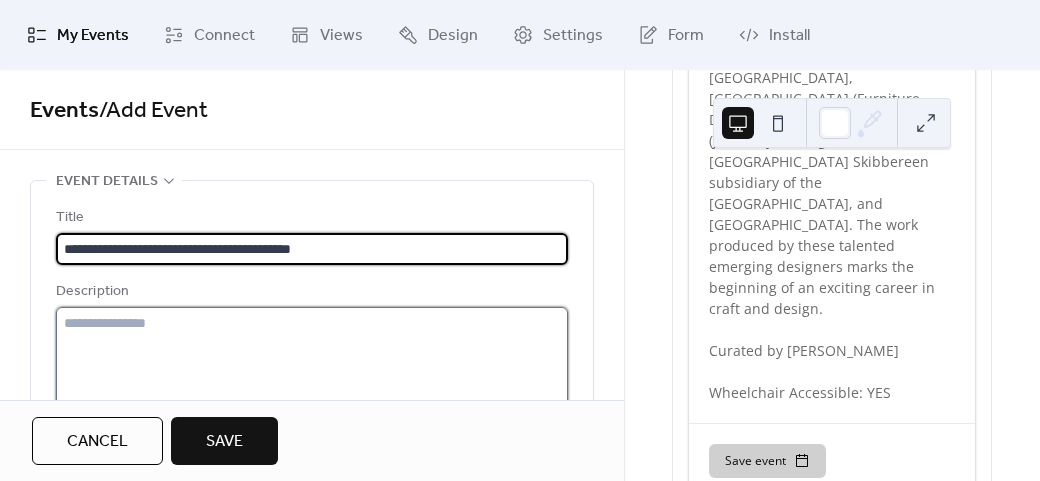 click at bounding box center (312, 383) 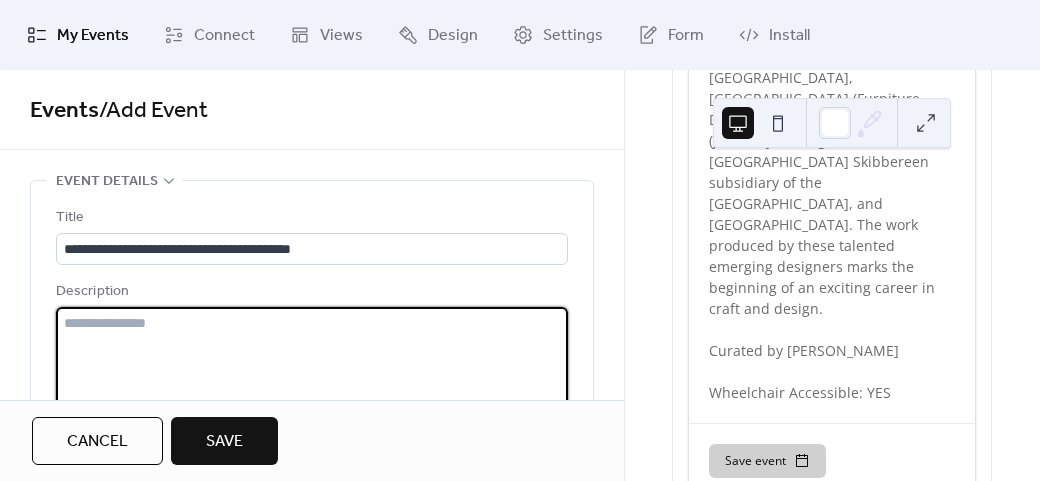 paste on "**********" 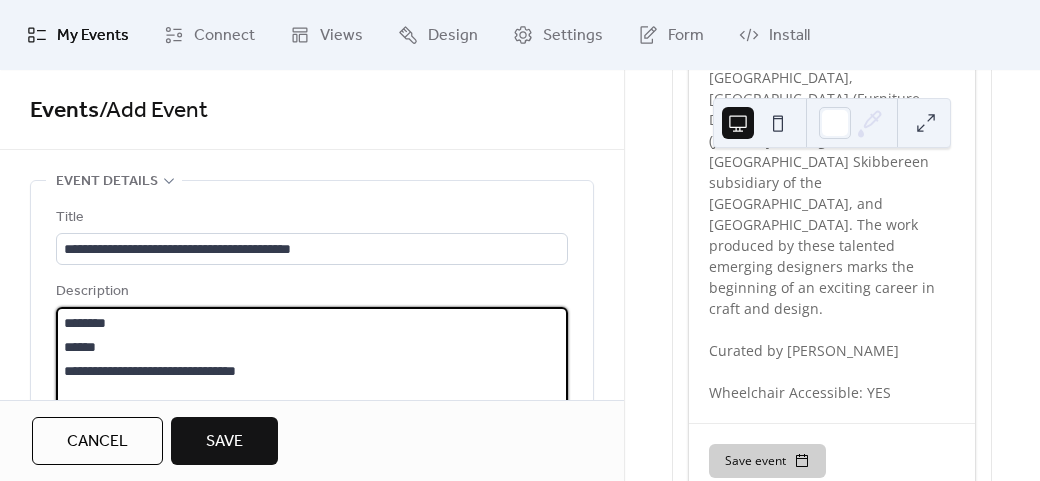 scroll, scrollTop: 7, scrollLeft: 0, axis: vertical 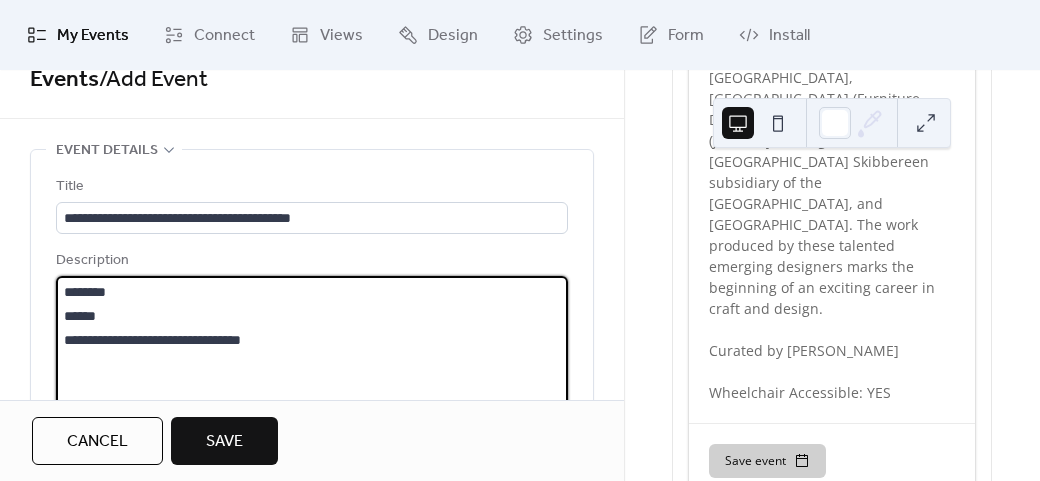 paste on "**********" 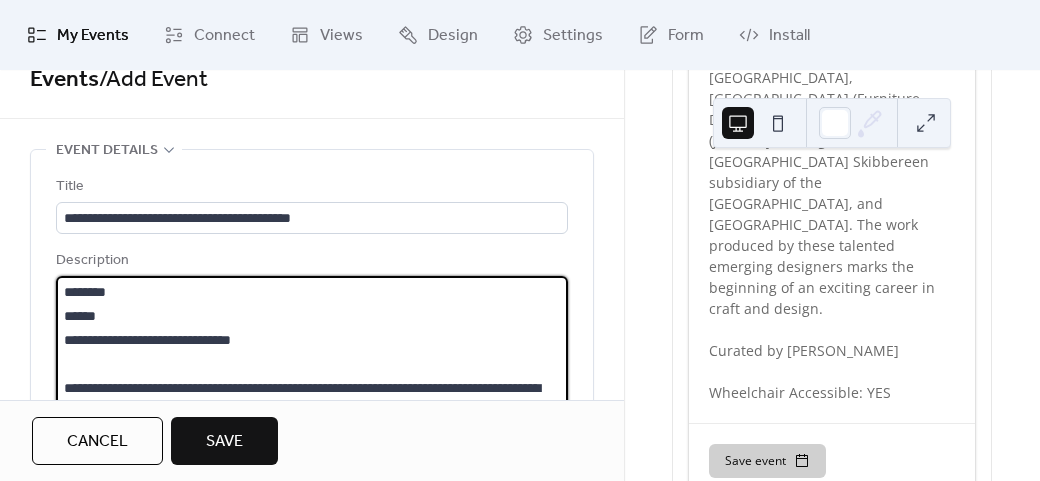 scroll, scrollTop: 237, scrollLeft: 0, axis: vertical 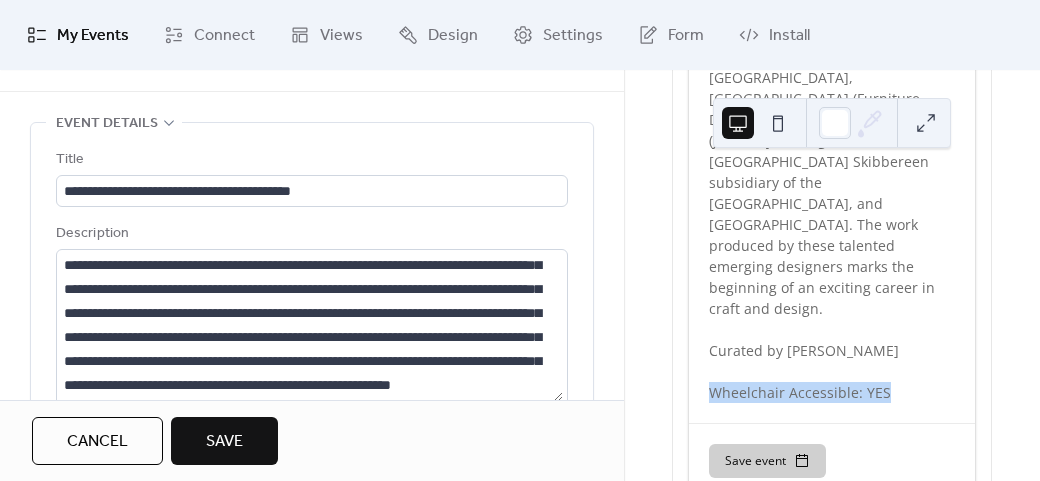 drag, startPoint x: 812, startPoint y: 271, endPoint x: 700, endPoint y: 276, distance: 112.11155 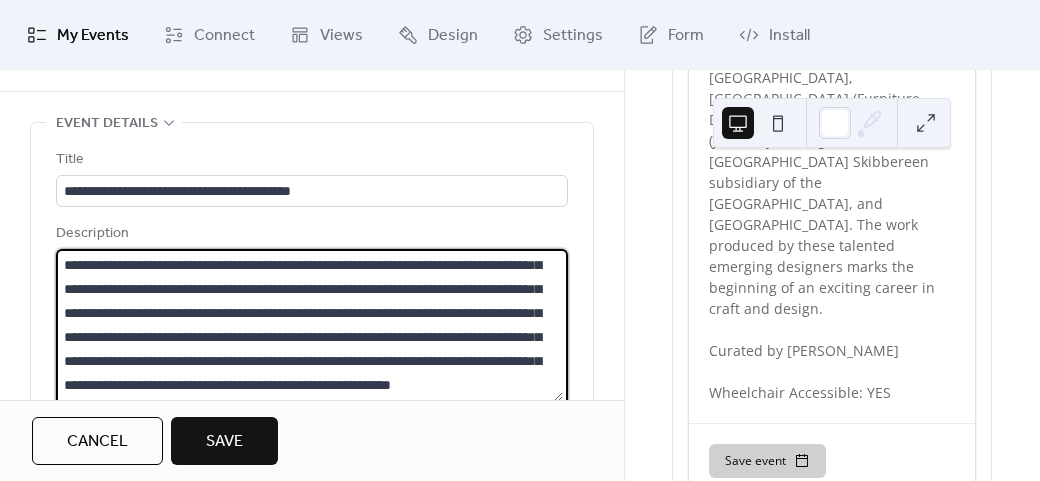 click on "**********" at bounding box center (309, 325) 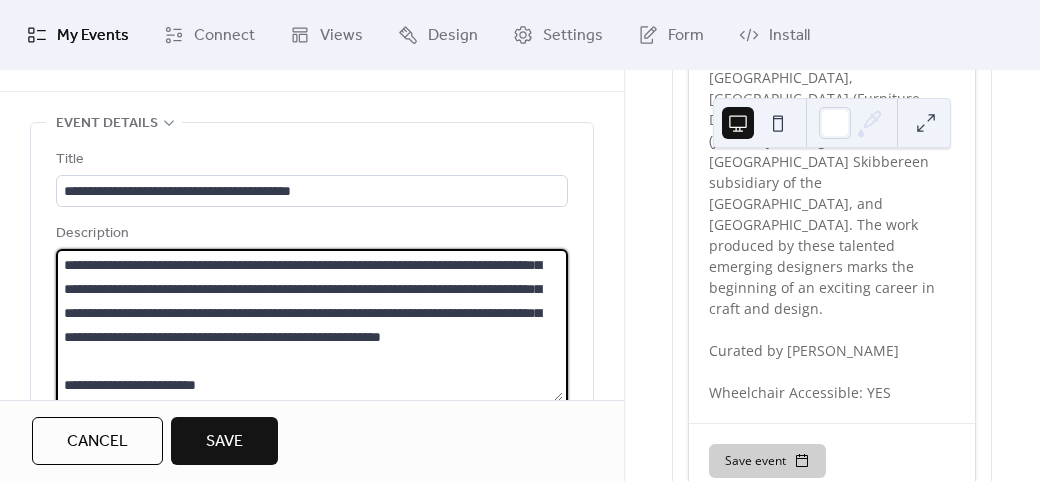 scroll, scrollTop: 288, scrollLeft: 0, axis: vertical 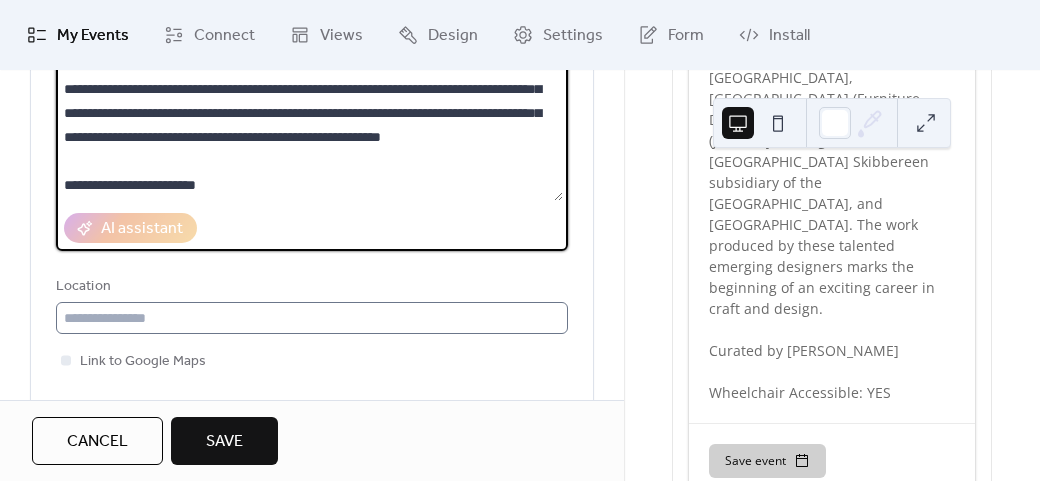 type on "**********" 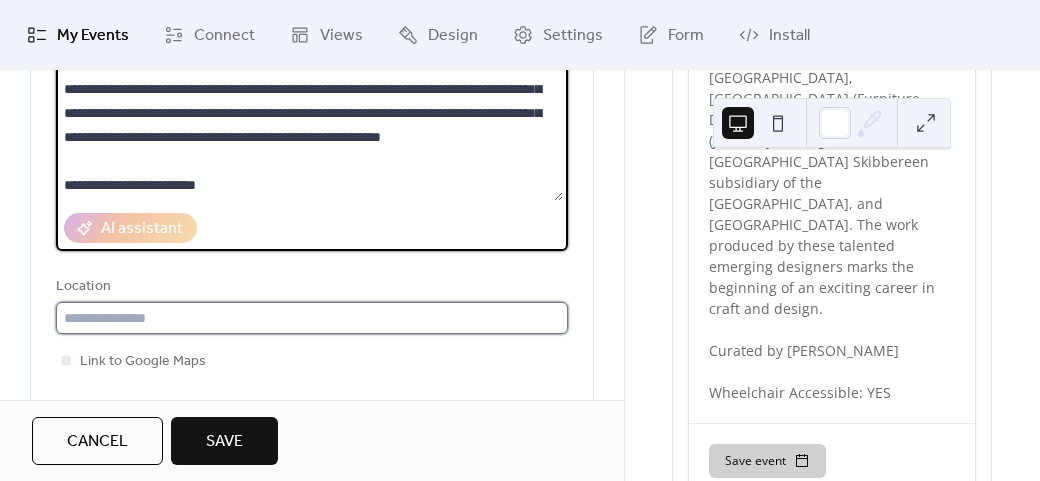 click at bounding box center [312, 318] 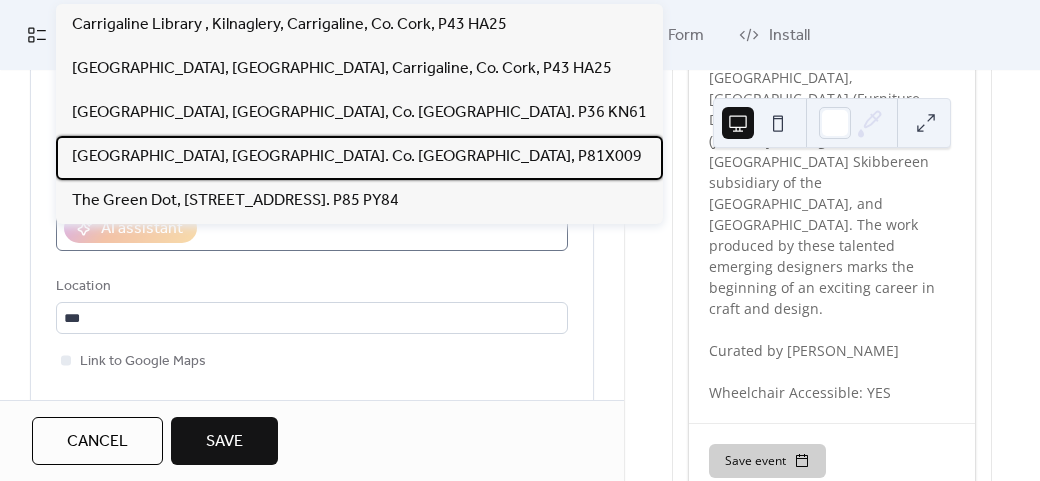 click on "[GEOGRAPHIC_DATA], [GEOGRAPHIC_DATA]. Co. [GEOGRAPHIC_DATA], P81X009" at bounding box center (357, 157) 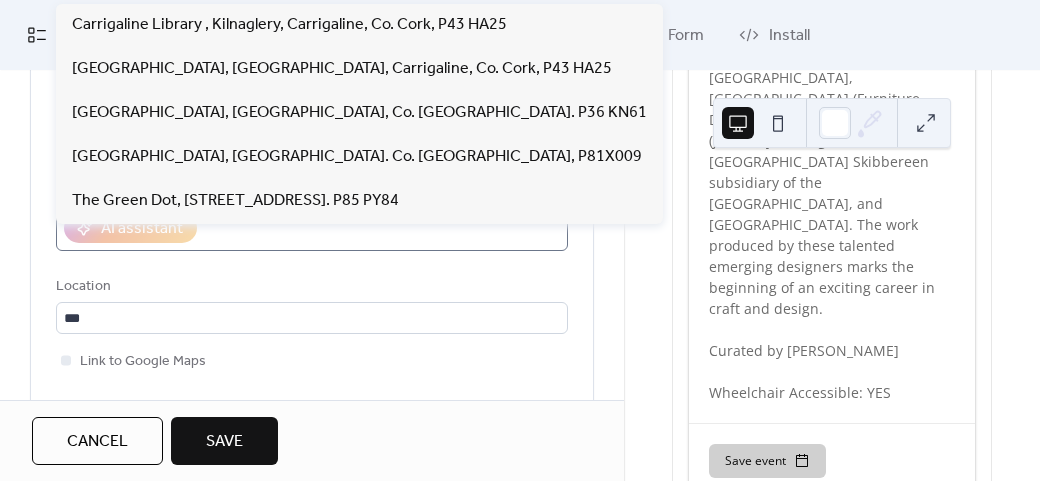 type on "**********" 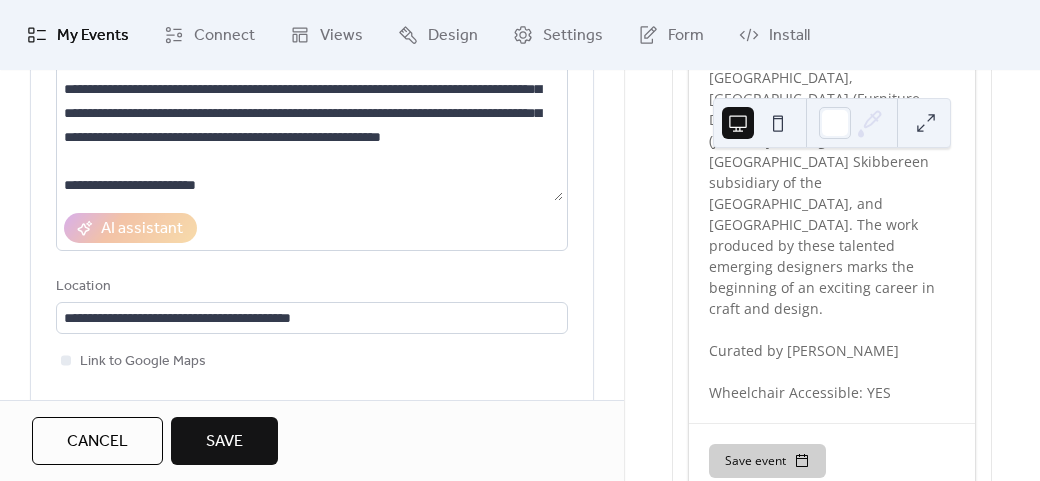 scroll, scrollTop: 458, scrollLeft: 0, axis: vertical 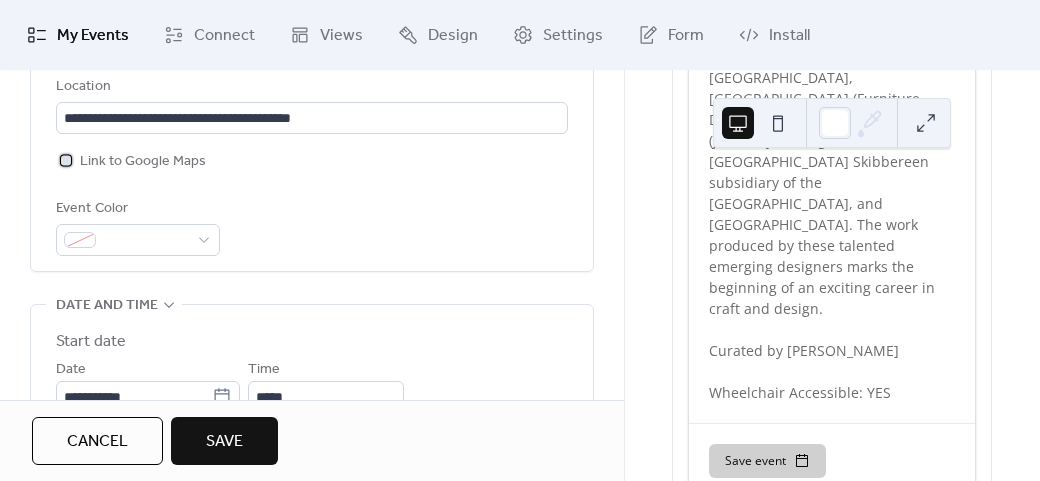 click on "Link to Google Maps" at bounding box center (143, 162) 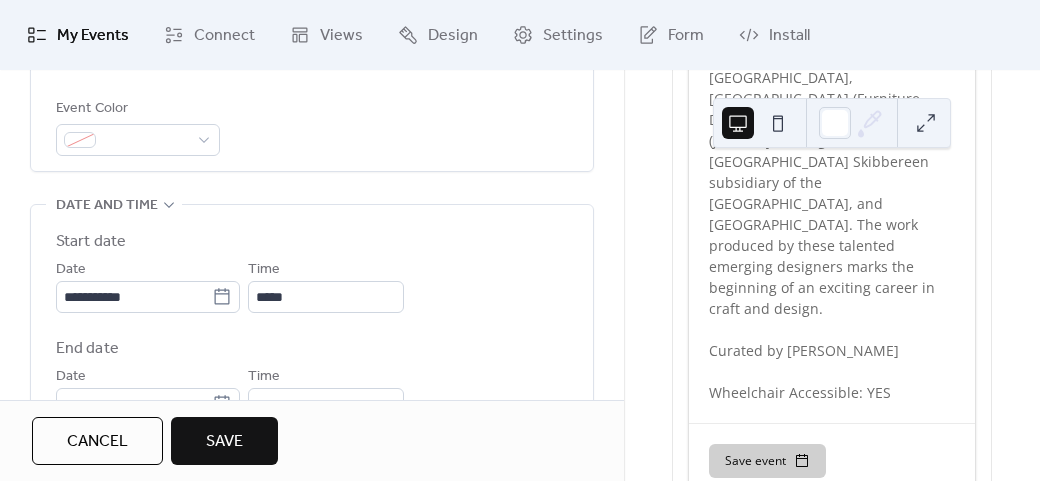 scroll, scrollTop: 0, scrollLeft: 0, axis: both 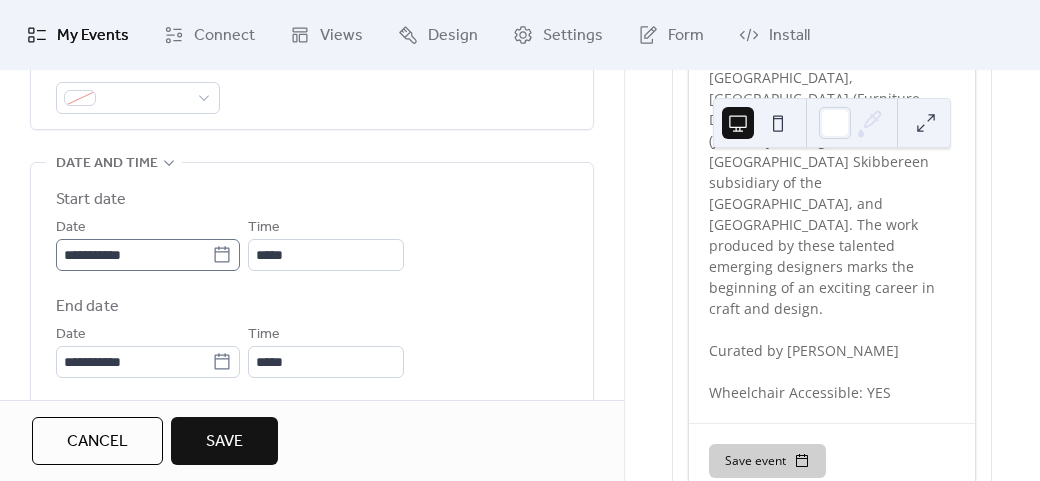 click 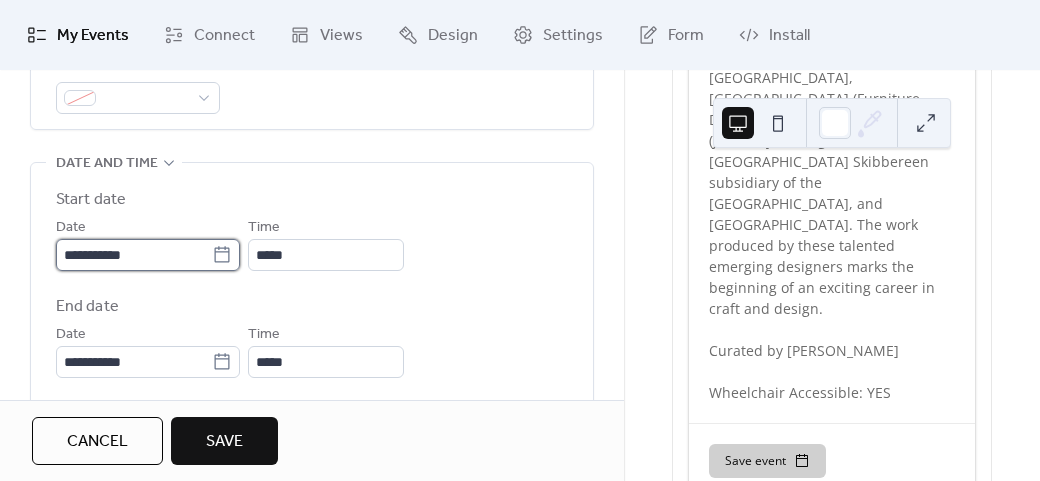 click on "**********" at bounding box center [134, 255] 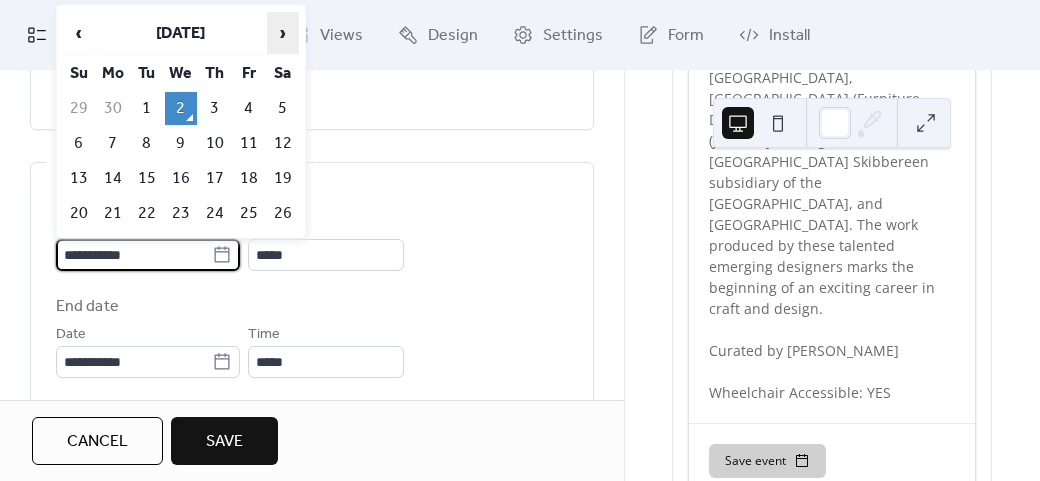 click on "›" at bounding box center (283, 33) 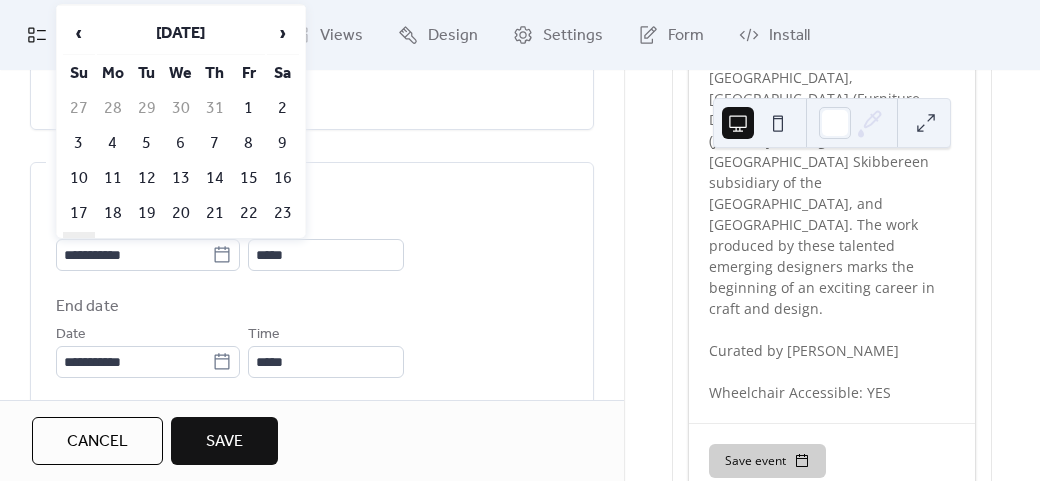 click on "24" at bounding box center [79, 248] 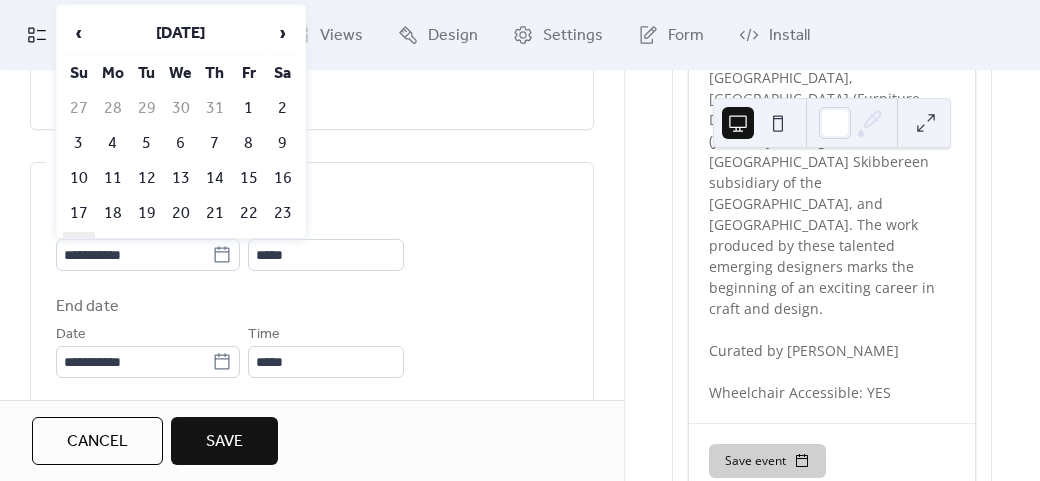 type on "**********" 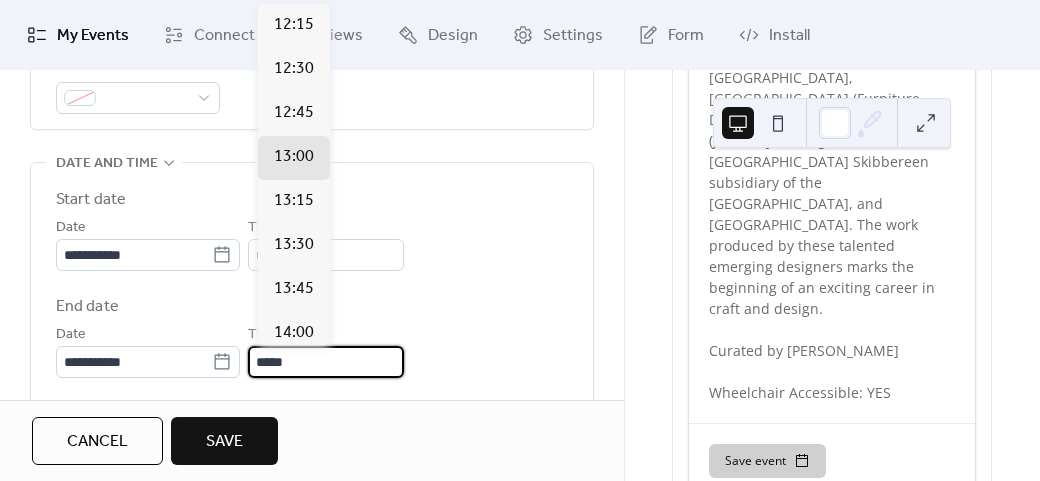 click on "*****" at bounding box center (326, 362) 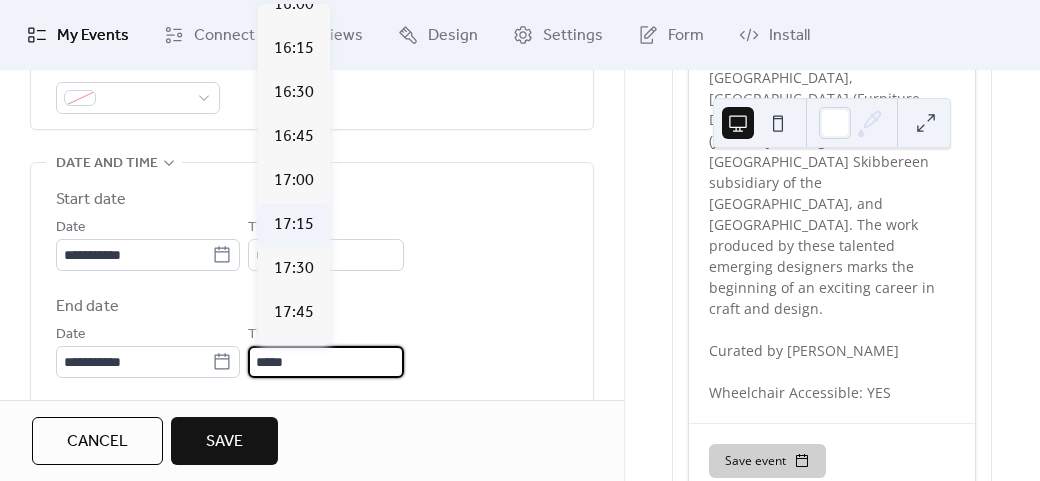 scroll, scrollTop: 700, scrollLeft: 0, axis: vertical 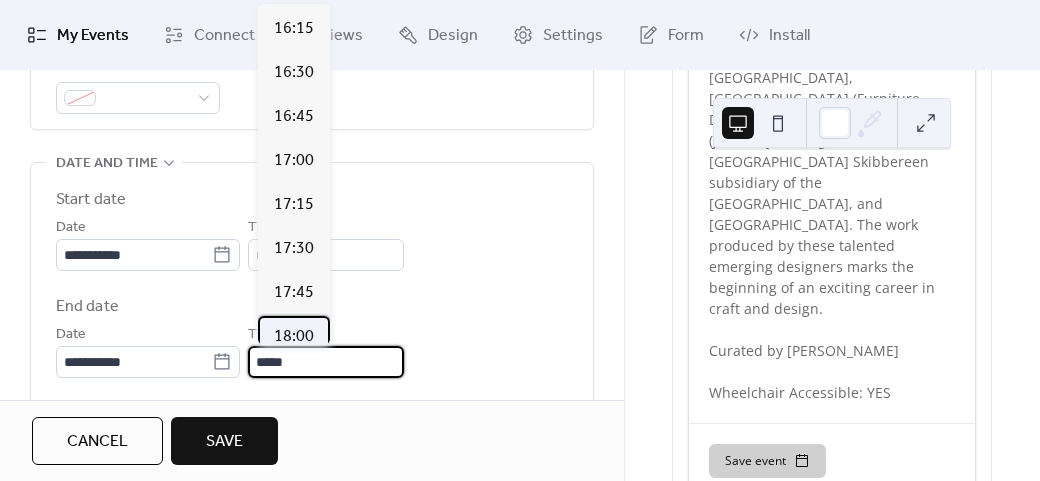 click on "18:00" at bounding box center (294, 337) 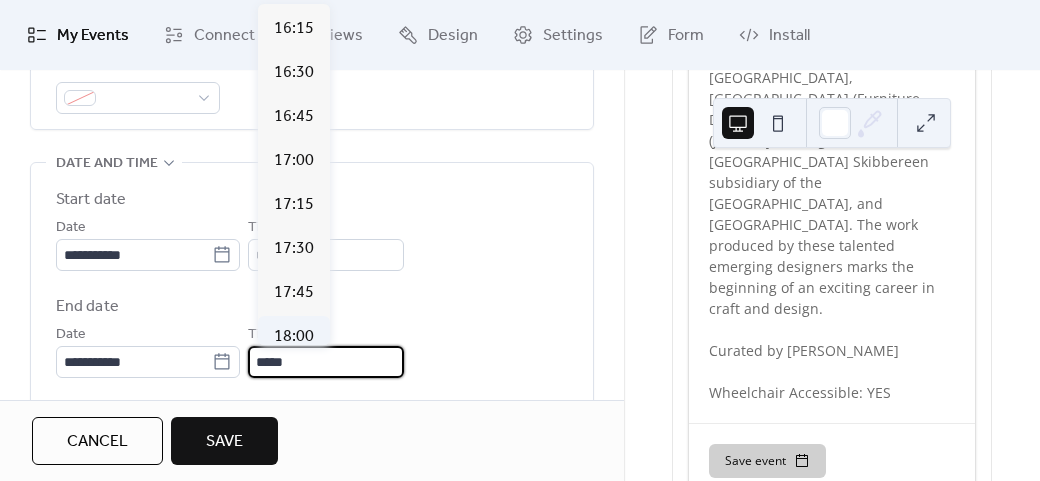 type on "*****" 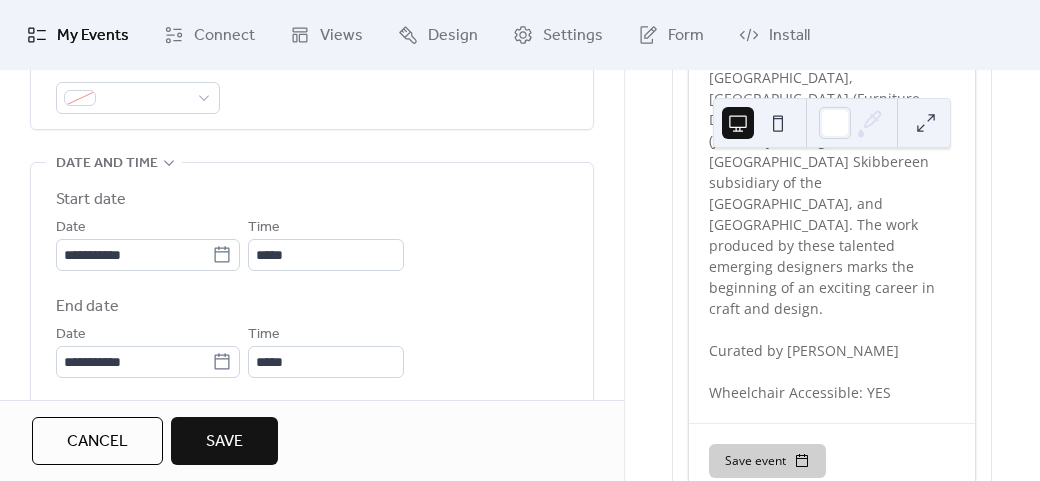 click on "End date" at bounding box center (312, 307) 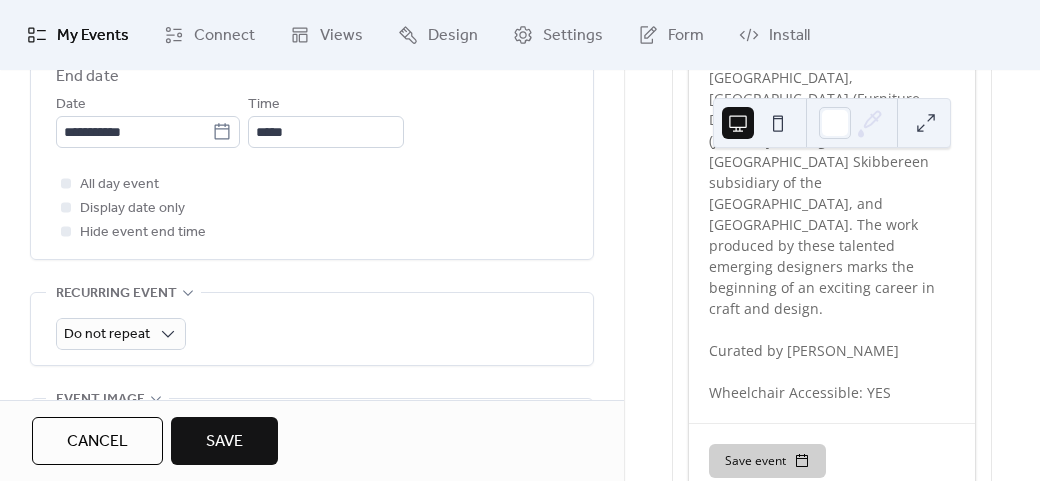 scroll, scrollTop: 900, scrollLeft: 0, axis: vertical 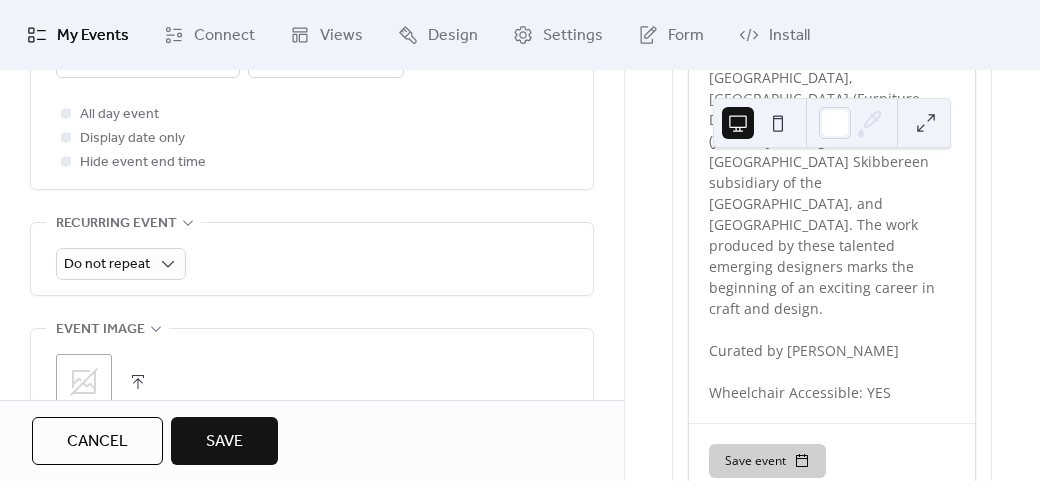 click 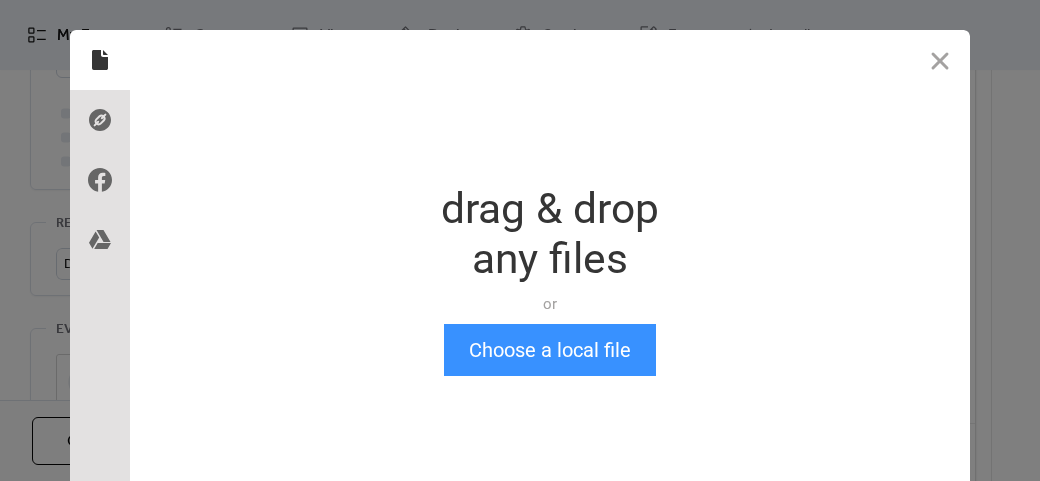 drag, startPoint x: 465, startPoint y: 388, endPoint x: 466, endPoint y: 367, distance: 21.023796 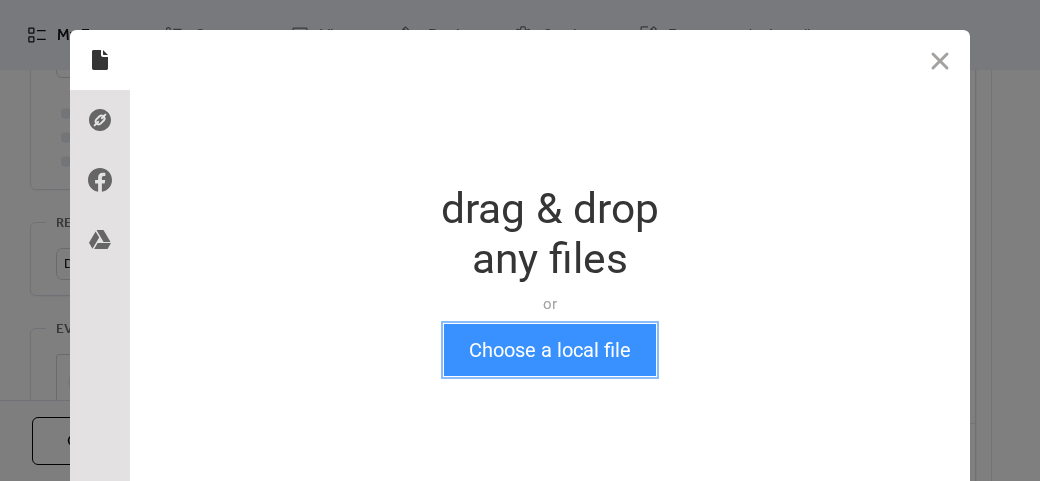 click on "Choose a local file" at bounding box center (550, 350) 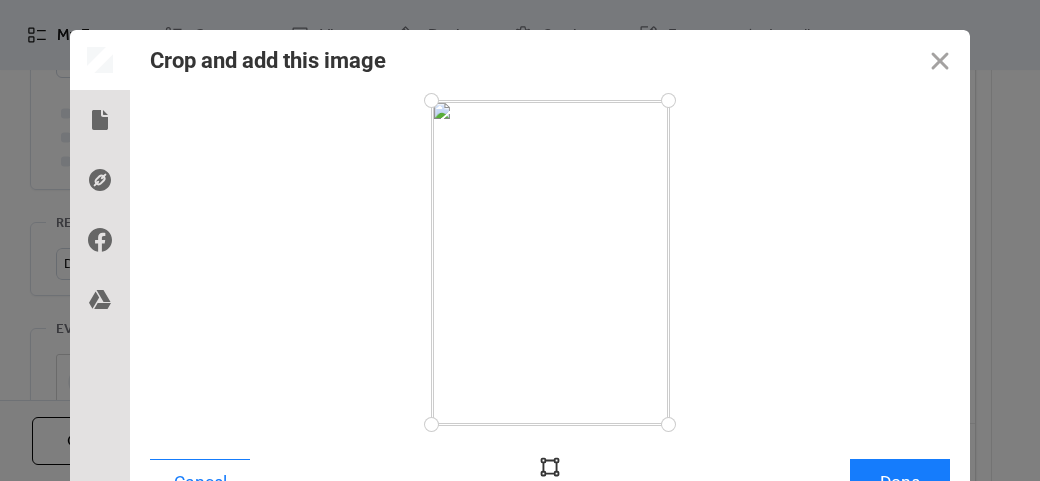 scroll, scrollTop: 24, scrollLeft: 0, axis: vertical 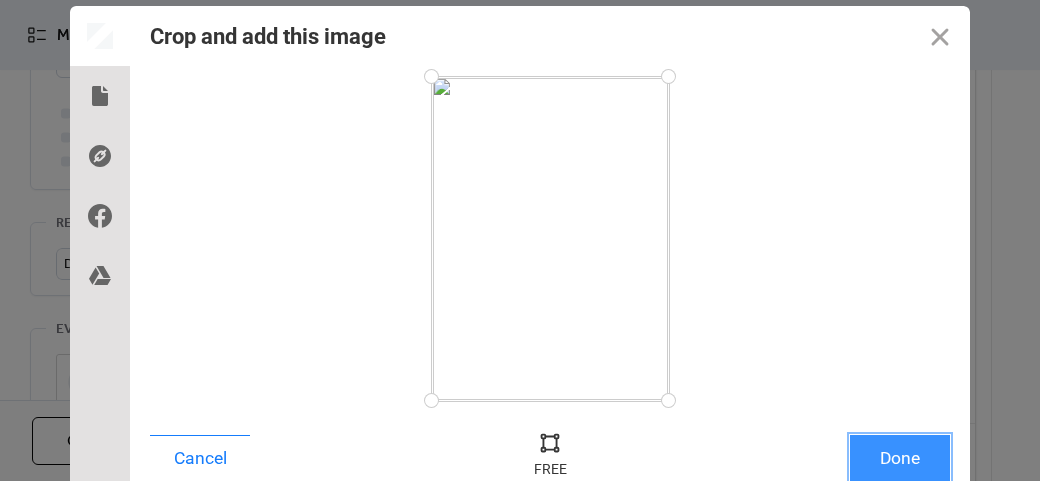click on "Done" at bounding box center (900, 458) 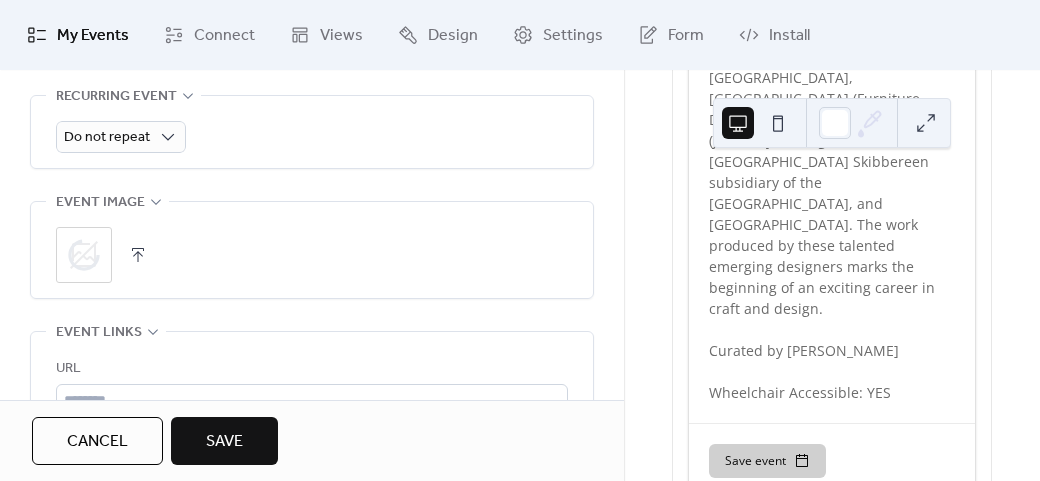 scroll, scrollTop: 1100, scrollLeft: 0, axis: vertical 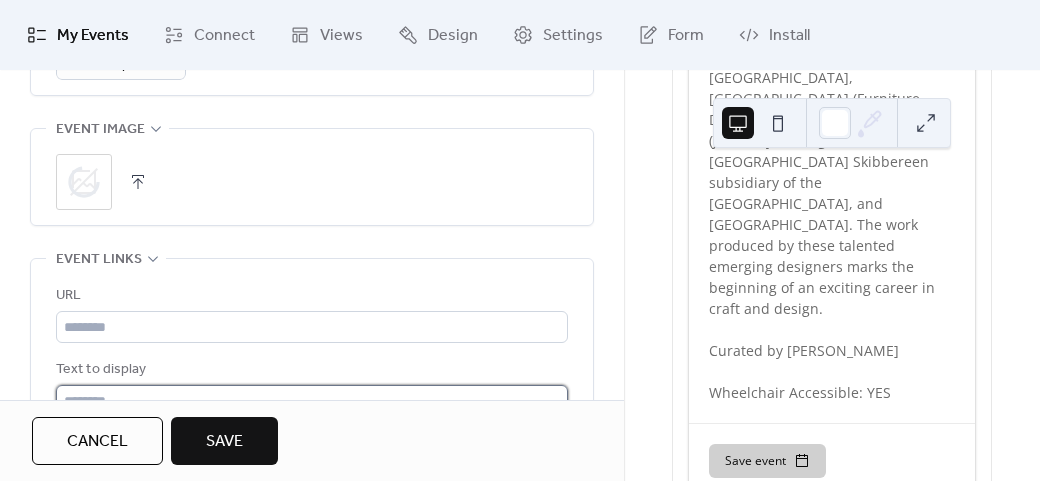 click at bounding box center (312, 401) 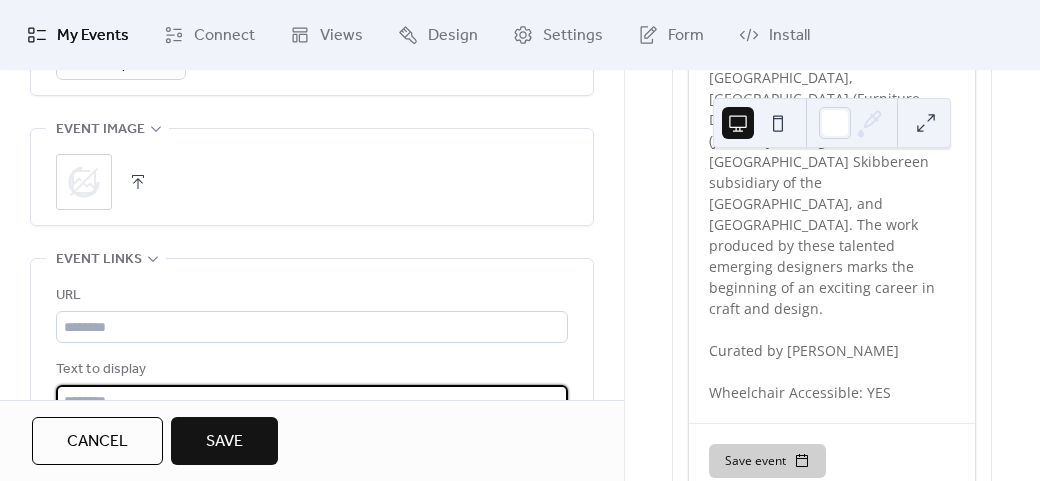 type on "**********" 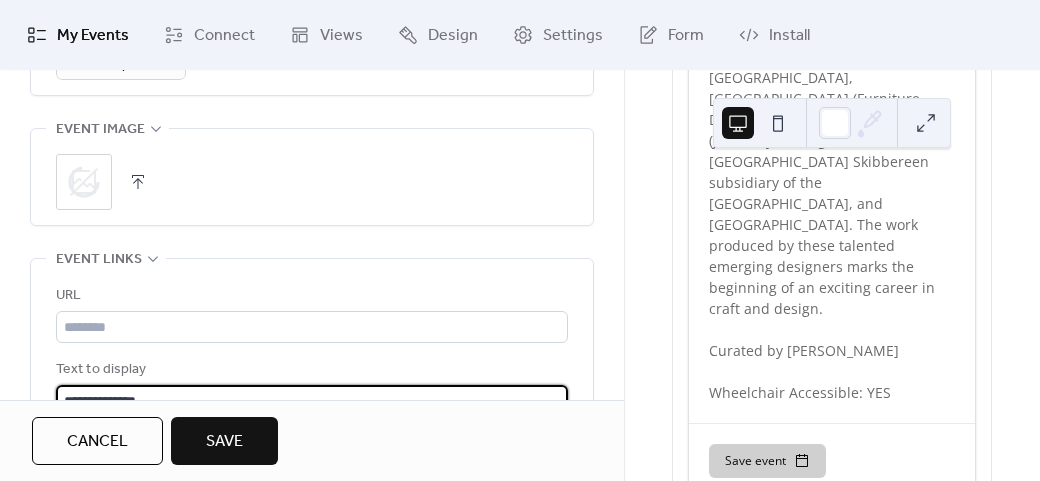 type 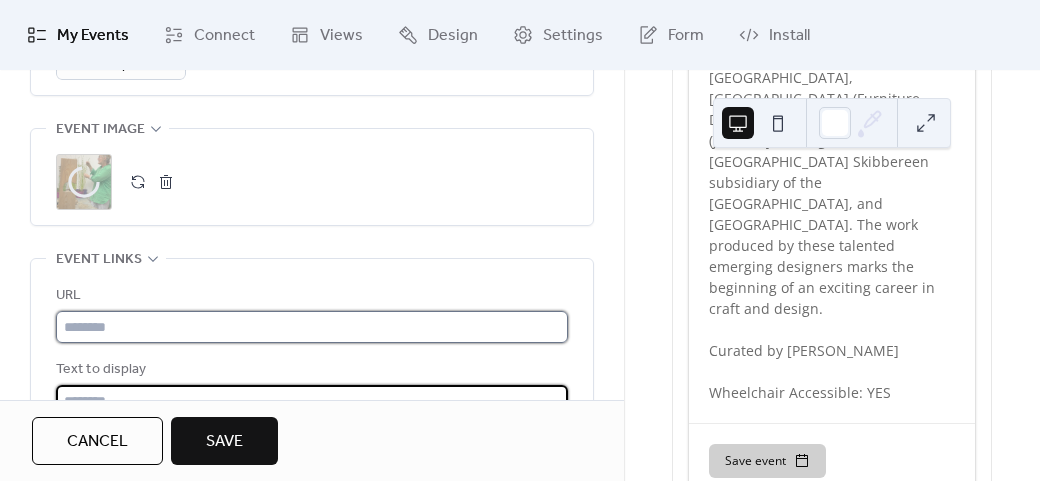 click at bounding box center (312, 327) 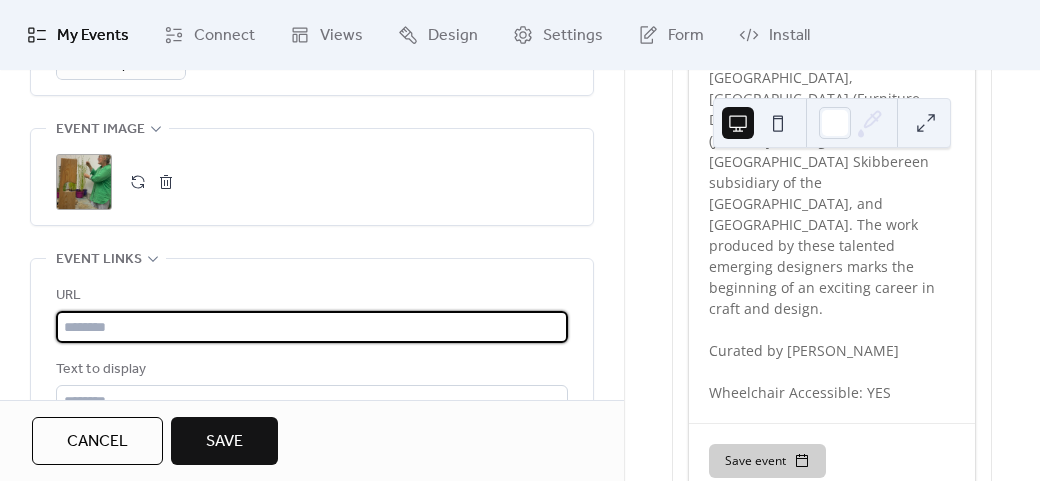 type on "**********" 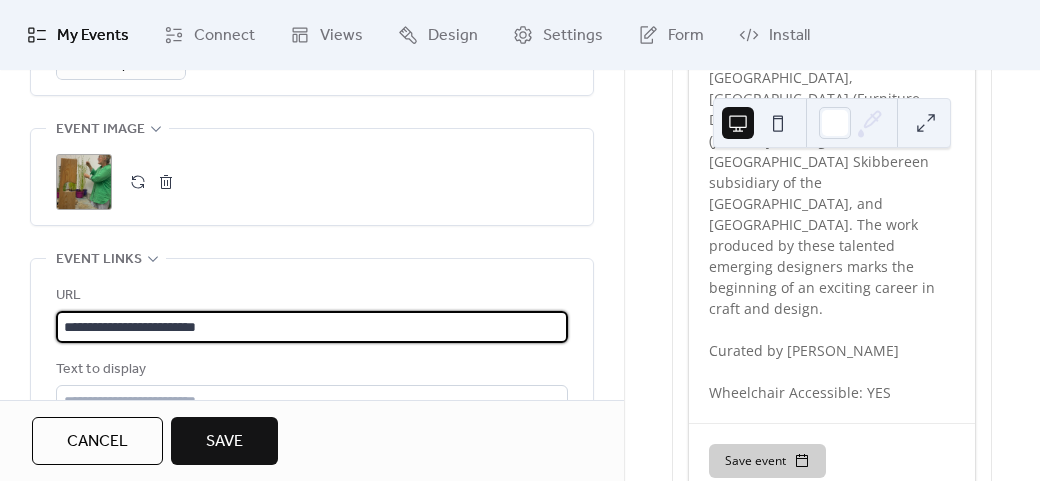 click on "Save" at bounding box center [224, 441] 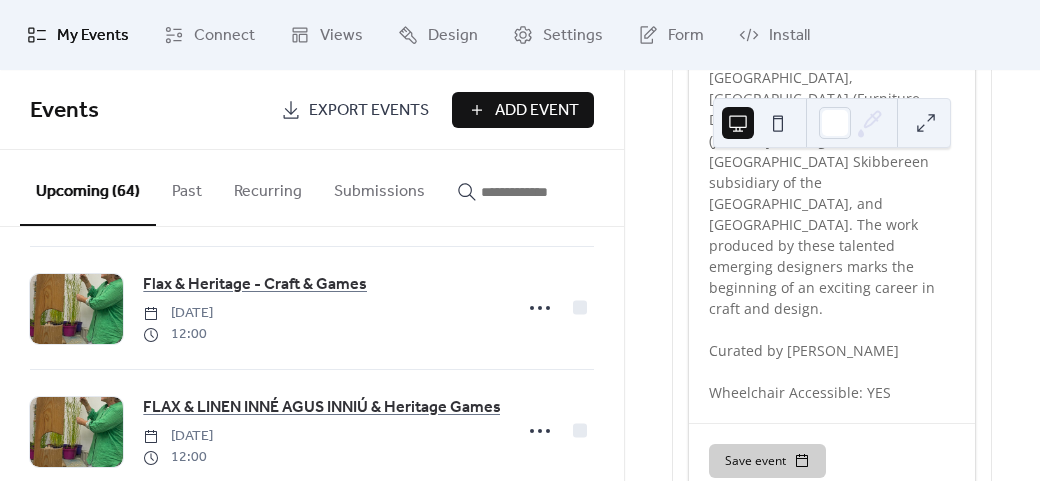 scroll, scrollTop: 6896, scrollLeft: 0, axis: vertical 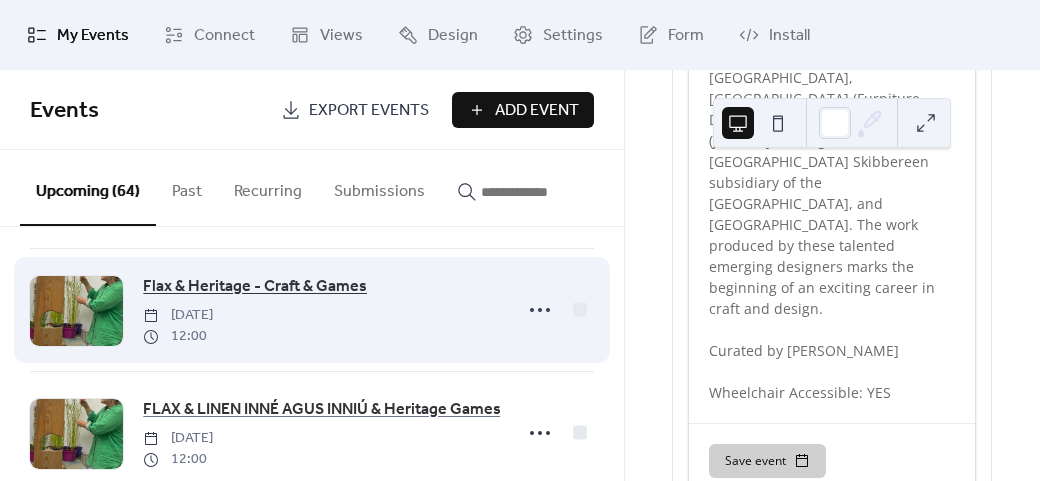 click on "Flax & Heritage - Craft & Games" at bounding box center (255, 287) 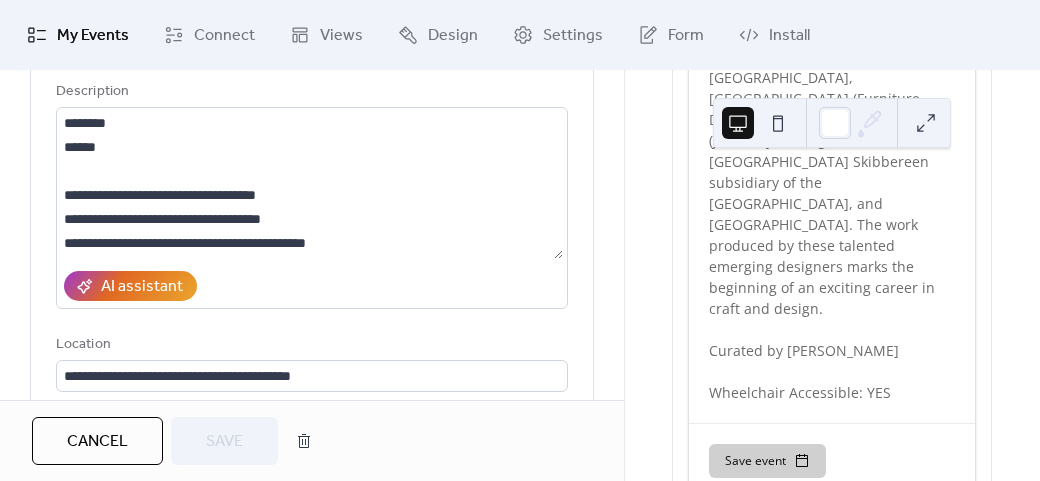 scroll, scrollTop: 300, scrollLeft: 0, axis: vertical 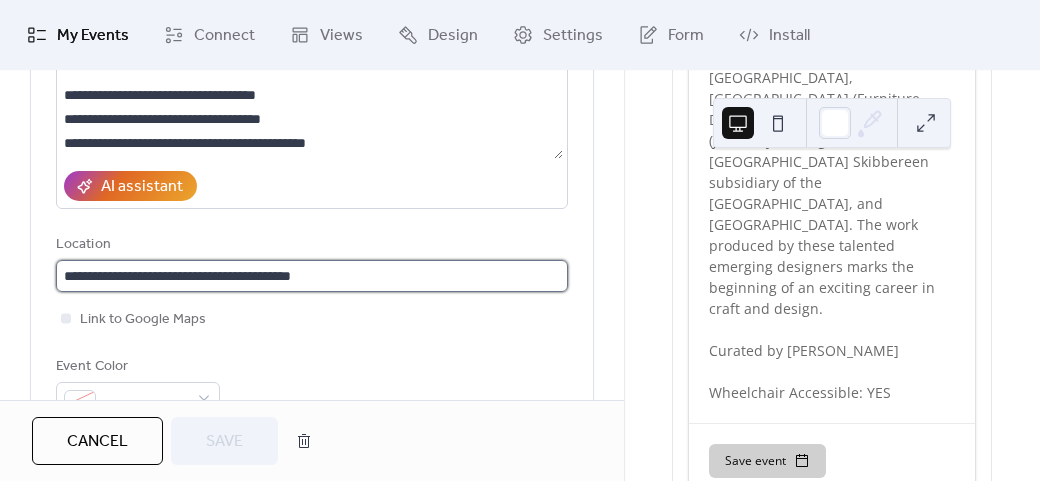 click on "**********" at bounding box center (312, 276) 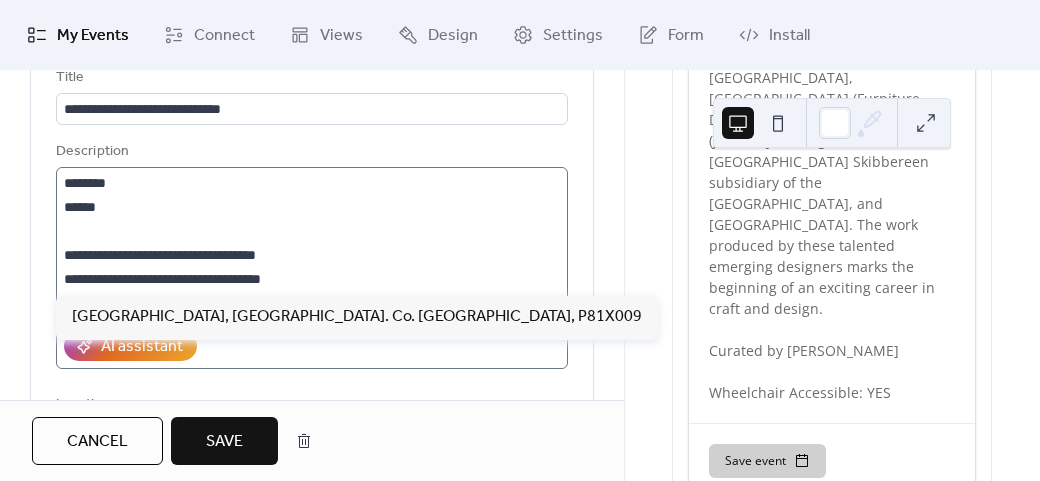 scroll, scrollTop: 100, scrollLeft: 0, axis: vertical 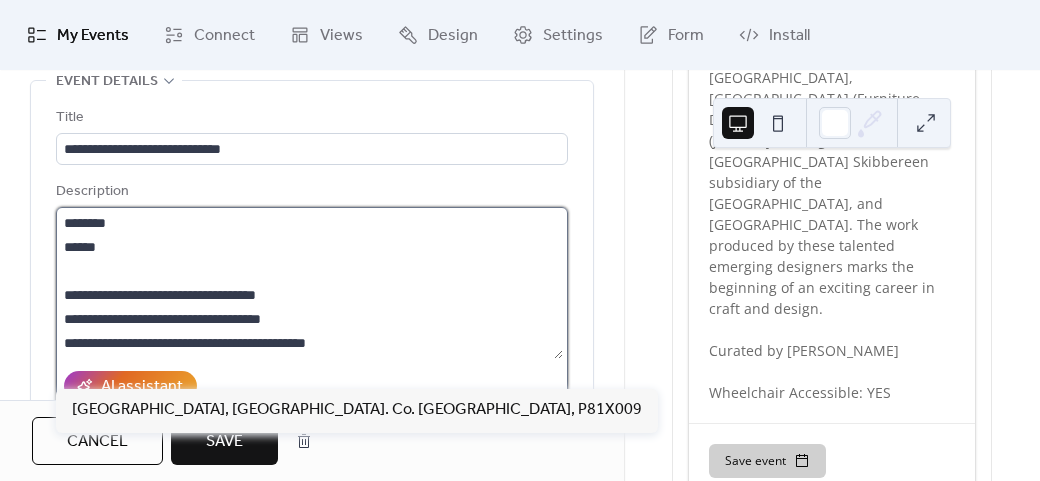 type 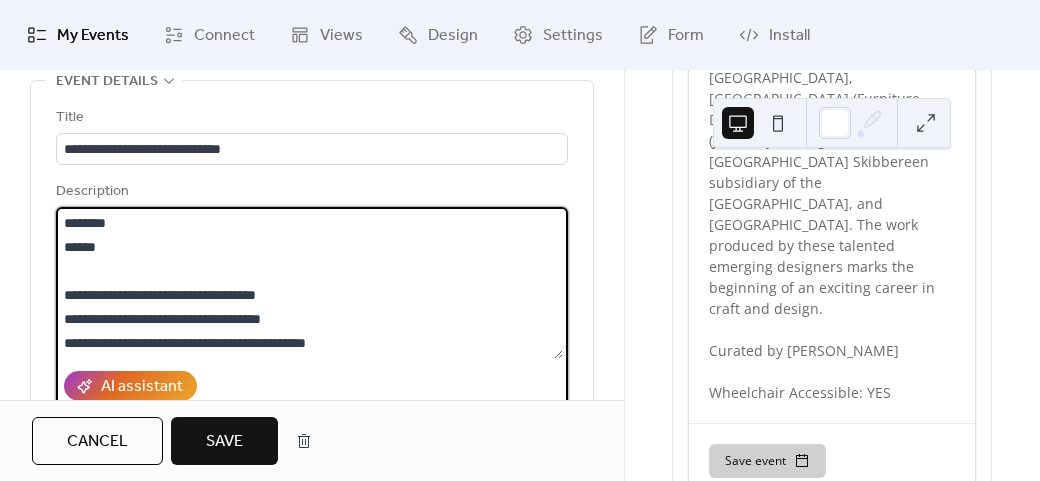 click on "**********" at bounding box center (309, 283) 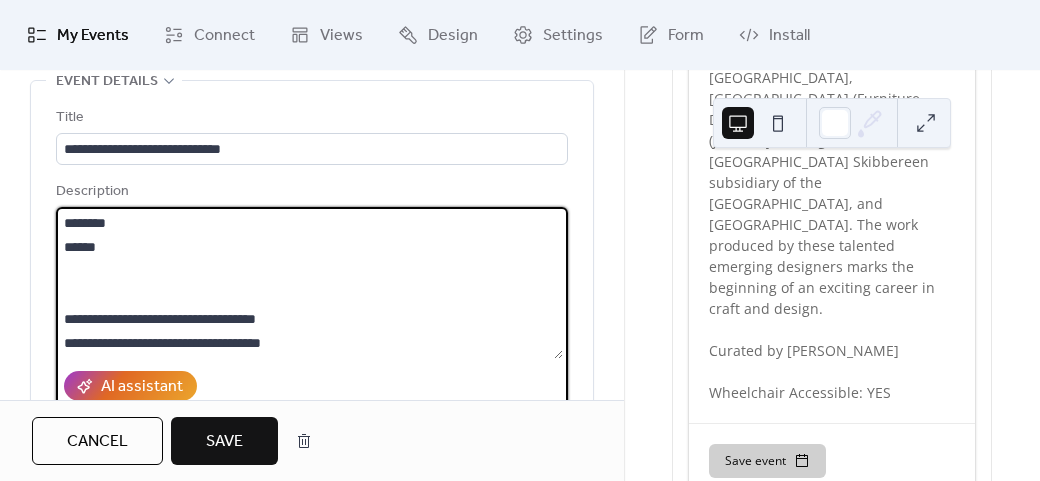 paste on "**********" 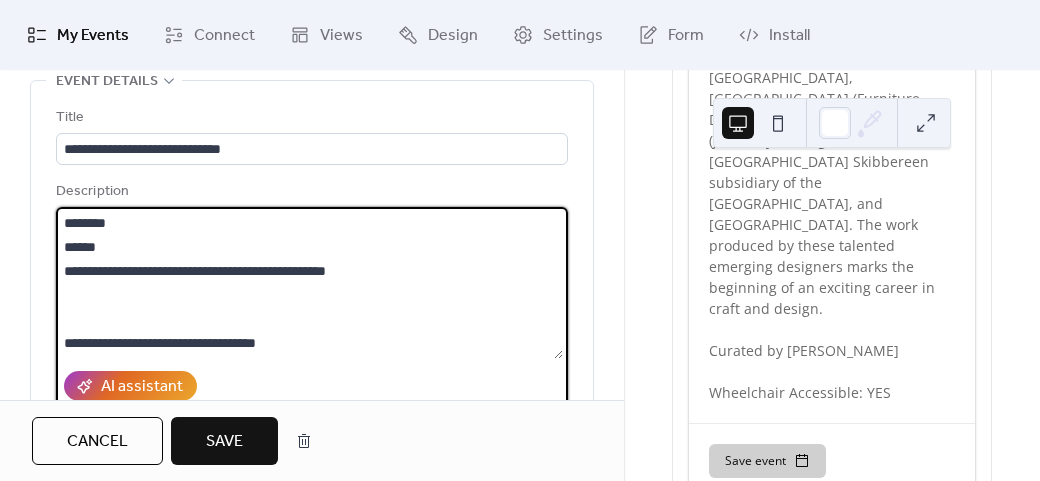 type on "**********" 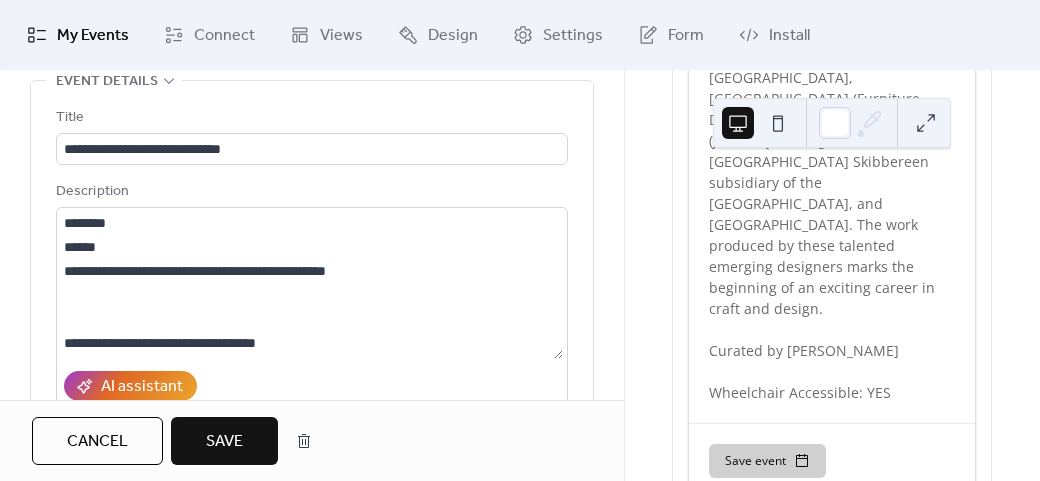 click on "Save" at bounding box center [224, 442] 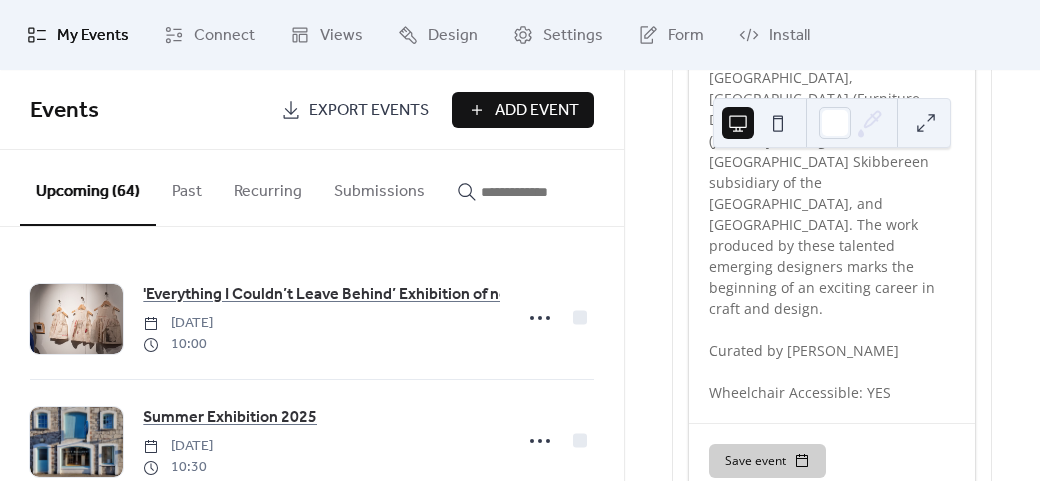 click on "Add Event" at bounding box center (523, 110) 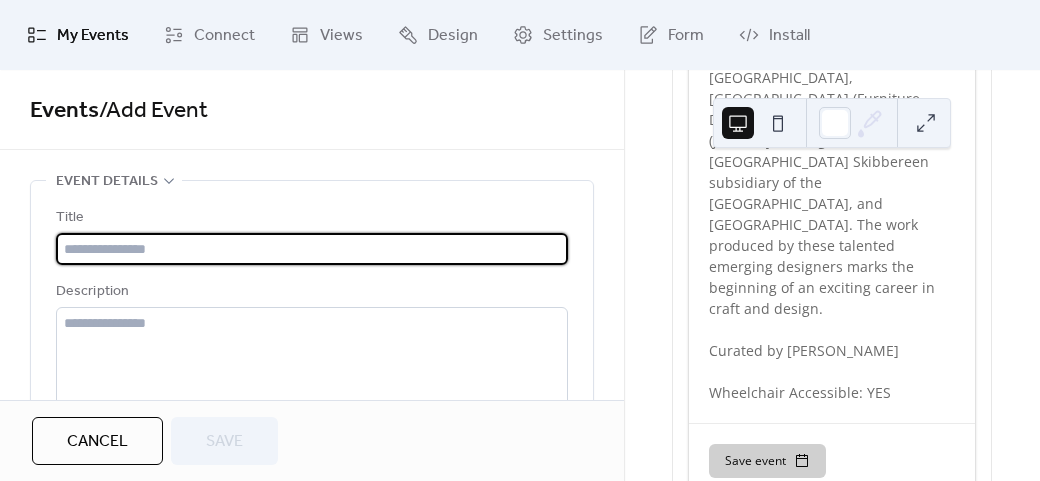 click at bounding box center (312, 249) 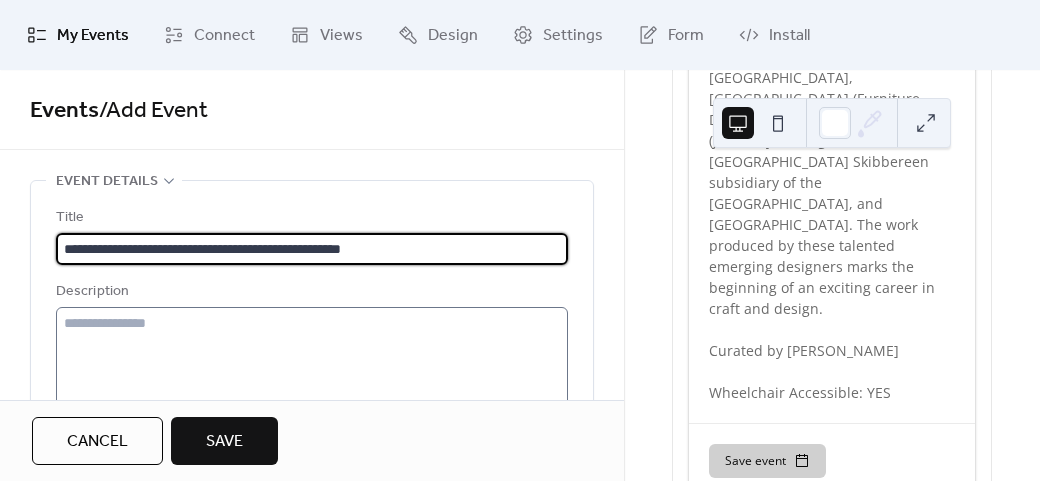 type on "**********" 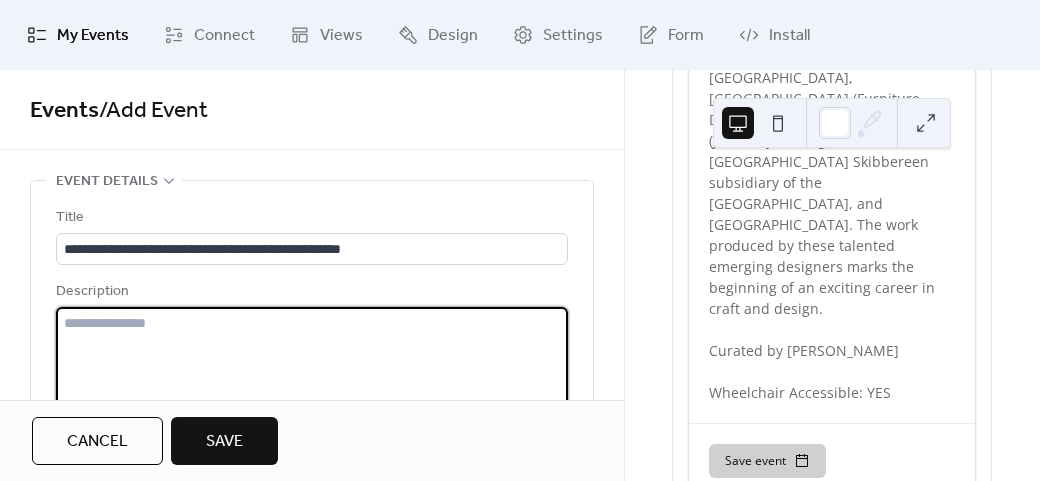 click at bounding box center [312, 383] 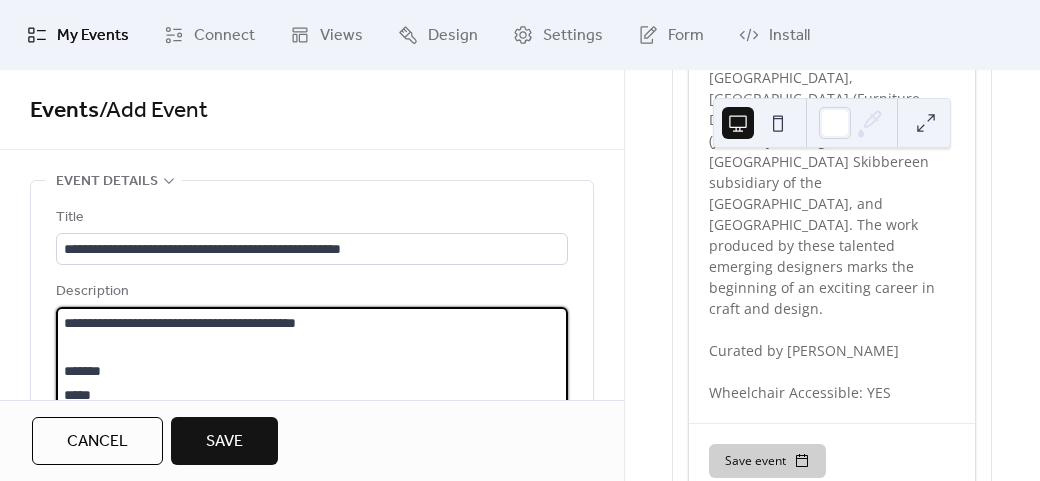scroll, scrollTop: 69, scrollLeft: 0, axis: vertical 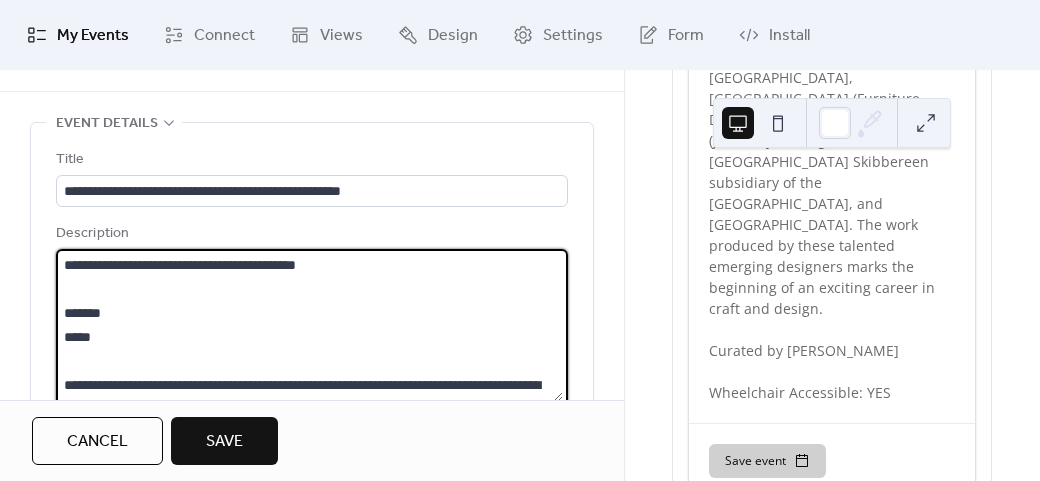 drag, startPoint x: 64, startPoint y: 257, endPoint x: 404, endPoint y: 250, distance: 340.07205 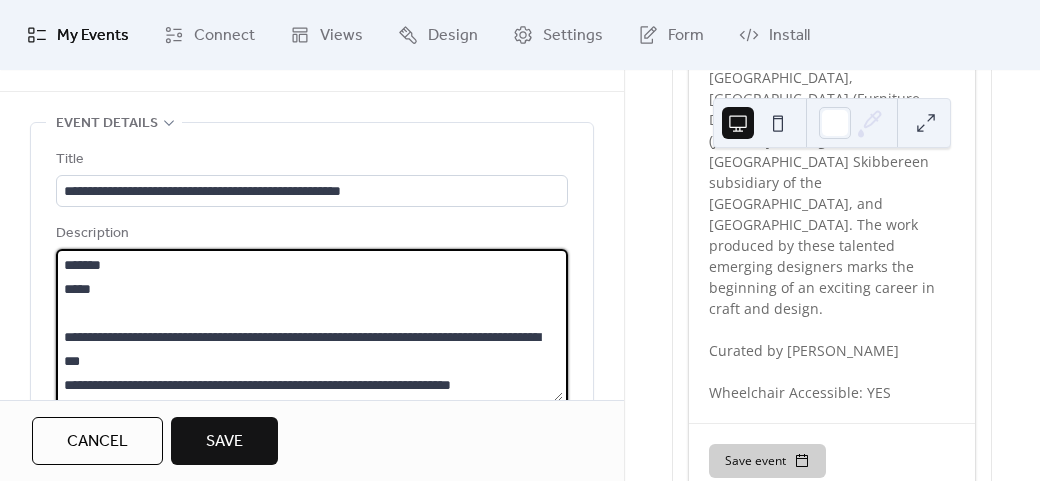 scroll, scrollTop: 24, scrollLeft: 0, axis: vertical 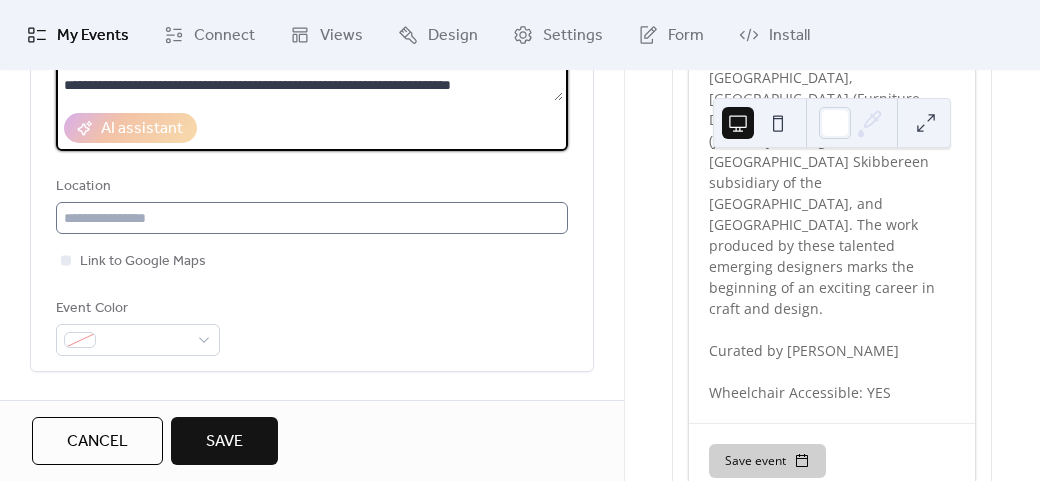 type on "**********" 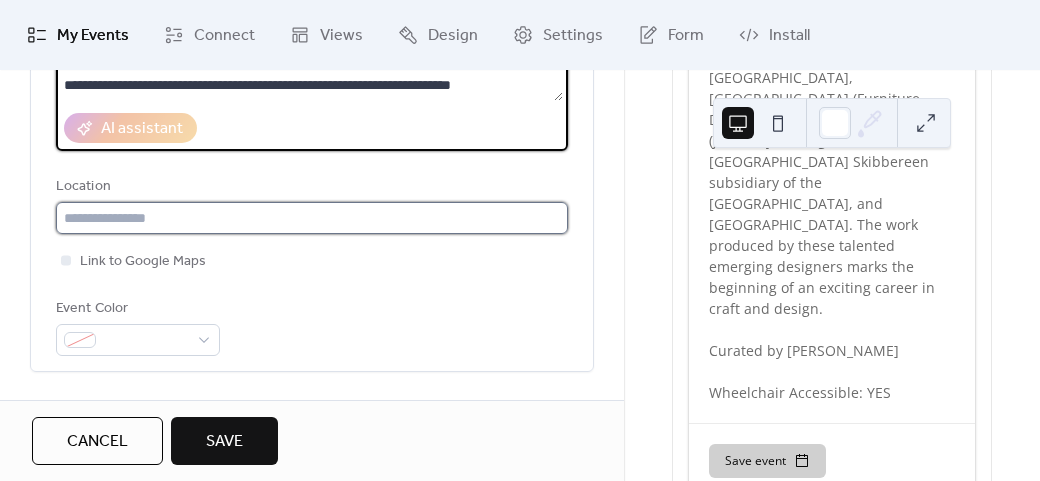 click at bounding box center (312, 218) 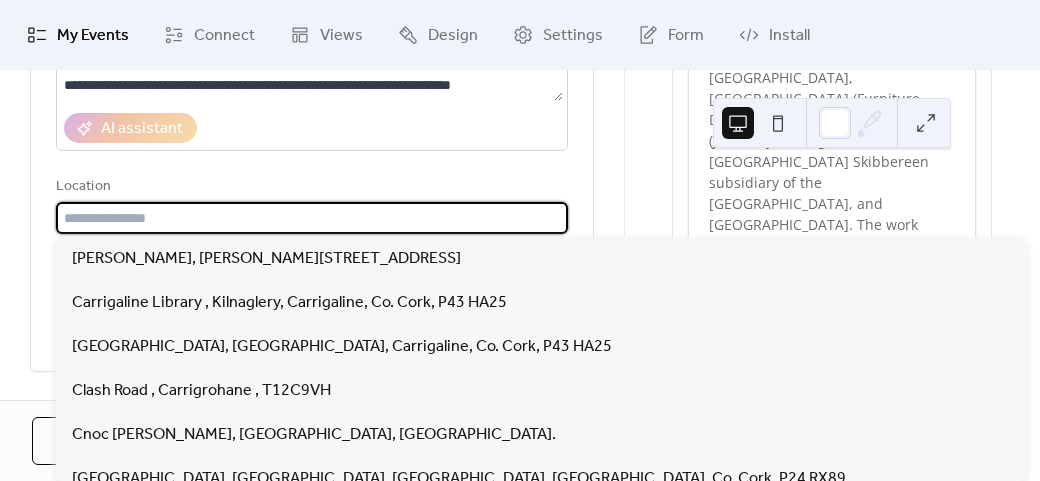 click at bounding box center [312, 218] 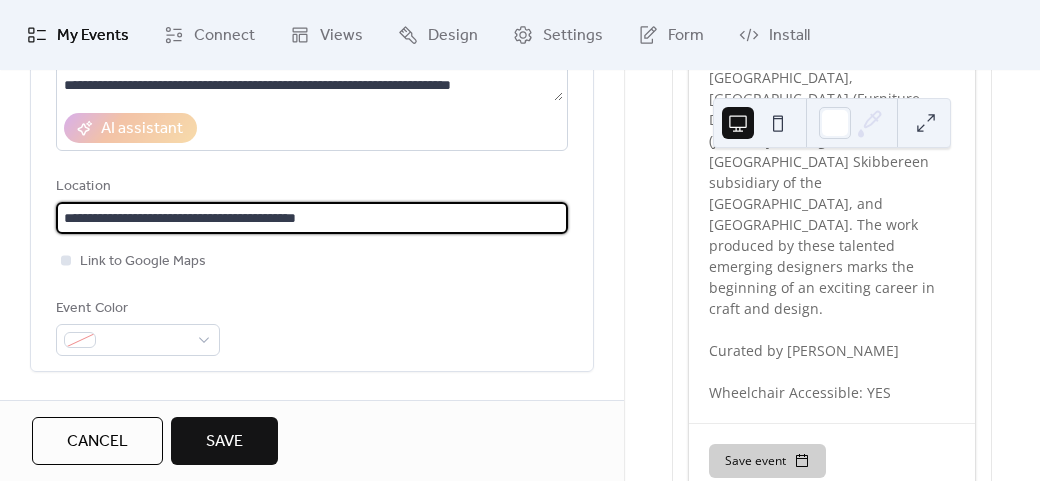 type on "**********" 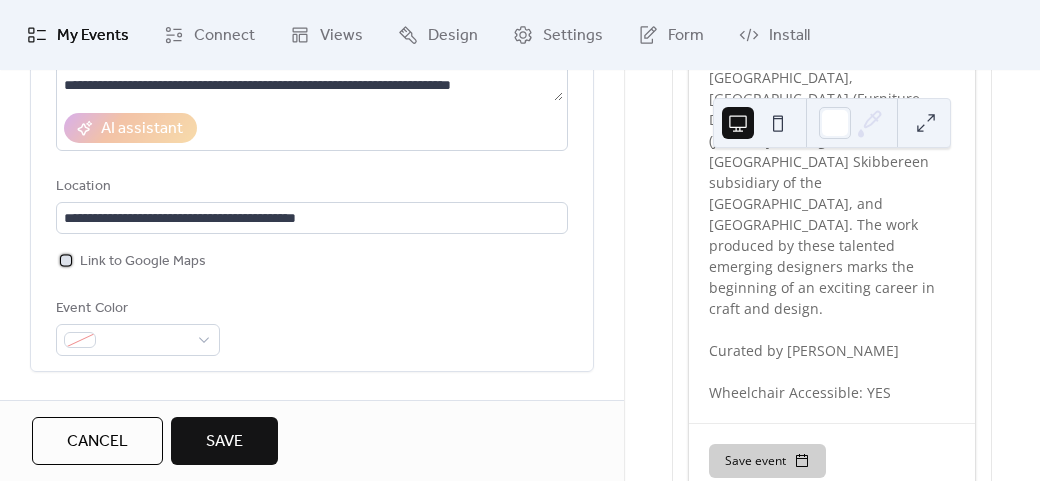 click on "Link to Google Maps" at bounding box center (143, 262) 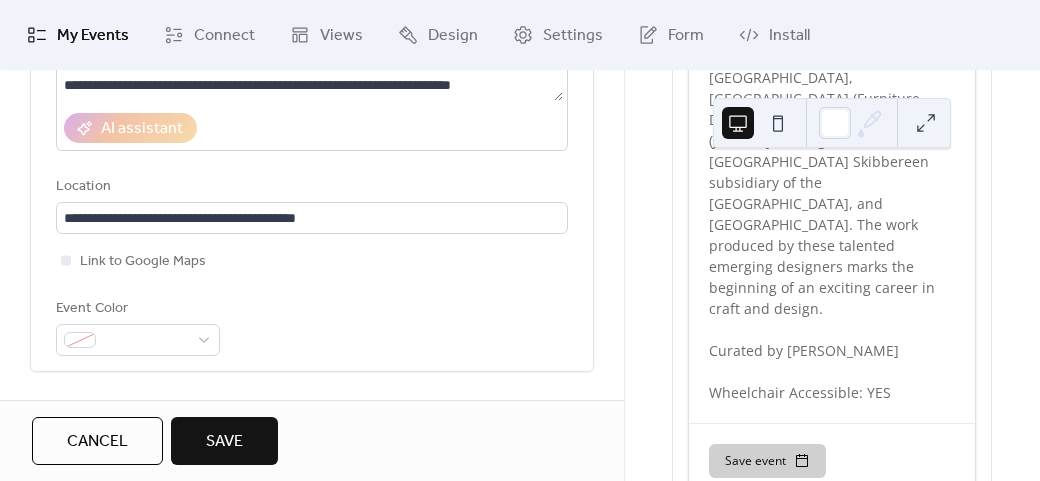 click on "Link to Google Maps" at bounding box center [312, 261] 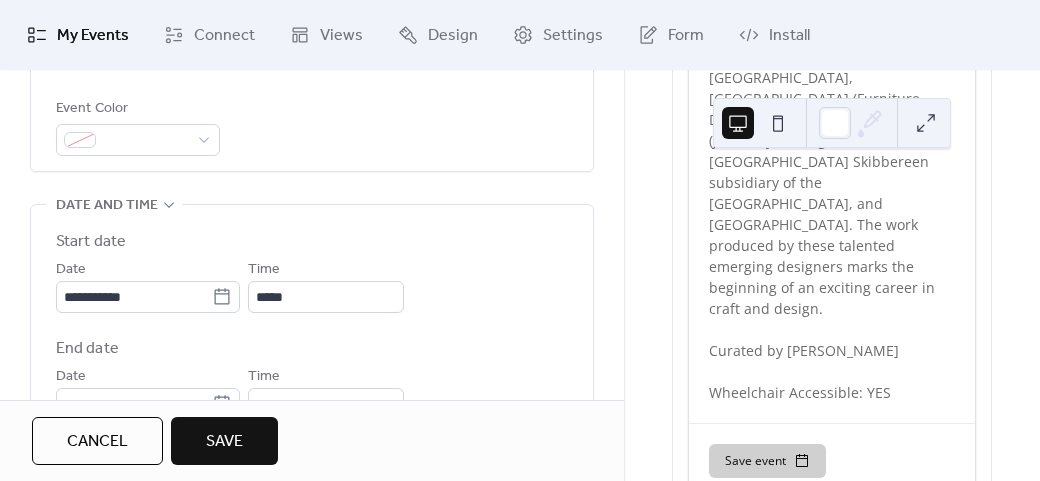 scroll, scrollTop: 0, scrollLeft: 0, axis: both 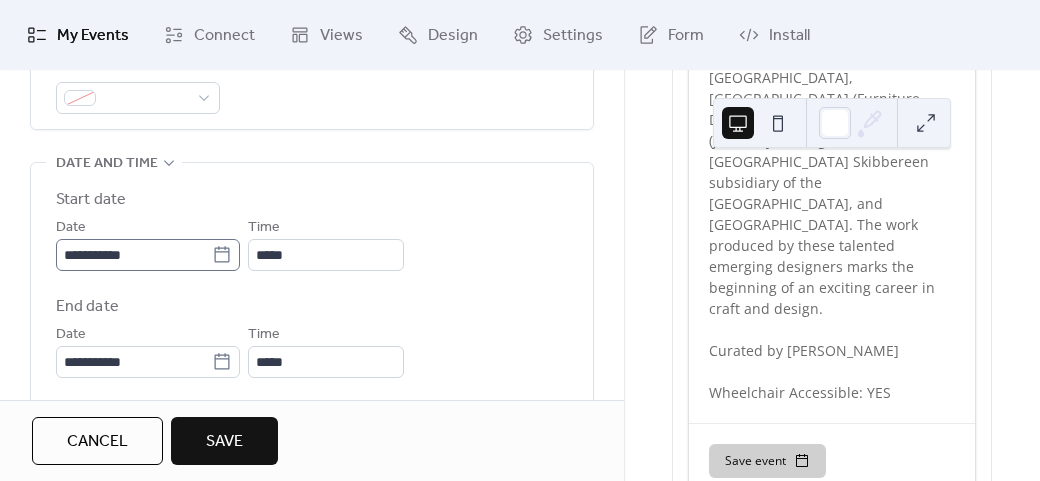 click 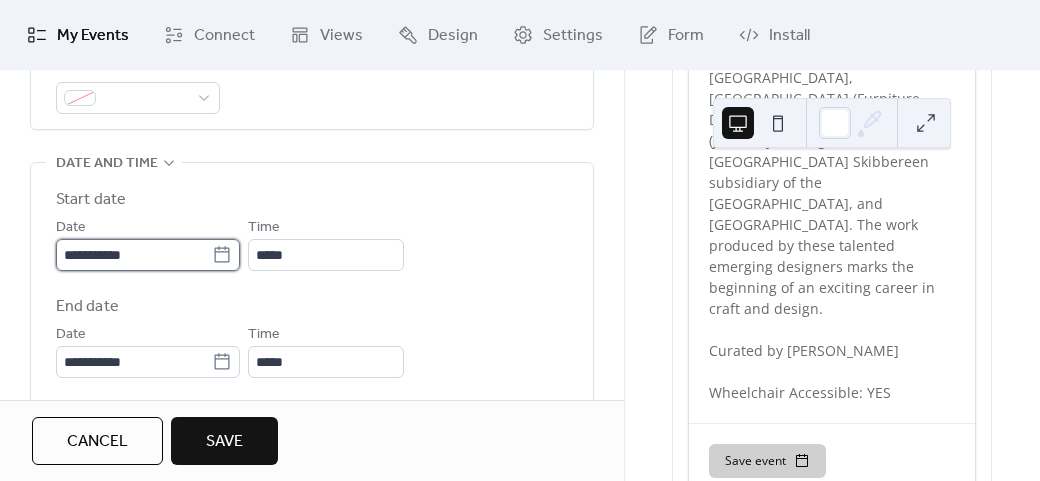 click on "**********" at bounding box center (134, 255) 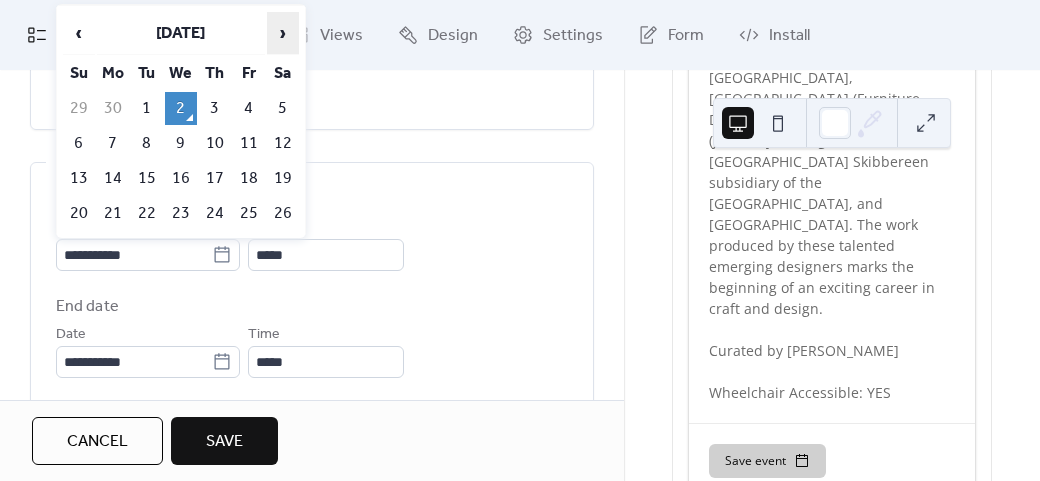 click on "›" at bounding box center [283, 33] 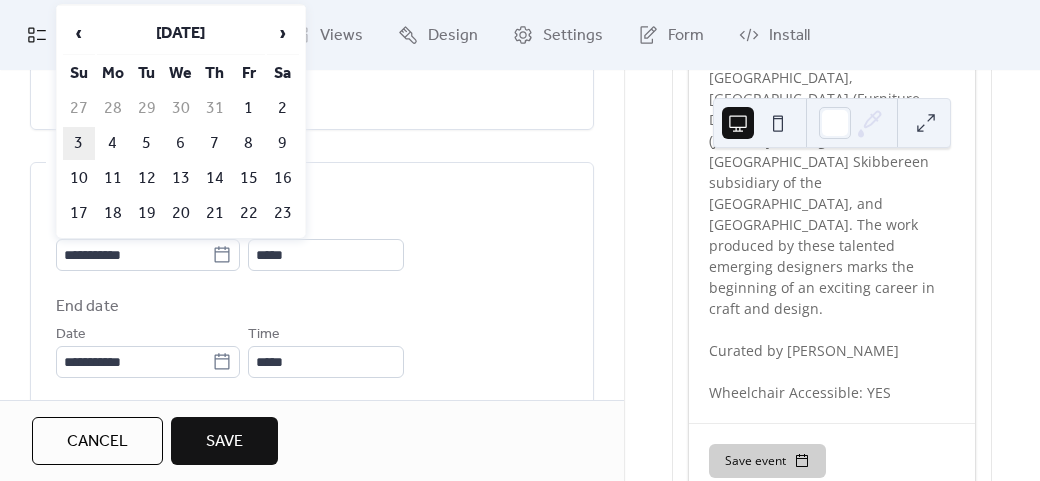 click on "3" at bounding box center [79, 143] 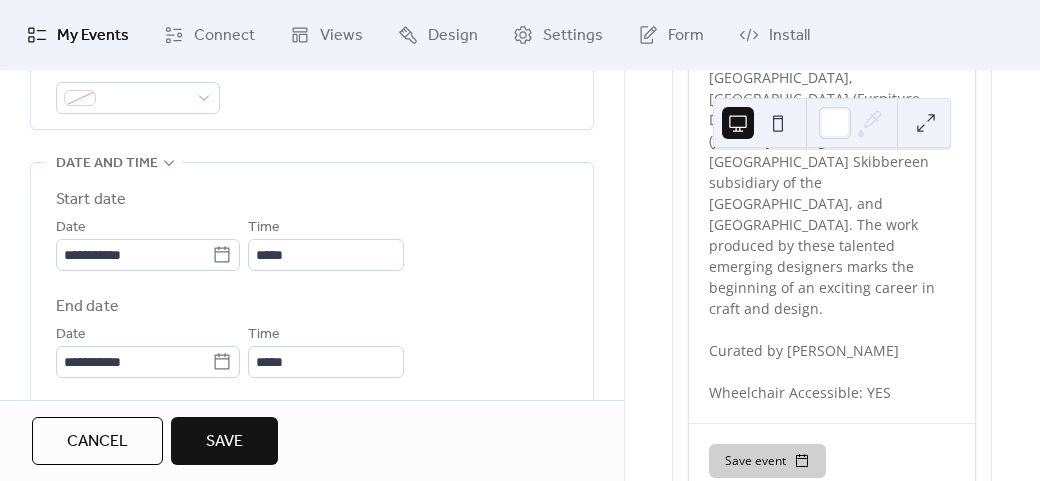 click on "**********" at bounding box center [312, 283] 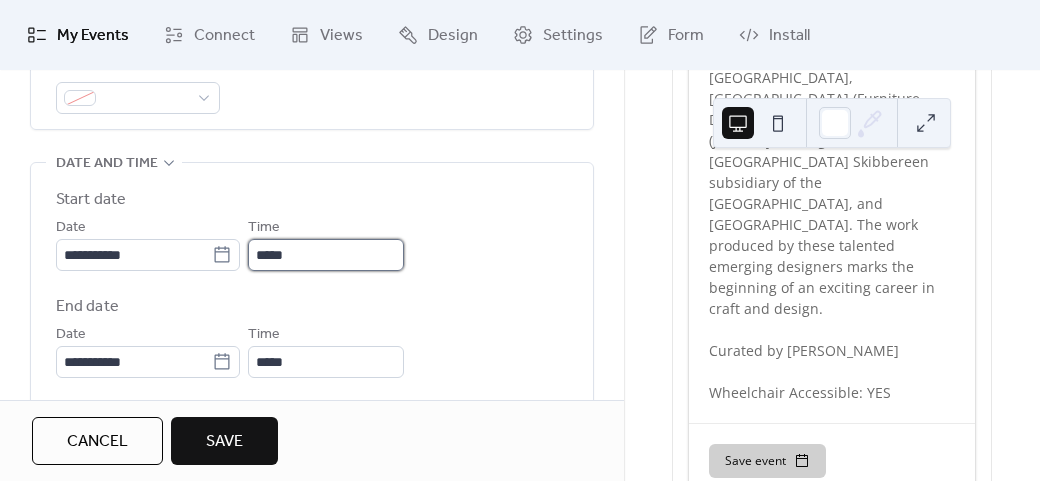 click on "*****" at bounding box center (326, 255) 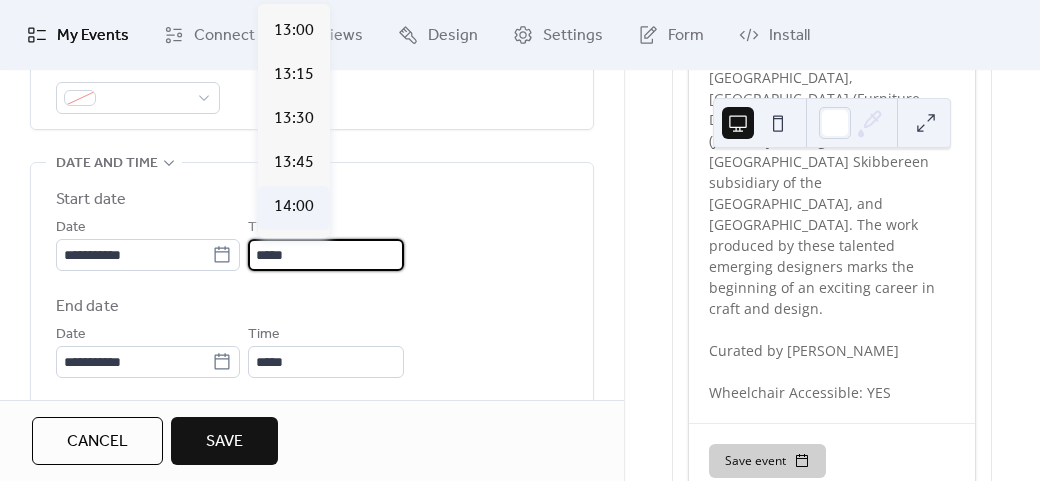 scroll, scrollTop: 2312, scrollLeft: 0, axis: vertical 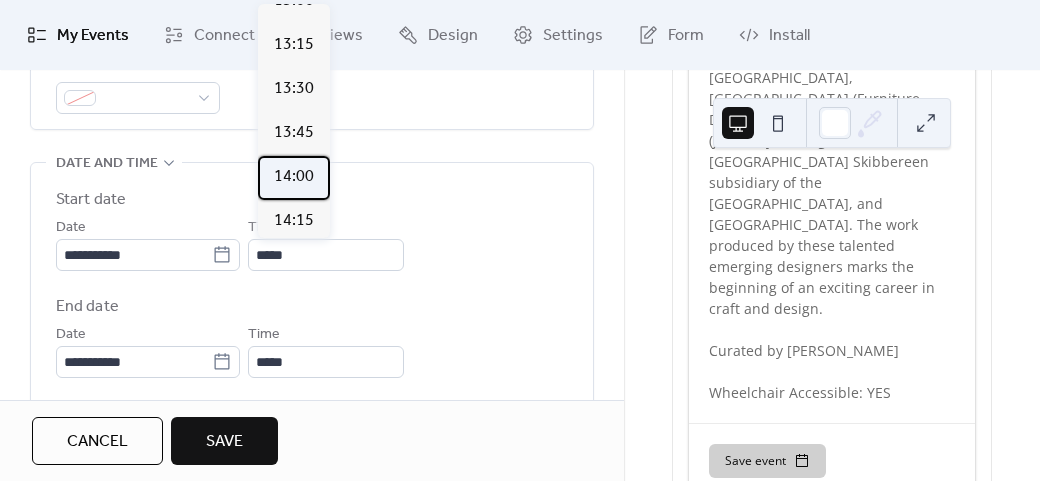 click on "14:00" at bounding box center [294, 177] 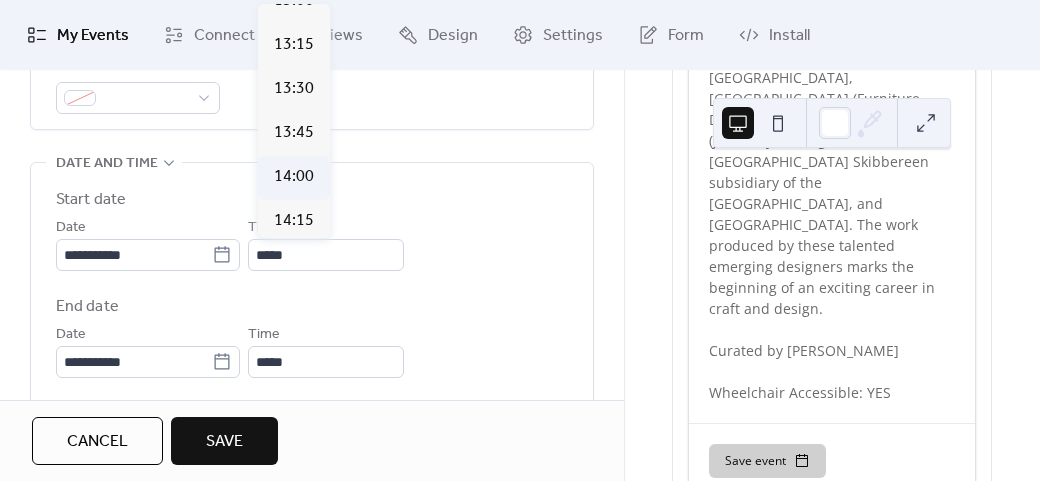 type on "*****" 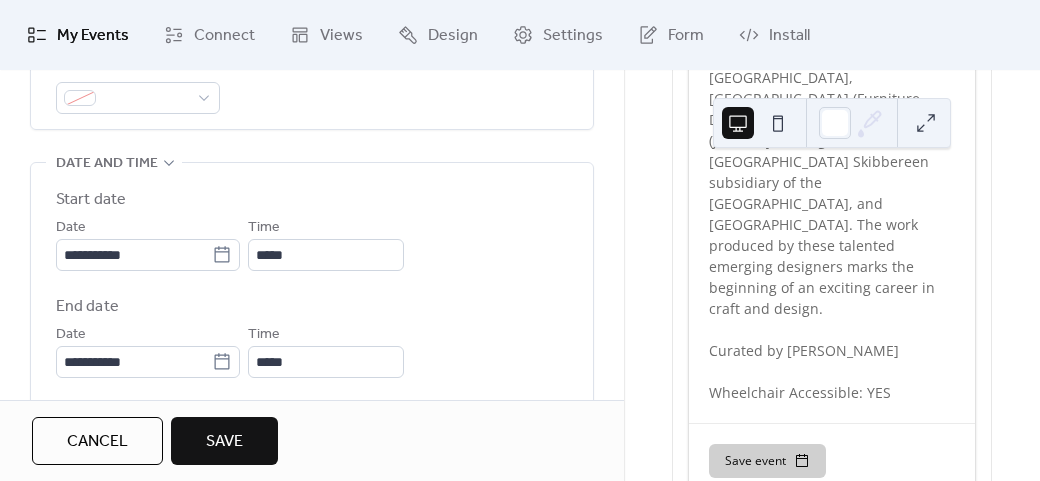 click on "End date" at bounding box center [312, 307] 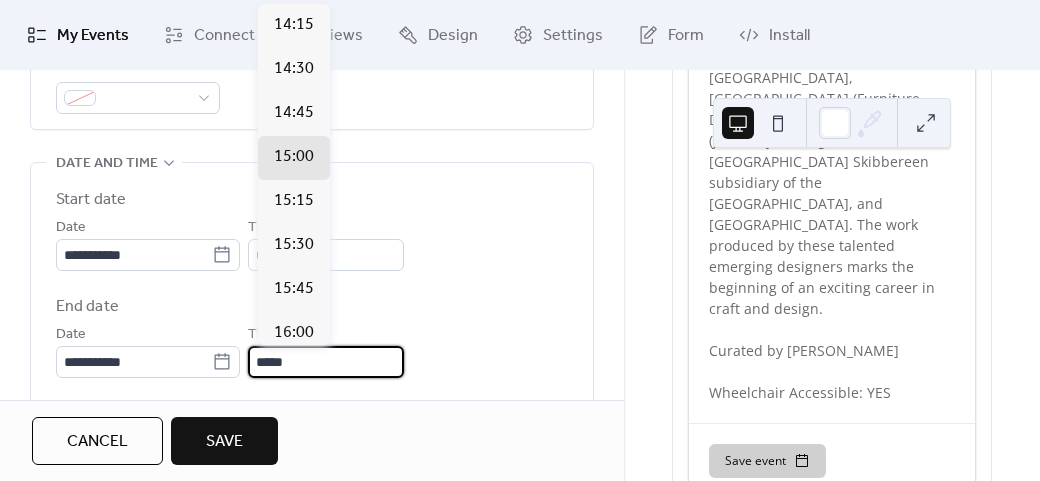 click on "*****" at bounding box center (326, 362) 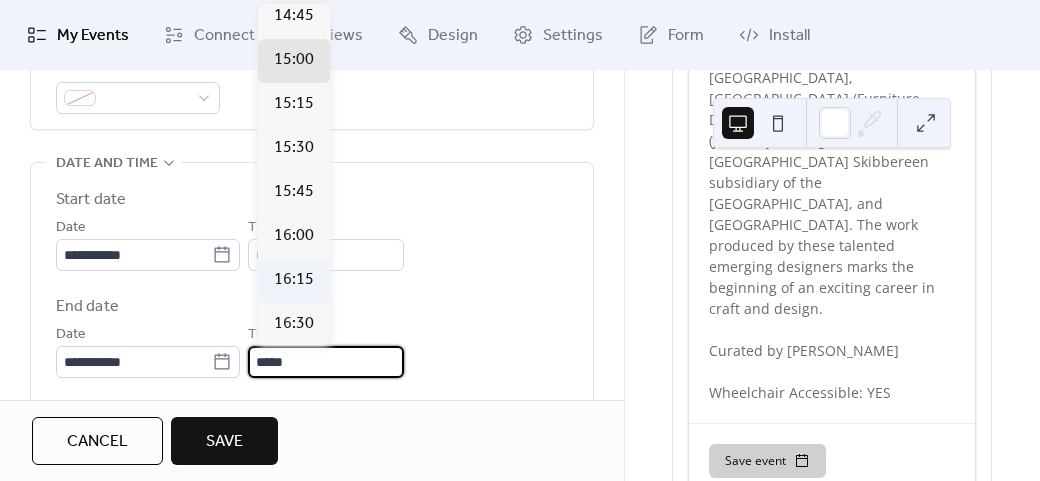 scroll, scrollTop: 200, scrollLeft: 0, axis: vertical 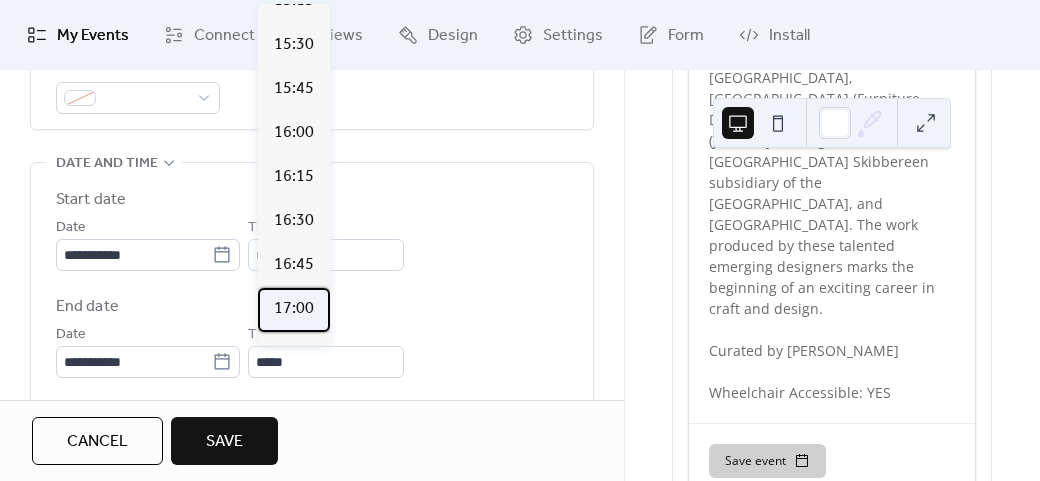 click on "17:00" at bounding box center [294, 309] 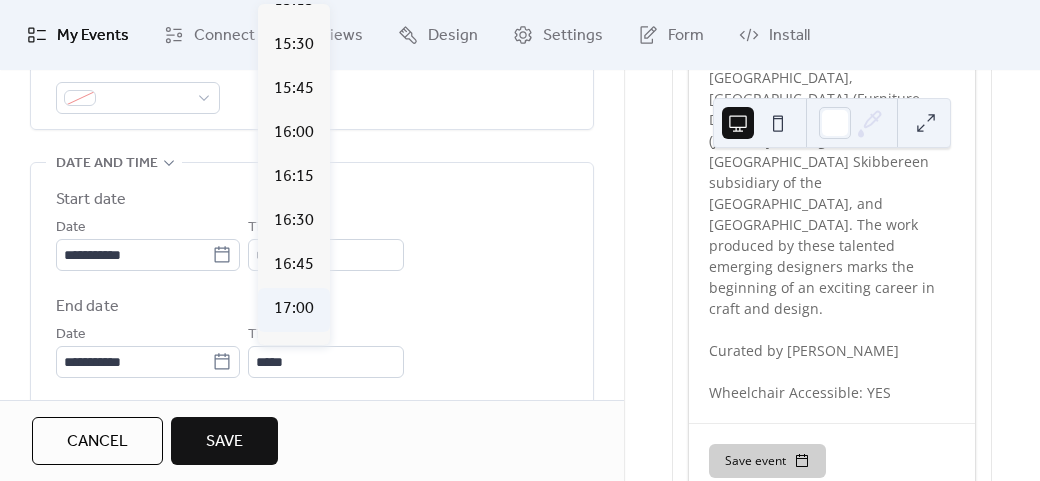 type on "*****" 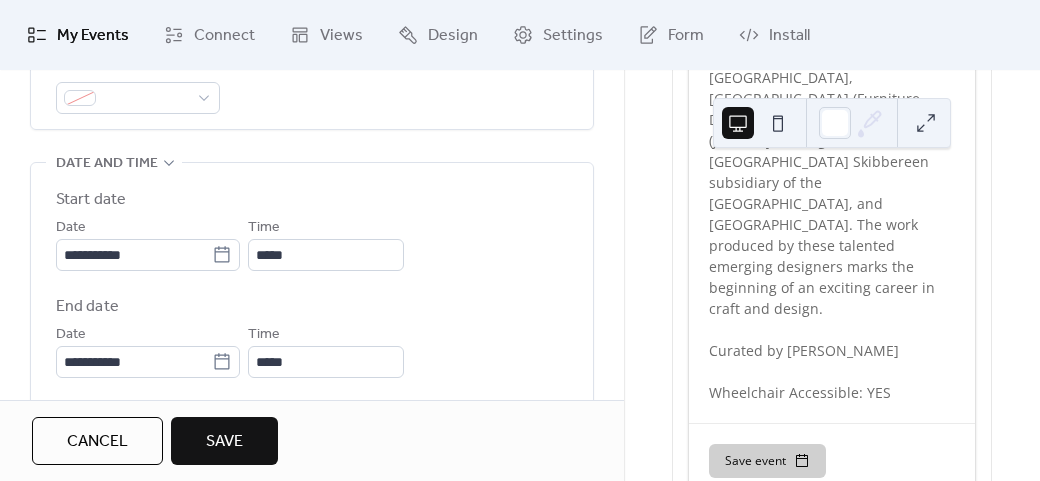 click on "End date" at bounding box center [312, 307] 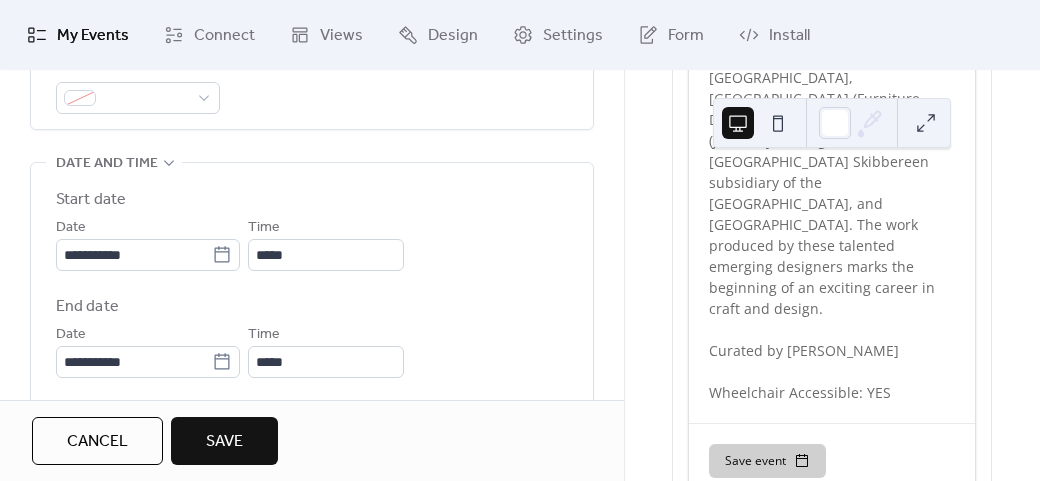 click on "Save" at bounding box center [224, 442] 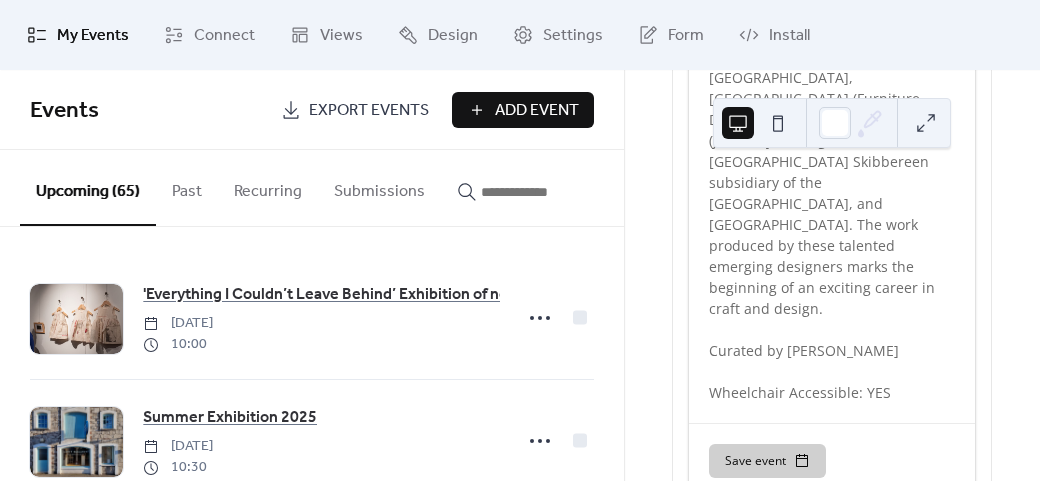 click on "Add Event" at bounding box center [537, 111] 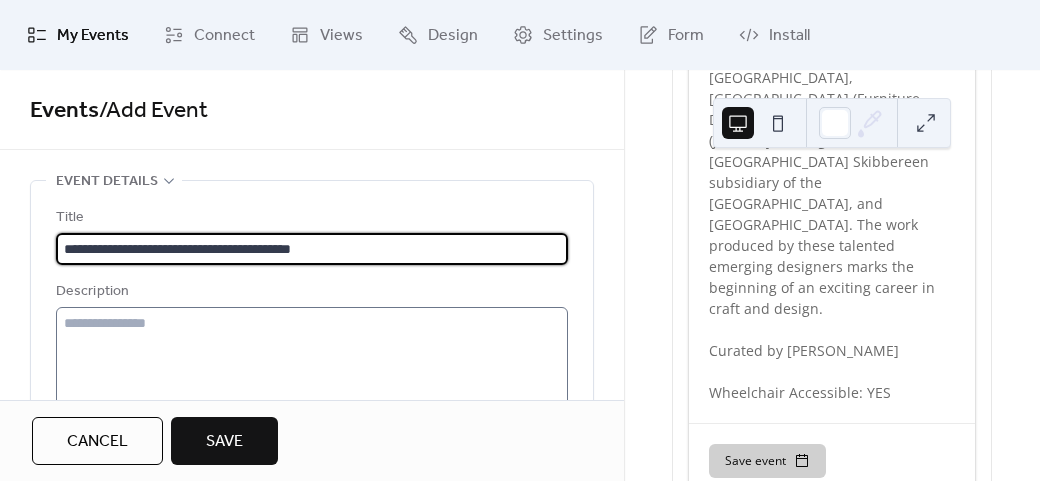 type on "**********" 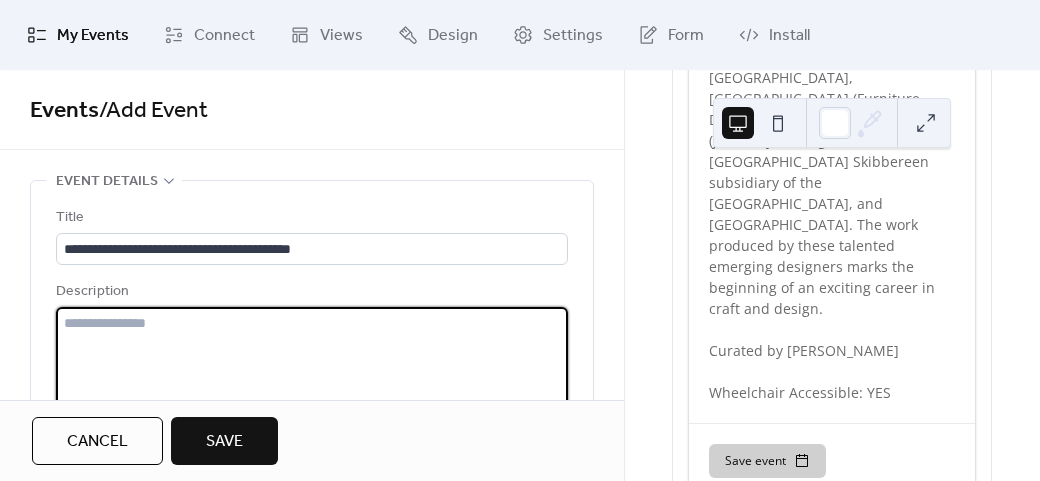 click at bounding box center [312, 383] 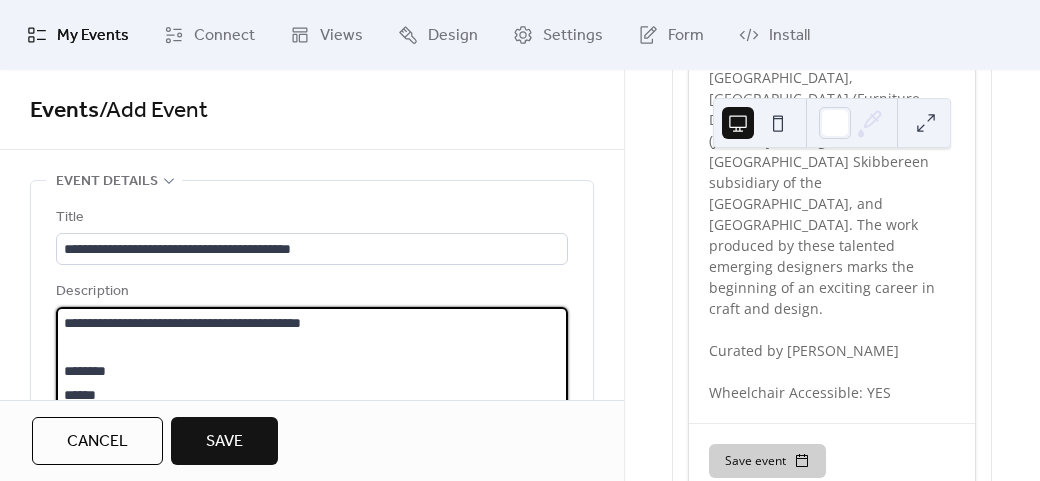 scroll, scrollTop: 117, scrollLeft: 0, axis: vertical 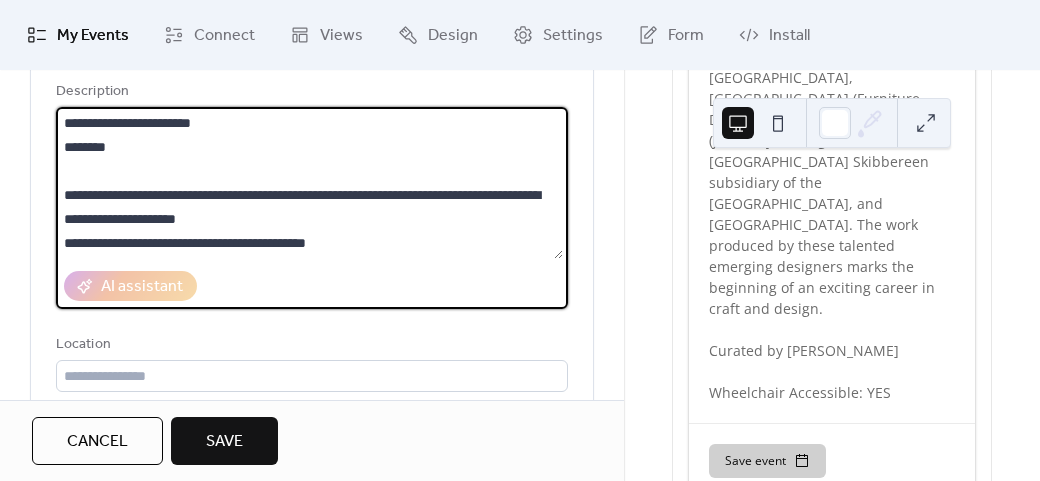 click on "**********" at bounding box center (309, 183) 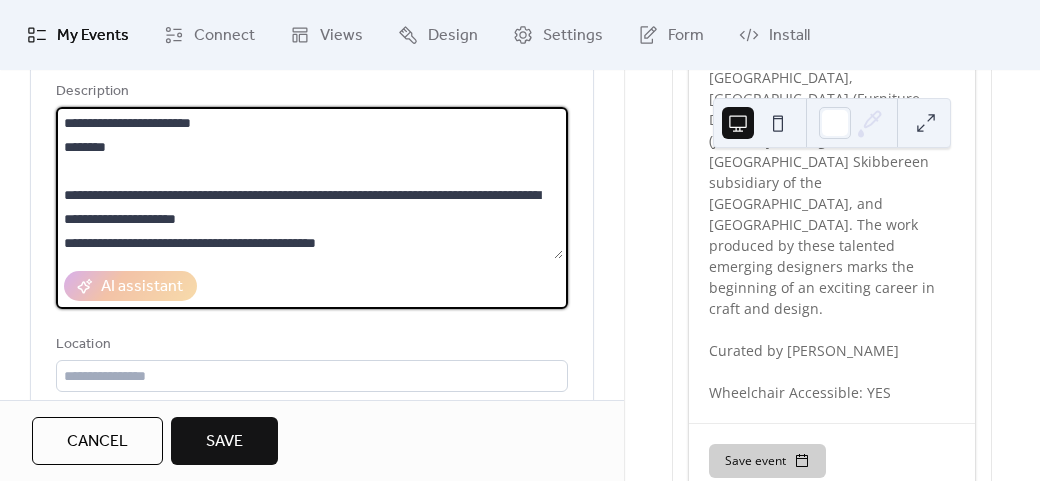 scroll, scrollTop: 93, scrollLeft: 0, axis: vertical 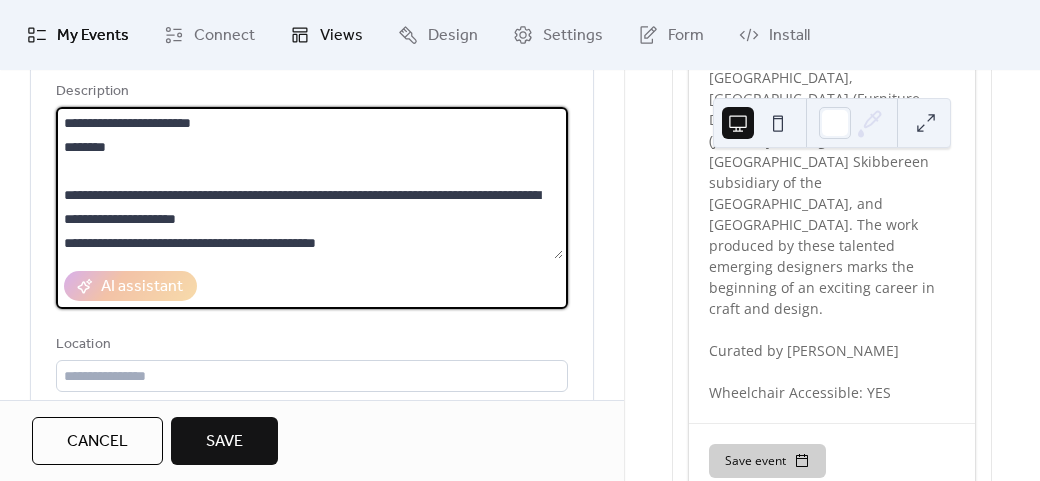 type on "**********" 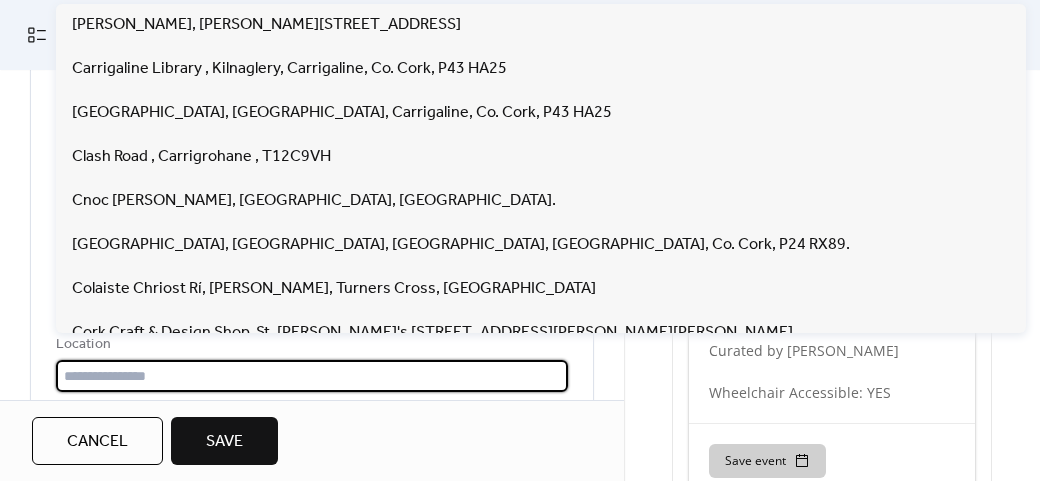 click at bounding box center (312, 376) 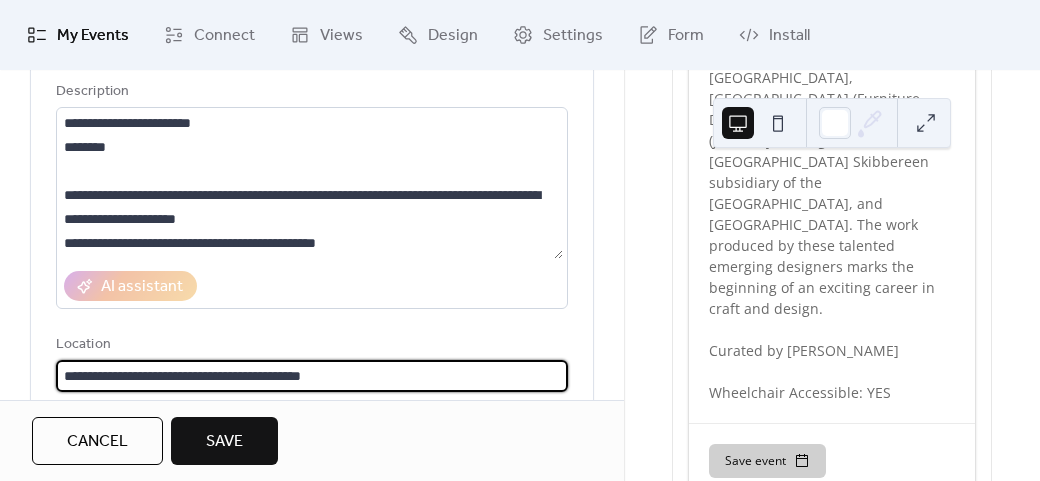 scroll, scrollTop: 1, scrollLeft: 0, axis: vertical 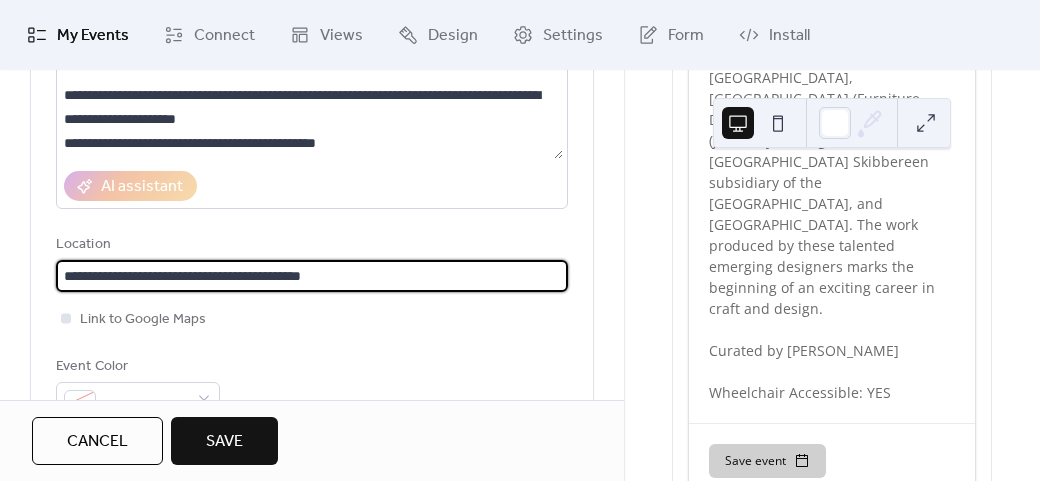 type on "**********" 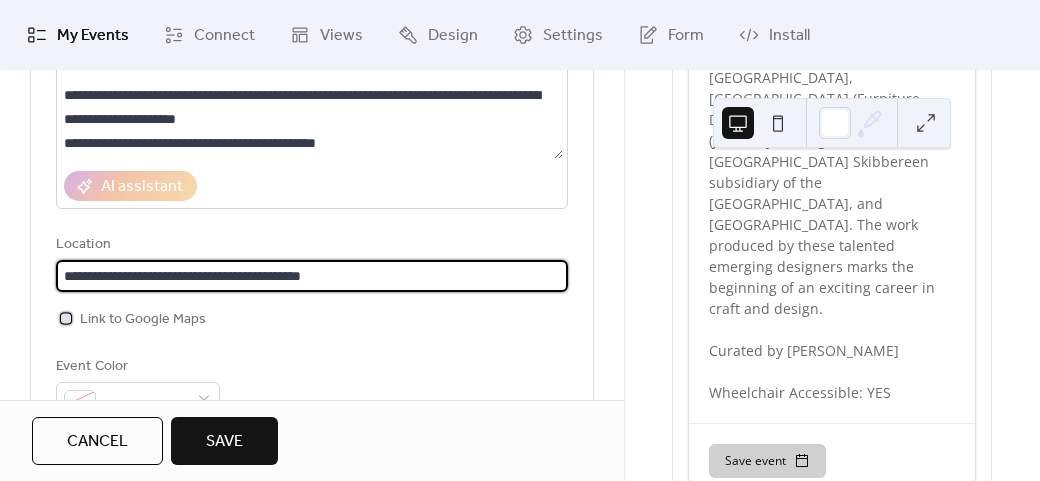 click on "Link to Google Maps" at bounding box center [143, 320] 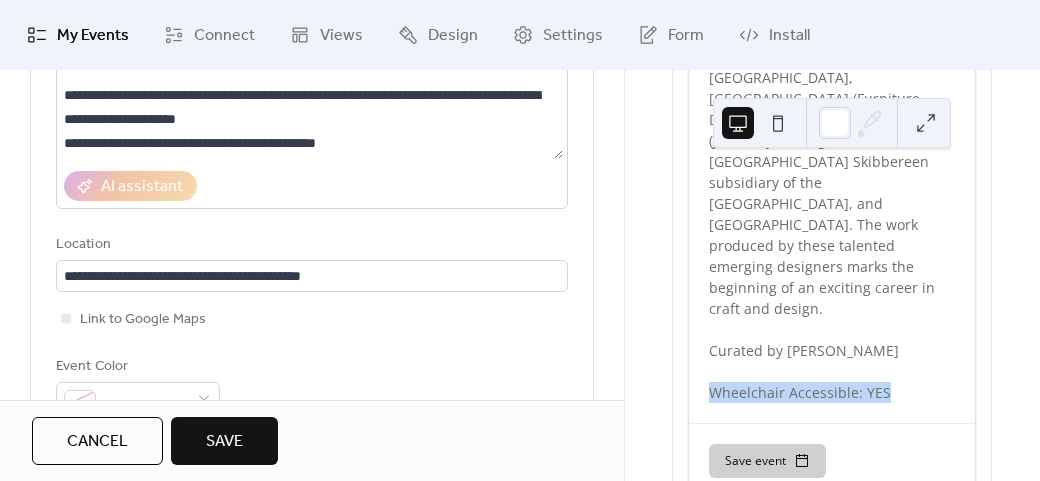 drag, startPoint x: 906, startPoint y: 269, endPoint x: 712, endPoint y: 271, distance: 194.01031 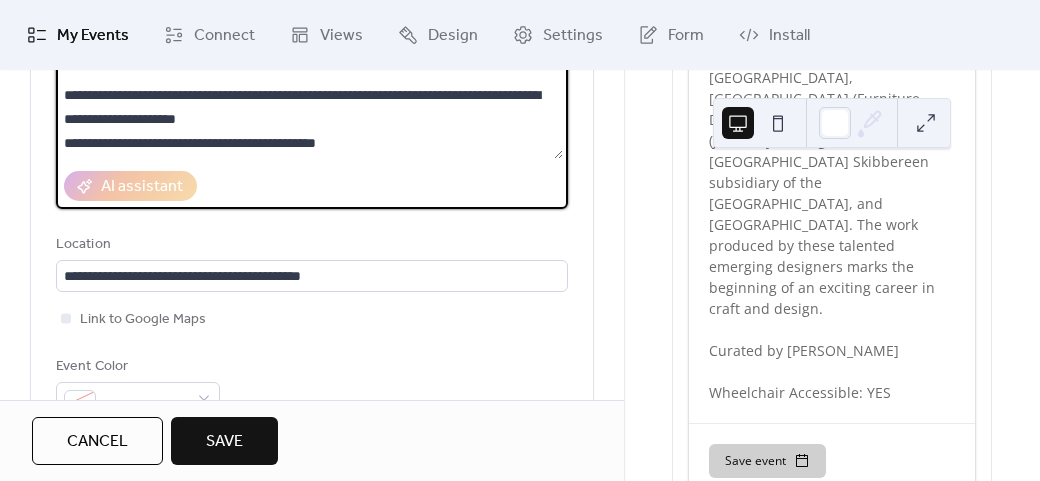 click on "**********" at bounding box center (309, 83) 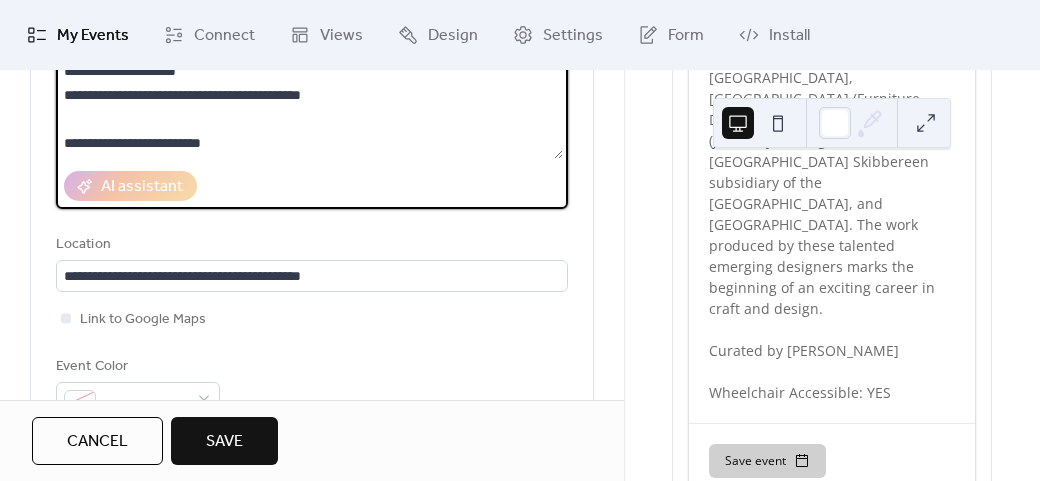 scroll, scrollTop: 120, scrollLeft: 0, axis: vertical 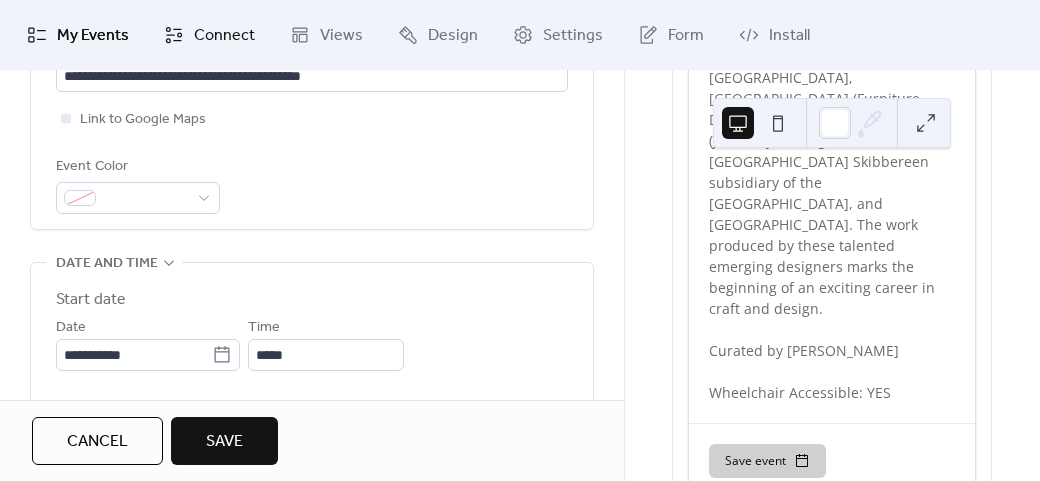type on "**********" 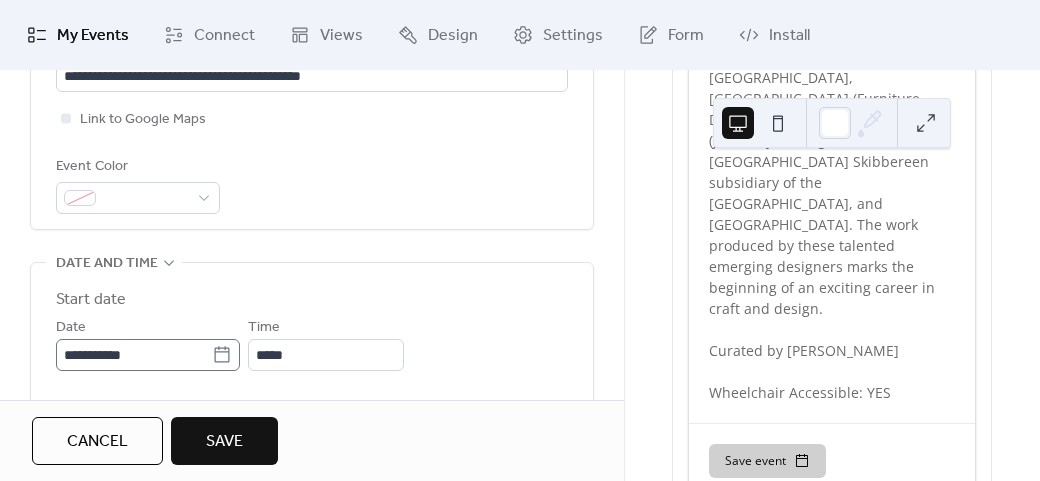 click 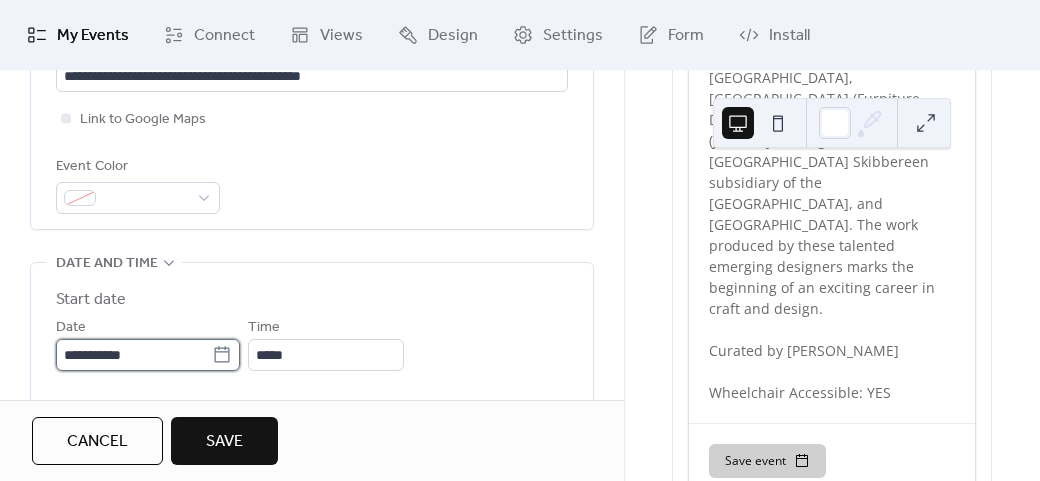 click on "**********" at bounding box center (134, 355) 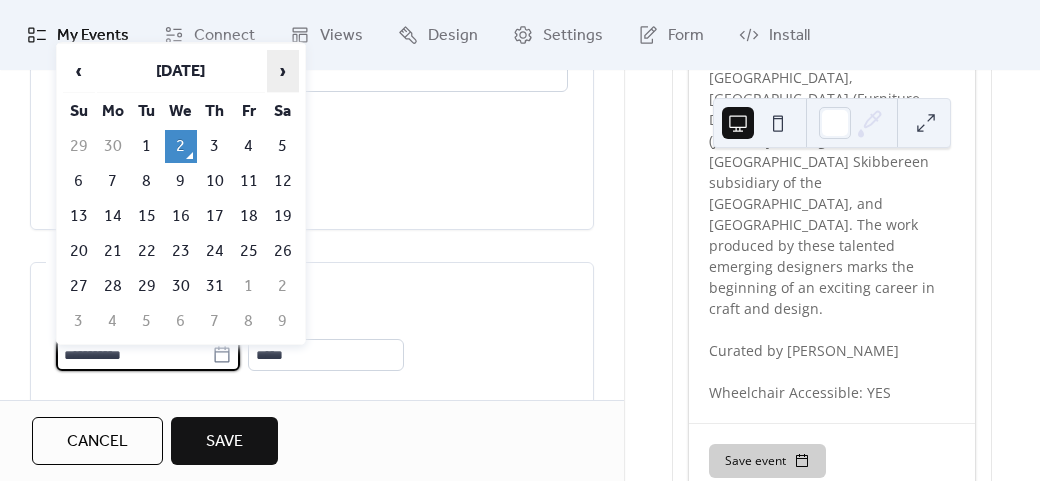 click on "›" at bounding box center [283, 71] 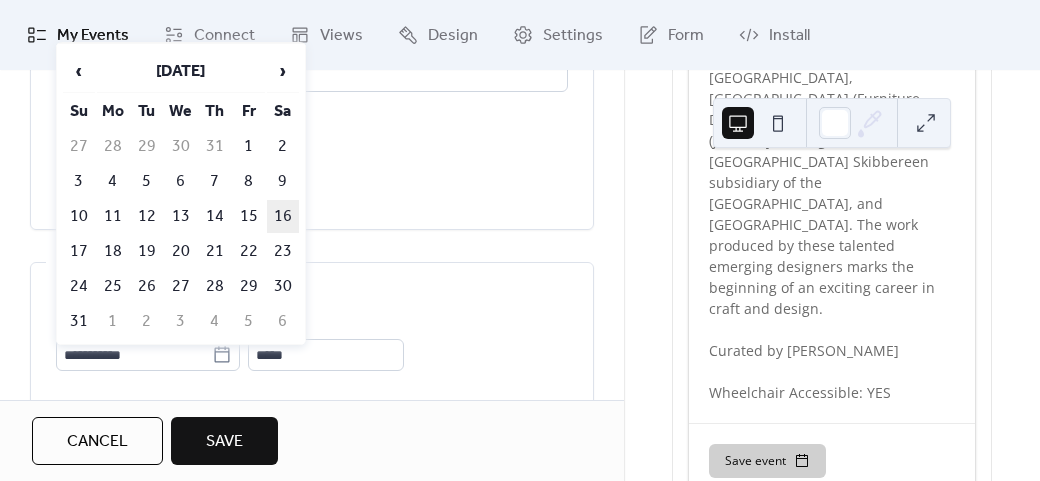 click on "16" at bounding box center [283, 216] 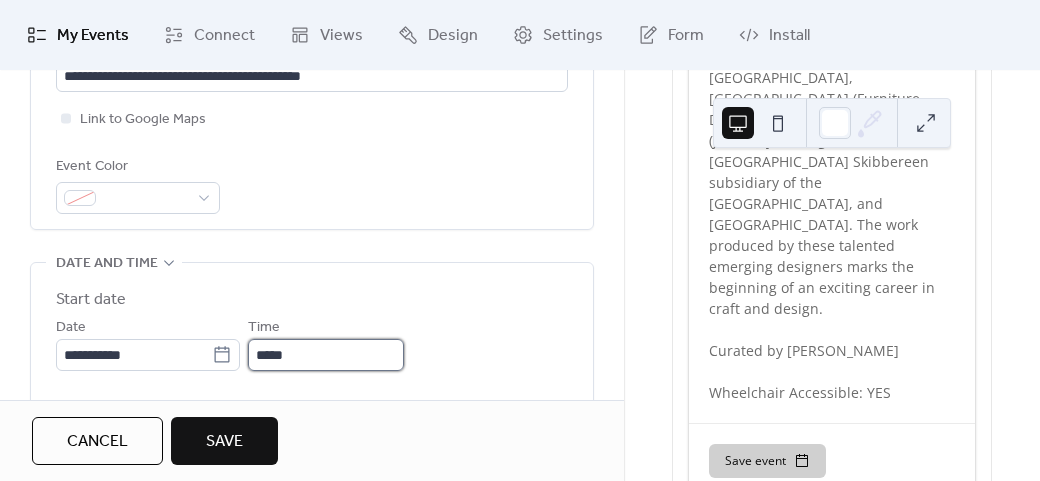 click on "*****" at bounding box center [326, 355] 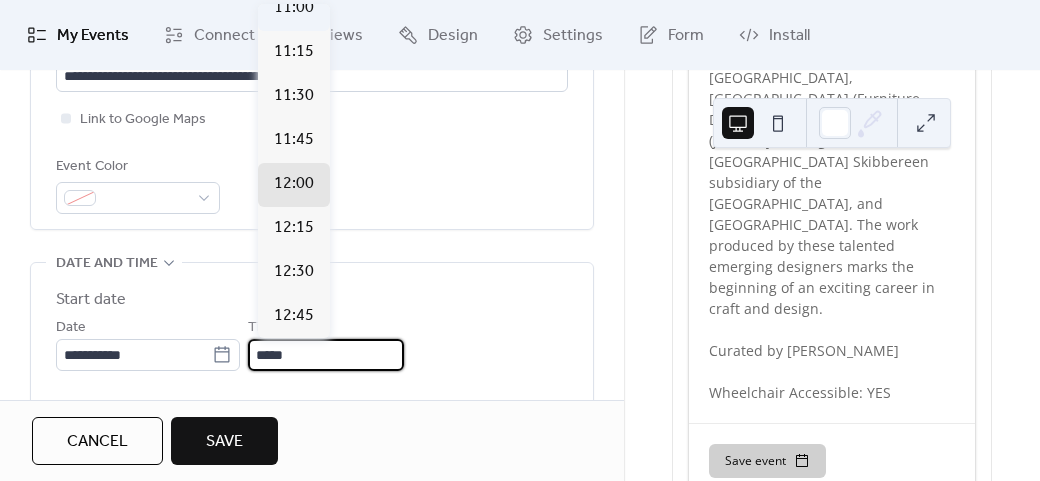 scroll, scrollTop: 1912, scrollLeft: 0, axis: vertical 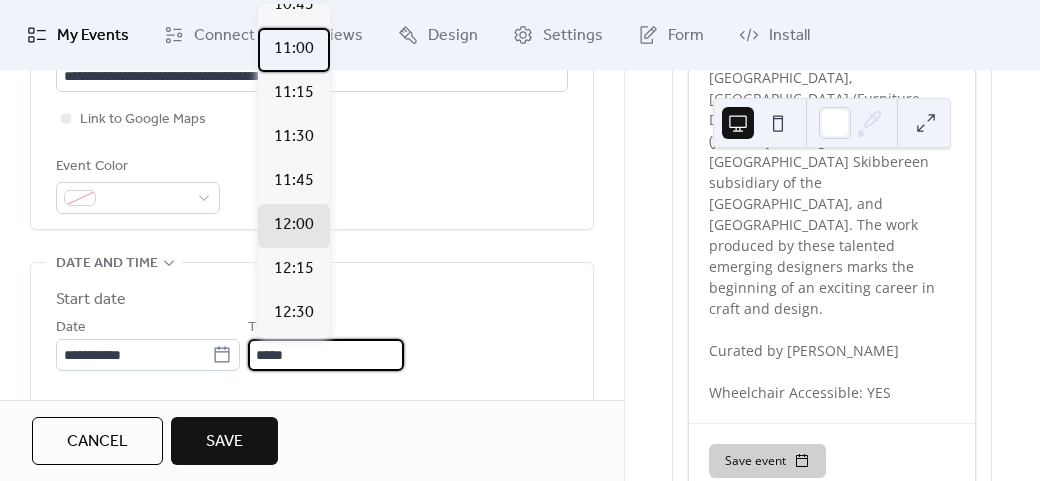 click on "11:00" at bounding box center [294, 49] 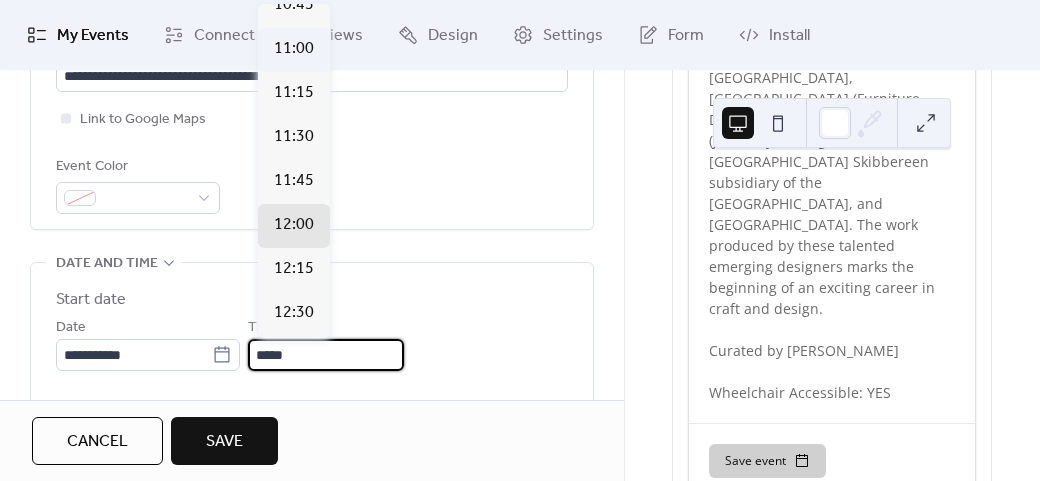 type on "*****" 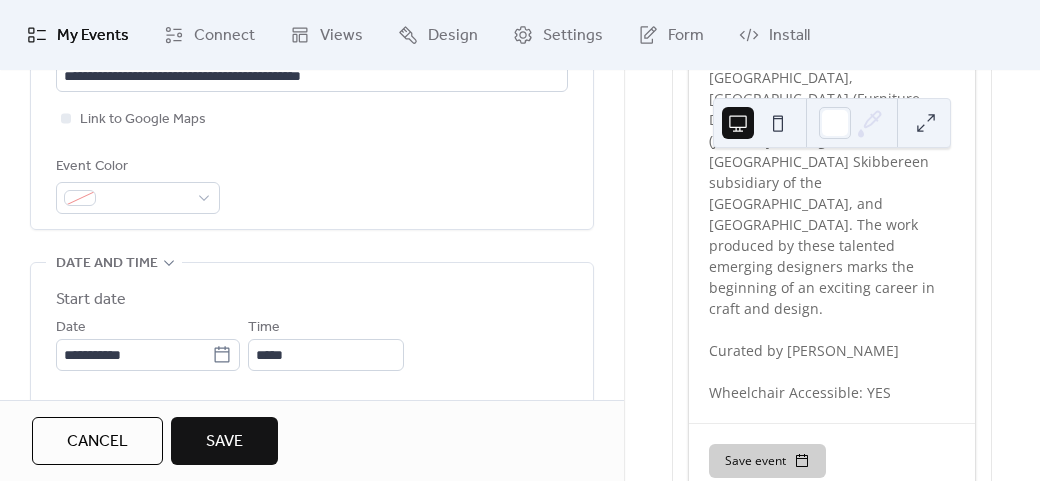 click on "**********" at bounding box center (312, 426) 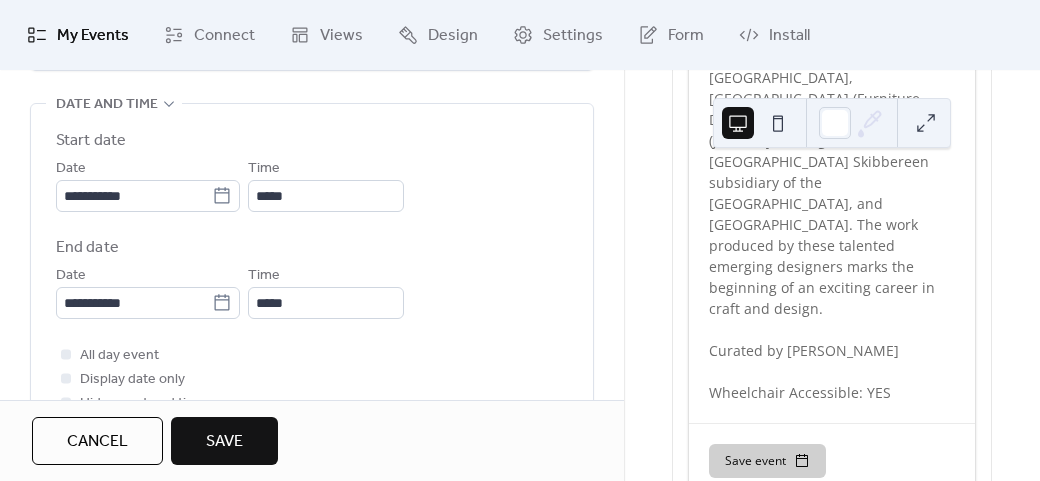 scroll, scrollTop: 700, scrollLeft: 0, axis: vertical 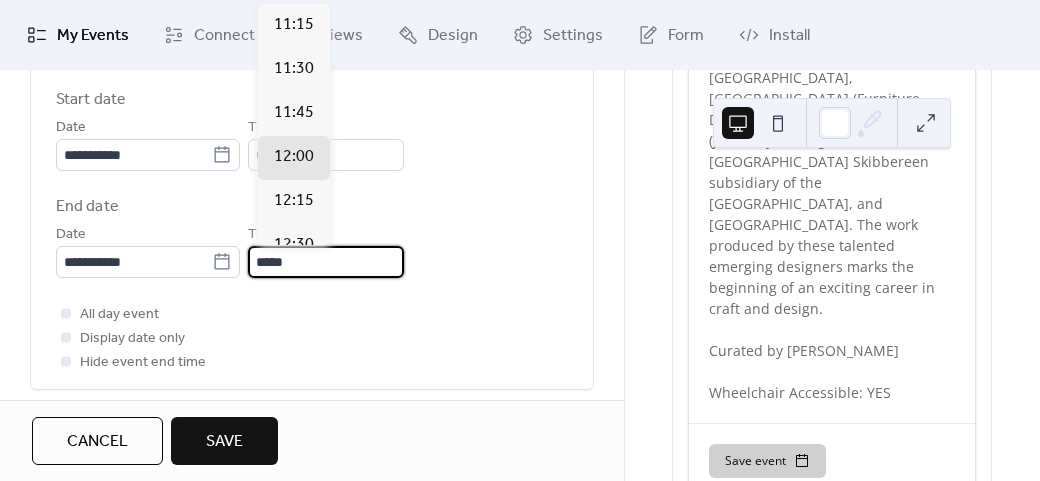 click on "*****" at bounding box center (326, 262) 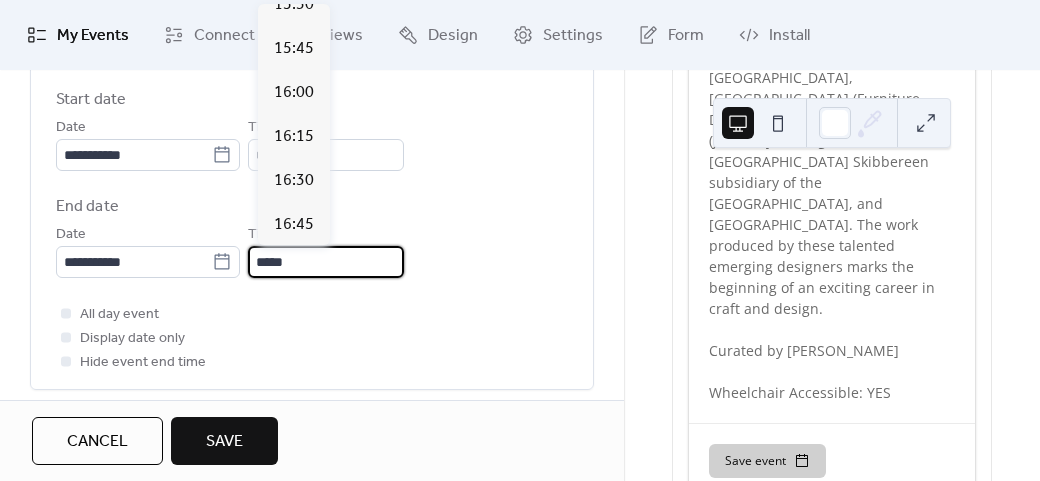 scroll, scrollTop: 800, scrollLeft: 0, axis: vertical 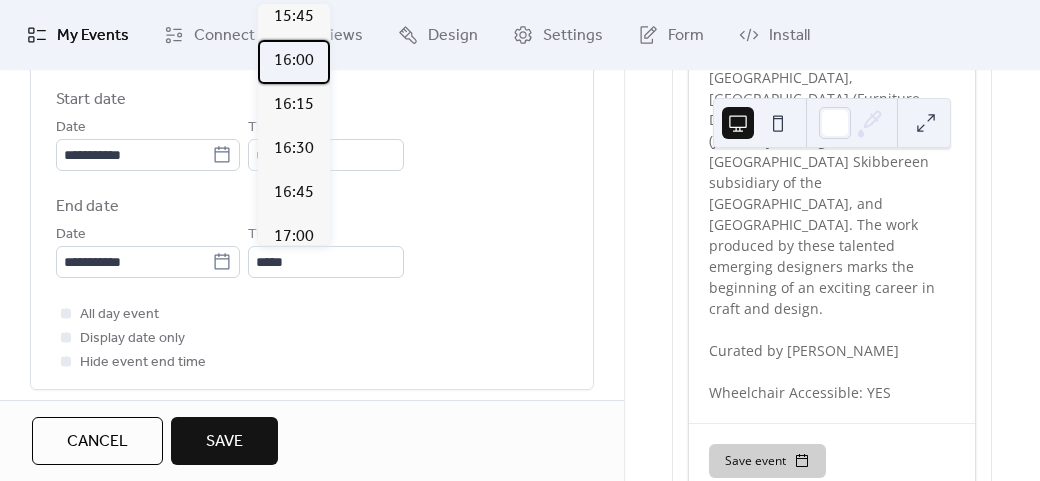 click on "16:00" at bounding box center (294, 61) 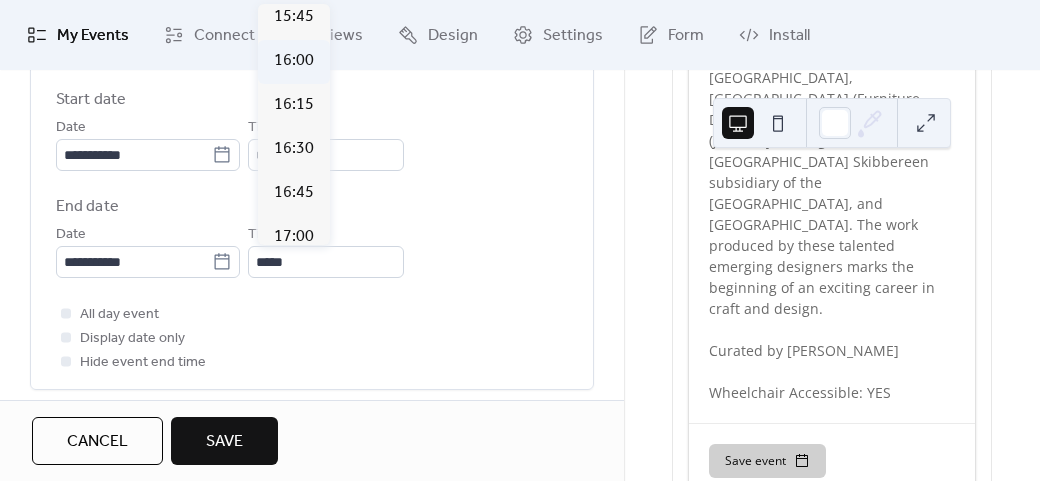 type on "*****" 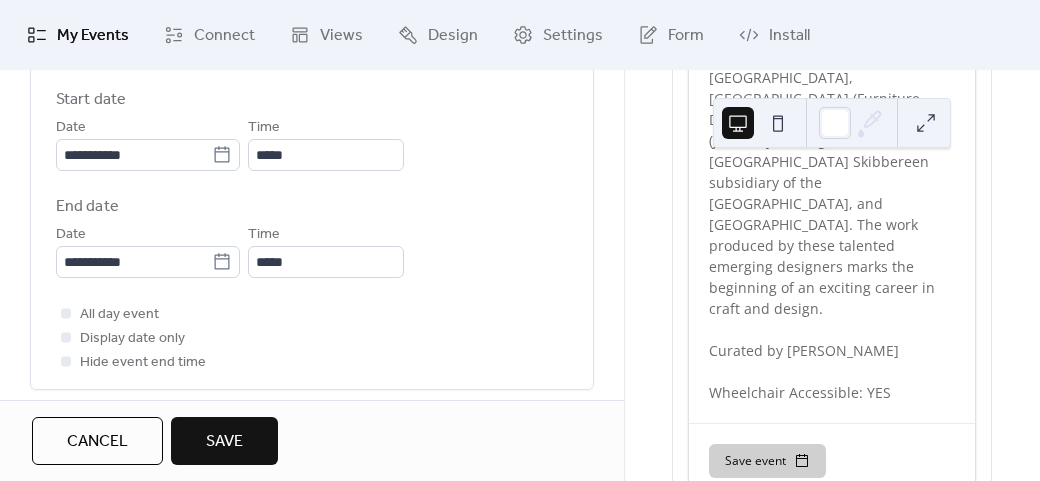 click on "**********" at bounding box center (312, 231) 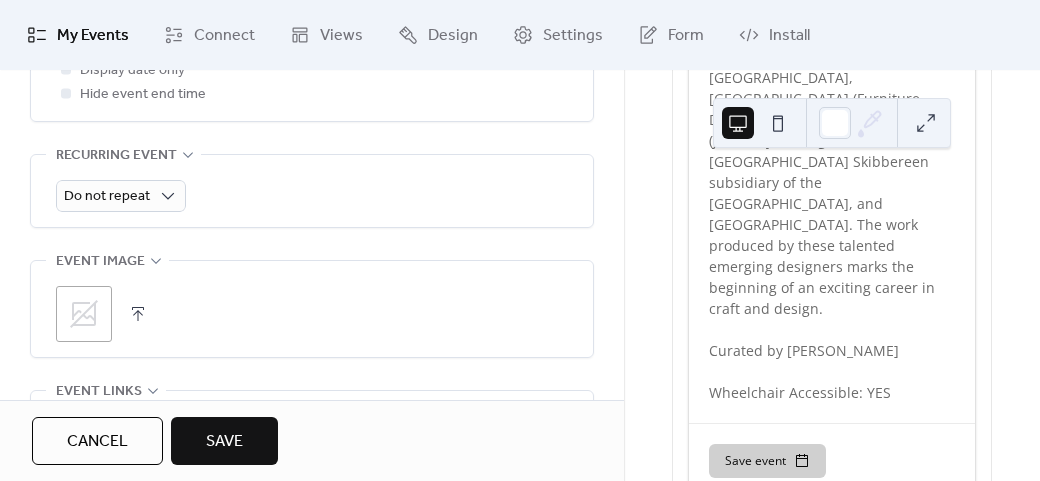 scroll, scrollTop: 1000, scrollLeft: 0, axis: vertical 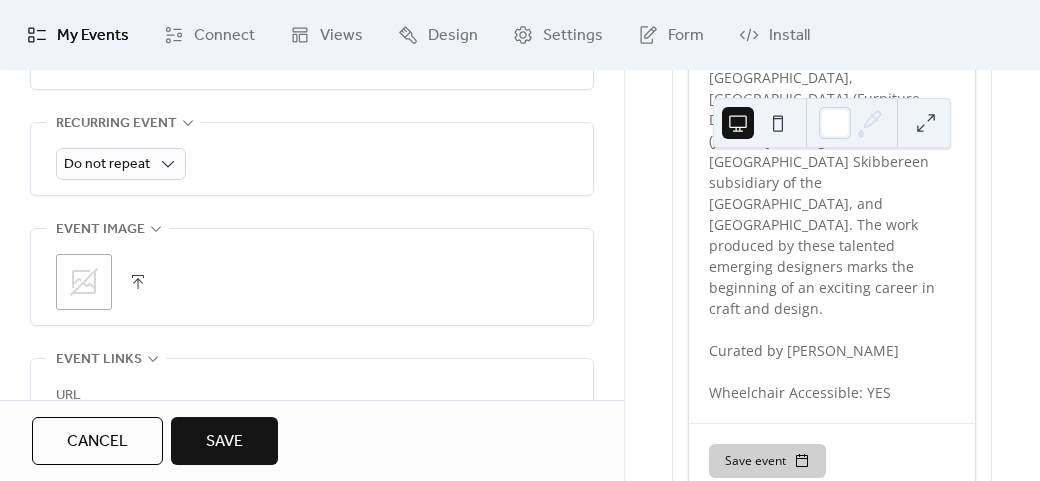click on ";" at bounding box center (84, 282) 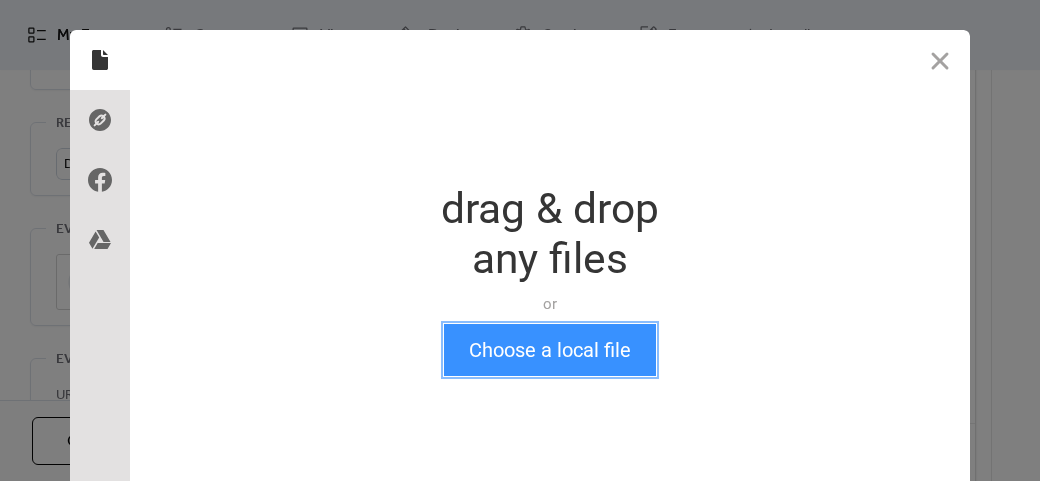 click on "Choose a local file" at bounding box center (550, 350) 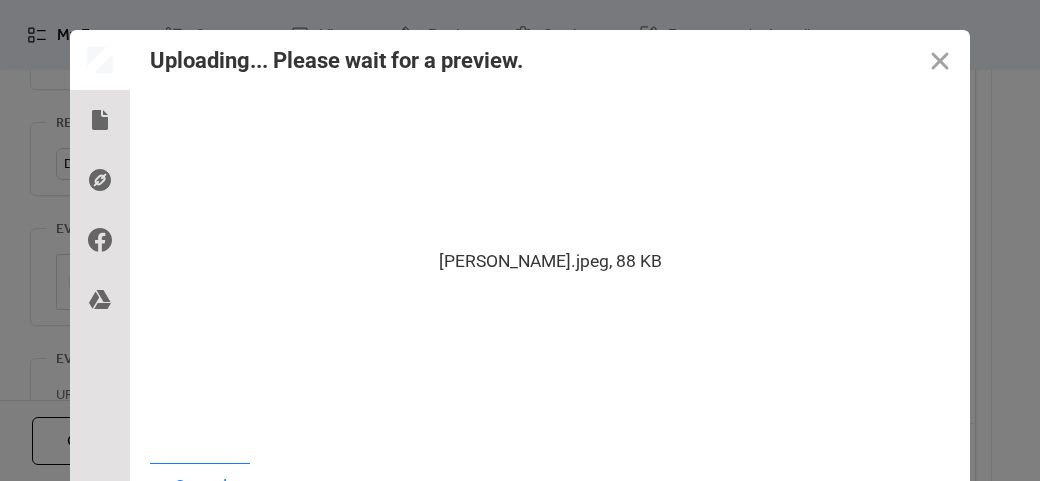 scroll, scrollTop: 24, scrollLeft: 0, axis: vertical 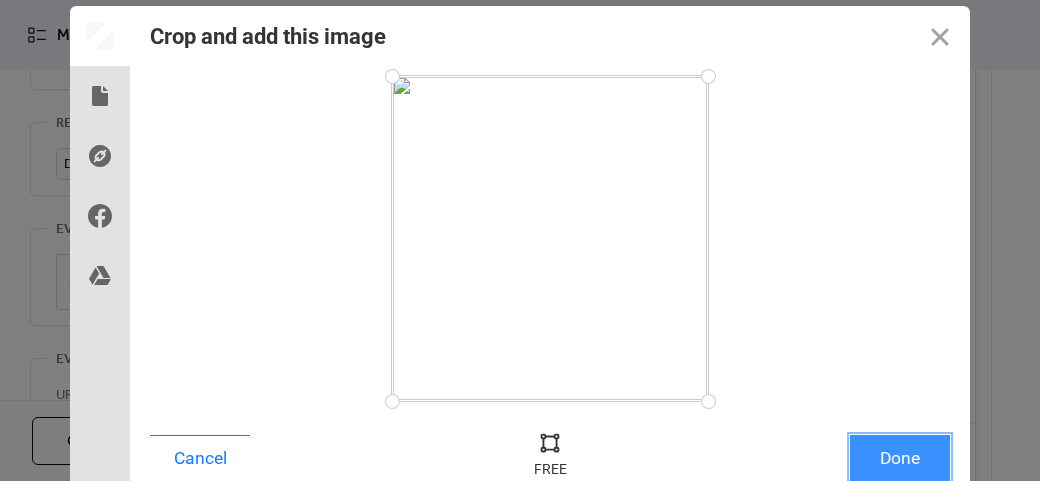 click on "Done" at bounding box center (900, 458) 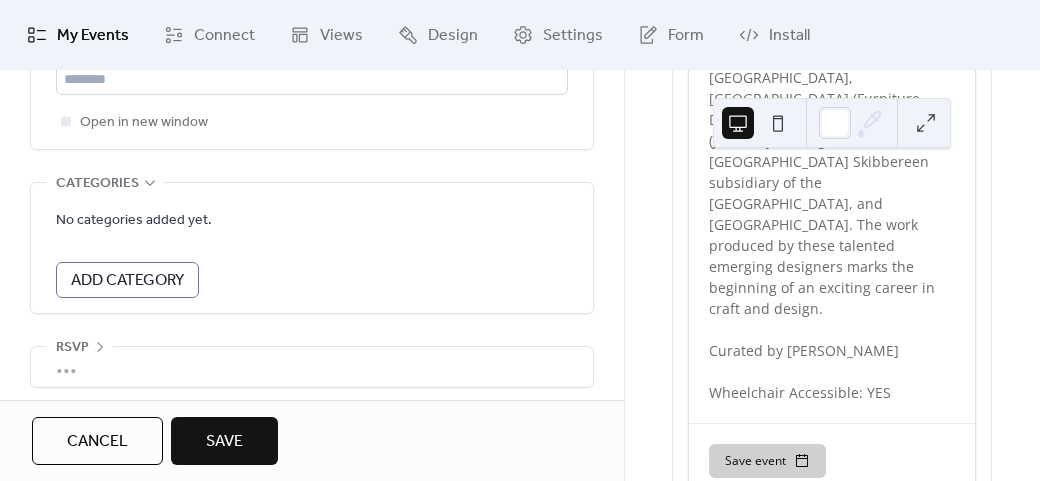 scroll, scrollTop: 1428, scrollLeft: 0, axis: vertical 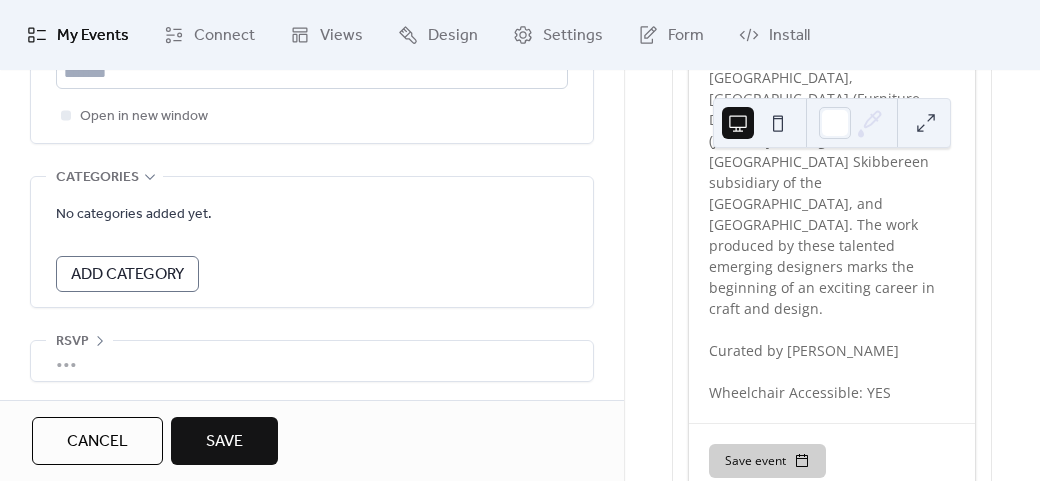 click on "Save" at bounding box center (224, 442) 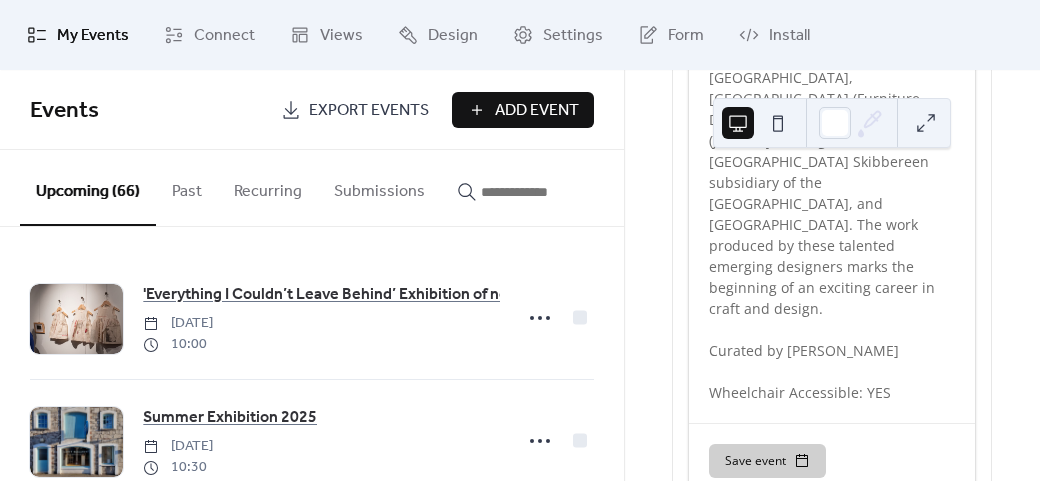 click on "Add Event" at bounding box center [523, 110] 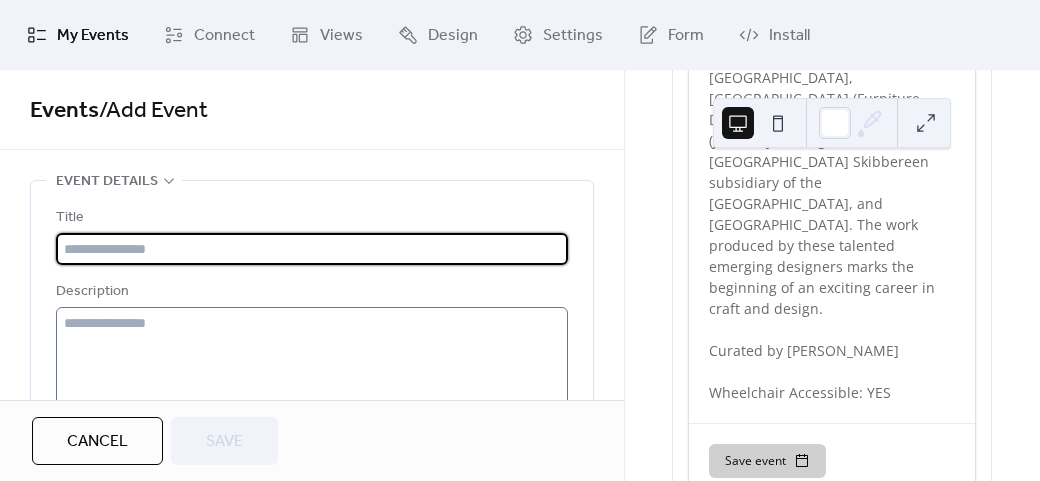 type on "**********" 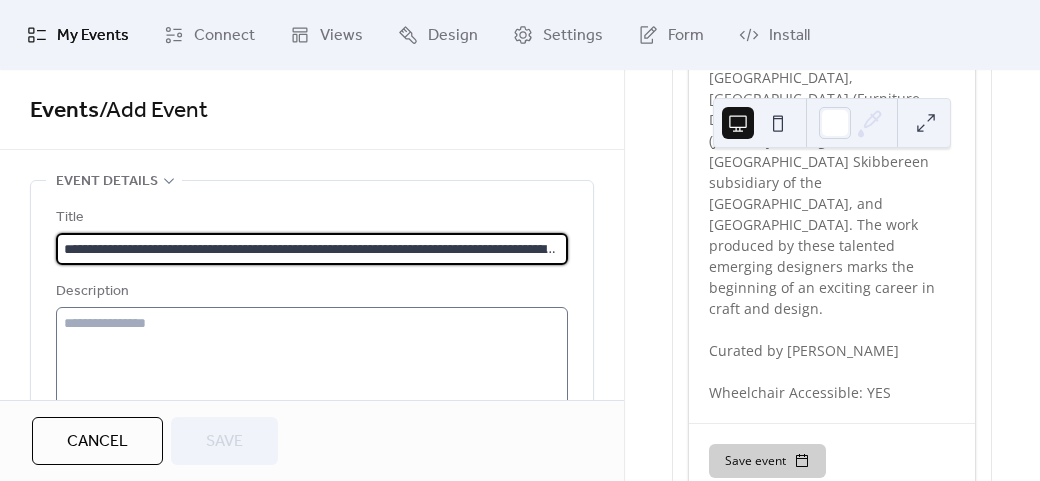 scroll, scrollTop: 0, scrollLeft: 870, axis: horizontal 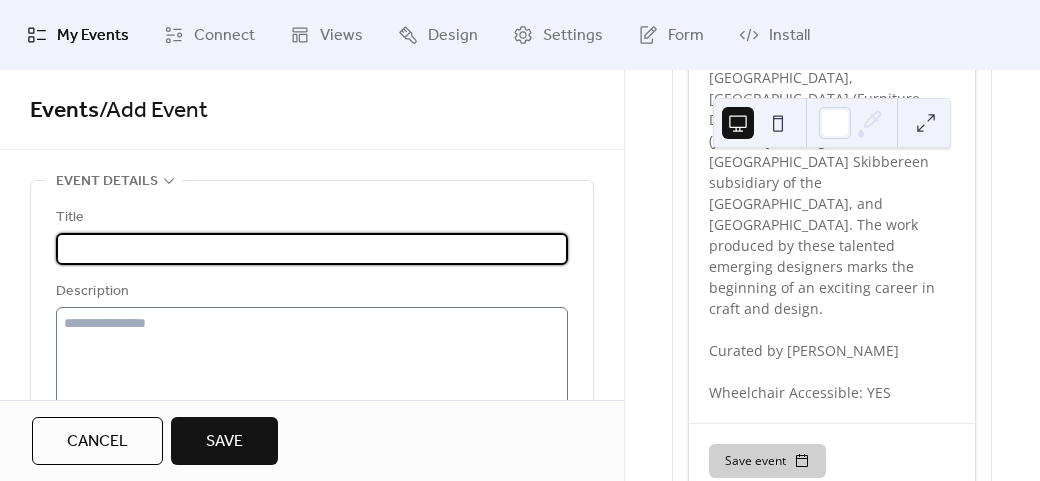 type 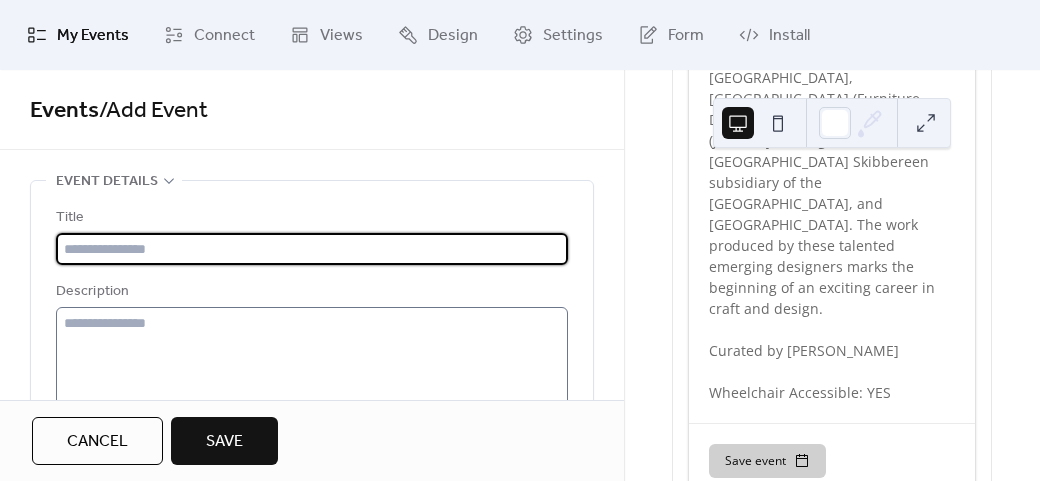 scroll, scrollTop: 0, scrollLeft: 0, axis: both 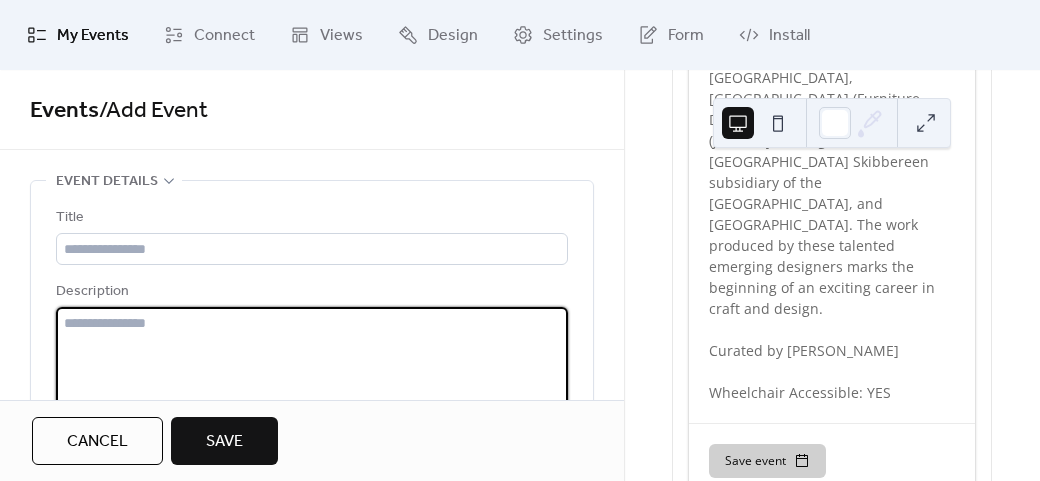 click at bounding box center (312, 383) 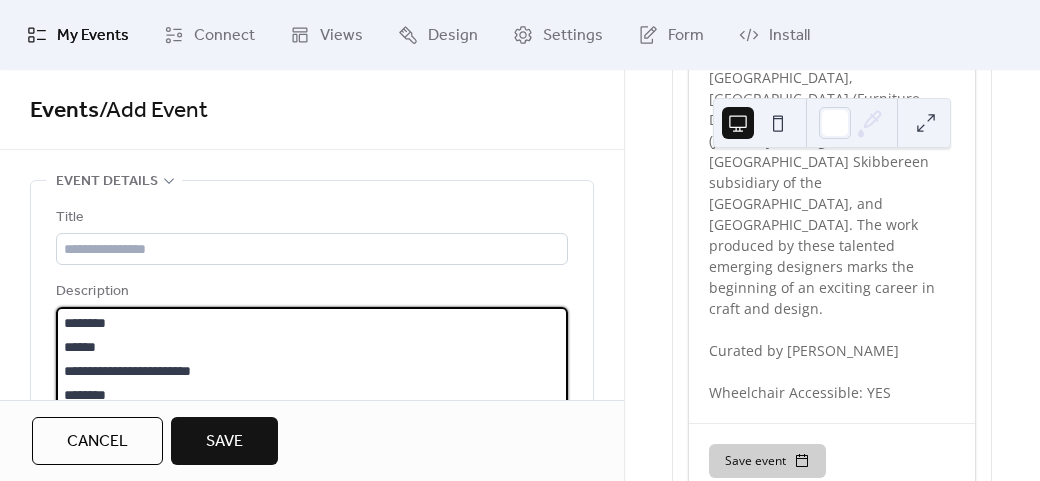 scroll, scrollTop: 69, scrollLeft: 0, axis: vertical 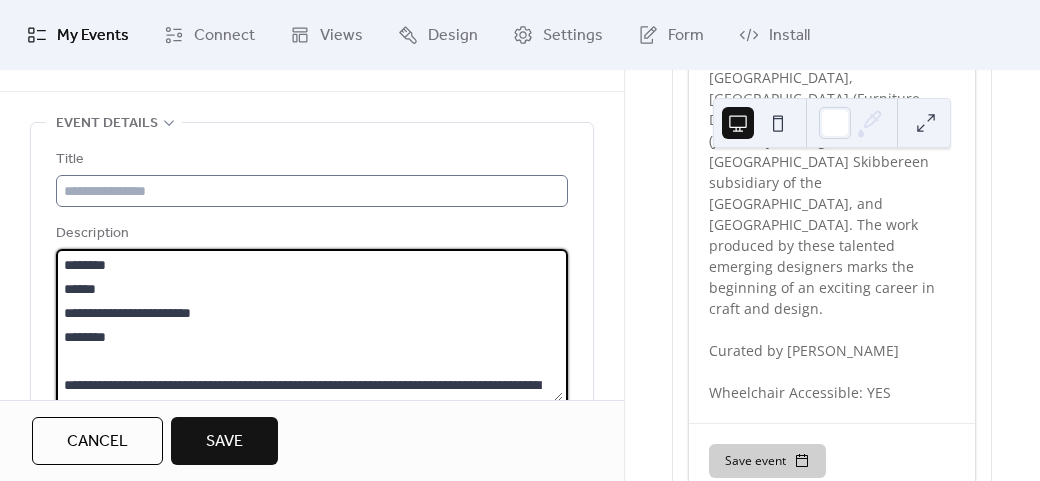 type on "**********" 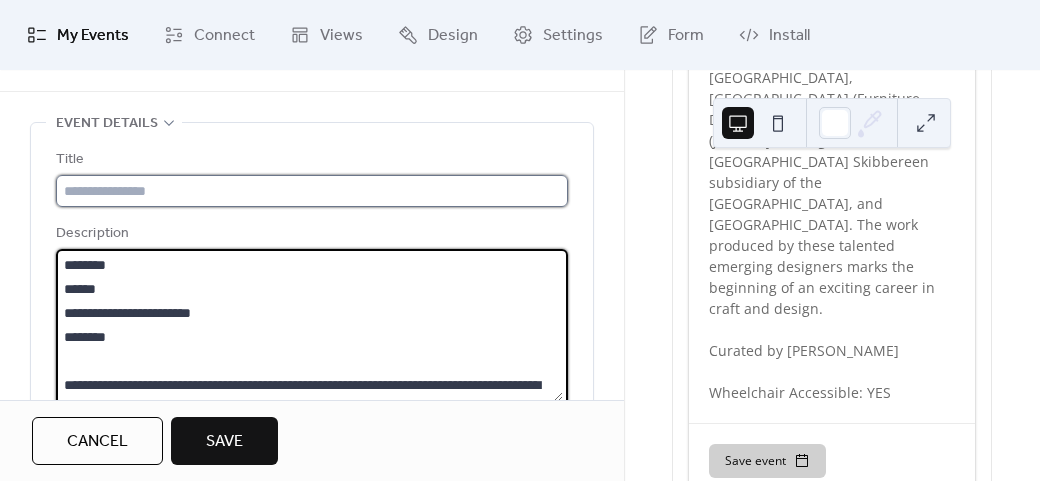 click at bounding box center [309, 191] 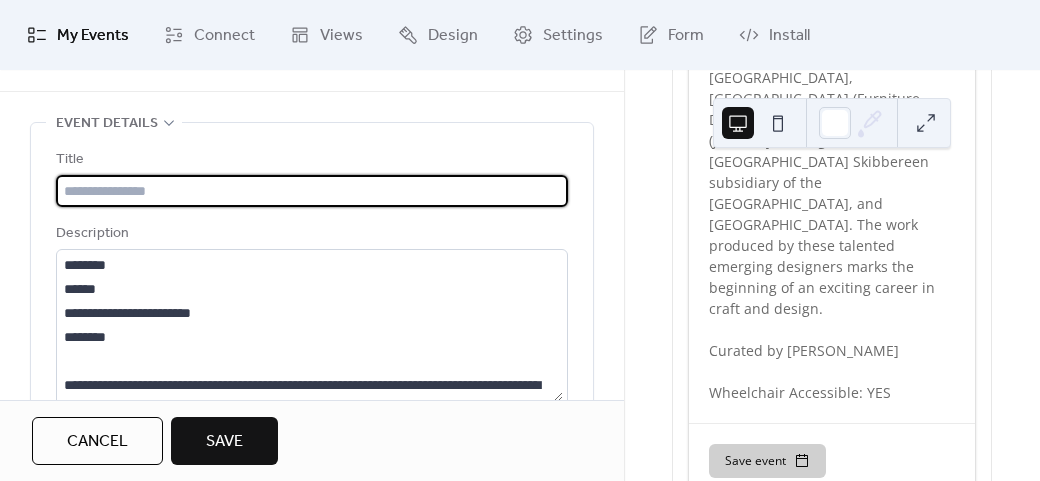 click at bounding box center [309, 191] 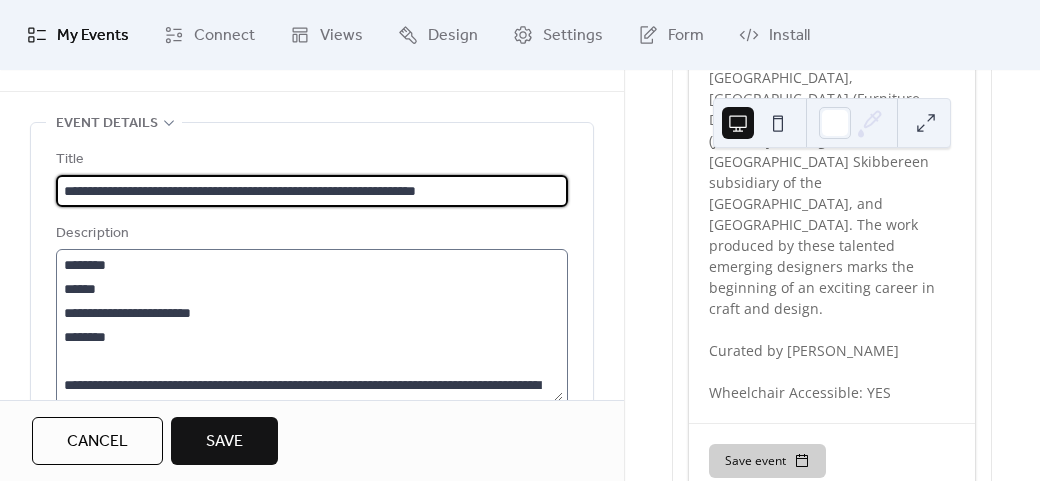 scroll, scrollTop: 72, scrollLeft: 0, axis: vertical 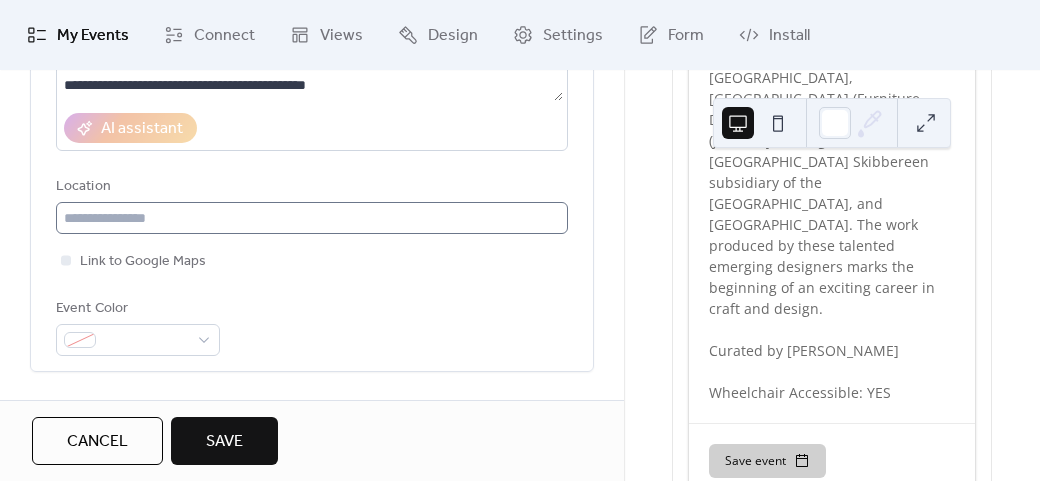 type on "**********" 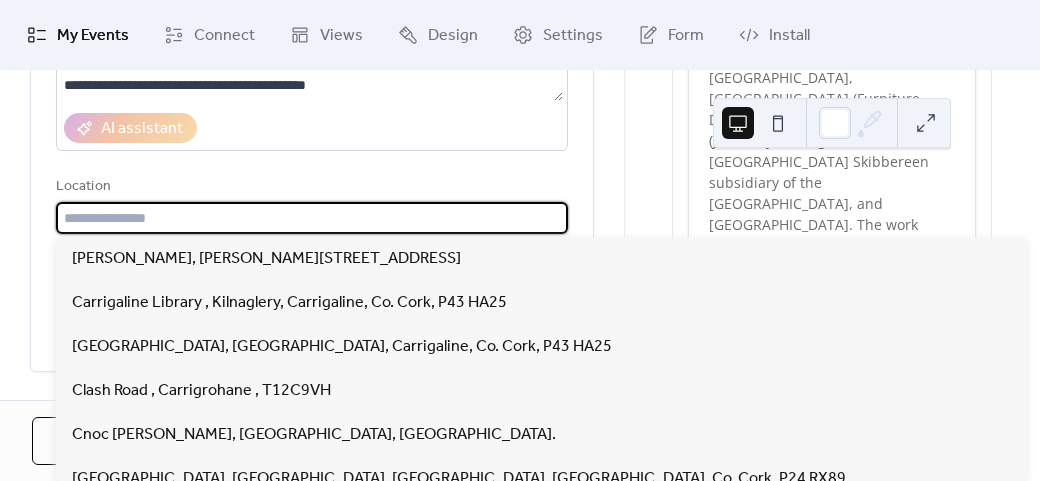 click at bounding box center (312, 218) 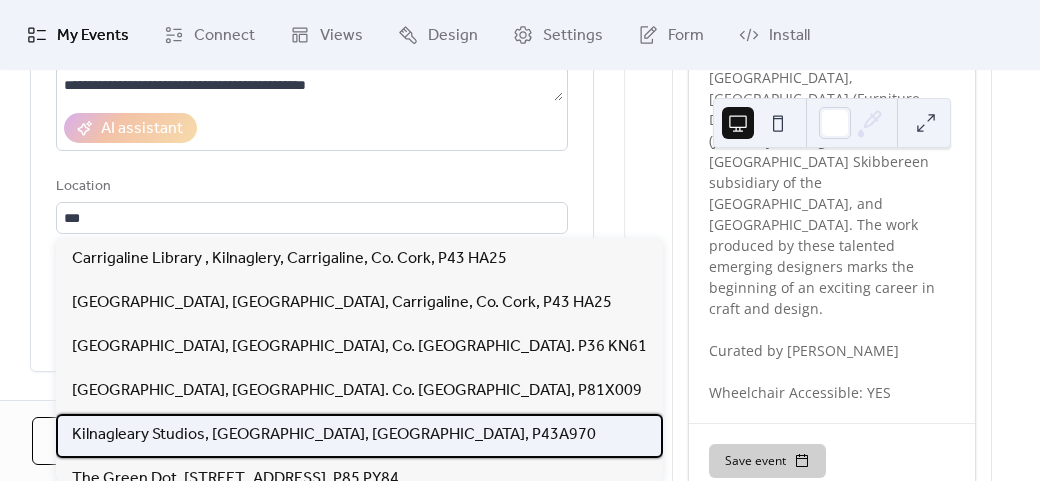 click on "Kilnagleary Studios, [GEOGRAPHIC_DATA], [GEOGRAPHIC_DATA], P43A970" at bounding box center [334, 435] 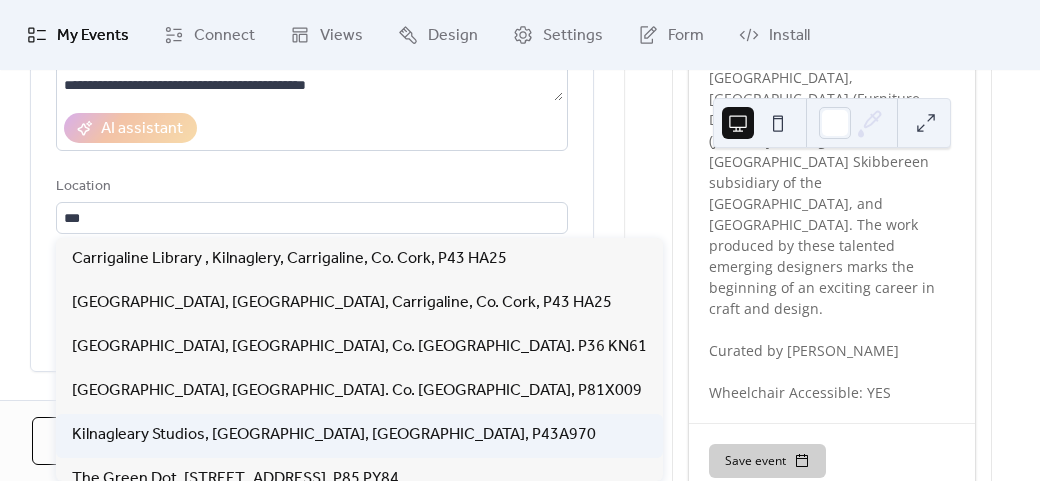type on "**********" 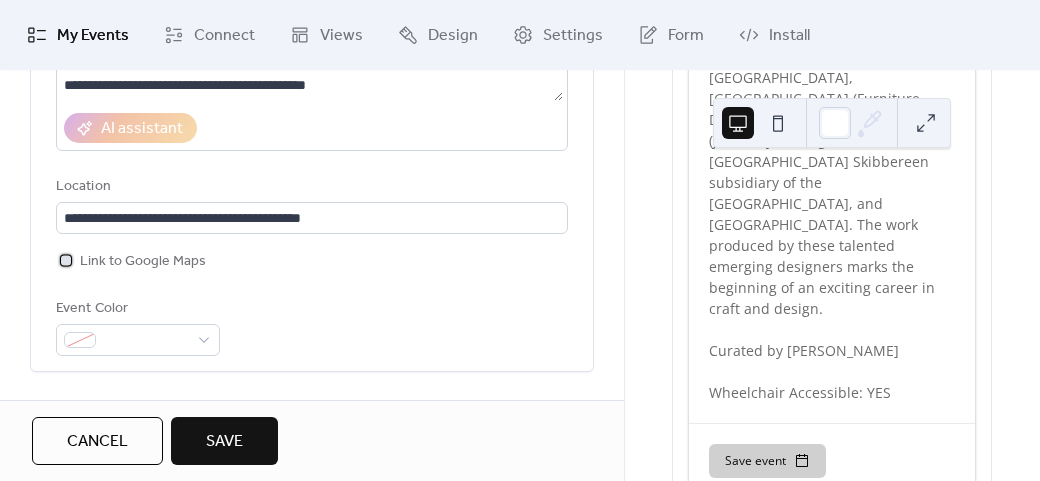 click on "Link to Google Maps" at bounding box center (143, 262) 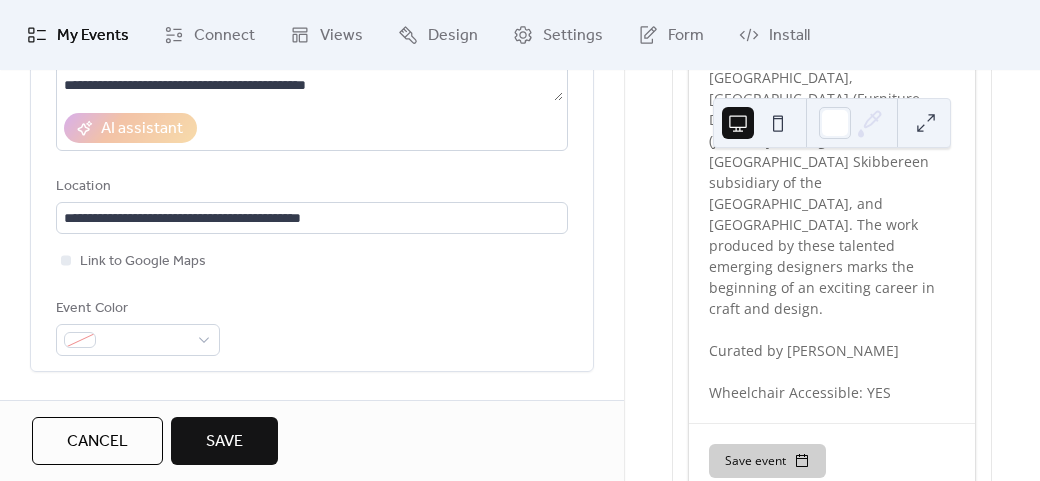 click on "Event Color" at bounding box center (312, 326) 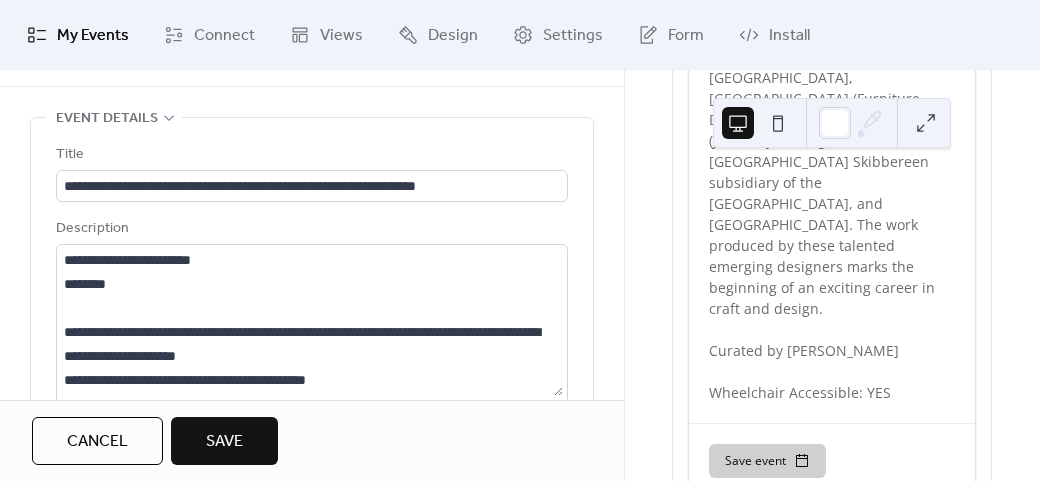 scroll, scrollTop: 58, scrollLeft: 0, axis: vertical 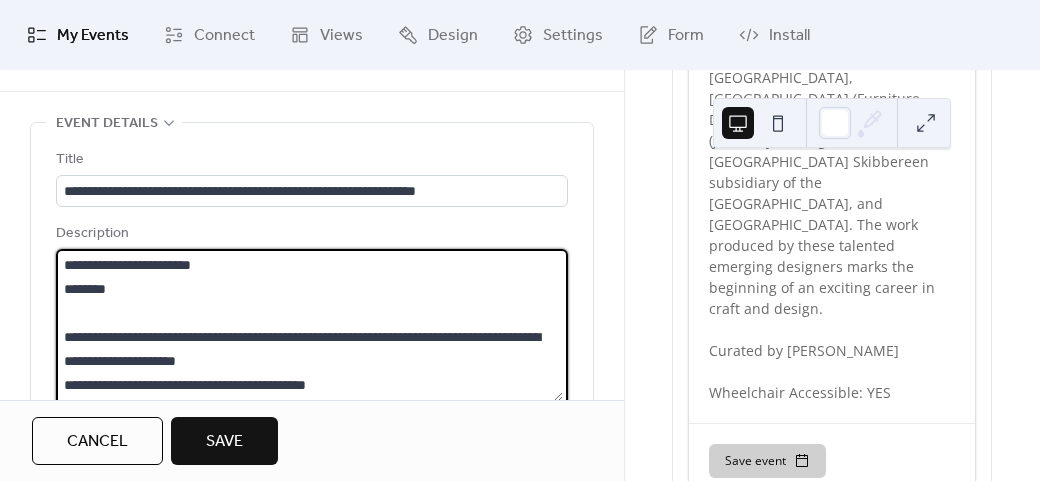 click on "**********" at bounding box center [309, 325] 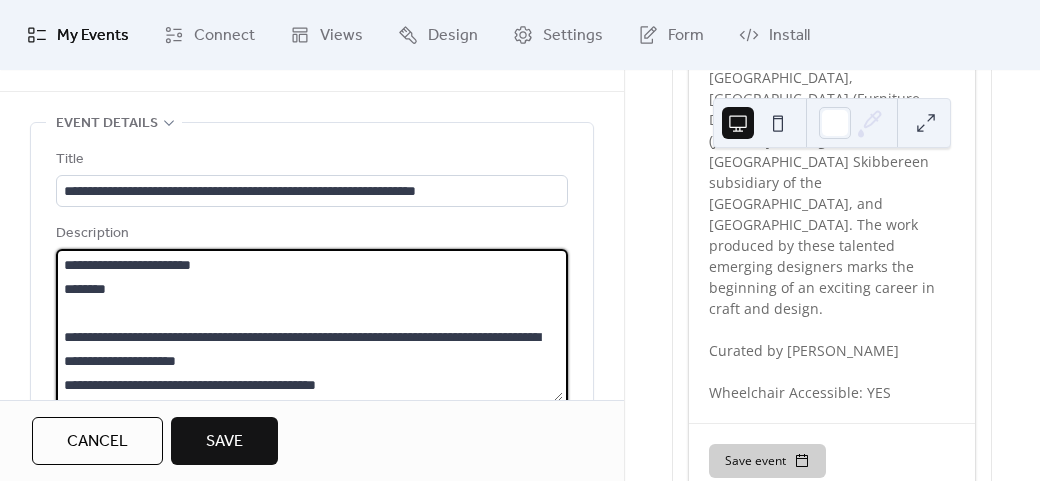scroll, scrollTop: 93, scrollLeft: 0, axis: vertical 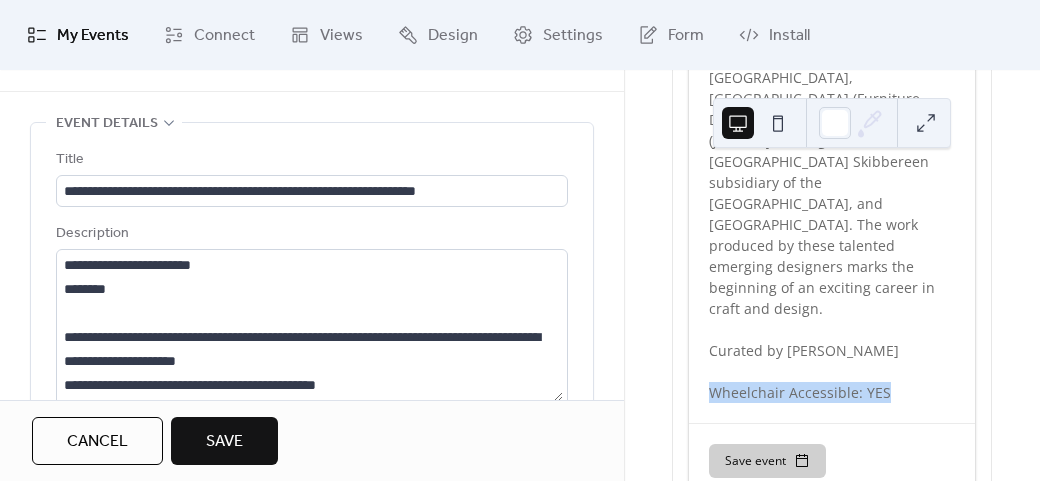 drag, startPoint x: 709, startPoint y: 268, endPoint x: 896, endPoint y: 277, distance: 187.21645 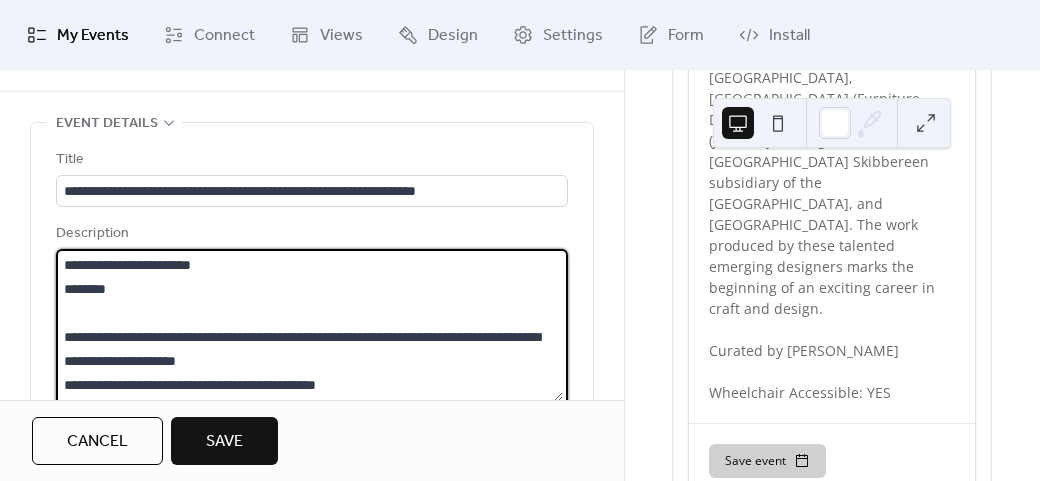 drag, startPoint x: 236, startPoint y: 393, endPoint x: 230, endPoint y: 378, distance: 16.155495 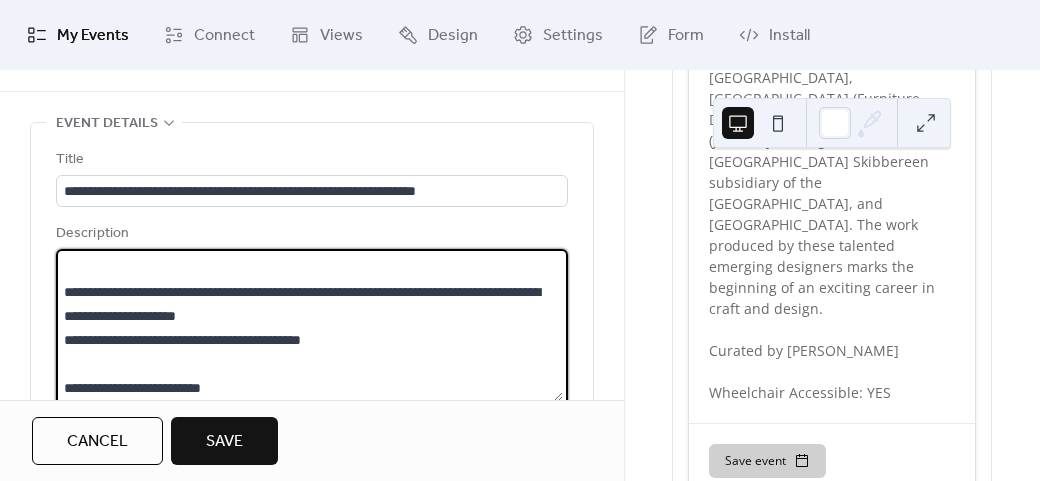 drag, startPoint x: 204, startPoint y: 378, endPoint x: 228, endPoint y: 379, distance: 24.020824 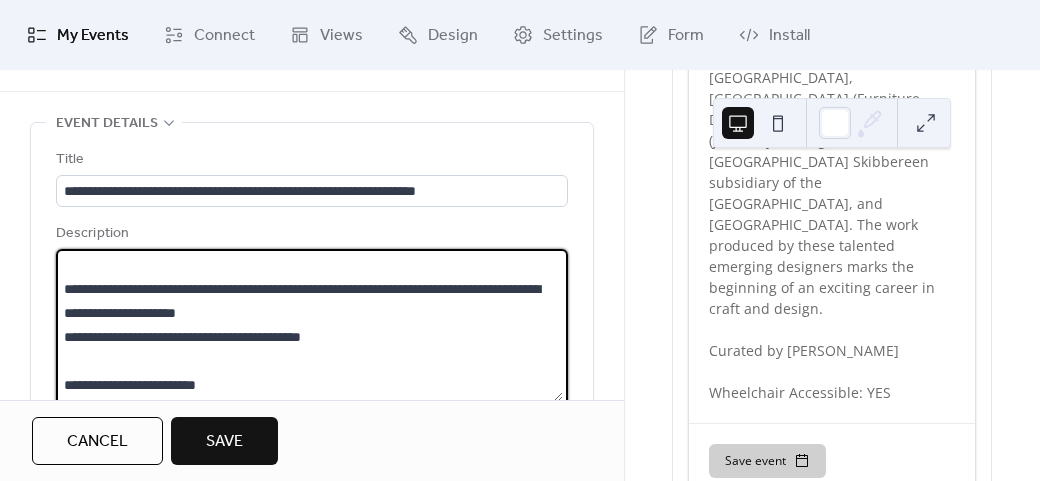 scroll, scrollTop: 120, scrollLeft: 0, axis: vertical 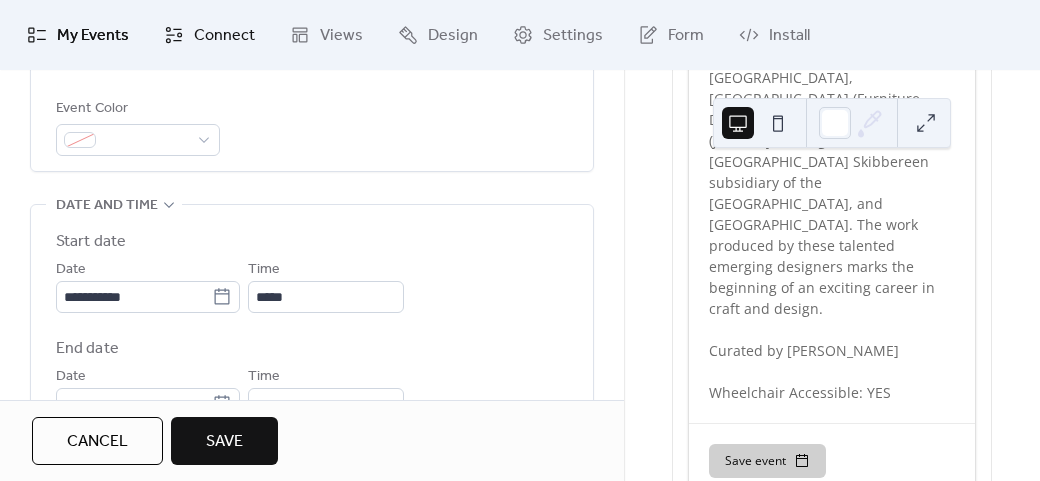 type on "**********" 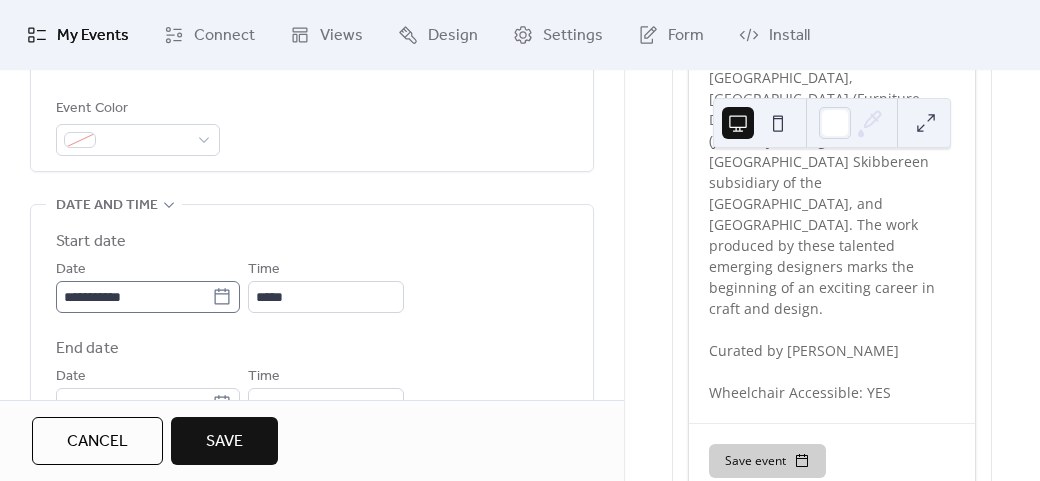 click 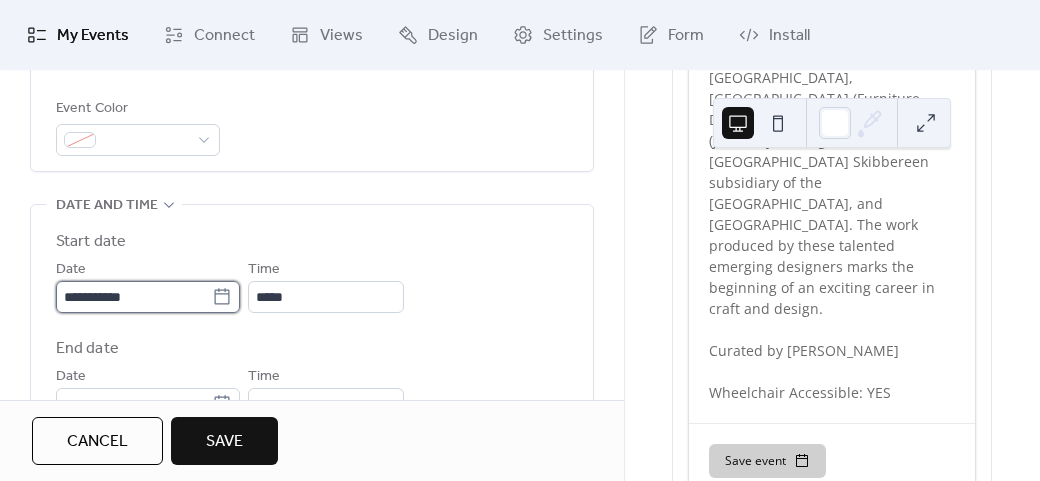 click on "**********" at bounding box center (134, 297) 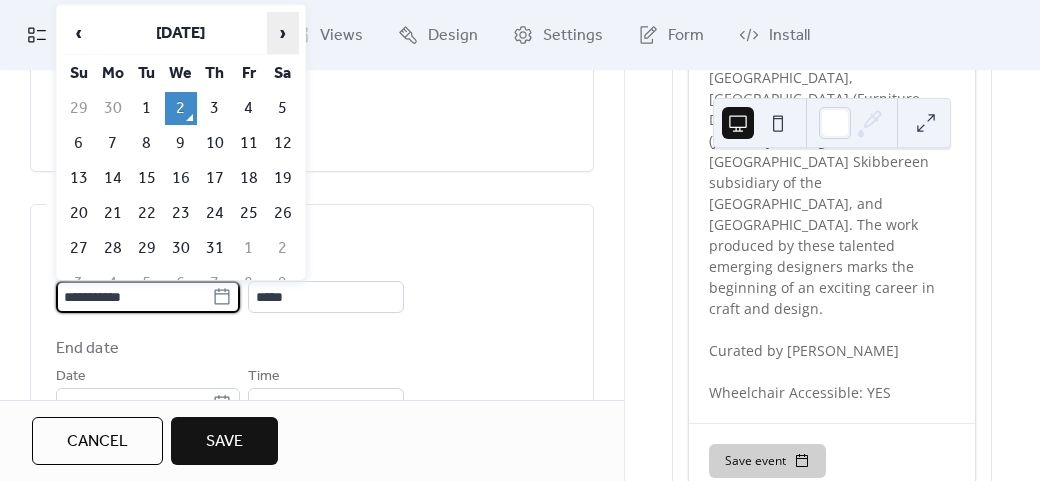 click on "›" at bounding box center (283, 33) 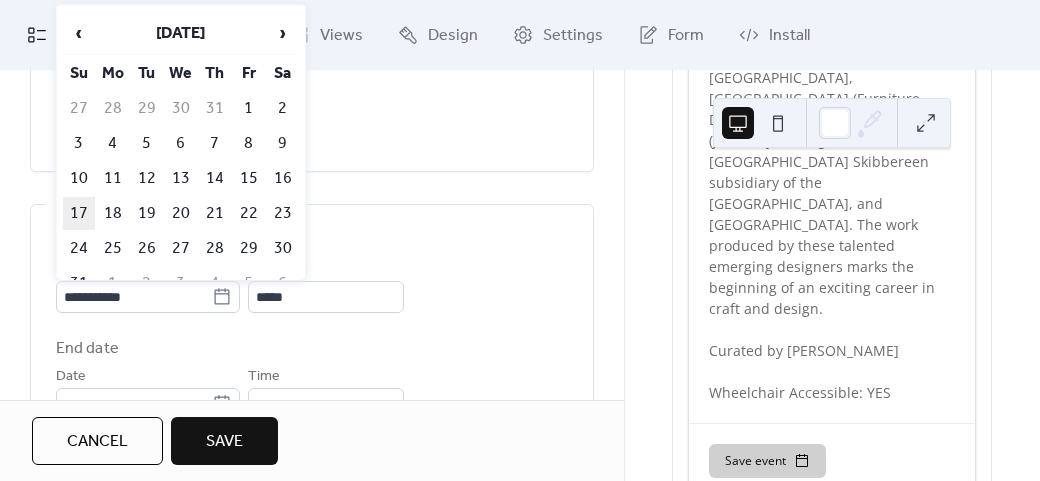 click on "17" at bounding box center (79, 213) 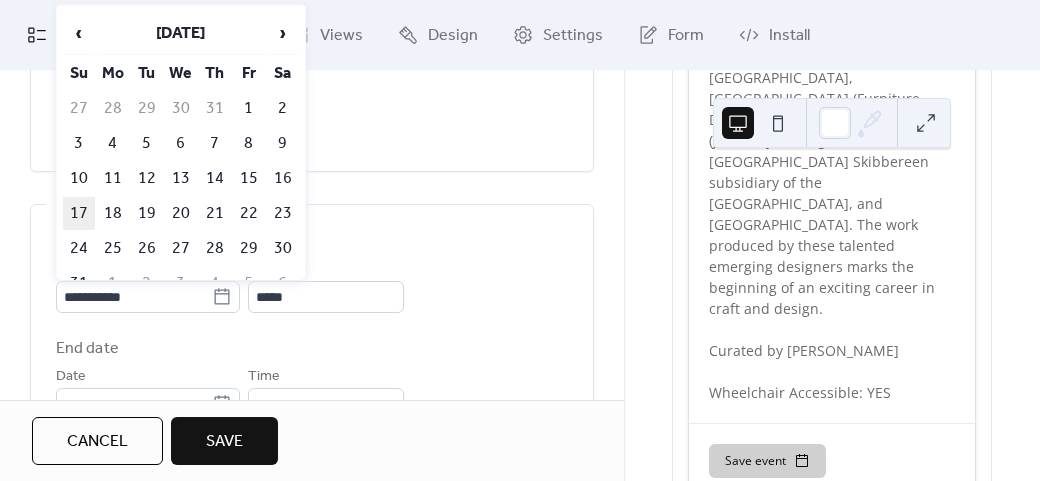 type on "**********" 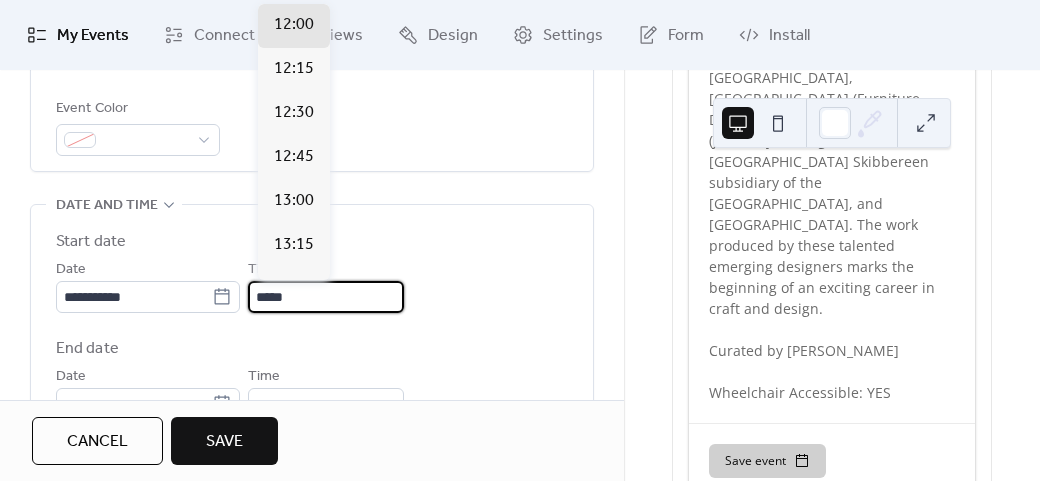 drag, startPoint x: 314, startPoint y: 295, endPoint x: 258, endPoint y: 295, distance: 56 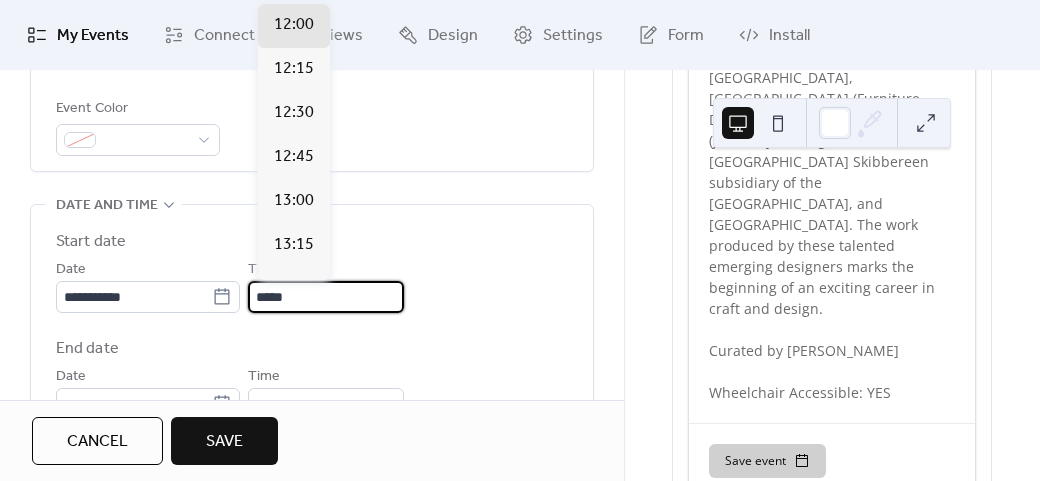 click on "*****" at bounding box center (326, 297) 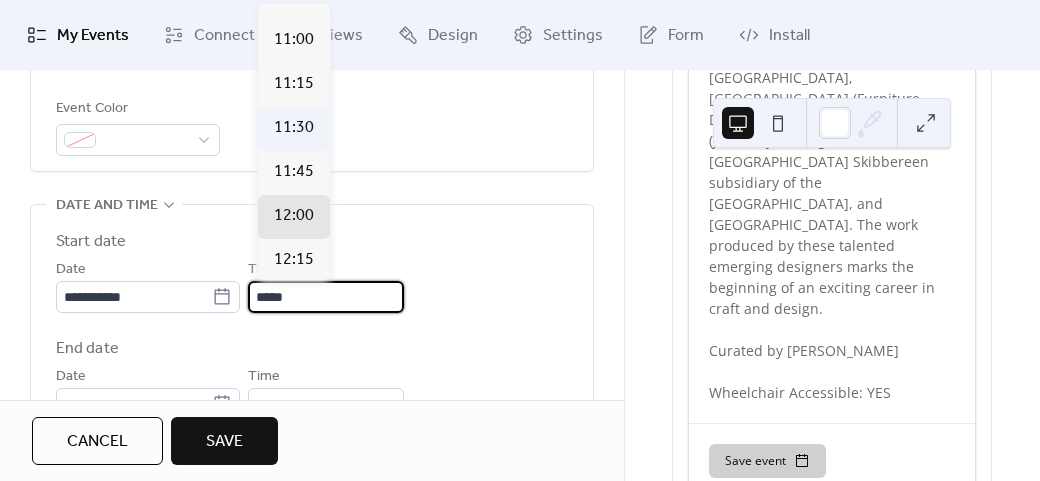 scroll, scrollTop: 1912, scrollLeft: 0, axis: vertical 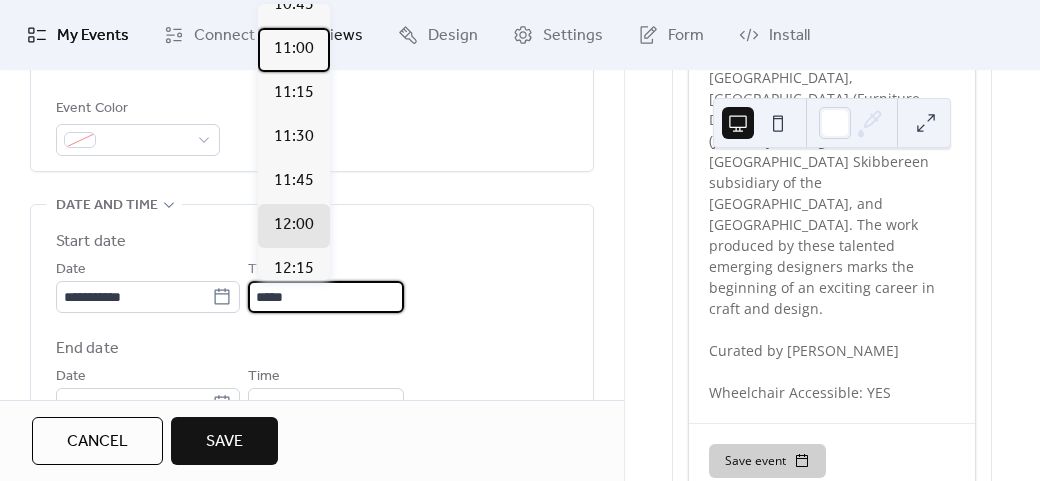 click on "11:00" at bounding box center (294, 49) 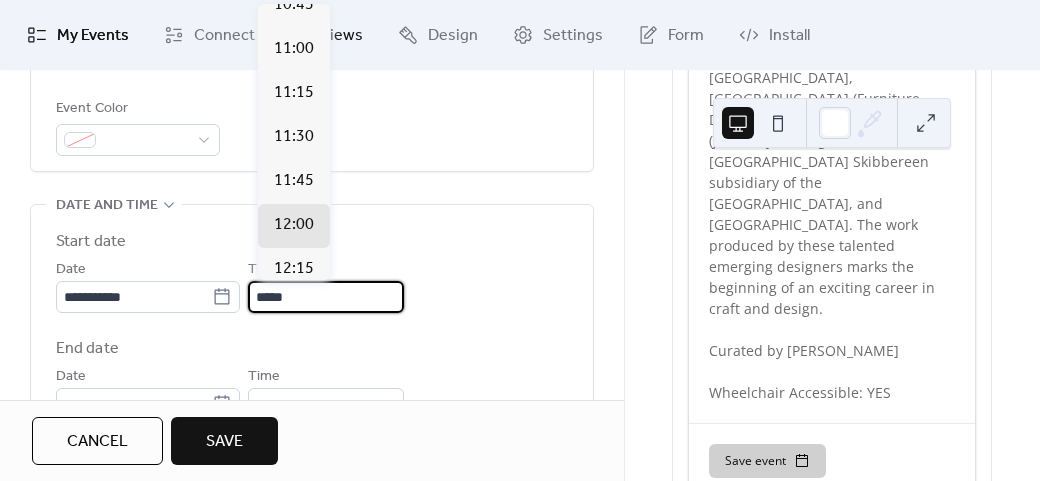 type on "*****" 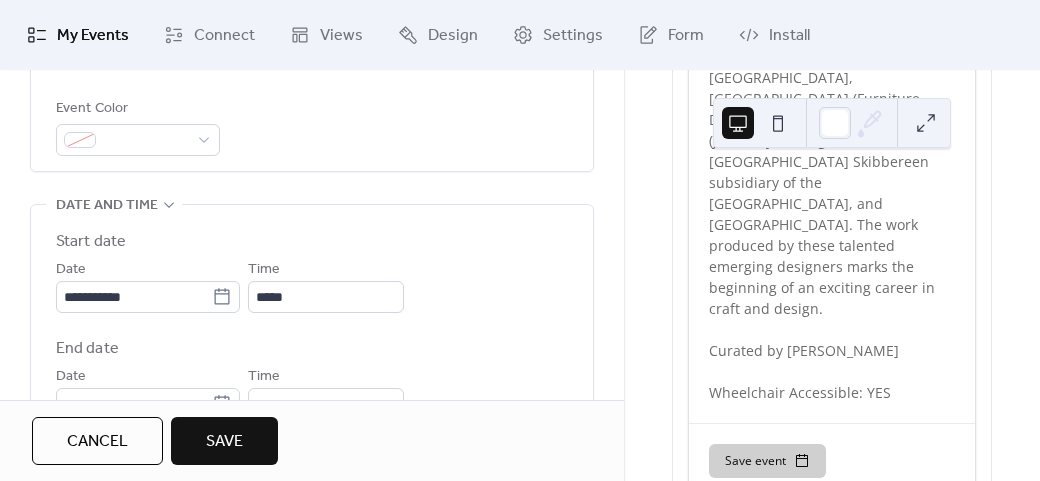 click on "**********" at bounding box center [312, 285] 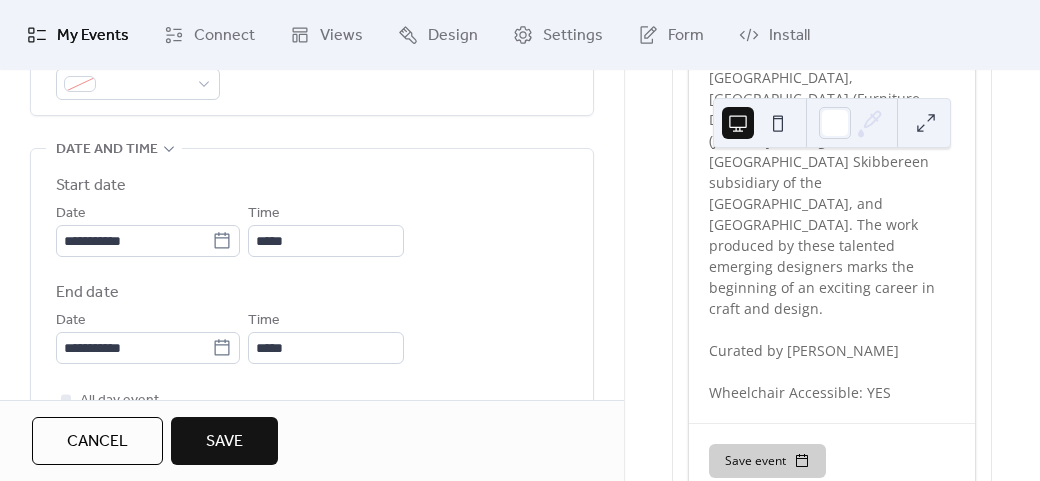 scroll, scrollTop: 658, scrollLeft: 0, axis: vertical 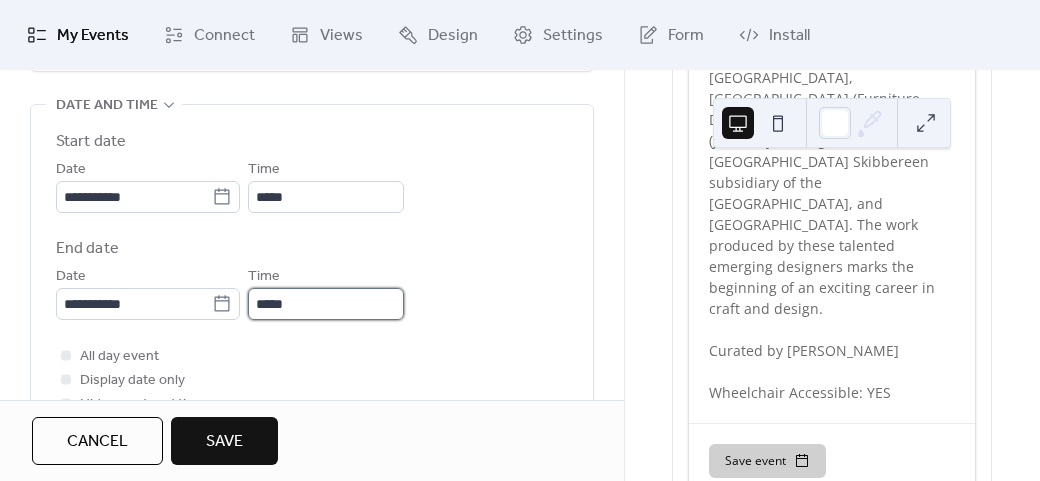 click on "*****" at bounding box center [326, 304] 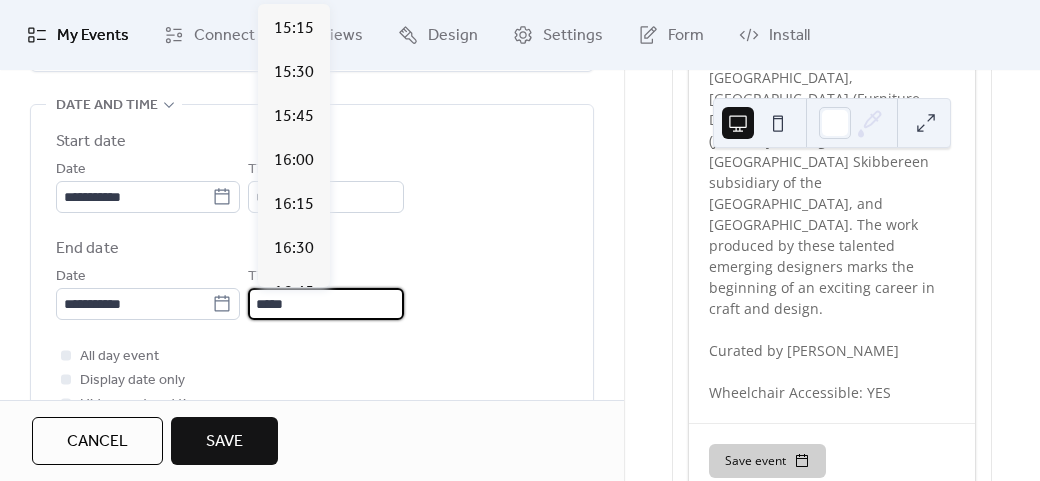 scroll, scrollTop: 800, scrollLeft: 0, axis: vertical 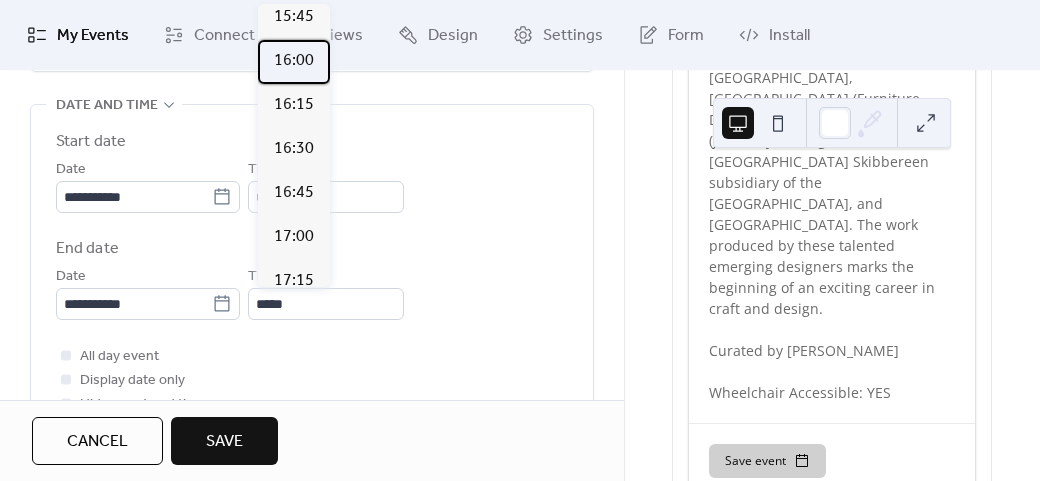 click on "16:00" at bounding box center (294, 62) 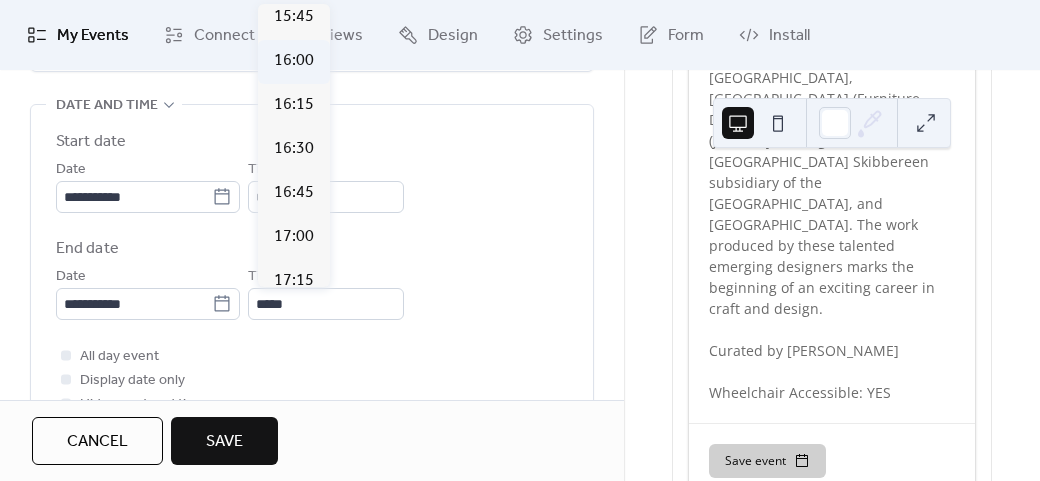 type on "*****" 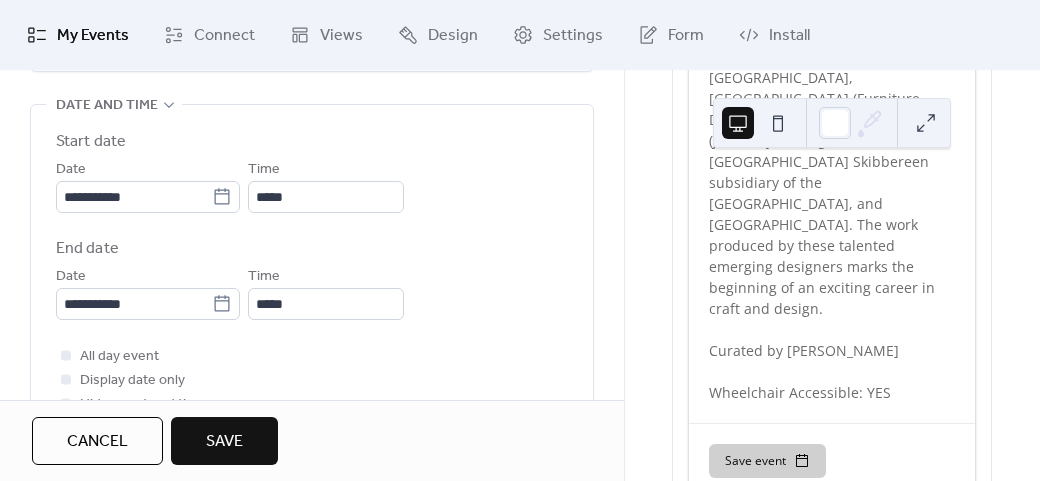 click on "**********" at bounding box center (312, 292) 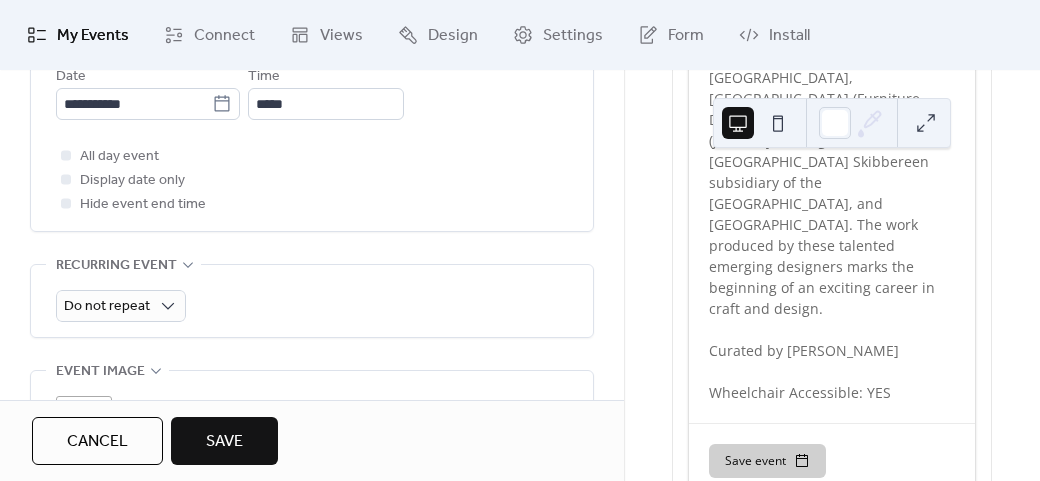 scroll, scrollTop: 958, scrollLeft: 0, axis: vertical 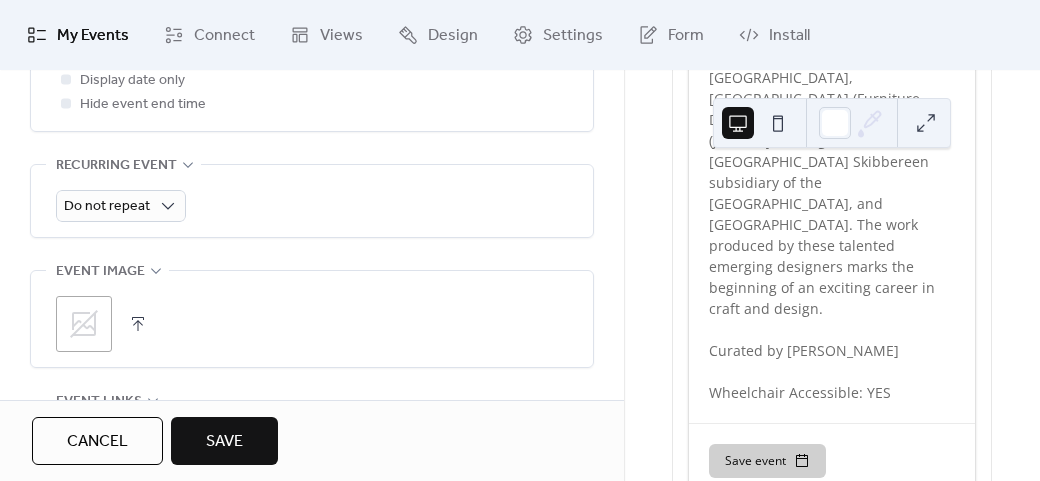 click on ";" at bounding box center [84, 324] 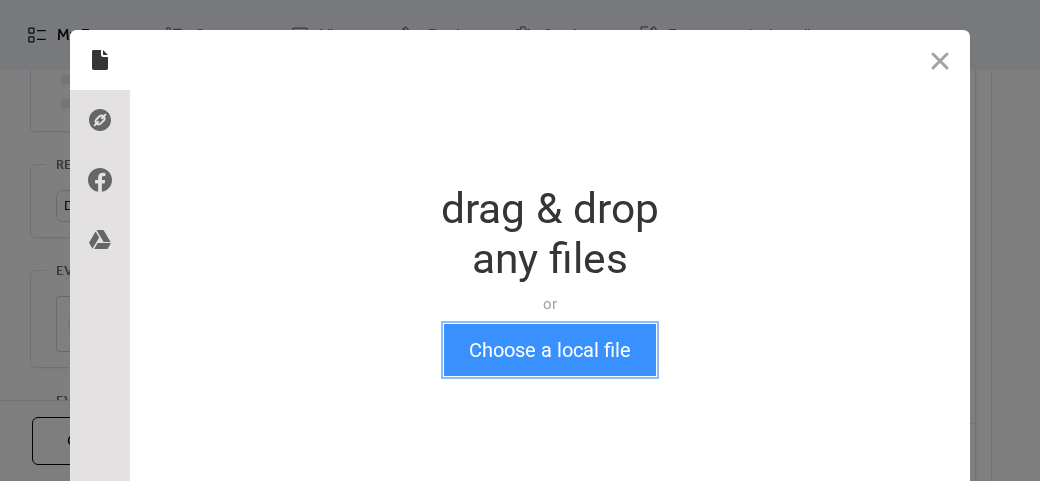 click on "Choose a local file" at bounding box center (550, 350) 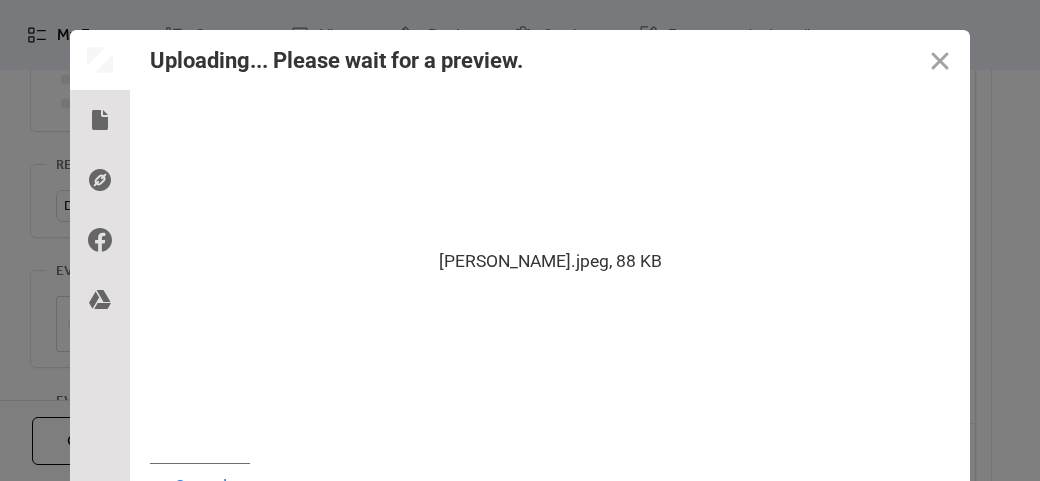 scroll, scrollTop: 24, scrollLeft: 0, axis: vertical 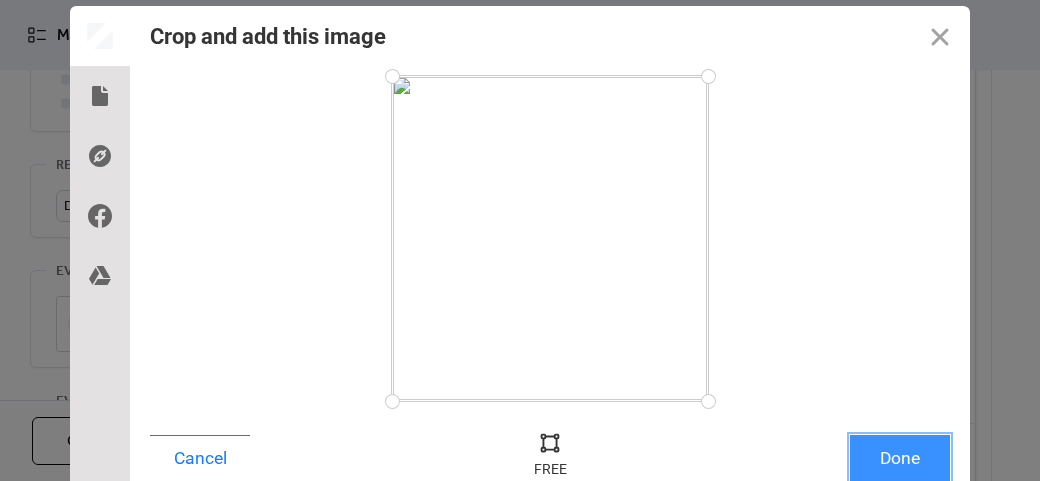 click on "Done" at bounding box center [900, 458] 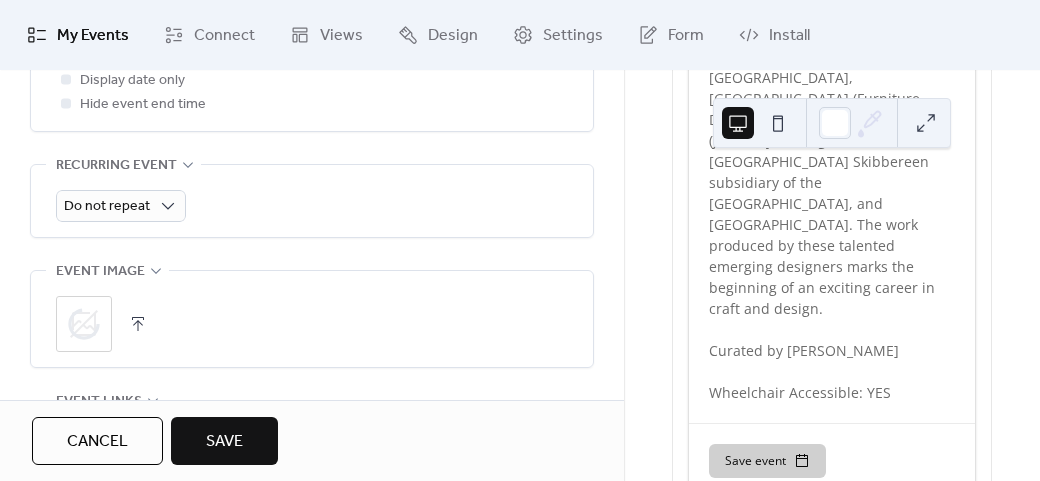 click on "**********" at bounding box center [312, 37] 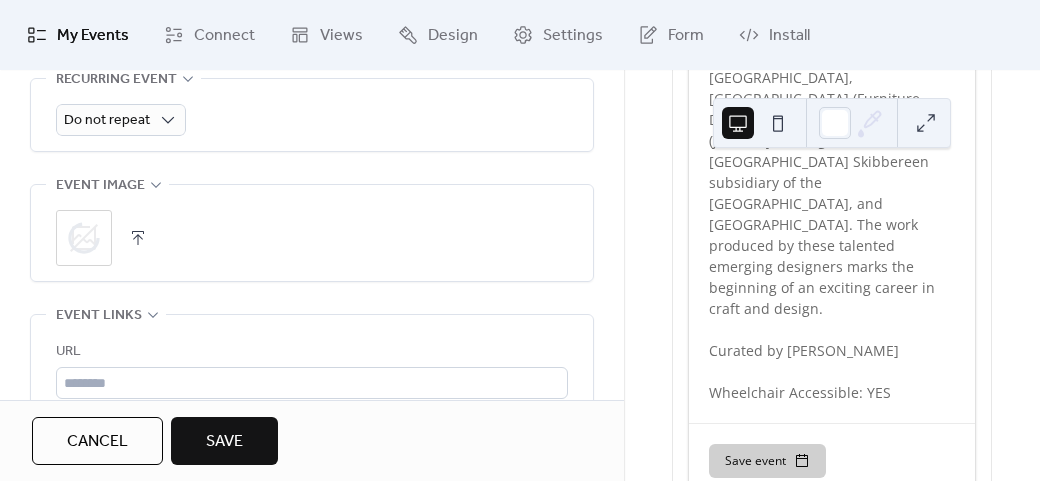 scroll, scrollTop: 1158, scrollLeft: 0, axis: vertical 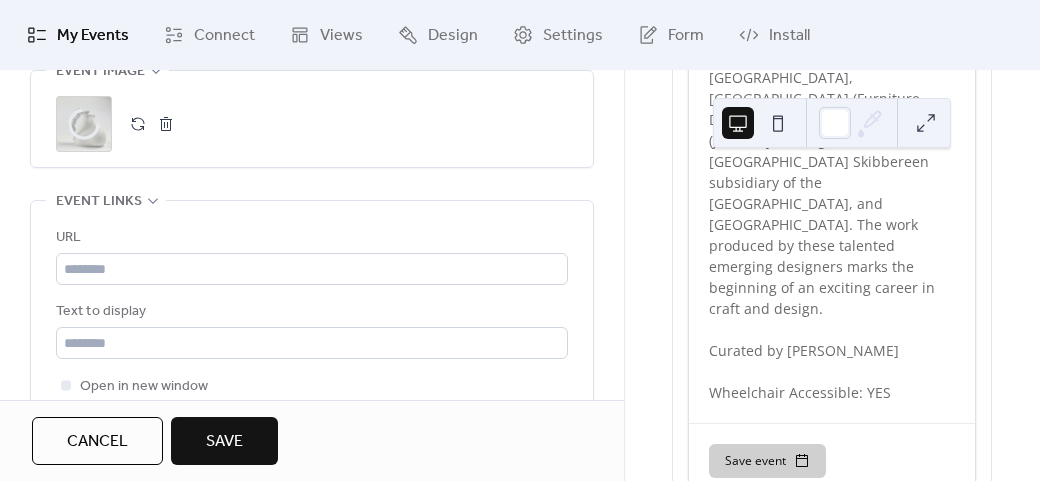 click on "Save" at bounding box center [224, 441] 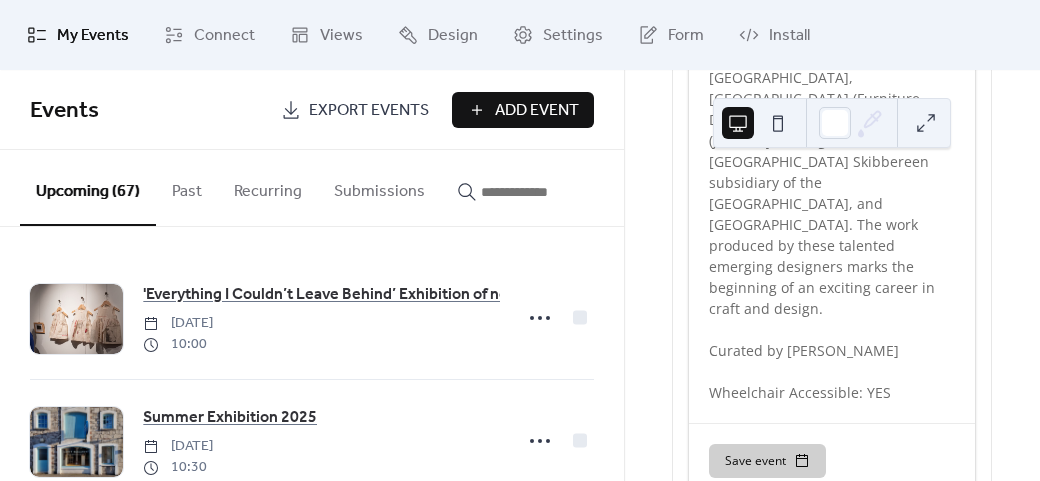 click on "Add Event" at bounding box center [523, 110] 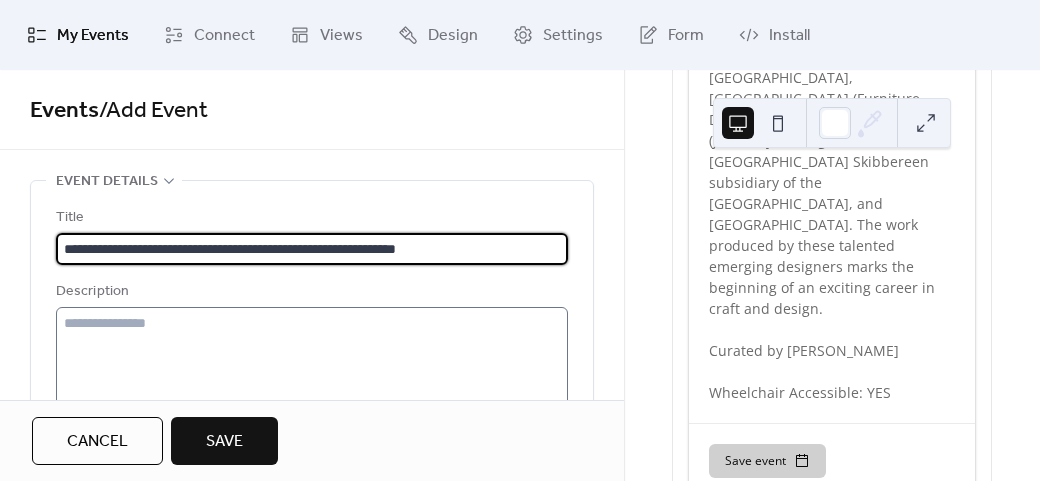type on "**********" 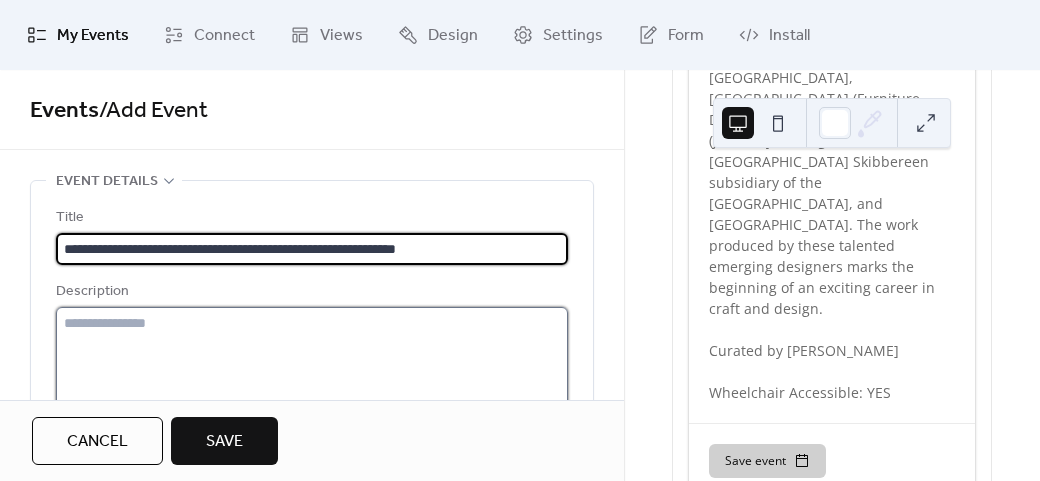 click at bounding box center (312, 383) 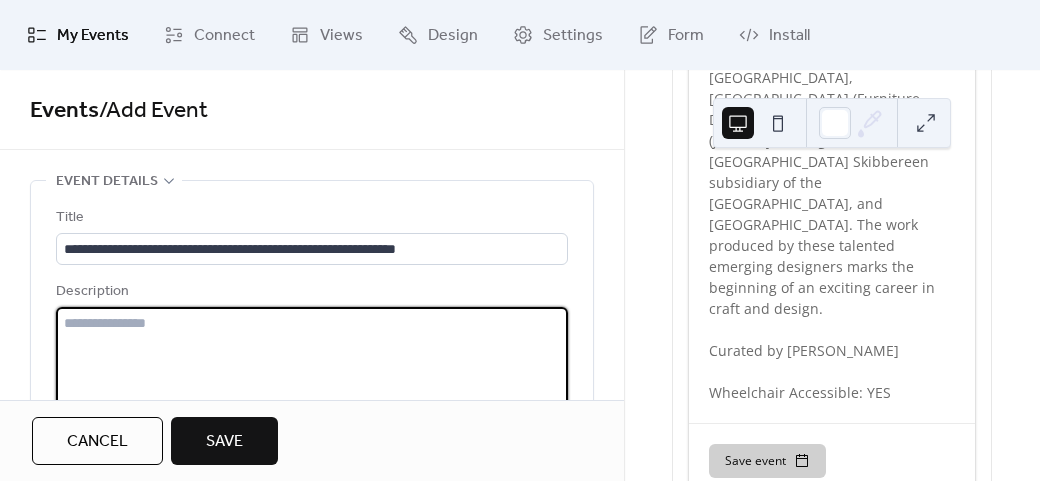 paste on "**********" 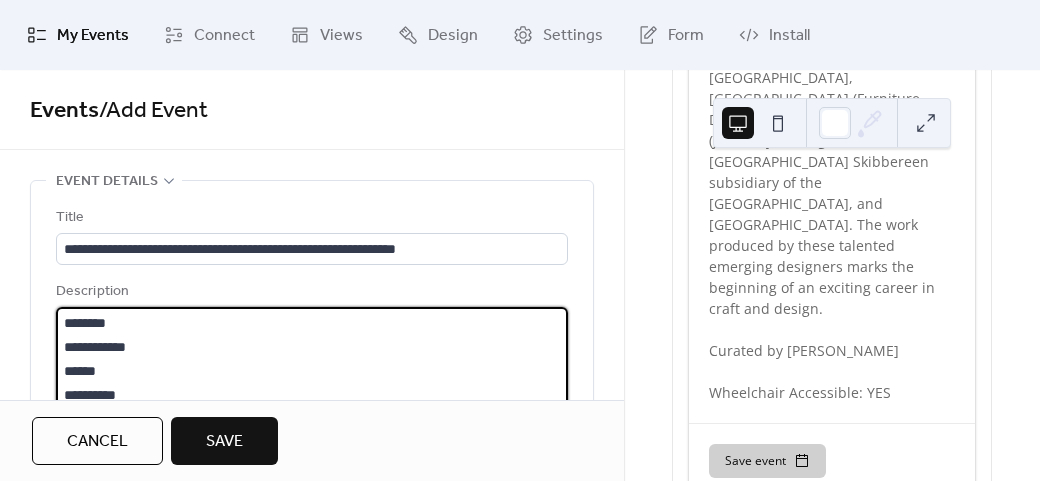 scroll, scrollTop: 117, scrollLeft: 0, axis: vertical 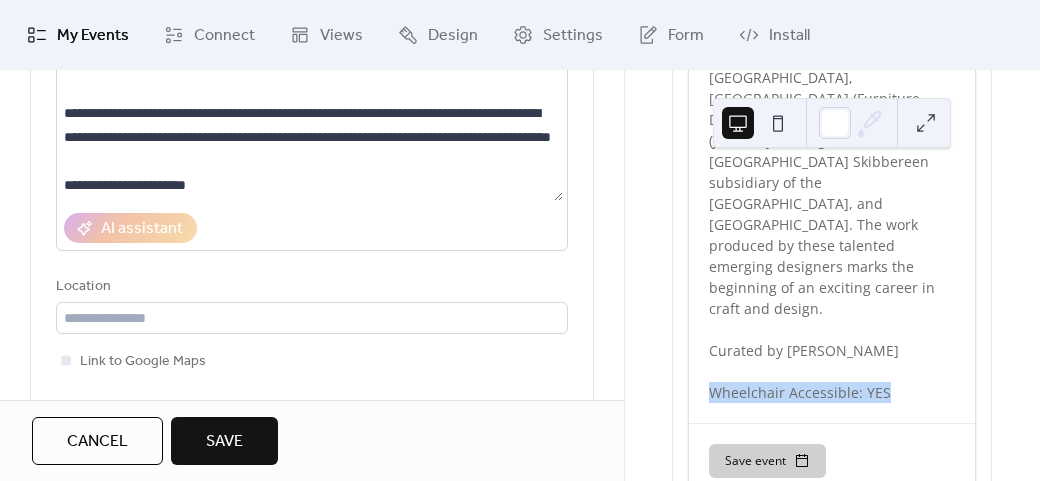 drag, startPoint x: 738, startPoint y: 271, endPoint x: 889, endPoint y: 265, distance: 151.11916 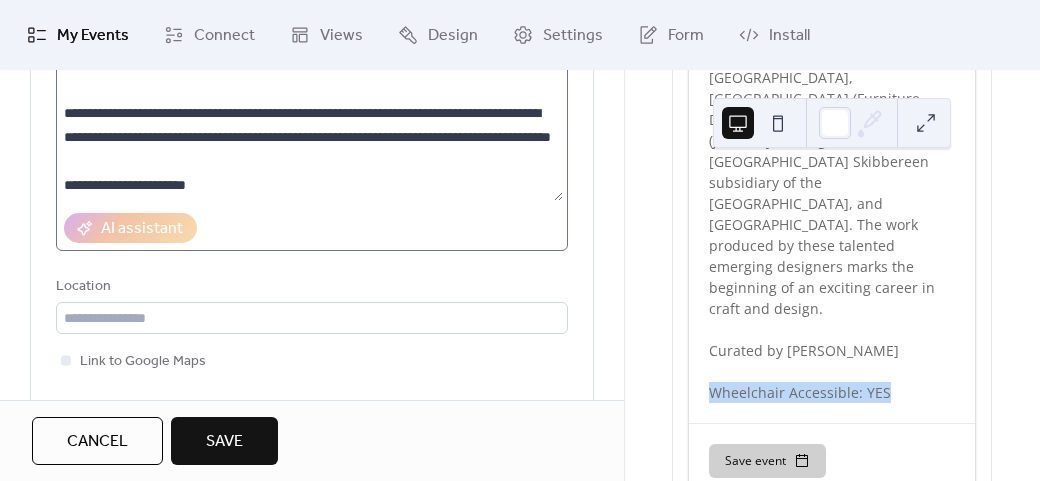 copy on "Wheelchair Accessible: YES" 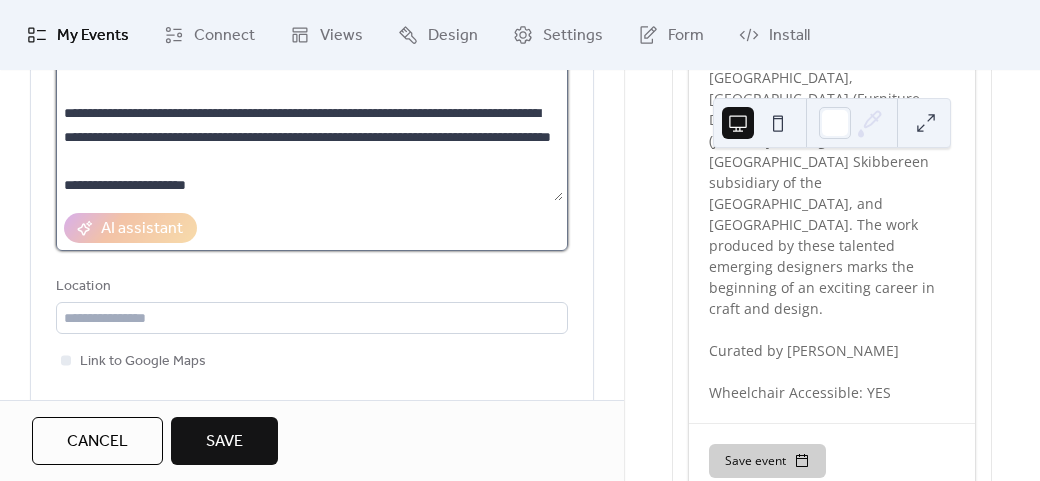 click on "**********" at bounding box center [309, 125] 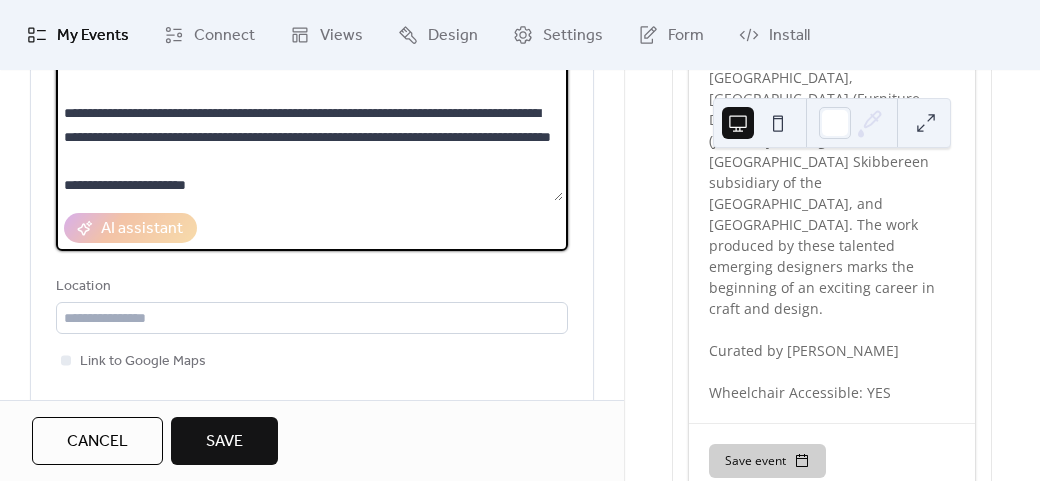 paste on "**********" 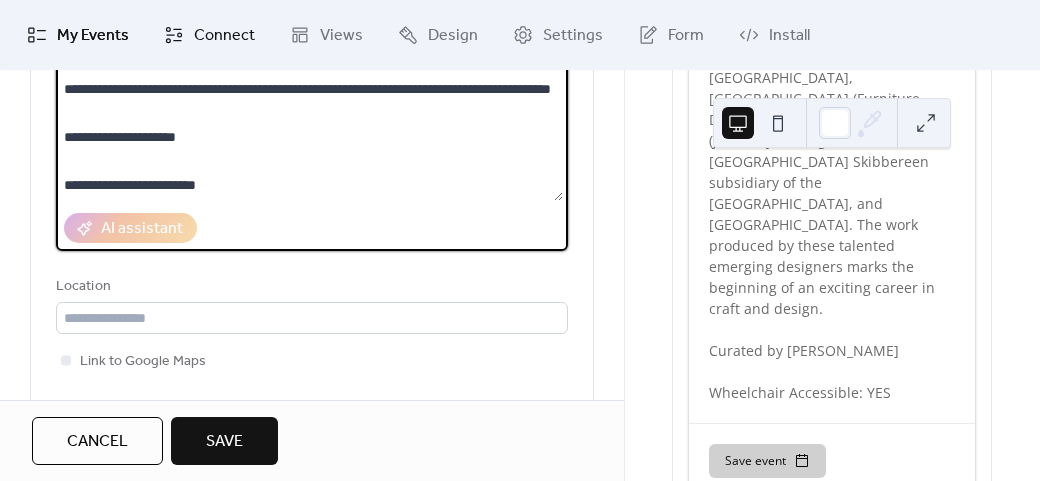 type on "**********" 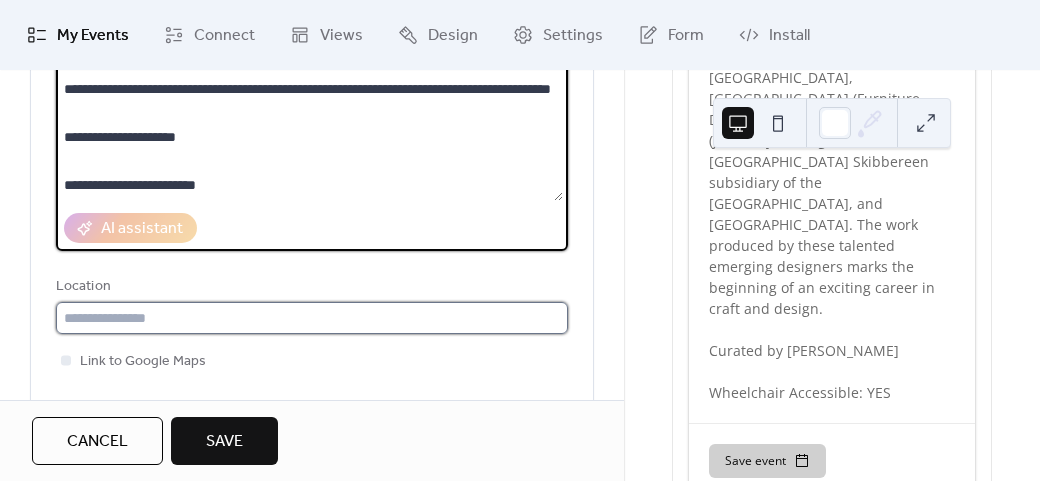 click at bounding box center (312, 318) 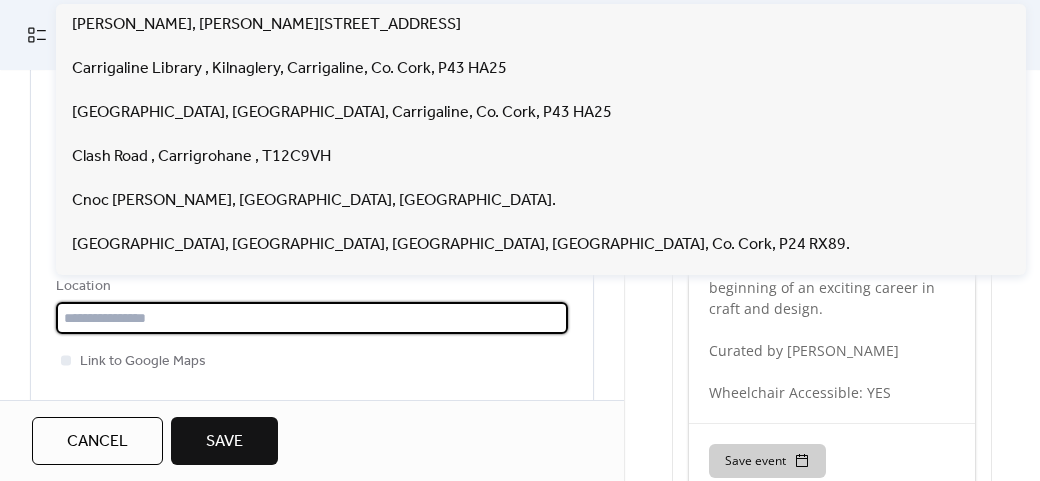 paste on "**********" 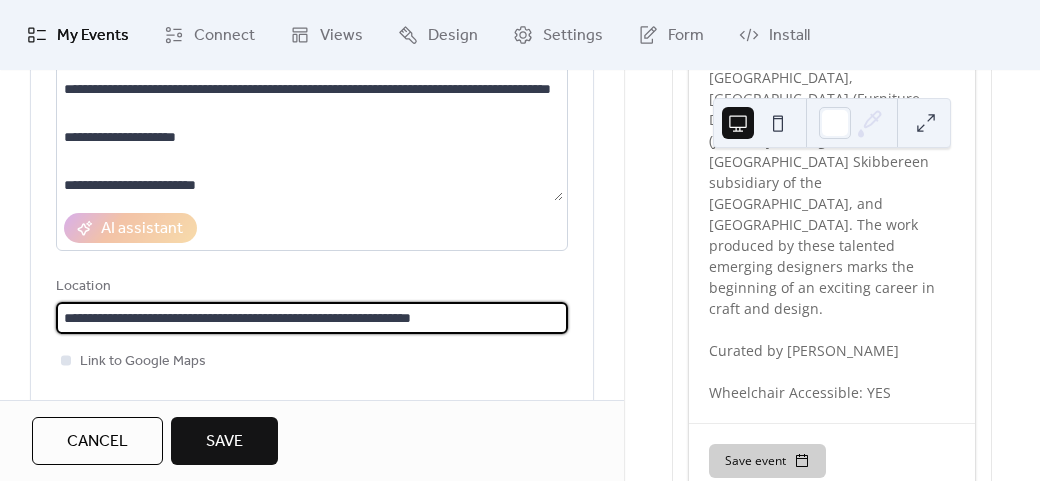 type on "**********" 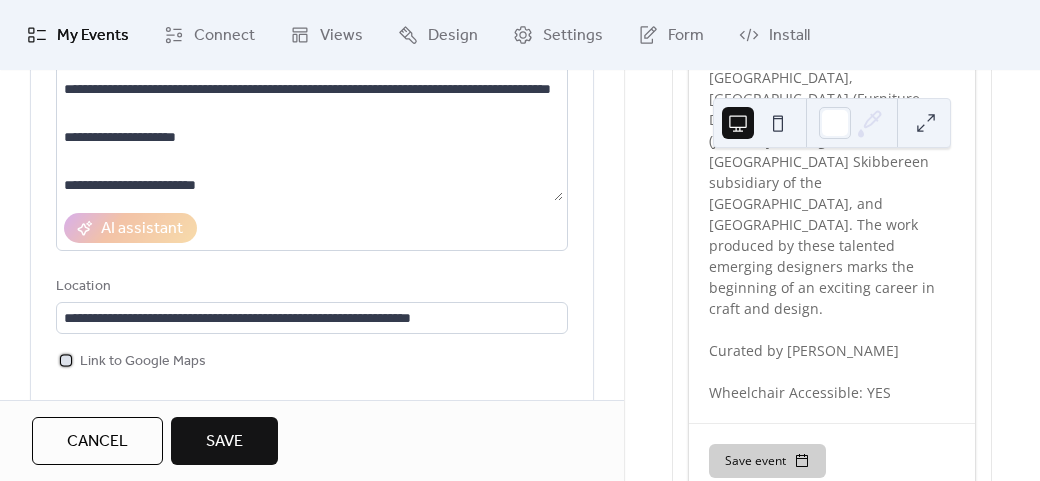 click on "Link to Google Maps" at bounding box center [143, 362] 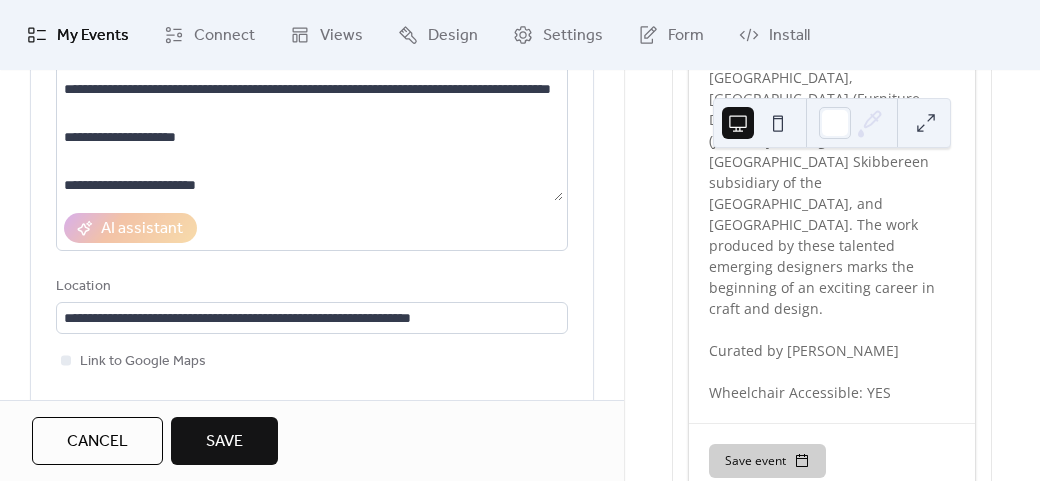click on "Link to Google Maps" at bounding box center (312, 361) 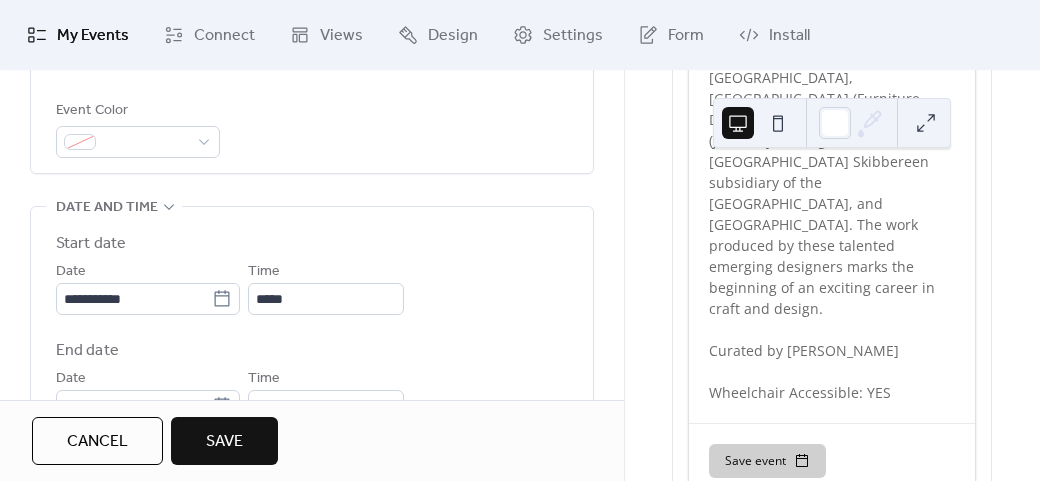 scroll, scrollTop: 558, scrollLeft: 0, axis: vertical 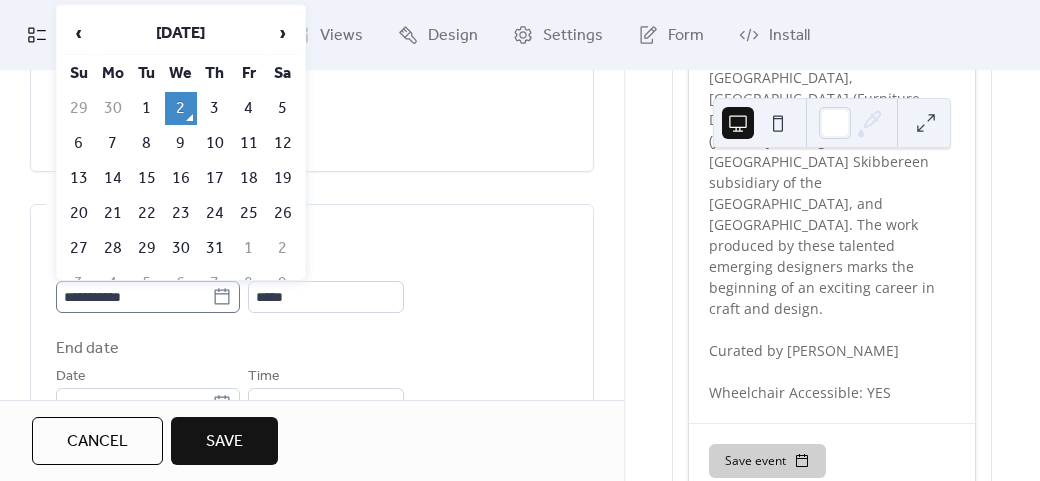 click 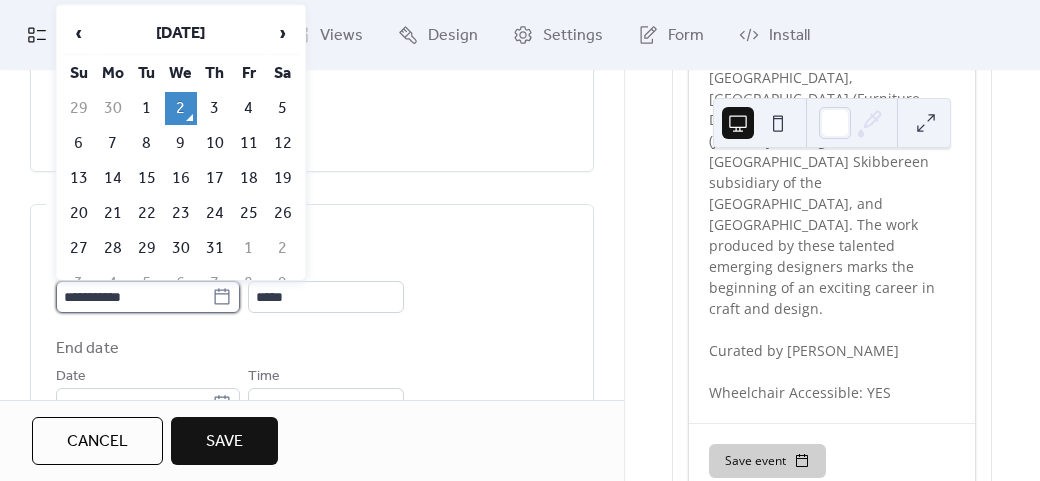 click on "**********" at bounding box center [134, 297] 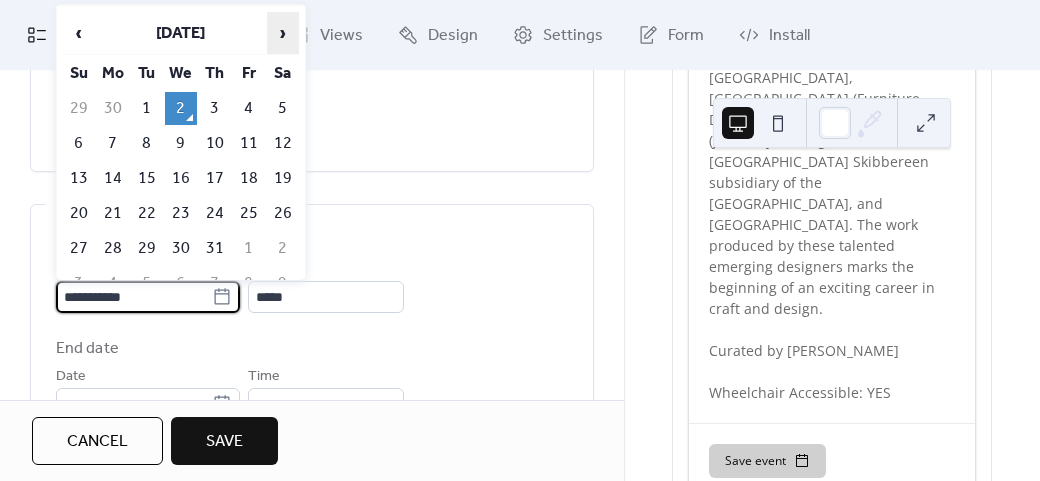 click on "›" at bounding box center (283, 33) 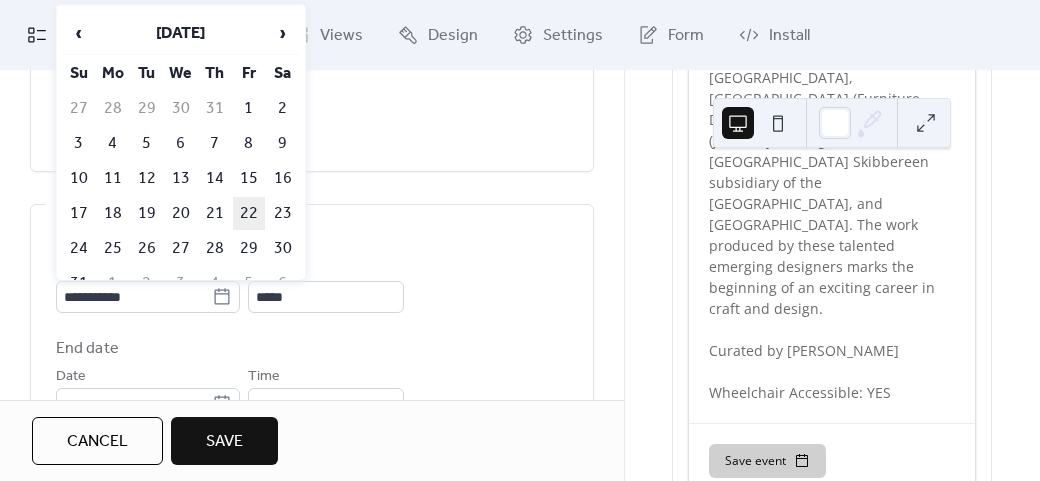 click on "22" at bounding box center [249, 213] 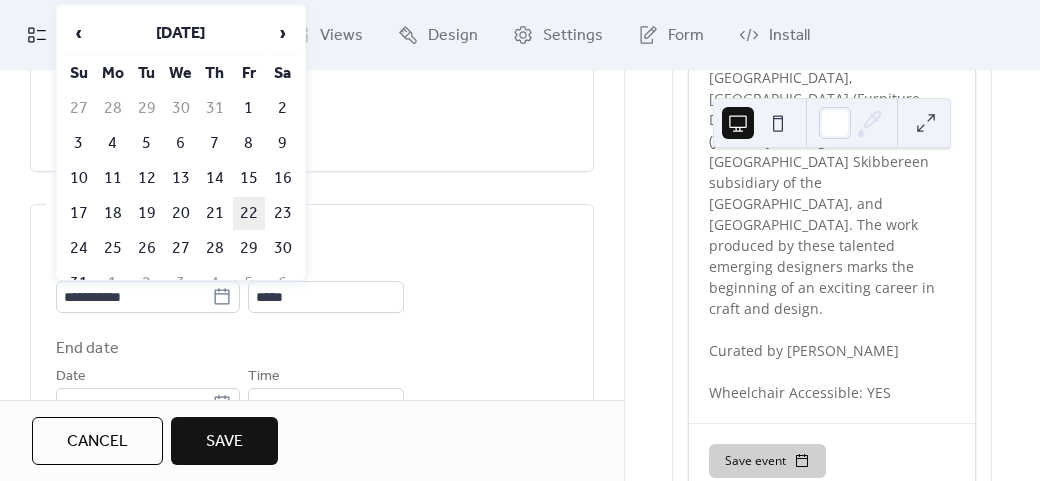 type on "**********" 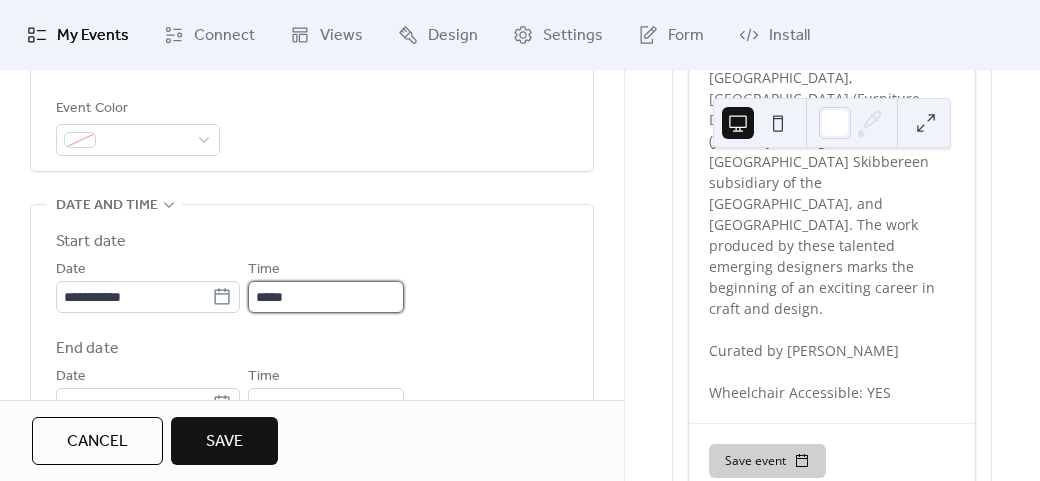 click on "*****" at bounding box center (326, 297) 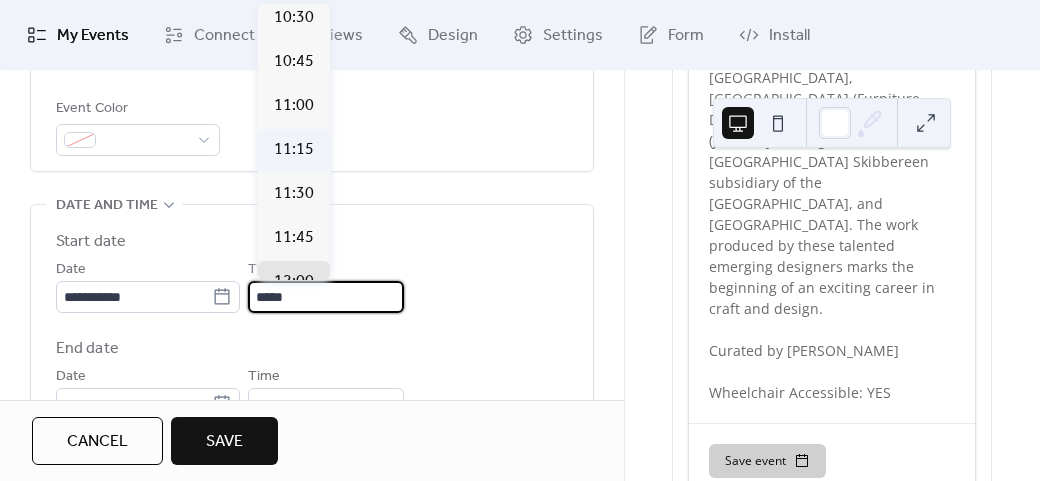 scroll, scrollTop: 1812, scrollLeft: 0, axis: vertical 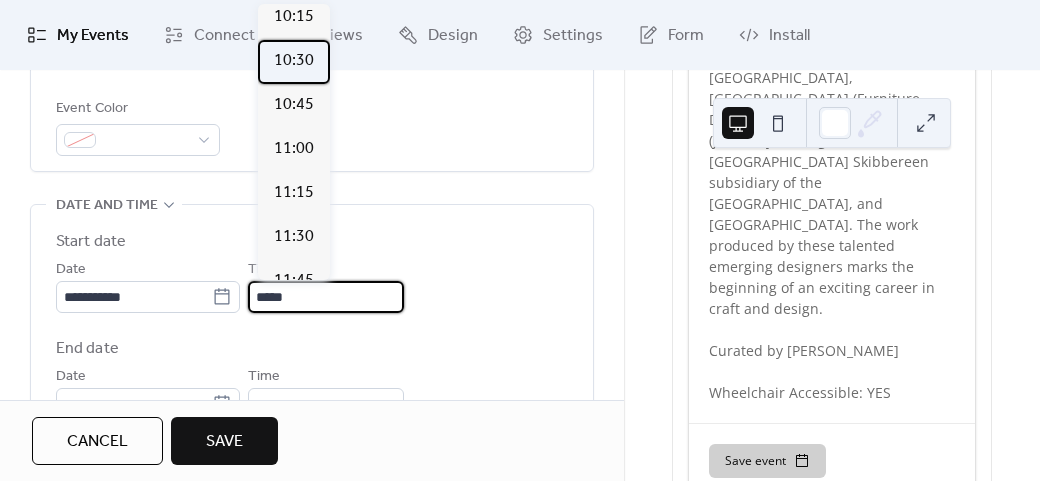 click on "10:30" at bounding box center (294, 62) 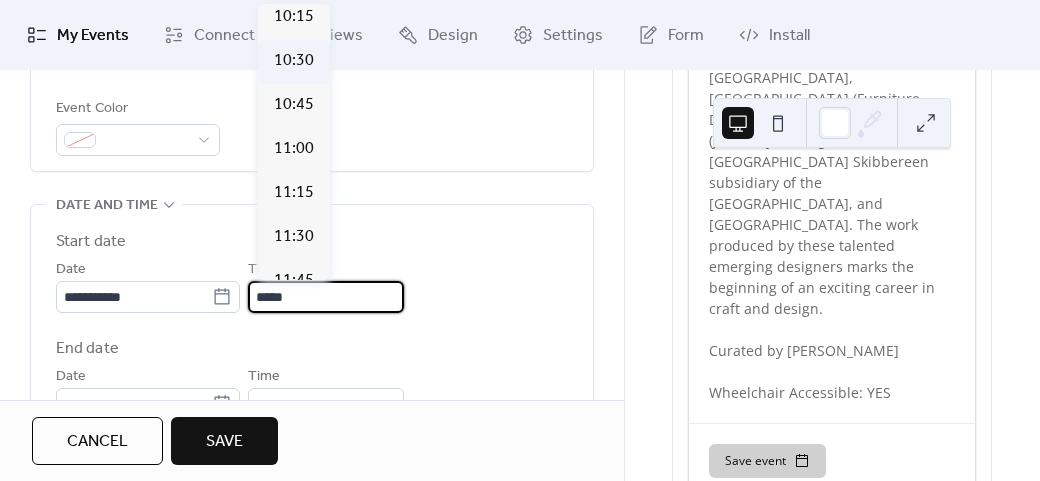type on "*****" 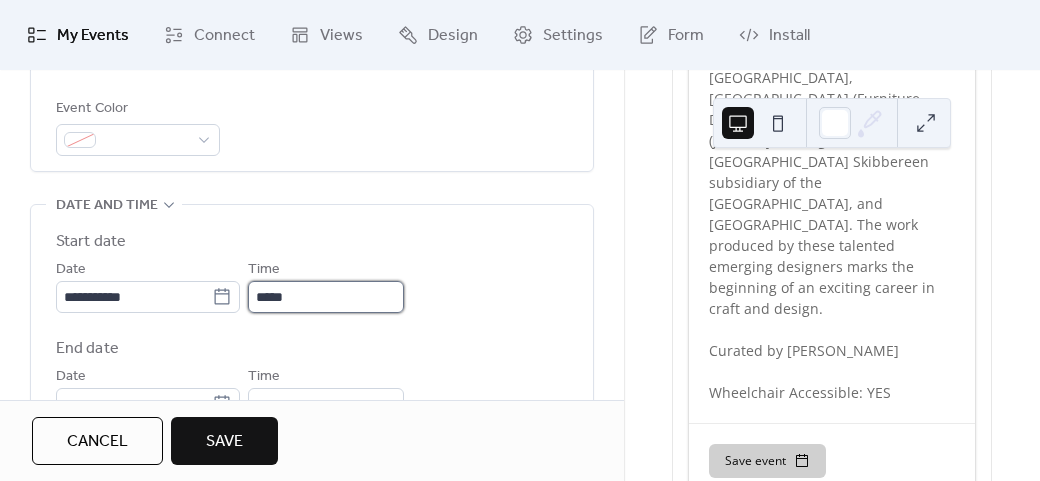 click on "*****" at bounding box center (326, 297) 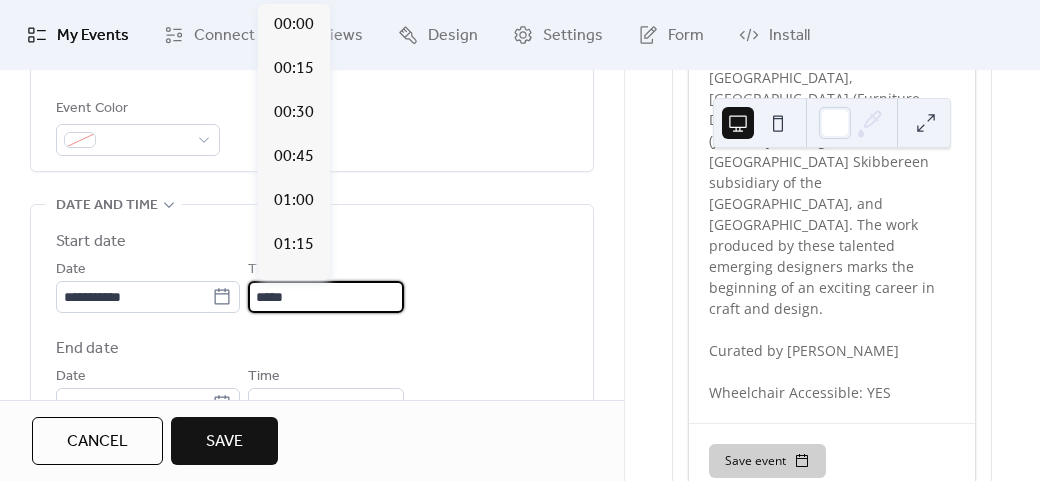 scroll, scrollTop: 1848, scrollLeft: 0, axis: vertical 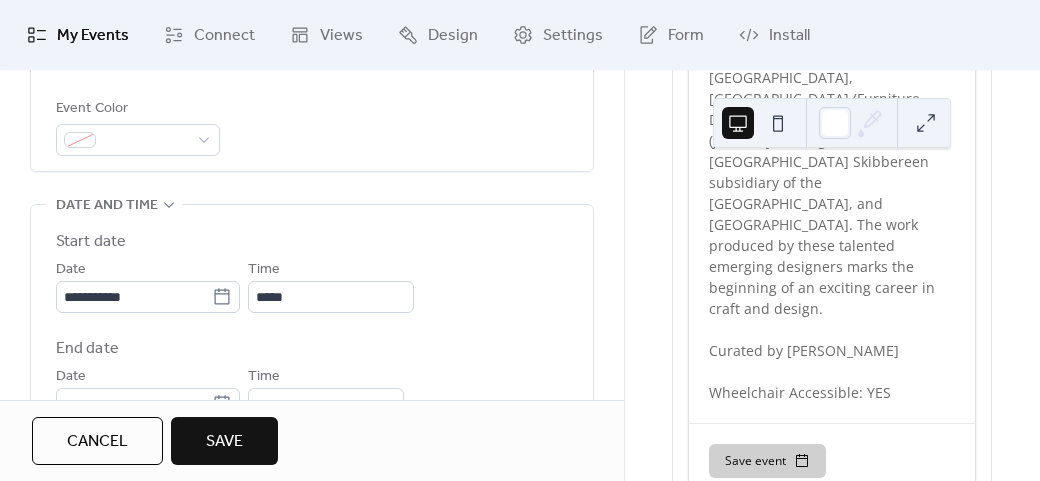 click on "**********" at bounding box center [312, 285] 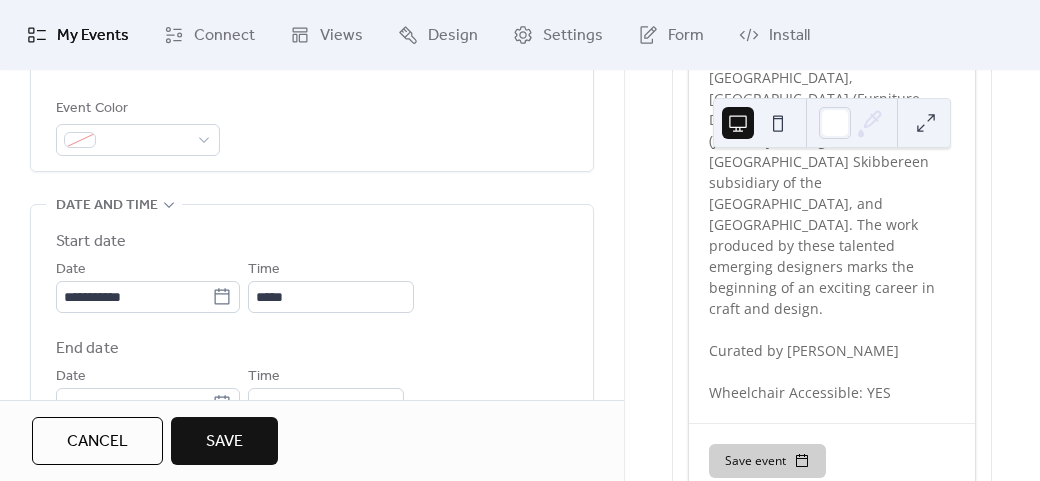 scroll, scrollTop: 0, scrollLeft: 0, axis: both 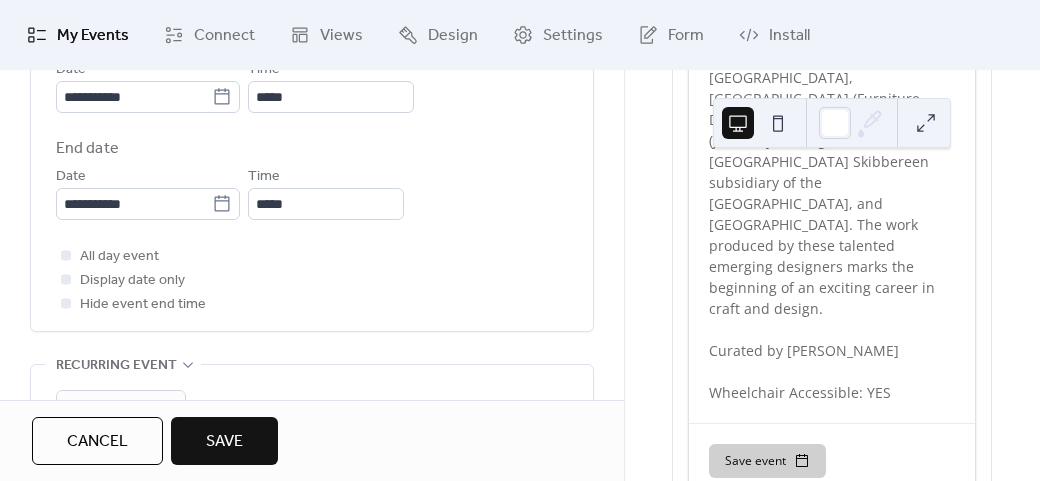 click on "Time *****" at bounding box center [326, 192] 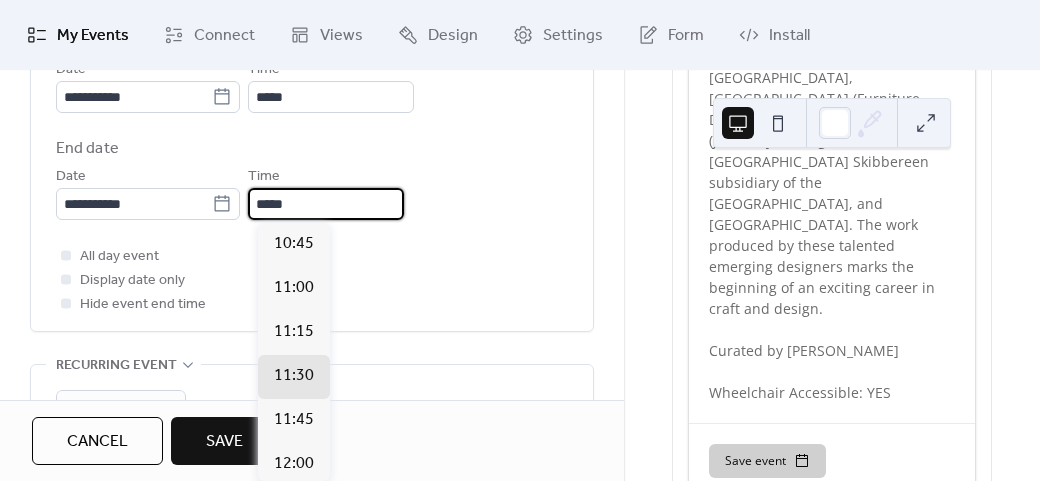 click on "*****" at bounding box center [326, 204] 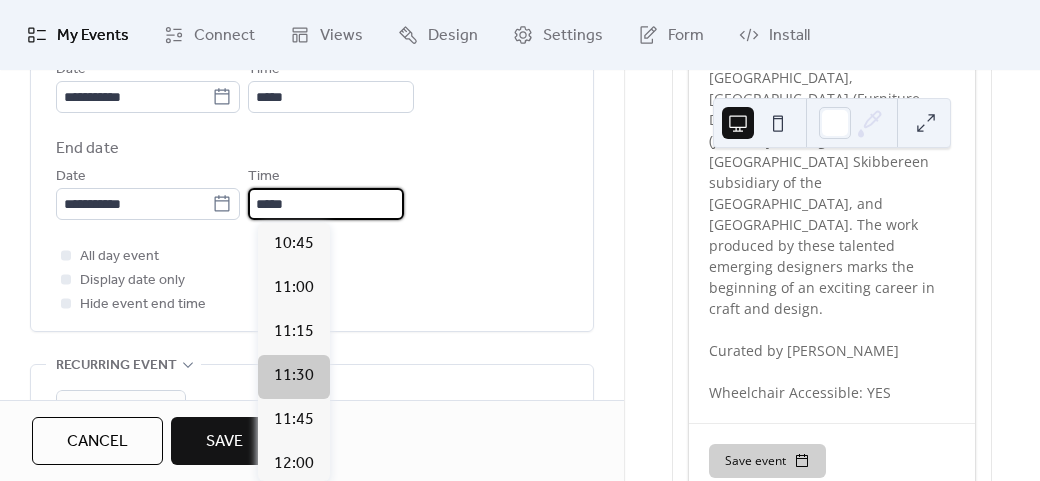scroll, scrollTop: 1, scrollLeft: 0, axis: vertical 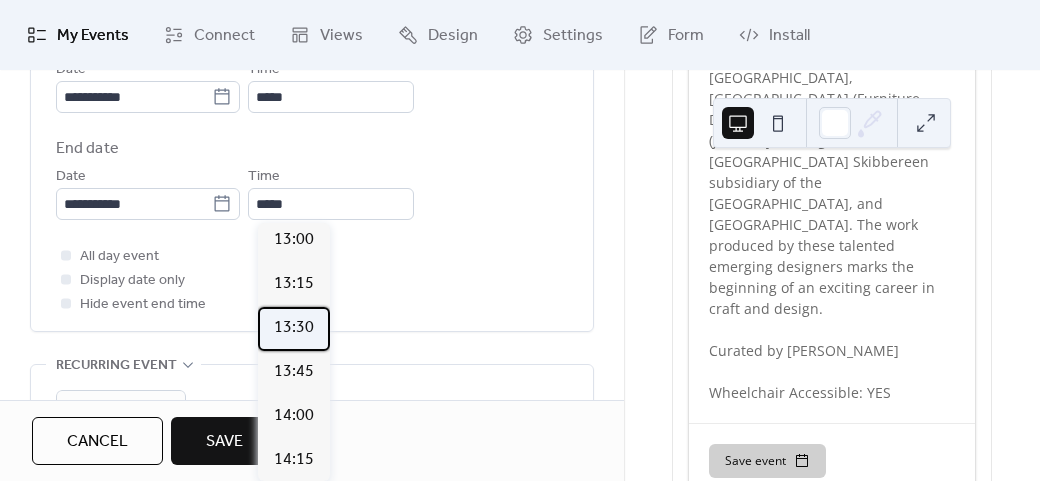 click on "13:30" at bounding box center (294, 329) 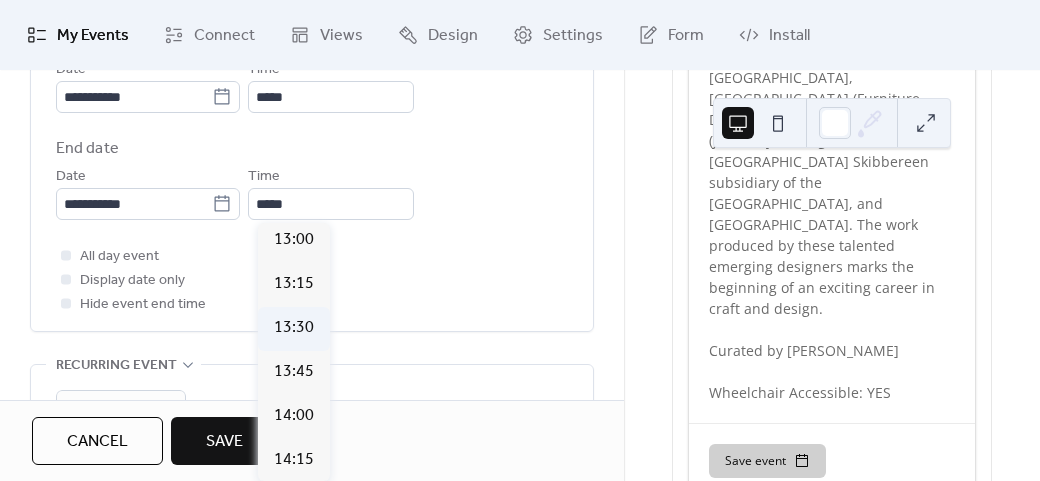 type on "*****" 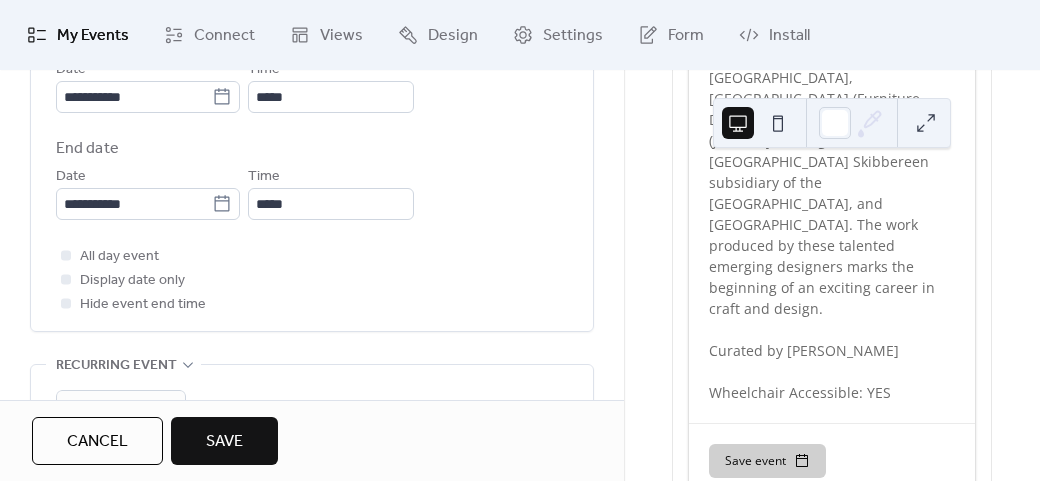 click on "All day event Display date only Hide event end time" at bounding box center [312, 280] 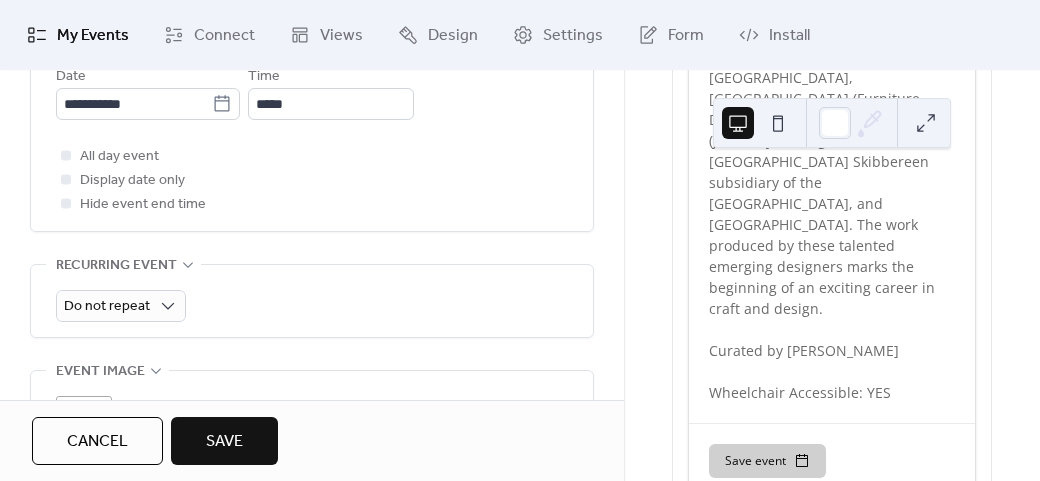 scroll, scrollTop: 958, scrollLeft: 0, axis: vertical 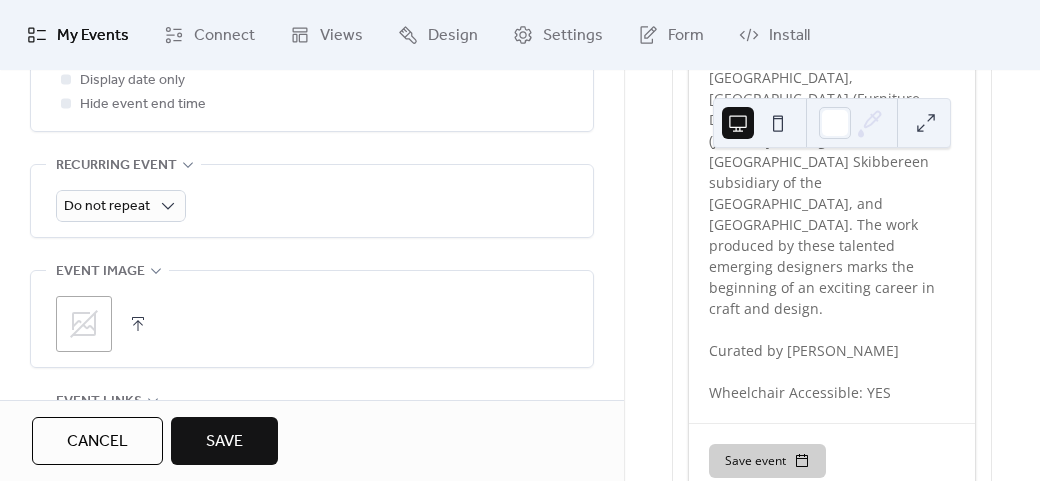 click 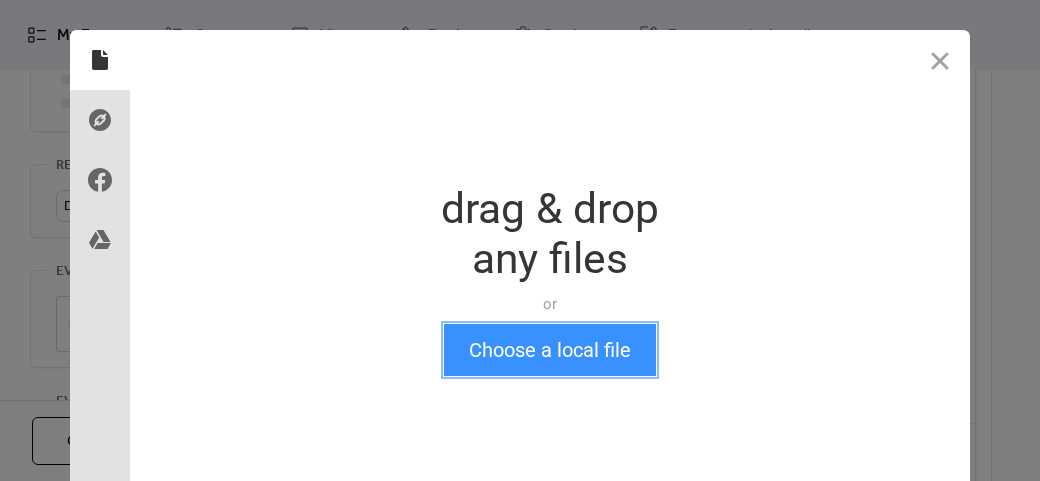 click on "Choose a local file" at bounding box center [550, 350] 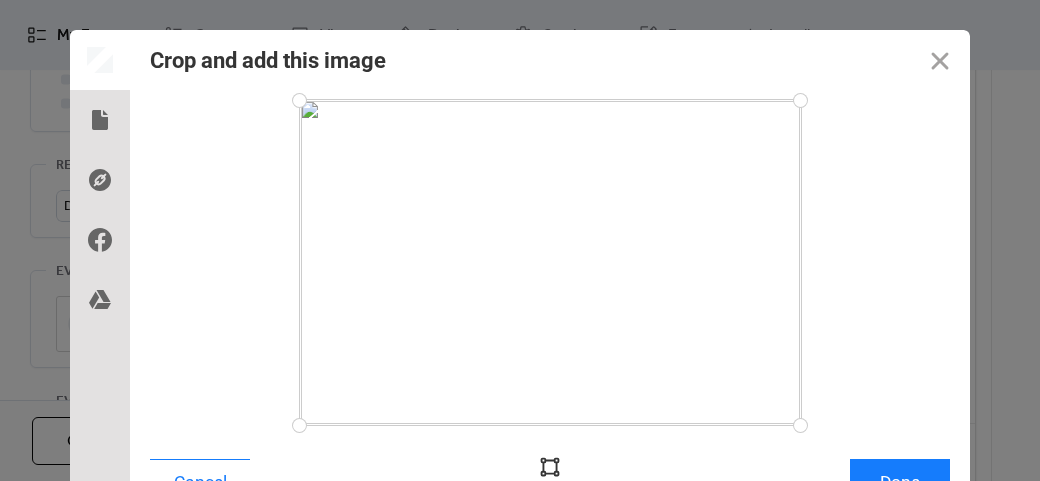 scroll, scrollTop: 24, scrollLeft: 0, axis: vertical 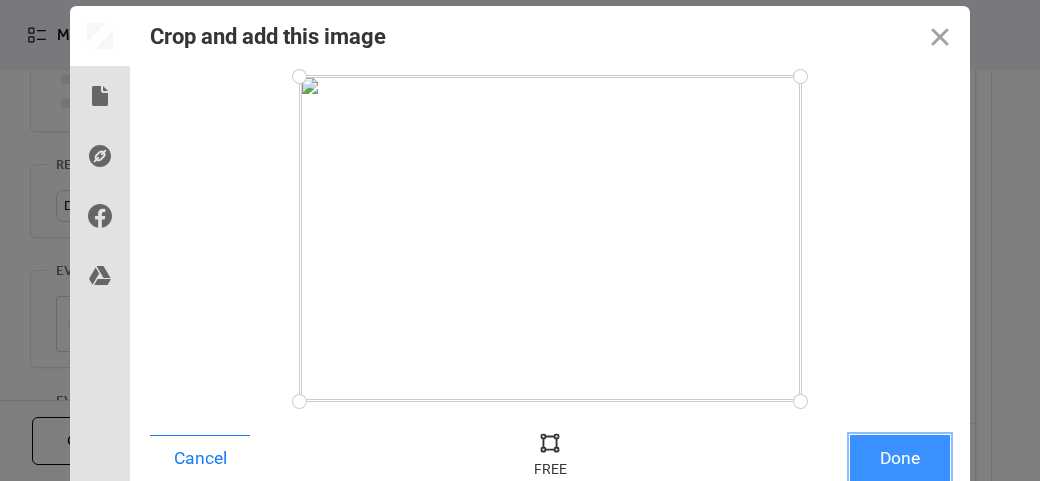 click on "Done" at bounding box center [900, 458] 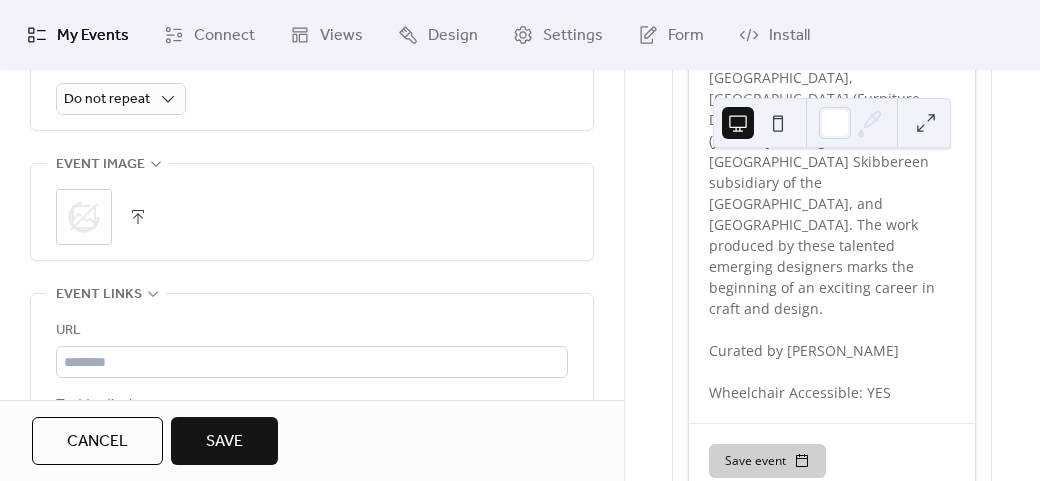 scroll, scrollTop: 1158, scrollLeft: 0, axis: vertical 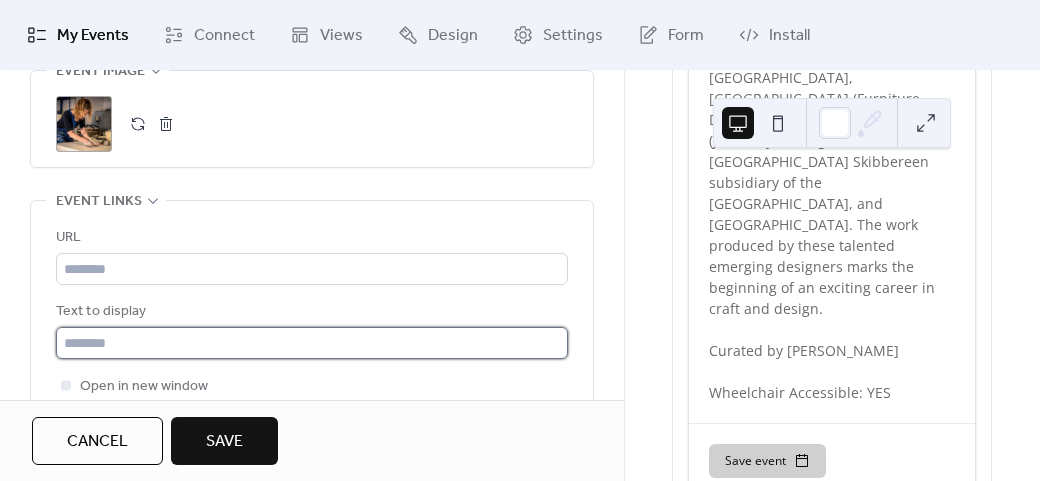 click at bounding box center (312, 343) 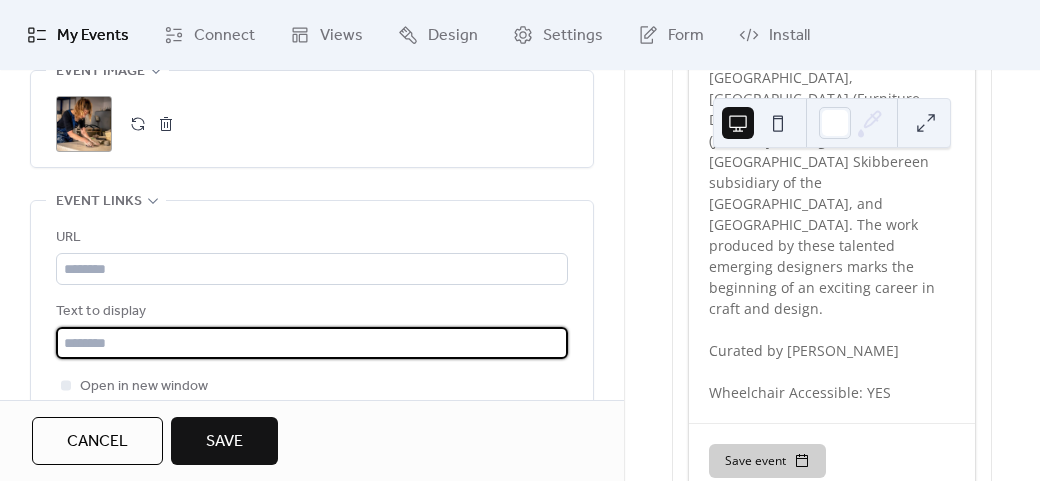 type on "**********" 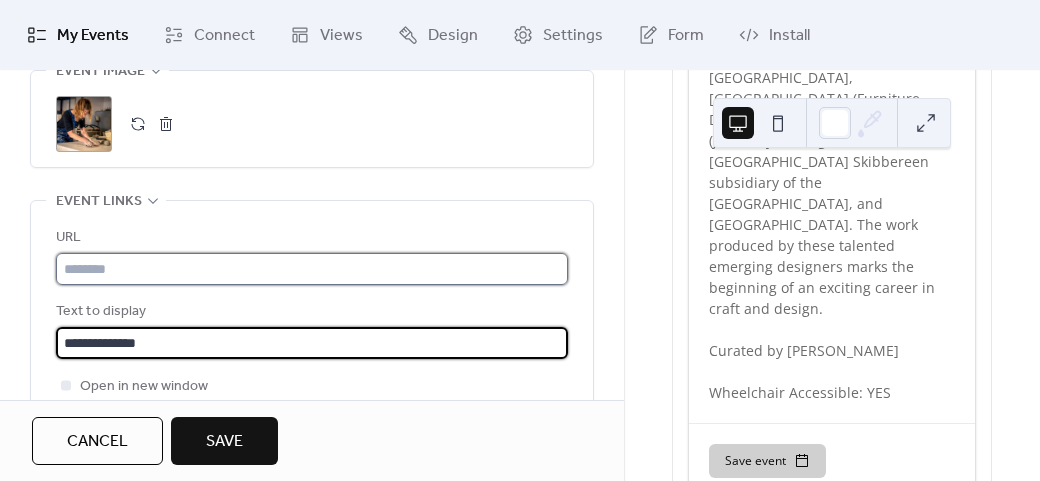 click at bounding box center (312, 269) 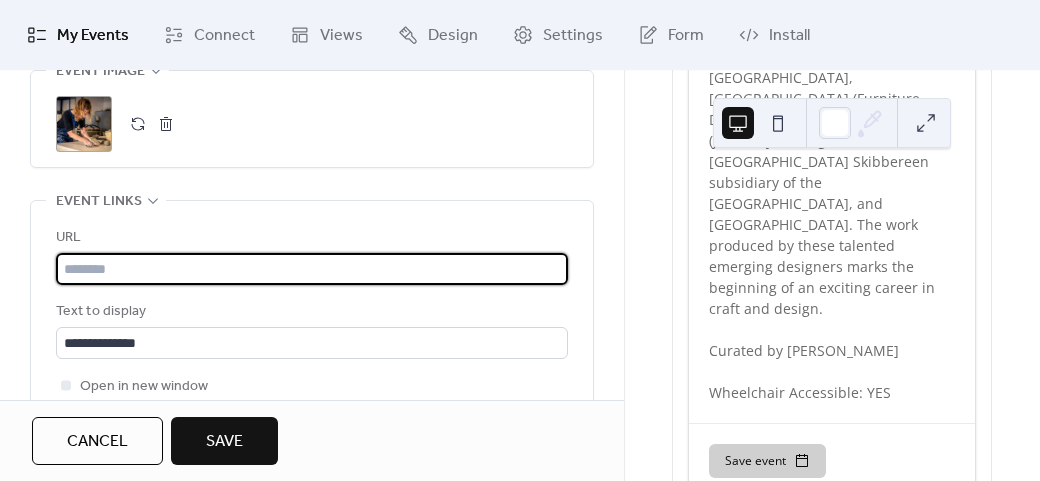 click at bounding box center [312, 269] 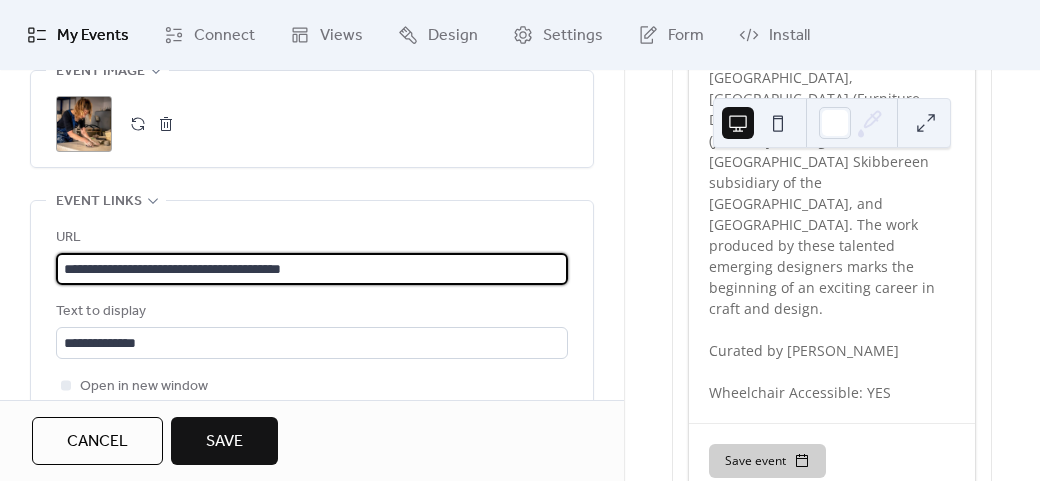 type on "**********" 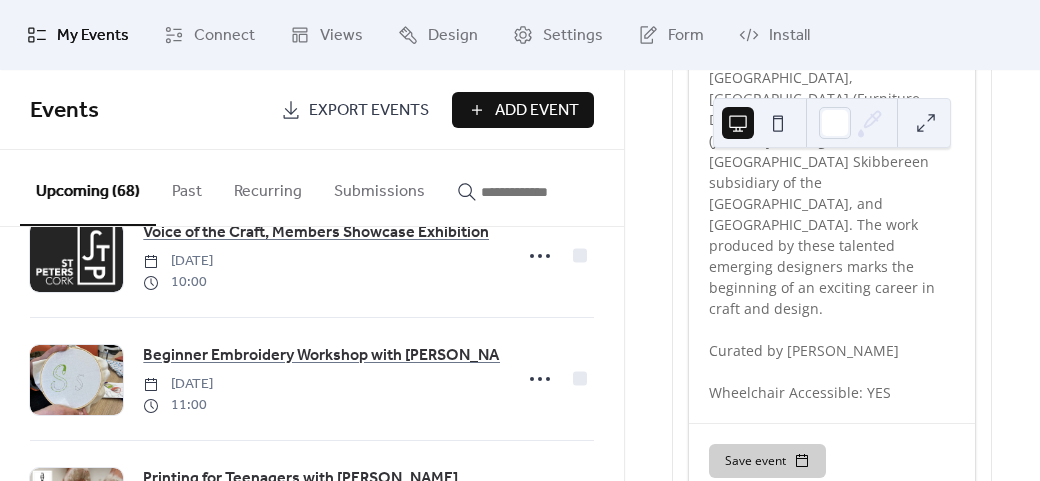 scroll, scrollTop: 4100, scrollLeft: 0, axis: vertical 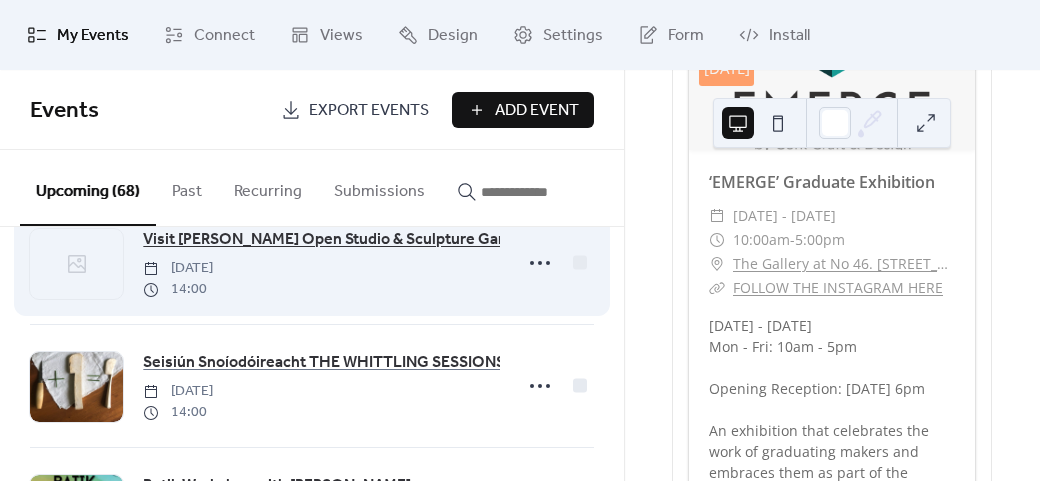 click on "Visit [PERSON_NAME] Open Studio & Sculpture Garden" at bounding box center (337, 240) 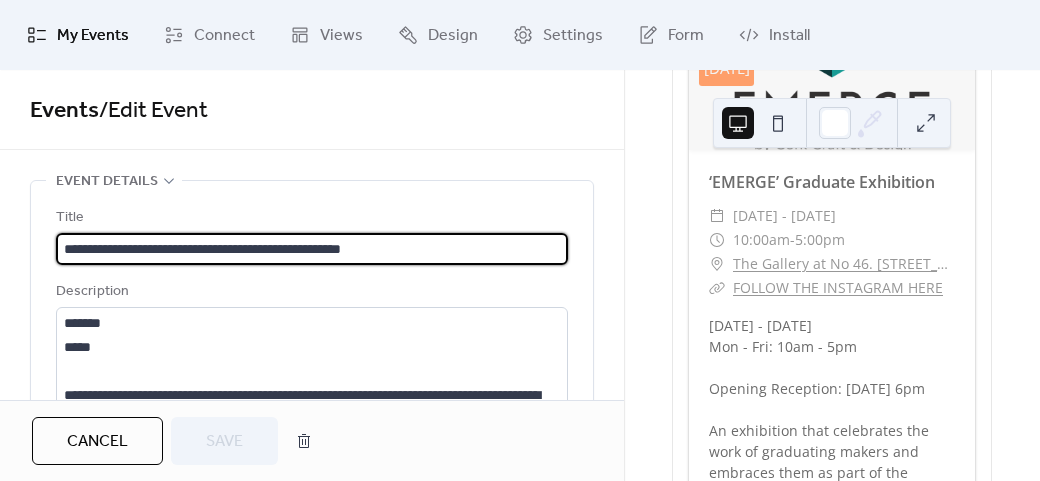 click on "**********" at bounding box center [312, 249] 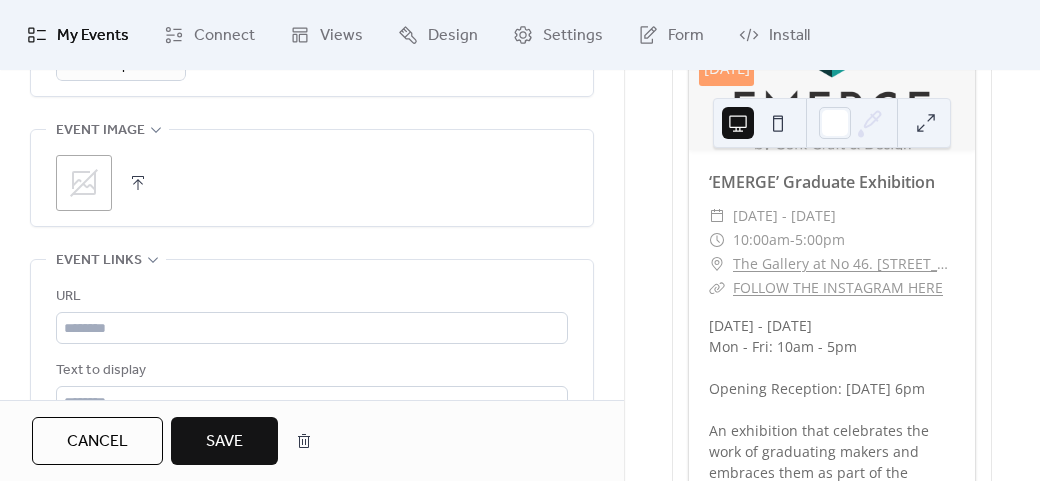 scroll, scrollTop: 1100, scrollLeft: 0, axis: vertical 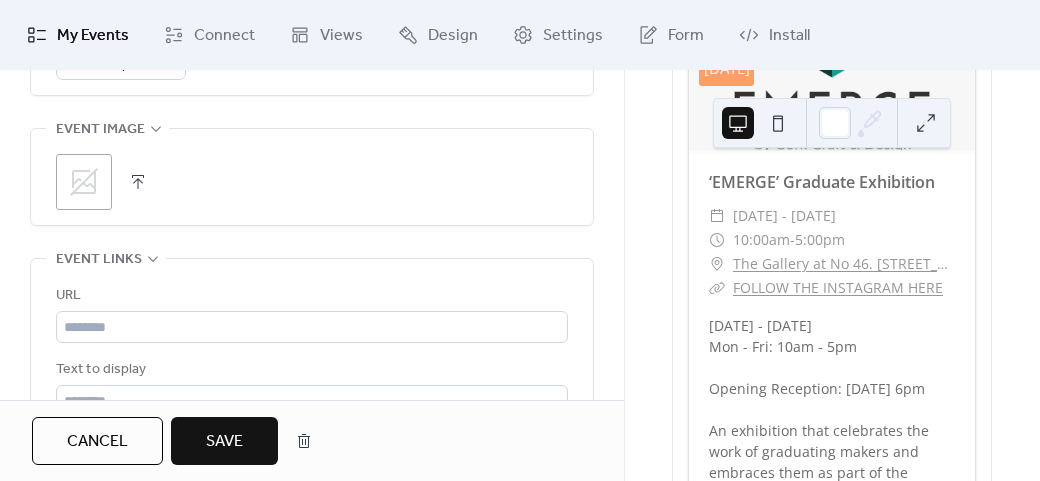 type on "**********" 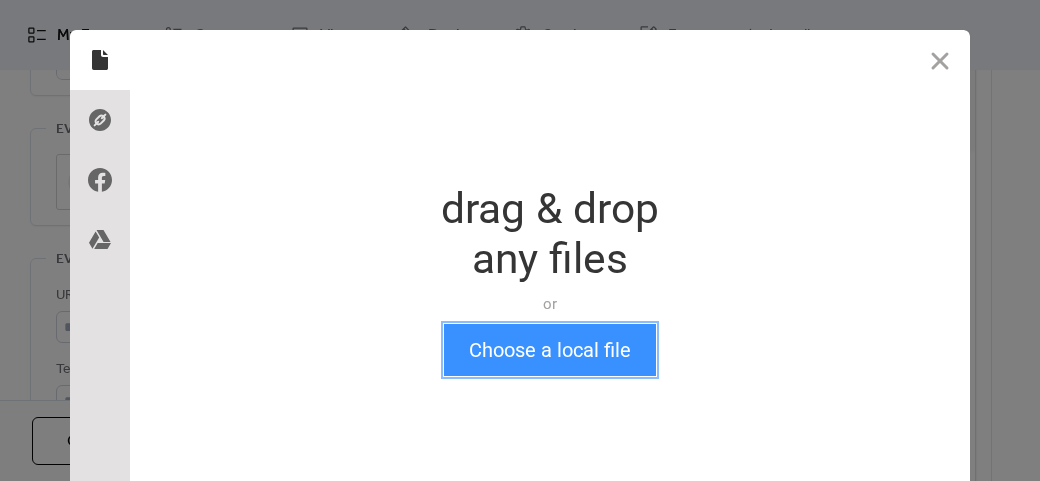 click on "Choose a local file" at bounding box center [550, 350] 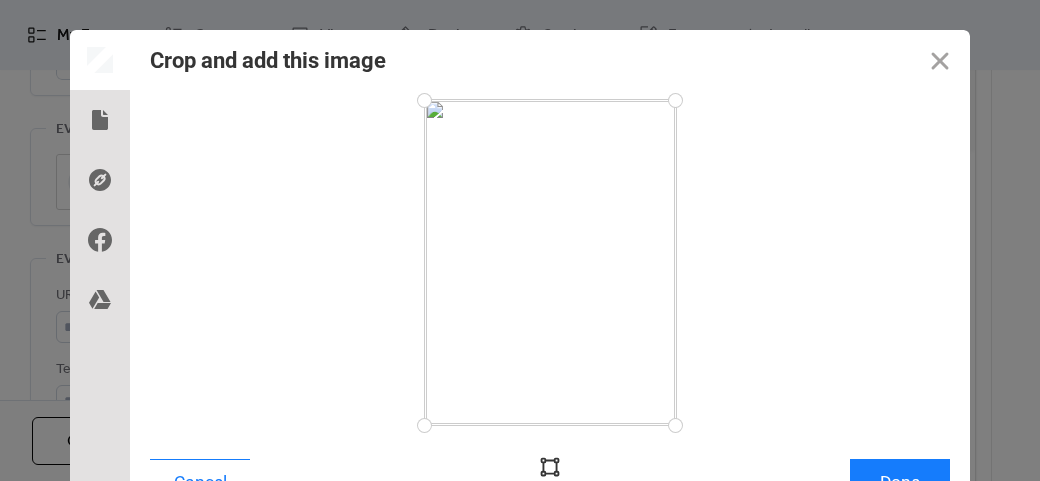 scroll, scrollTop: 24, scrollLeft: 0, axis: vertical 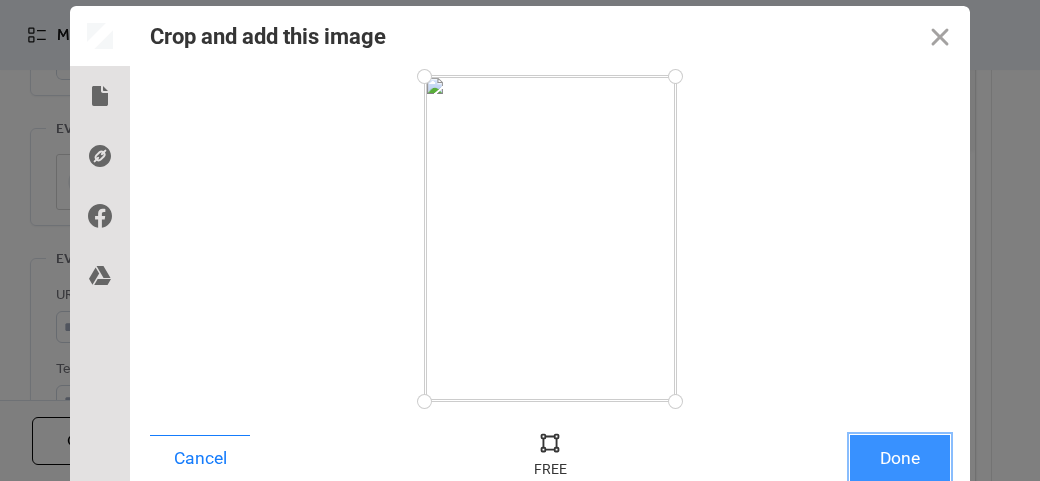 click on "Done" at bounding box center (900, 458) 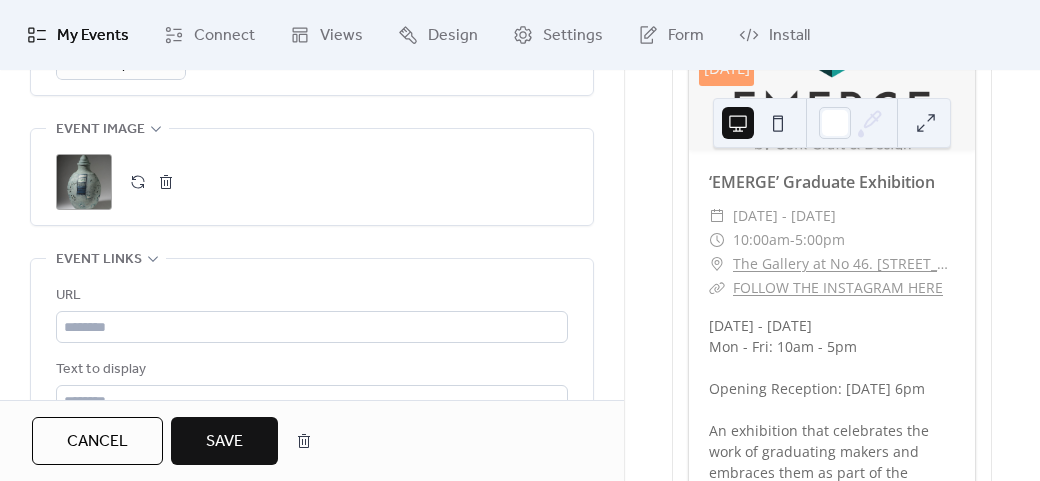 click on "Save" at bounding box center (224, 442) 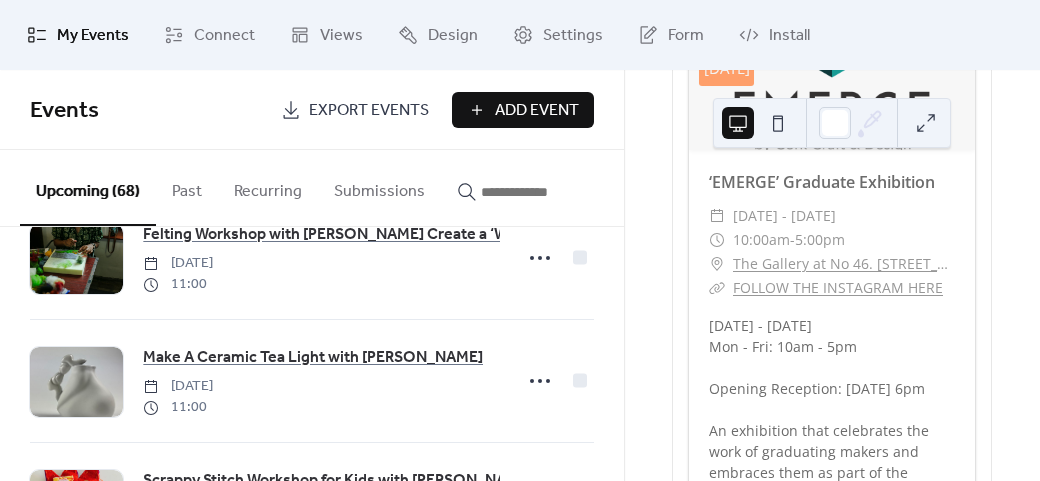 scroll, scrollTop: 4900, scrollLeft: 0, axis: vertical 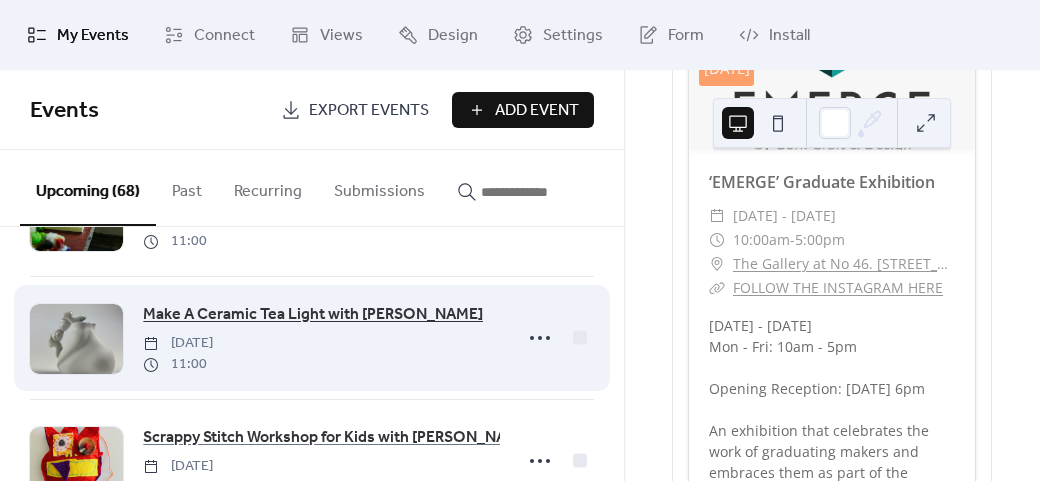 click on "Make A Ceramic Tea Light with [PERSON_NAME]" at bounding box center [313, 315] 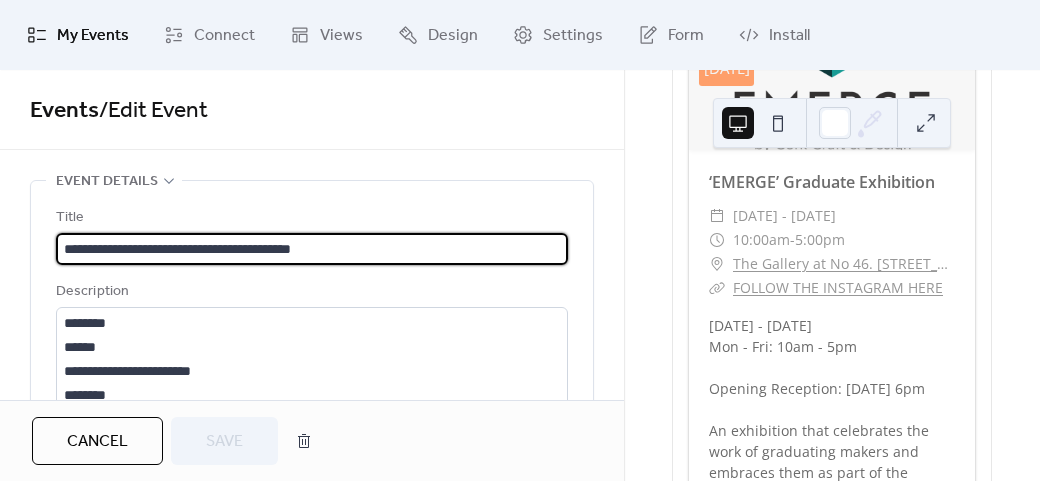 click on "**********" at bounding box center (312, 249) 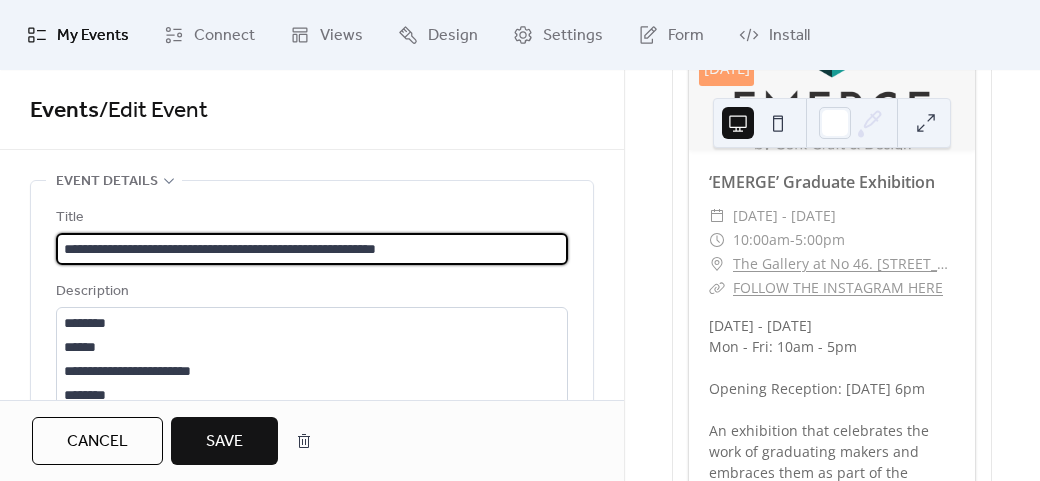 type on "**********" 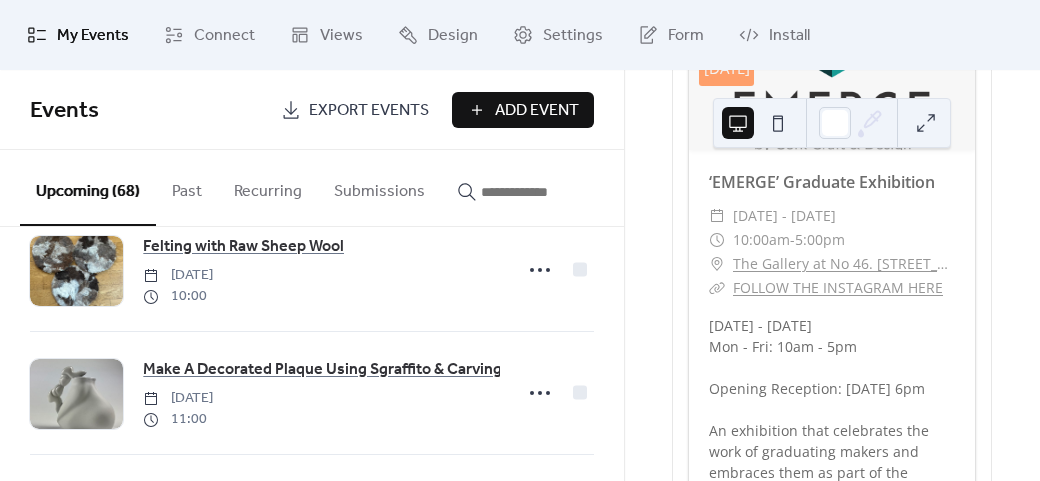 scroll, scrollTop: 5437, scrollLeft: 0, axis: vertical 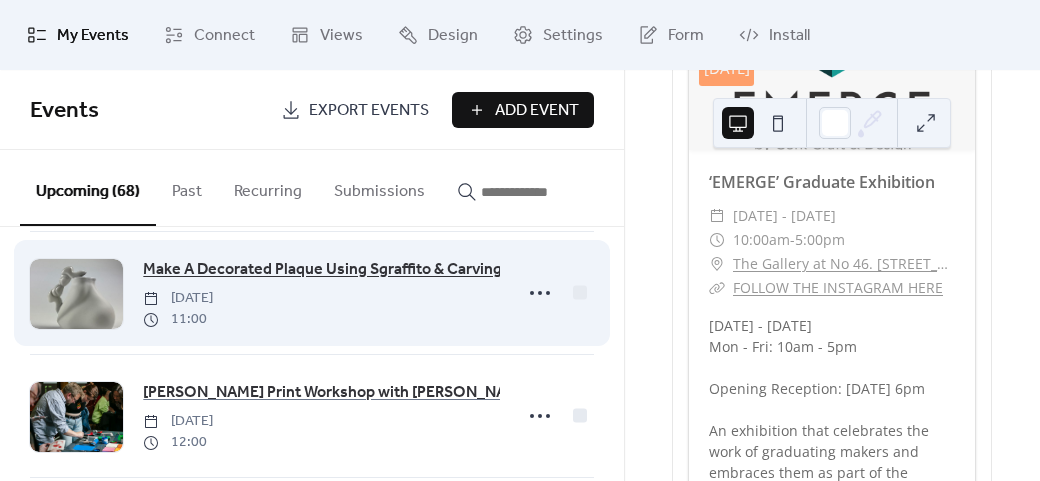 click on "Make A Decorated Plaque Using Sgraffito & Carving with [PERSON_NAME]" at bounding box center (401, 270) 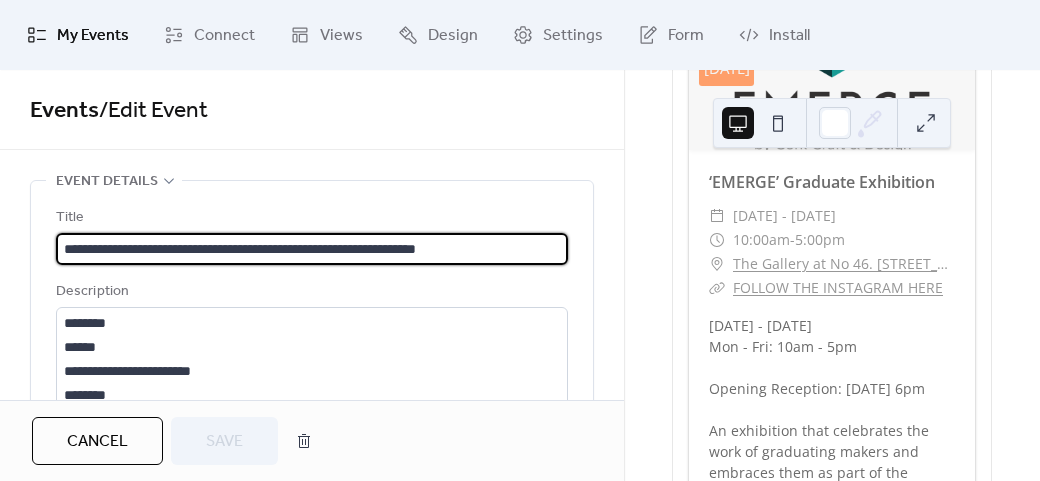 click on "**********" at bounding box center [312, 249] 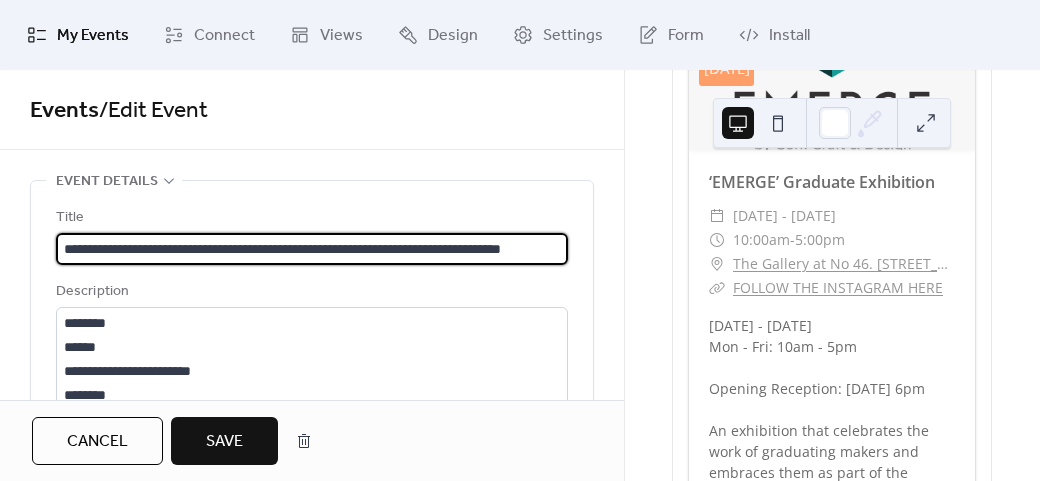 type on "**********" 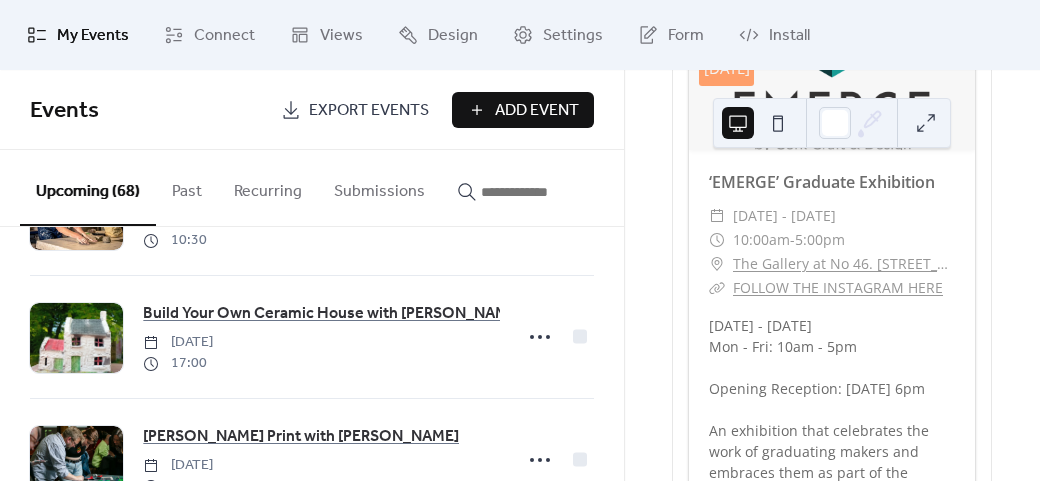 scroll, scrollTop: 6400, scrollLeft: 0, axis: vertical 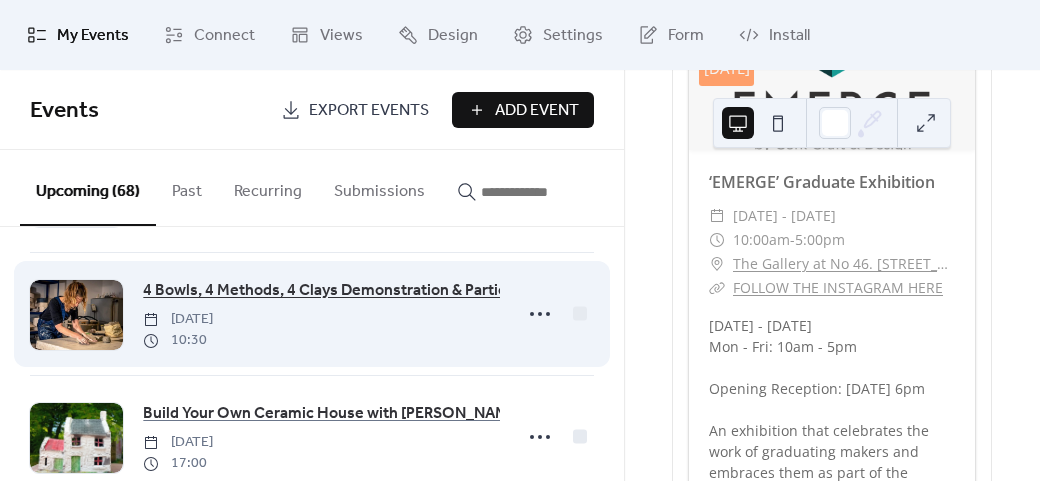click on "4 Bowls, 4 Methods, 4 Clays Demonstration & Participation Workshop" at bounding box center (386, 291) 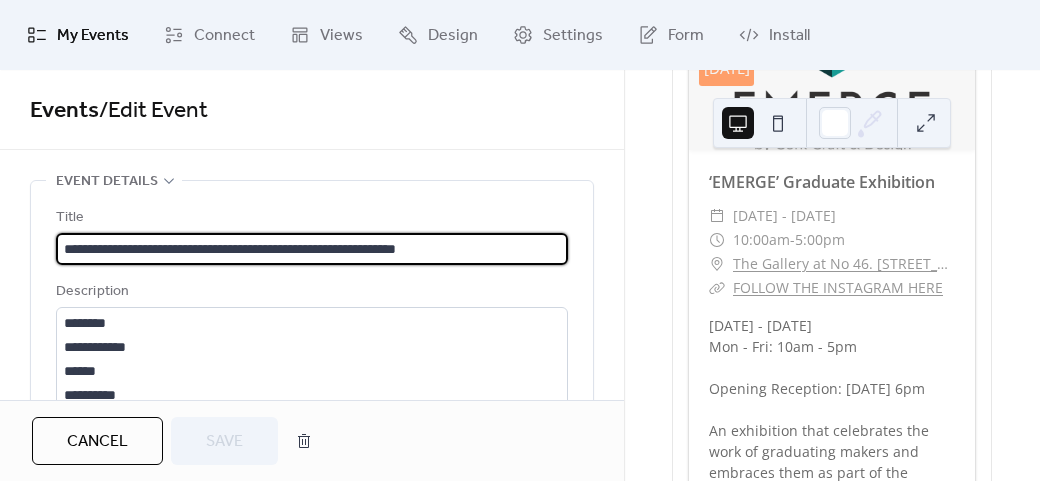 click on "**********" at bounding box center [312, 249] 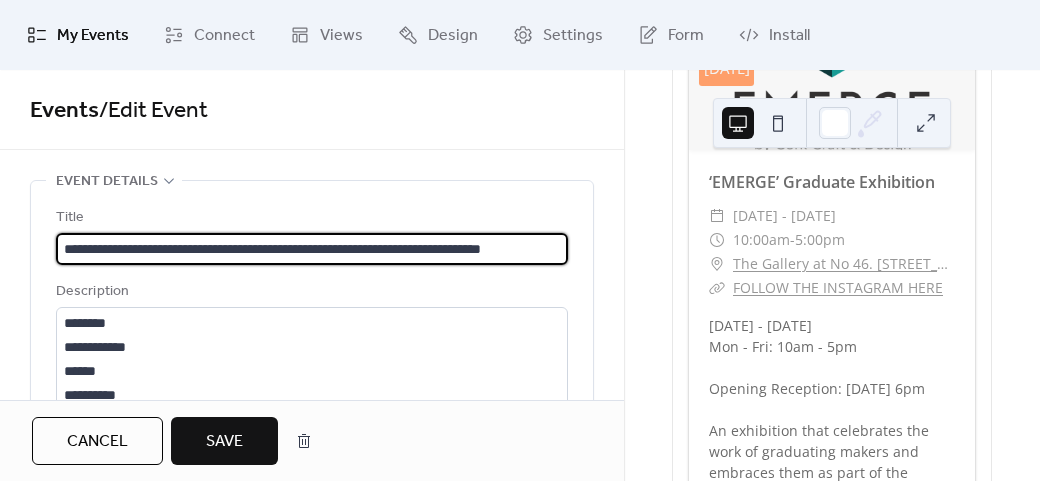 type on "**********" 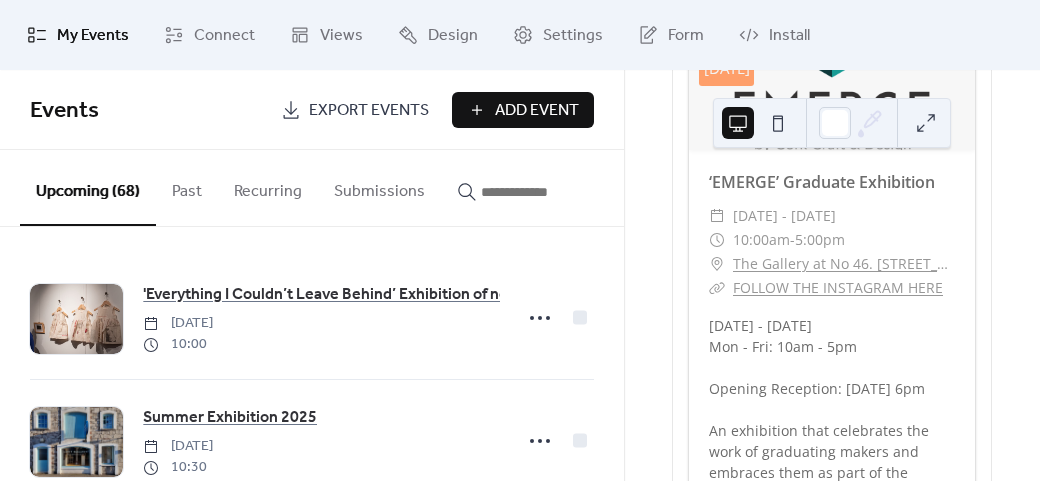 click on "Add Event" at bounding box center [537, 111] 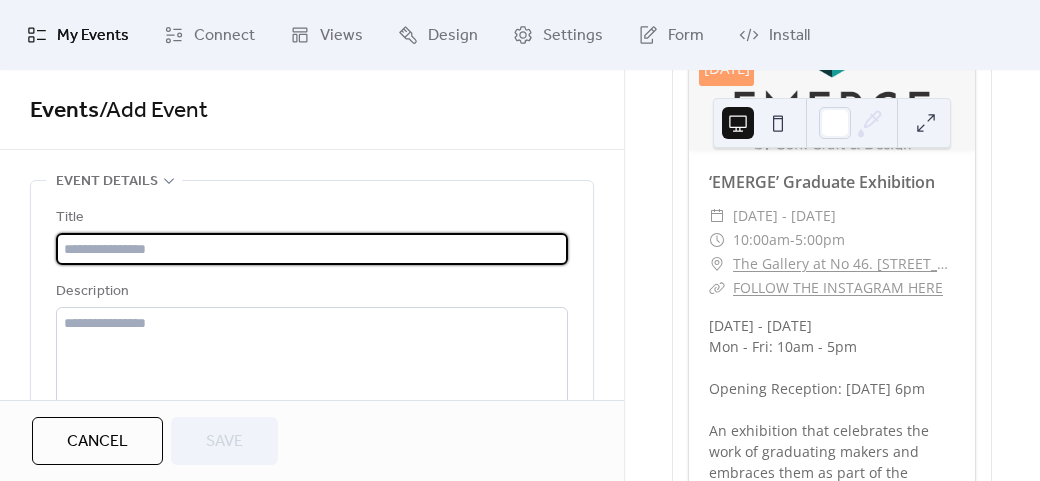click at bounding box center [312, 249] 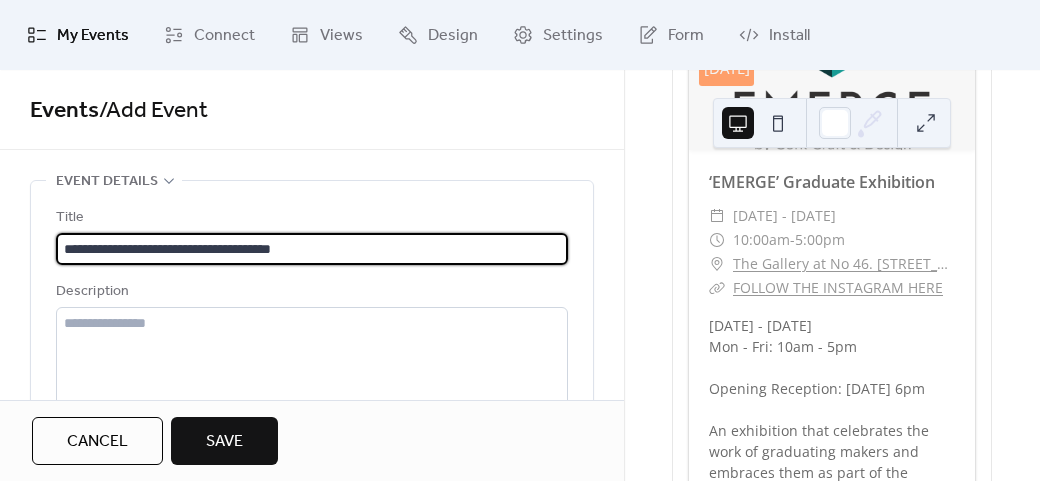 click on "**********" at bounding box center (312, 249) 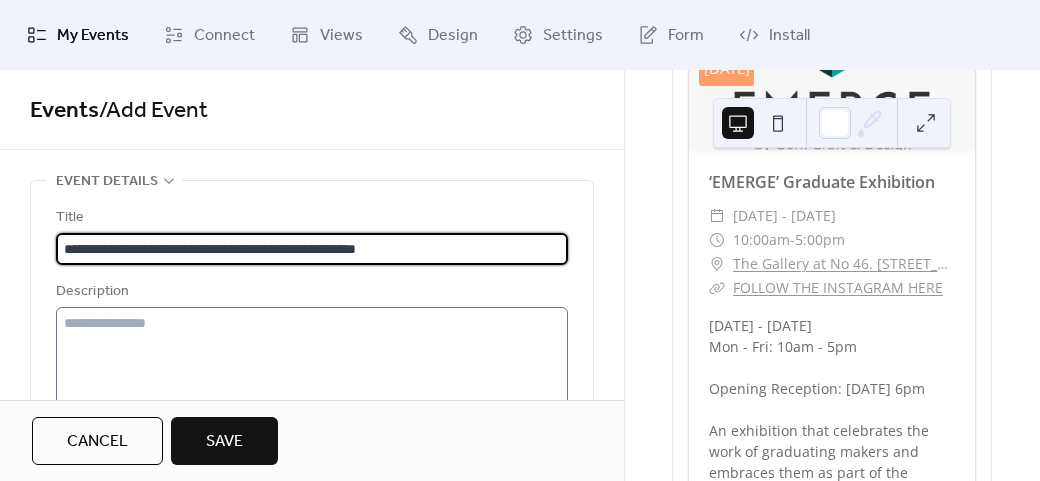 type on "**********" 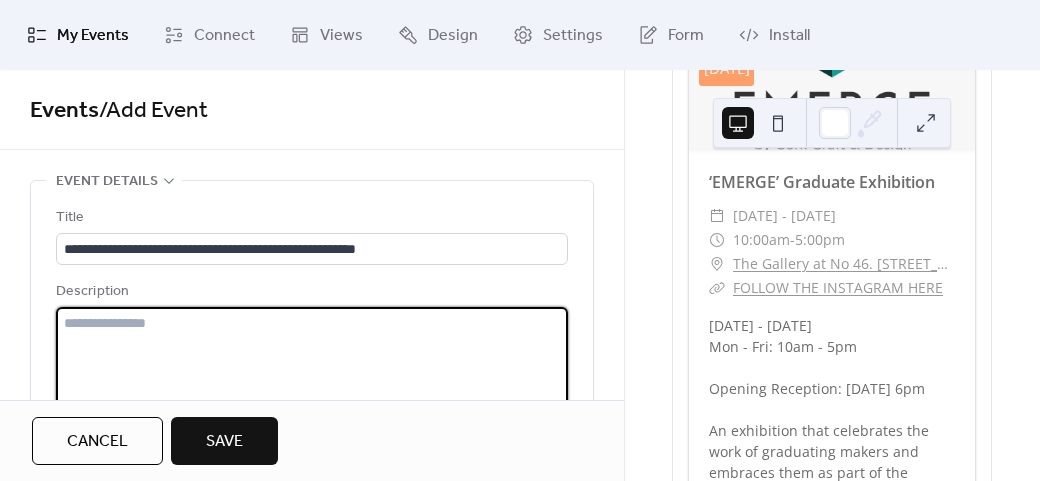 click at bounding box center (312, 383) 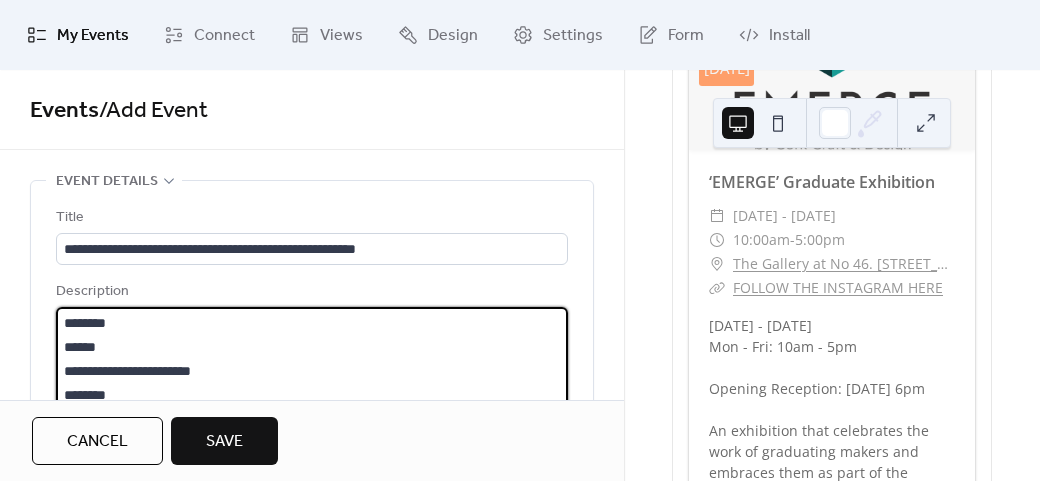 scroll, scrollTop: 69, scrollLeft: 0, axis: vertical 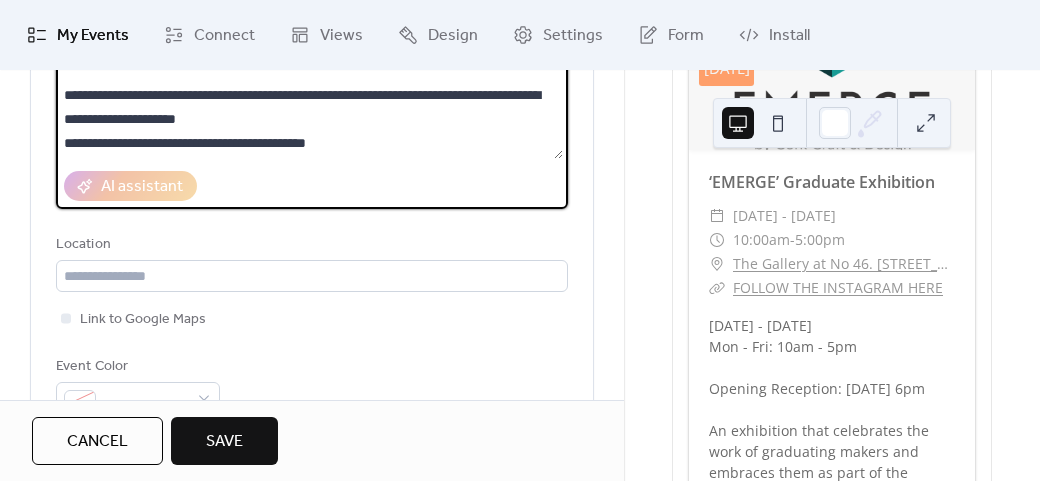 click on "**********" at bounding box center [309, 83] 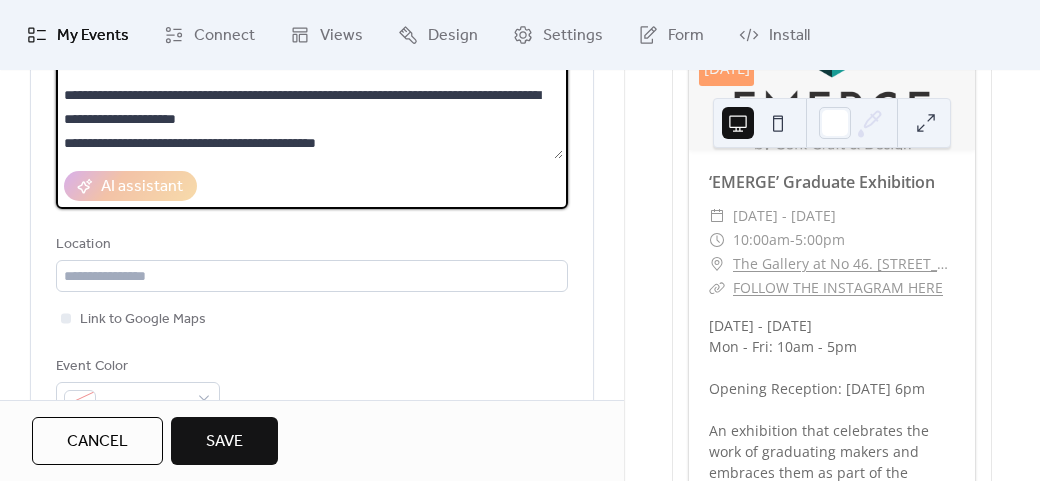 scroll, scrollTop: 93, scrollLeft: 0, axis: vertical 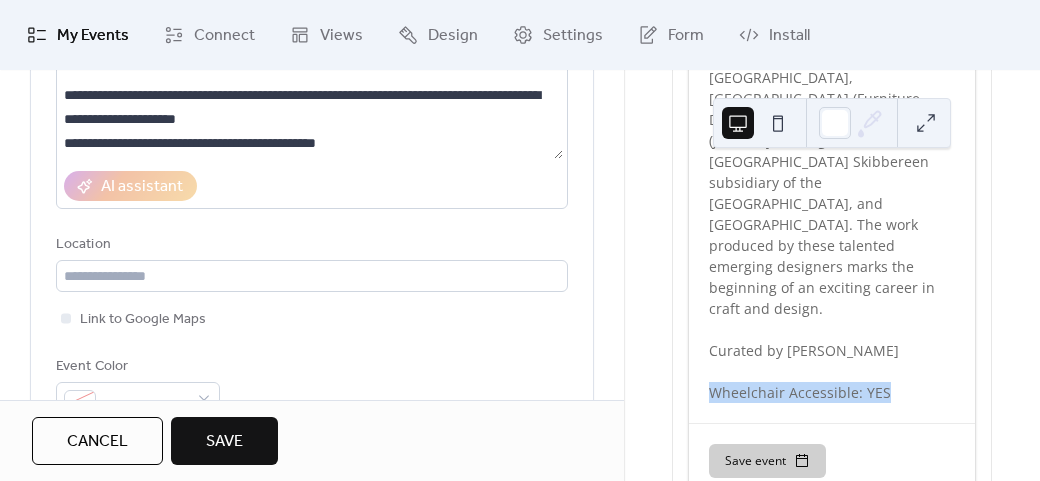 drag, startPoint x: 904, startPoint y: 272, endPoint x: 713, endPoint y: 279, distance: 191.12823 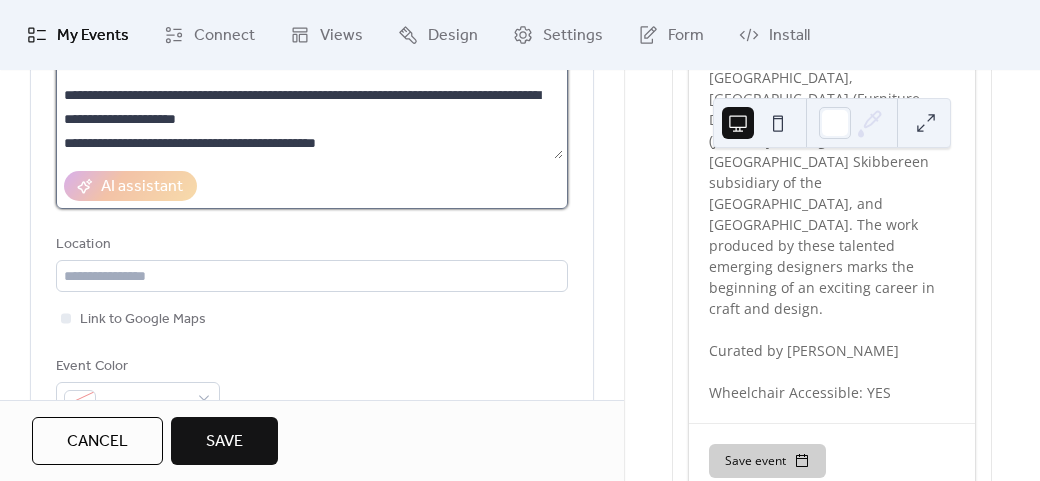 click on "**********" at bounding box center [309, 83] 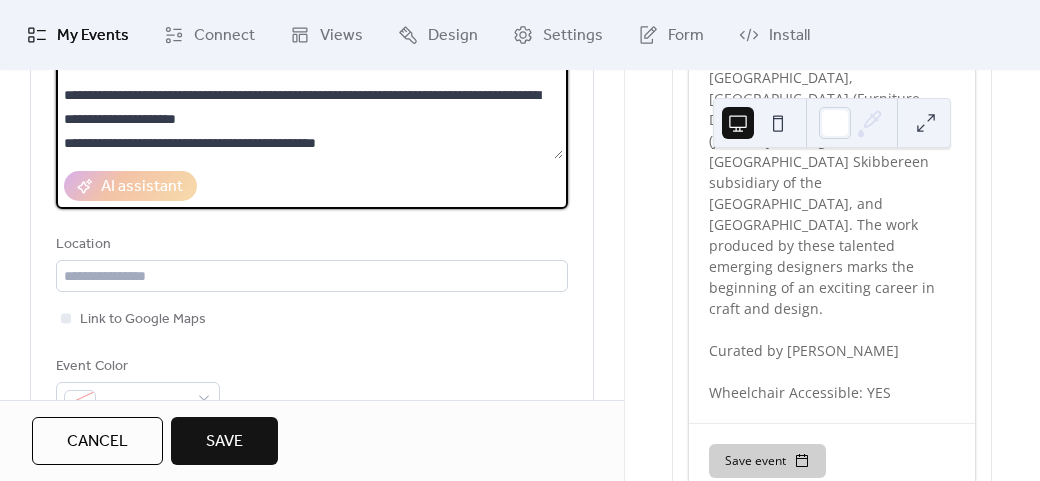 paste on "**********" 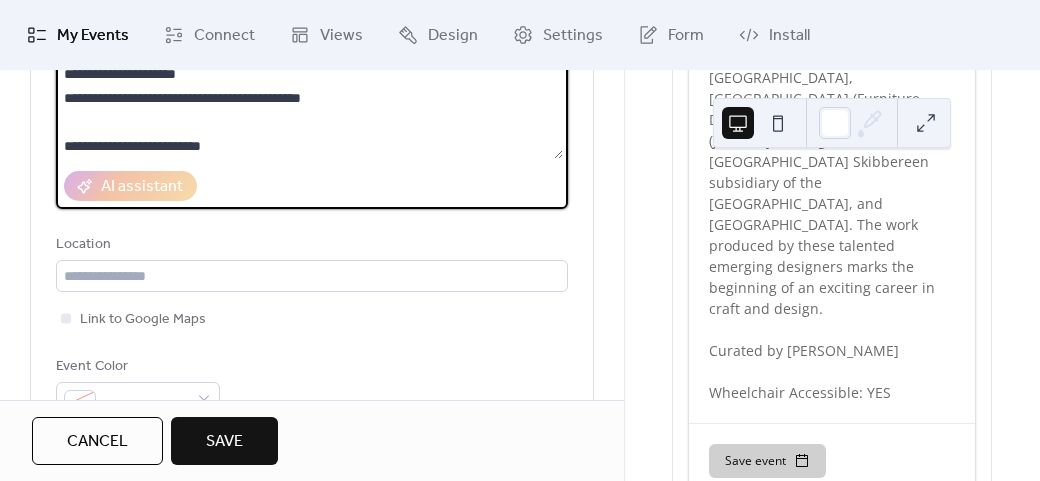 drag, startPoint x: 204, startPoint y: 139, endPoint x: 229, endPoint y: 140, distance: 25.019993 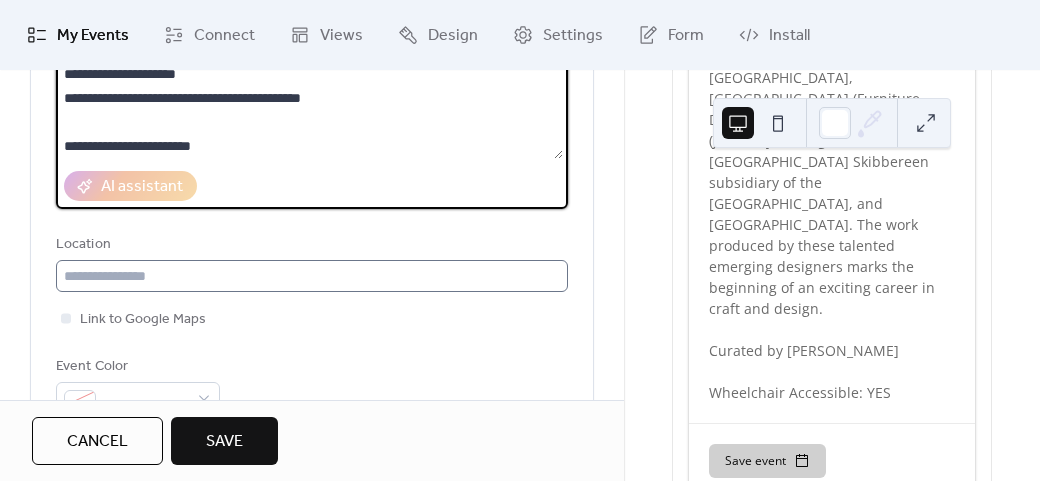 type on "**********" 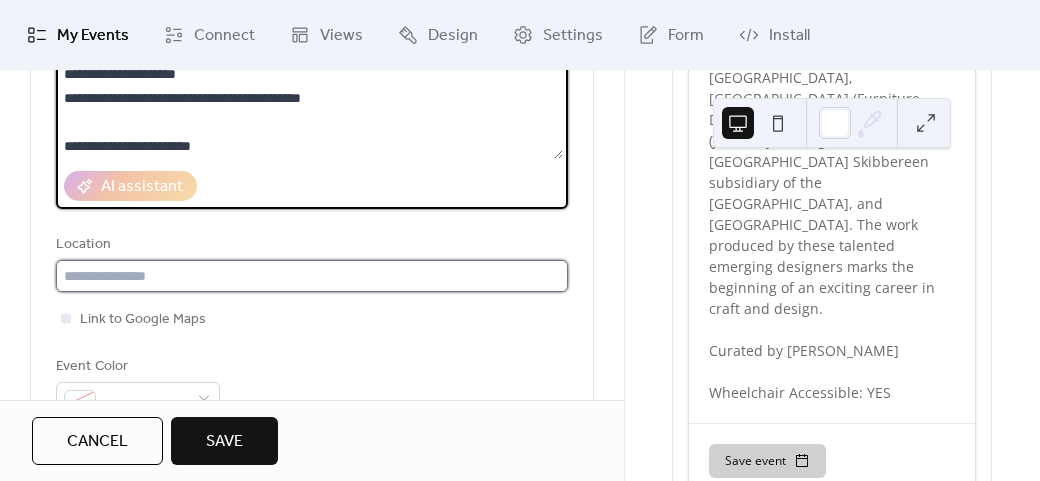 click at bounding box center (312, 276) 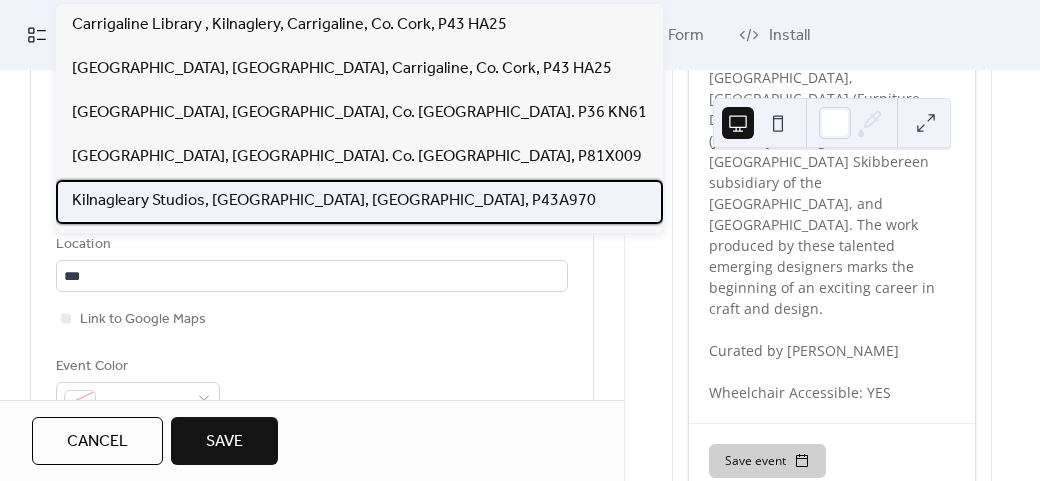 click on "Kilnagleary Studios, [GEOGRAPHIC_DATA], [GEOGRAPHIC_DATA], P43A970" at bounding box center [334, 201] 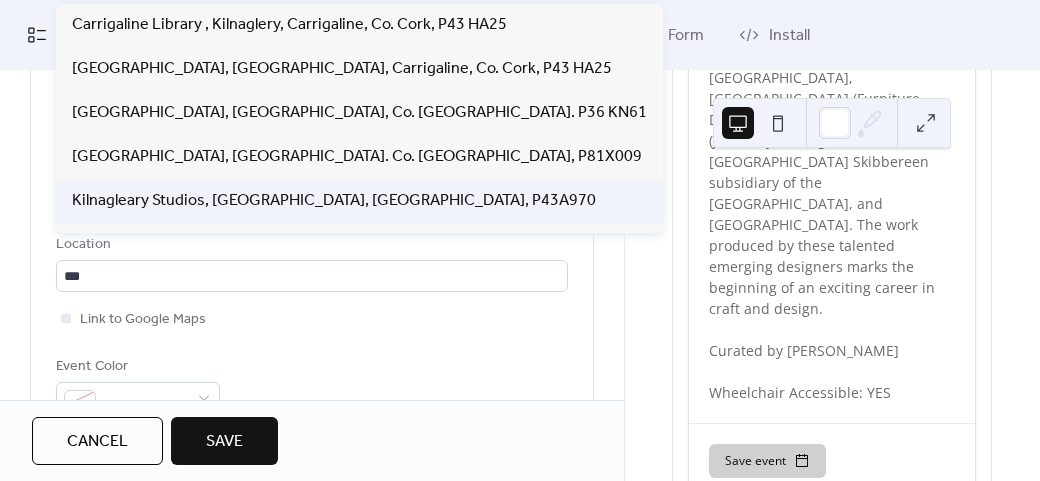 type on "**********" 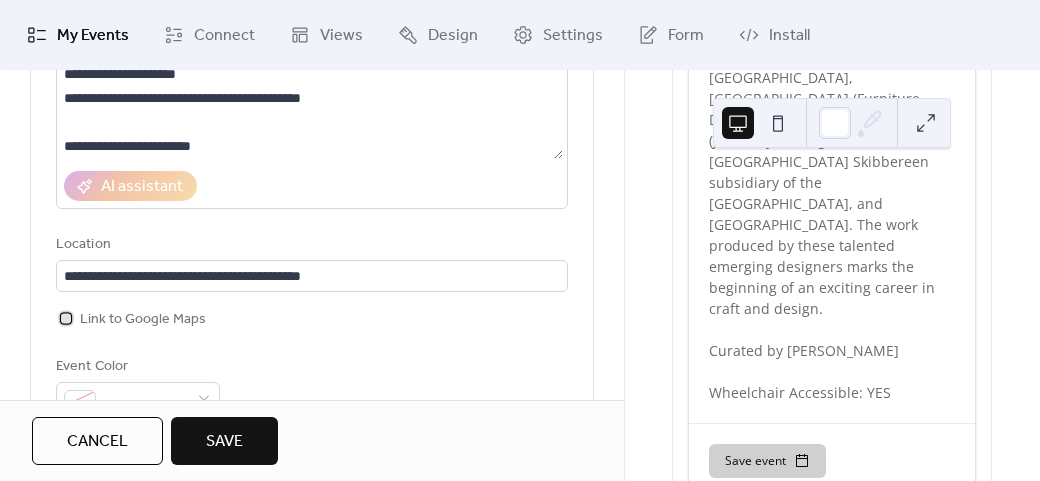 click on "Link to Google Maps" at bounding box center [143, 320] 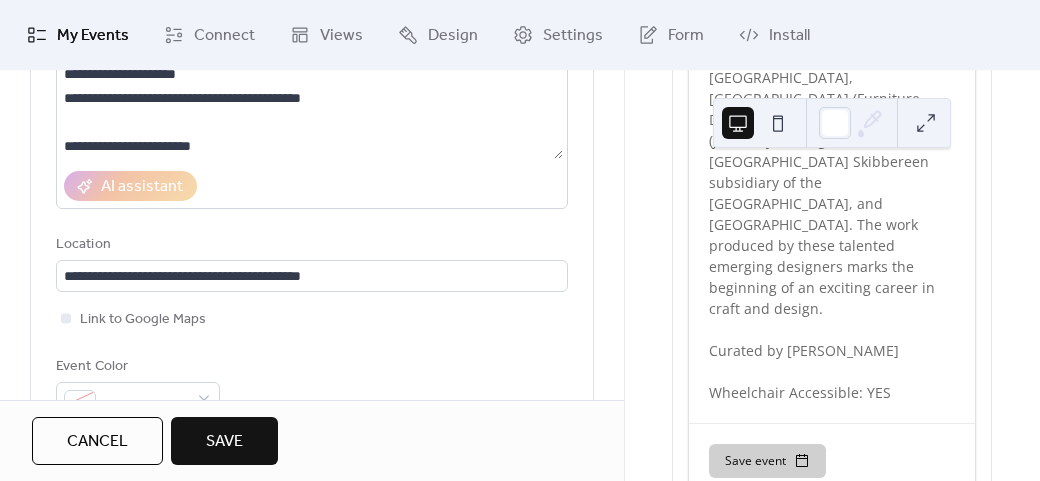 click on "Link to Google Maps" at bounding box center [312, 319] 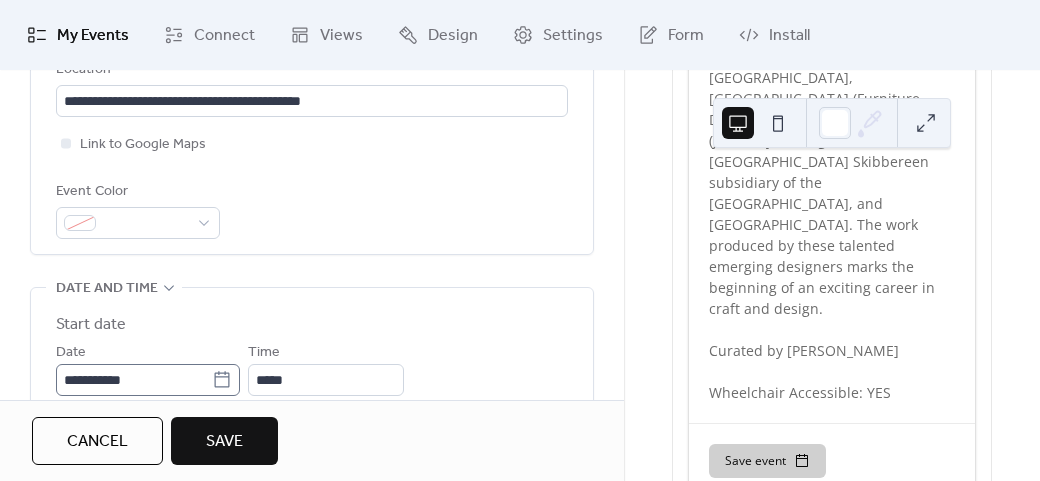 scroll, scrollTop: 600, scrollLeft: 0, axis: vertical 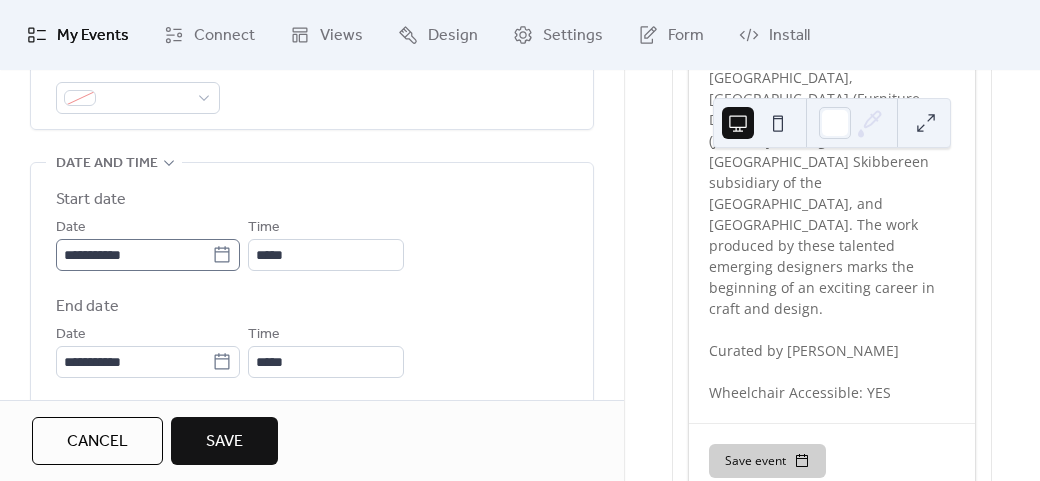click on "**********" at bounding box center (148, 255) 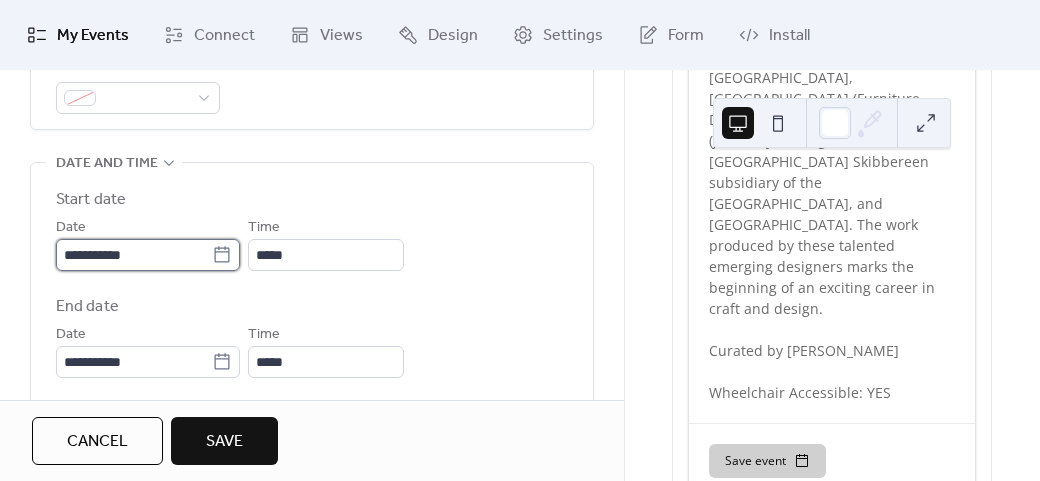 click on "**********" at bounding box center (134, 255) 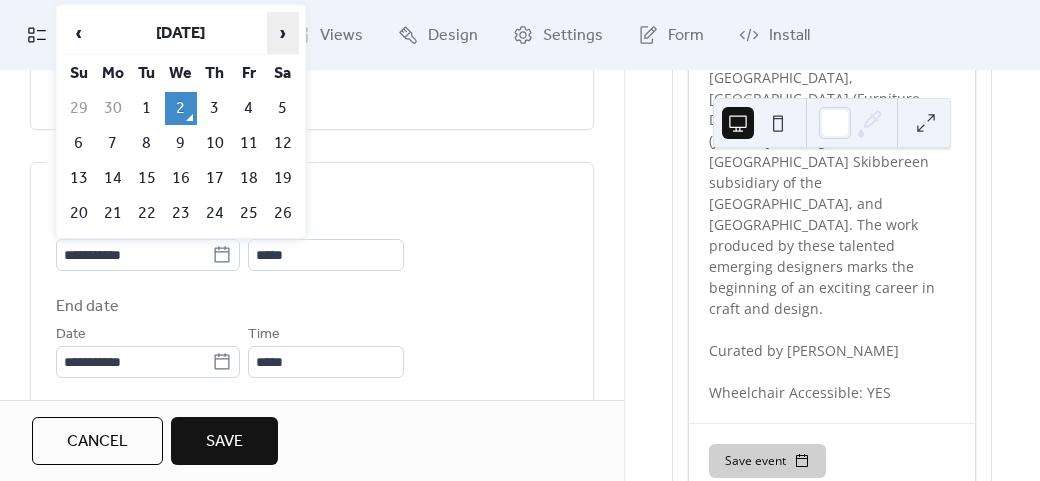 click on "›" at bounding box center [283, 33] 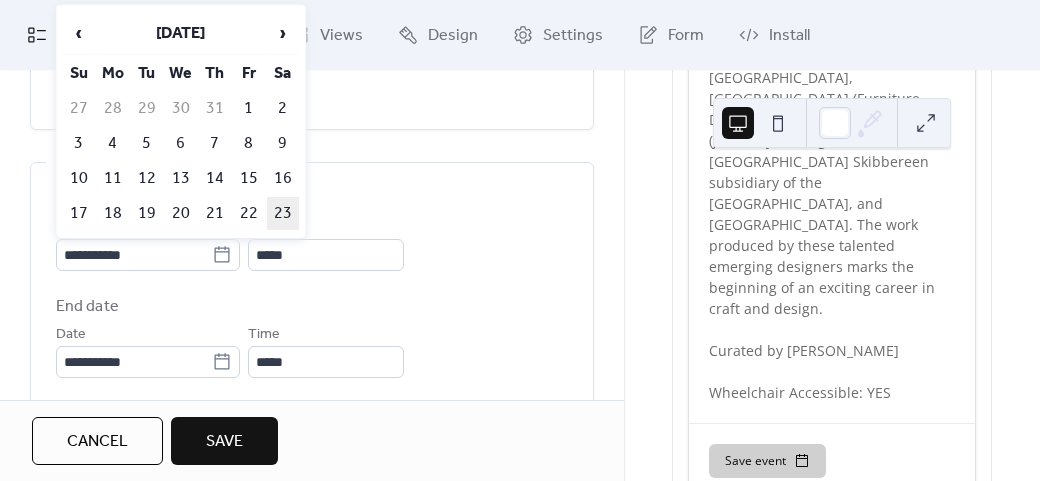click on "23" at bounding box center (283, 213) 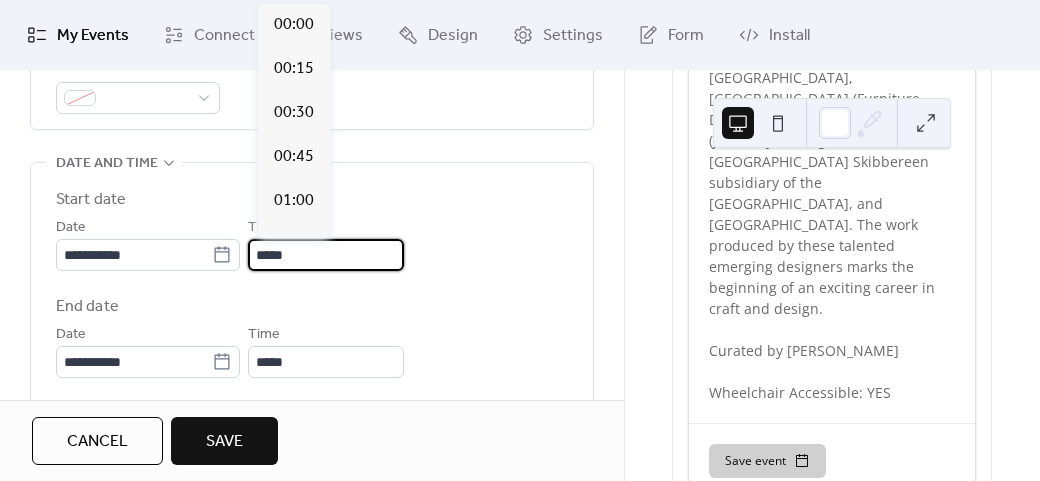 click on "*****" at bounding box center (326, 255) 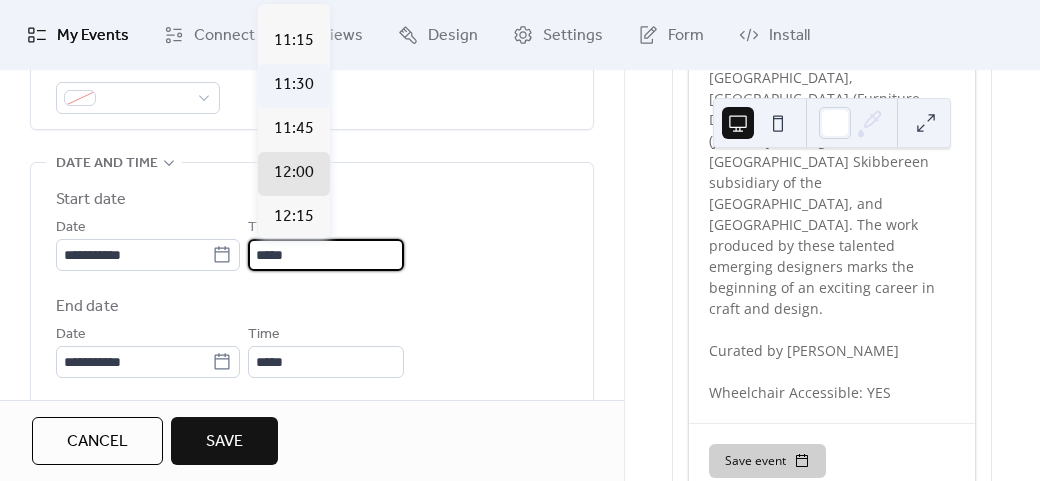 scroll, scrollTop: 1912, scrollLeft: 0, axis: vertical 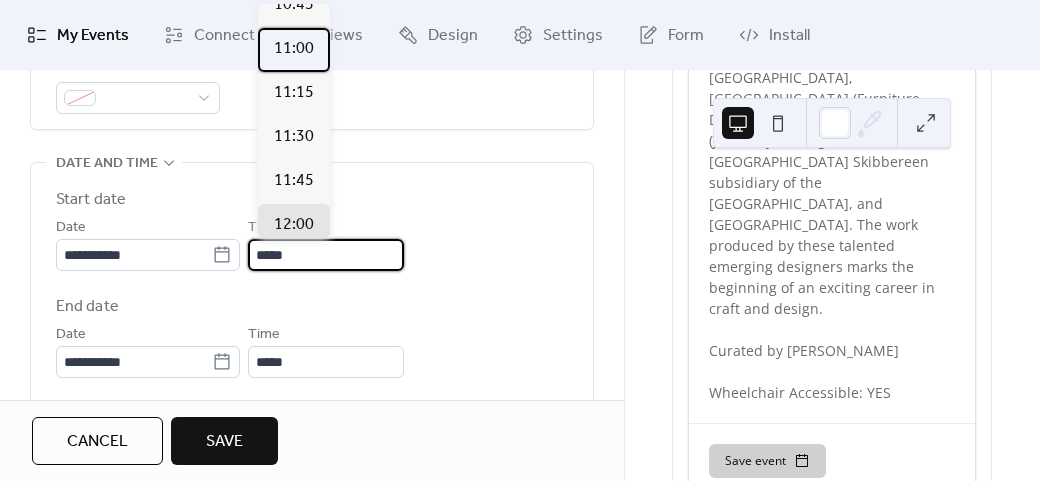 click on "11:00" at bounding box center [294, 50] 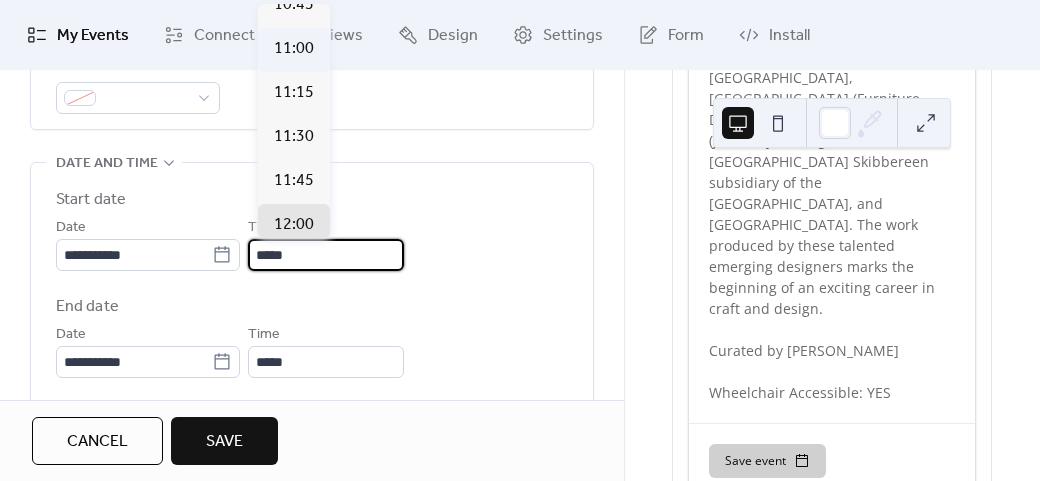 type on "*****" 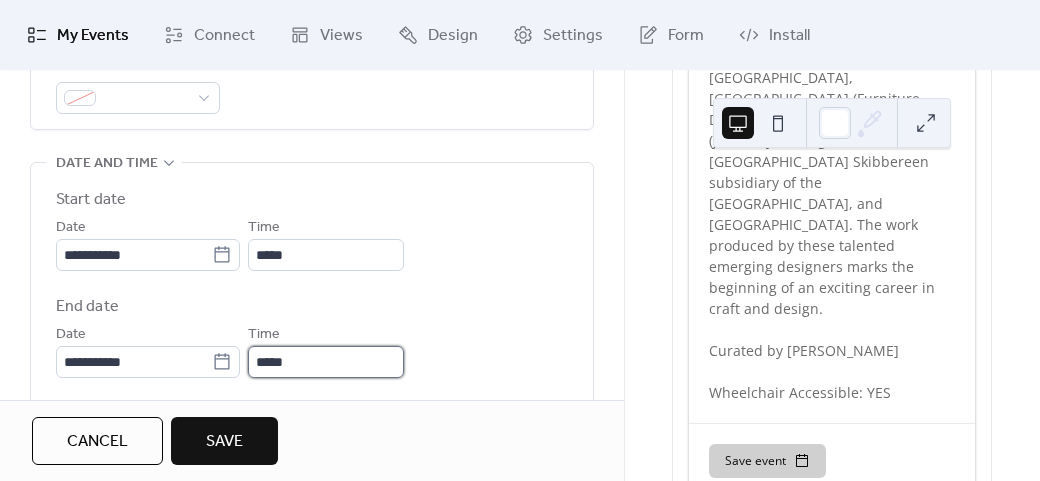 click on "*****" at bounding box center (326, 362) 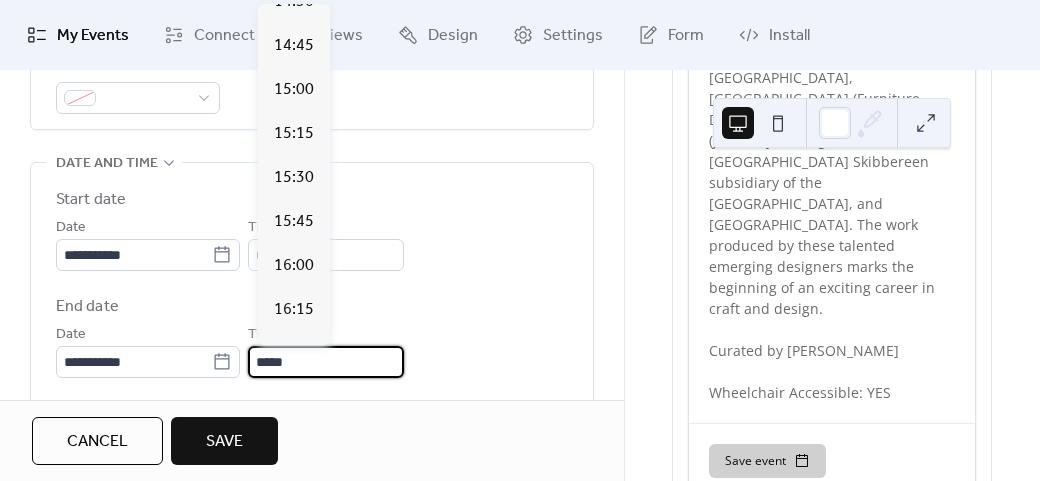 scroll, scrollTop: 600, scrollLeft: 0, axis: vertical 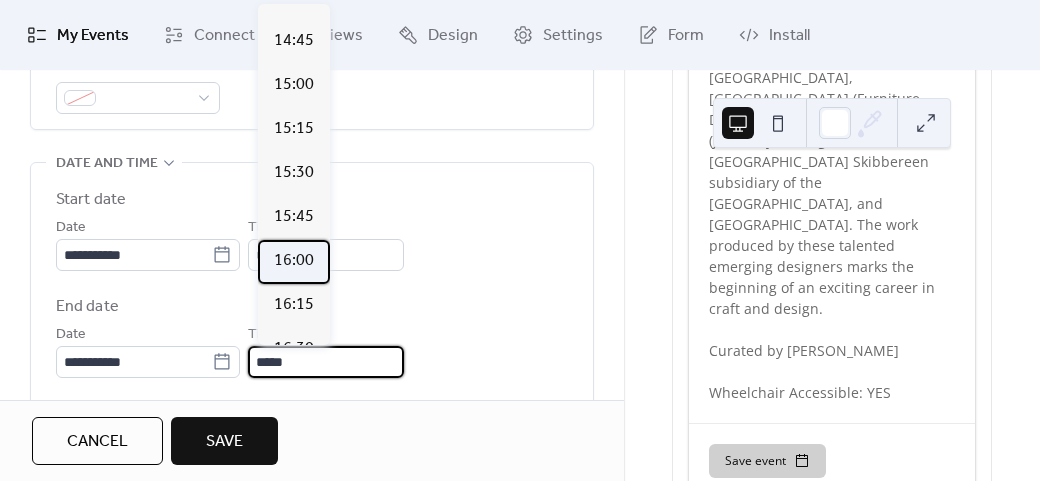 click on "16:00" at bounding box center [294, 261] 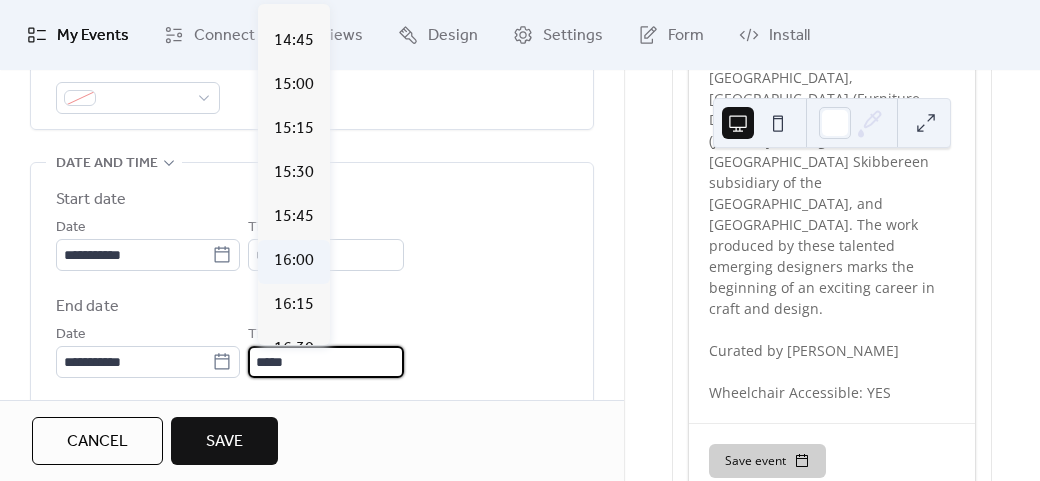 type on "*****" 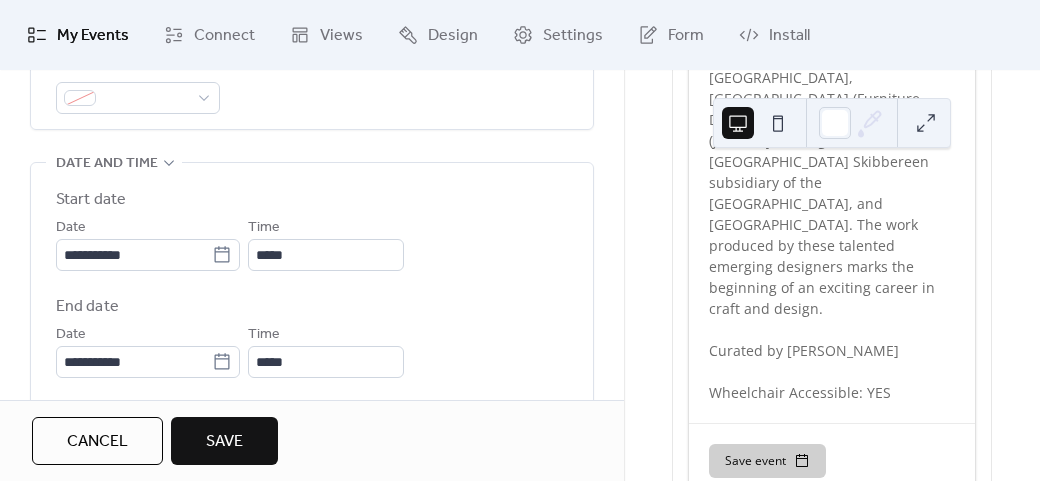 click on "**********" at bounding box center (312, 283) 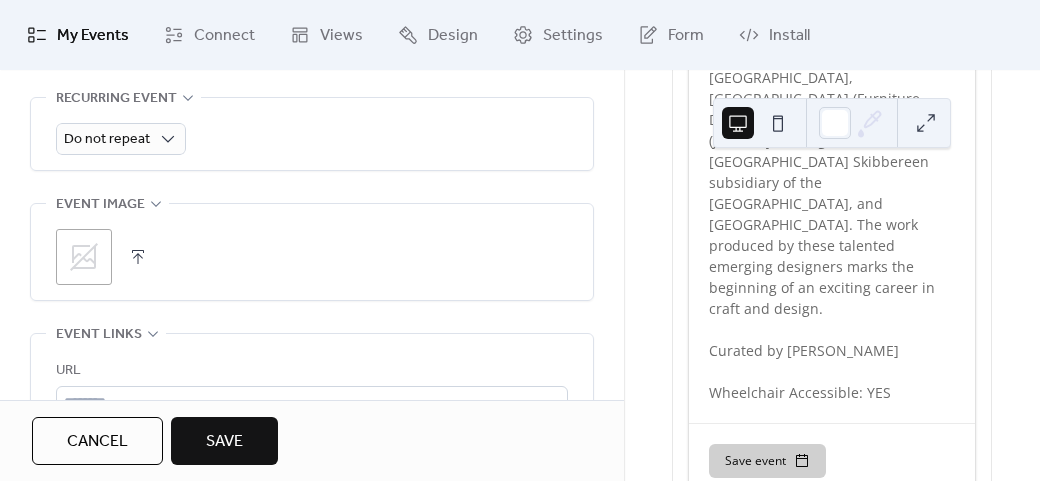 scroll, scrollTop: 1100, scrollLeft: 0, axis: vertical 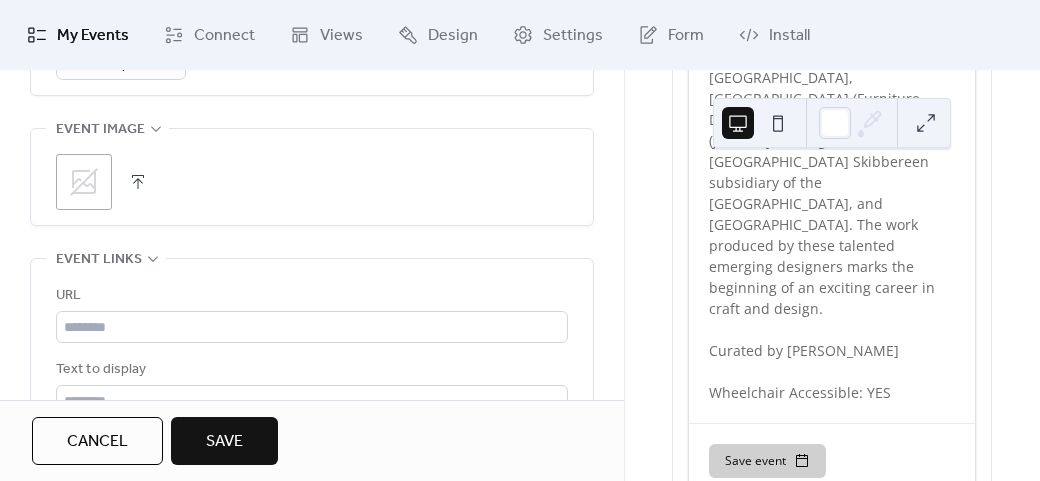 click on ";" at bounding box center (84, 182) 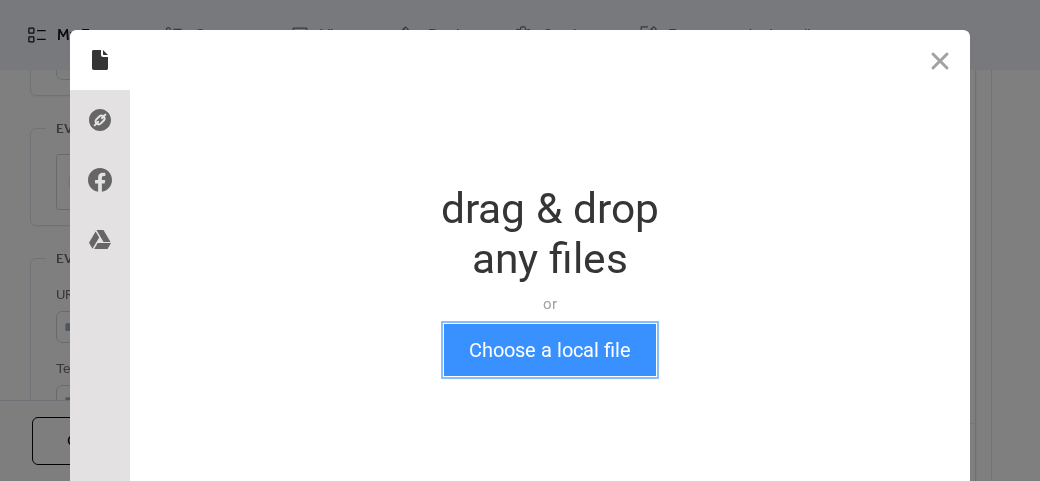 click on "Choose a local file" at bounding box center (550, 350) 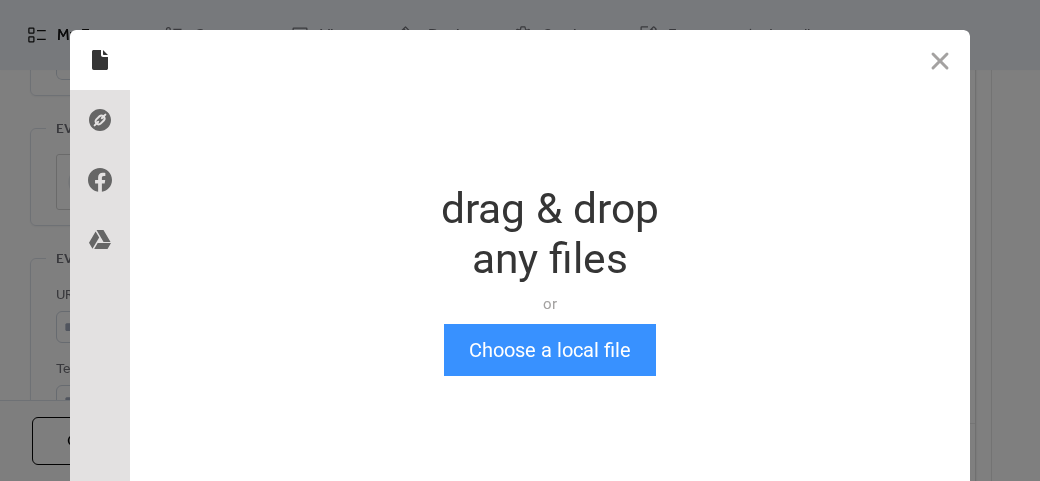 scroll, scrollTop: 24, scrollLeft: 0, axis: vertical 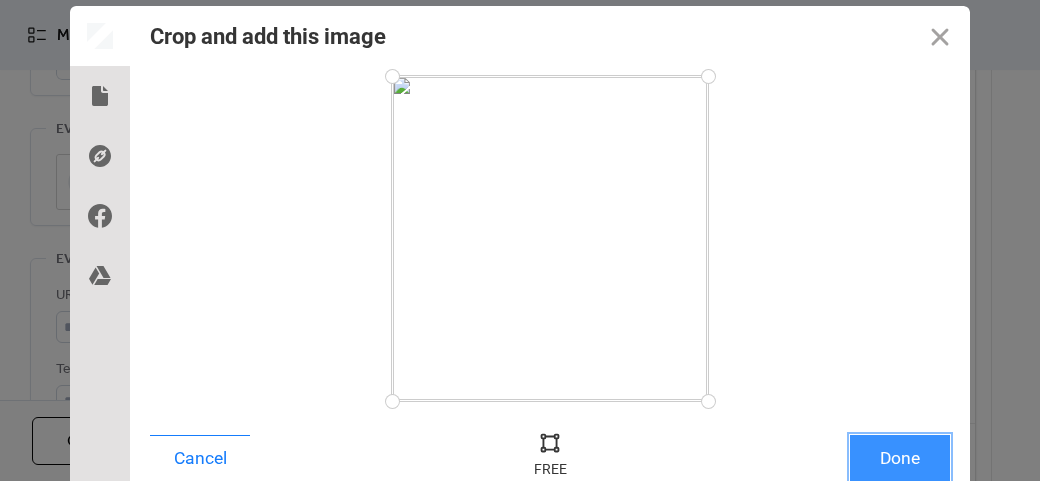 click on "Done" at bounding box center [900, 458] 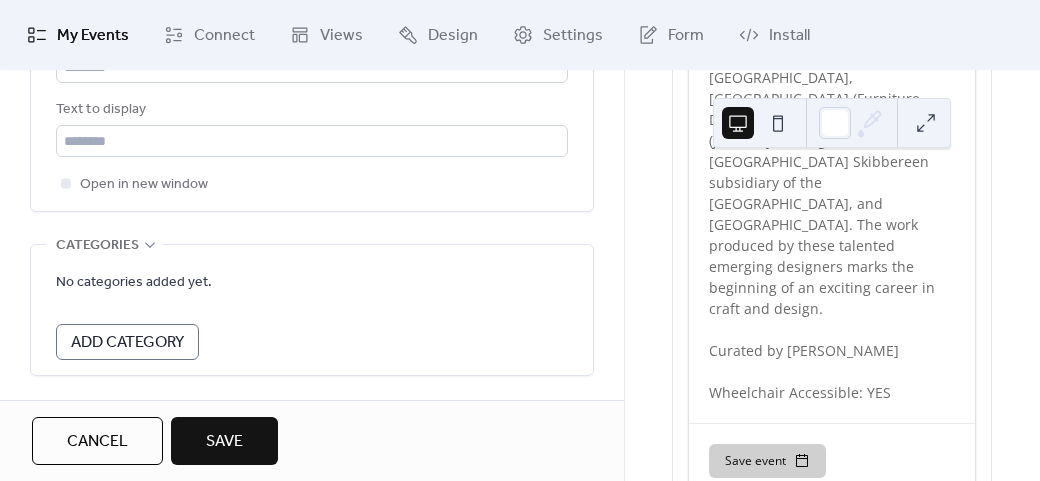 scroll, scrollTop: 1328, scrollLeft: 0, axis: vertical 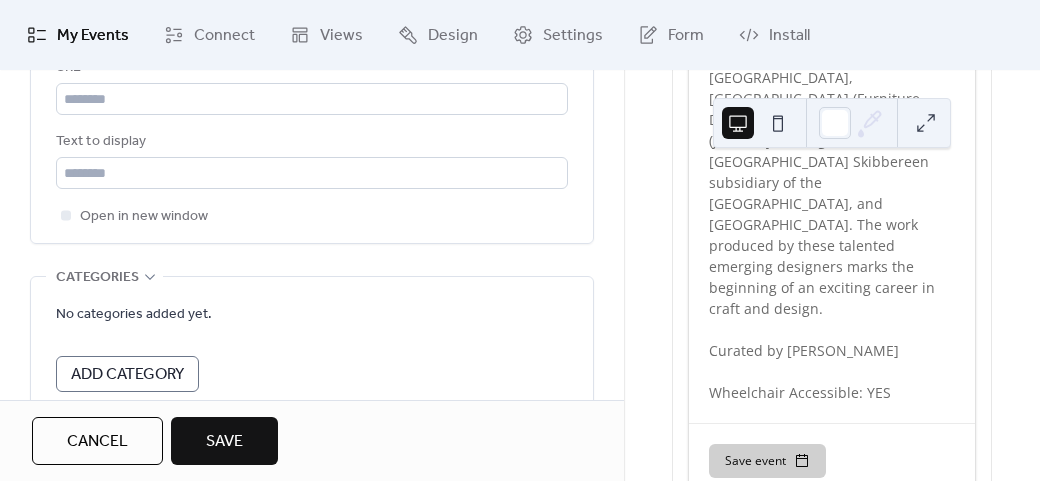 click on "Save" at bounding box center [224, 442] 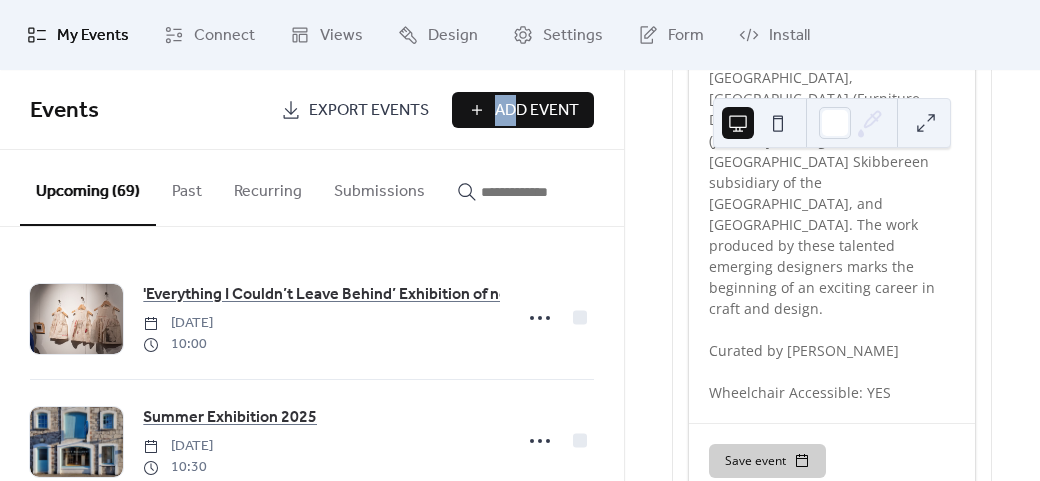 drag, startPoint x: 512, startPoint y: 89, endPoint x: 512, endPoint y: 108, distance: 19 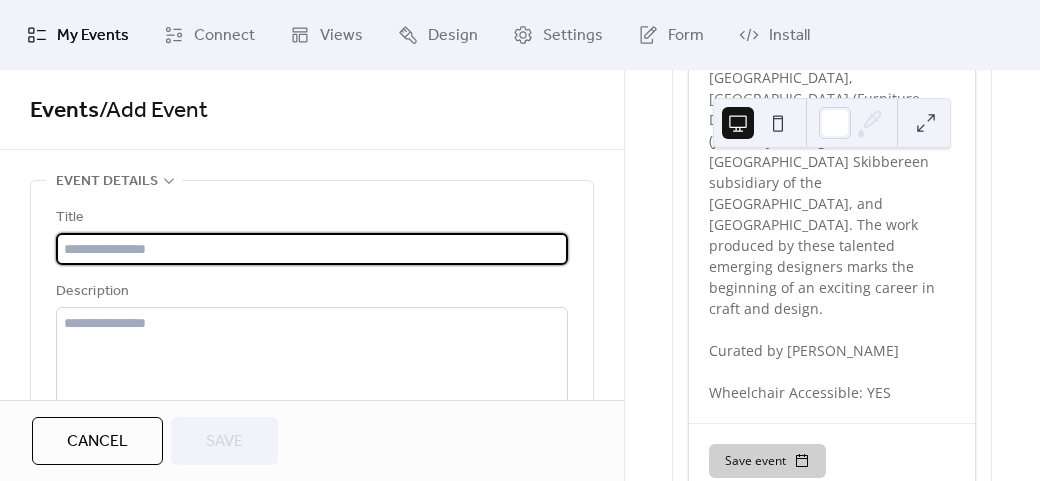 click at bounding box center [312, 249] 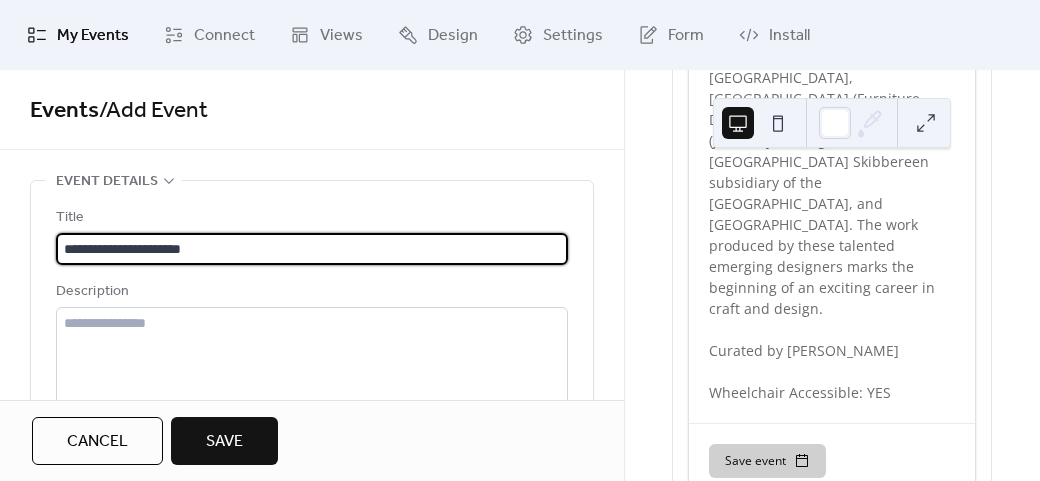 click on "**********" at bounding box center (312, 249) 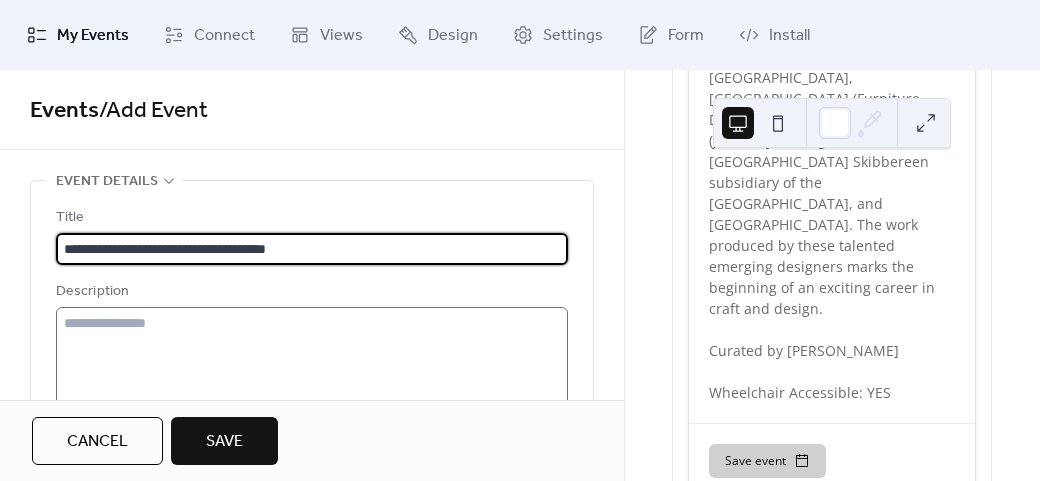 type on "**********" 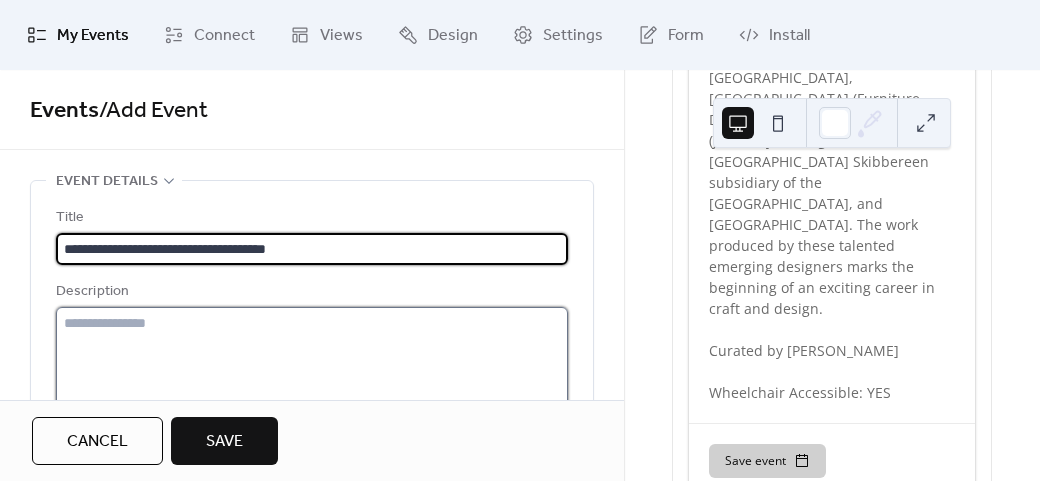 click at bounding box center (312, 383) 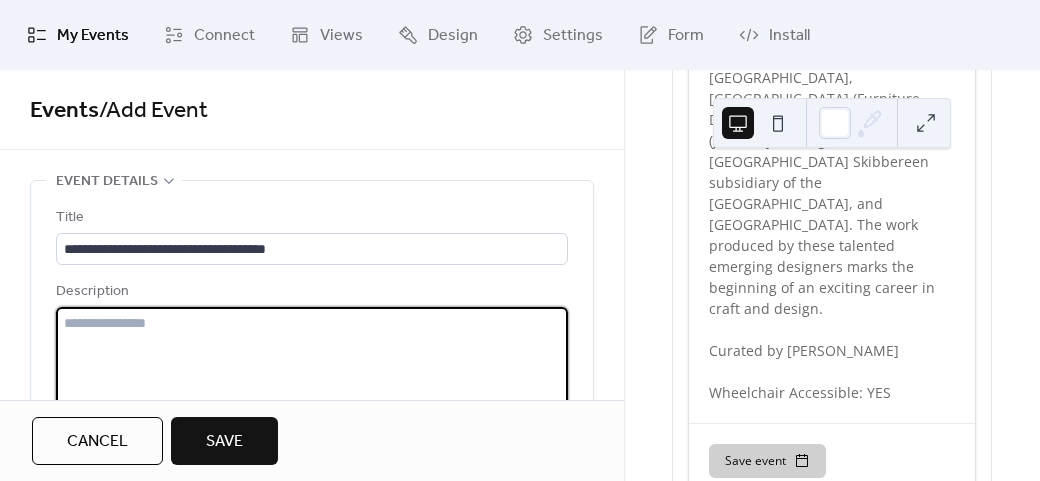 paste on "**********" 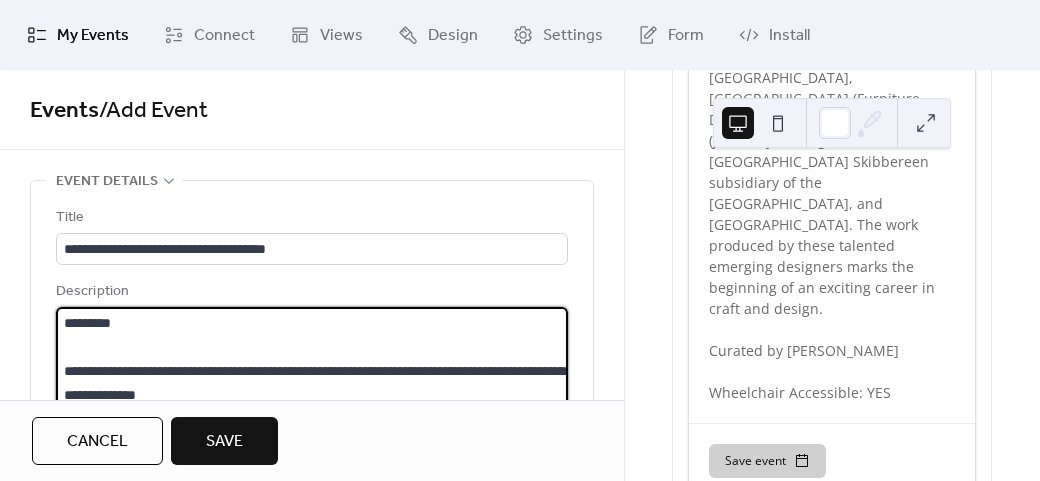 scroll, scrollTop: 31, scrollLeft: 0, axis: vertical 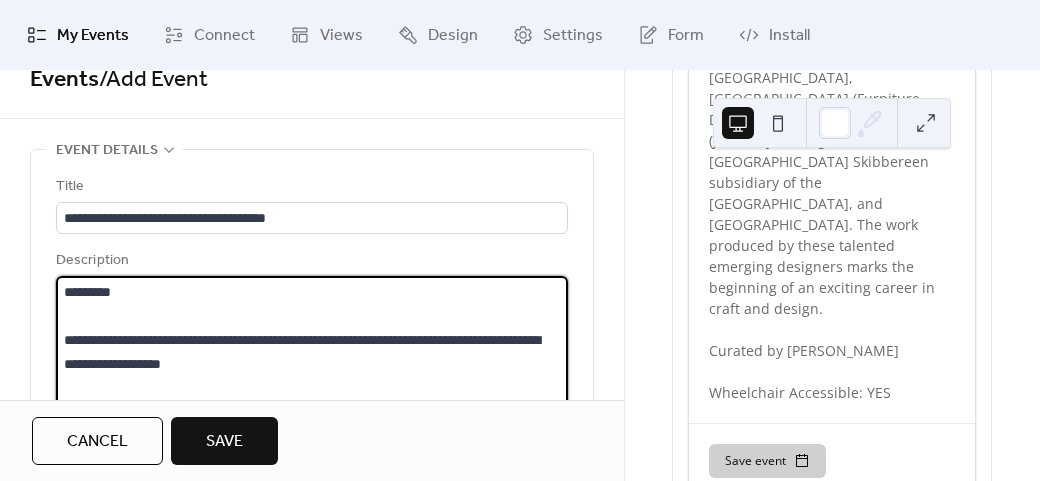 click on "**********" at bounding box center [309, 352] 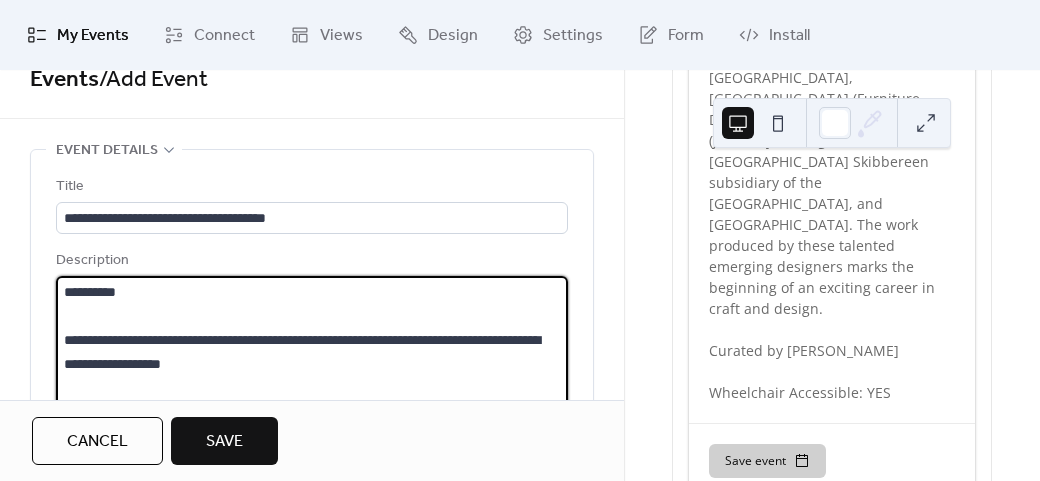click on "**********" at bounding box center [309, 352] 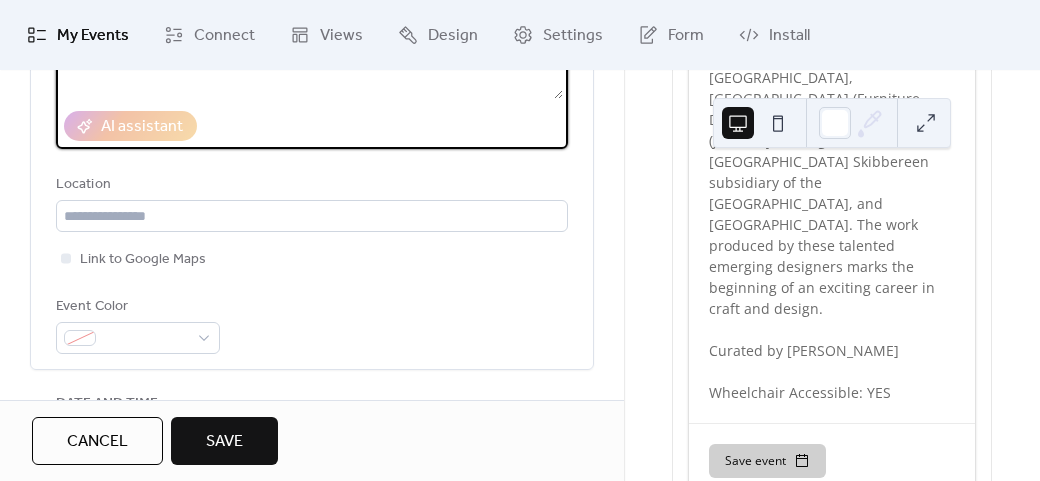 scroll, scrollTop: 431, scrollLeft: 0, axis: vertical 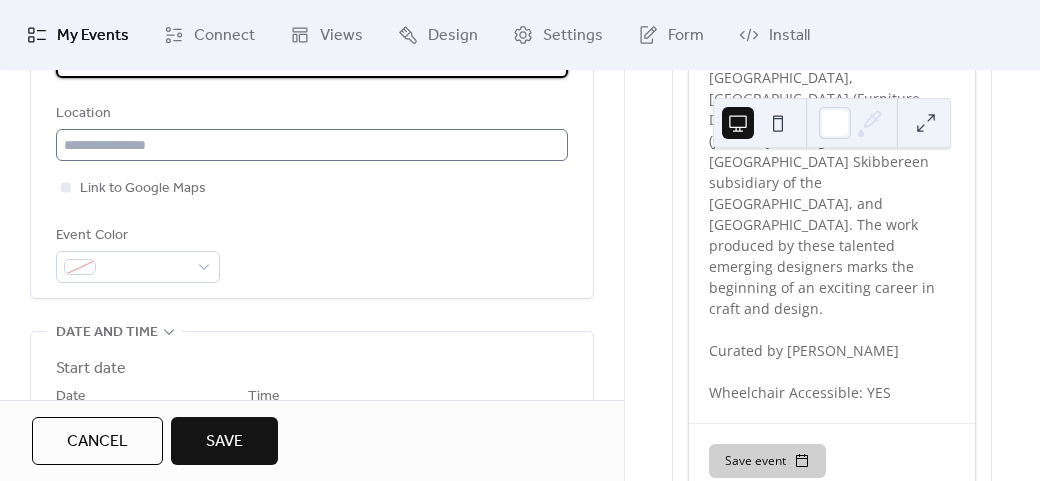 type on "**********" 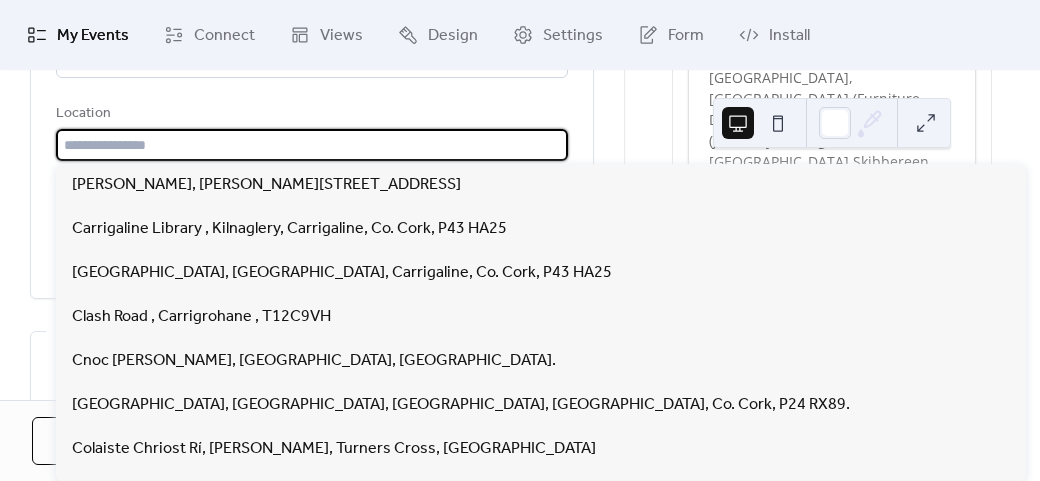 click at bounding box center (312, 145) 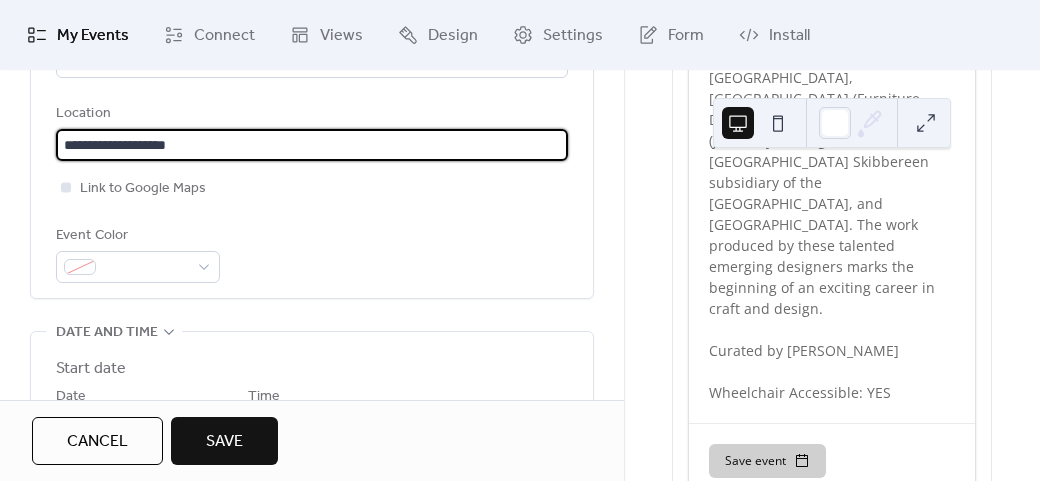type on "**********" 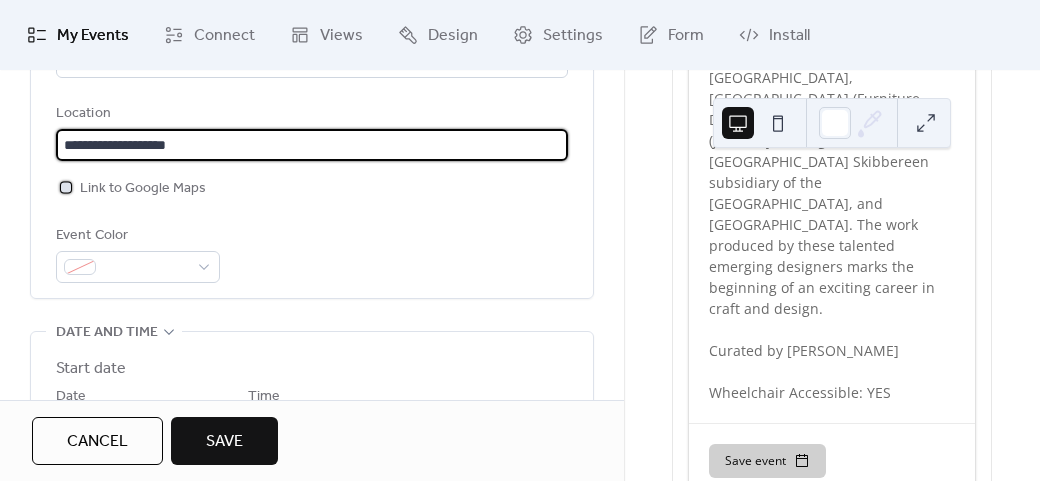 click on "Link to Google Maps" at bounding box center (143, 189) 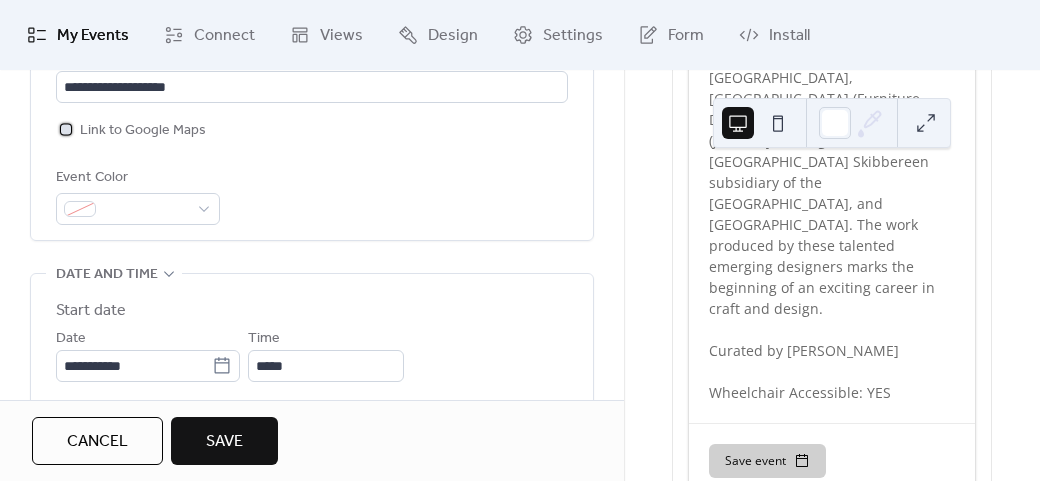 scroll, scrollTop: 531, scrollLeft: 0, axis: vertical 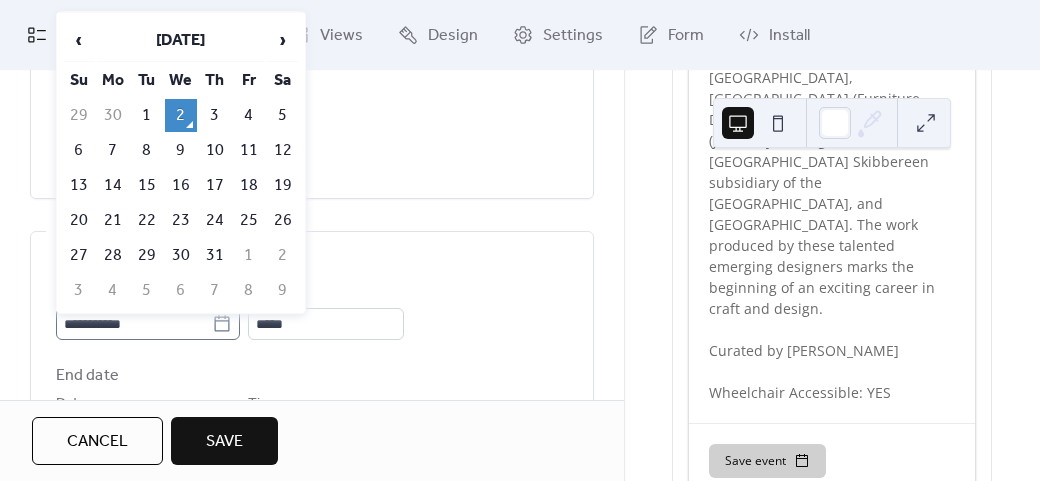 click 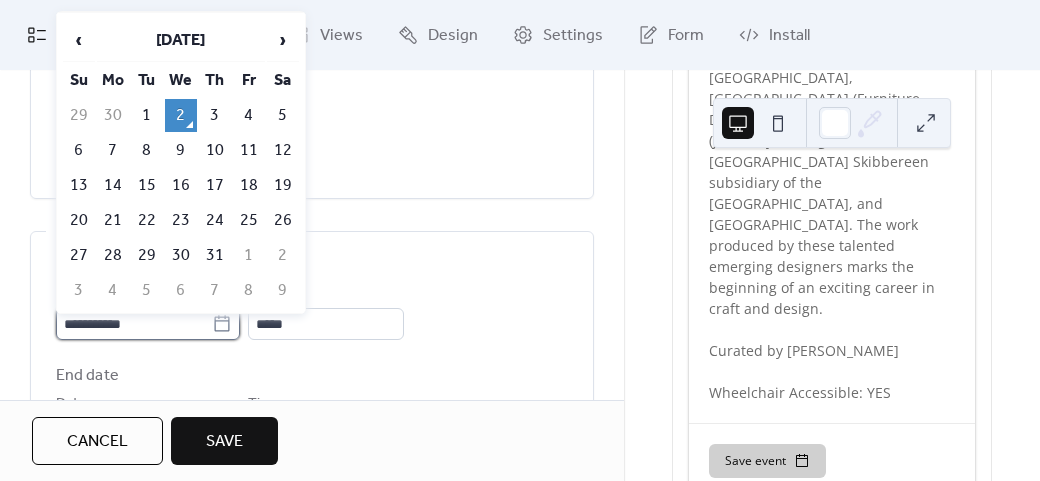 click on "**********" at bounding box center (134, 324) 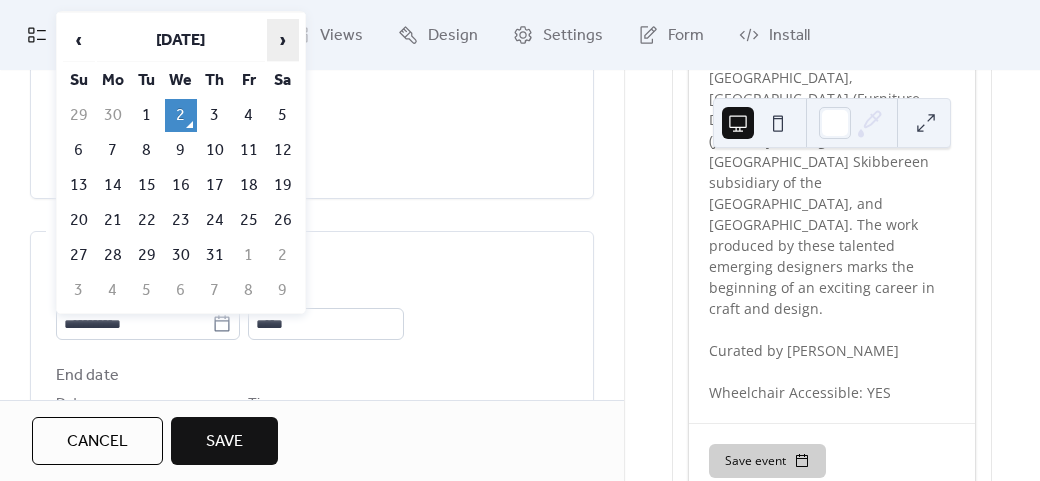 click on "›" at bounding box center (283, 40) 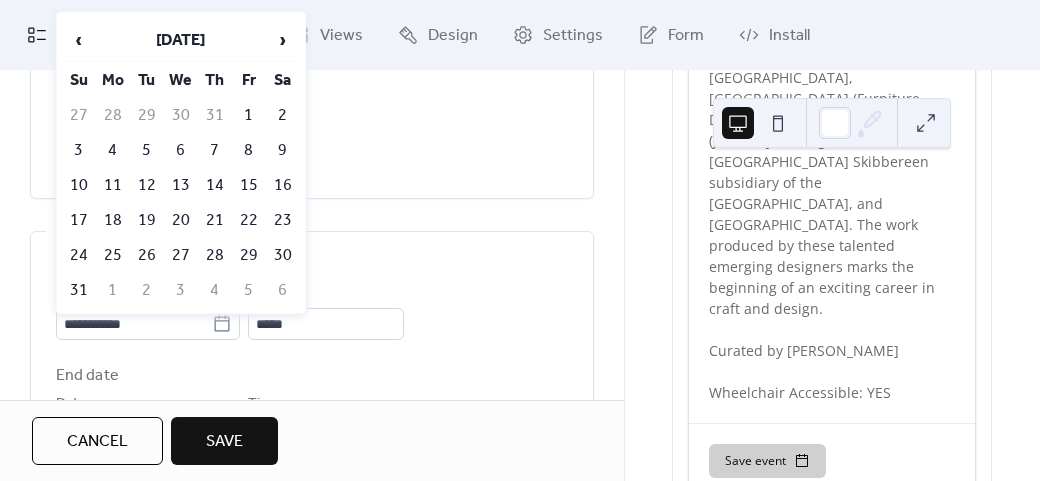 drag, startPoint x: 244, startPoint y: 115, endPoint x: 244, endPoint y: 163, distance: 48 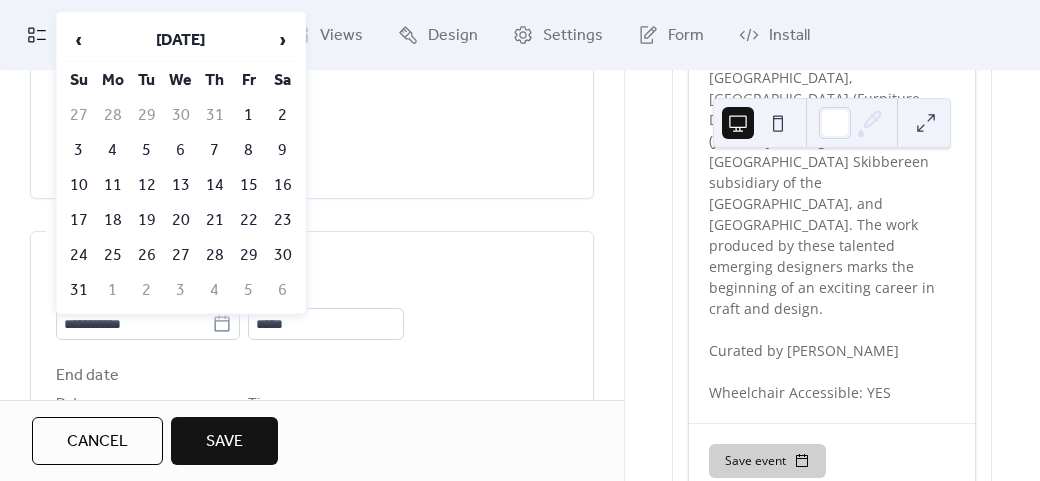 click on "1" at bounding box center [249, 115] 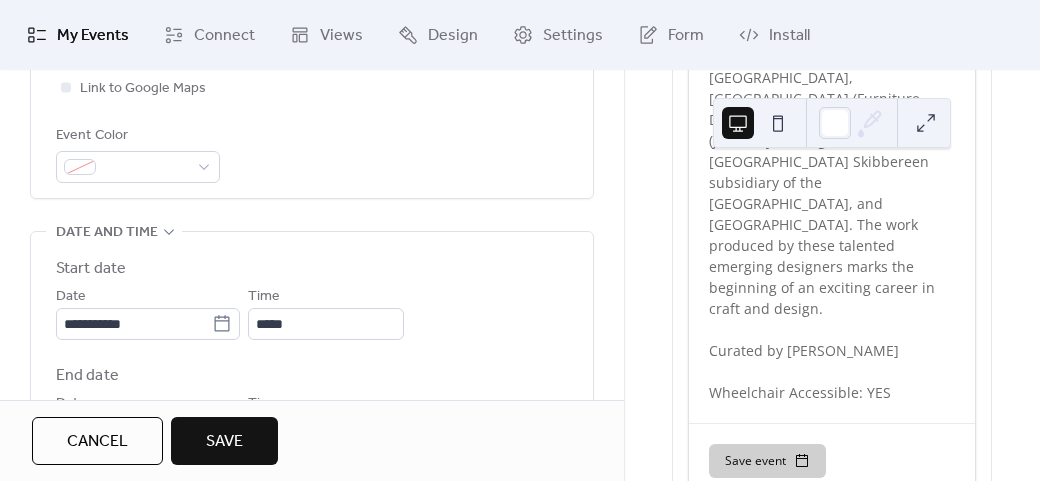 click on "**********" at bounding box center (312, 352) 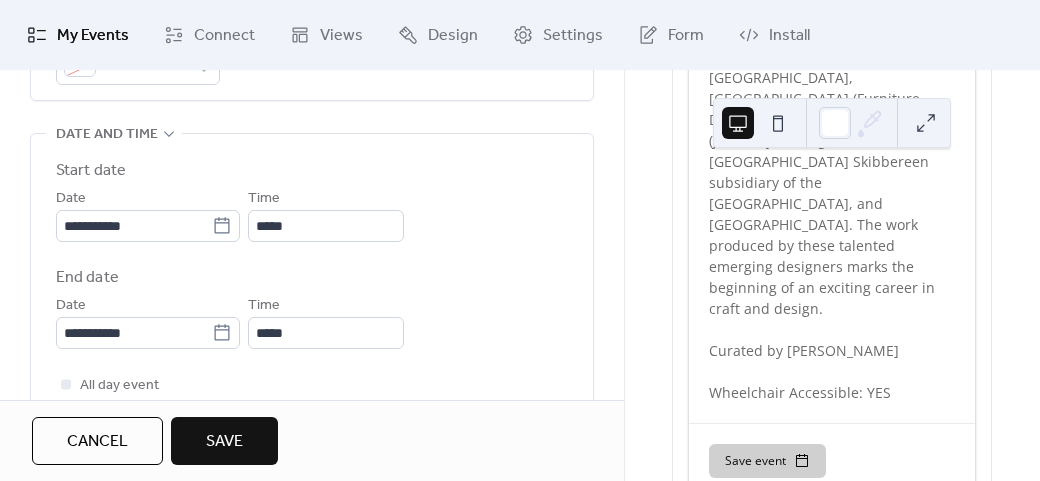 scroll, scrollTop: 731, scrollLeft: 0, axis: vertical 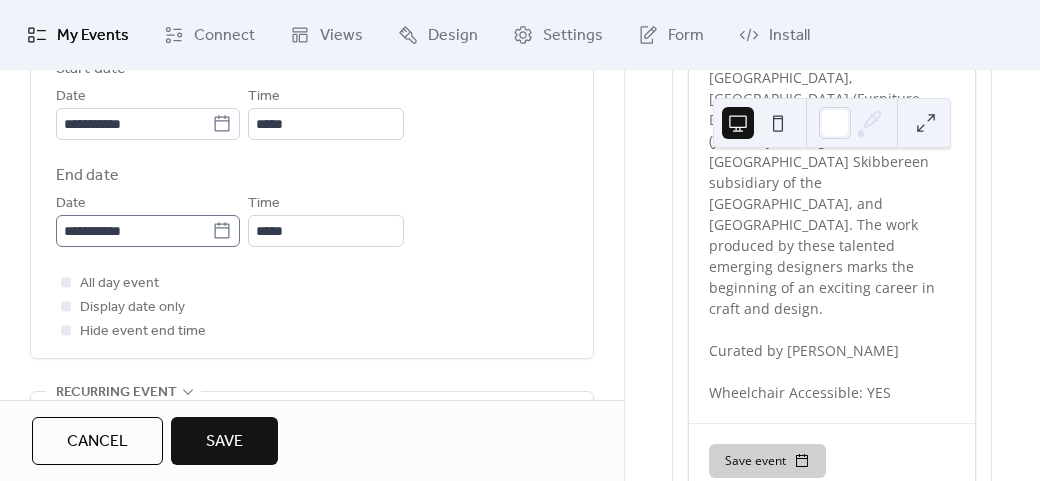 drag, startPoint x: 240, startPoint y: 231, endPoint x: 240, endPoint y: 216, distance: 15 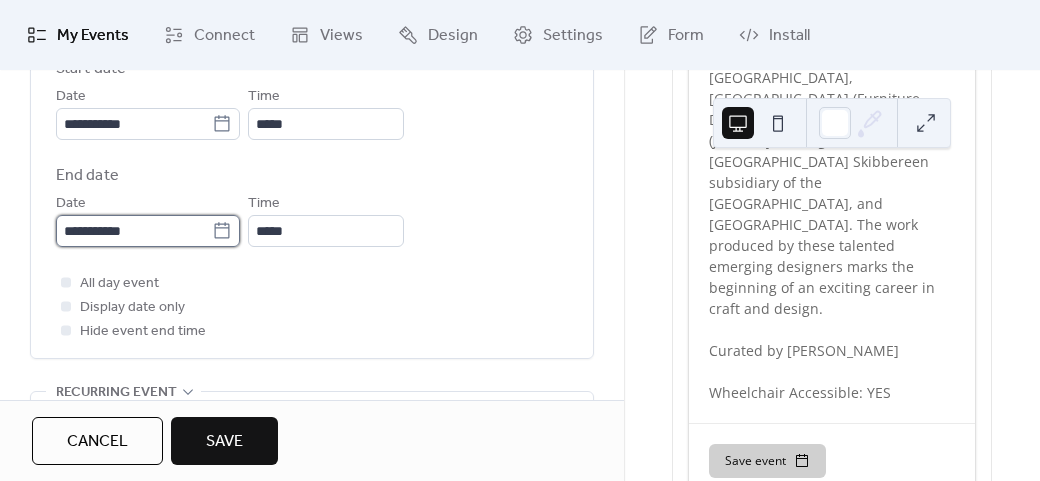 click on "**********" at bounding box center [134, 231] 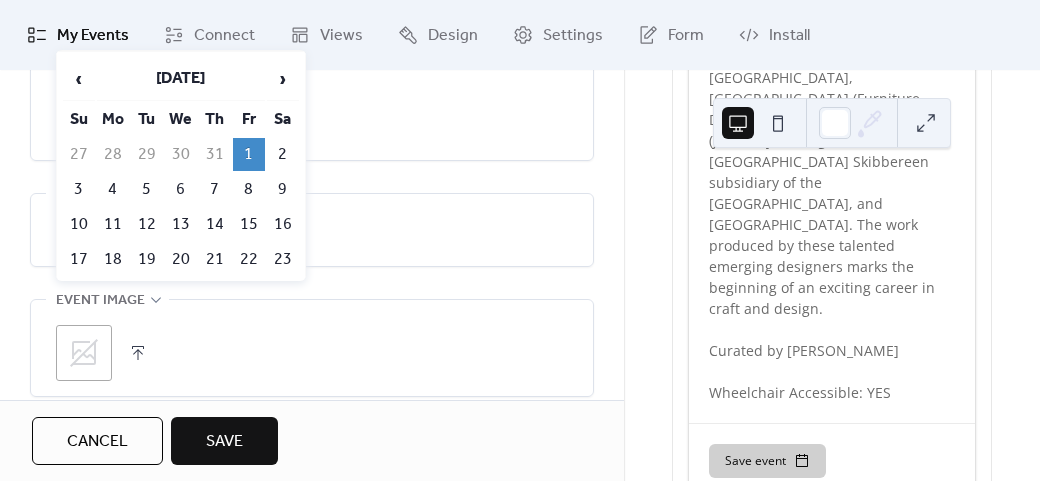 scroll, scrollTop: 931, scrollLeft: 0, axis: vertical 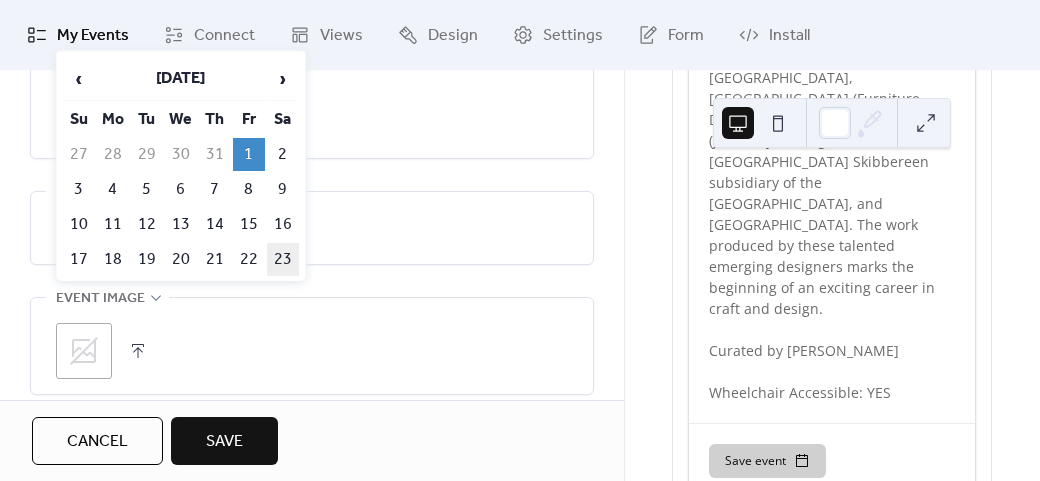 click on "23" at bounding box center (283, 259) 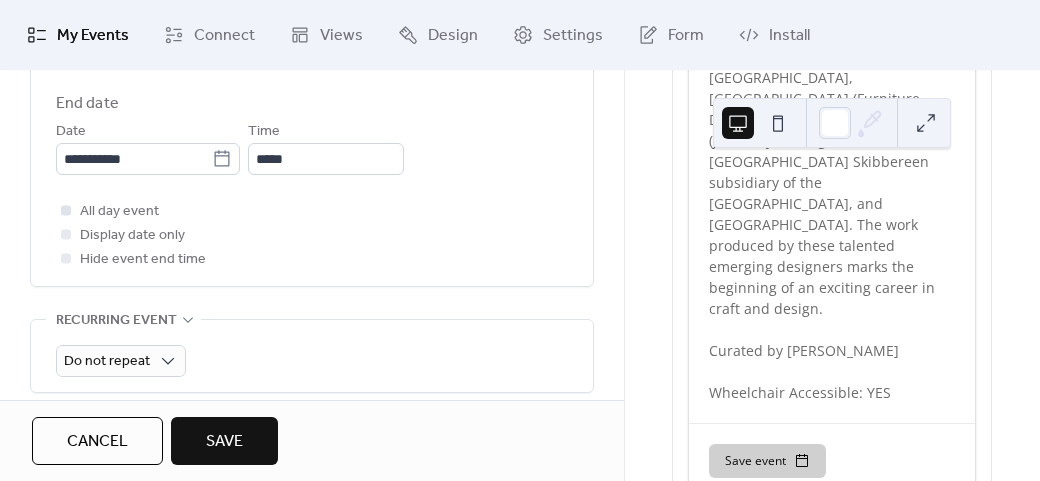 scroll, scrollTop: 731, scrollLeft: 0, axis: vertical 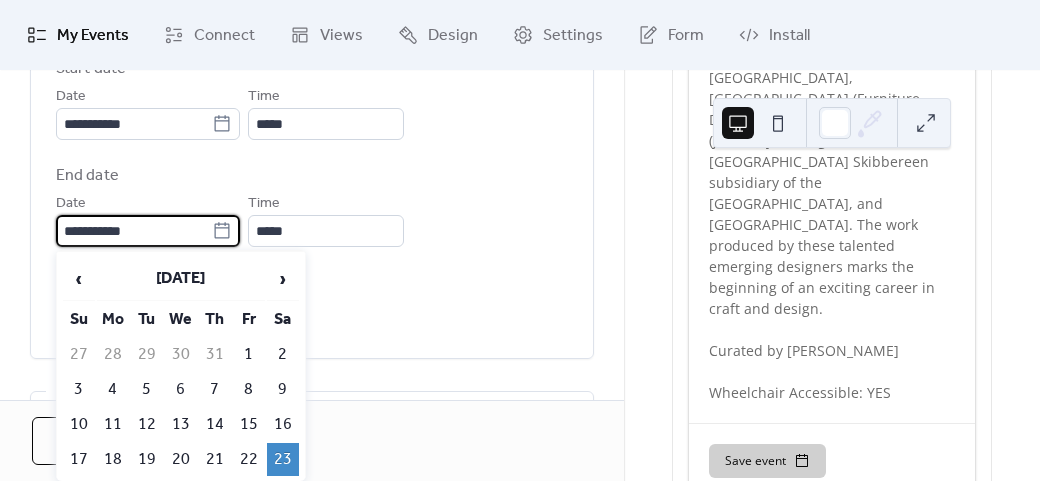 click on "**********" at bounding box center (134, 231) 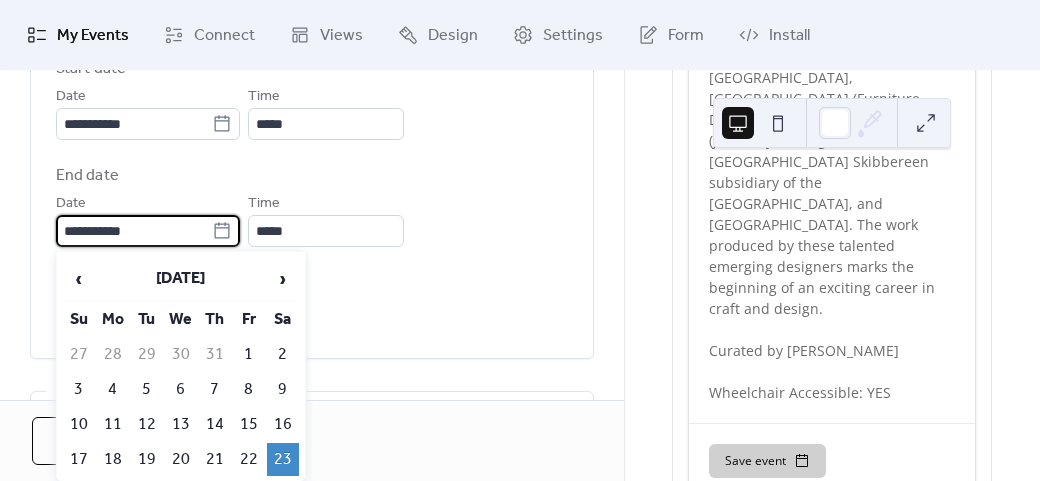 drag, startPoint x: 75, startPoint y: 226, endPoint x: 50, endPoint y: 226, distance: 25 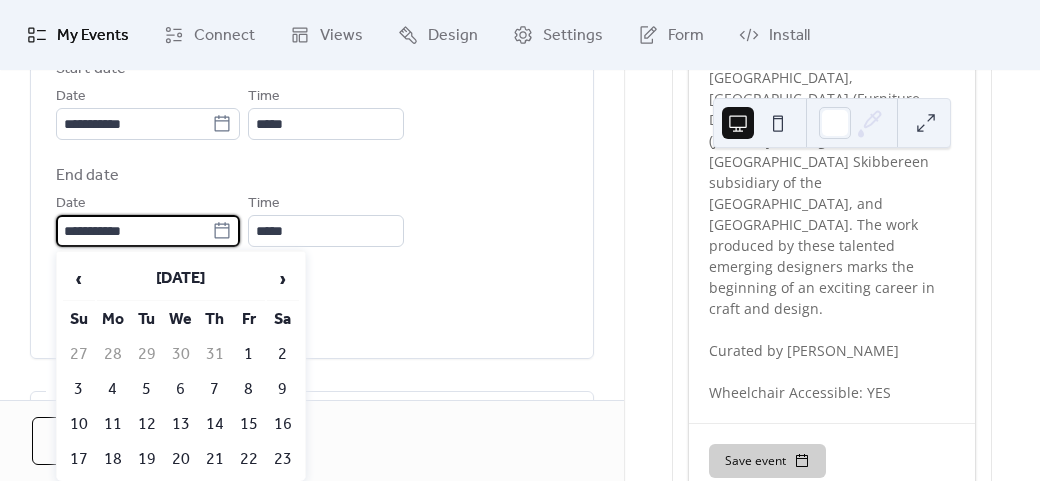 type on "**********" 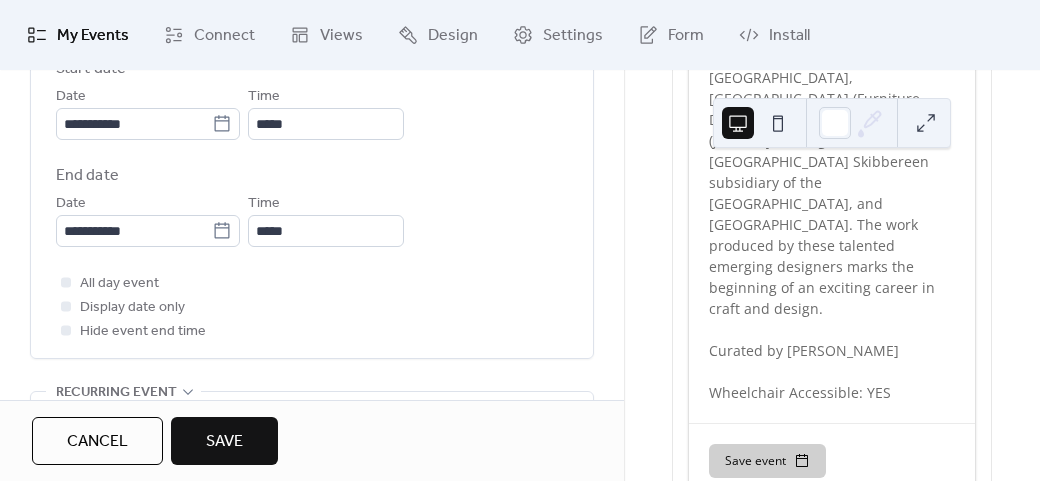click on "All day event Display date only Hide event end time" at bounding box center (312, 307) 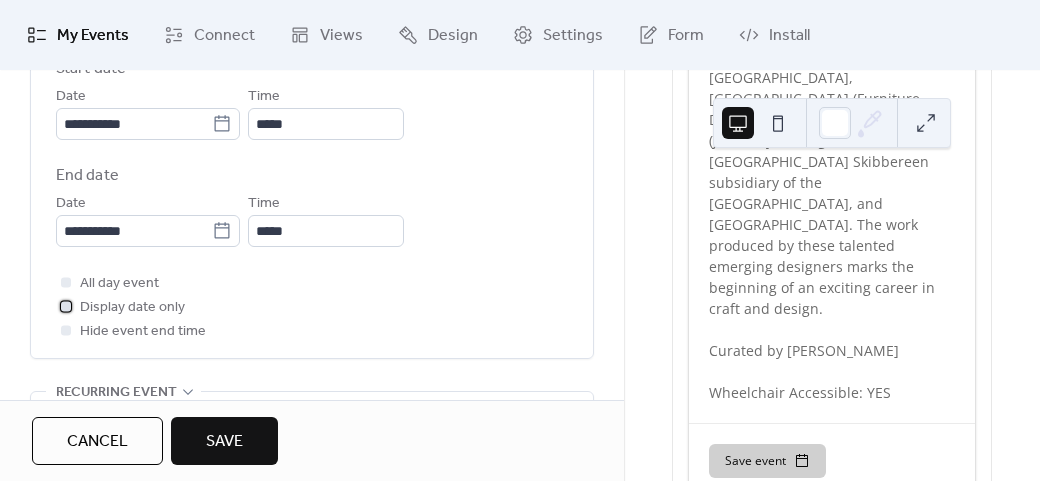 click on "Display date only" at bounding box center (132, 308) 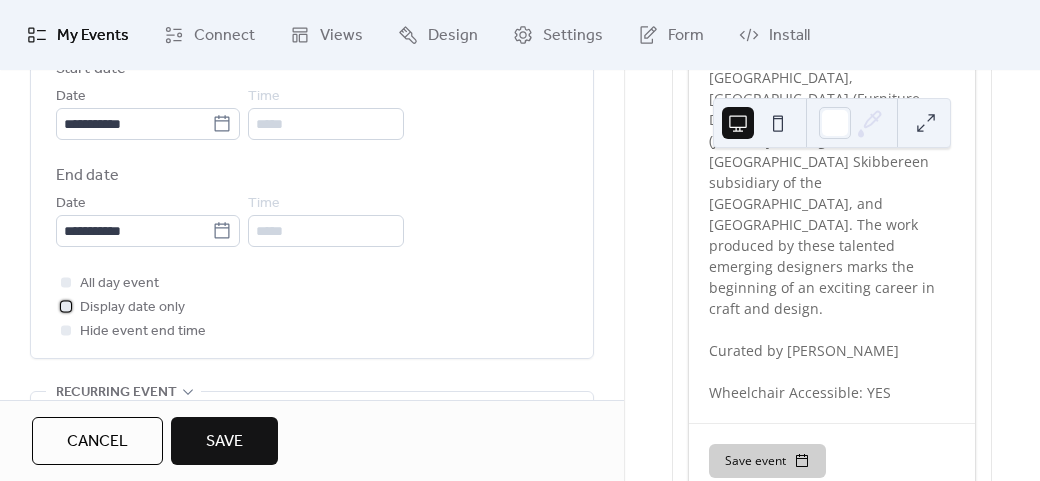 scroll, scrollTop: 931, scrollLeft: 0, axis: vertical 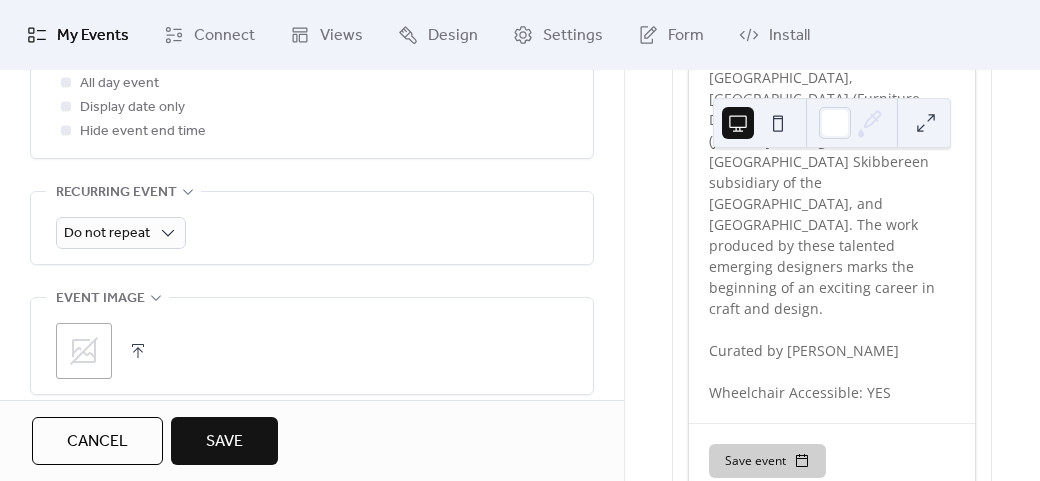 click 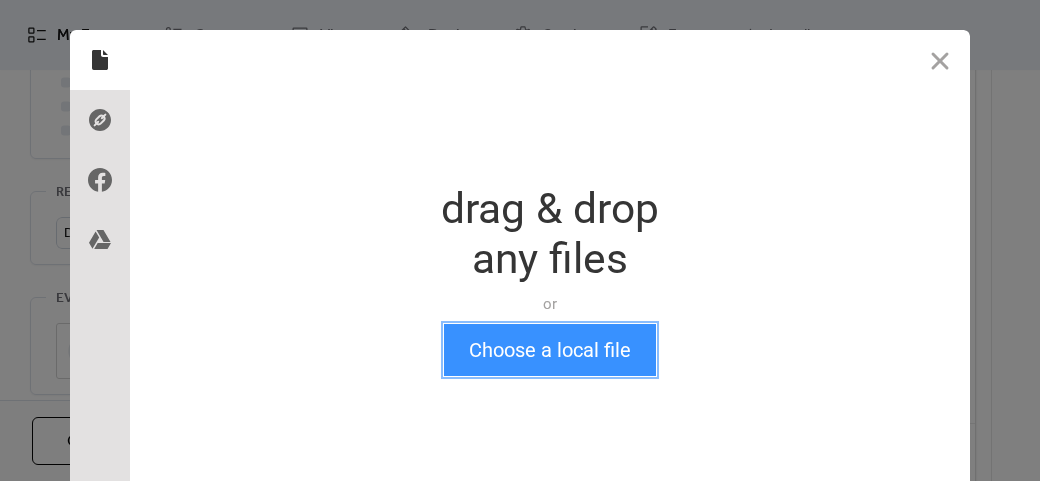 click on "Choose a local file" at bounding box center [550, 350] 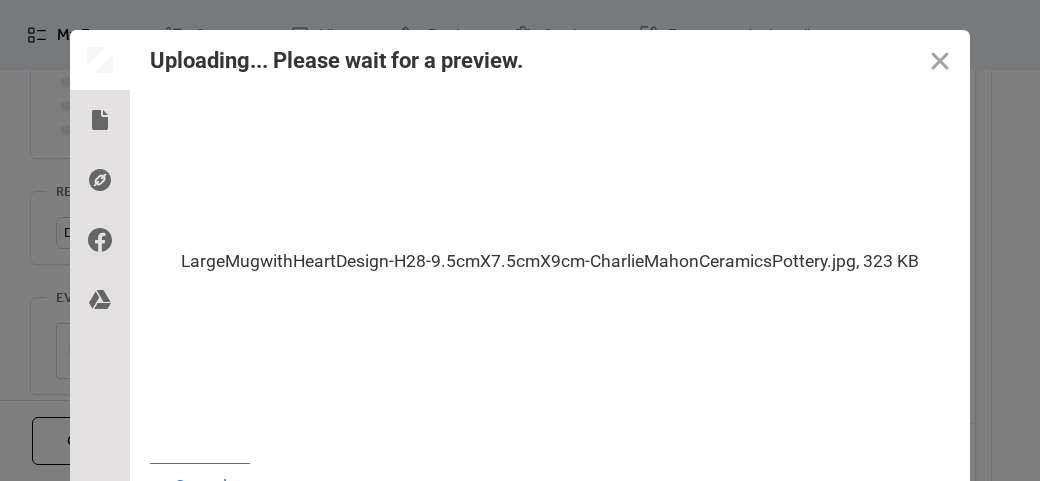 scroll, scrollTop: 24, scrollLeft: 0, axis: vertical 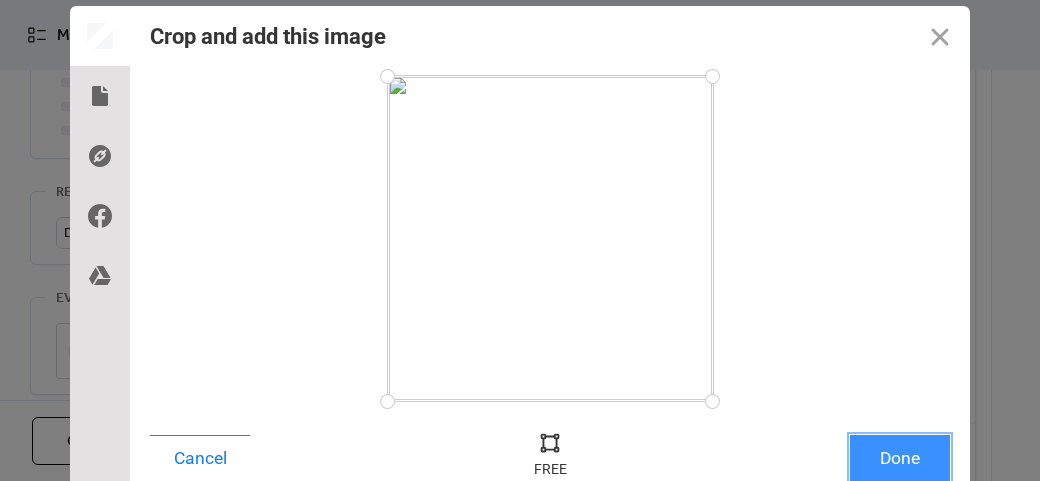 click on "Done" at bounding box center [900, 458] 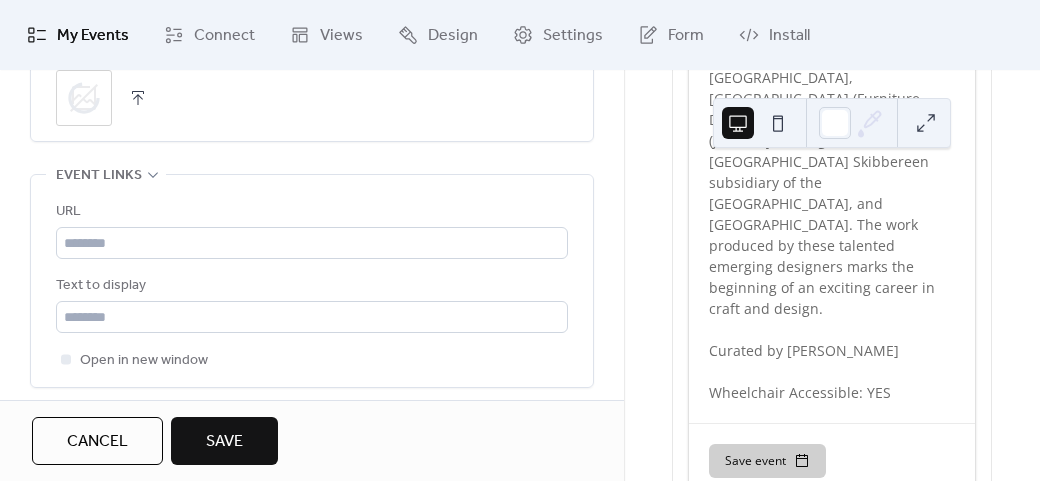 scroll, scrollTop: 1231, scrollLeft: 0, axis: vertical 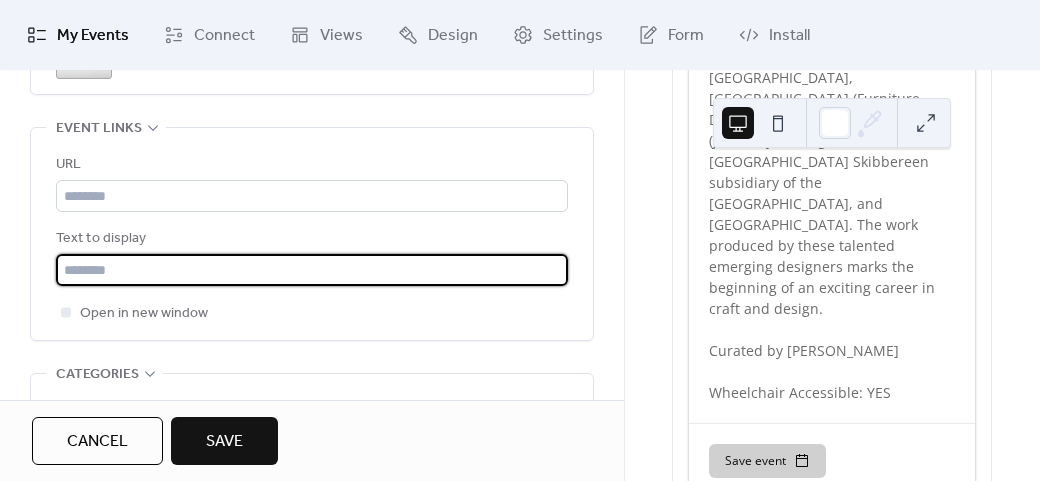 click at bounding box center (312, 270) 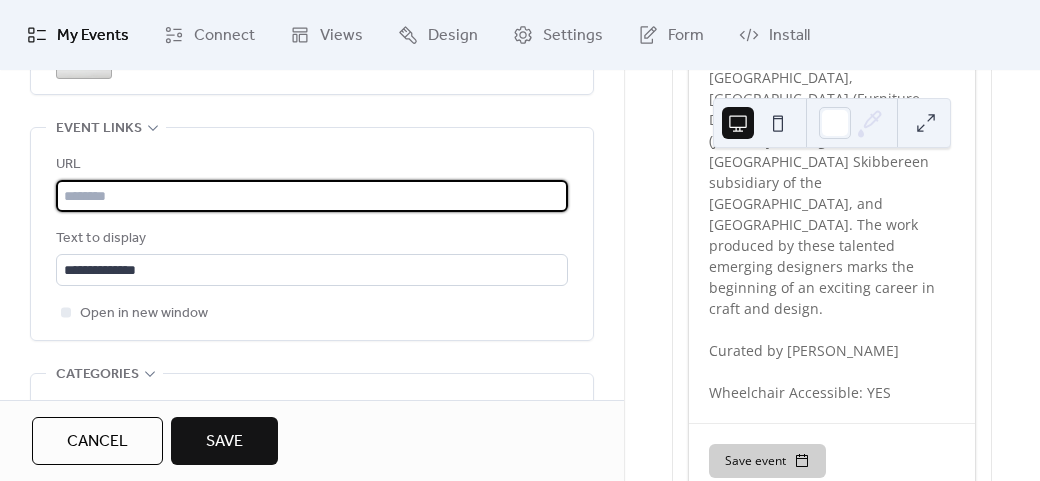 click at bounding box center (312, 196) 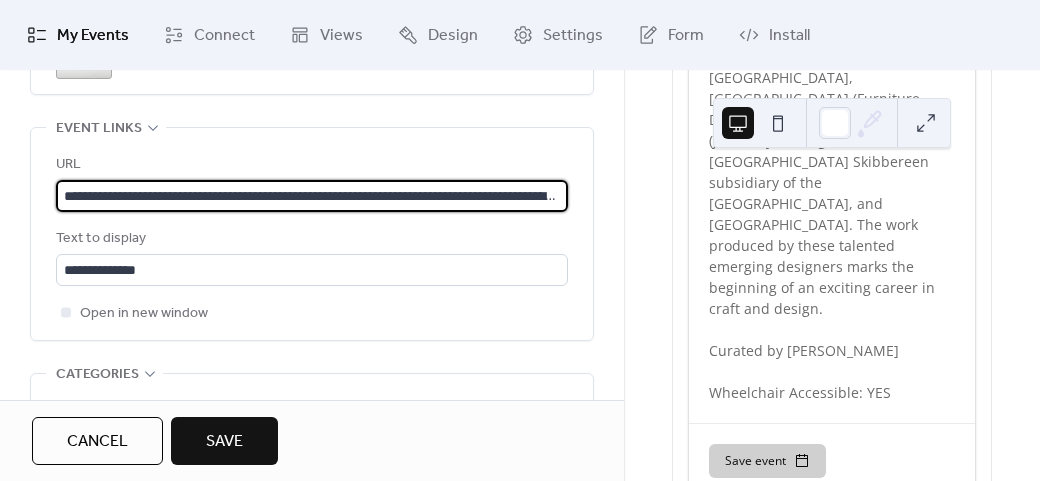 scroll, scrollTop: 0, scrollLeft: 266, axis: horizontal 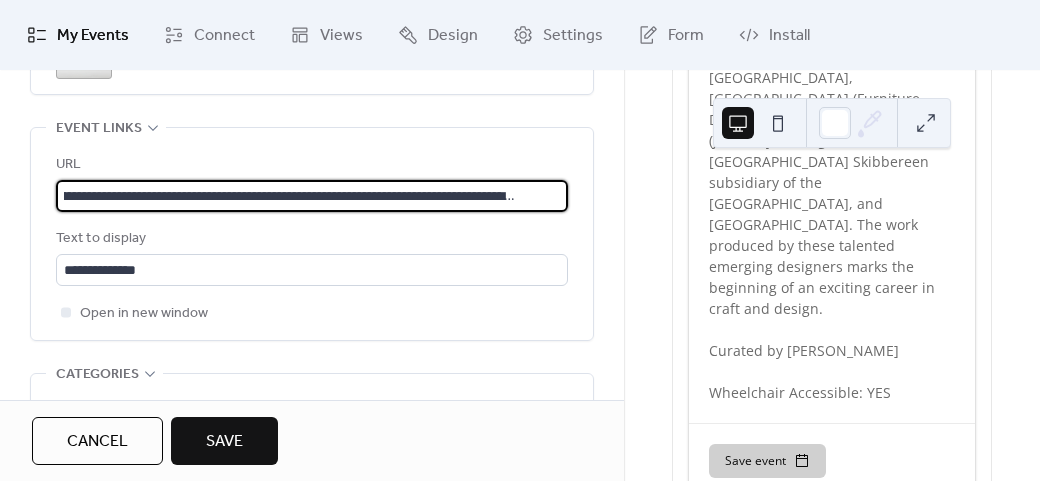 type on "**********" 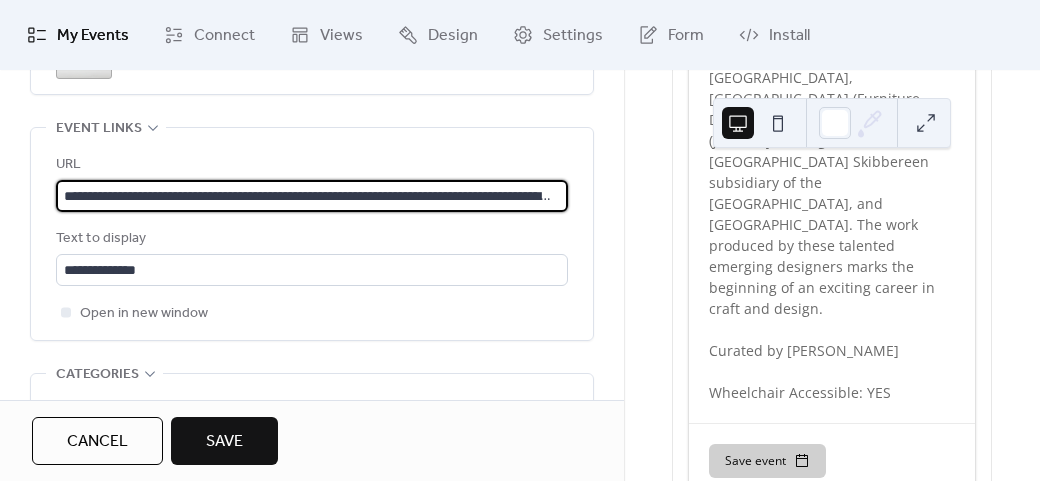 click on "**********" at bounding box center [312, 239] 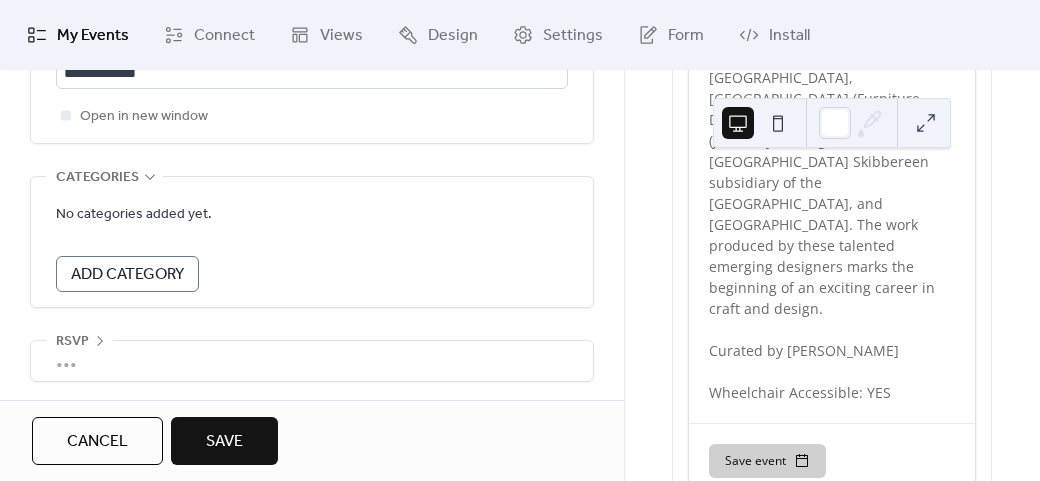 scroll, scrollTop: 1428, scrollLeft: 0, axis: vertical 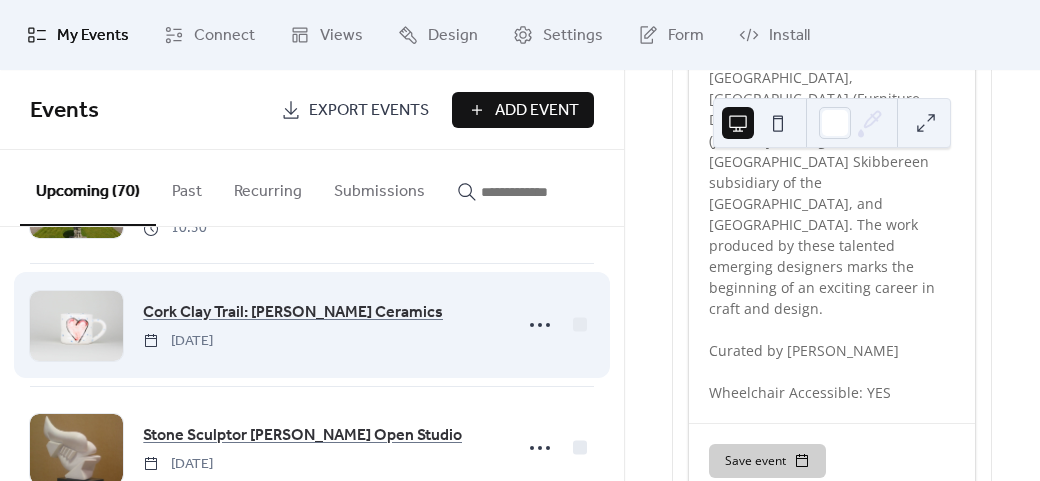click at bounding box center [76, 326] 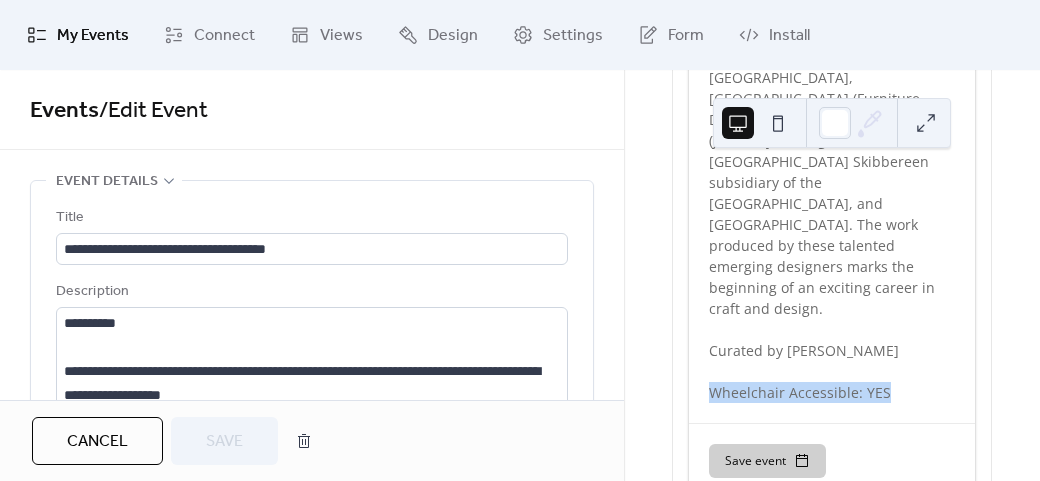drag, startPoint x: 885, startPoint y: 269, endPoint x: 699, endPoint y: 284, distance: 186.60385 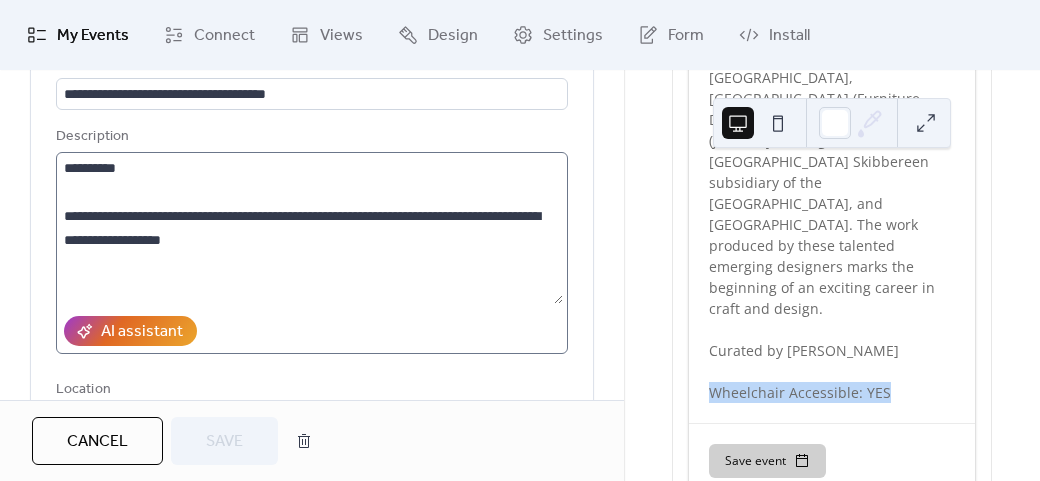 scroll, scrollTop: 200, scrollLeft: 0, axis: vertical 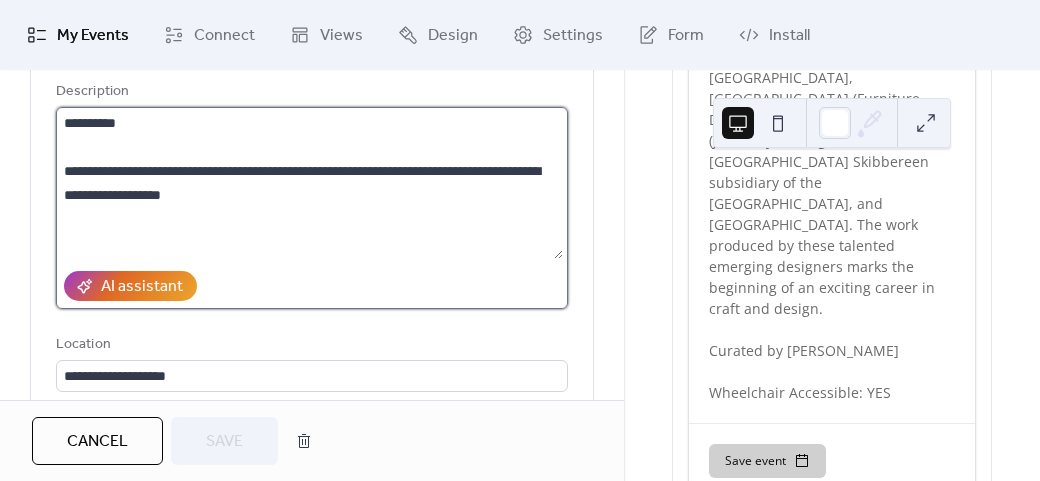 click on "**********" at bounding box center [309, 183] 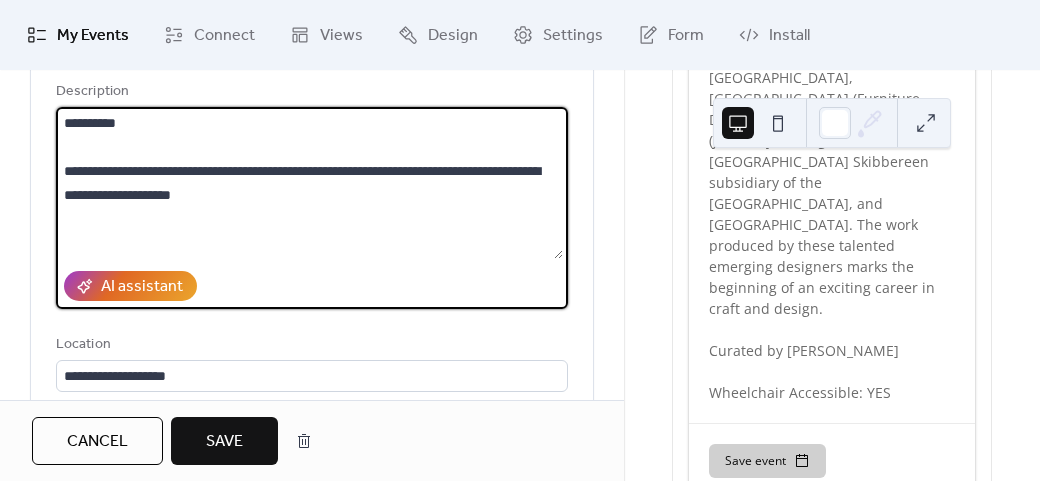 paste on "**********" 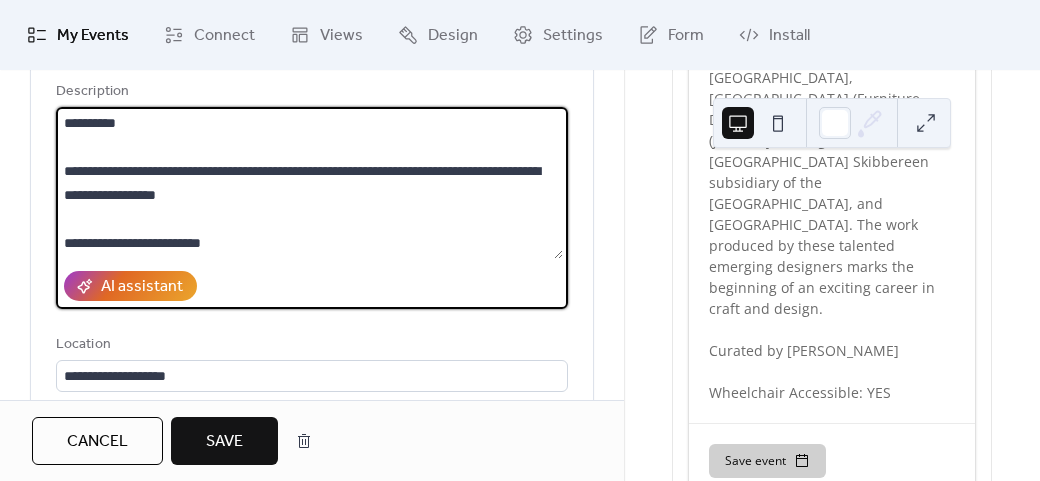 type on "**********" 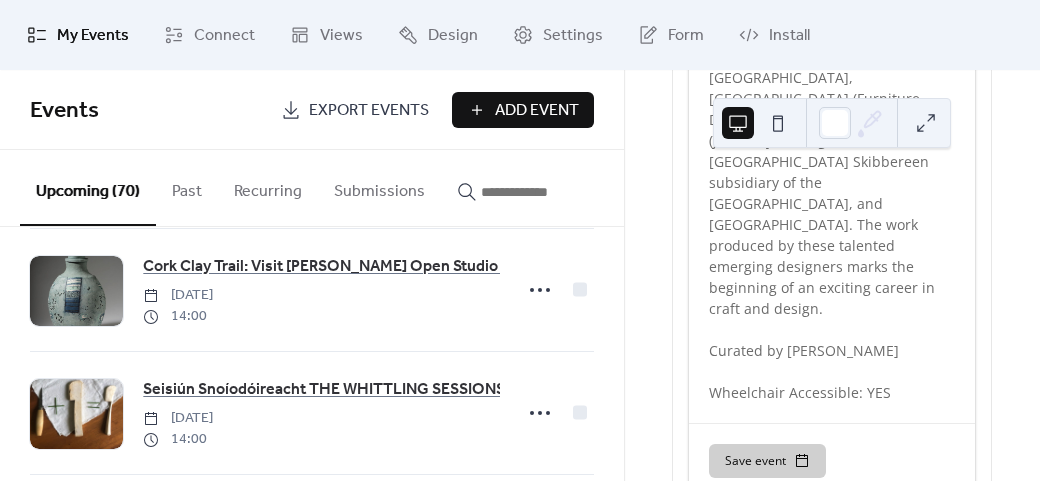 scroll, scrollTop: 1900, scrollLeft: 0, axis: vertical 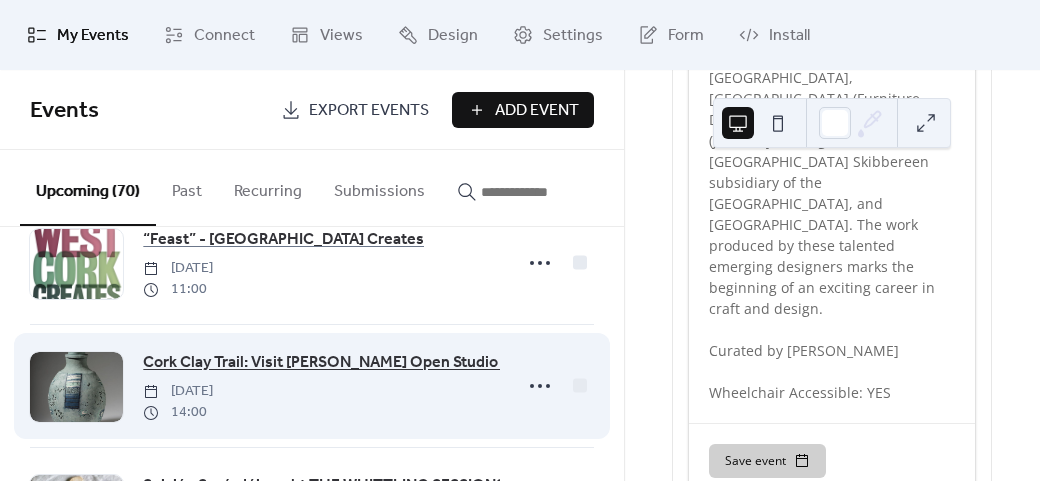 click on "Cork Clay Trail: Visit [PERSON_NAME] Open Studio & Sculpture Garden" at bounding box center [391, 363] 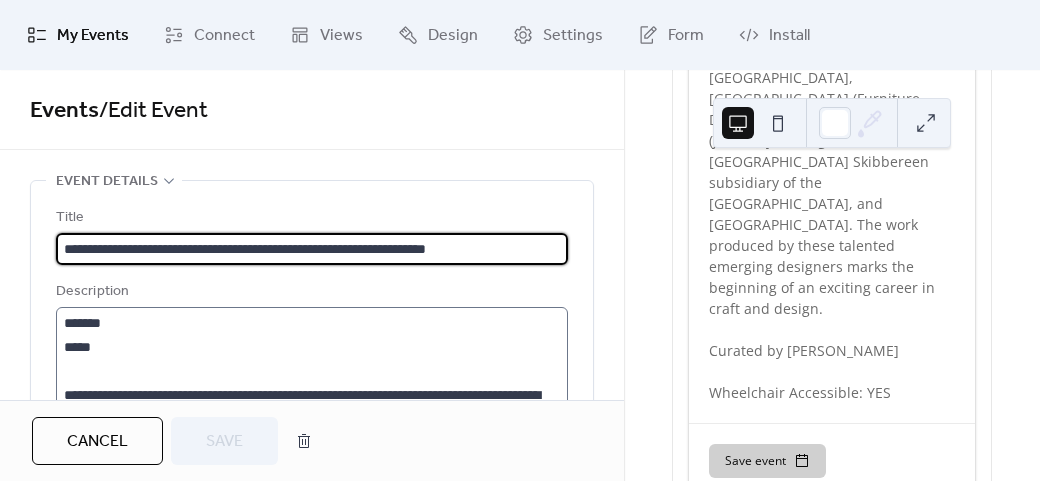 scroll, scrollTop: 24, scrollLeft: 0, axis: vertical 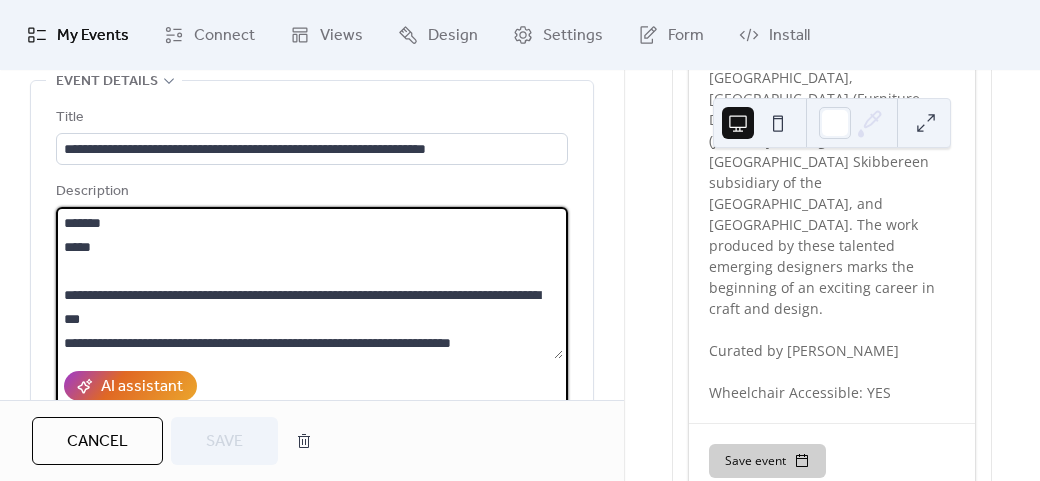 click on "**********" at bounding box center (309, 283) 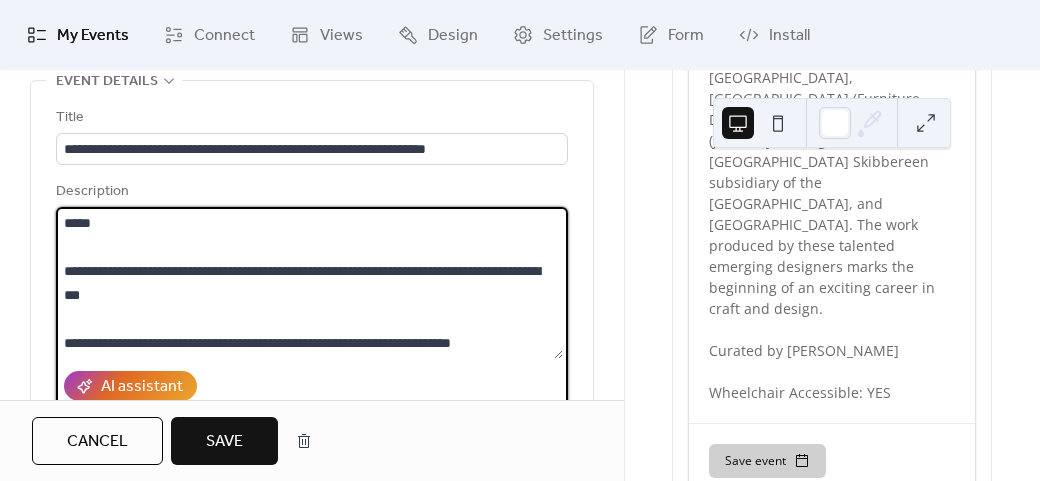 click on "**********" at bounding box center [309, 283] 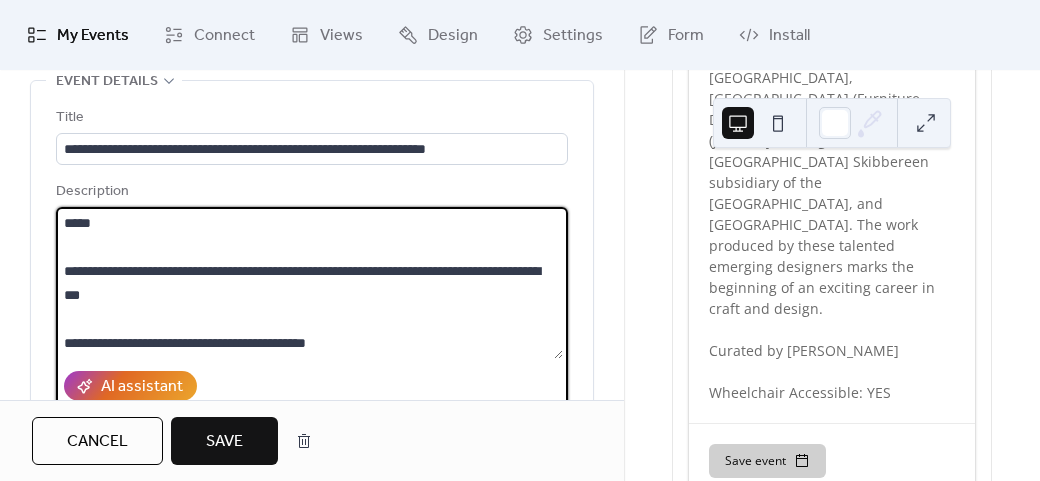 scroll, scrollTop: 45, scrollLeft: 0, axis: vertical 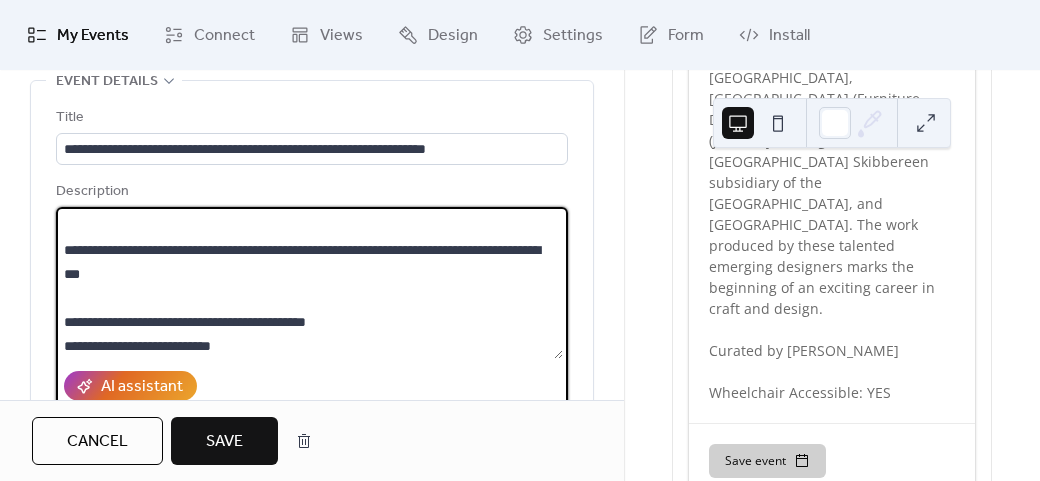 click on "**********" at bounding box center (309, 283) 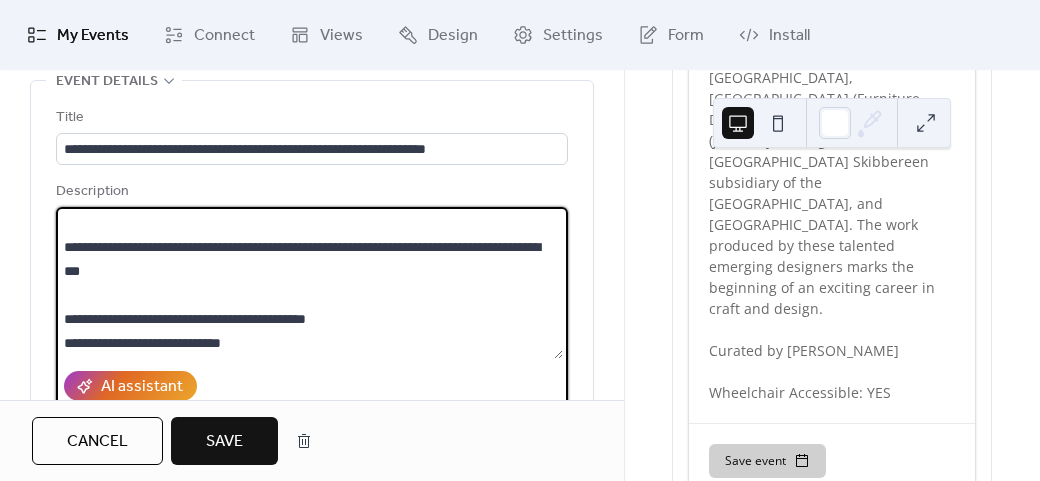 scroll, scrollTop: 120, scrollLeft: 0, axis: vertical 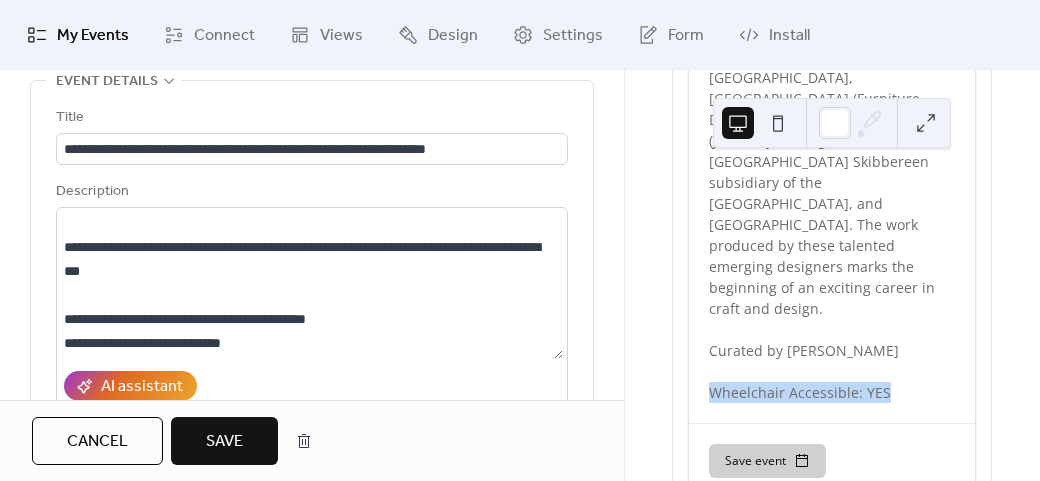drag, startPoint x: 708, startPoint y: 264, endPoint x: 882, endPoint y: 261, distance: 174.02586 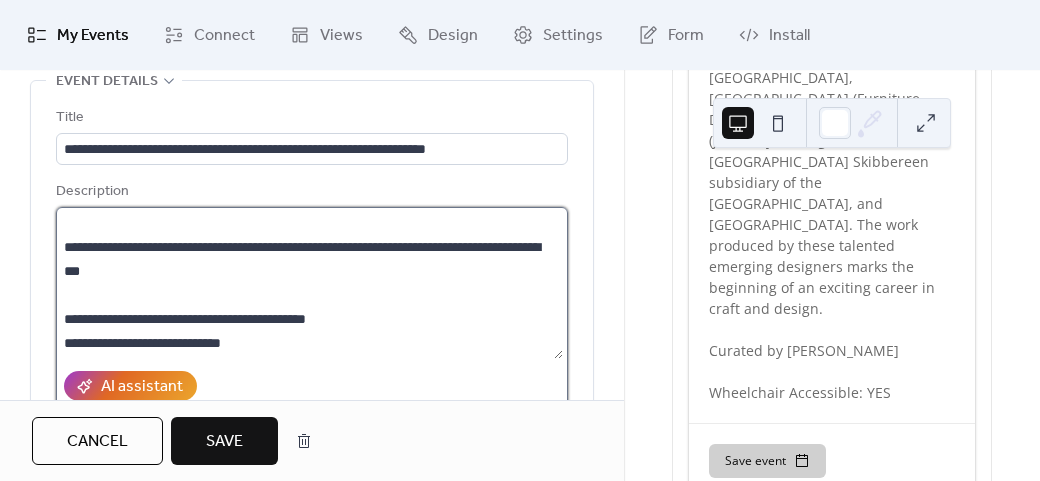 click on "**********" at bounding box center [309, 283] 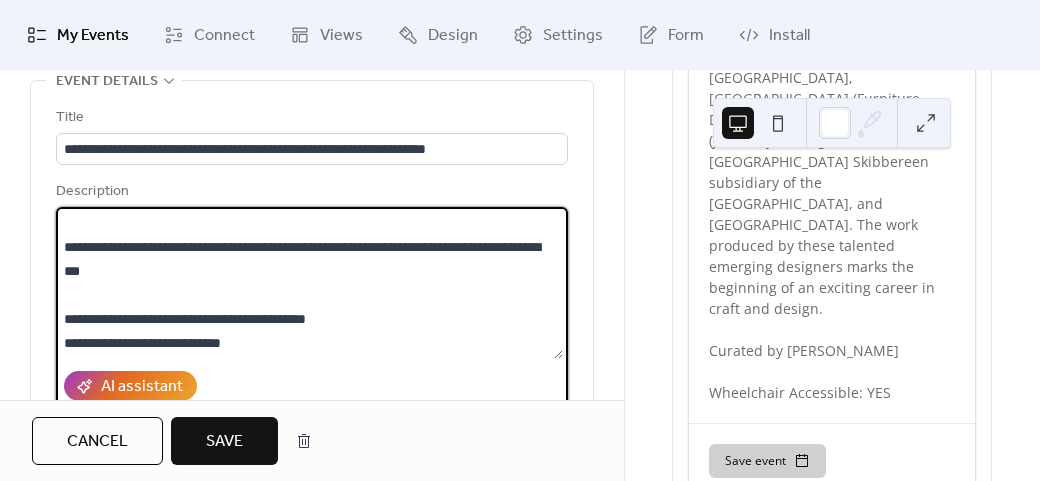 paste on "**********" 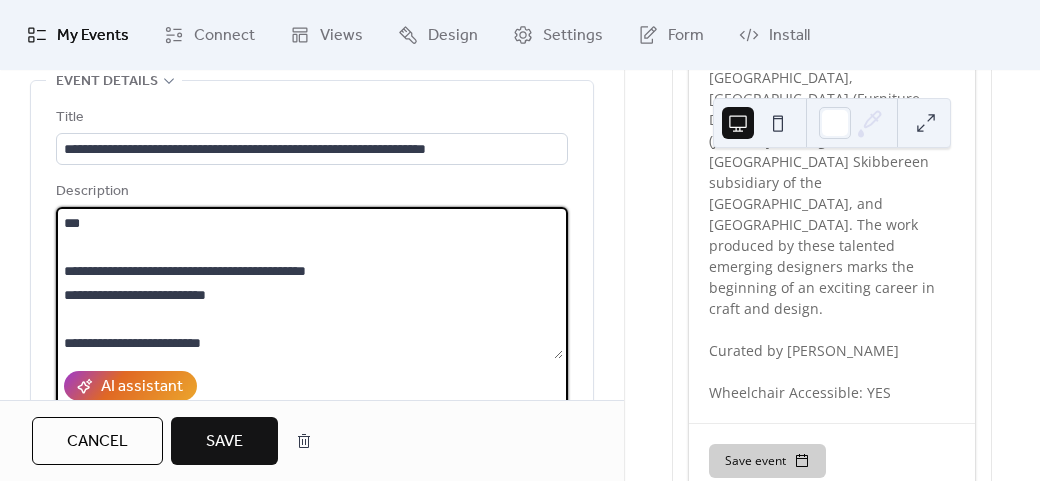 drag, startPoint x: 207, startPoint y: 317, endPoint x: 250, endPoint y: 317, distance: 43 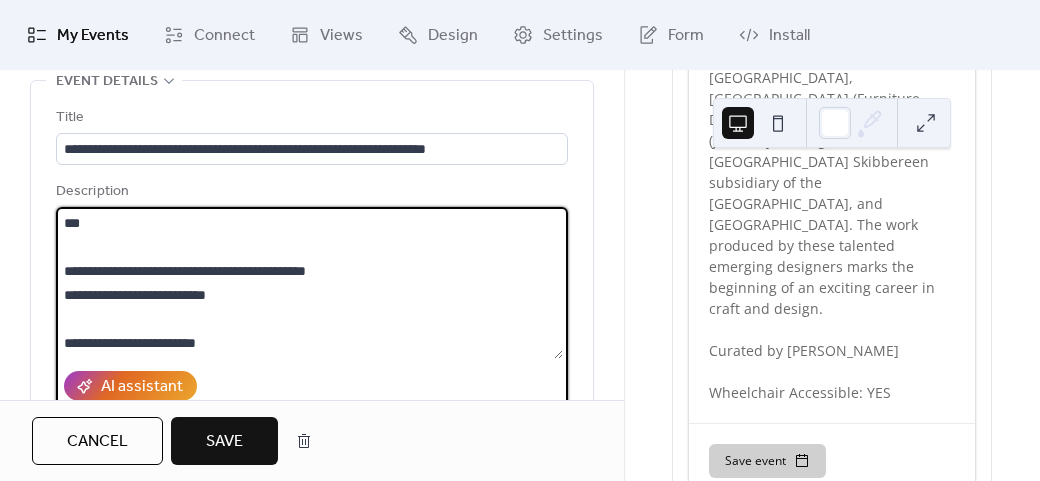type on "**********" 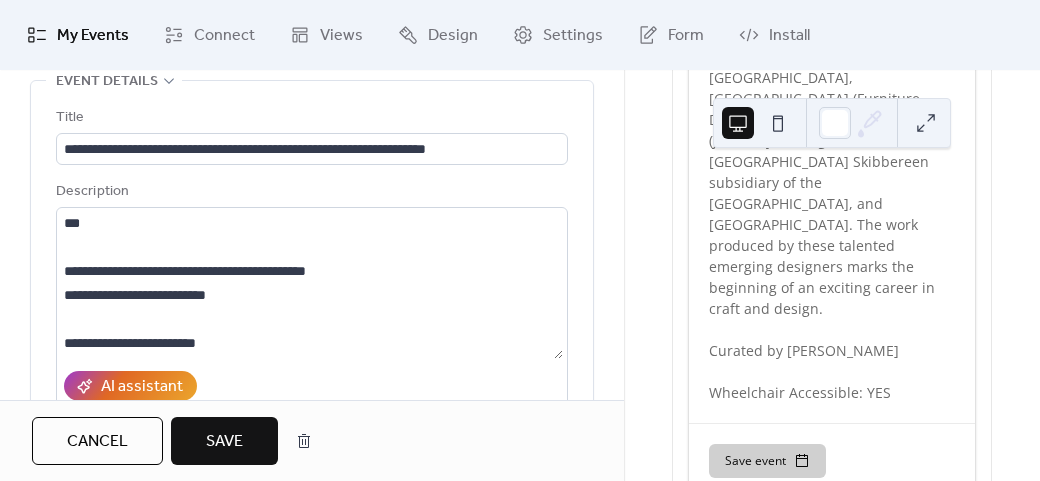 click on "Save" at bounding box center (224, 442) 